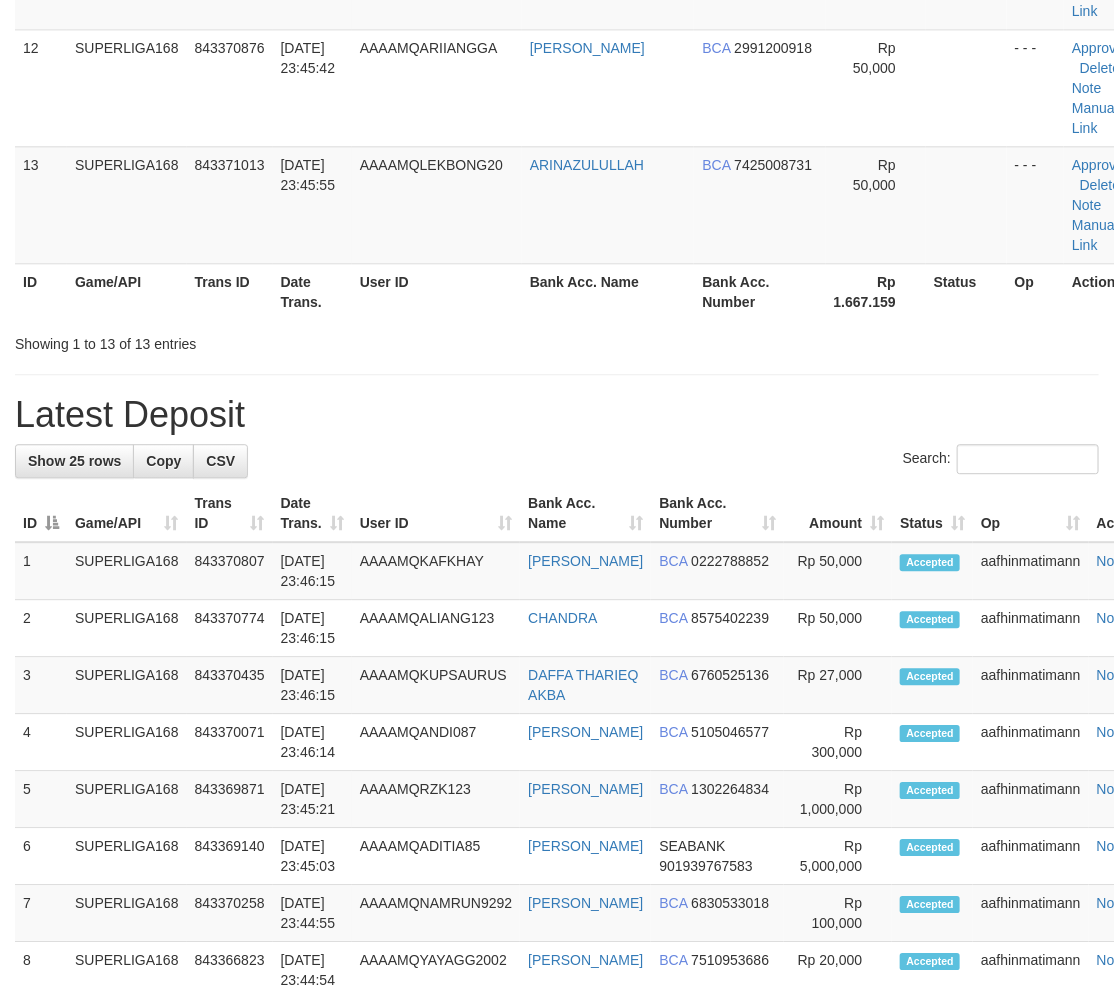 scroll, scrollTop: 1173, scrollLeft: 0, axis: vertical 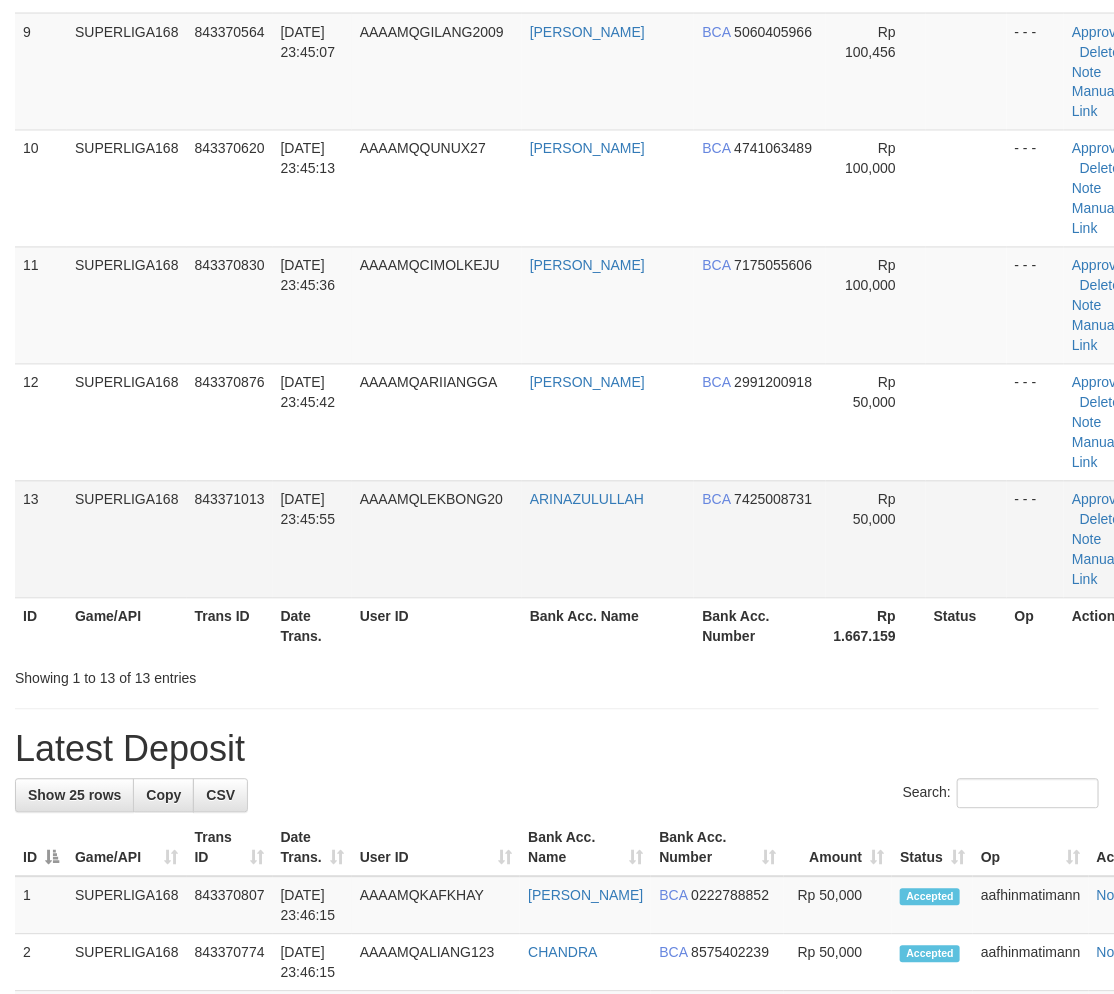 click on "[DATE] 23:45:55" at bounding box center (312, 539) 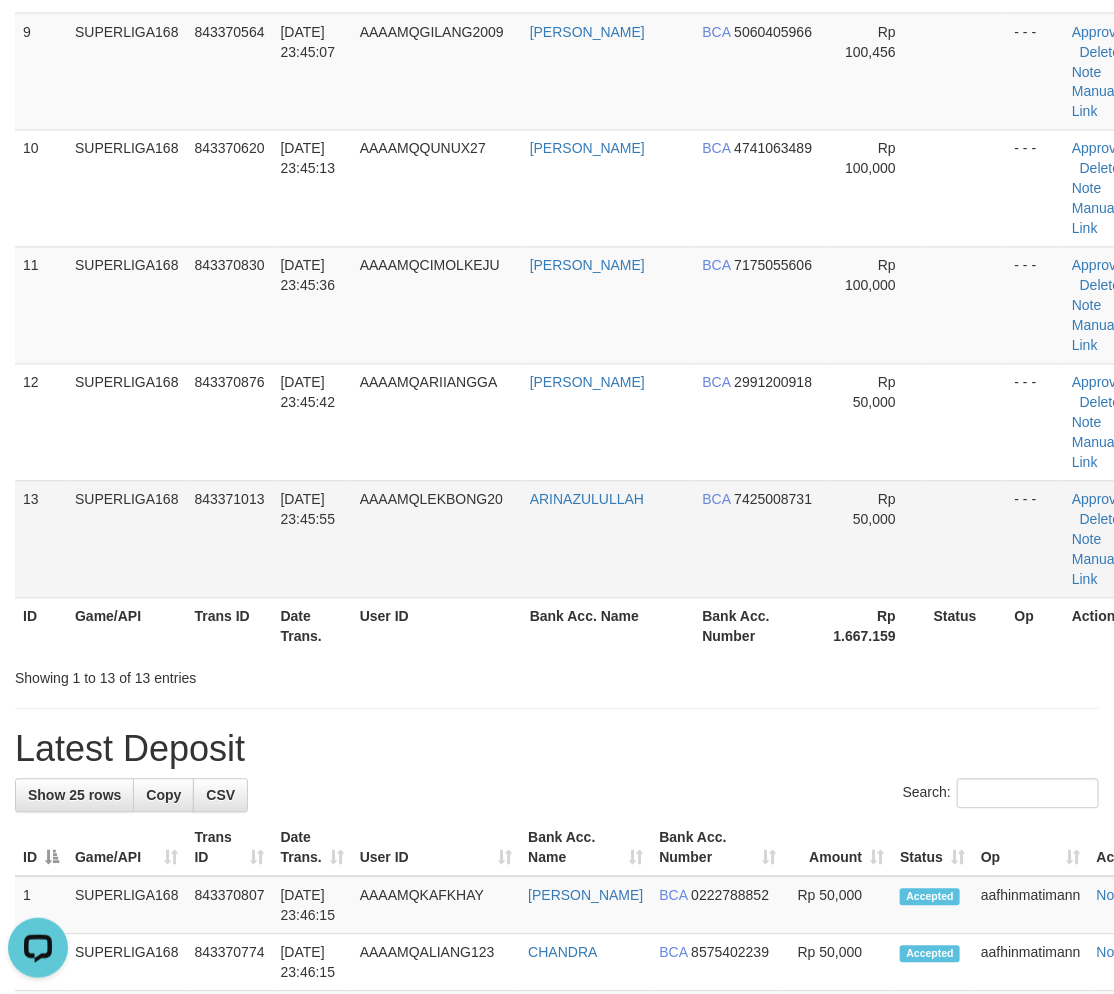 scroll, scrollTop: 0, scrollLeft: 0, axis: both 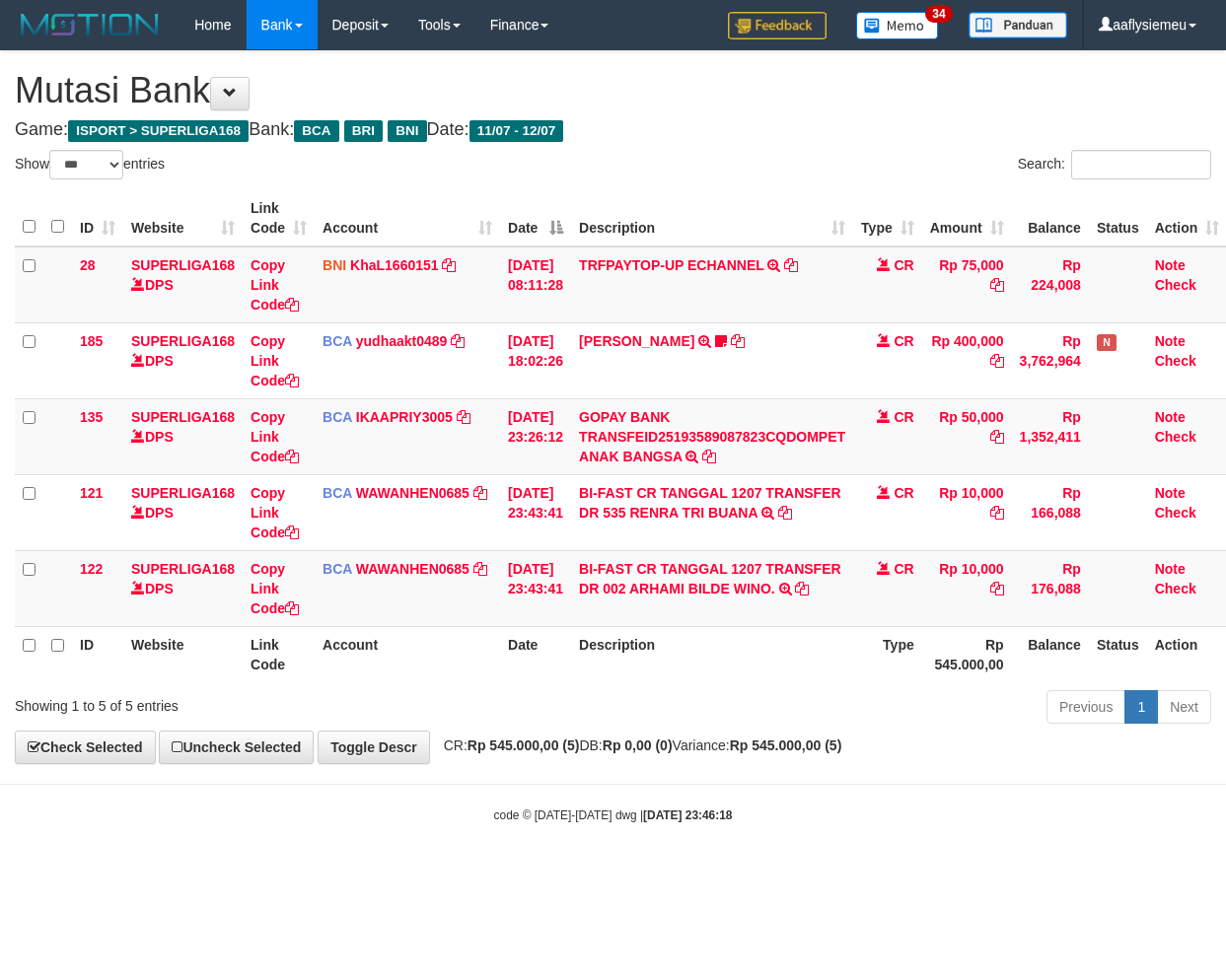 select on "***" 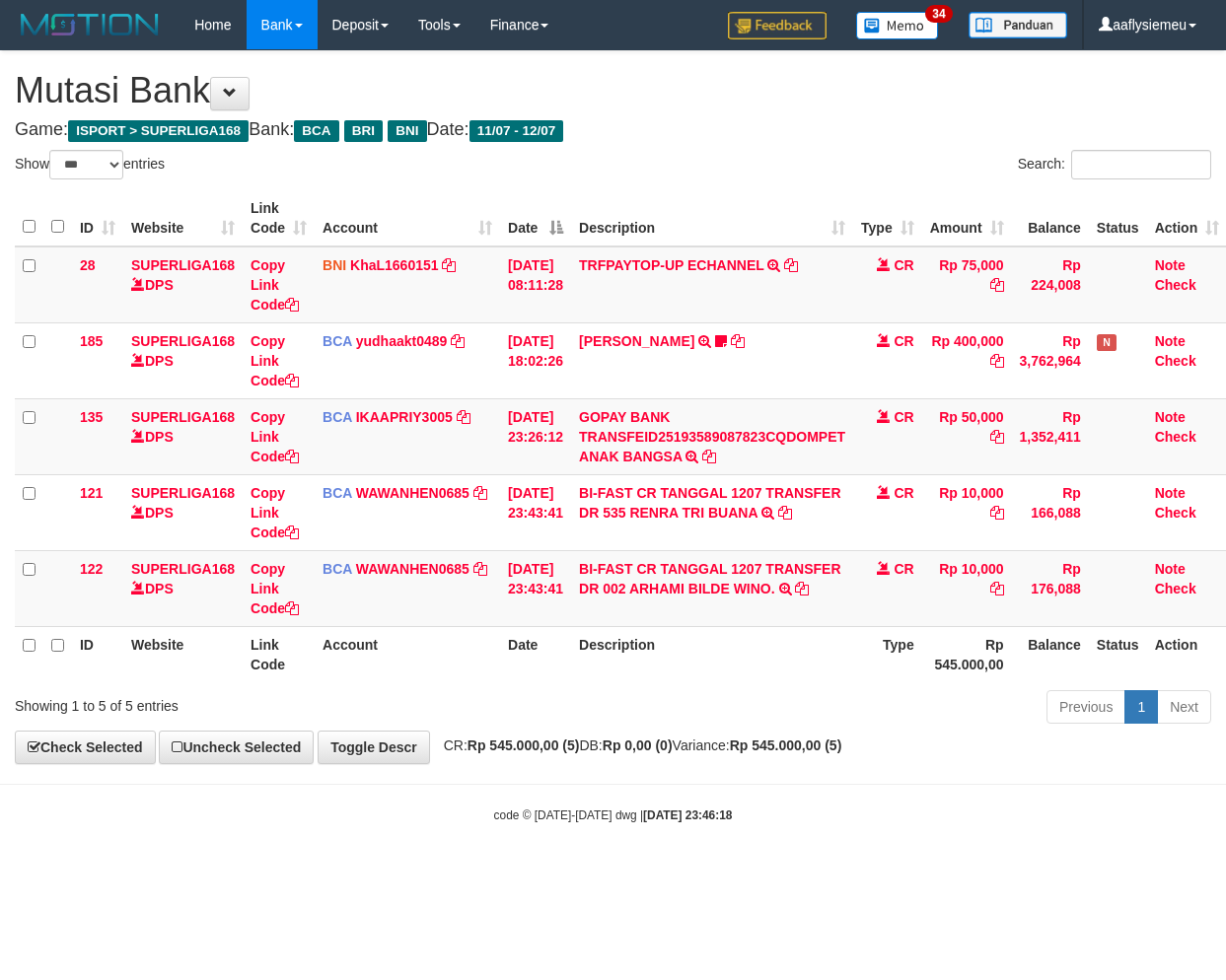 scroll, scrollTop: 0, scrollLeft: 0, axis: both 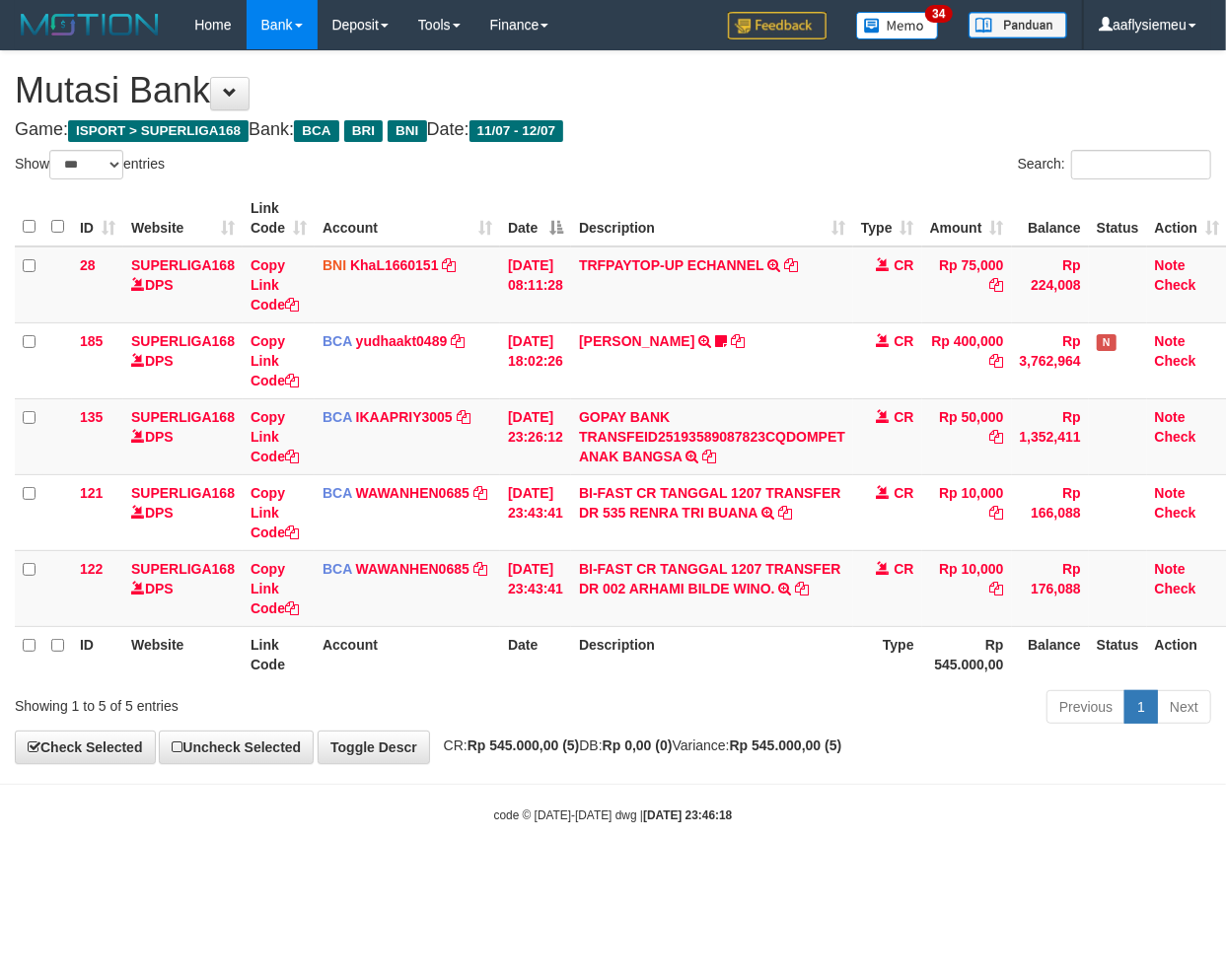 click on "Toggle navigation
Home
Bank
Account List
Load
By Website
Group
[ISPORT]													SUPERLIGA168
By Load Group (DPS)
34" at bounding box center [613, 437] 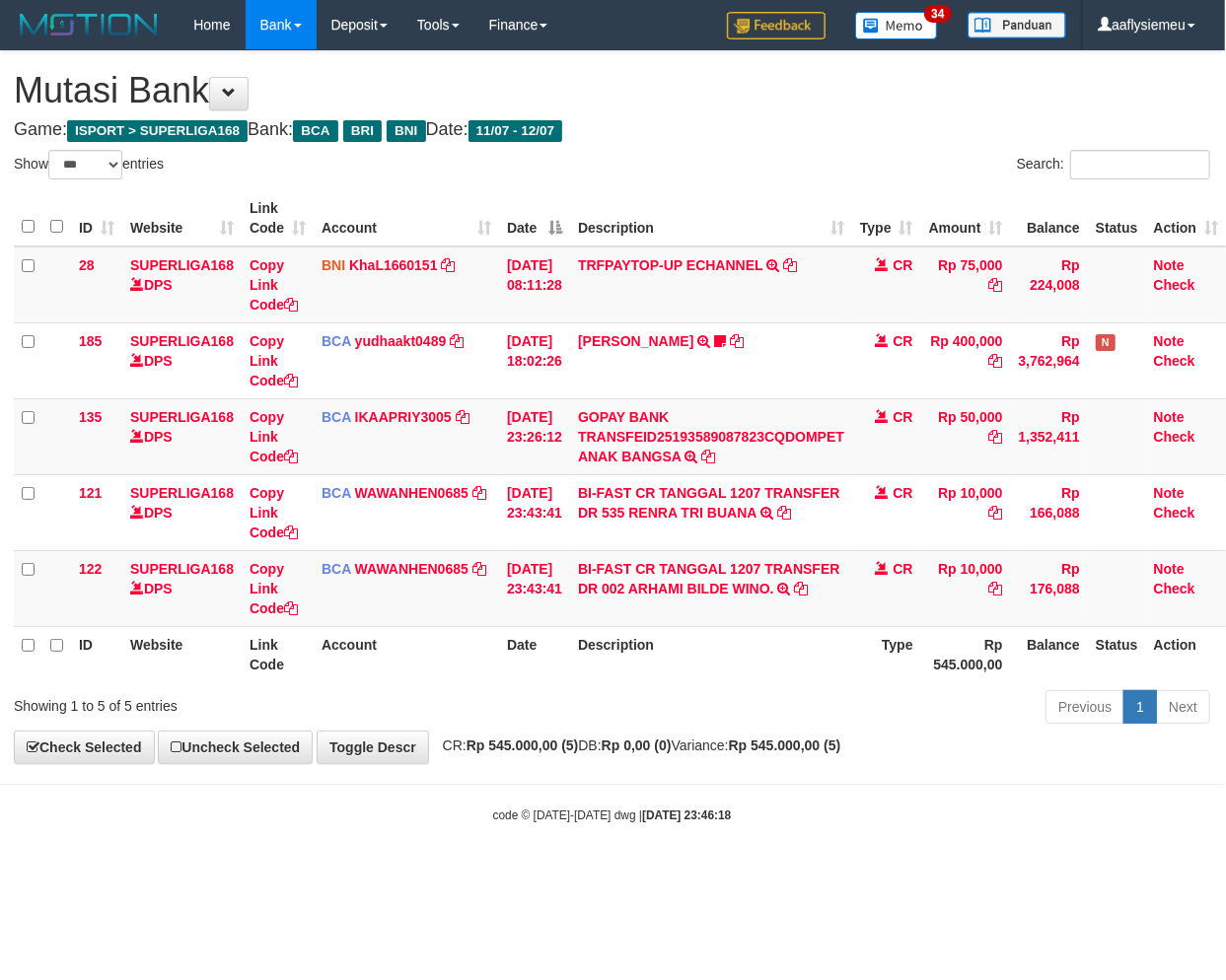 drag, startPoint x: 963, startPoint y: 800, endPoint x: 1225, endPoint y: 752, distance: 266.36066 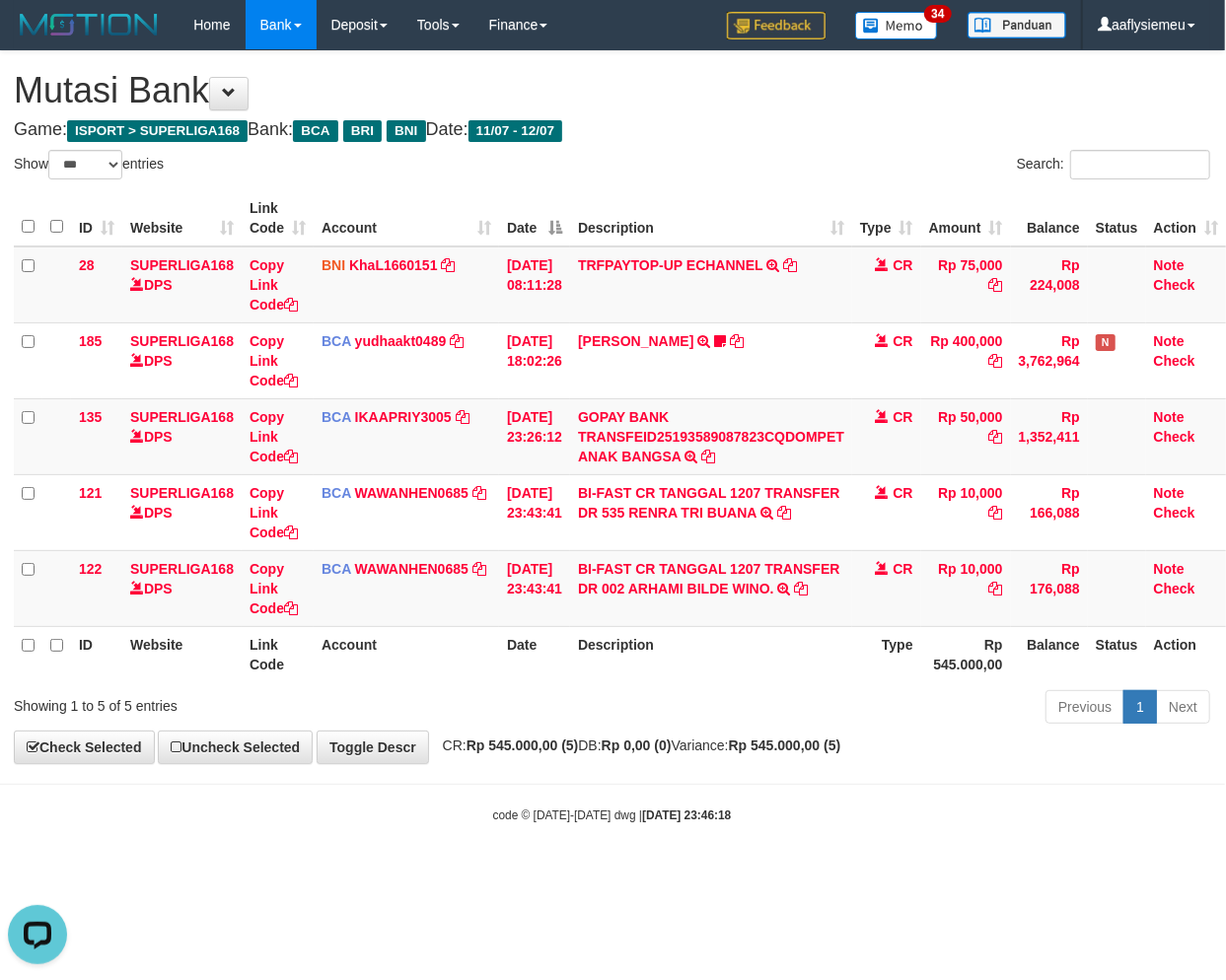 scroll, scrollTop: 0, scrollLeft: 0, axis: both 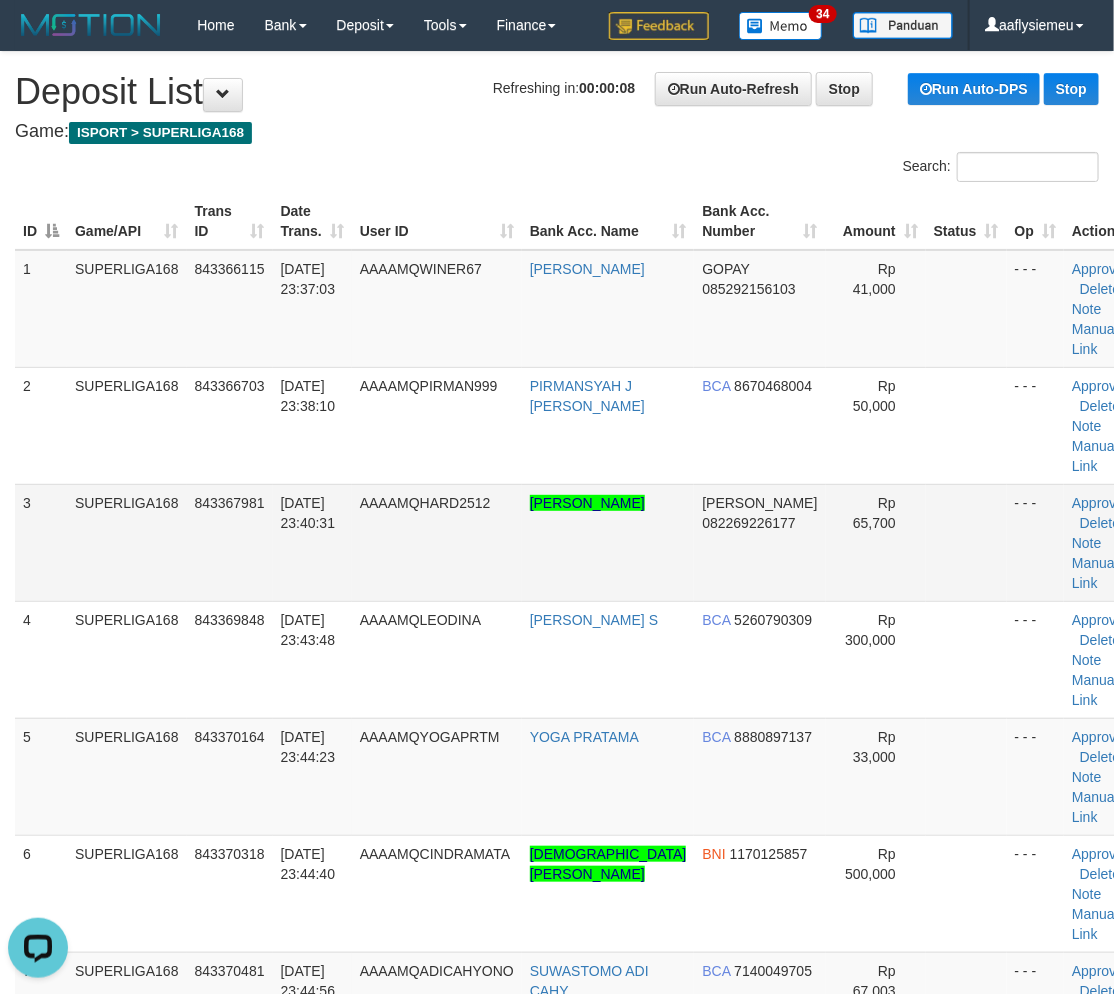 drag, startPoint x: 350, startPoint y: 490, endPoint x: 174, endPoint y: 578, distance: 196.77399 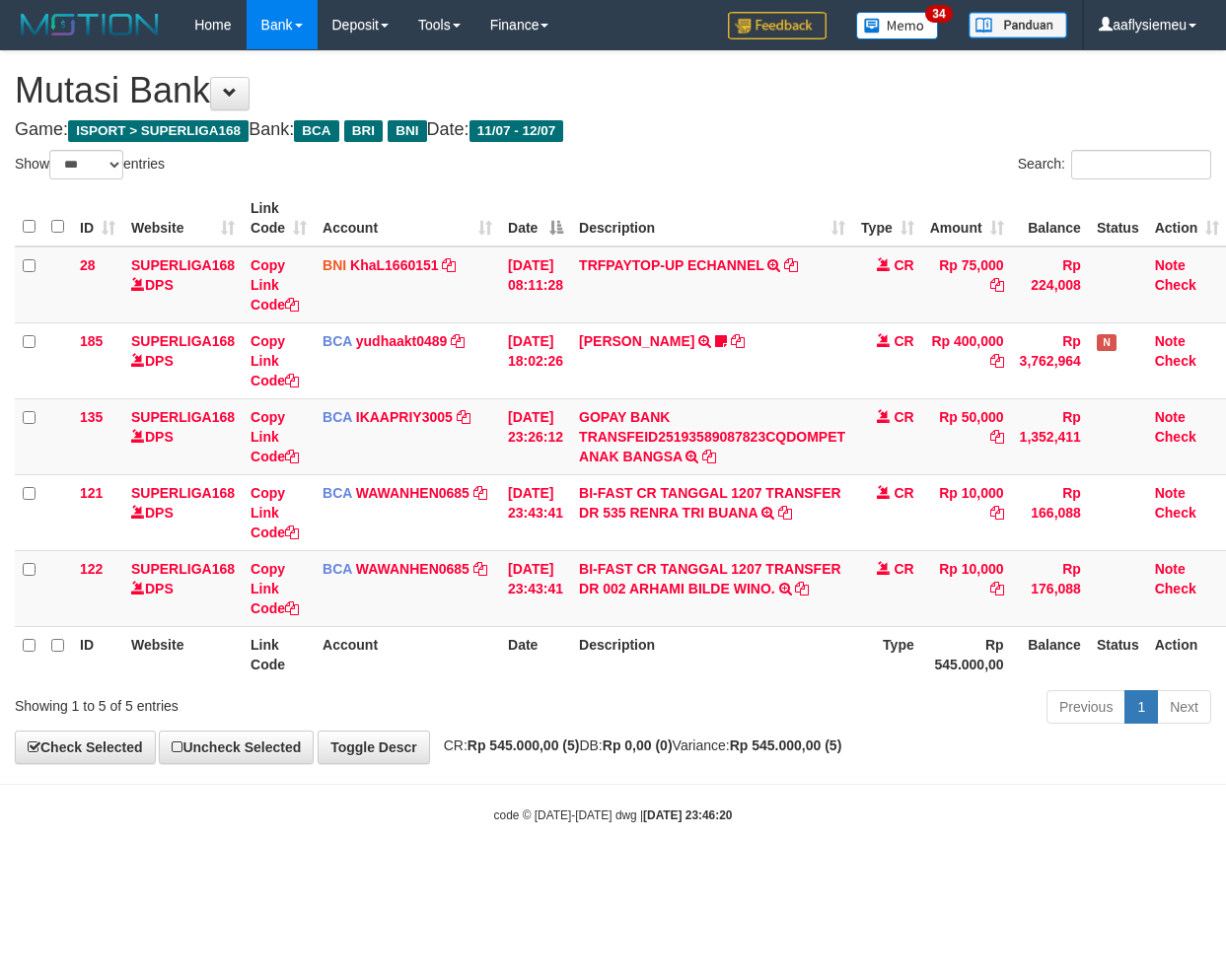 select on "***" 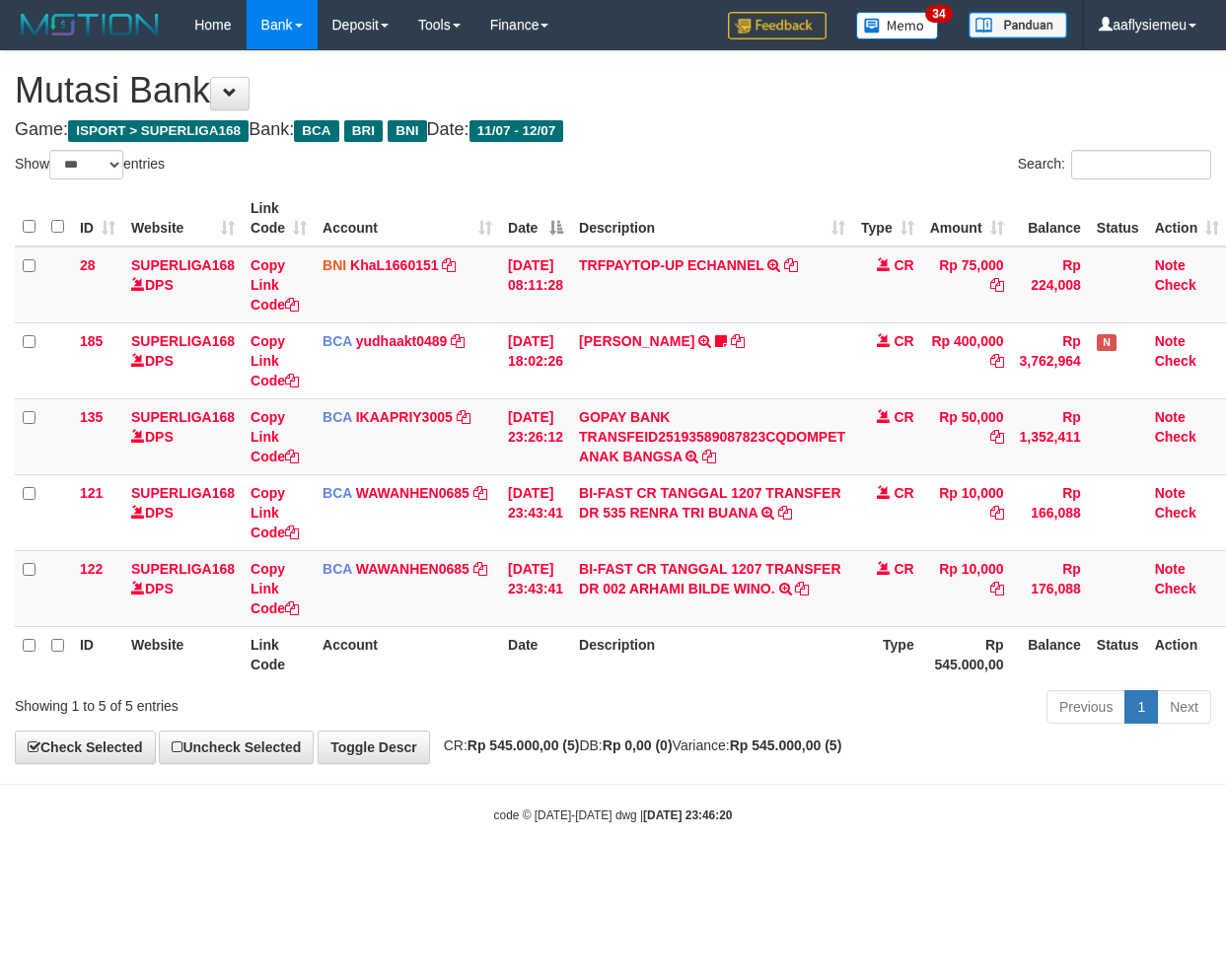 scroll, scrollTop: 0, scrollLeft: 14, axis: horizontal 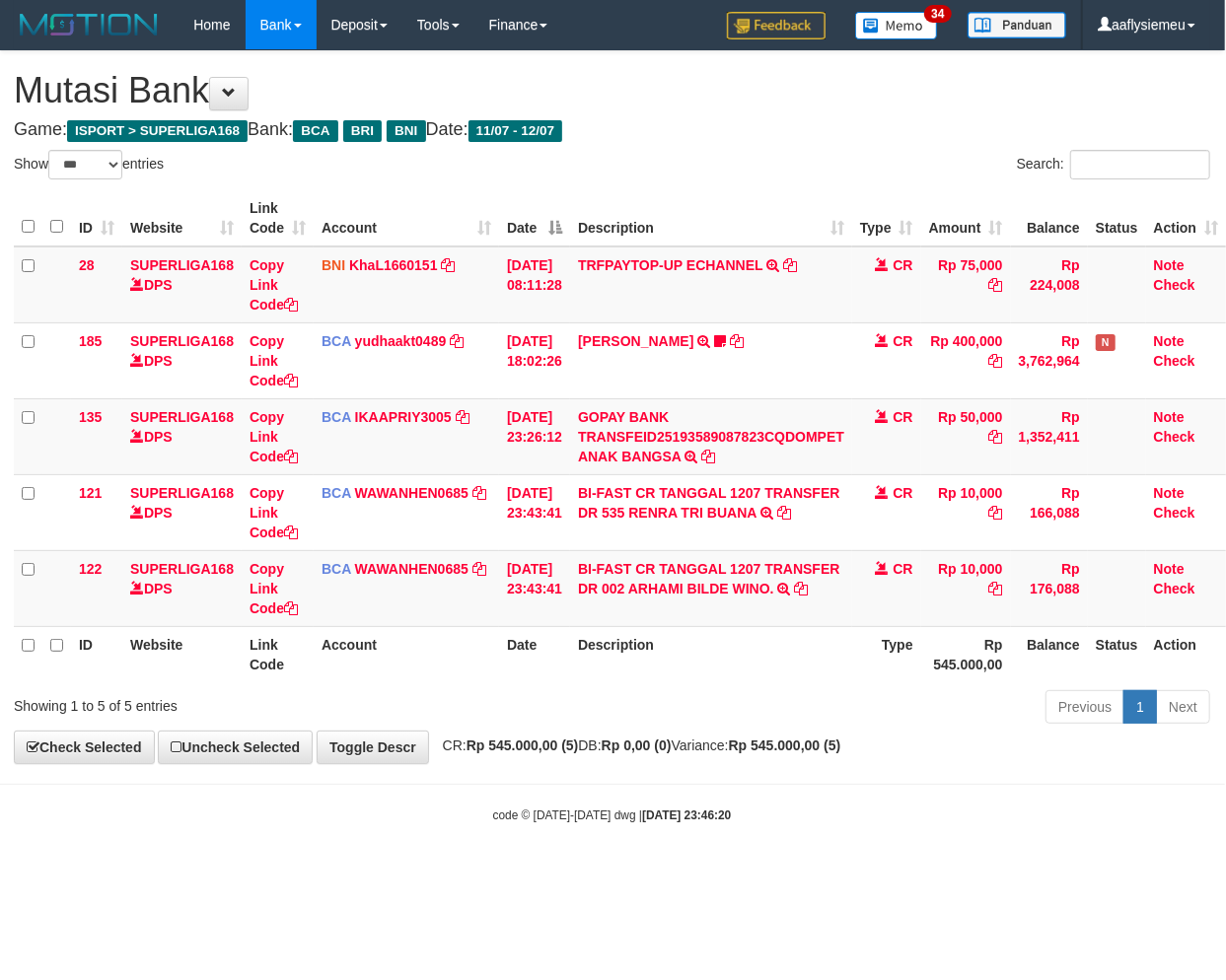 click on "Toggle navigation
Home
Bank
Account List
Load
By Website
Group
[ISPORT]													SUPERLIGA168
By Load Group (DPS)
34" at bounding box center [612, 437] 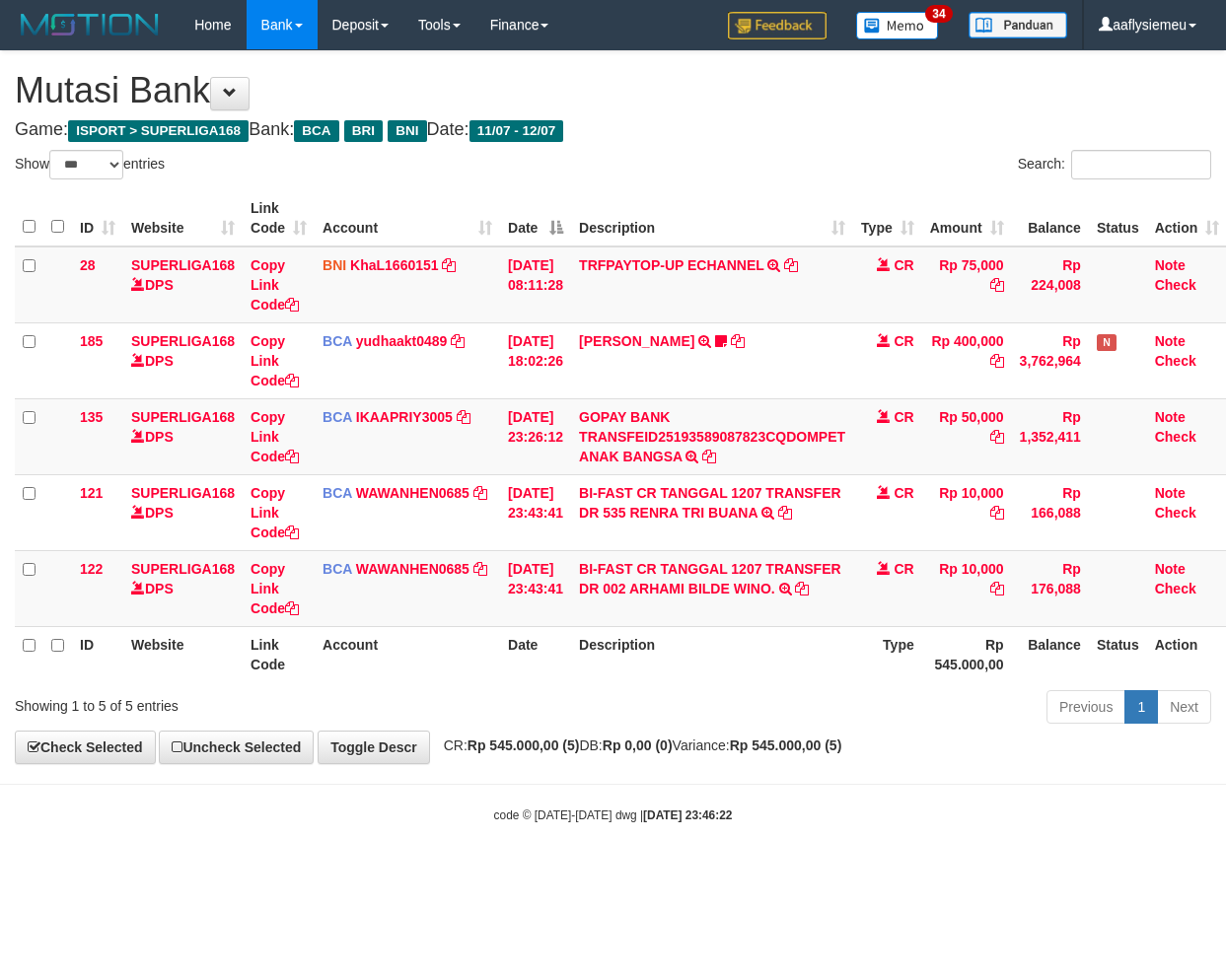 select on "***" 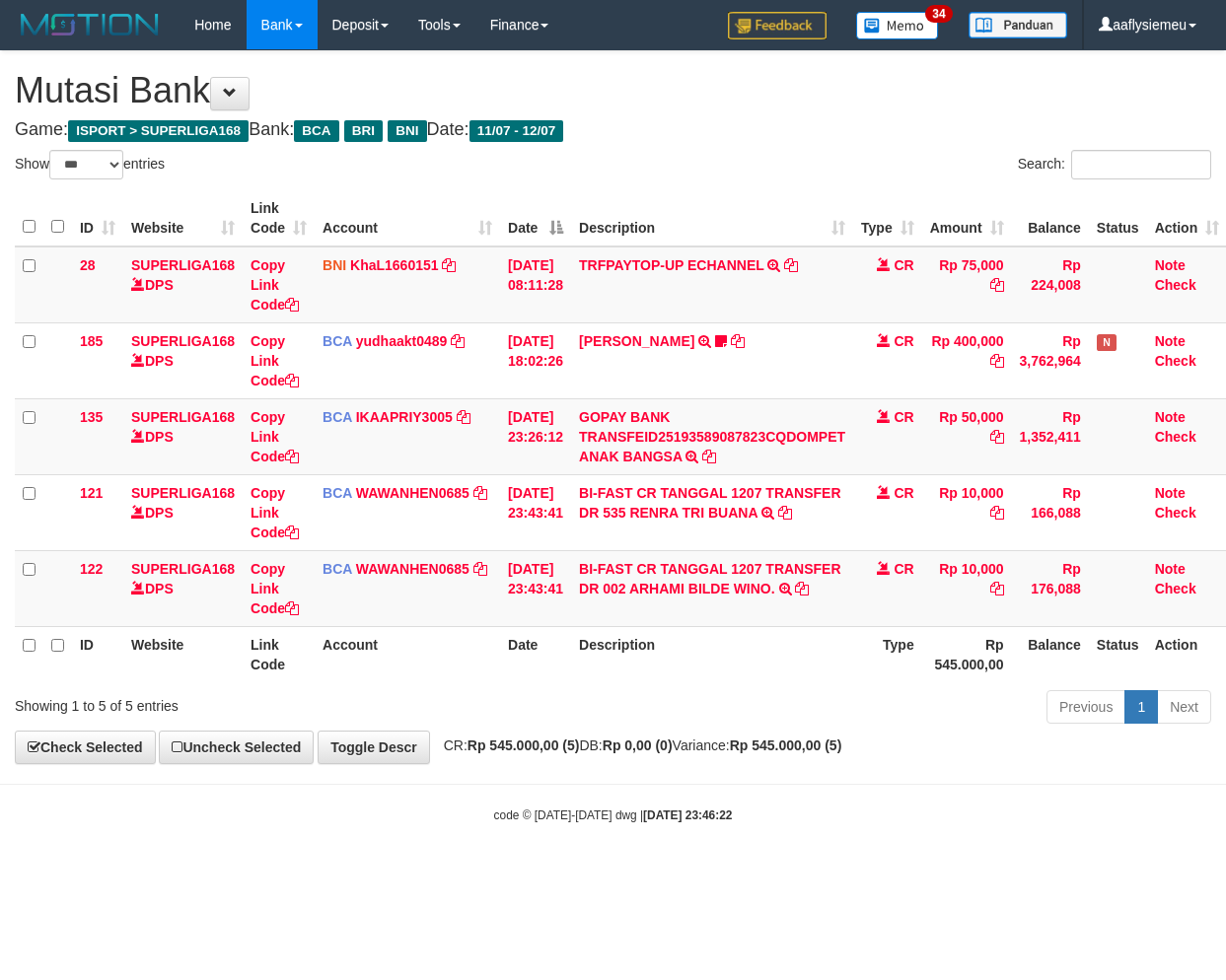 scroll, scrollTop: 0, scrollLeft: 14, axis: horizontal 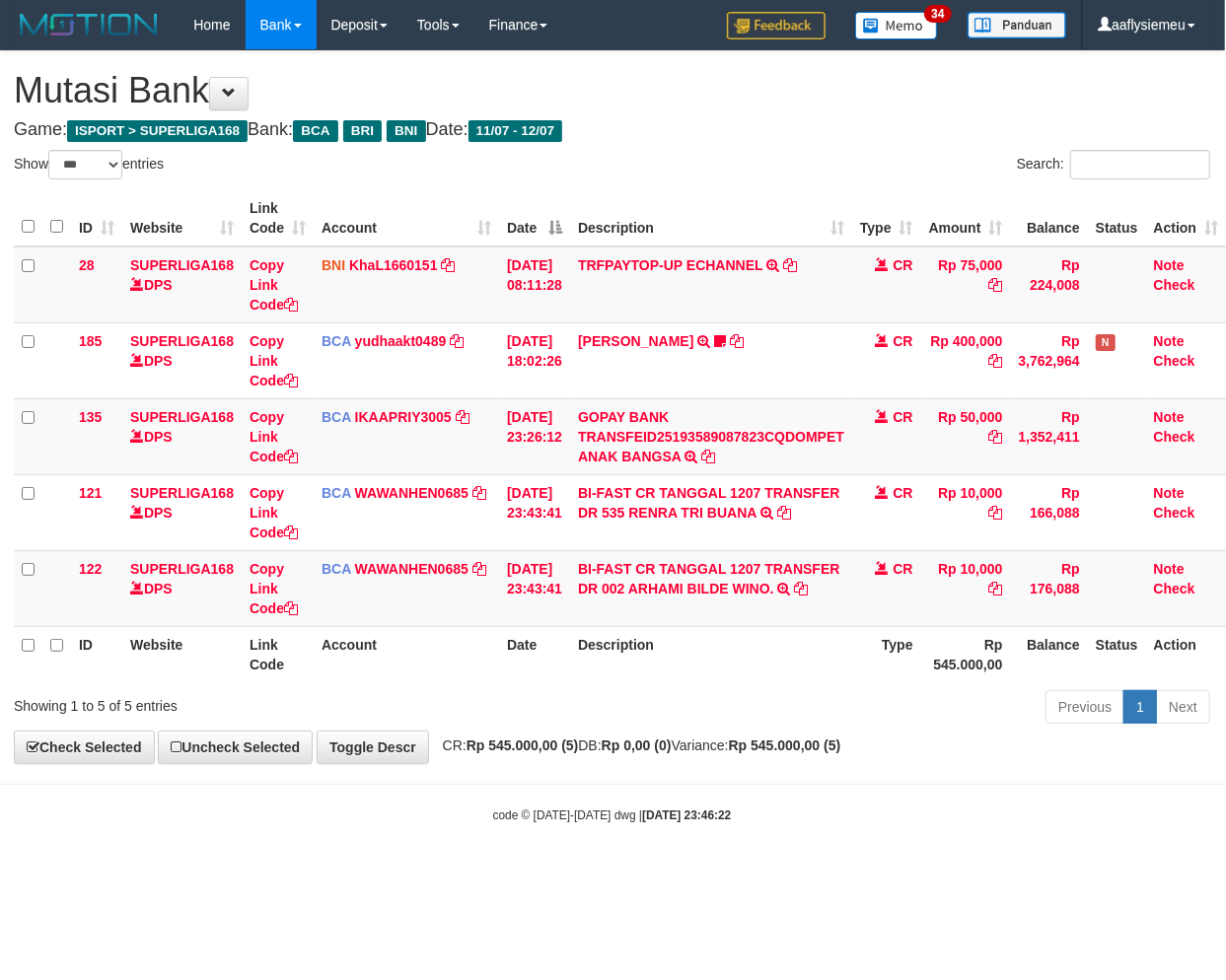 click on "Rp 545.000,00 (5)" at bounding box center (785, 745) 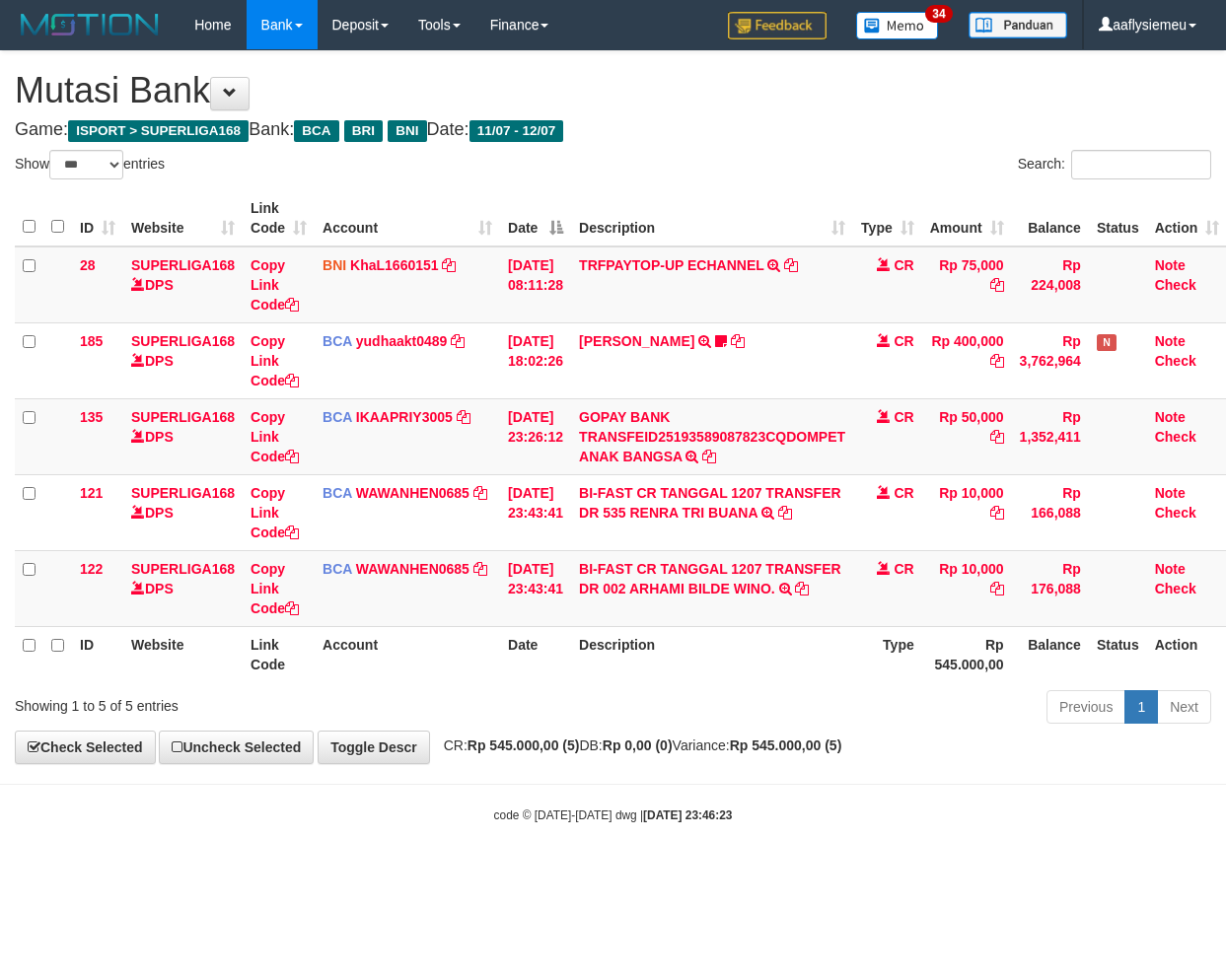 select on "***" 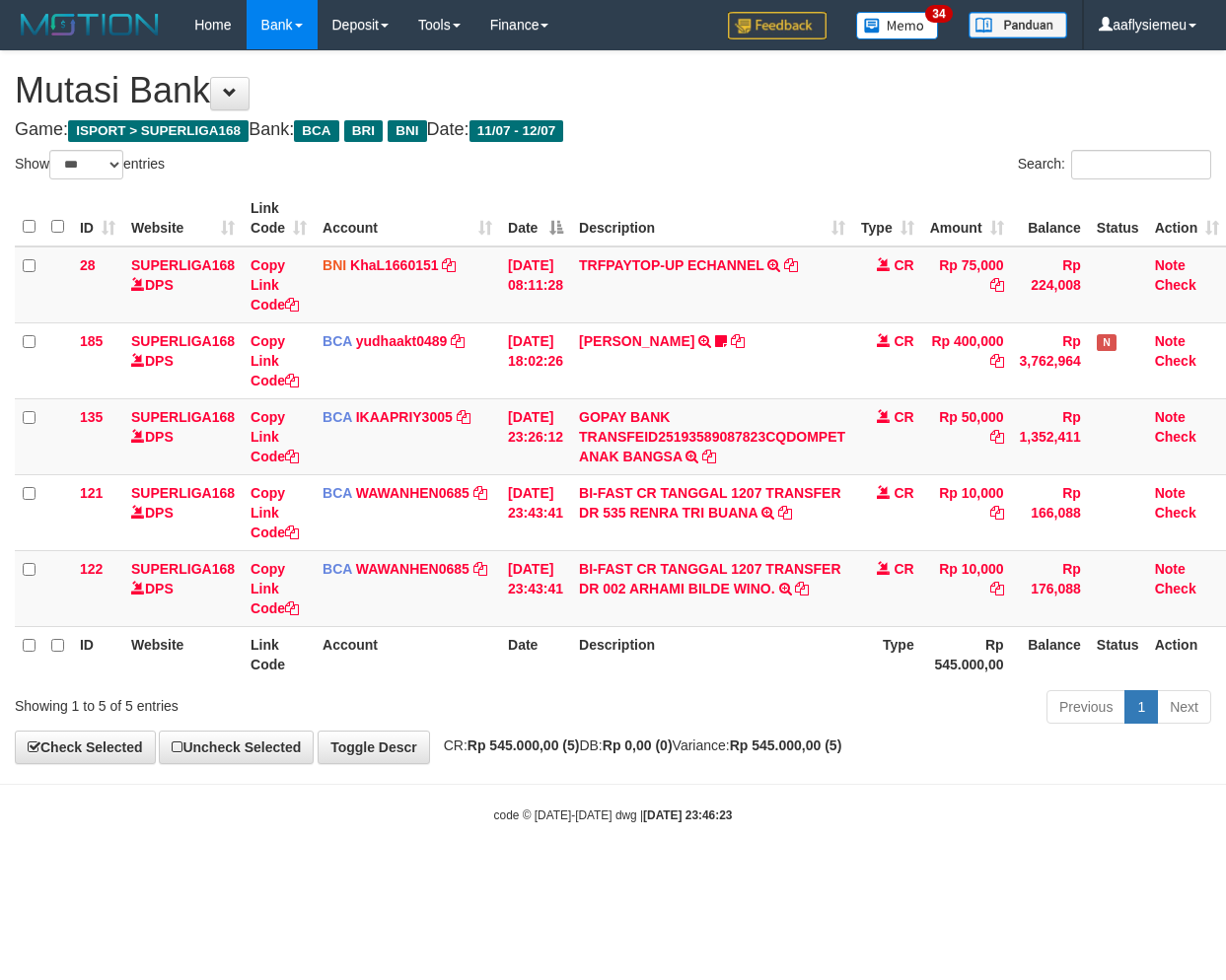 scroll, scrollTop: 0, scrollLeft: 14, axis: horizontal 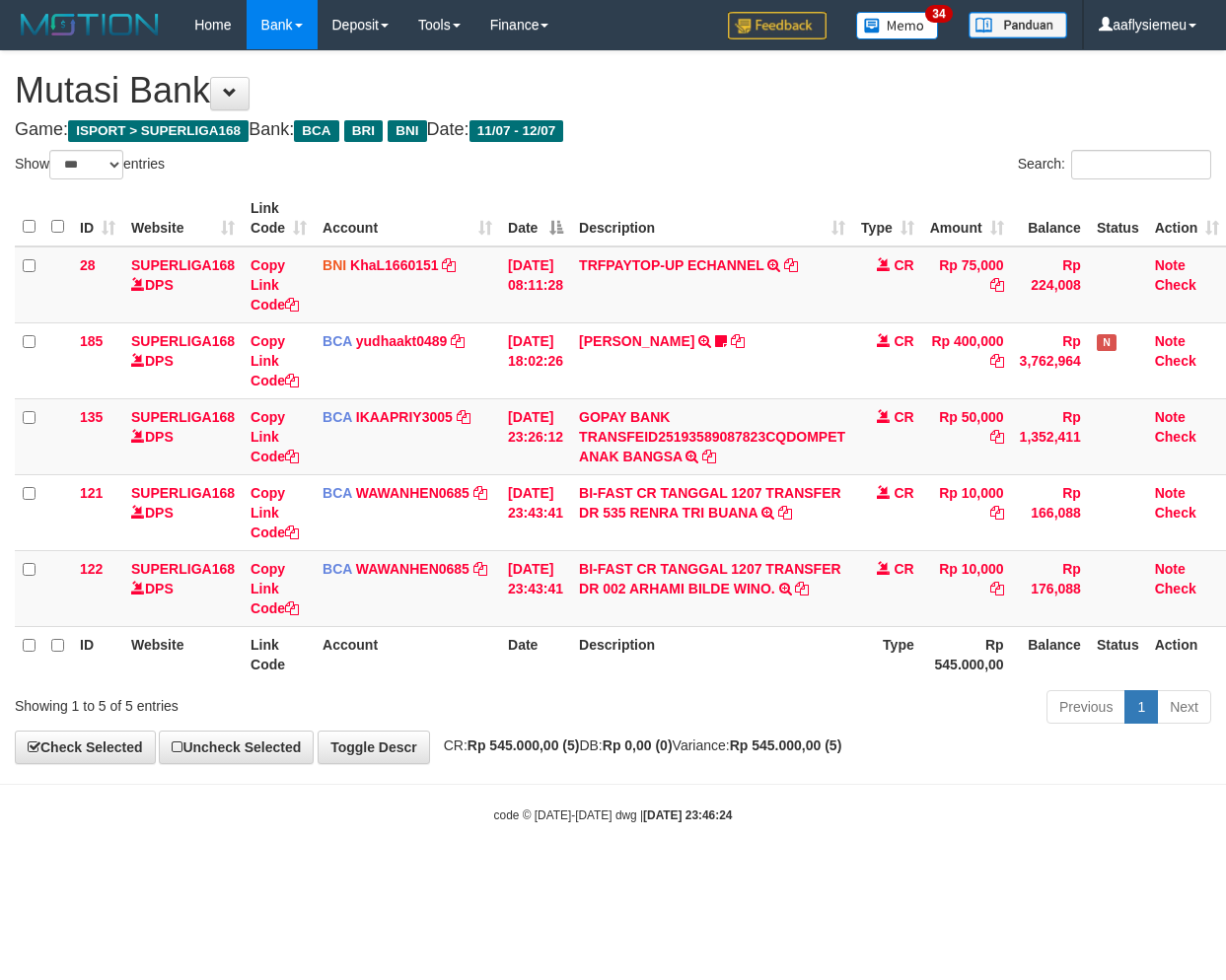 select on "***" 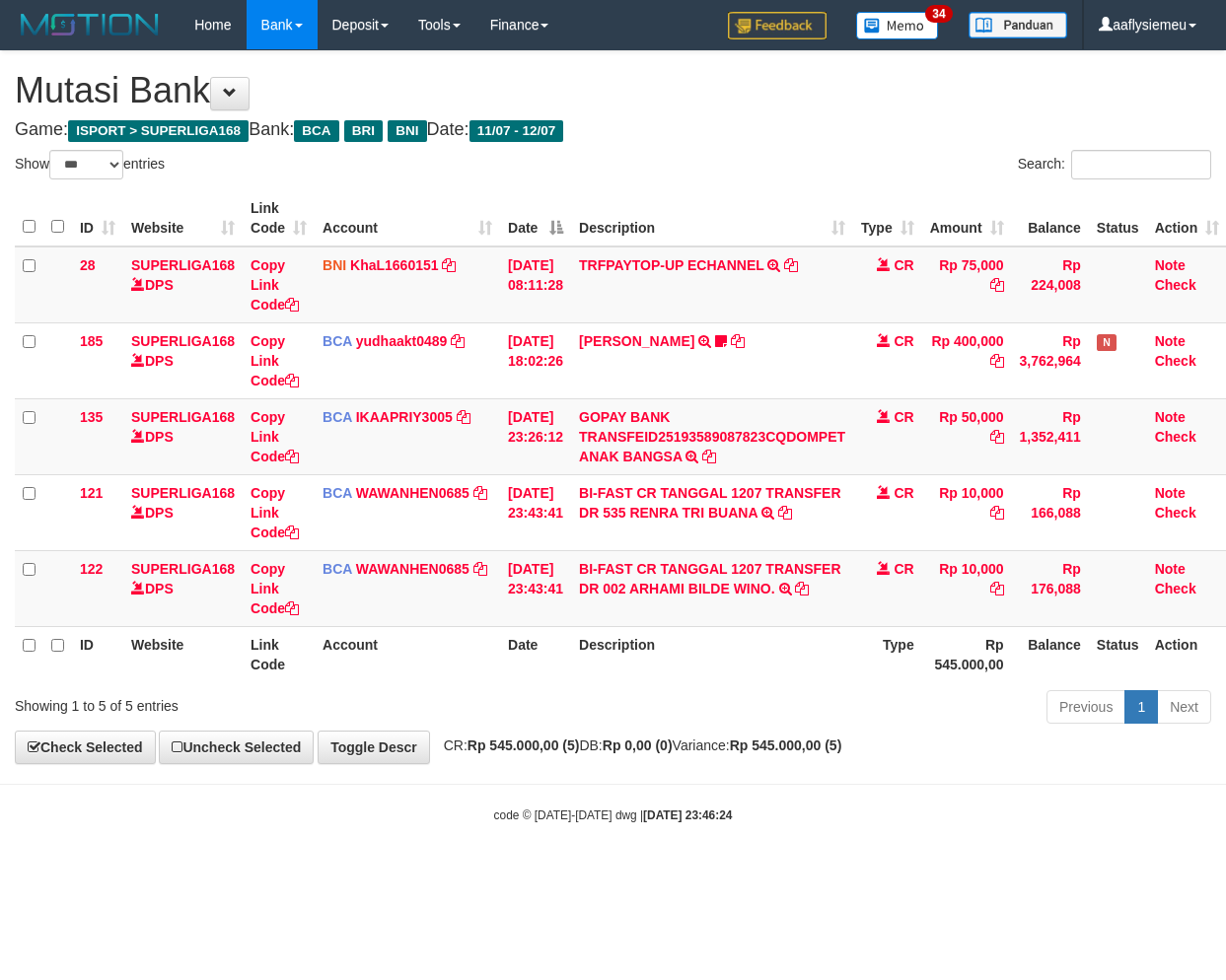 scroll, scrollTop: 0, scrollLeft: 14, axis: horizontal 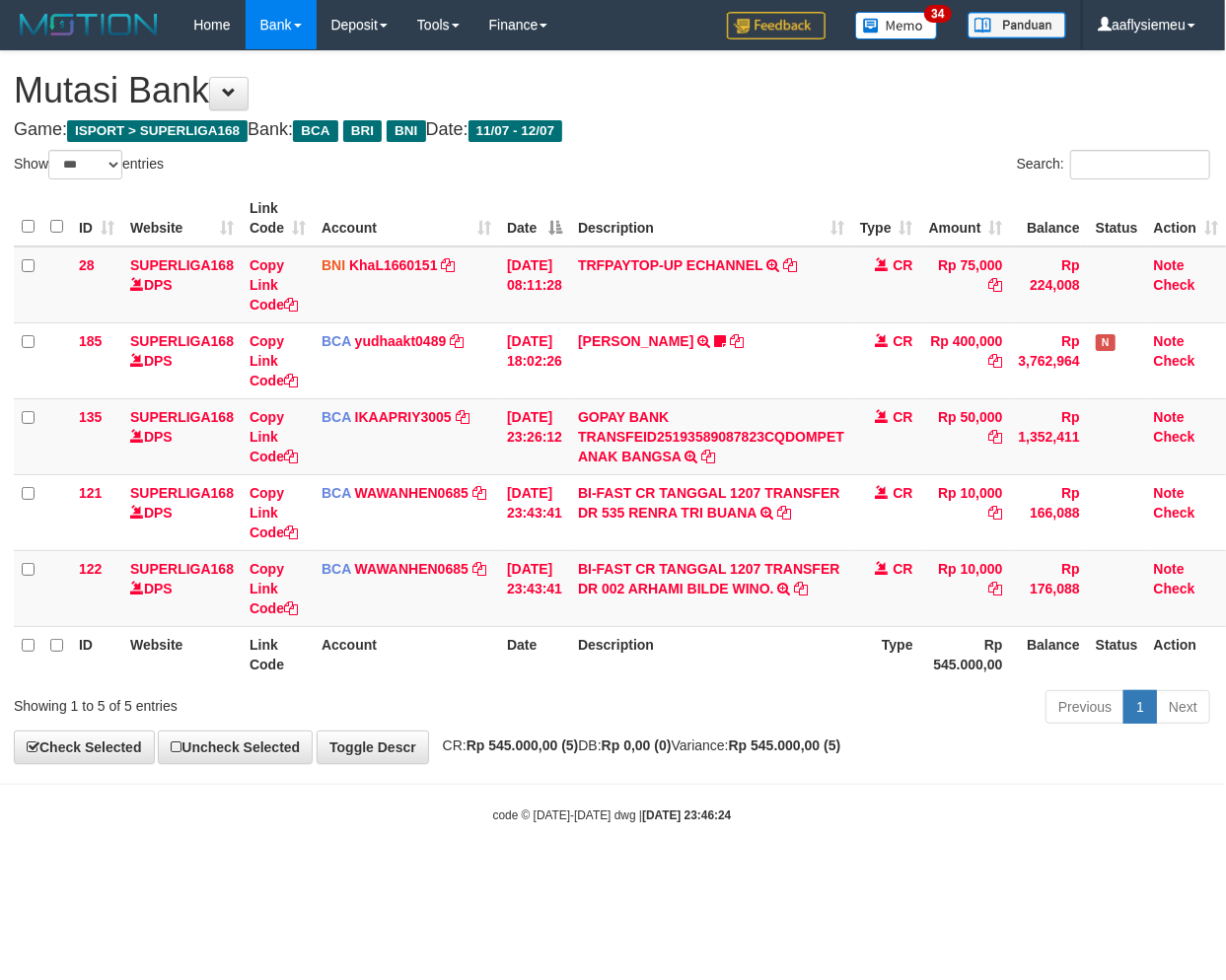 click on "Rp 545.000,00 (5)" at bounding box center [785, 745] 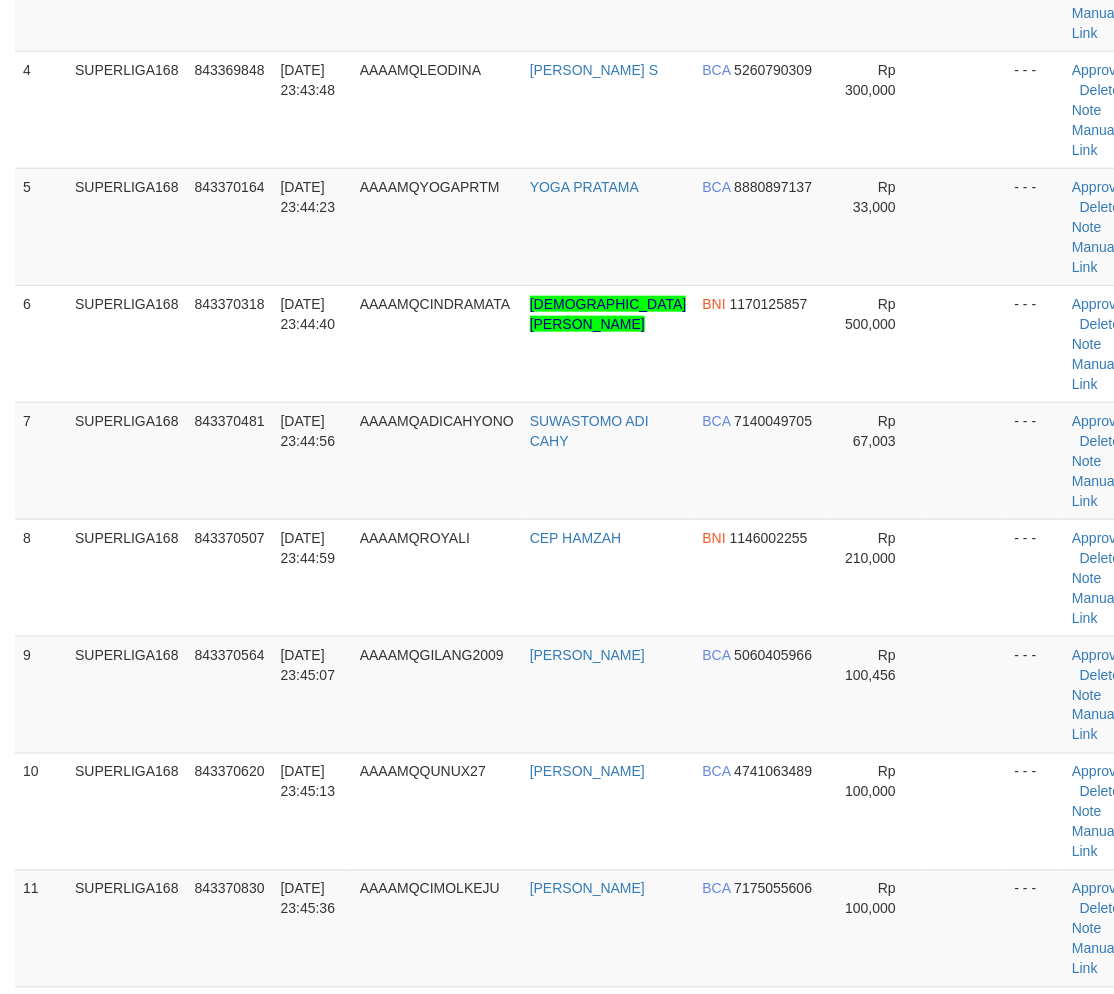 scroll, scrollTop: 555, scrollLeft: 0, axis: vertical 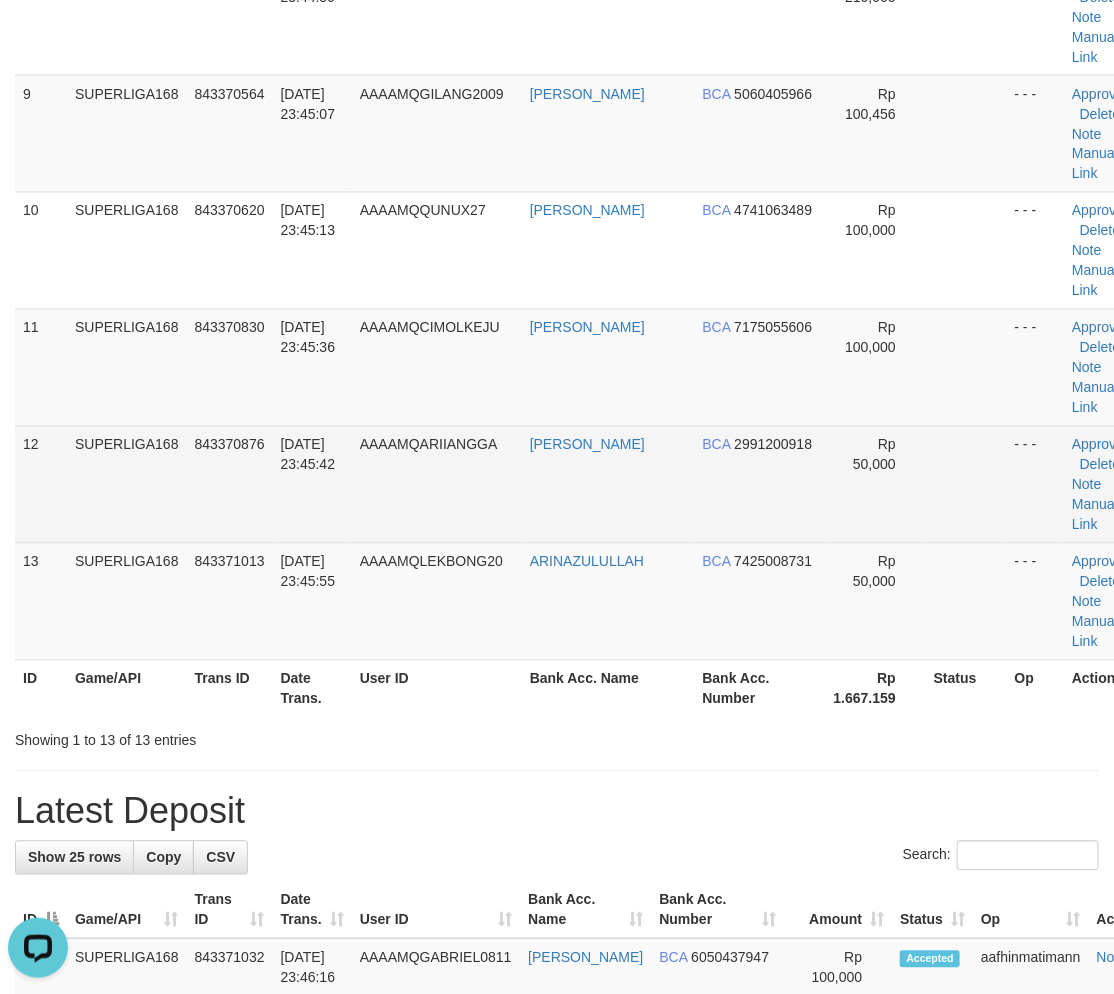 click on "12/07/2025 23:45:42" at bounding box center [308, 455] 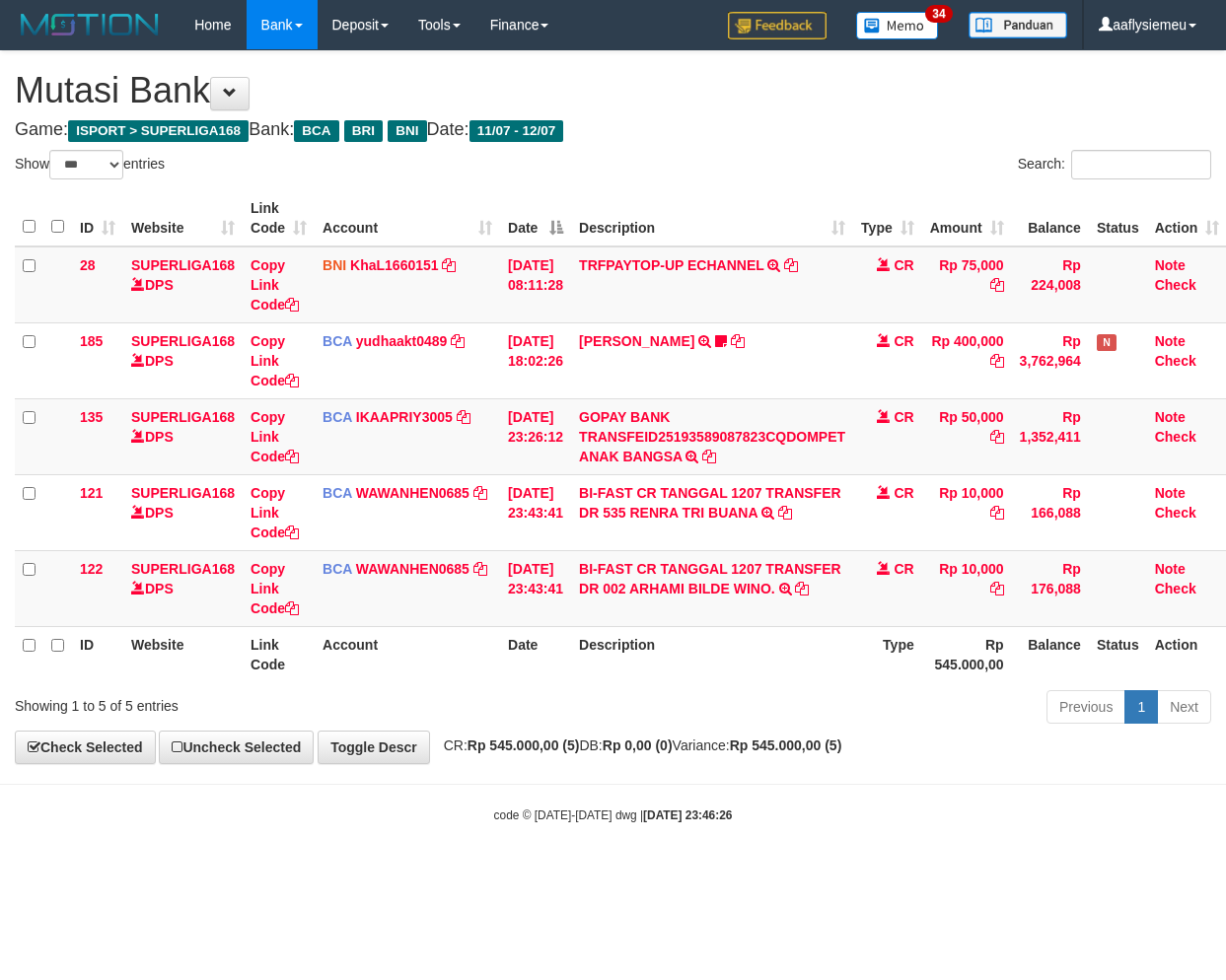 select on "***" 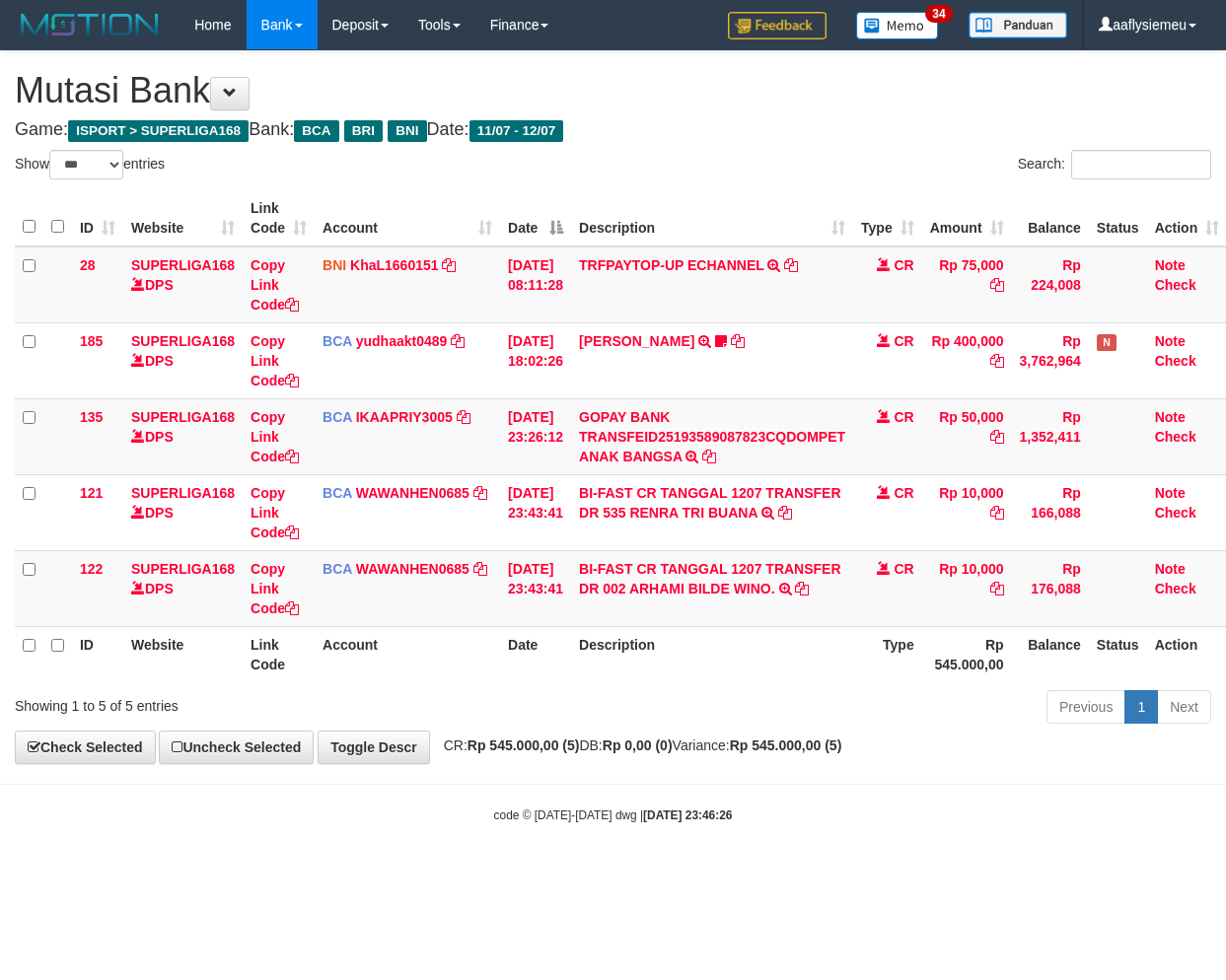 scroll, scrollTop: 0, scrollLeft: 14, axis: horizontal 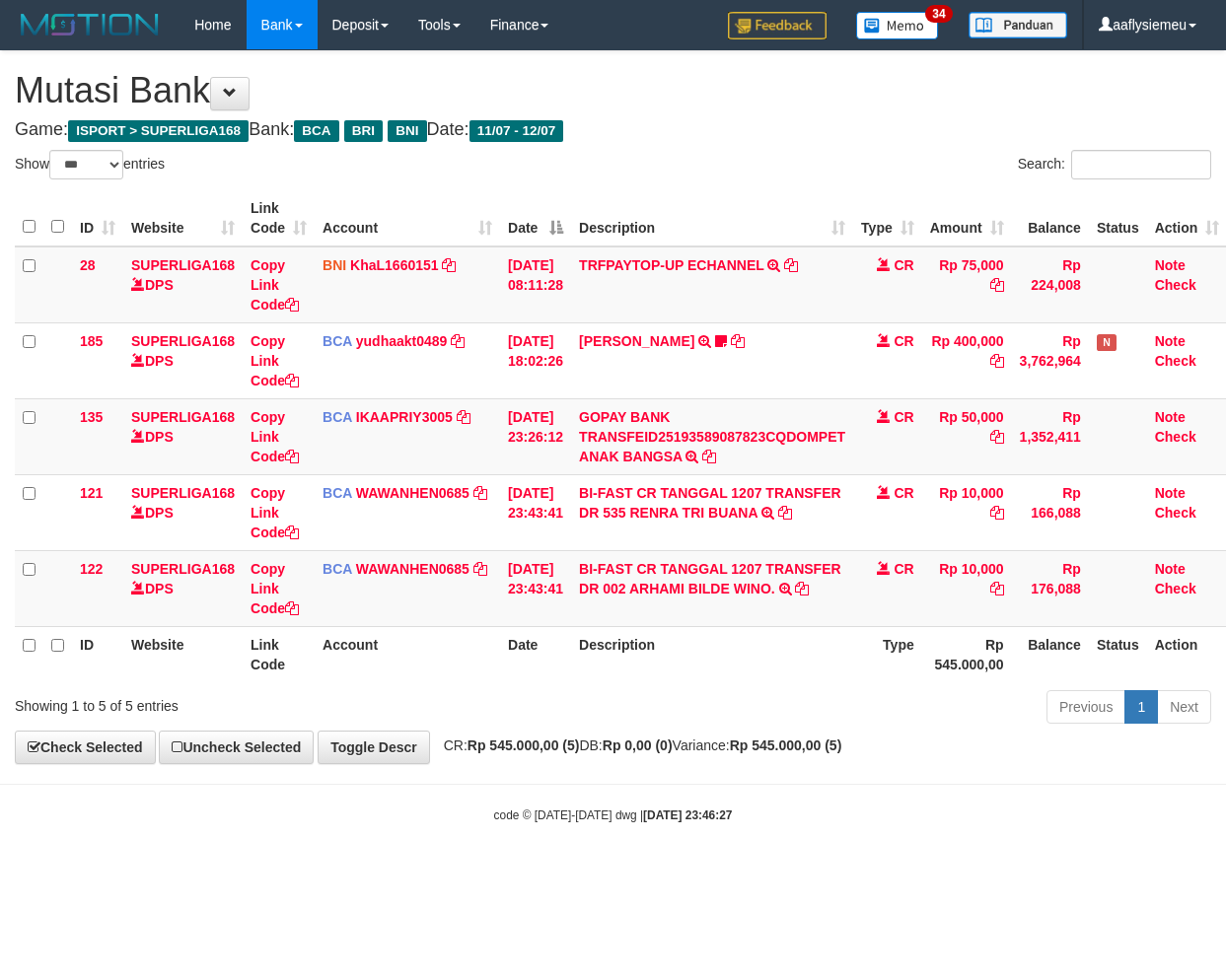select on "***" 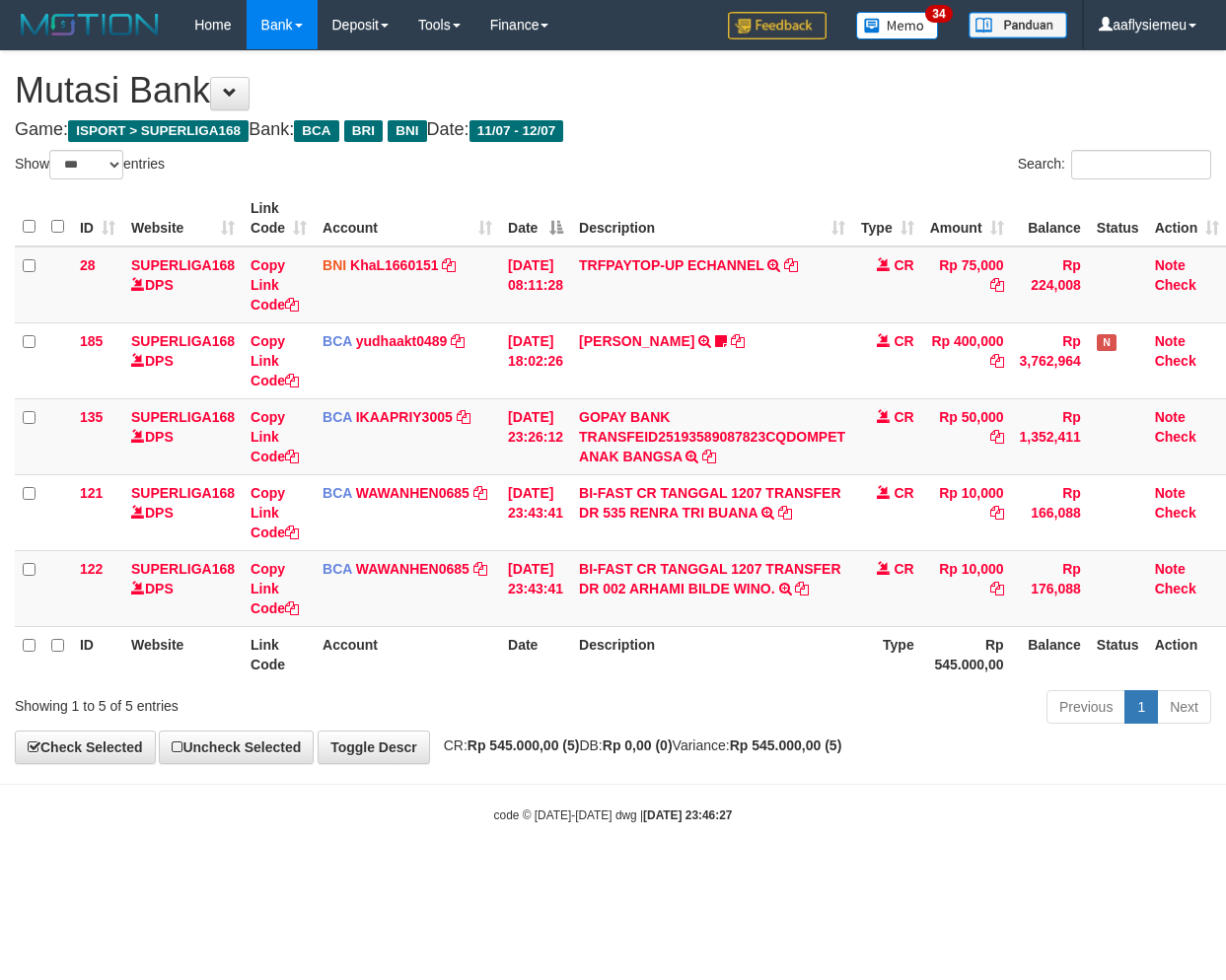 scroll, scrollTop: 0, scrollLeft: 14, axis: horizontal 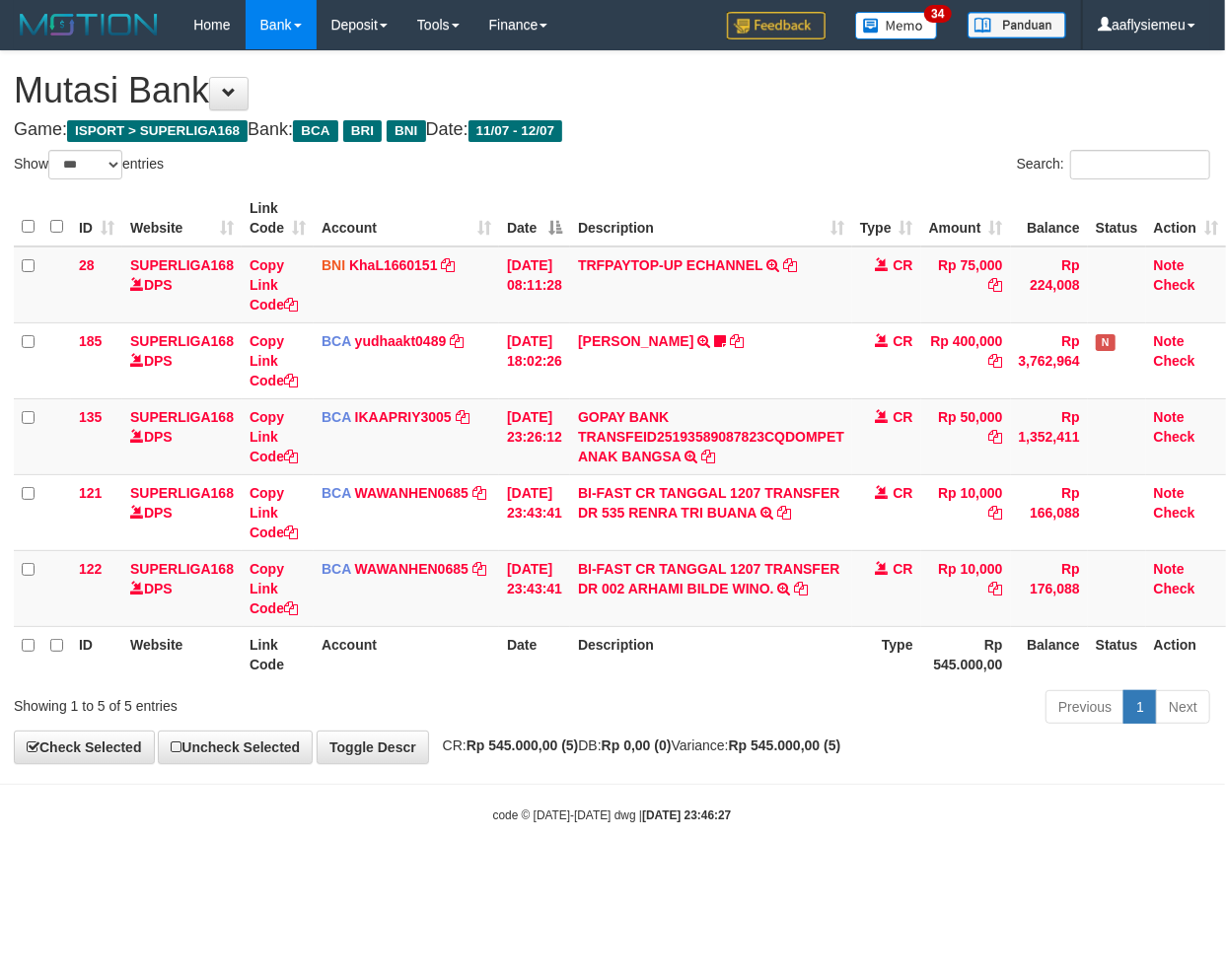 drag, startPoint x: 1007, startPoint y: 767, endPoint x: 1149, endPoint y: 692, distance: 160.58954 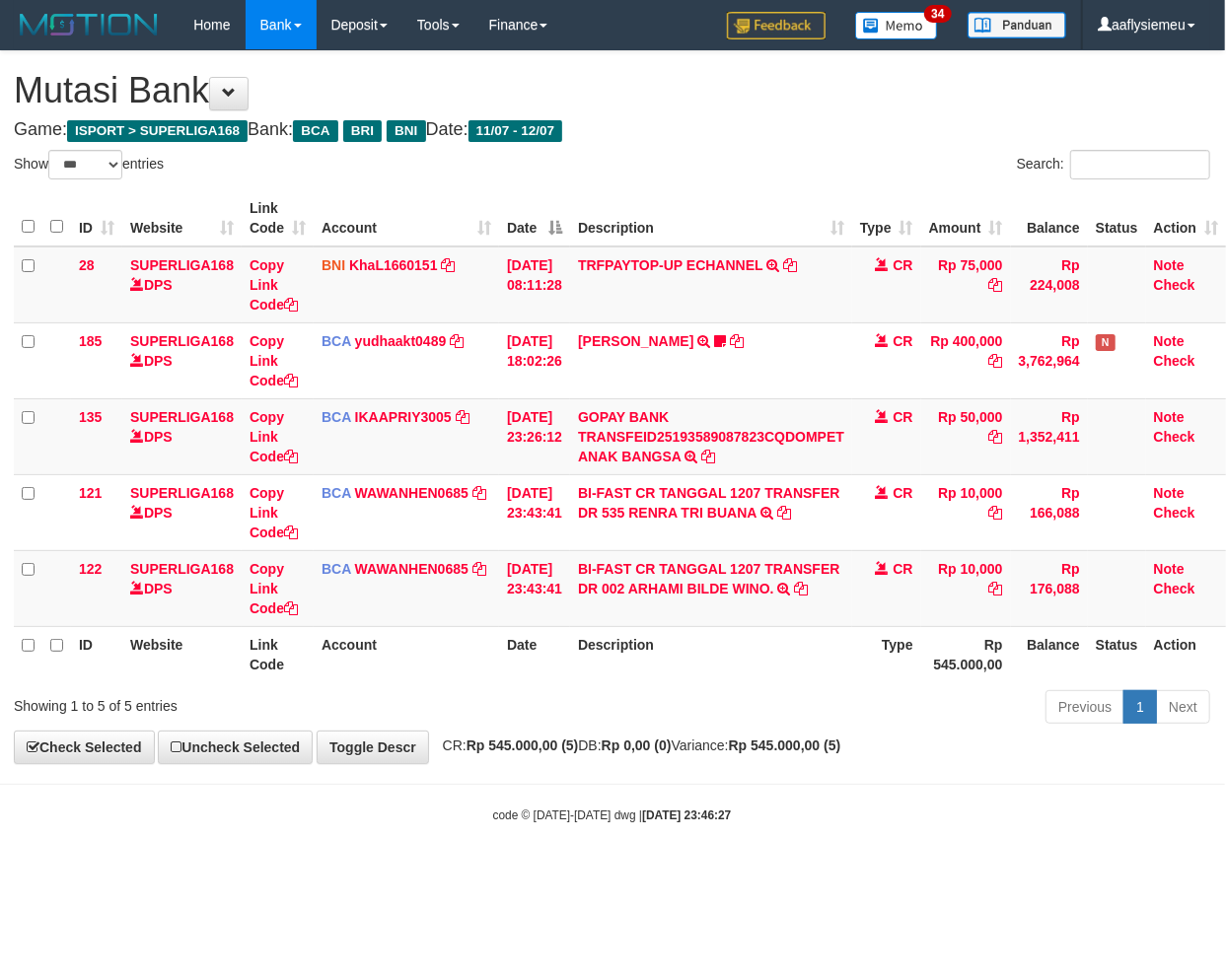 click on "**********" at bounding box center (612, 407) 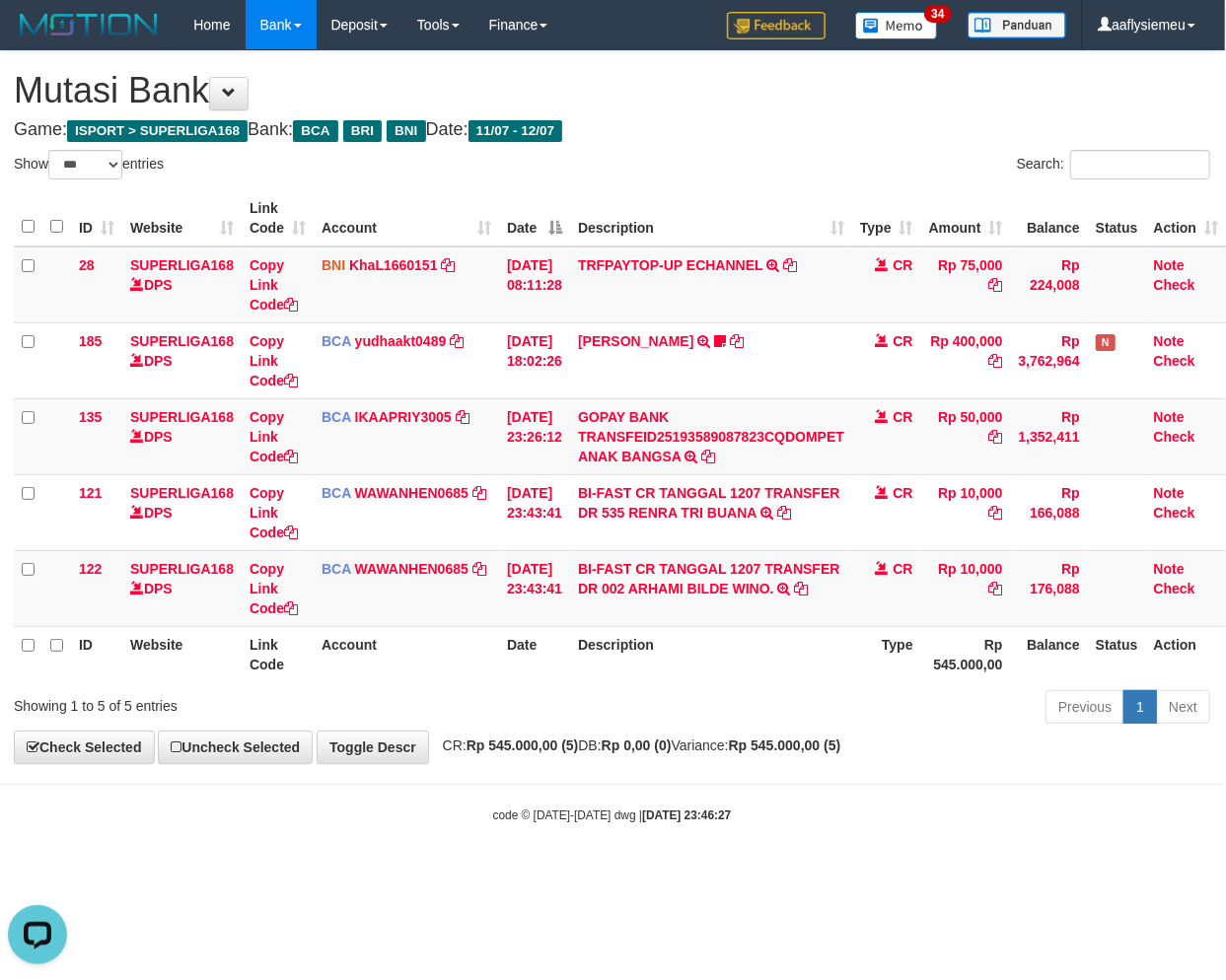scroll, scrollTop: 0, scrollLeft: 0, axis: both 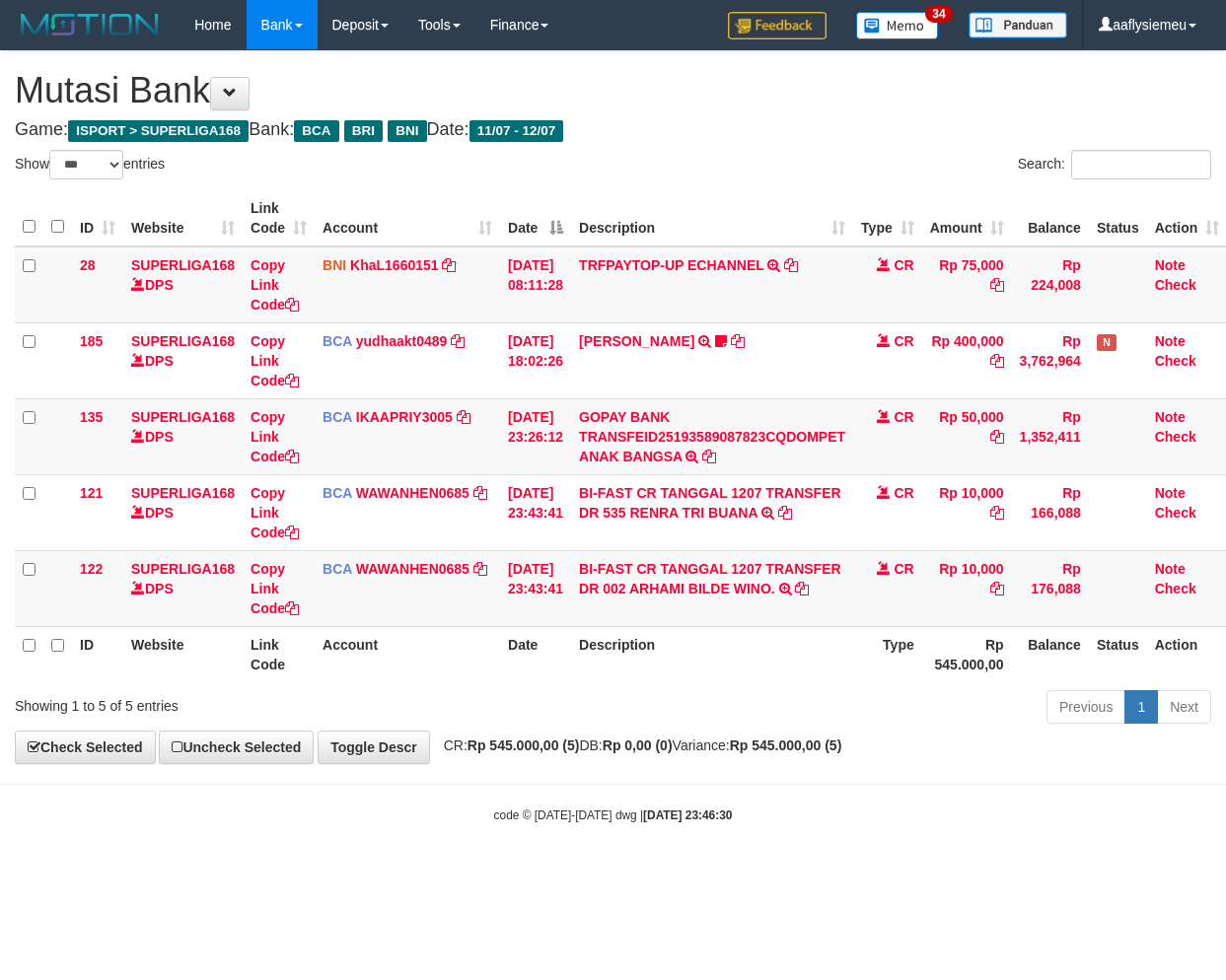 select on "***" 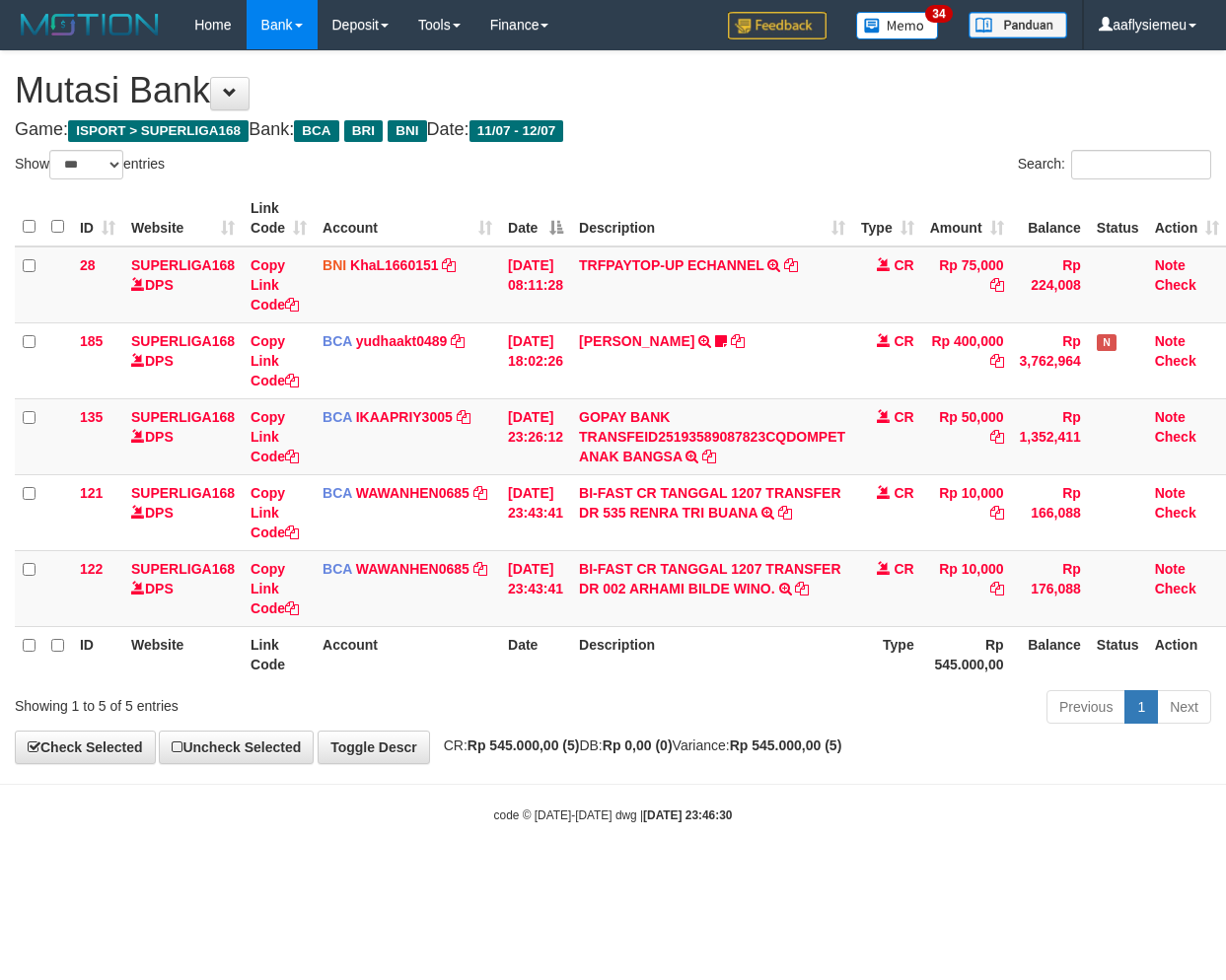 scroll, scrollTop: 0, scrollLeft: 14, axis: horizontal 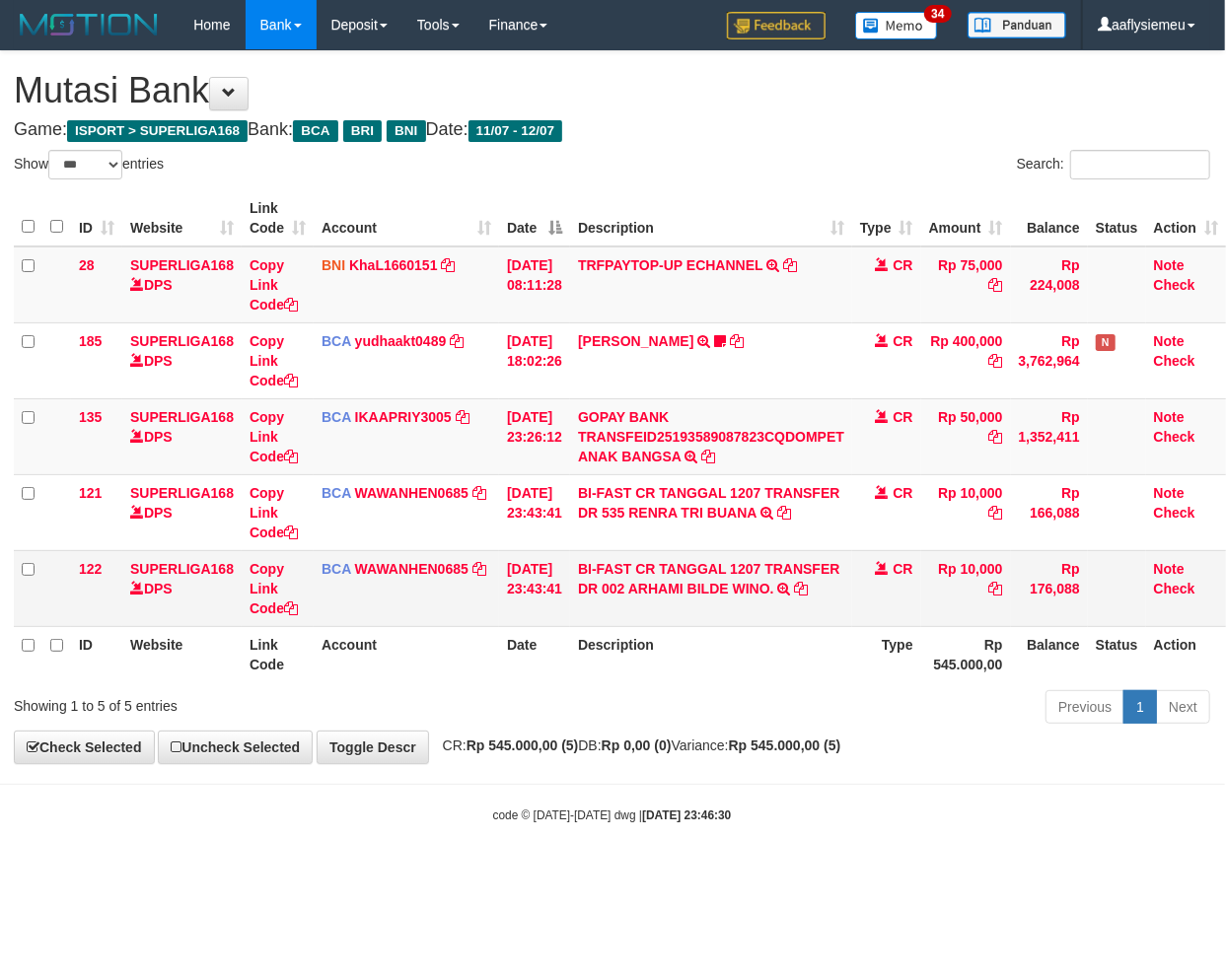 click on "BI-FAST CR TANGGAL 1207 TRANSFER DR 002 ARHAMI BILDE WINO.         BI-FAST CR TANGGAL :12/07 TRANSFER DR 002 ARHAMI BILDE WINO." at bounding box center [711, 588] 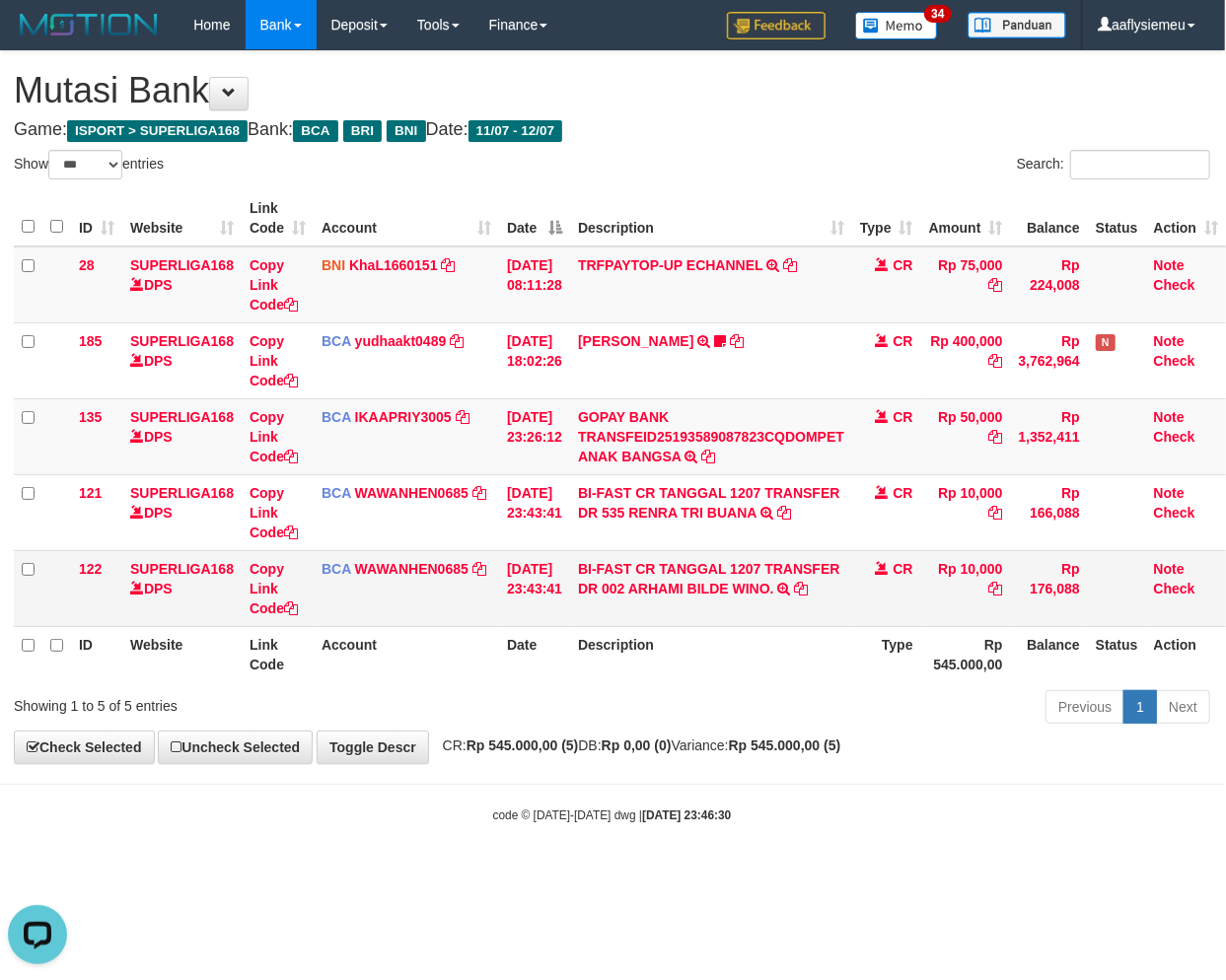 scroll, scrollTop: 0, scrollLeft: 0, axis: both 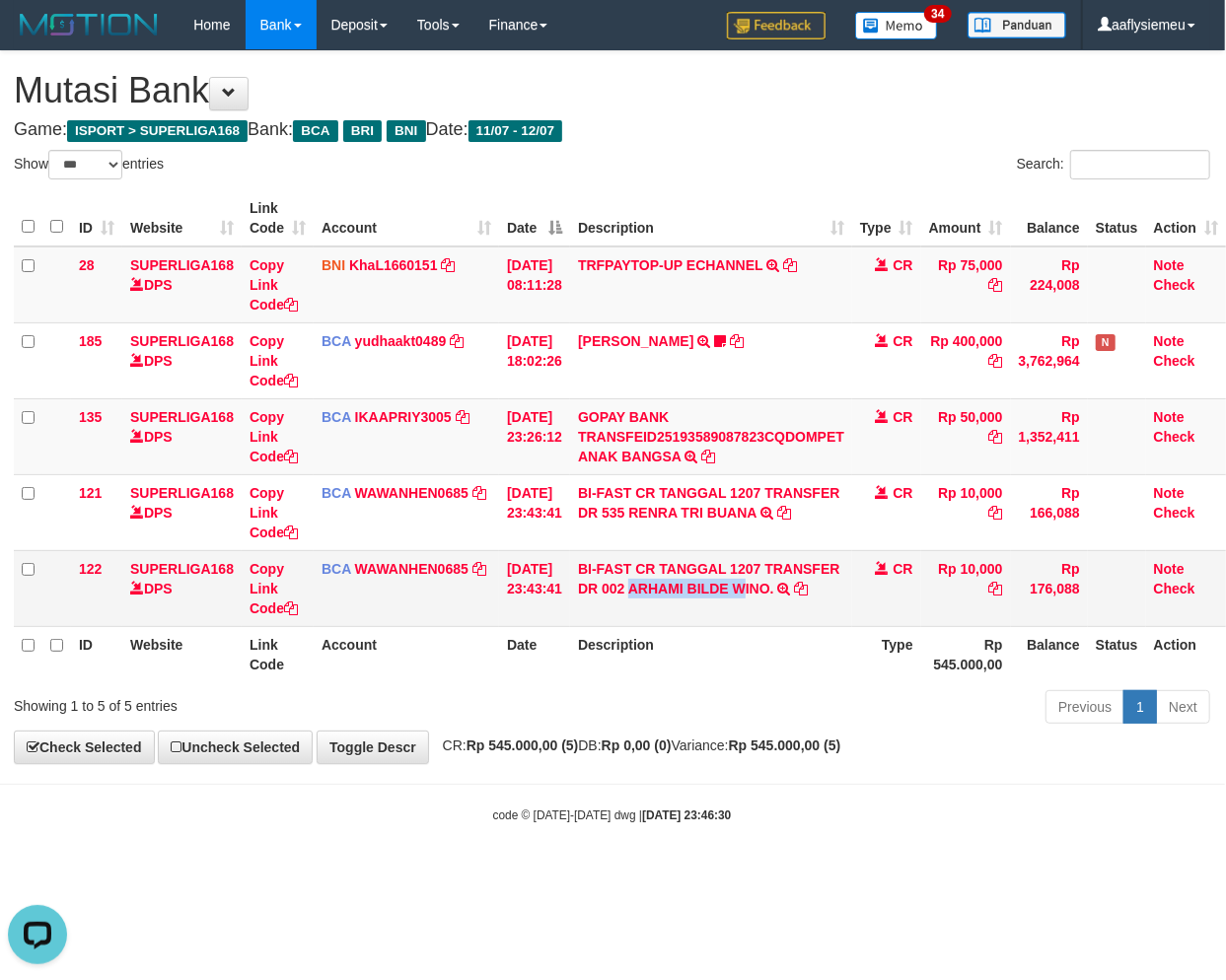 copy on "ARHAMI BILDE W" 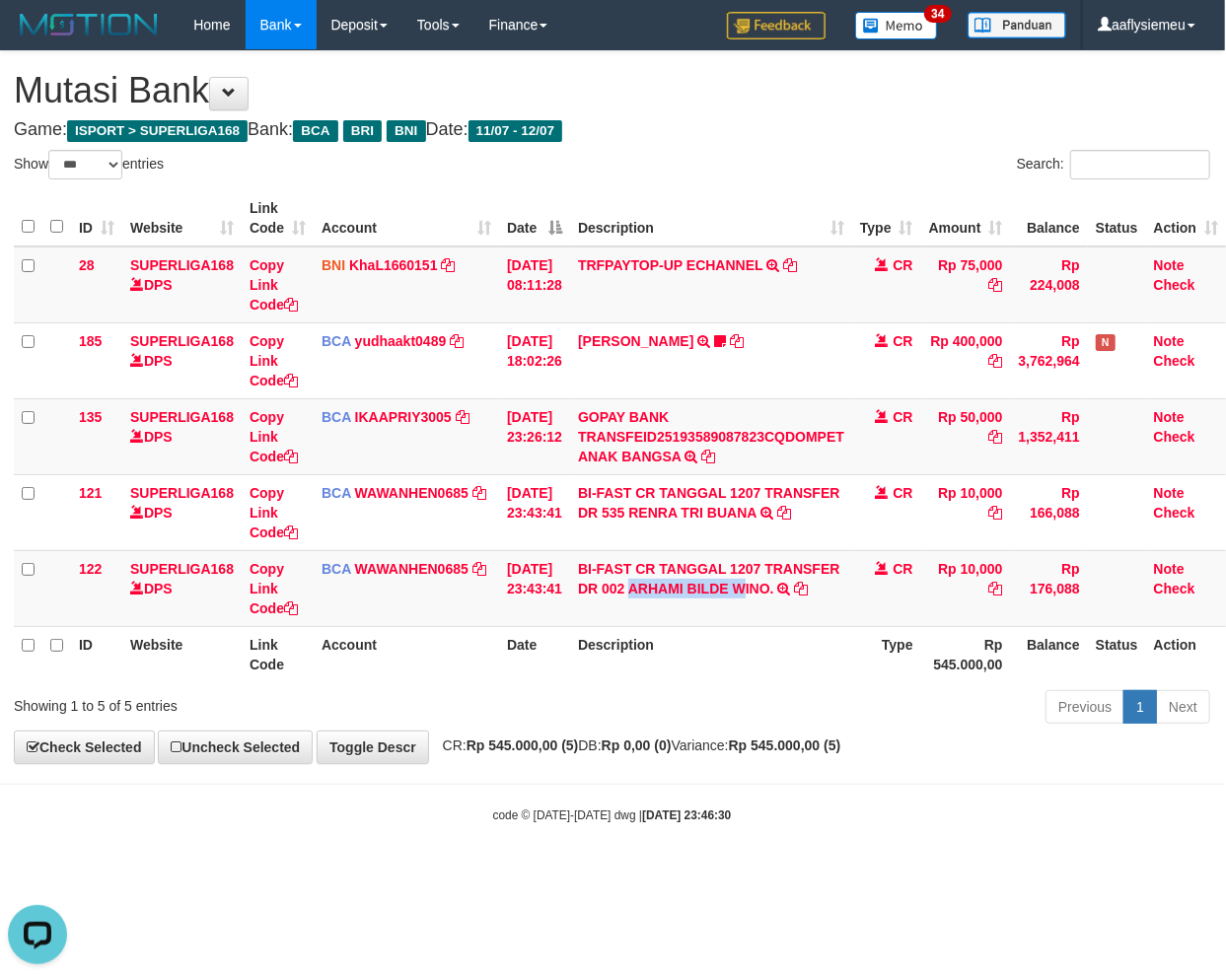drag, startPoint x: 720, startPoint y: 877, endPoint x: 1220, endPoint y: 801, distance: 505.743 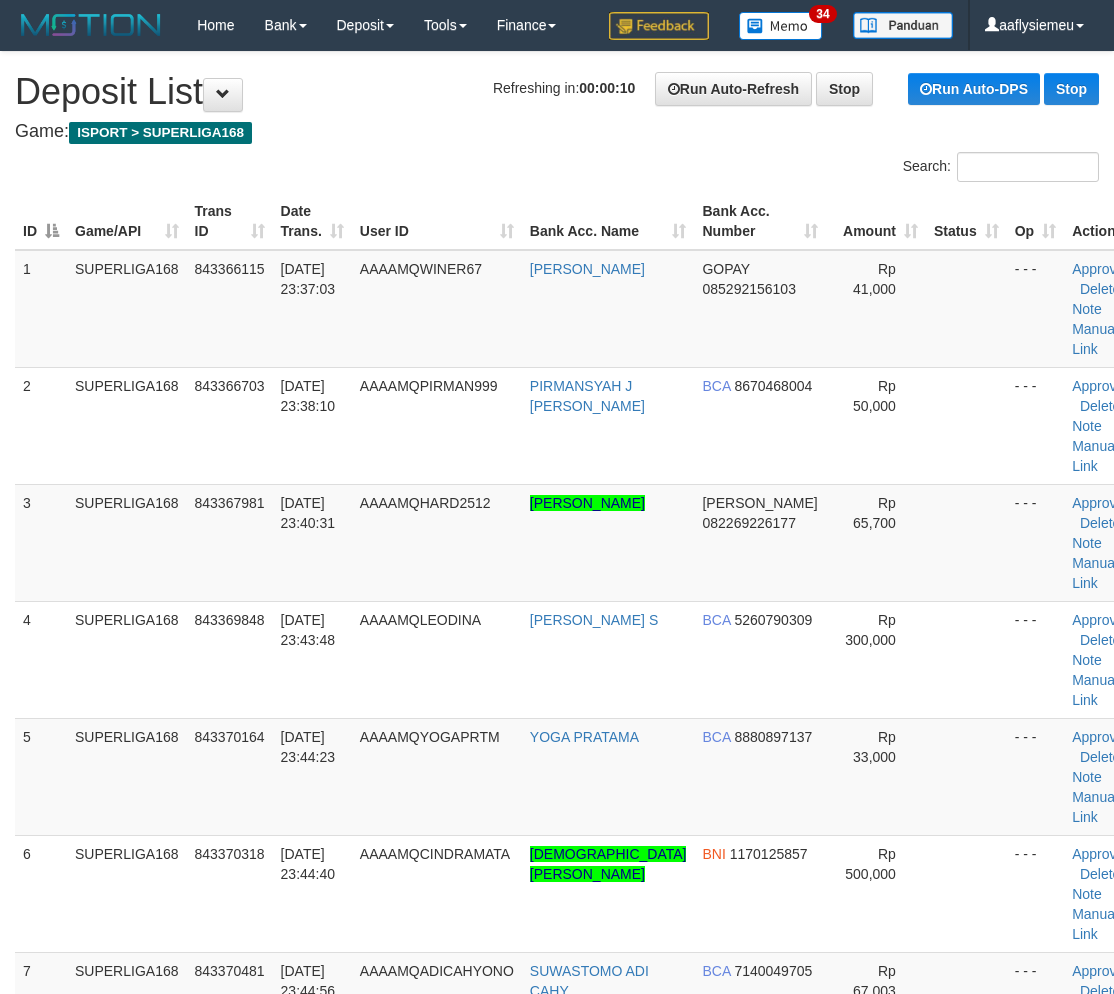 scroll, scrollTop: 0, scrollLeft: 0, axis: both 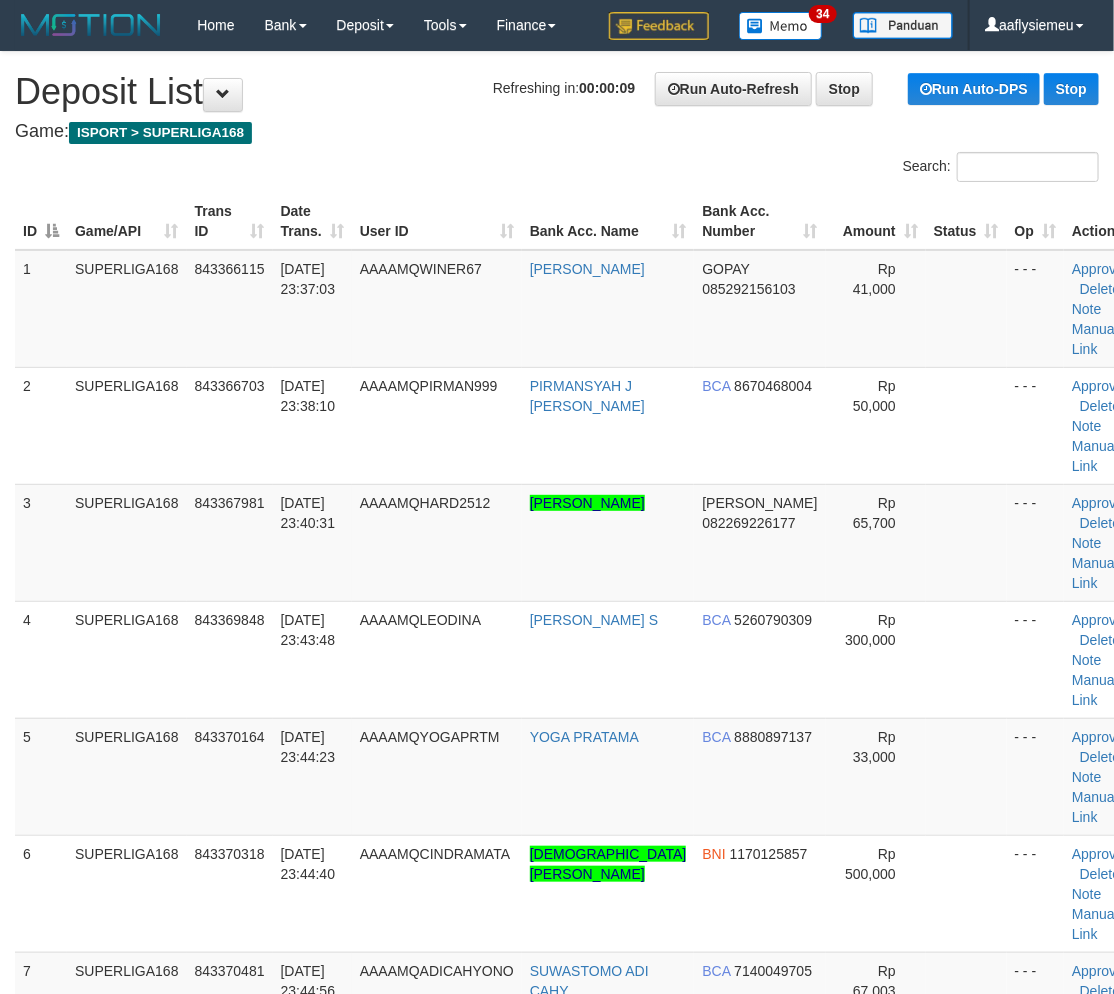 drag, startPoint x: 115, startPoint y: 708, endPoint x: 0, endPoint y: 751, distance: 122.77622 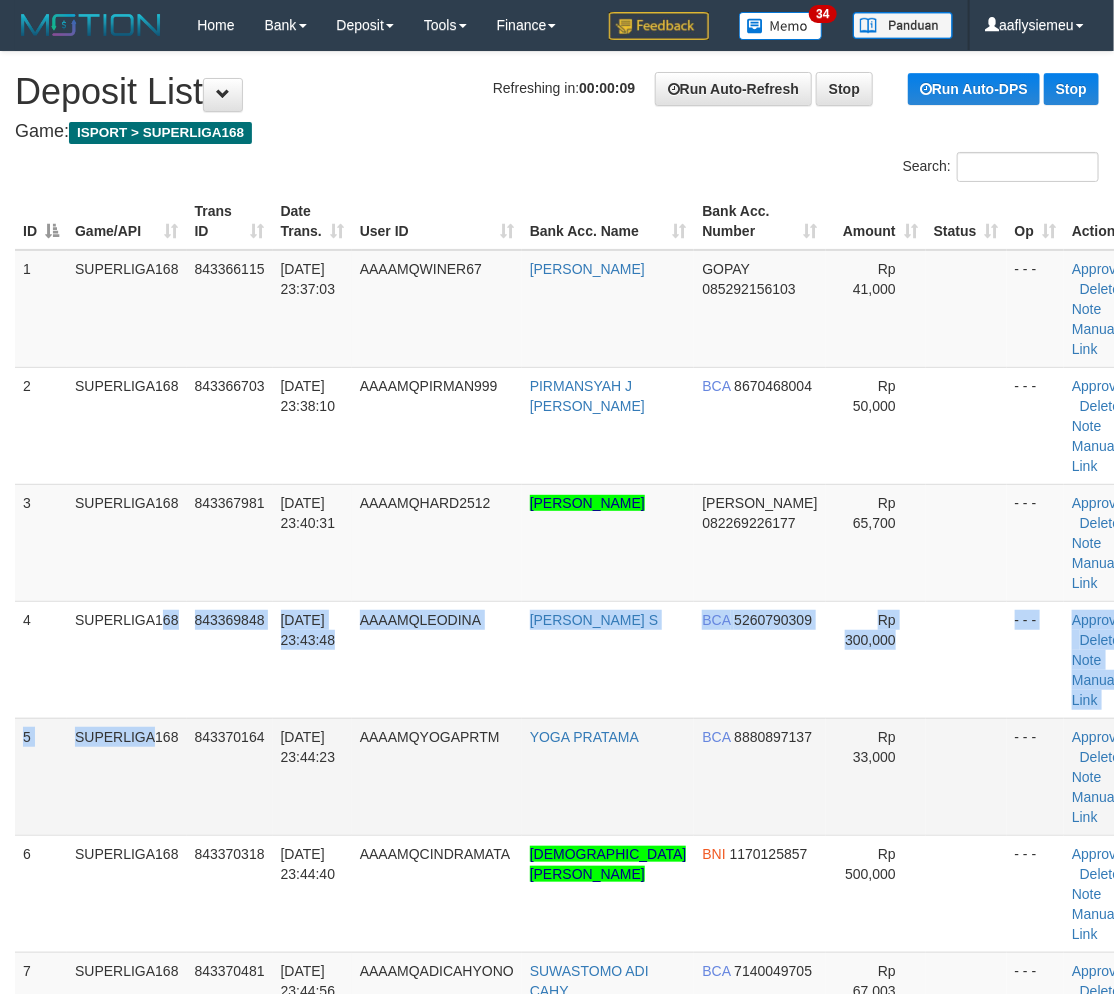 click on "SUPERLIGA168" at bounding box center (127, 776) 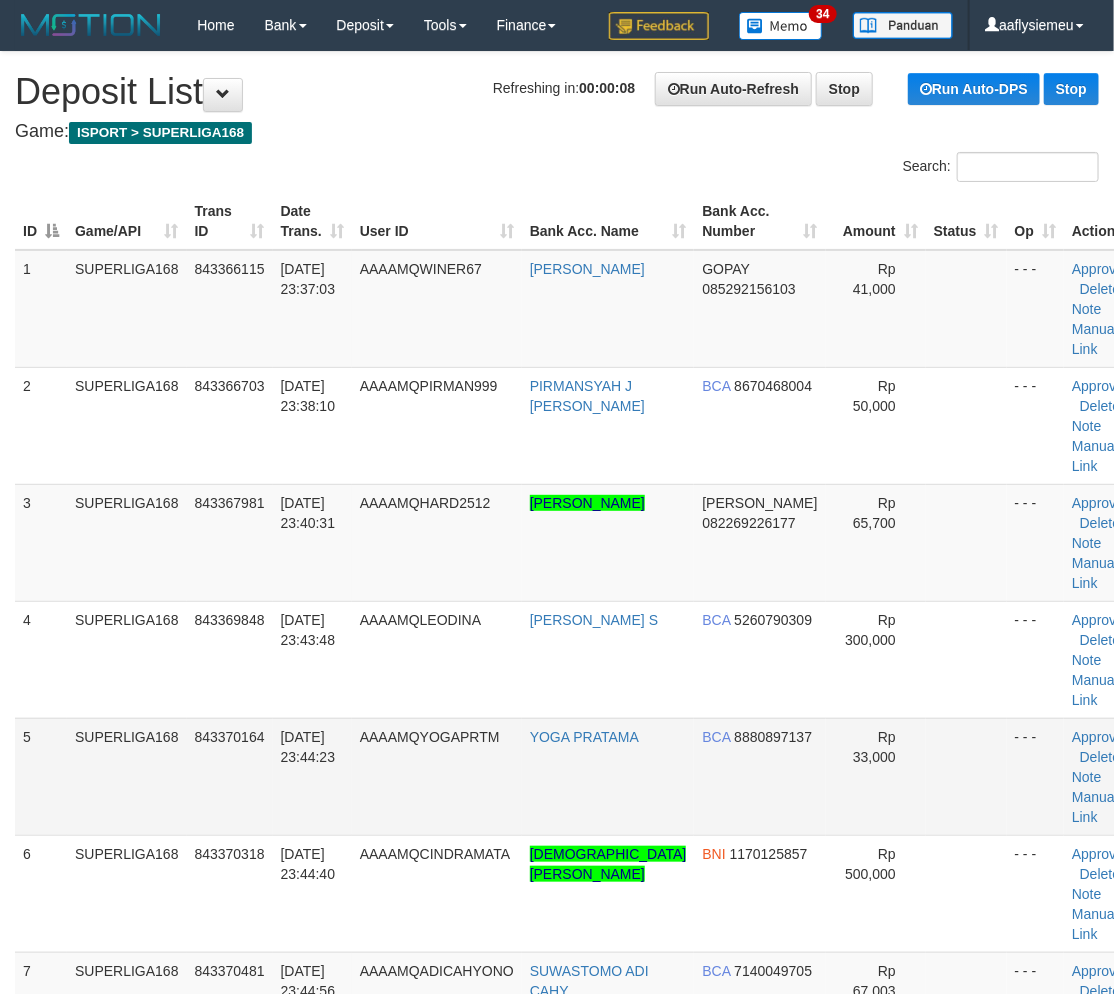 click on "ID Game/API Trans ID Date Trans. User ID Bank Acc. Name Bank Acc. Number Amount Status Op Action
1
SUPERLIGA168
843366115
12/07/2025 23:37:03
AAAAMQWINER67
ABDURRAHMAN
GOPAY
085292156103
Rp 41,000
- - -
Approve
Delete
Note
Manual Link
2
SUPERLIGA168
843366703
12/07/2025 23:38:10
AAAAMQPIRMAN999
PIRMANSYAH J SAPUT" at bounding box center [557, 1127] 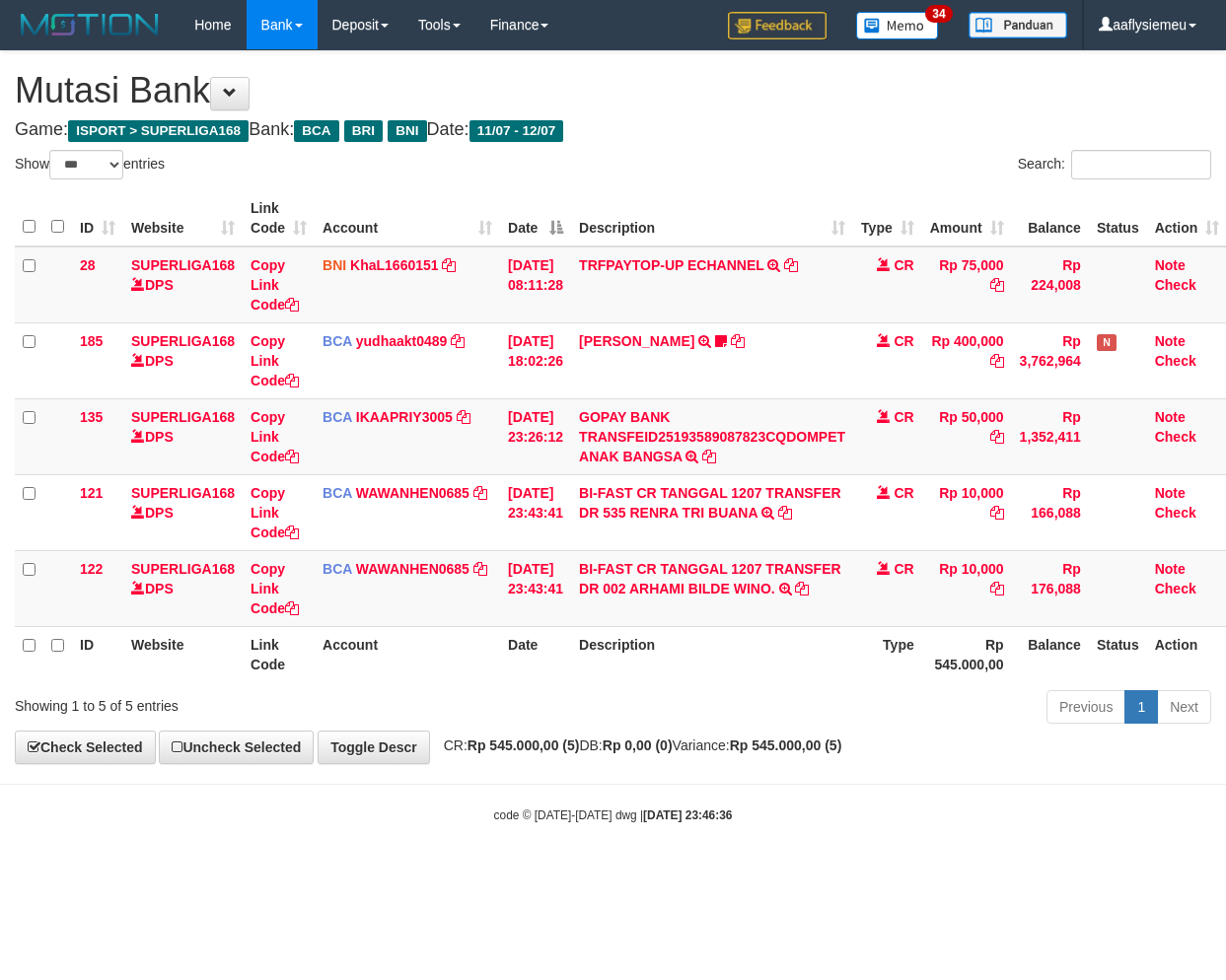 select on "***" 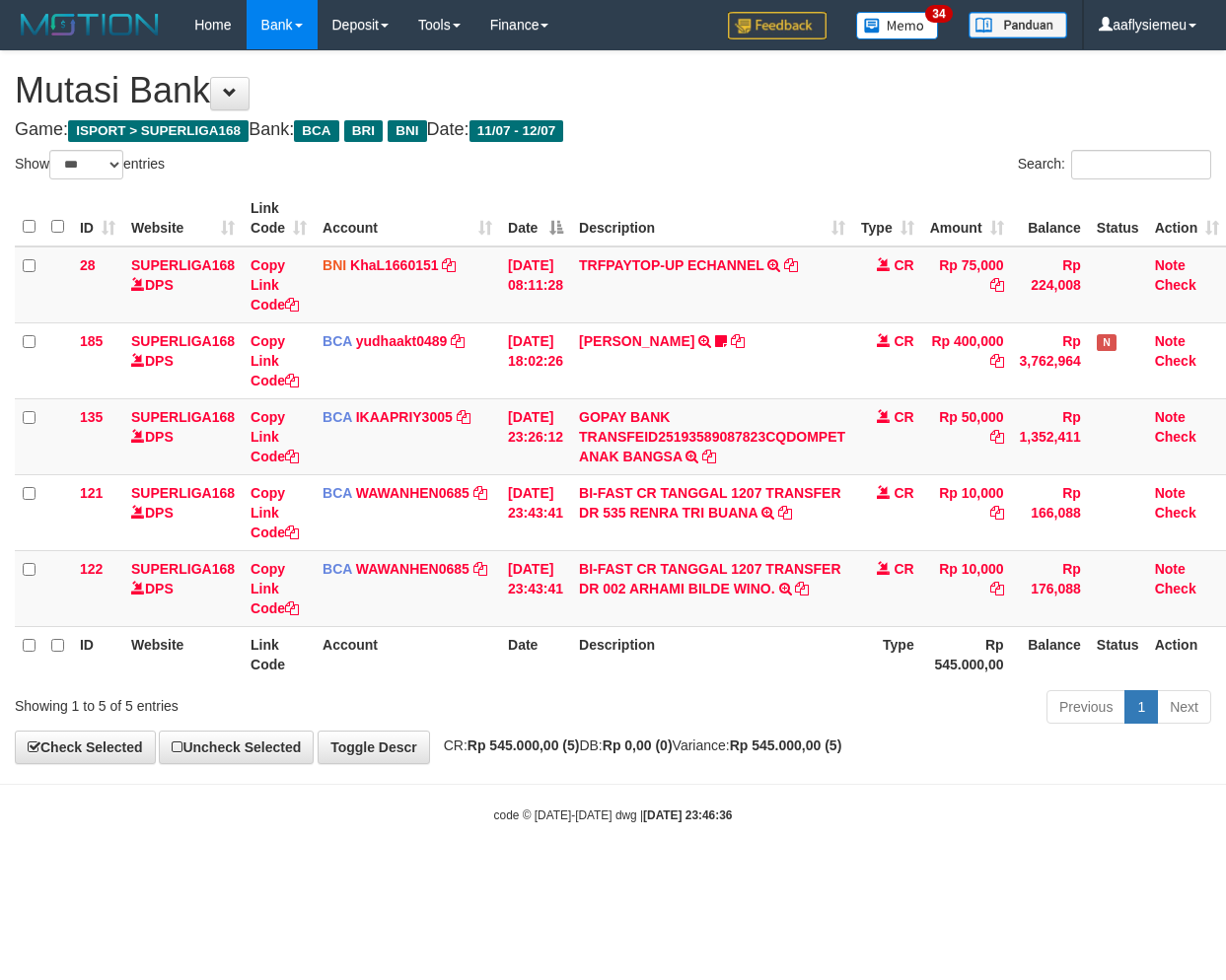 scroll, scrollTop: 0, scrollLeft: 14, axis: horizontal 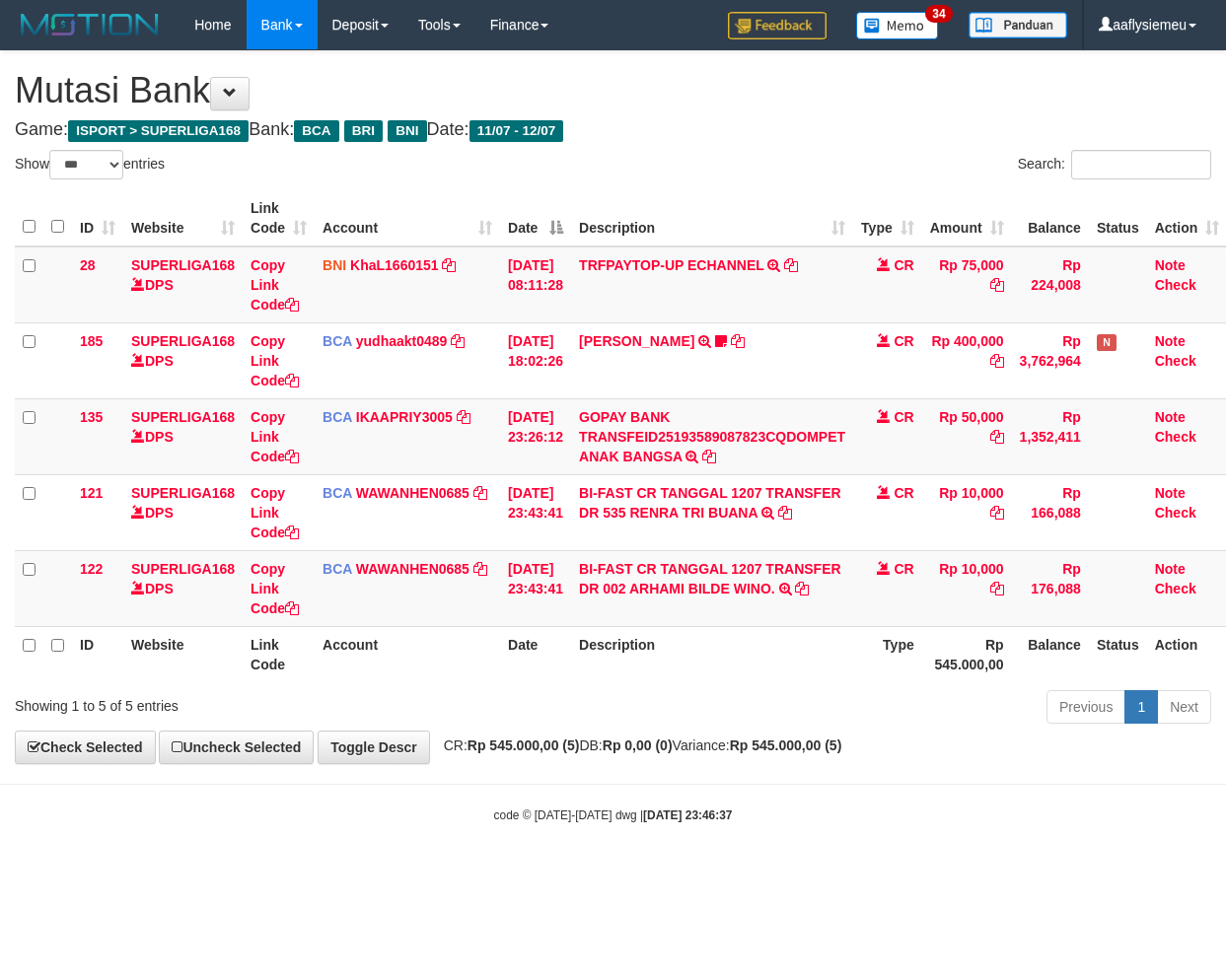 select on "***" 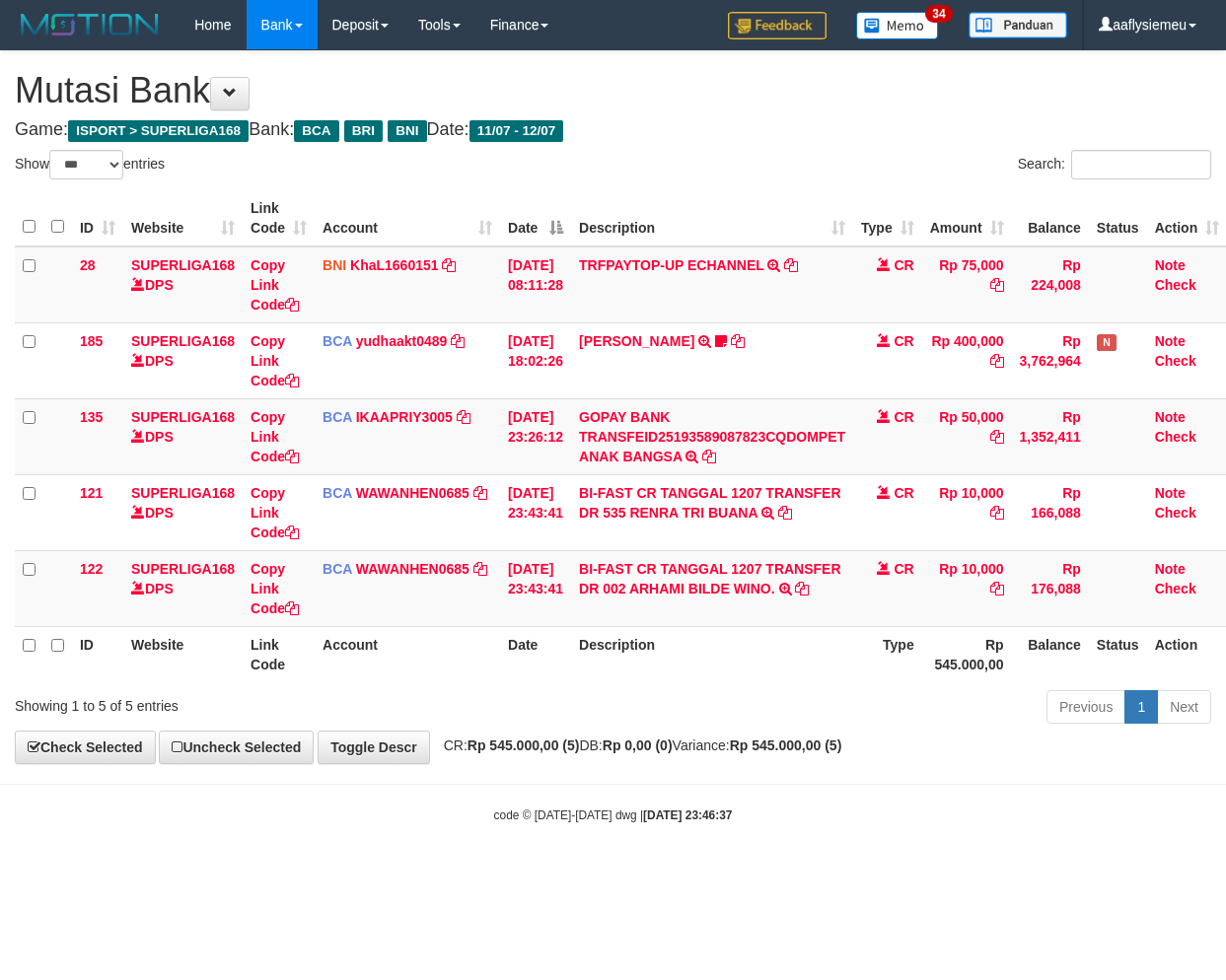 scroll, scrollTop: 0, scrollLeft: 14, axis: horizontal 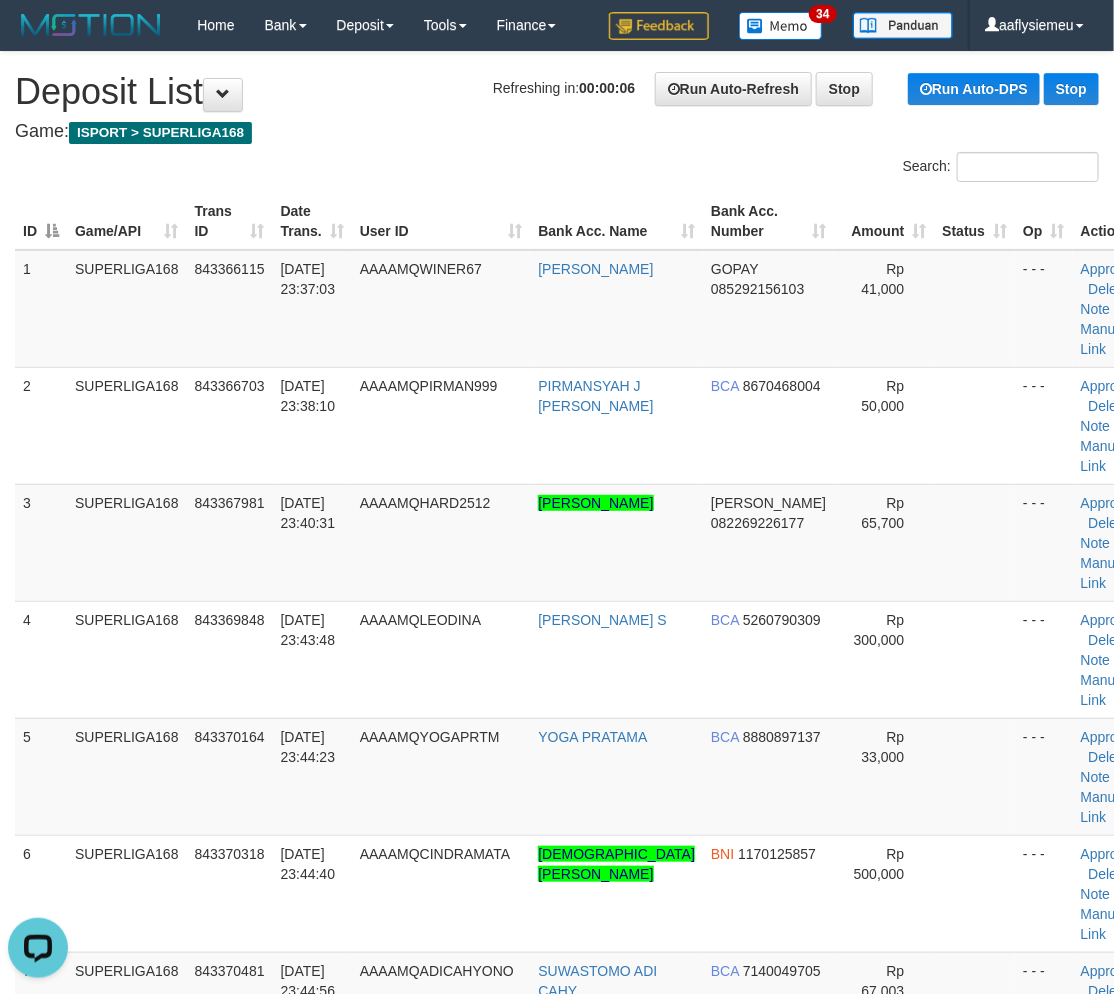 drag, startPoint x: 472, startPoint y: 734, endPoint x: 7, endPoint y: 908, distance: 496.48868 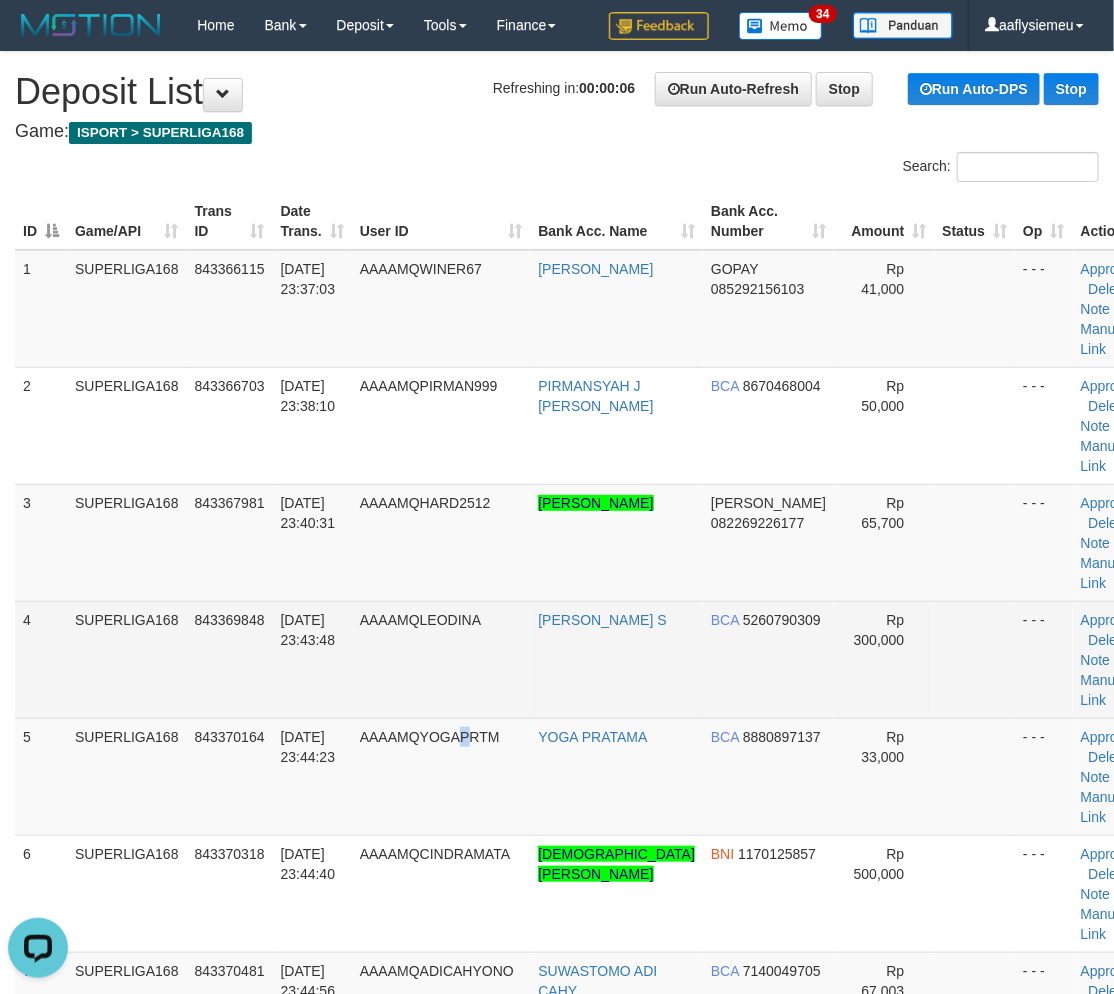 click on "4
SUPERLIGA168
843369848
[DATE] 23:43:48
AAAAMQLEODINA
[PERSON_NAME] S
BCA
5260790309
Rp 300,000
- - -
Approve
[GEOGRAPHIC_DATA]
Note
Manual Link" at bounding box center [584, 659] 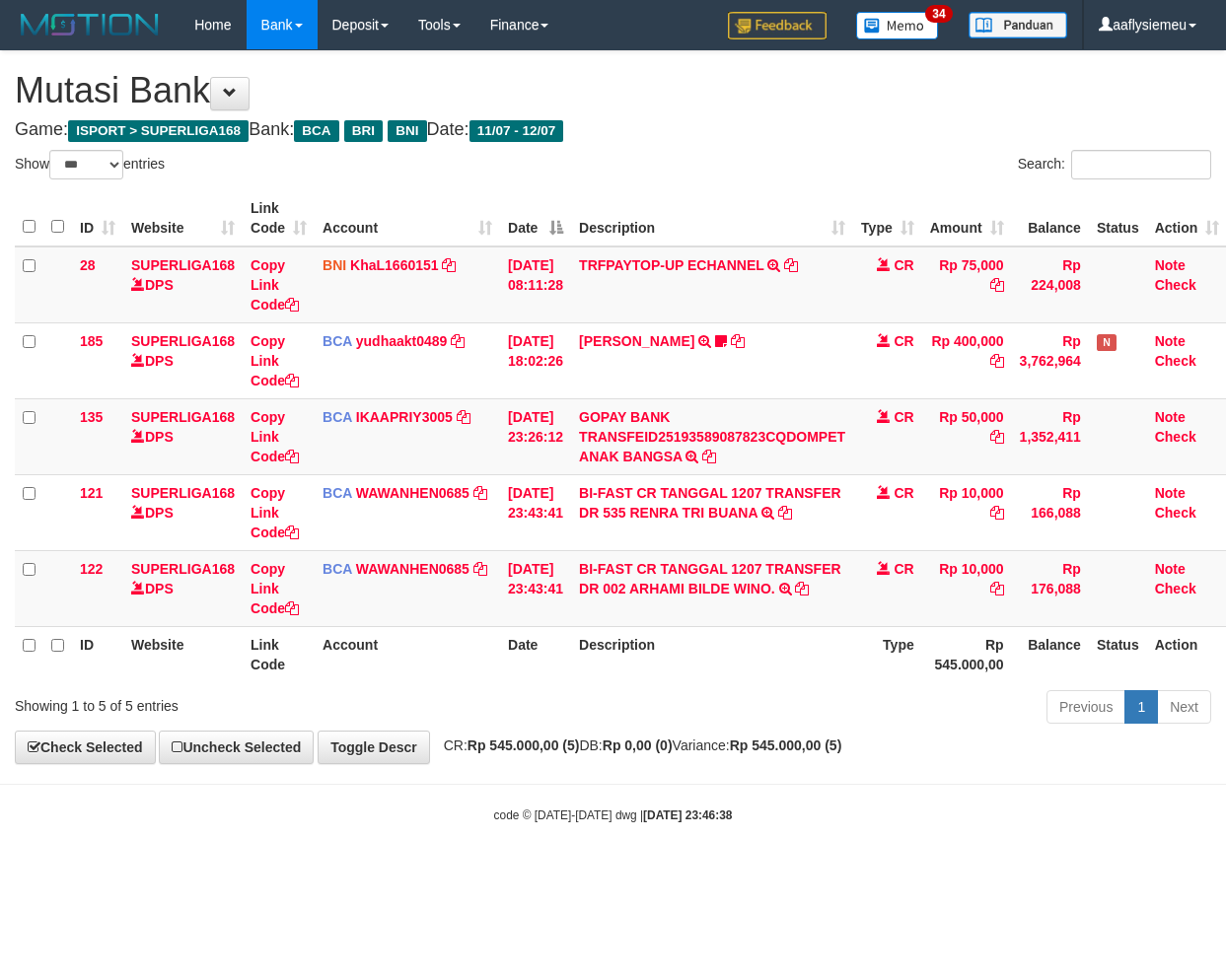select on "***" 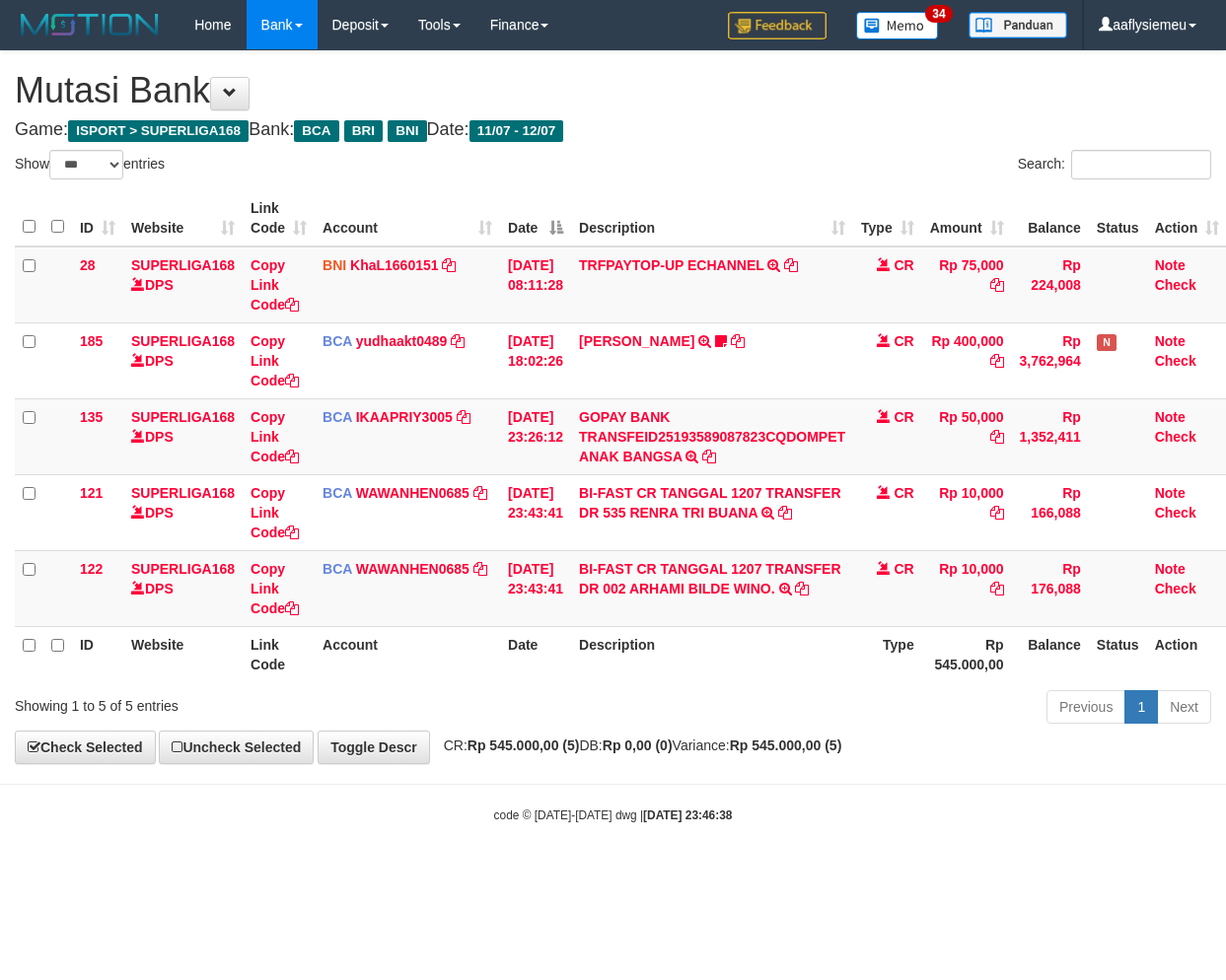 scroll, scrollTop: 0, scrollLeft: 14, axis: horizontal 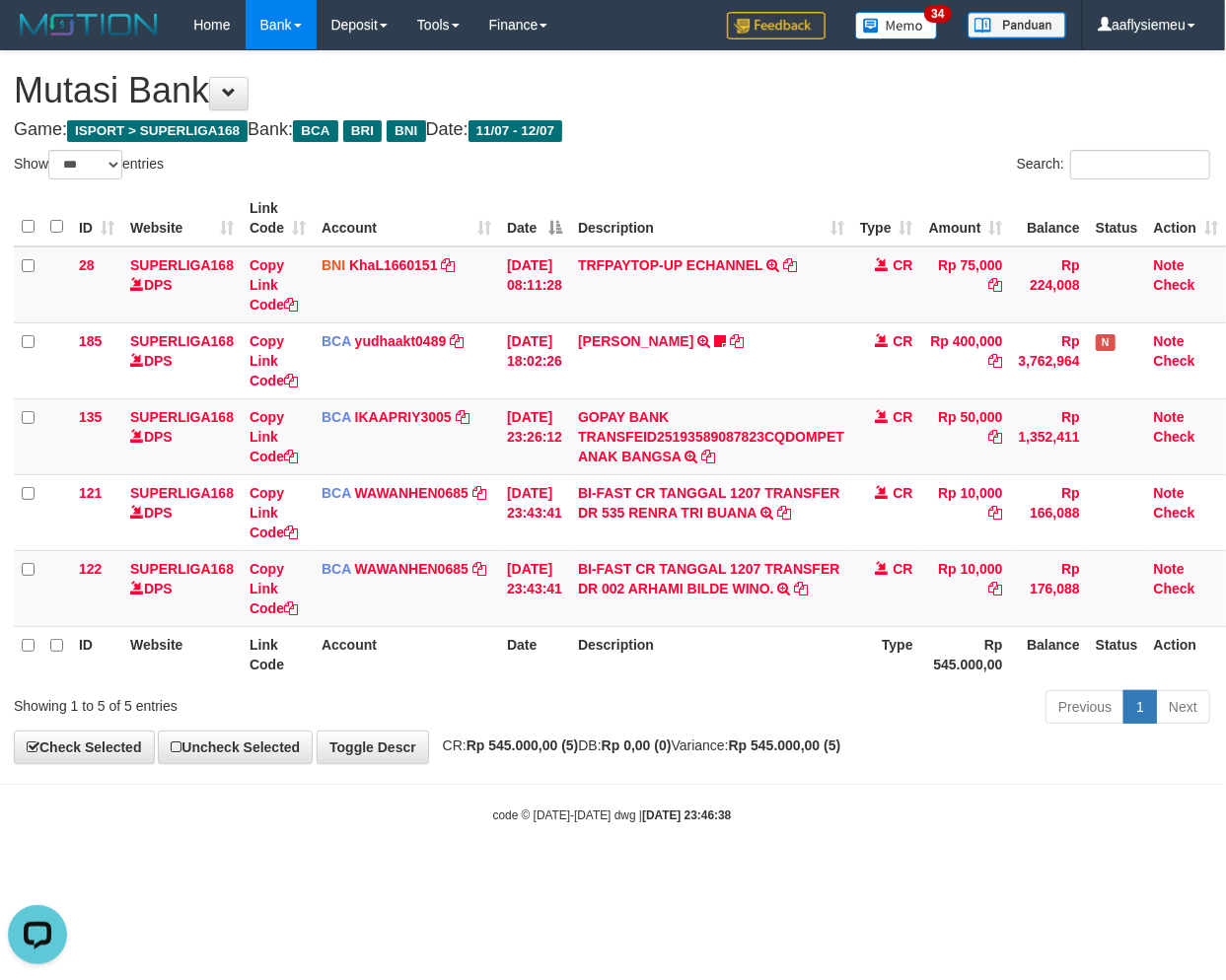 drag, startPoint x: 707, startPoint y: 805, endPoint x: 731, endPoint y: 802, distance: 24.186773 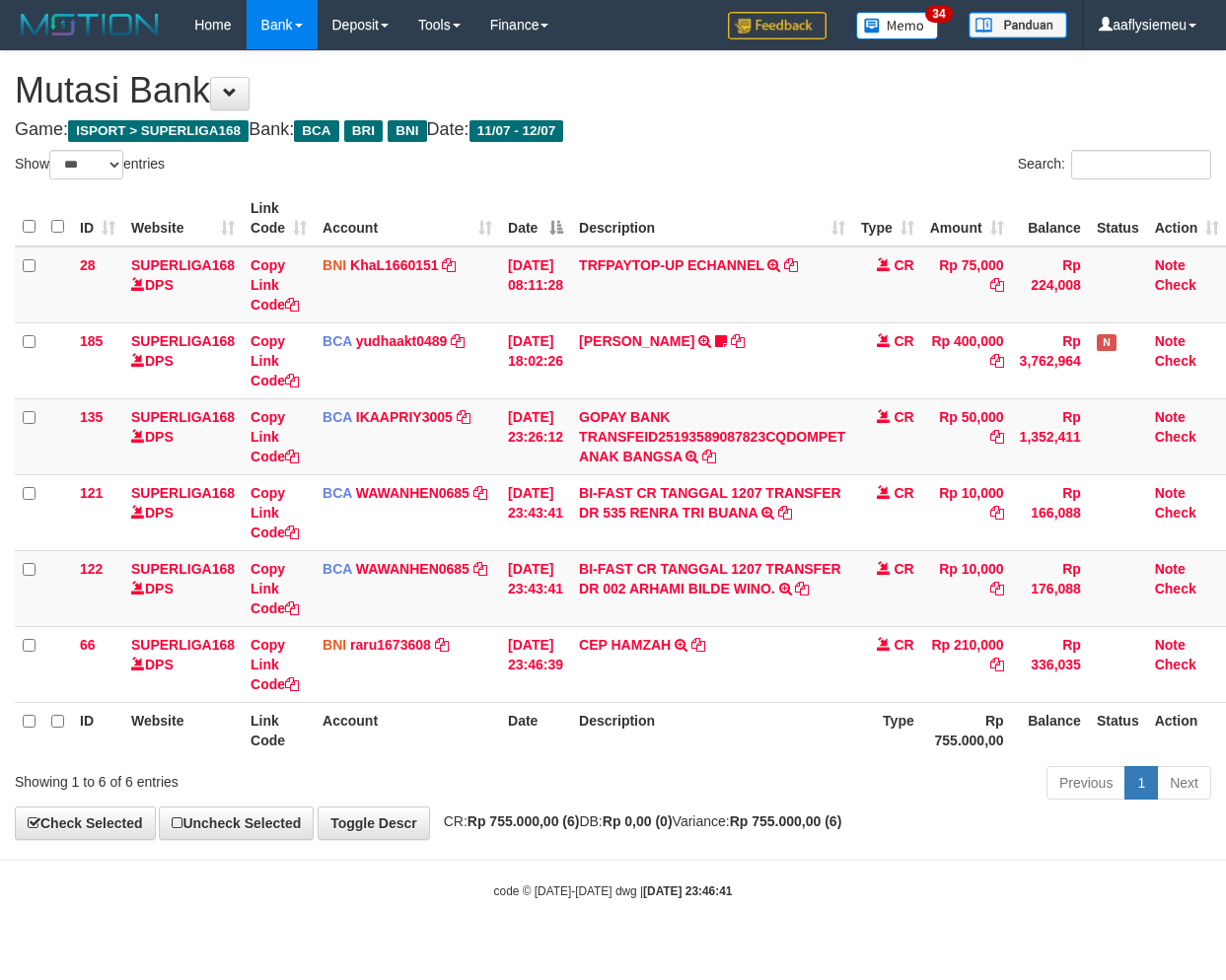 select on "***" 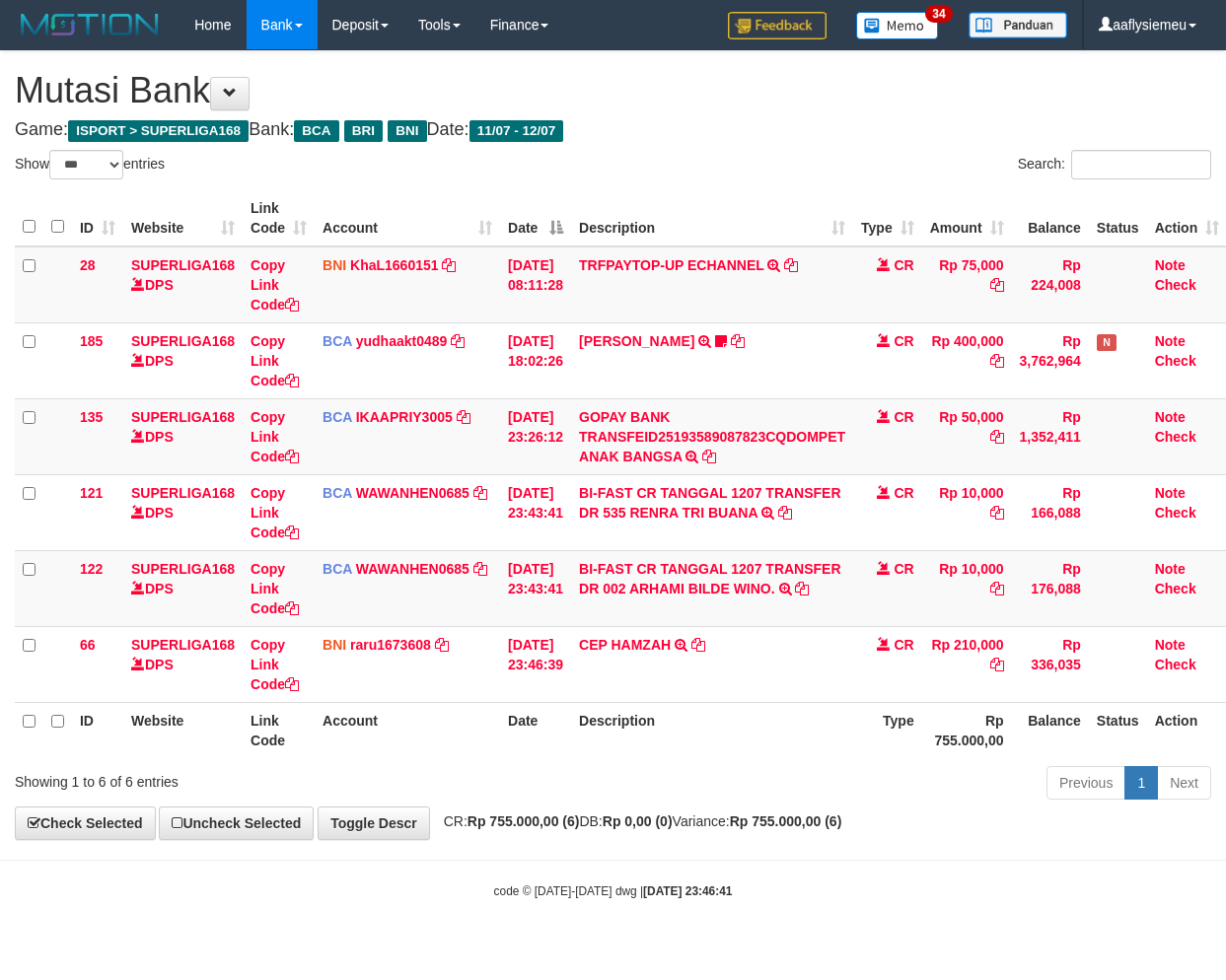 scroll, scrollTop: 0, scrollLeft: 14, axis: horizontal 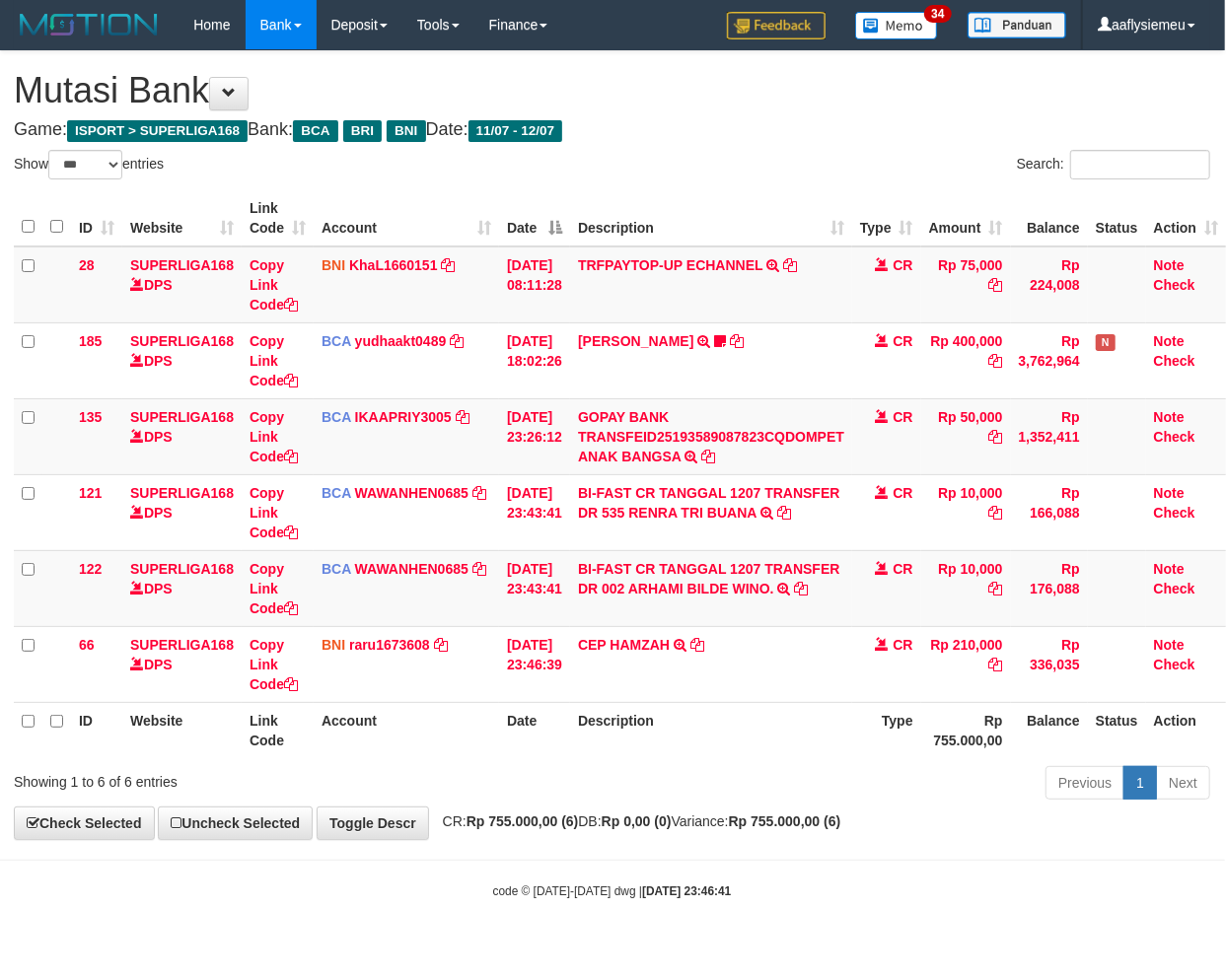 drag, startPoint x: 914, startPoint y: 893, endPoint x: 937, endPoint y: 869, distance: 33.24154 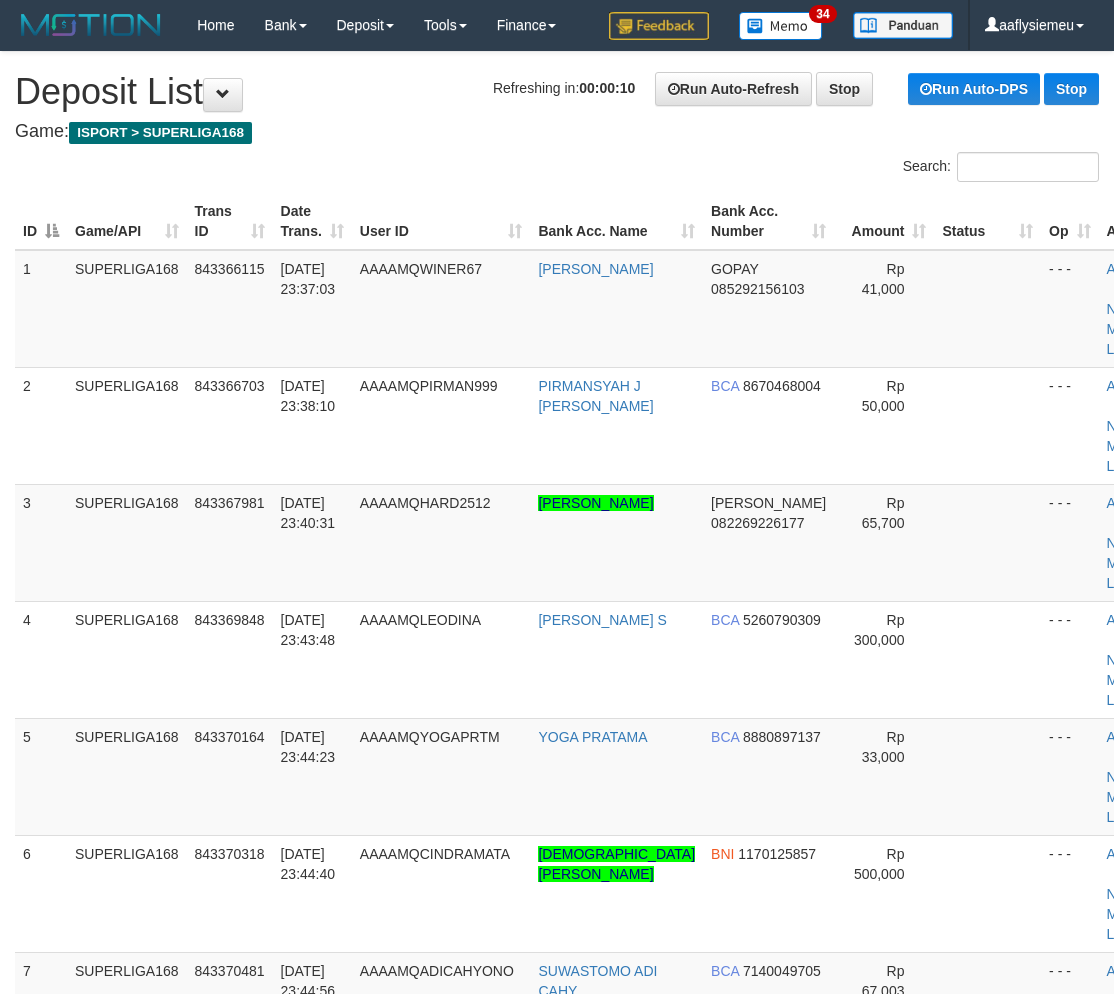 scroll, scrollTop: 0, scrollLeft: 0, axis: both 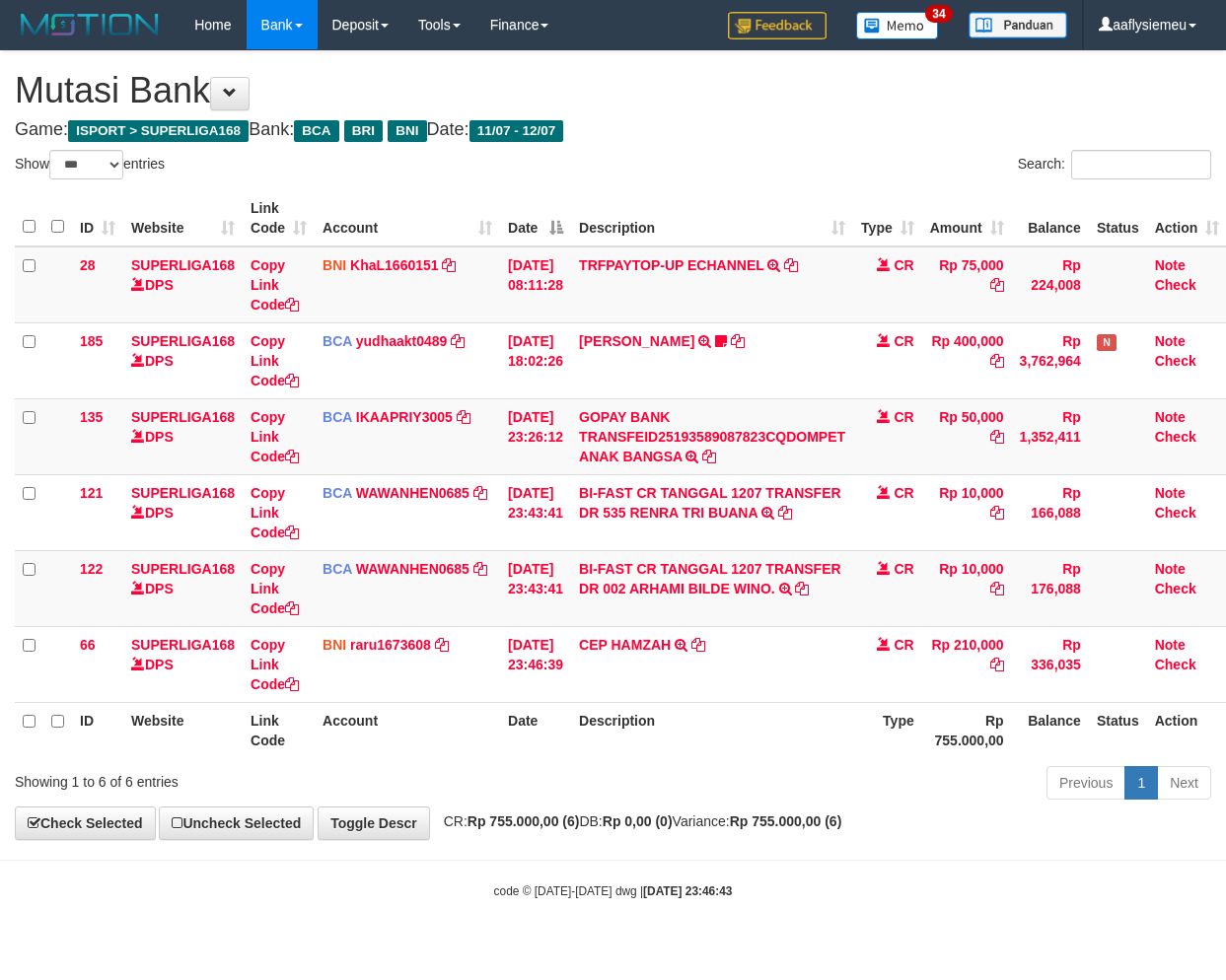 select on "***" 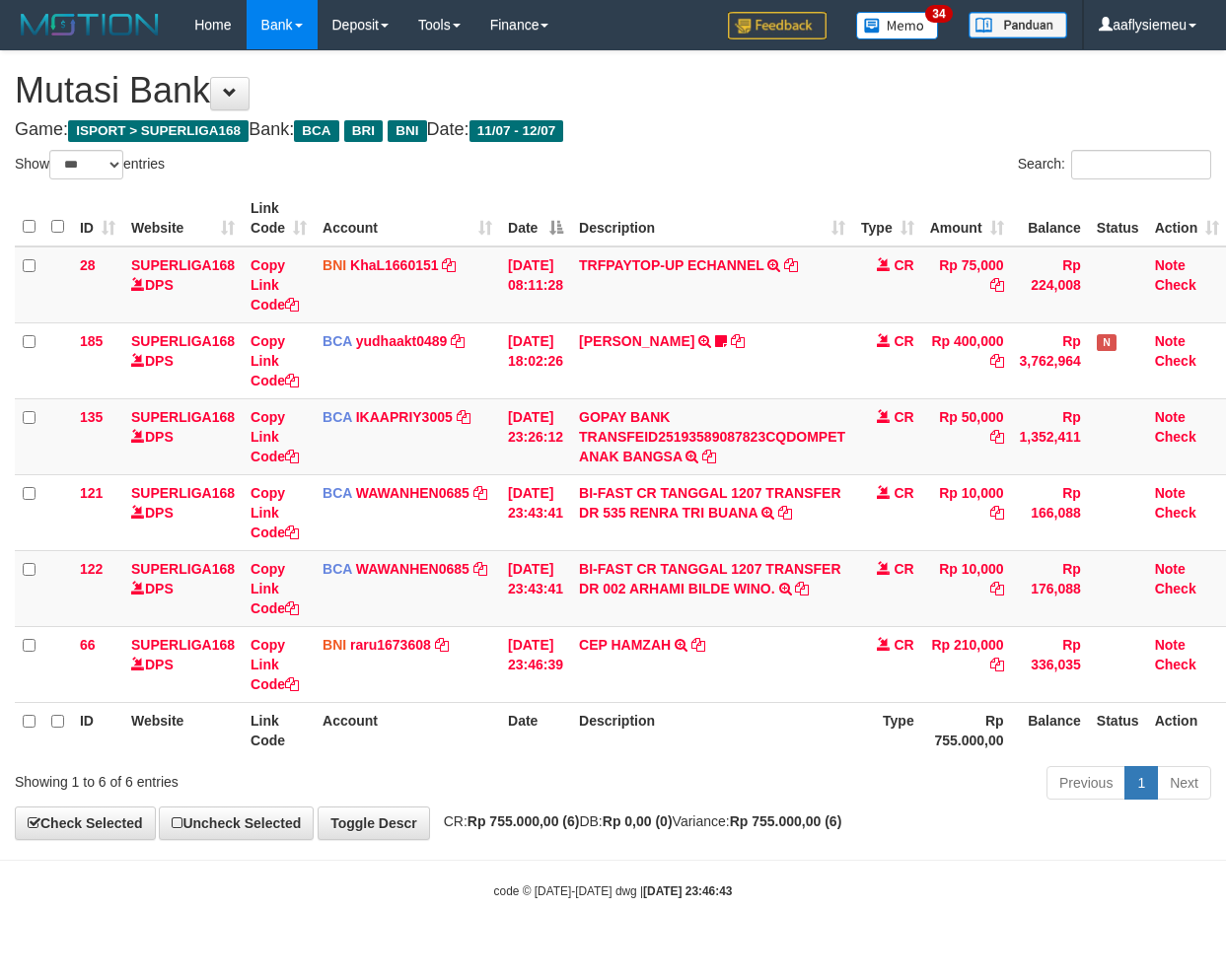 scroll, scrollTop: 0, scrollLeft: 14, axis: horizontal 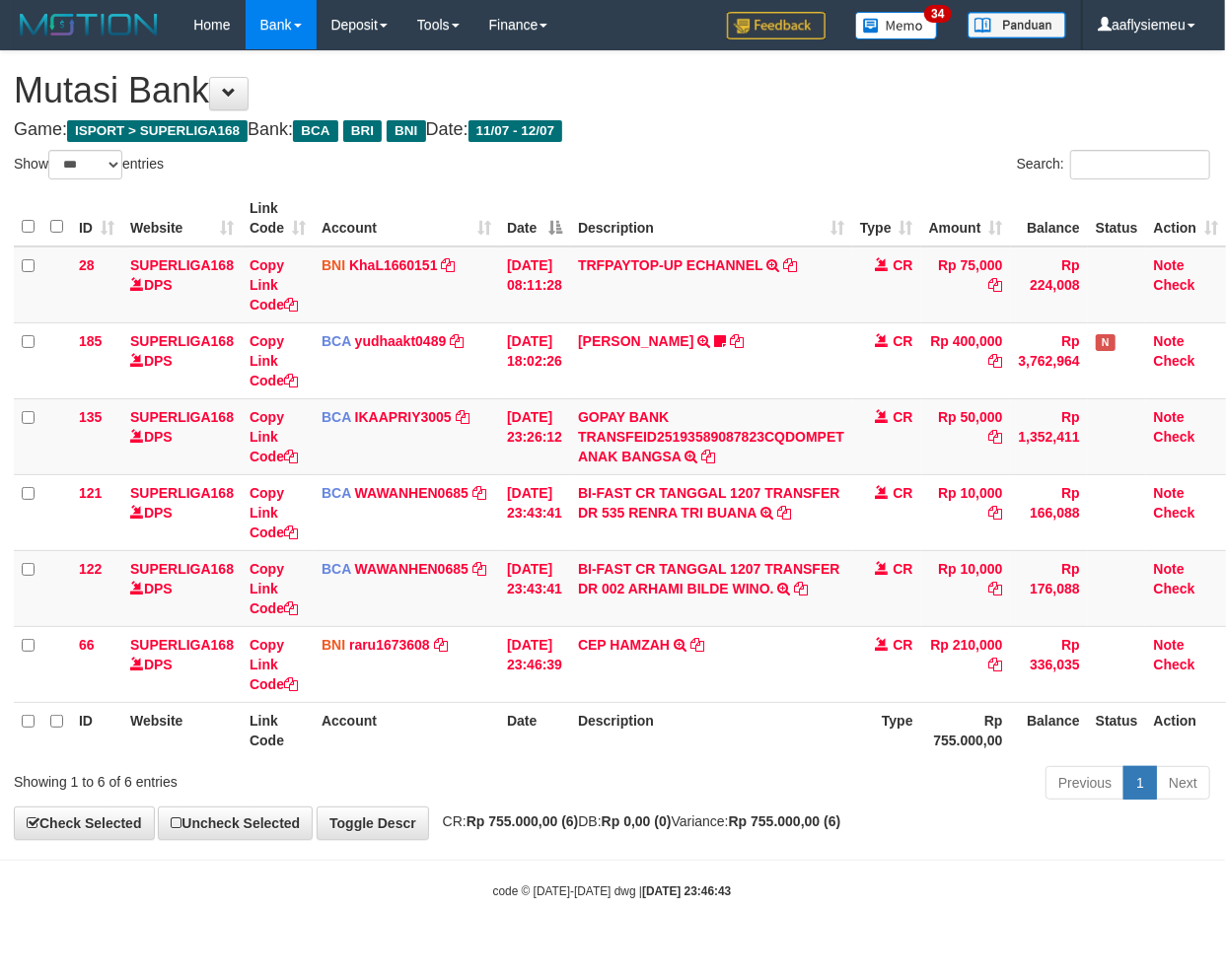 click on "Toggle navigation
Home
Bank
Account List
Load
By Website
Group
[ISPORT]													SUPERLIGA168
By Load Group (DPS)
34" at bounding box center [612, 474] 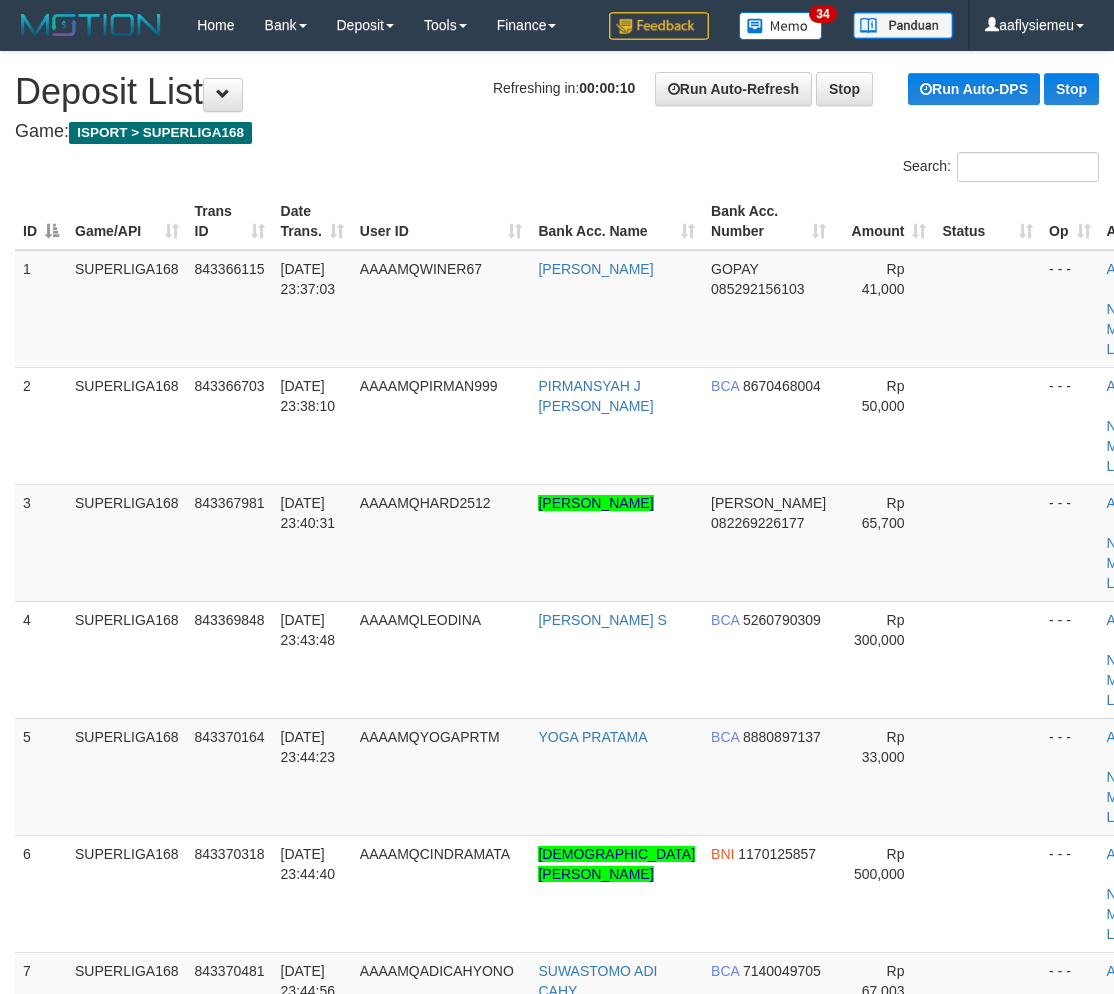 scroll, scrollTop: 444, scrollLeft: 0, axis: vertical 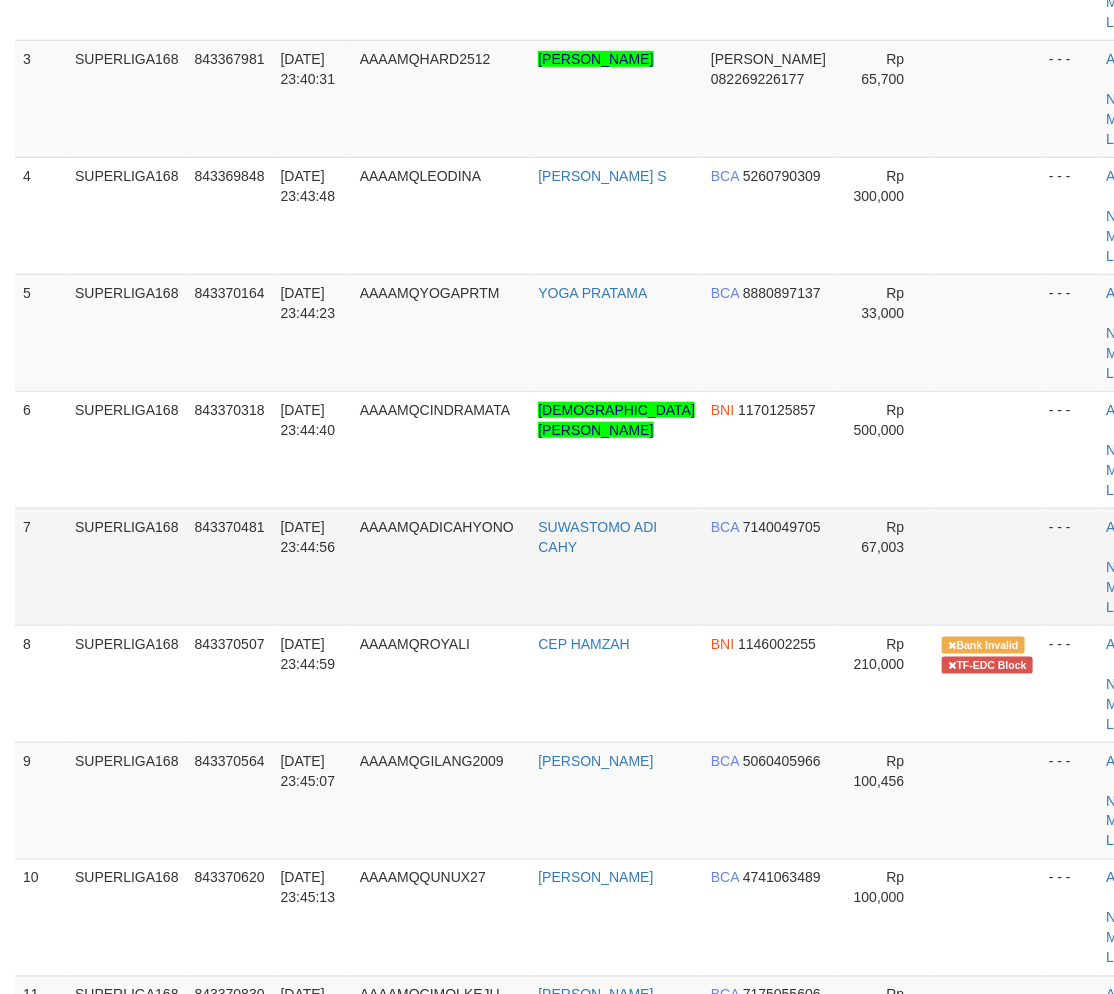 click on "[DATE] 23:44:56" at bounding box center [308, 537] 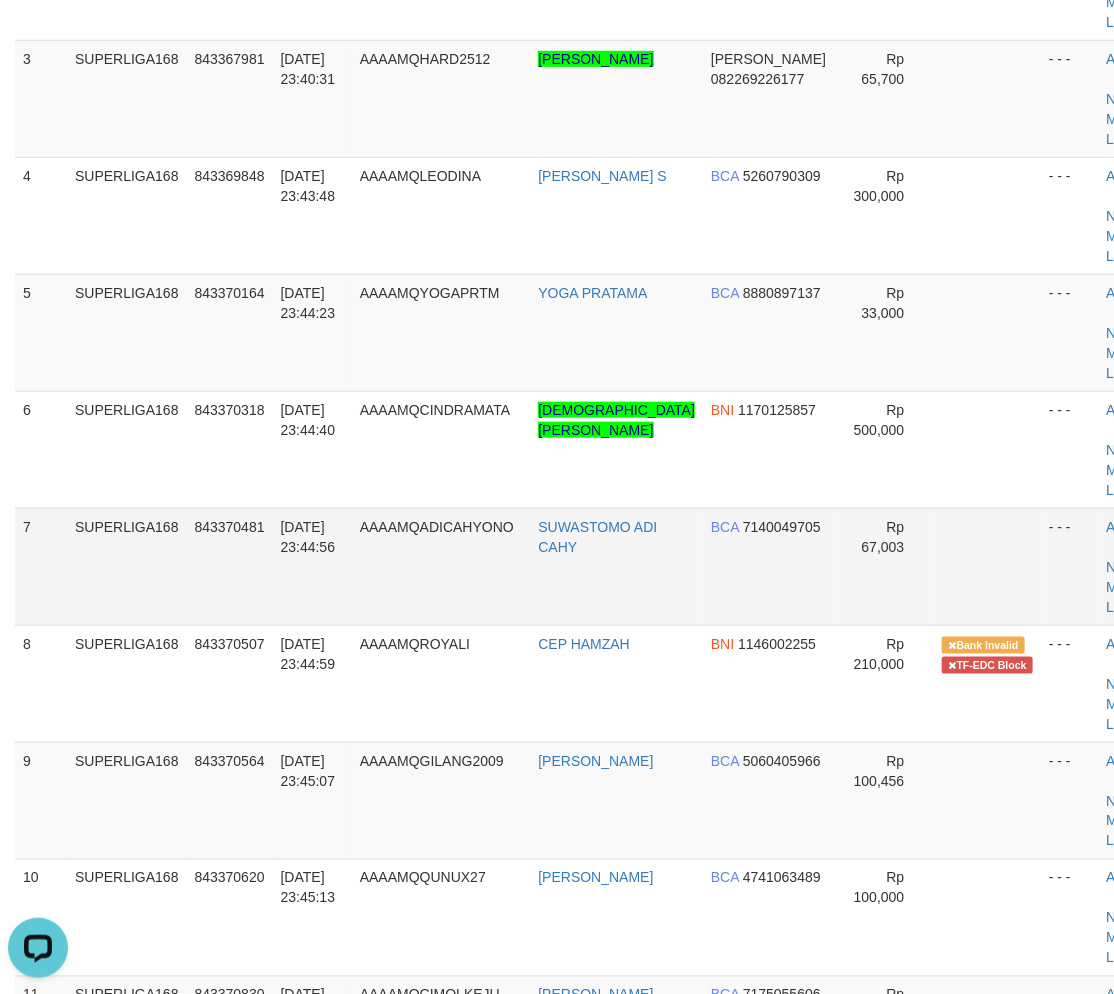 scroll, scrollTop: 0, scrollLeft: 0, axis: both 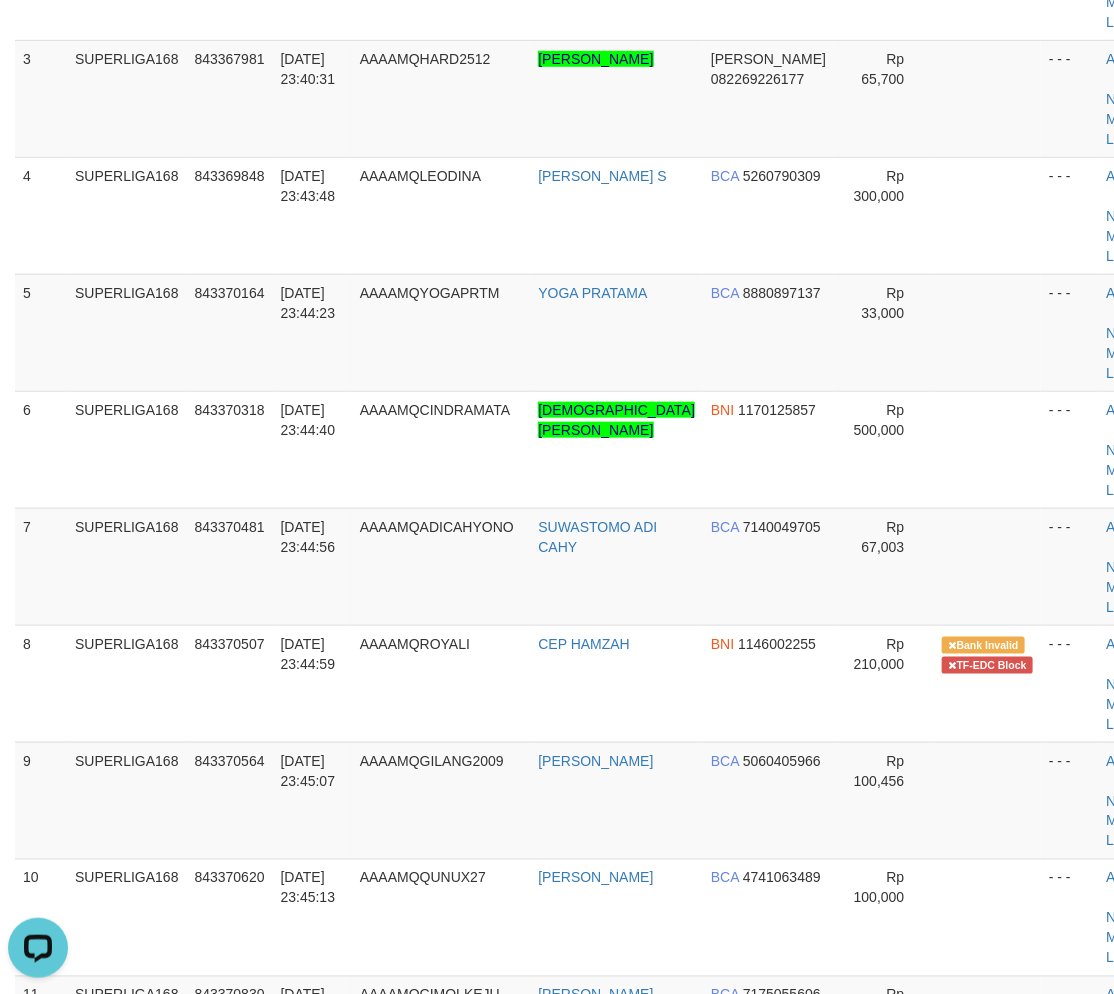 drag, startPoint x: 243, startPoint y: 526, endPoint x: 0, endPoint y: 611, distance: 257.43738 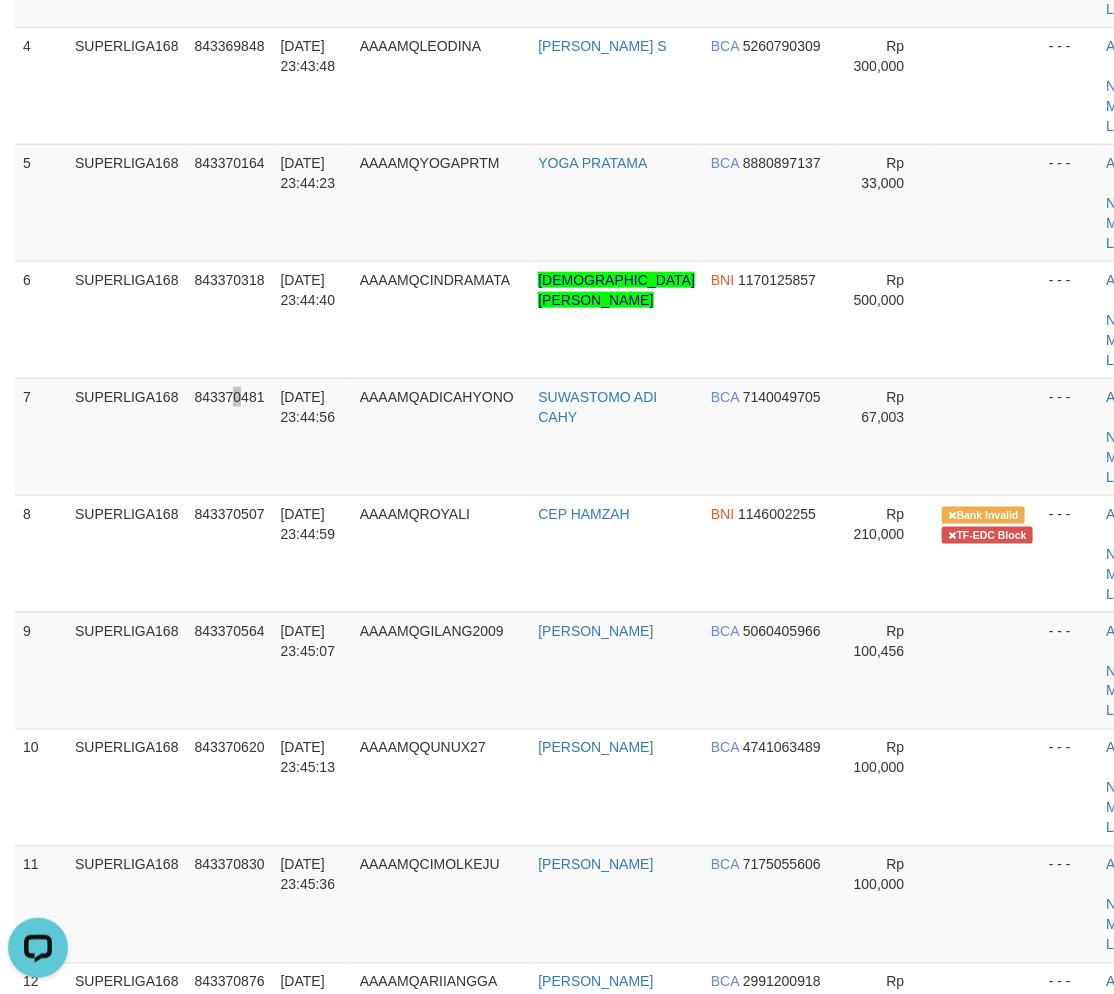 scroll, scrollTop: 666, scrollLeft: 0, axis: vertical 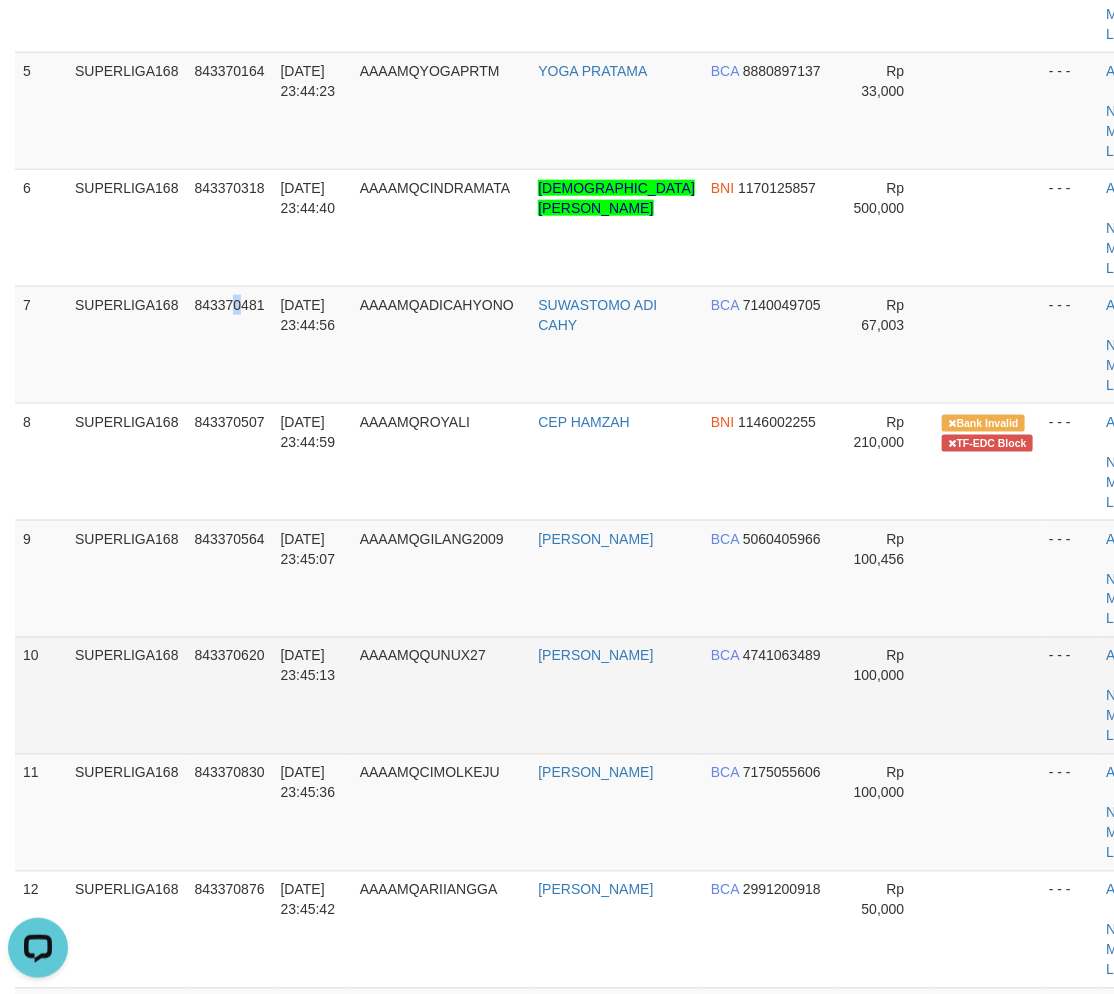 click on "10
SUPERLIGA168
843370620
12/07/2025 23:45:13
AAAAMQQUNUX27
SYAMSUL BACHRI
BCA
4741063489
Rp 100,000
- - -
Approve
Delete
Note
Manual Link" at bounding box center (597, 695) 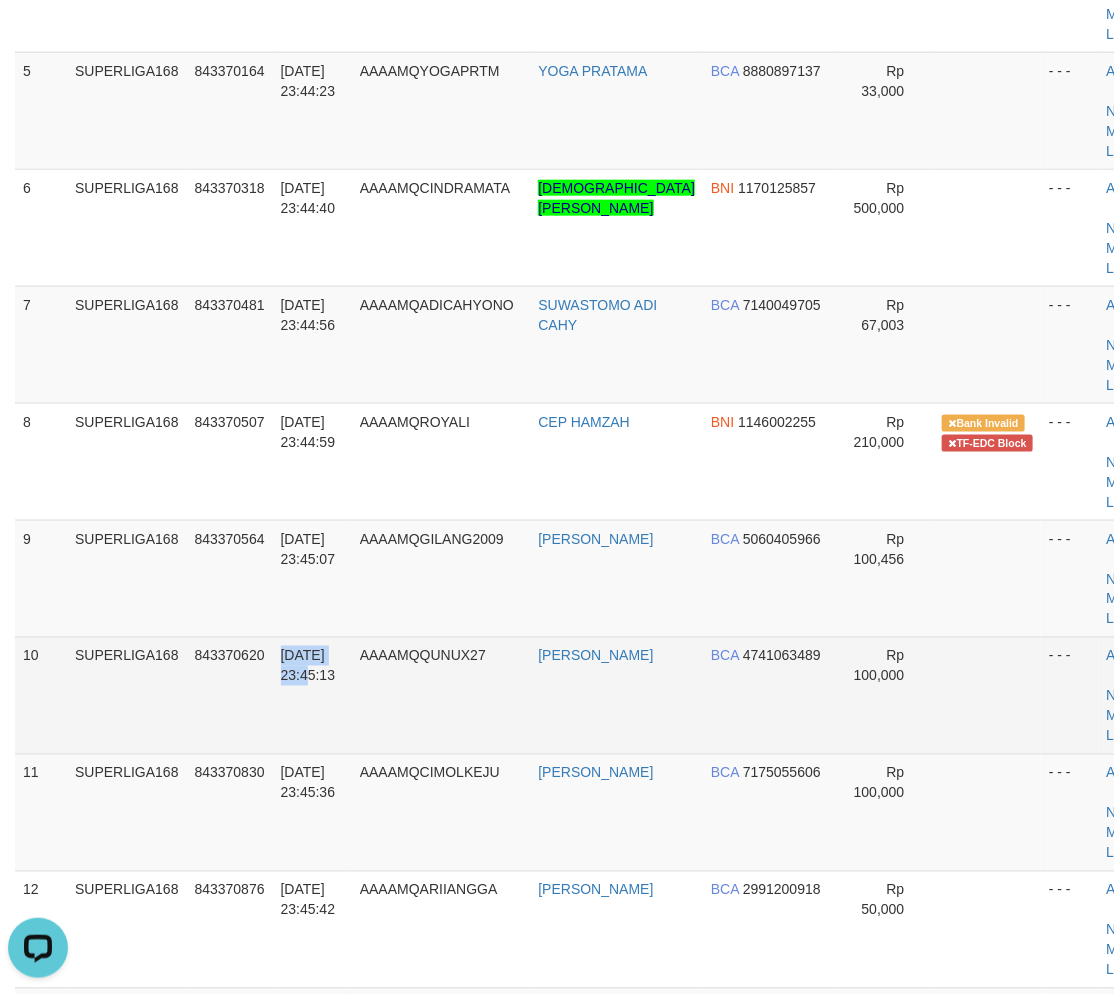 click on "[DATE] 23:45:13" at bounding box center (312, 695) 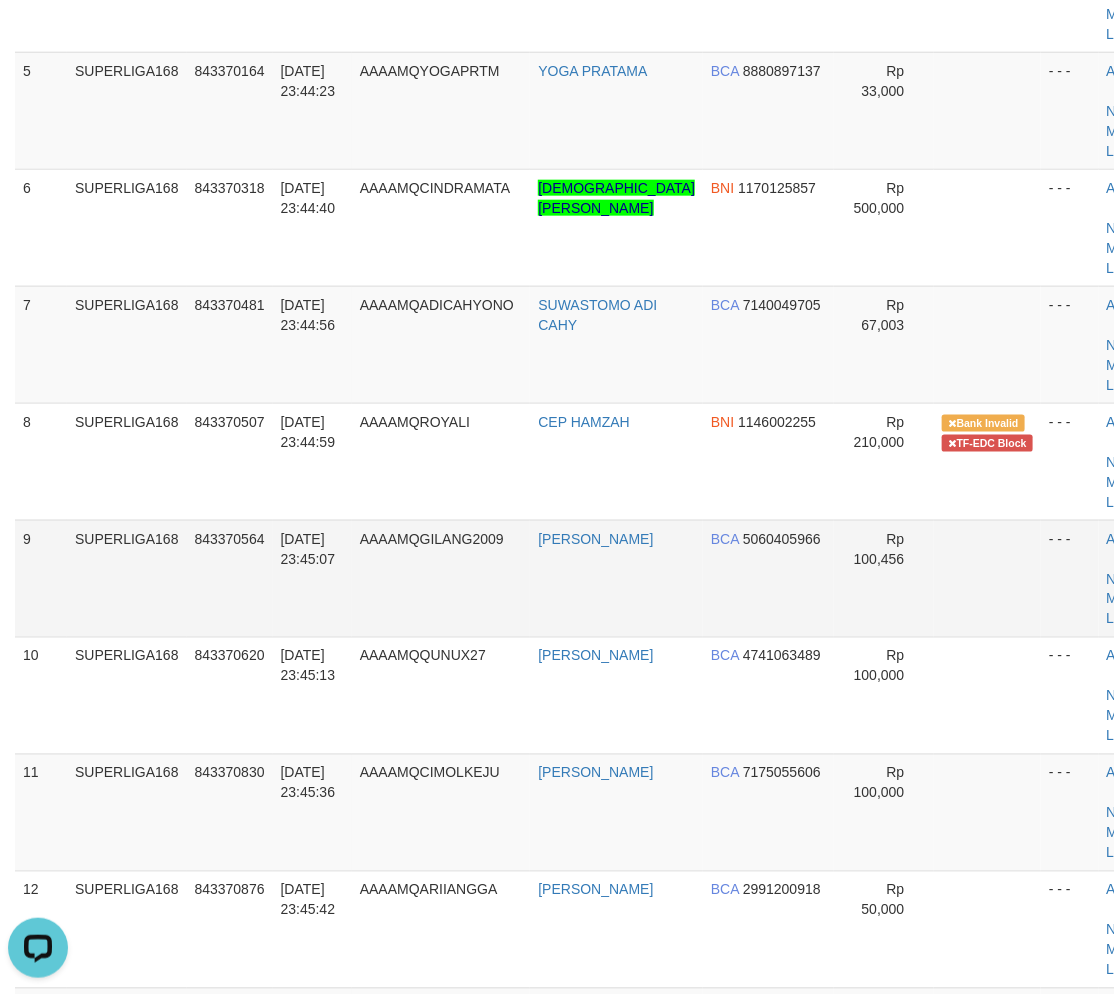 click on "9" at bounding box center [41, 578] 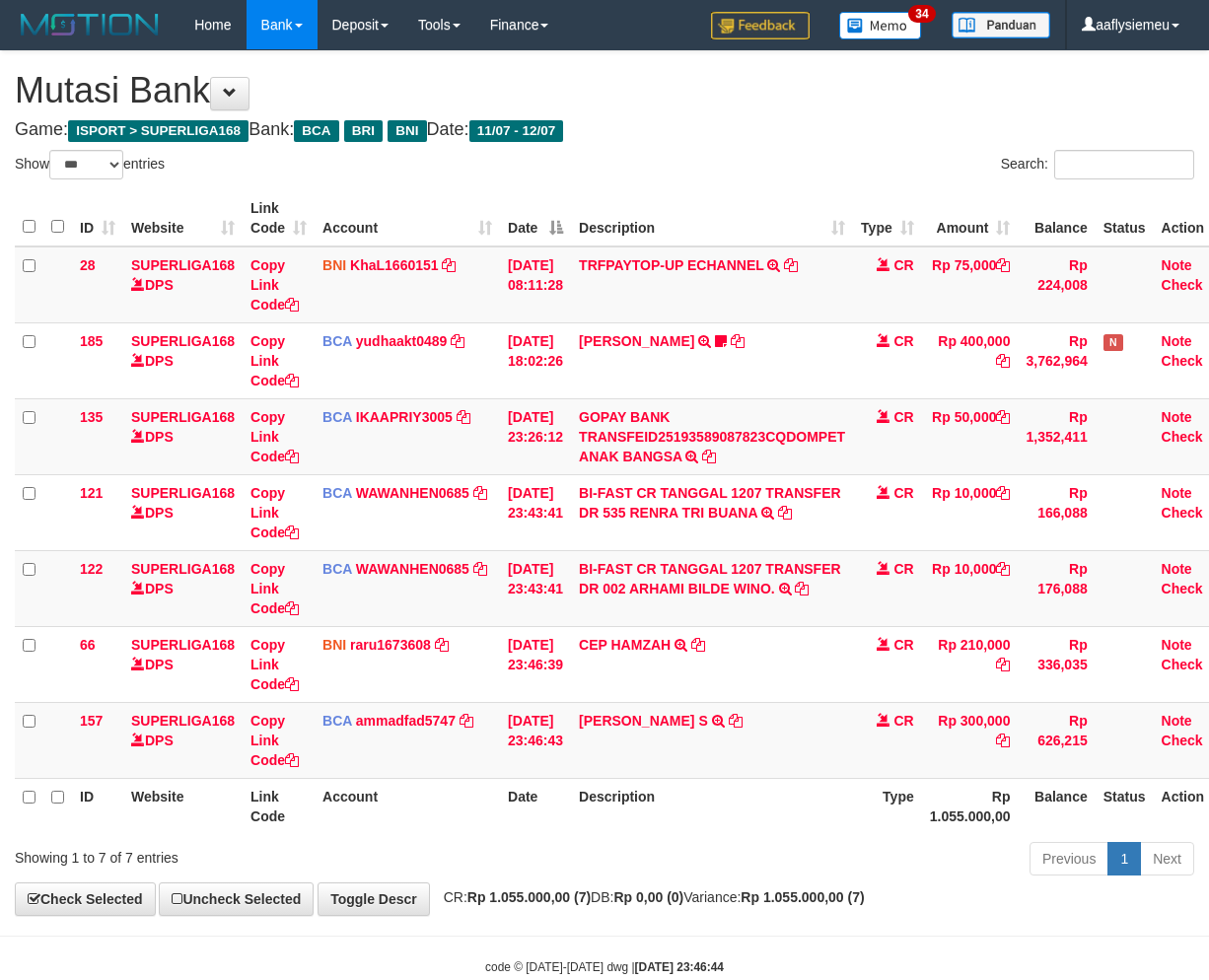 select on "***" 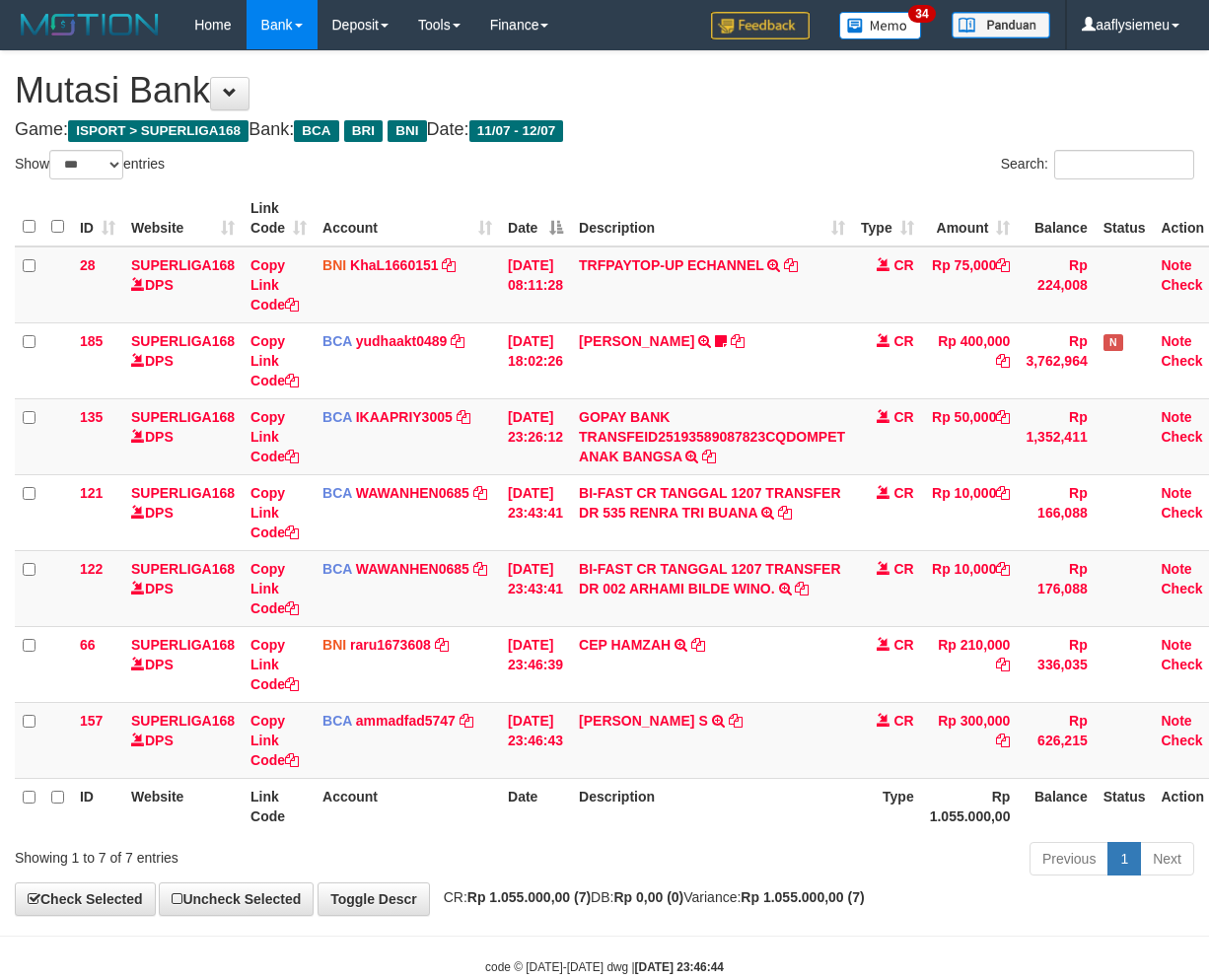 scroll, scrollTop: 0, scrollLeft: 14, axis: horizontal 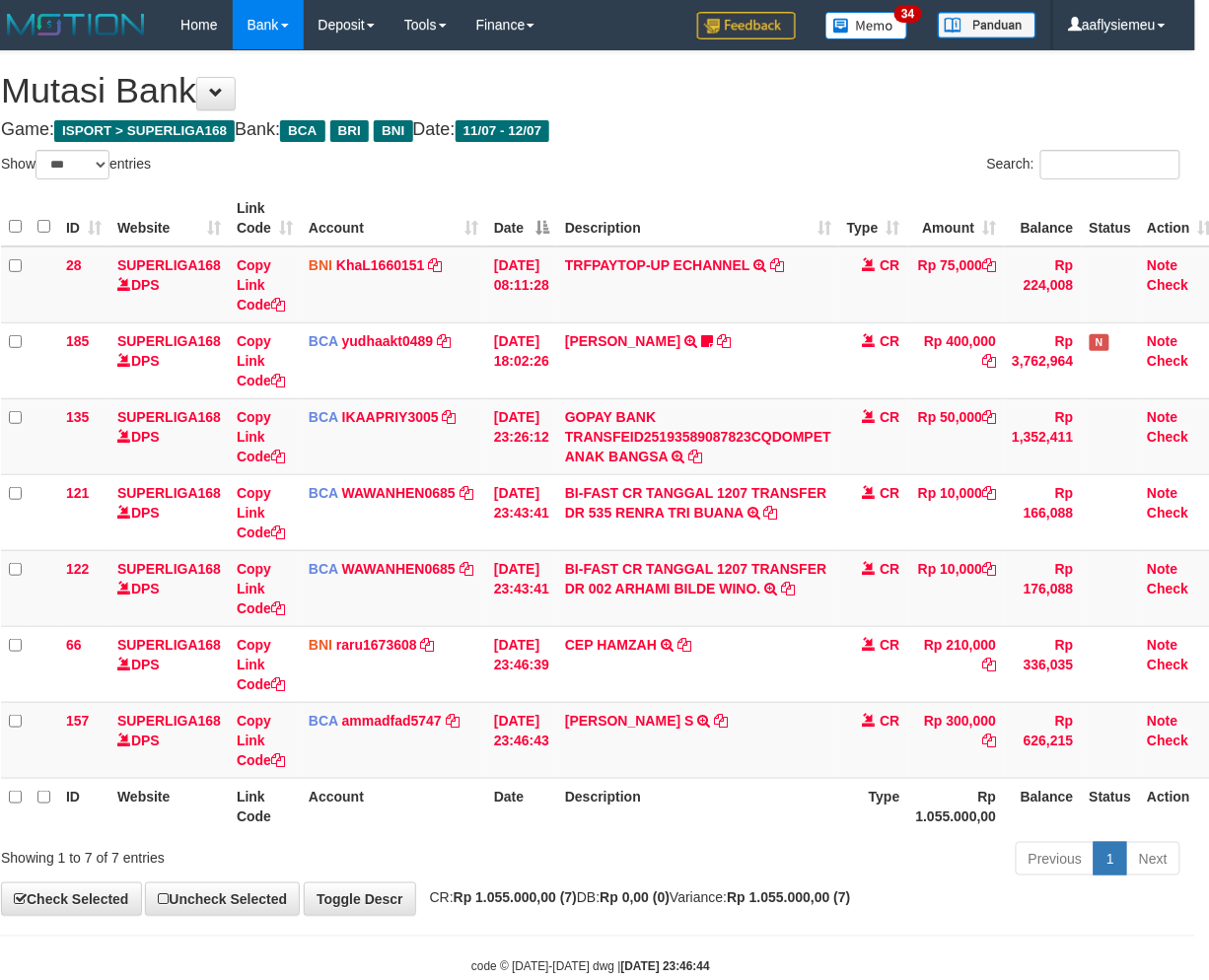 click on "**********" at bounding box center [591, 483] 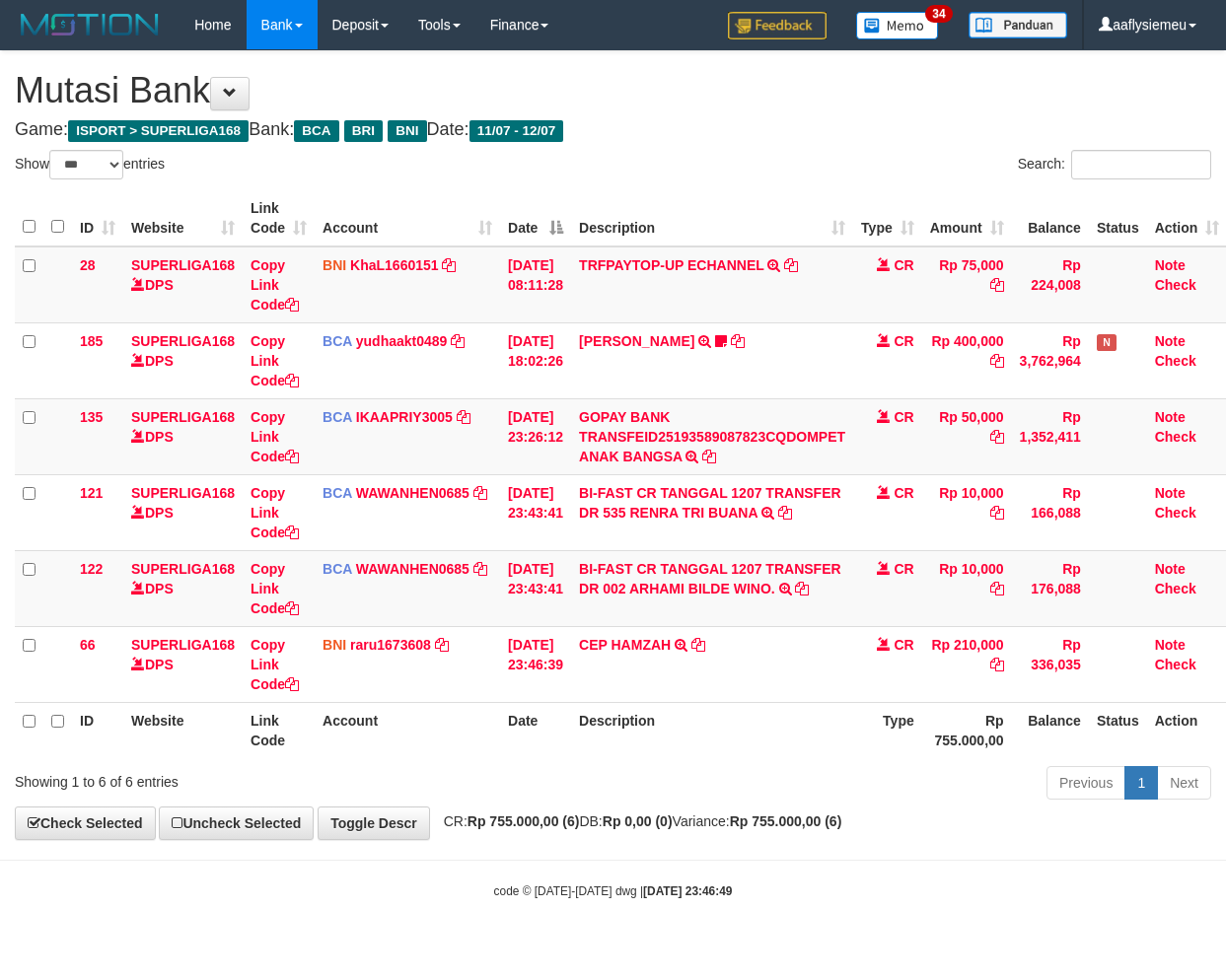 select on "***" 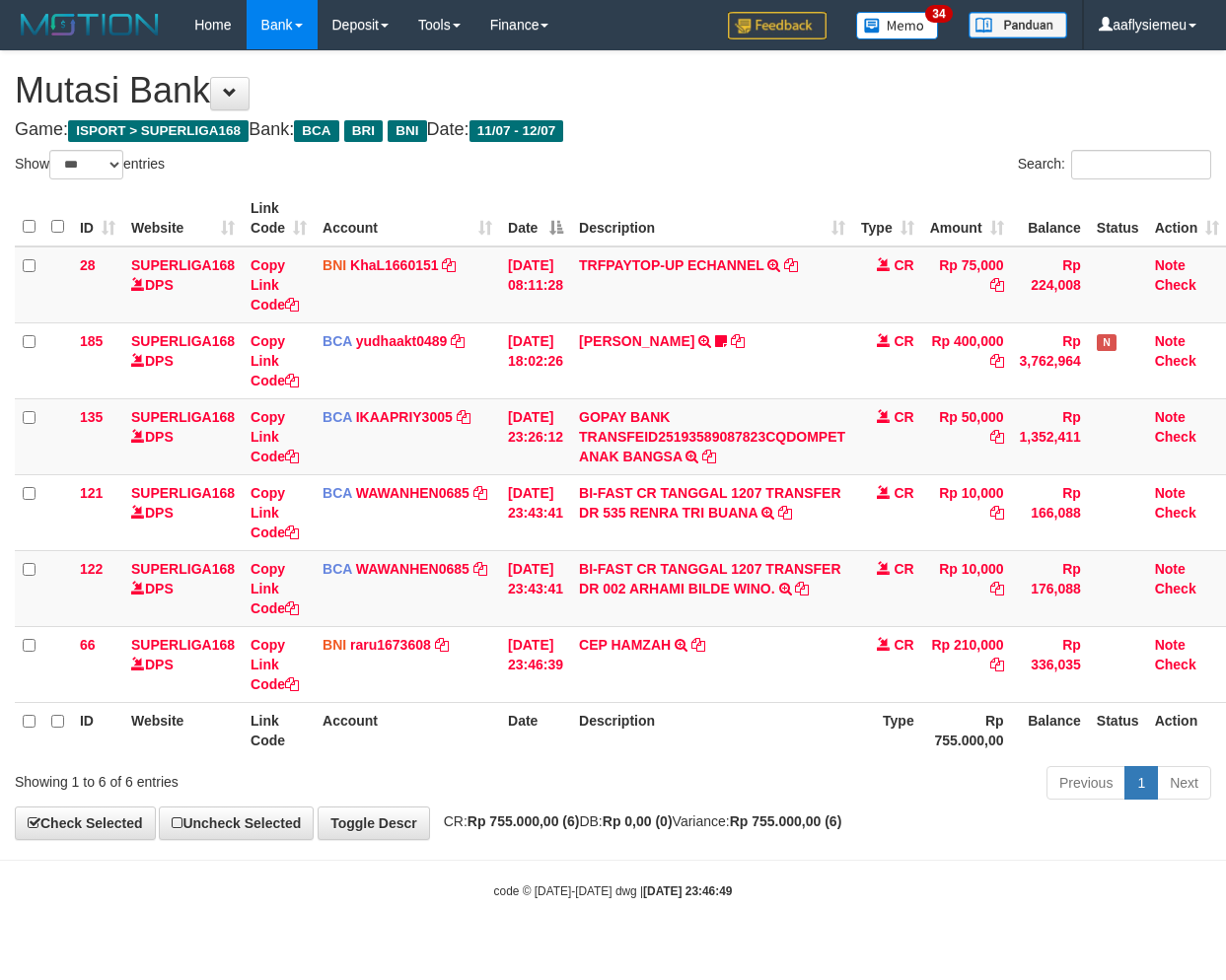 scroll, scrollTop: 0, scrollLeft: 14, axis: horizontal 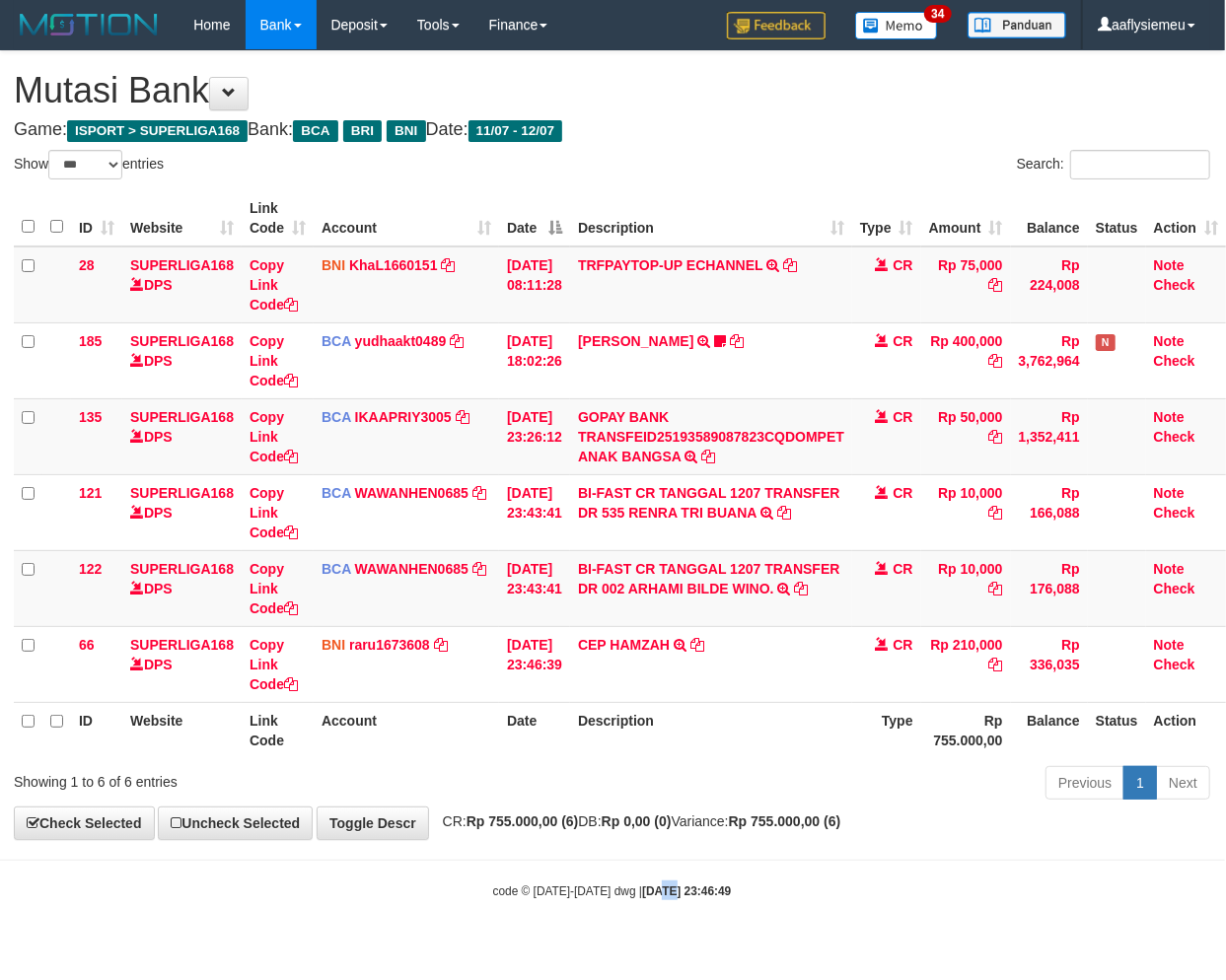 click on "Toggle navigation
Home
Bank
Account List
Load
By Website
Group
[ISPORT]													SUPERLIGA168
By Load Group (DPS)
34" at bounding box center (612, 474) 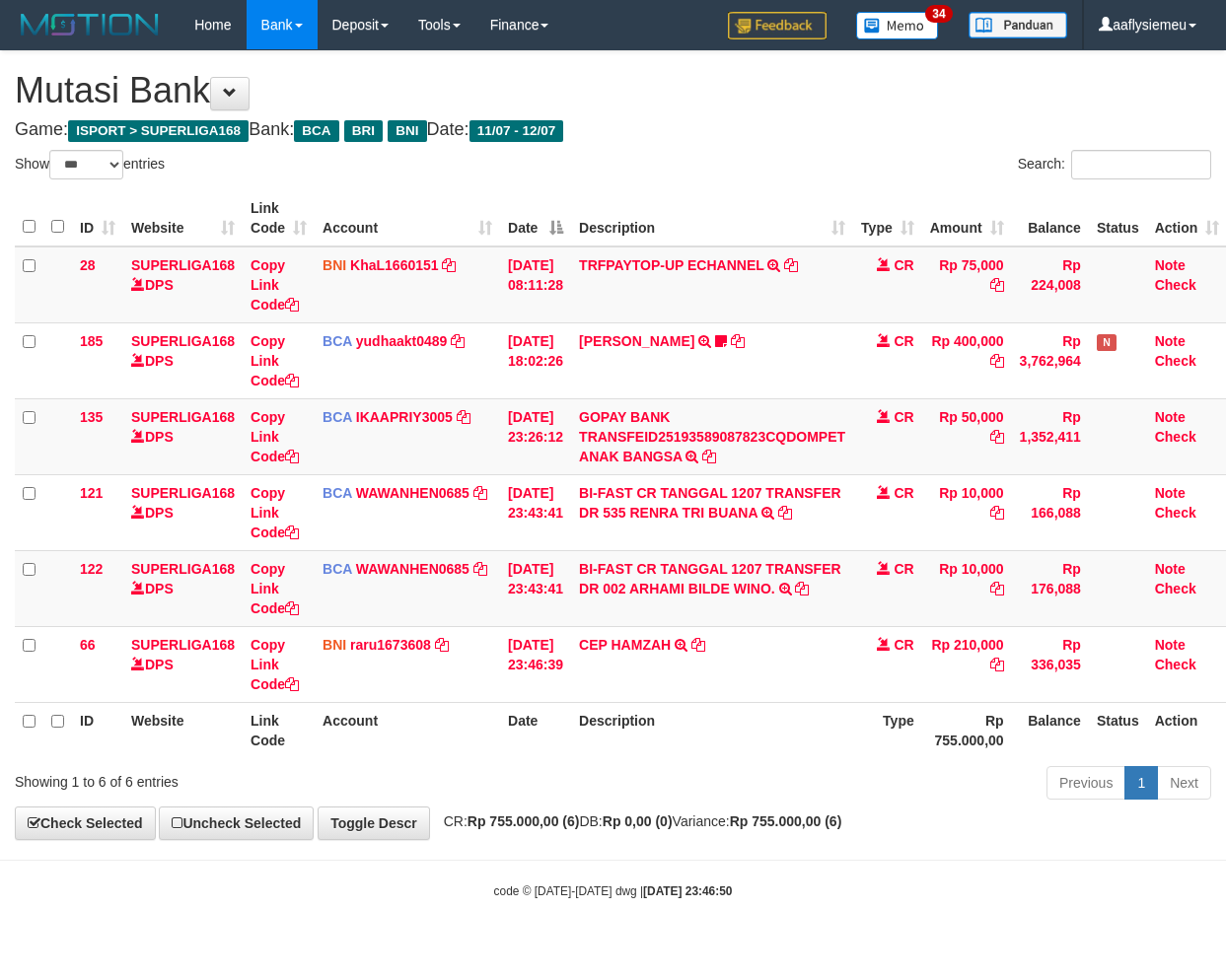 select on "***" 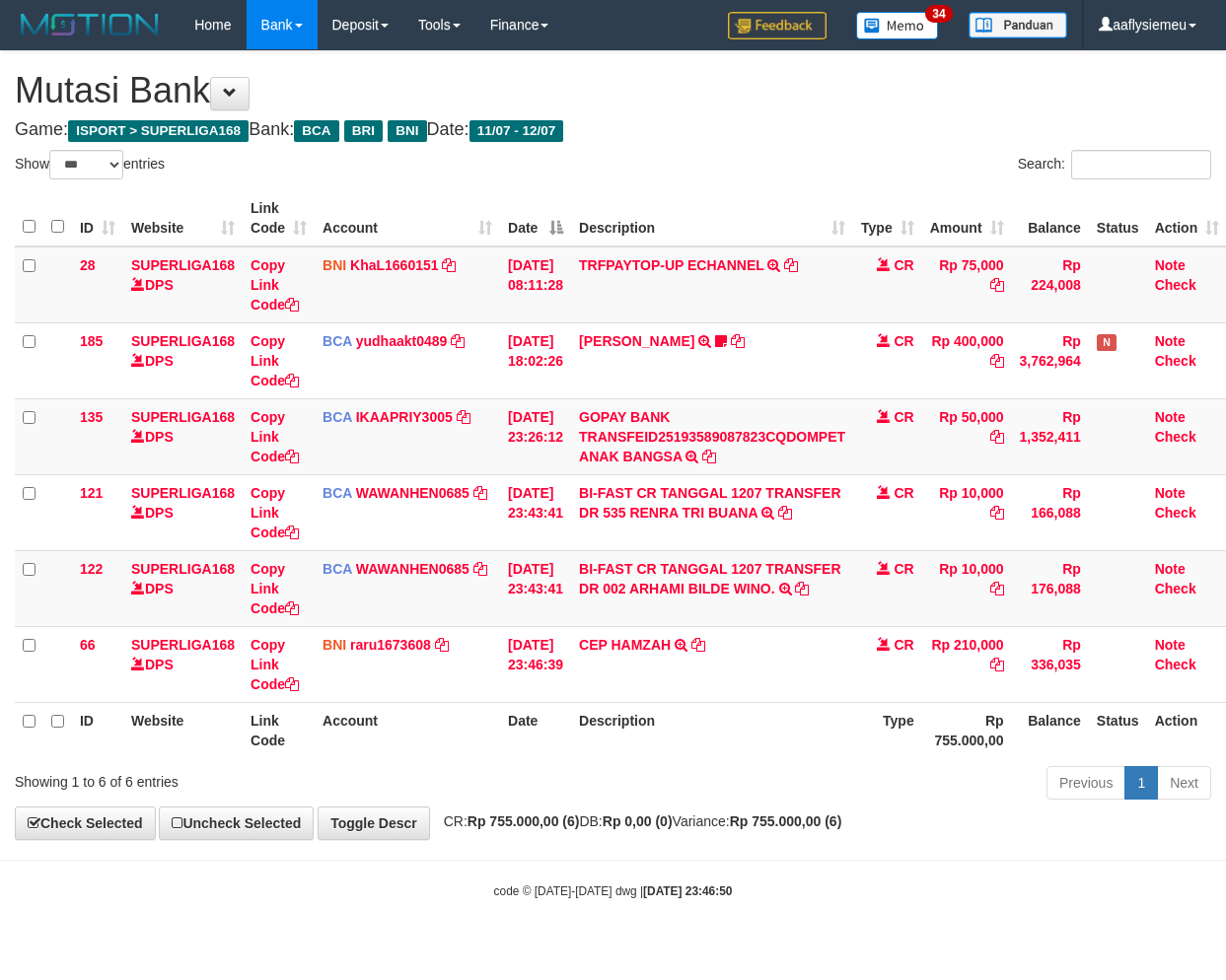 scroll, scrollTop: 0, scrollLeft: 14, axis: horizontal 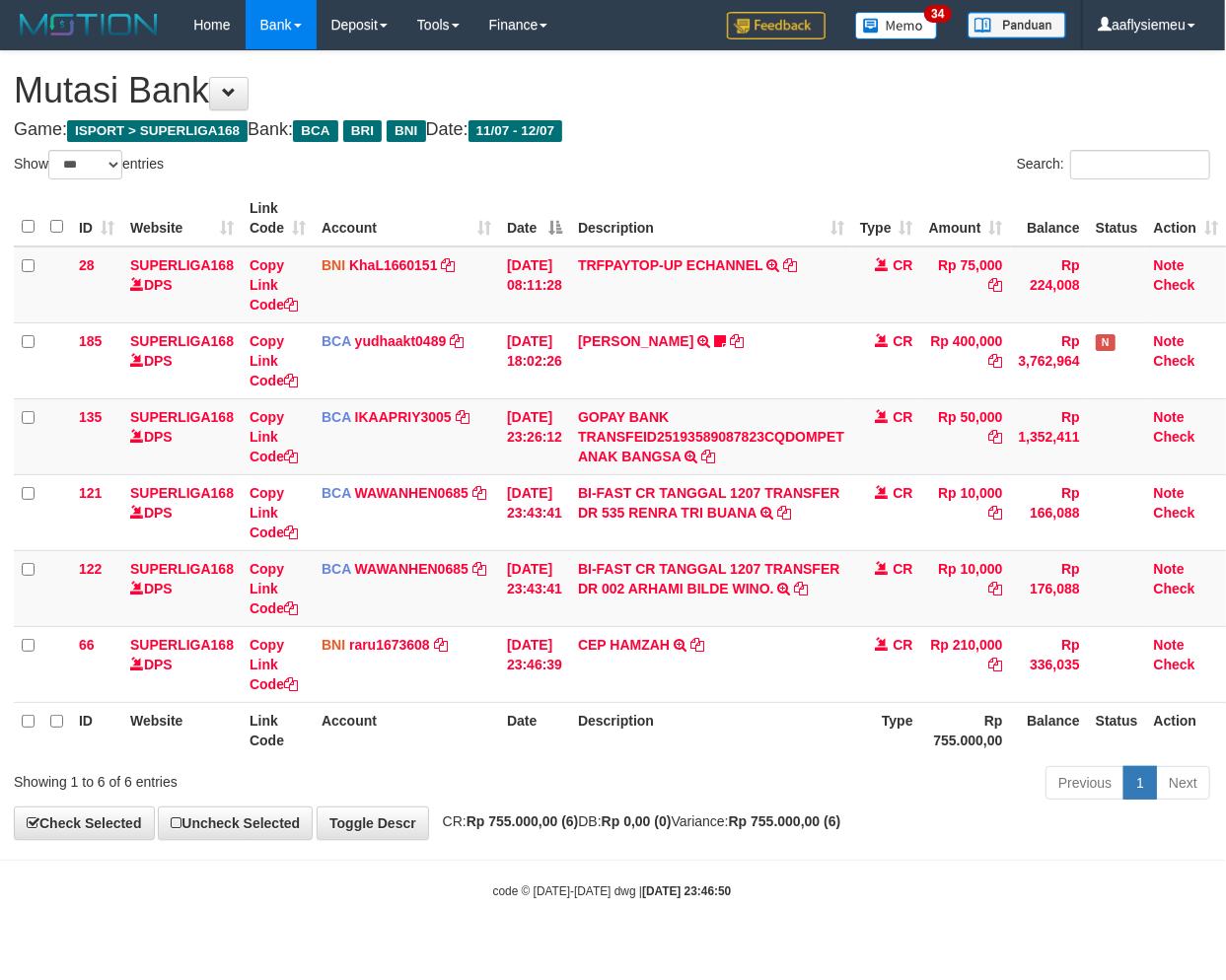 click on "Previous 1 Next" at bounding box center (867, 785) 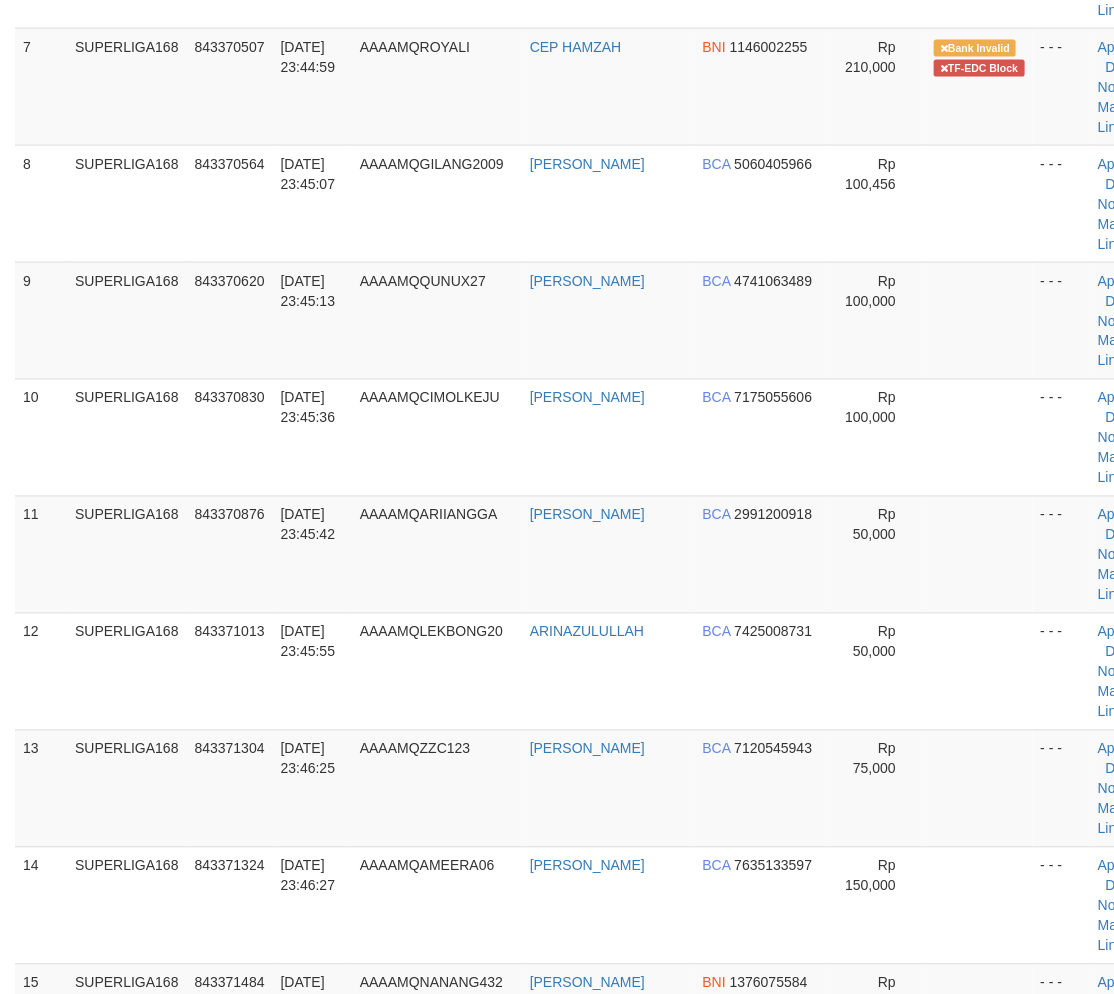 scroll, scrollTop: 1222, scrollLeft: 0, axis: vertical 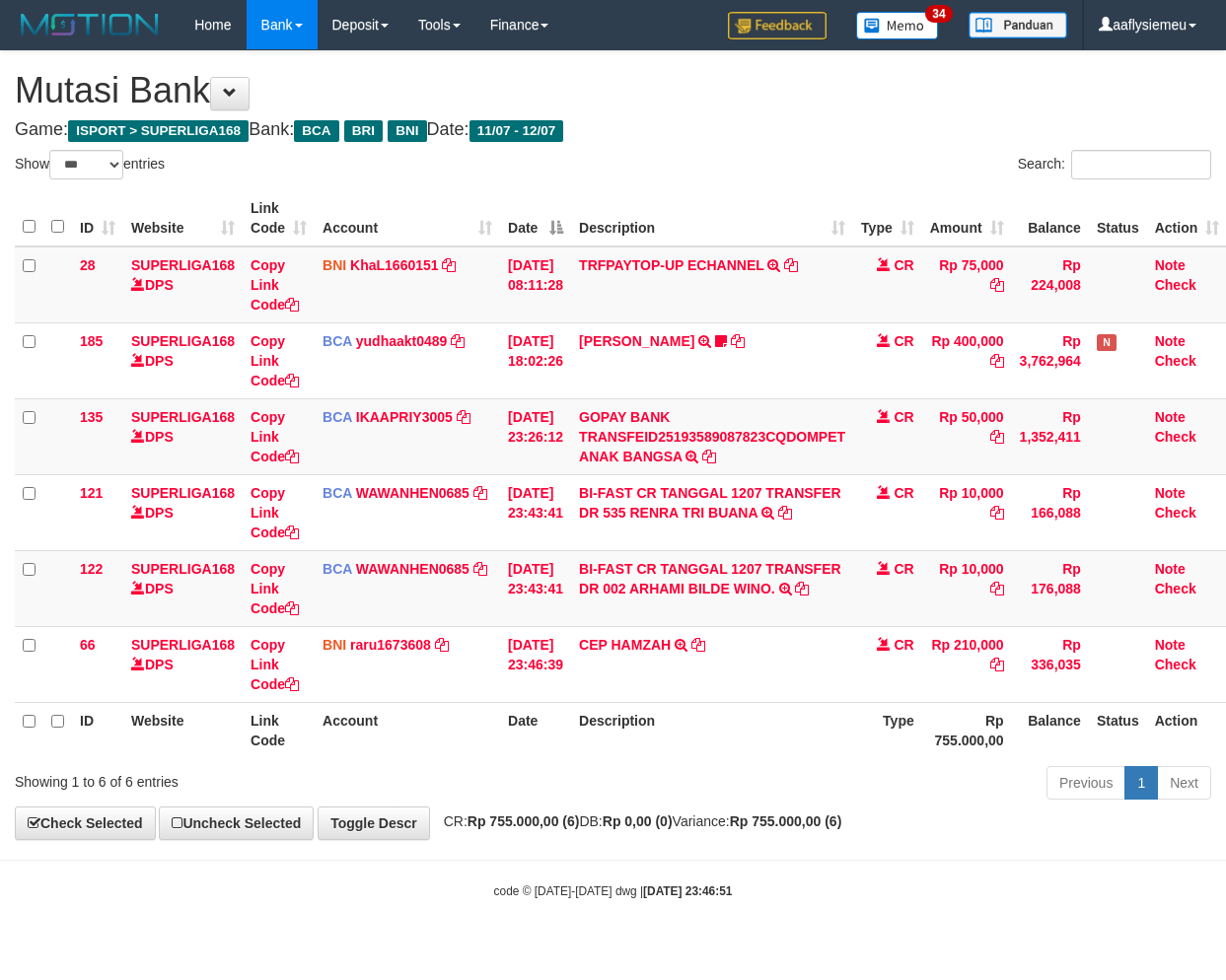 select on "***" 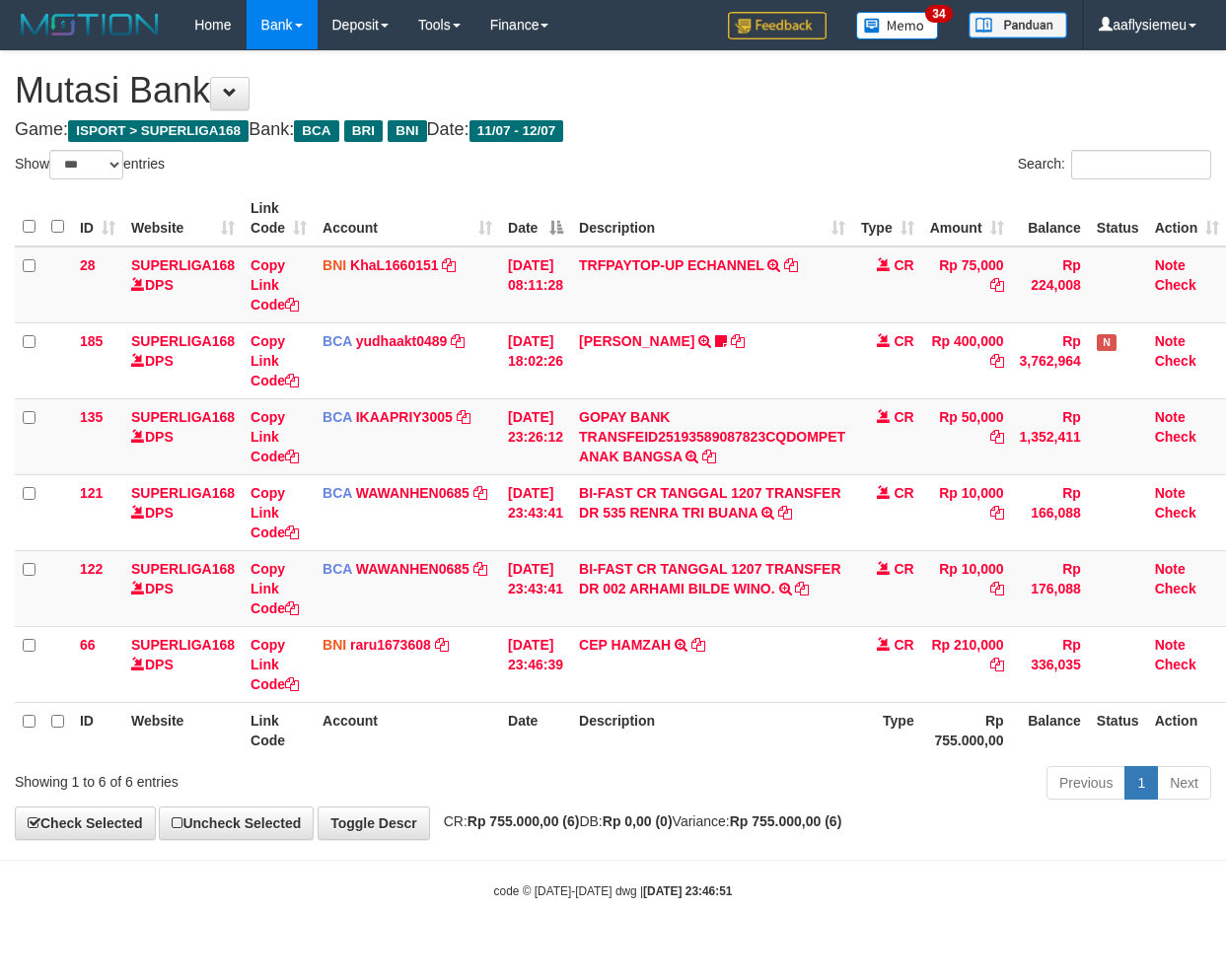 scroll, scrollTop: 0, scrollLeft: 14, axis: horizontal 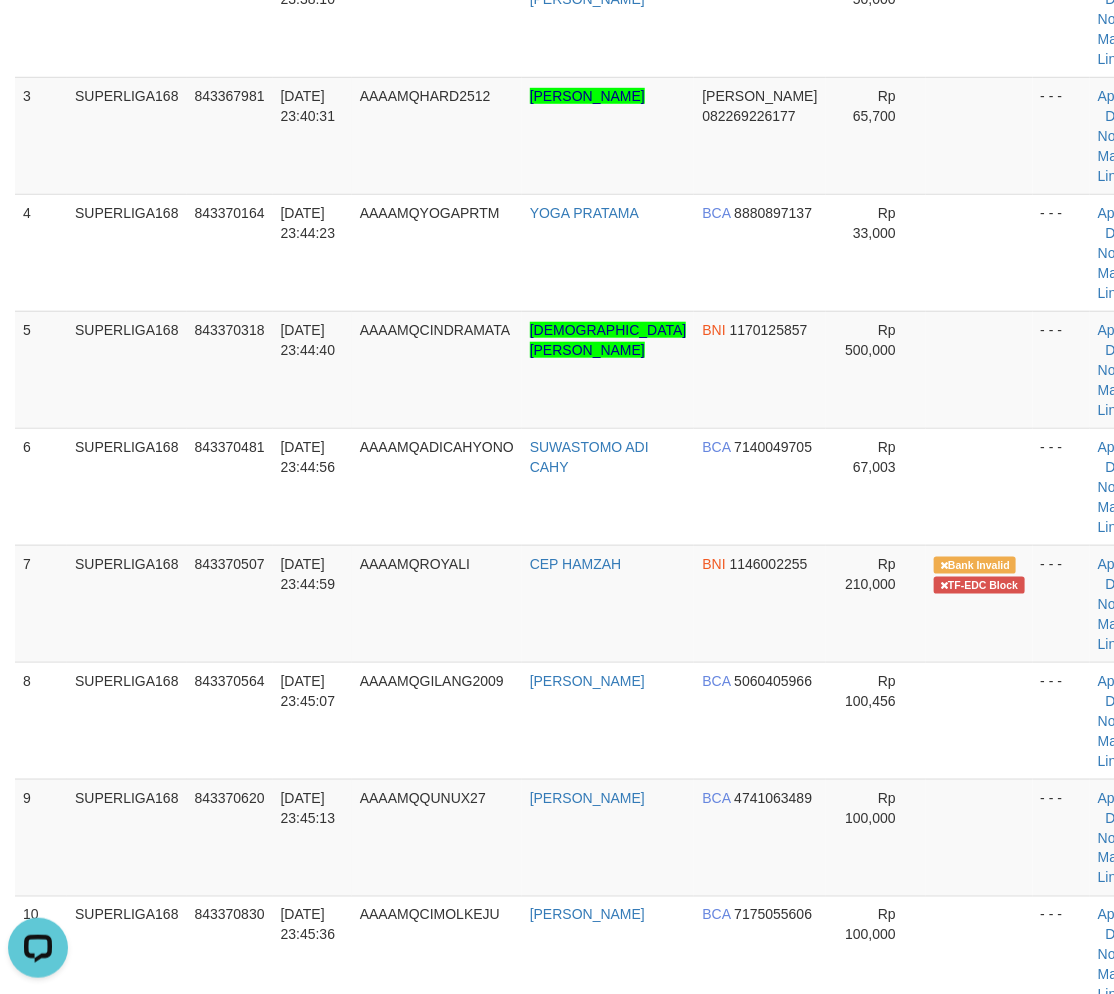 drag, startPoint x: 71, startPoint y: 783, endPoint x: 1, endPoint y: 815, distance: 76.96753 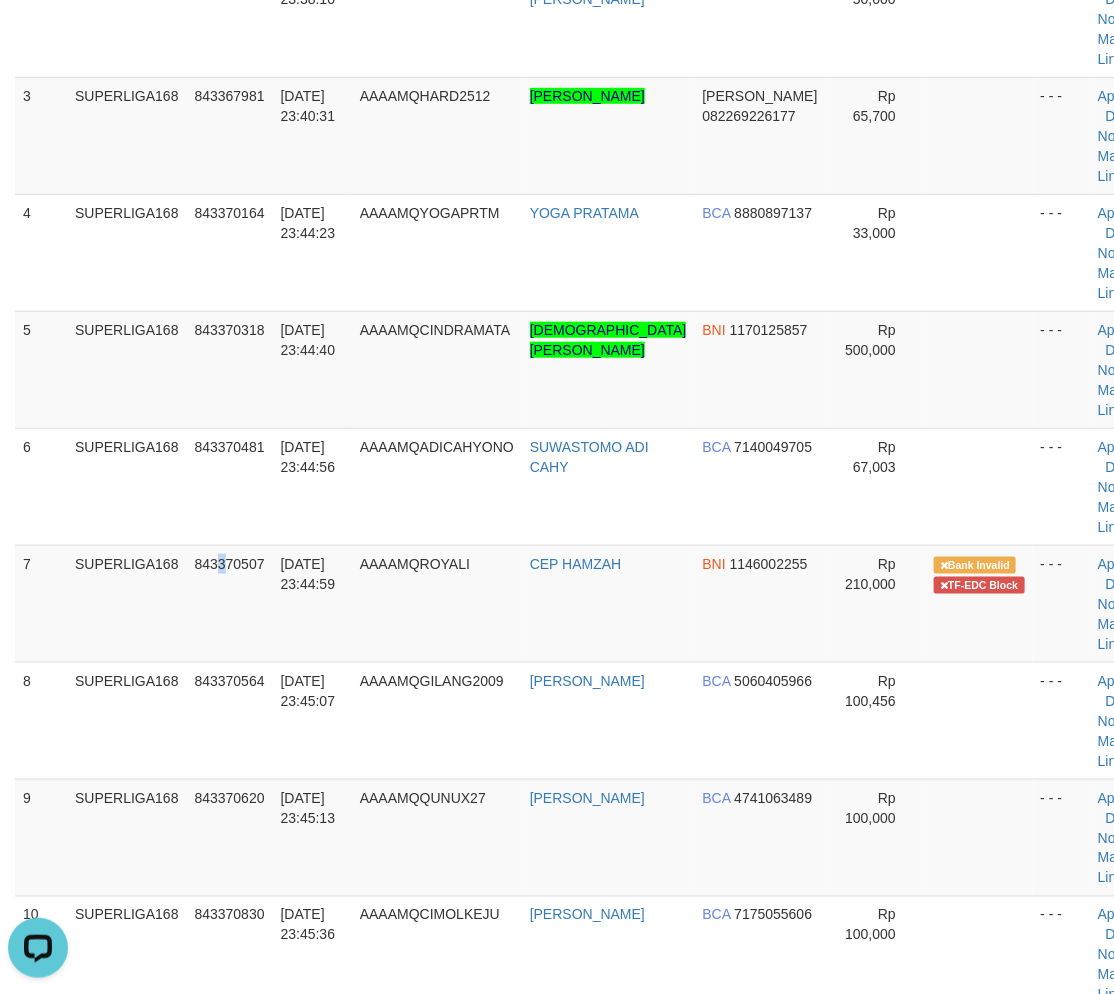 drag, startPoint x: 223, startPoint y: 621, endPoint x: 10, endPoint y: 683, distance: 221.84003 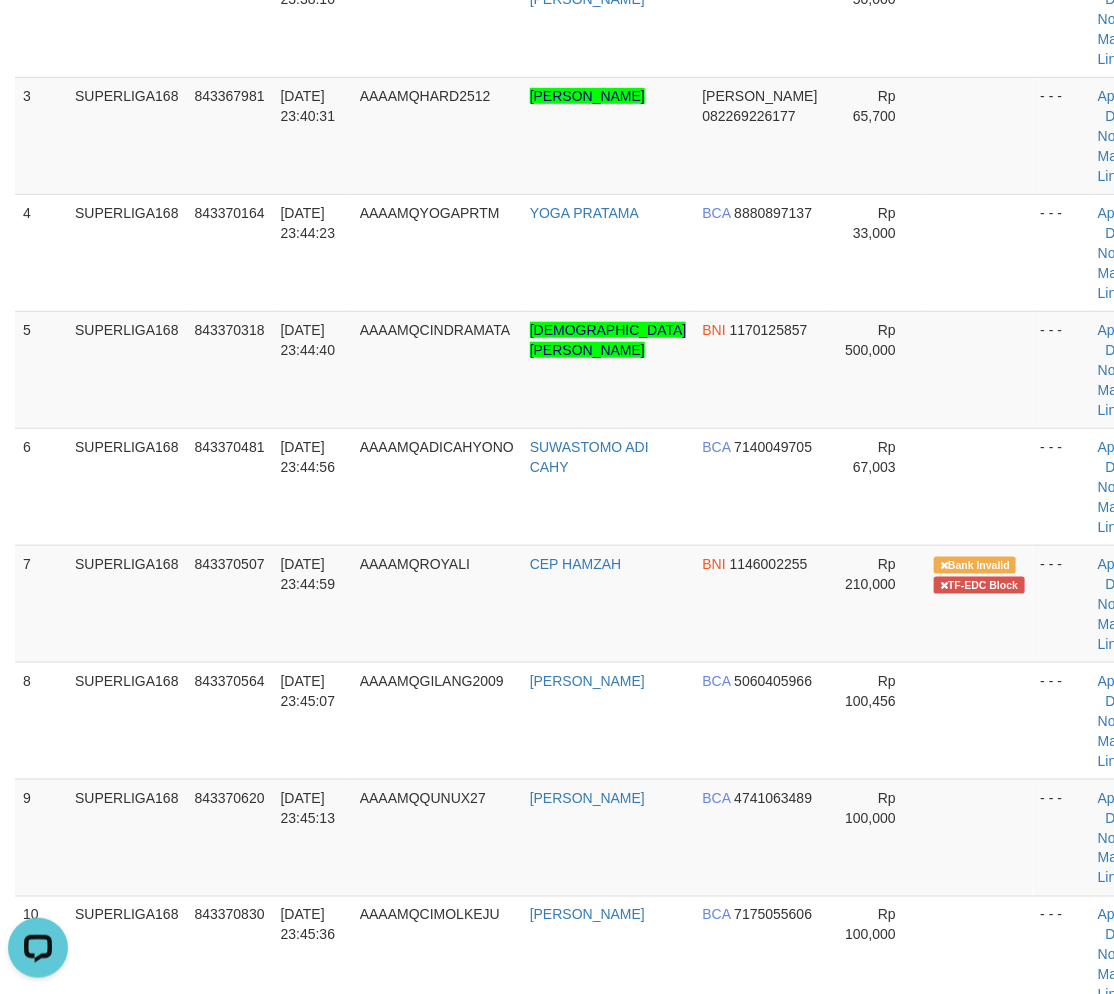 drag, startPoint x: 220, startPoint y: 626, endPoint x: 6, endPoint y: 704, distance: 227.77182 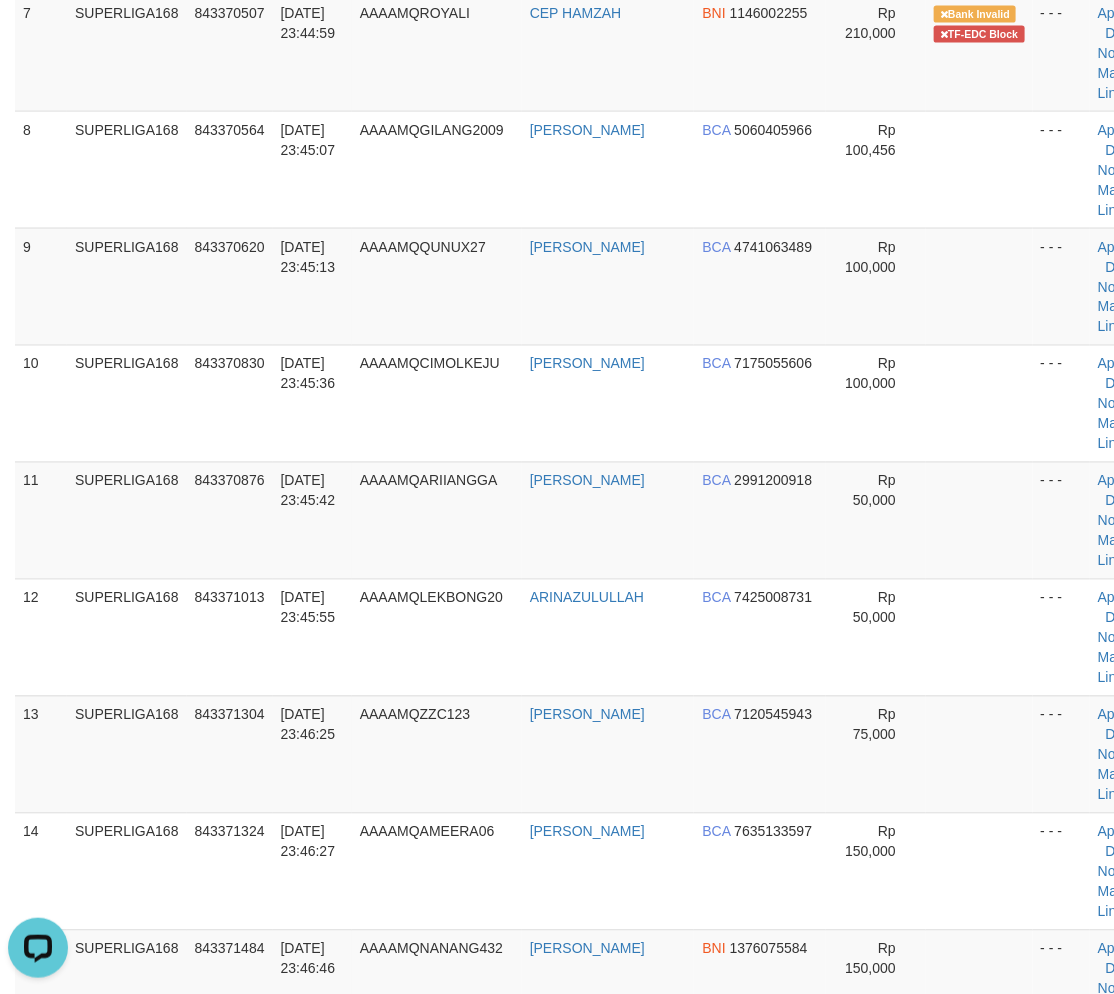 scroll, scrollTop: 963, scrollLeft: 0, axis: vertical 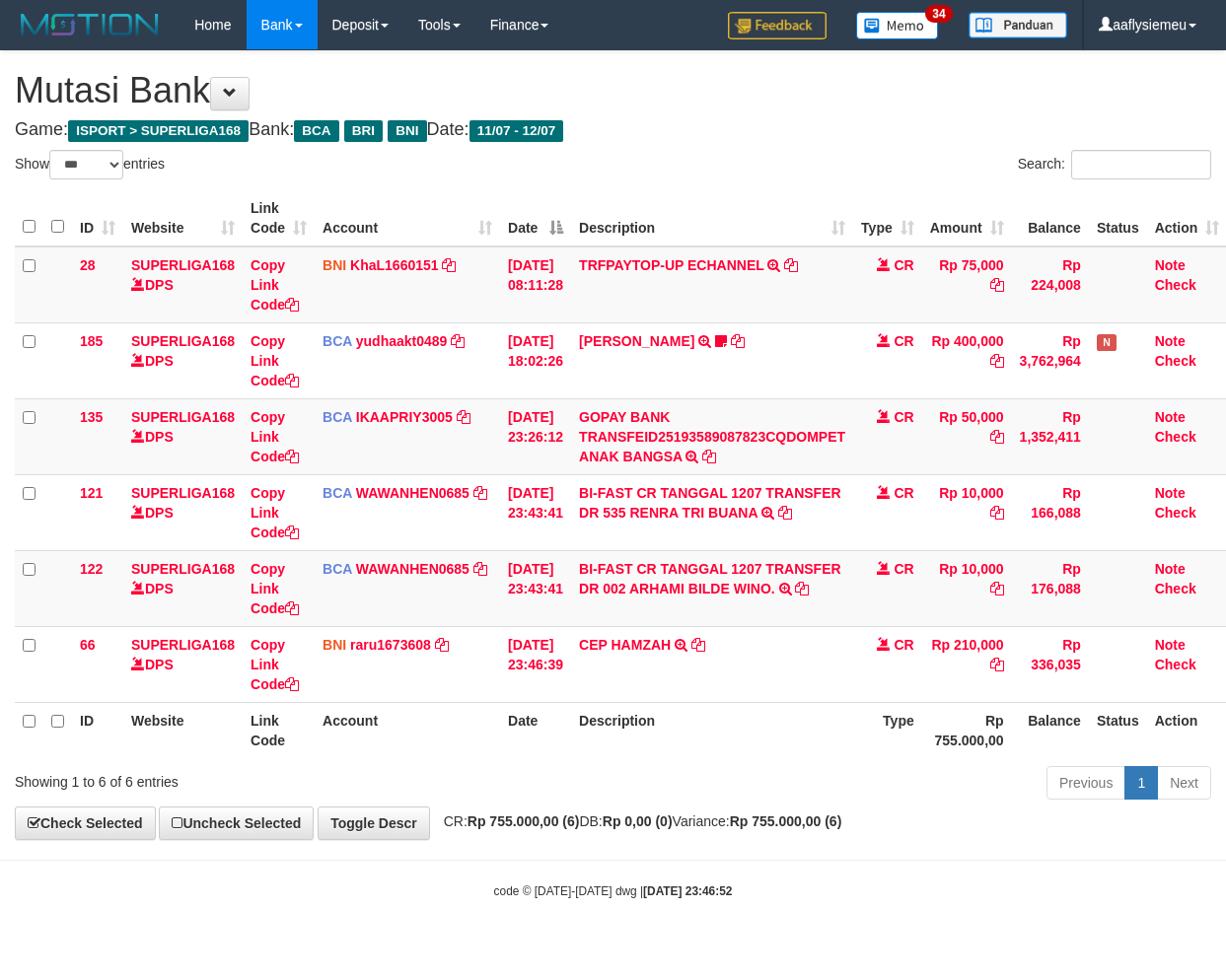 select on "***" 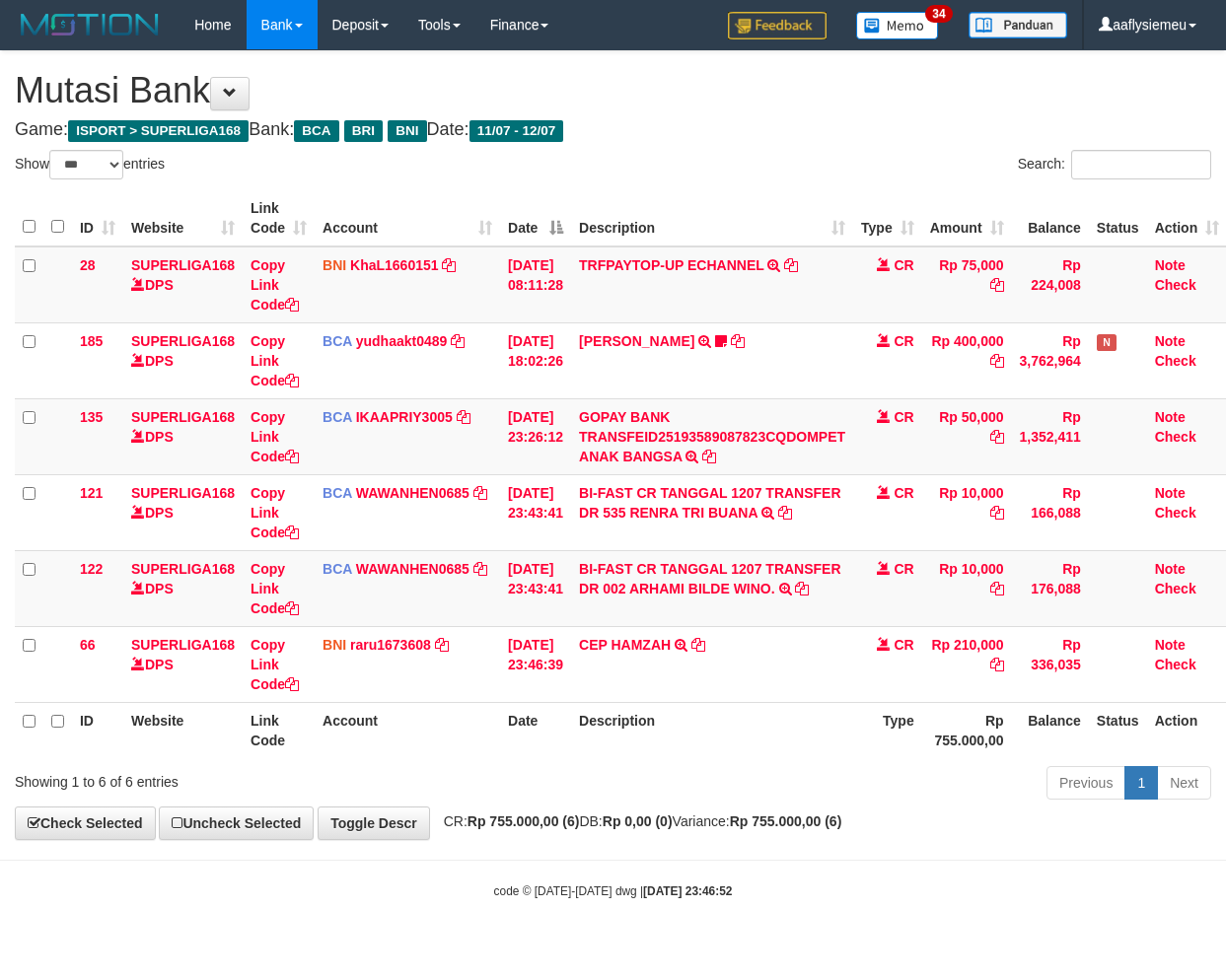 scroll, scrollTop: 0, scrollLeft: 14, axis: horizontal 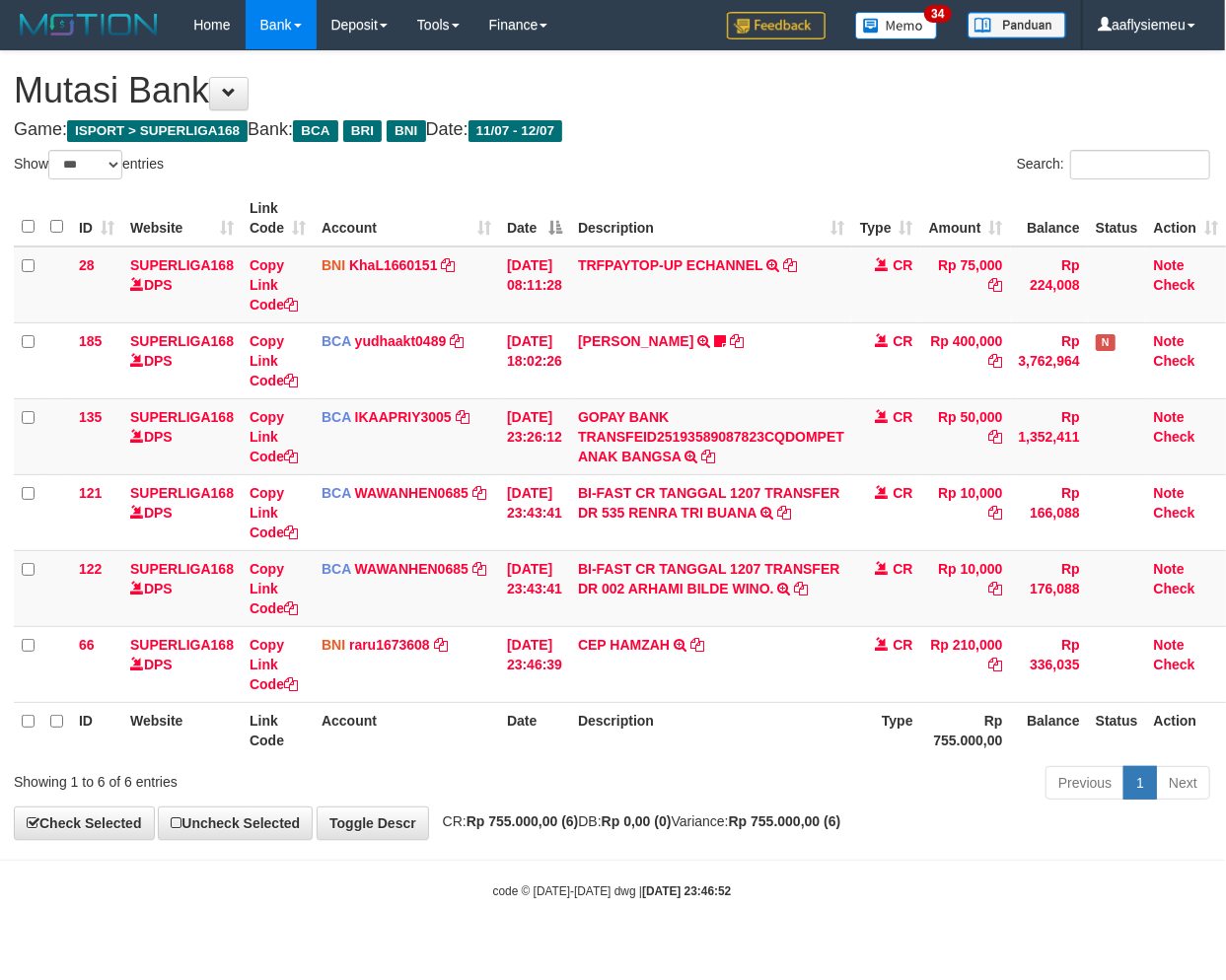 click on "Toggle navigation
Home
Bank
Account List
Load
By Website
Group
[ISPORT]													SUPERLIGA168
By Load Group (DPS)
34" at bounding box center (612, 474) 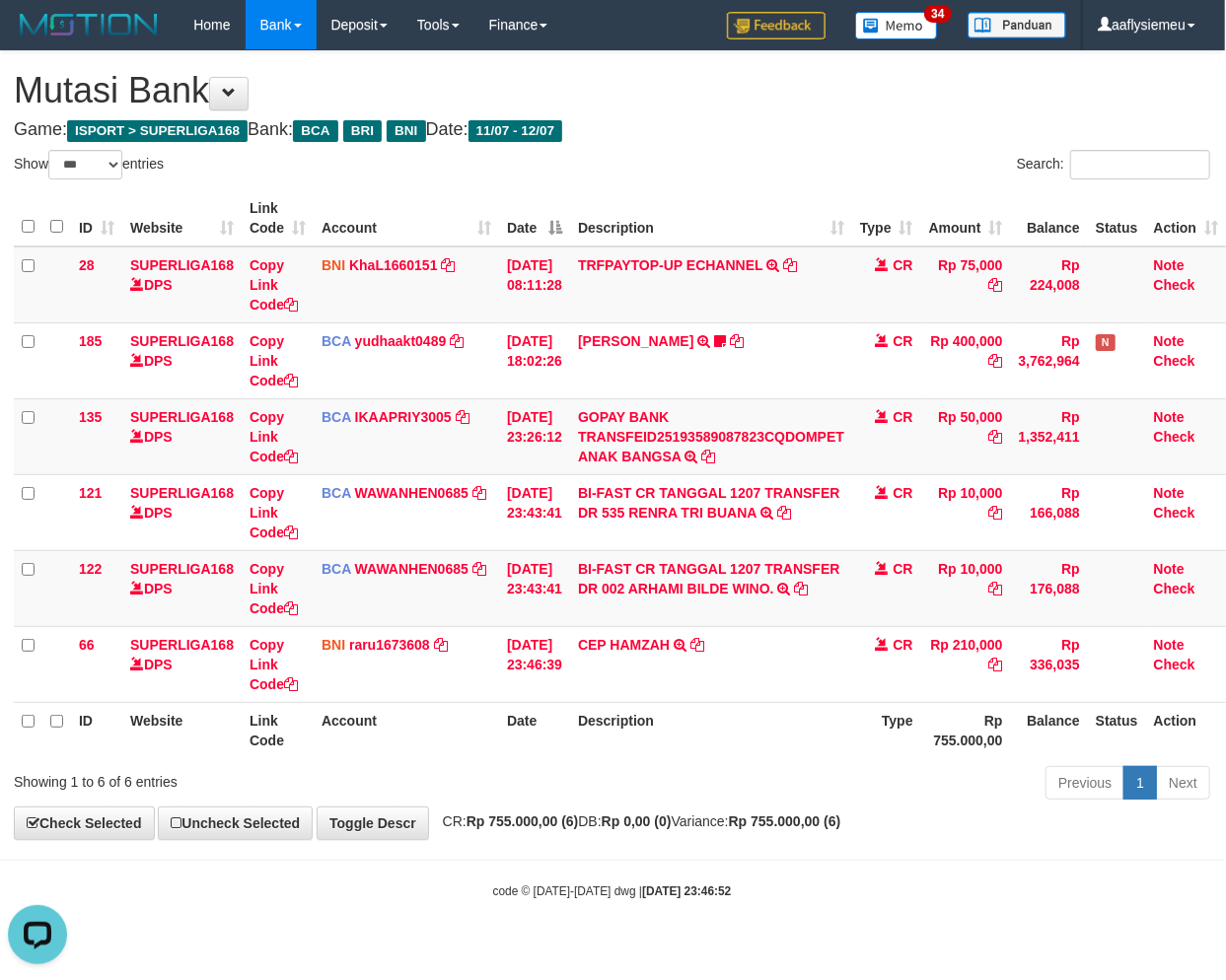 scroll, scrollTop: 0, scrollLeft: 0, axis: both 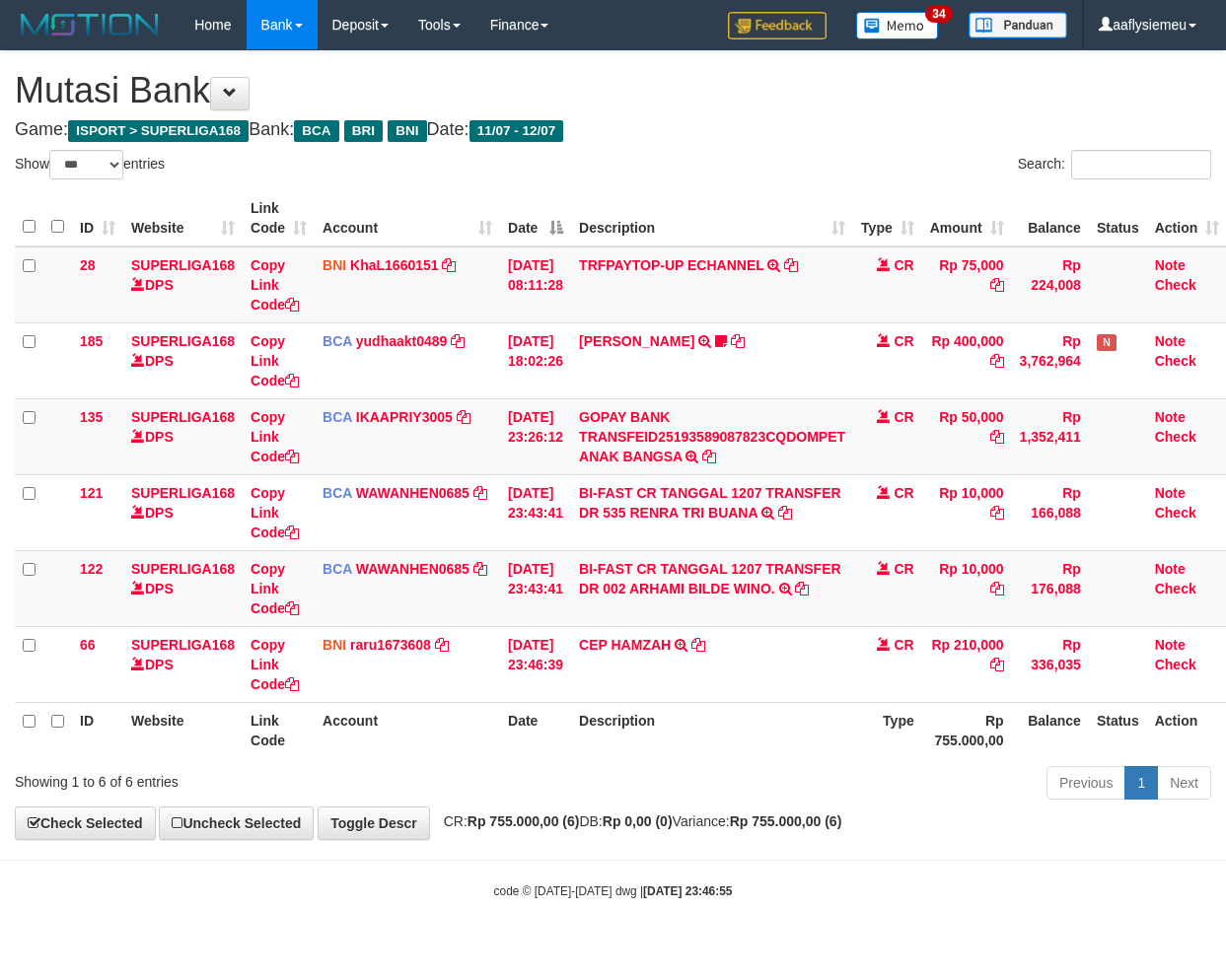 select on "***" 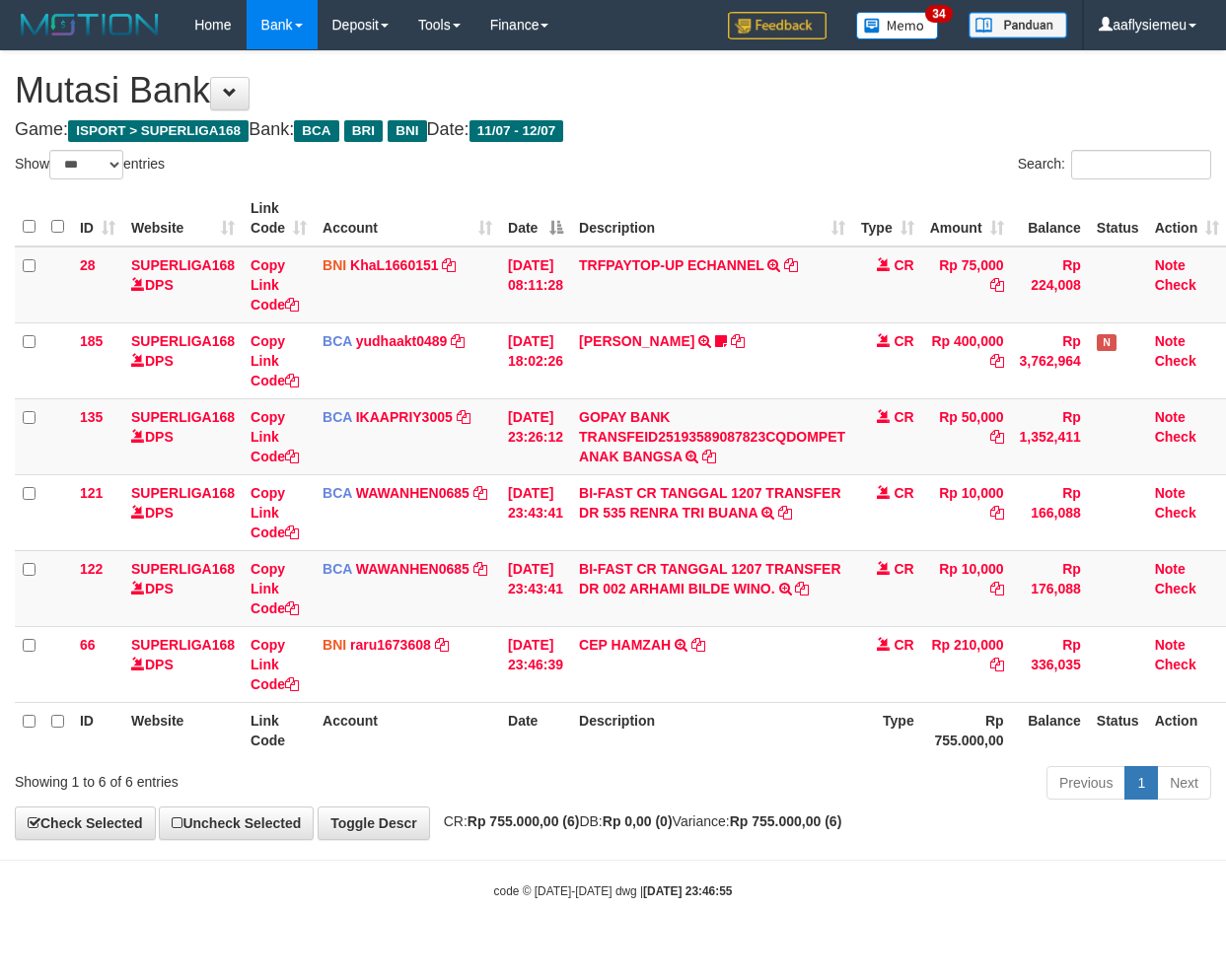 scroll, scrollTop: 0, scrollLeft: 14, axis: horizontal 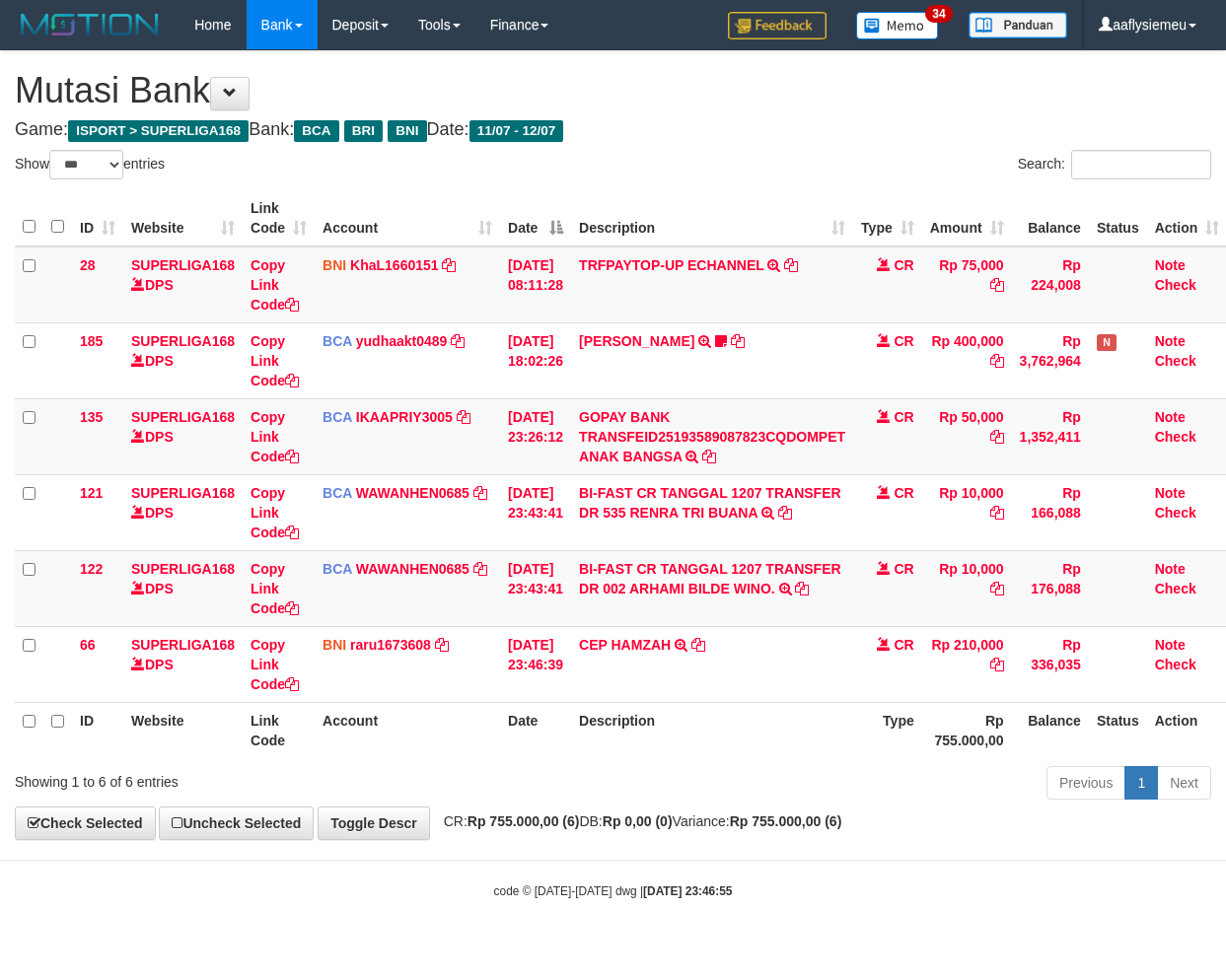 select on "***" 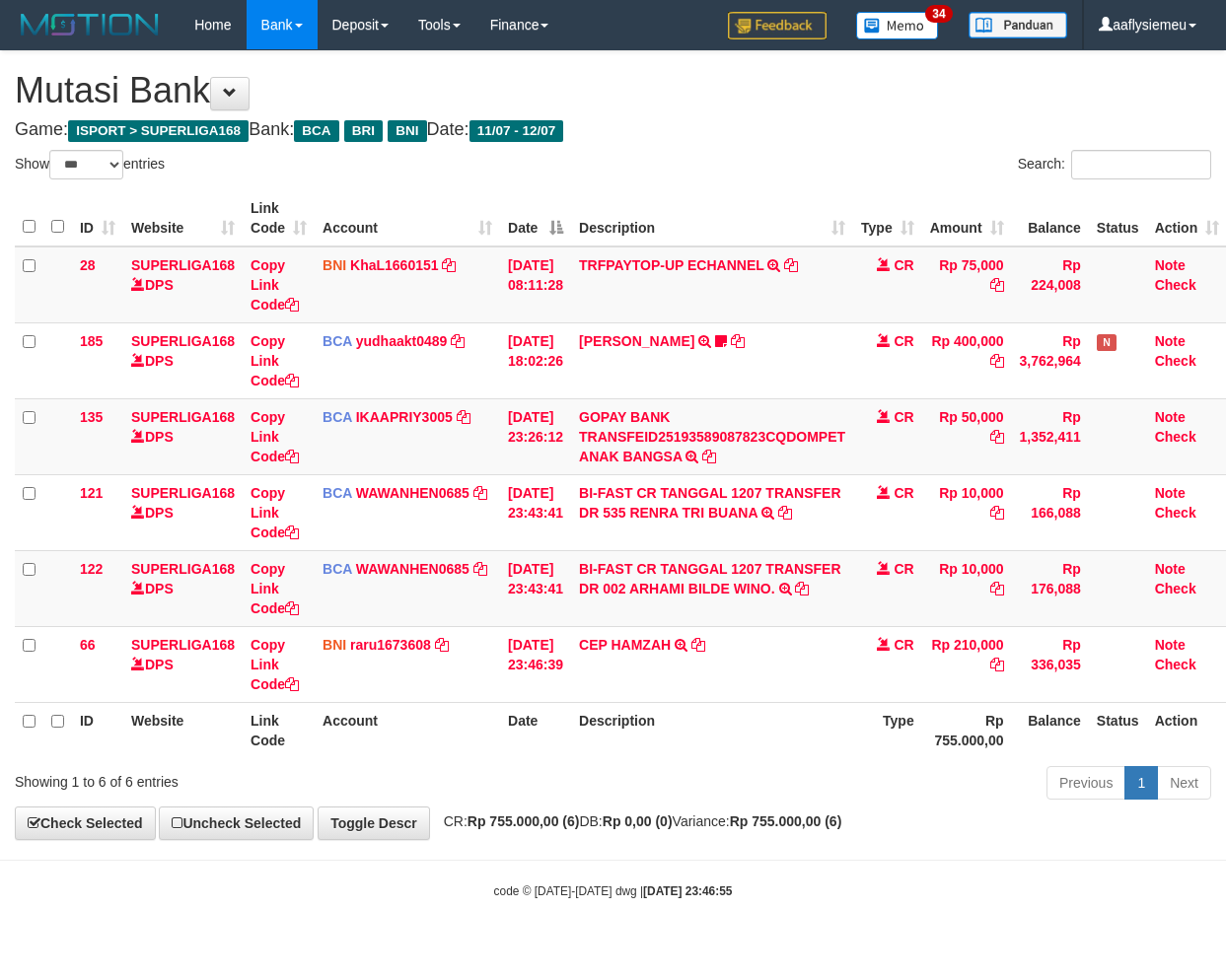 click on "Toggle navigation
Home
Bank
Account List
Load
By Website
Group
[ISPORT]													SUPERLIGA168
By Load Group (DPS)
34" at bounding box center [613, 474] 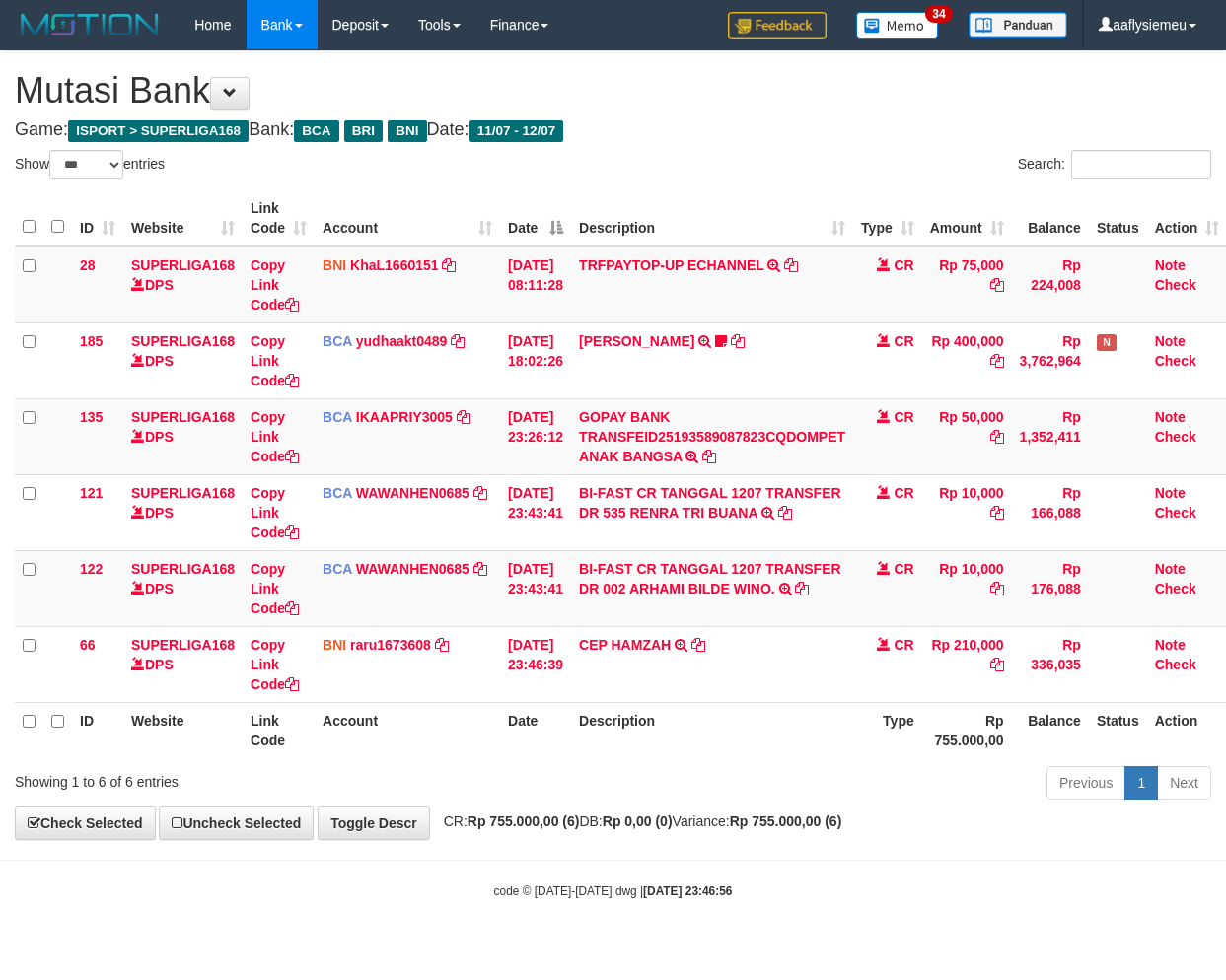 select on "***" 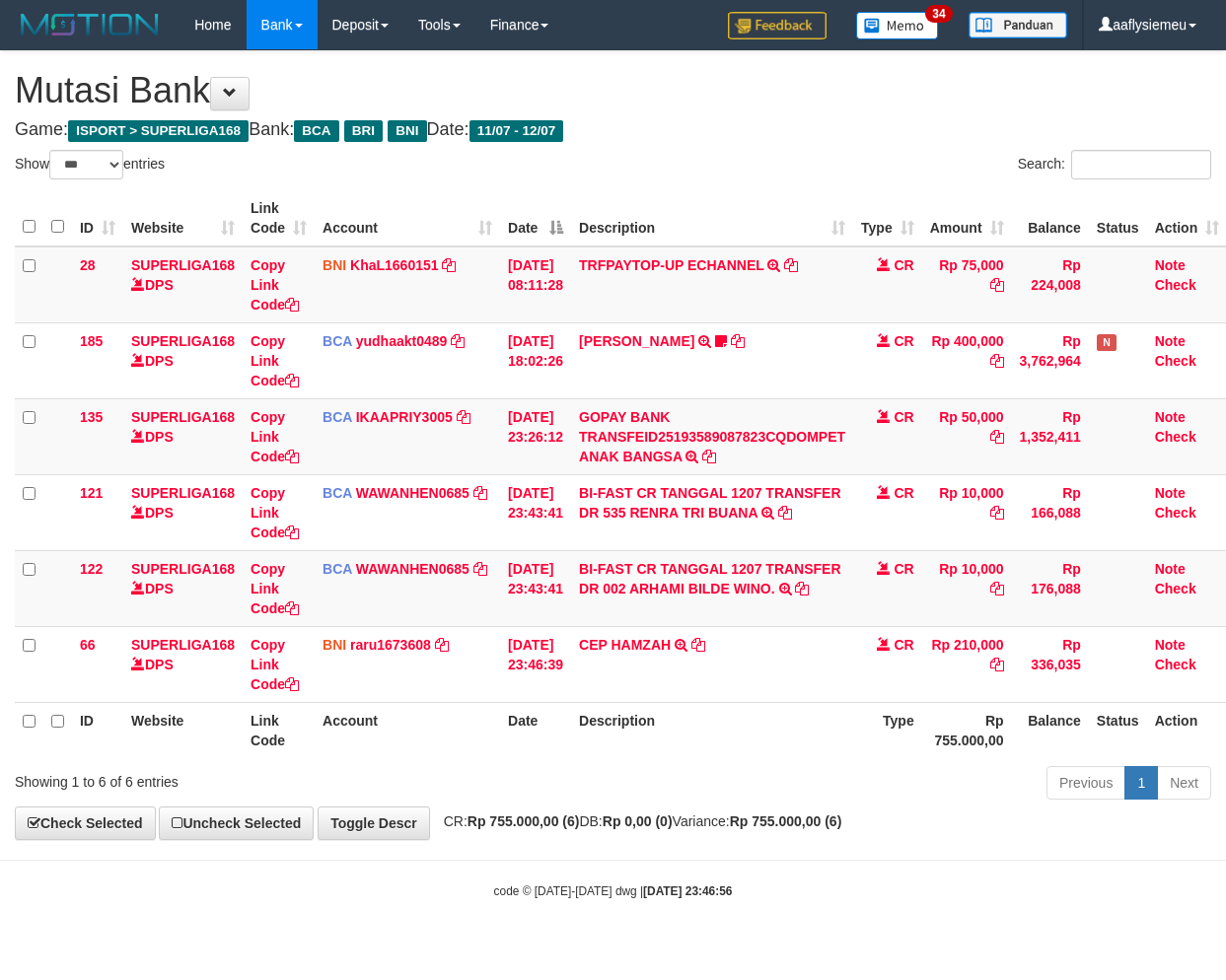 scroll, scrollTop: 0, scrollLeft: 14, axis: horizontal 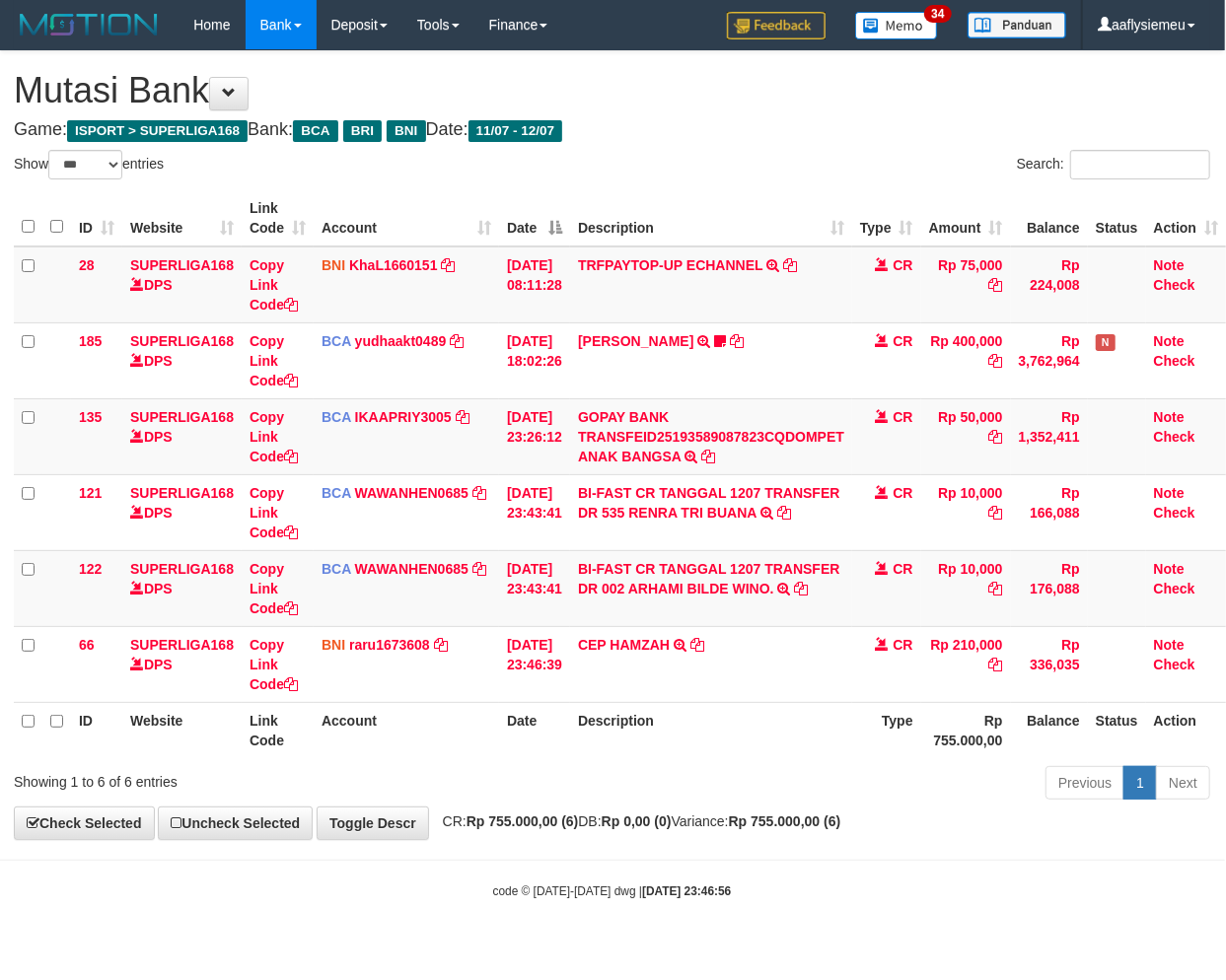 drag, startPoint x: 861, startPoint y: 865, endPoint x: 1166, endPoint y: 787, distance: 314.81582 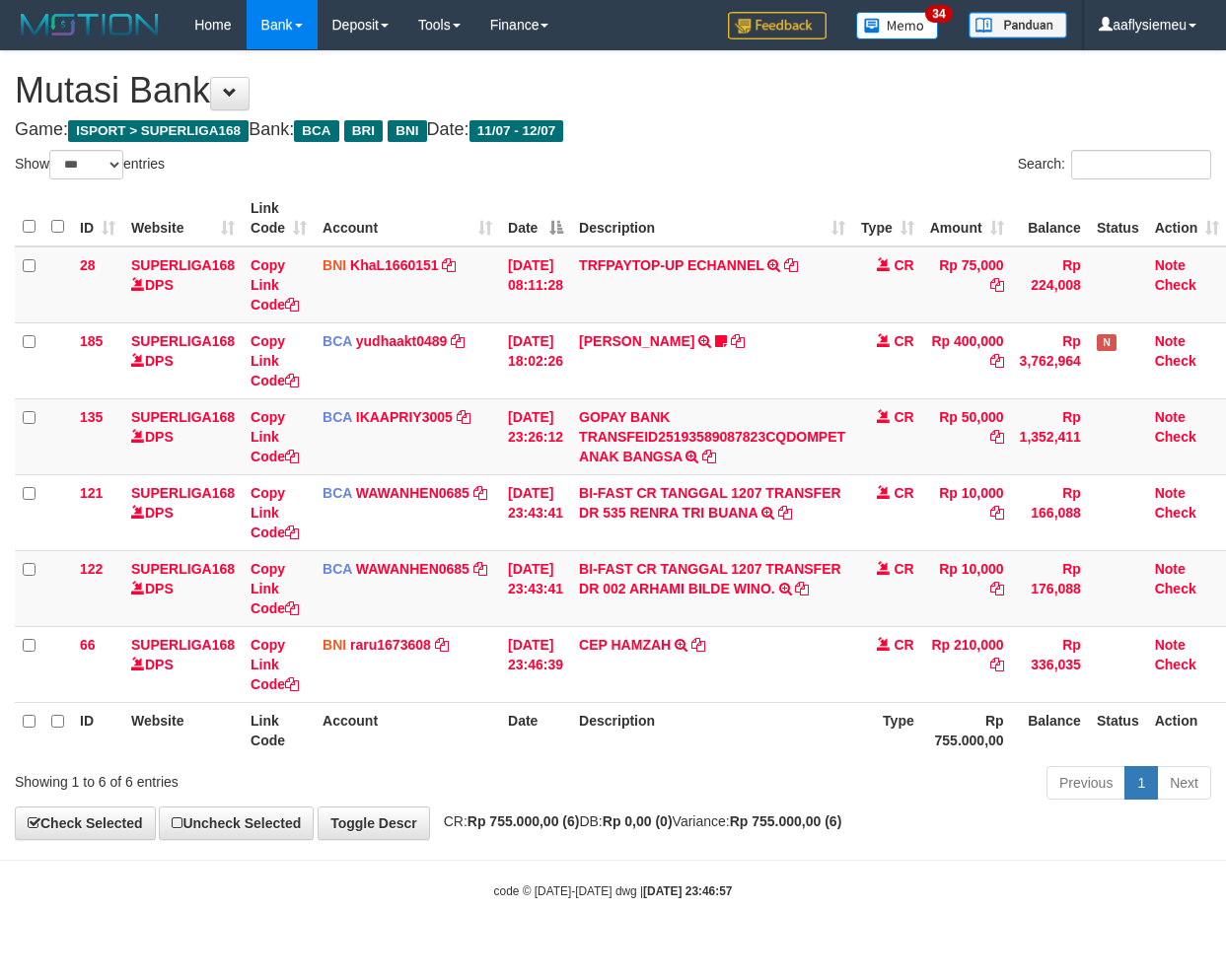 select on "***" 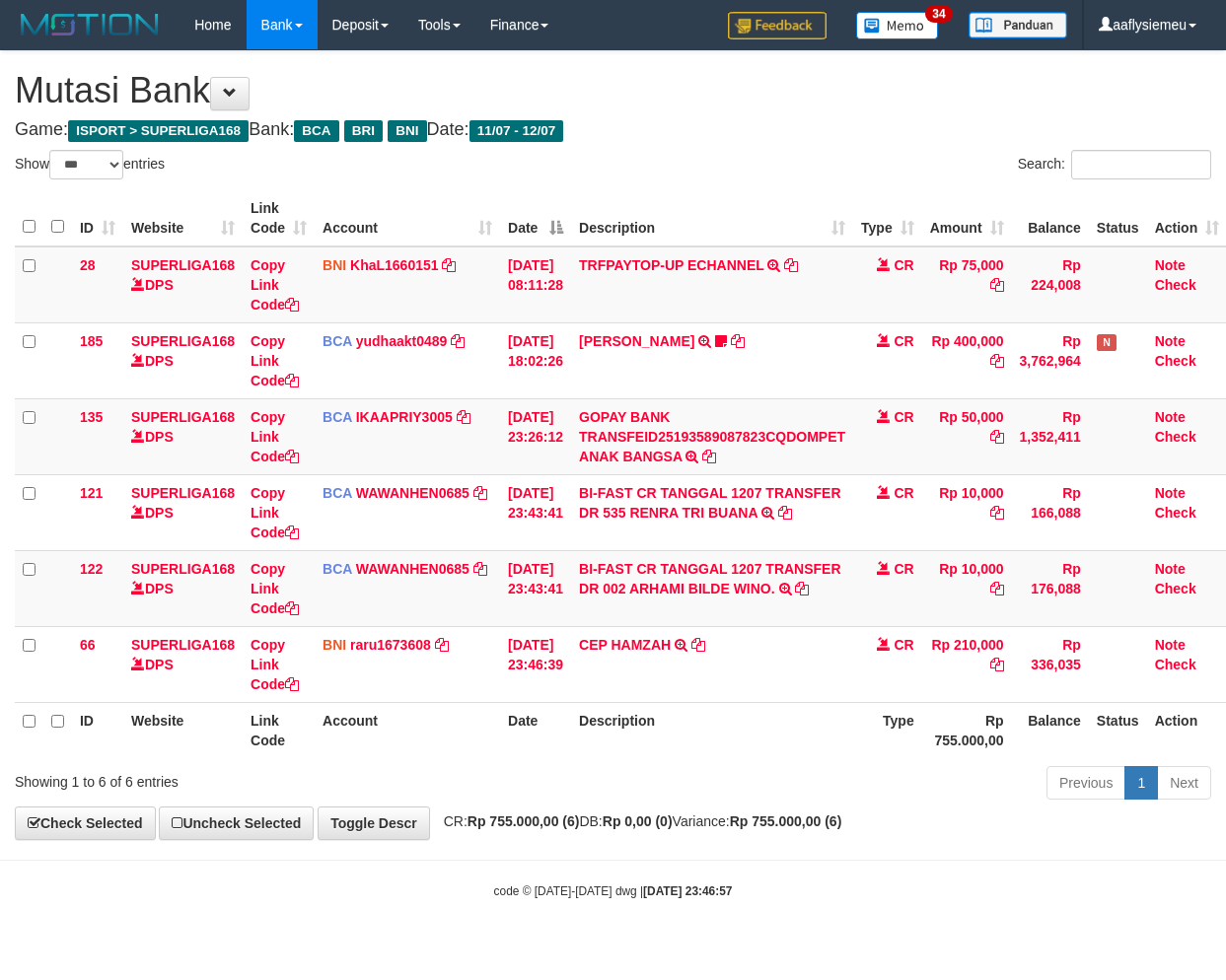 scroll, scrollTop: 0, scrollLeft: 14, axis: horizontal 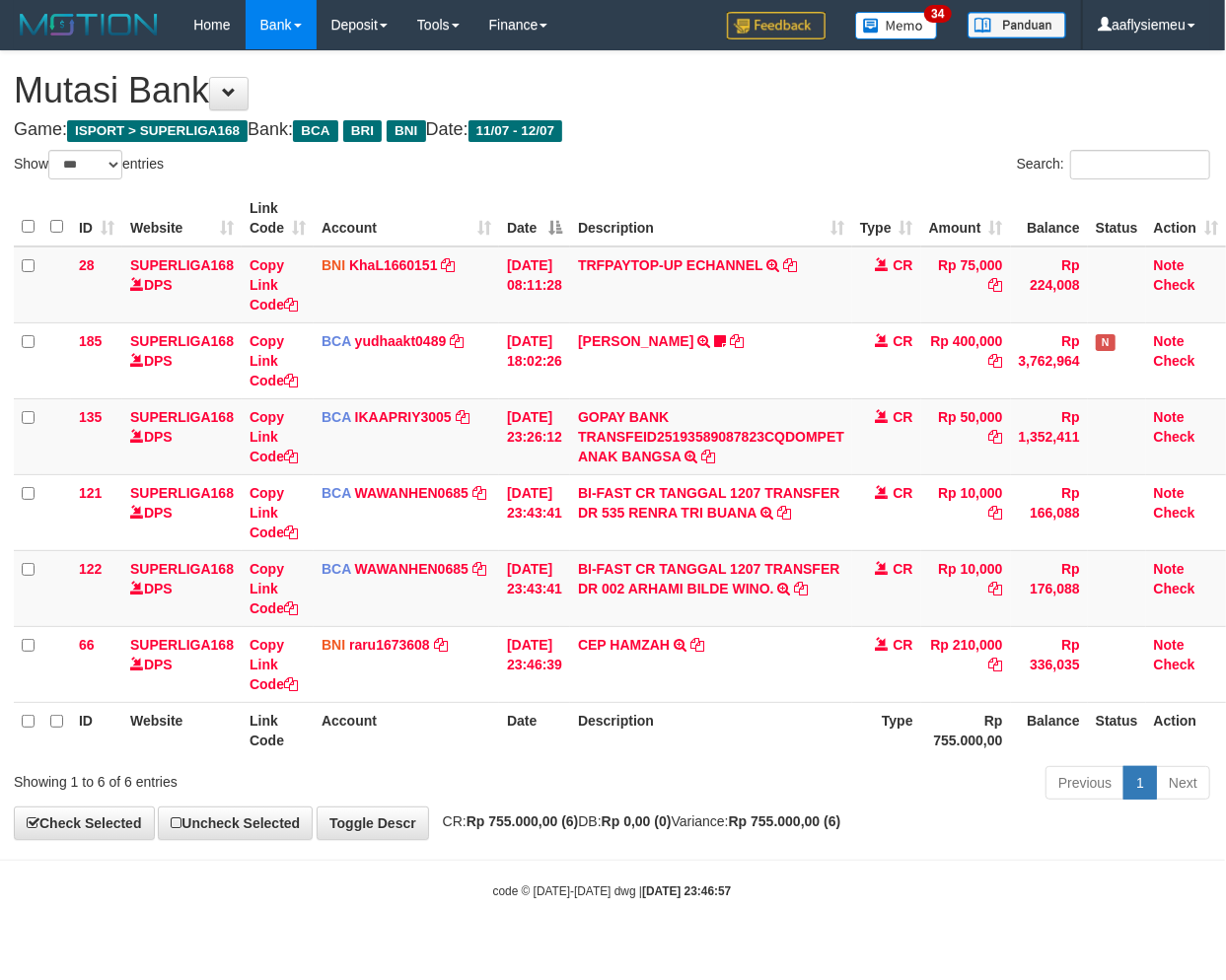 click on "Toggle navigation
Home
Bank
Account List
Load
By Website
Group
[ISPORT]													SUPERLIGA168
By Load Group (DPS)
34" at bounding box center [612, 474] 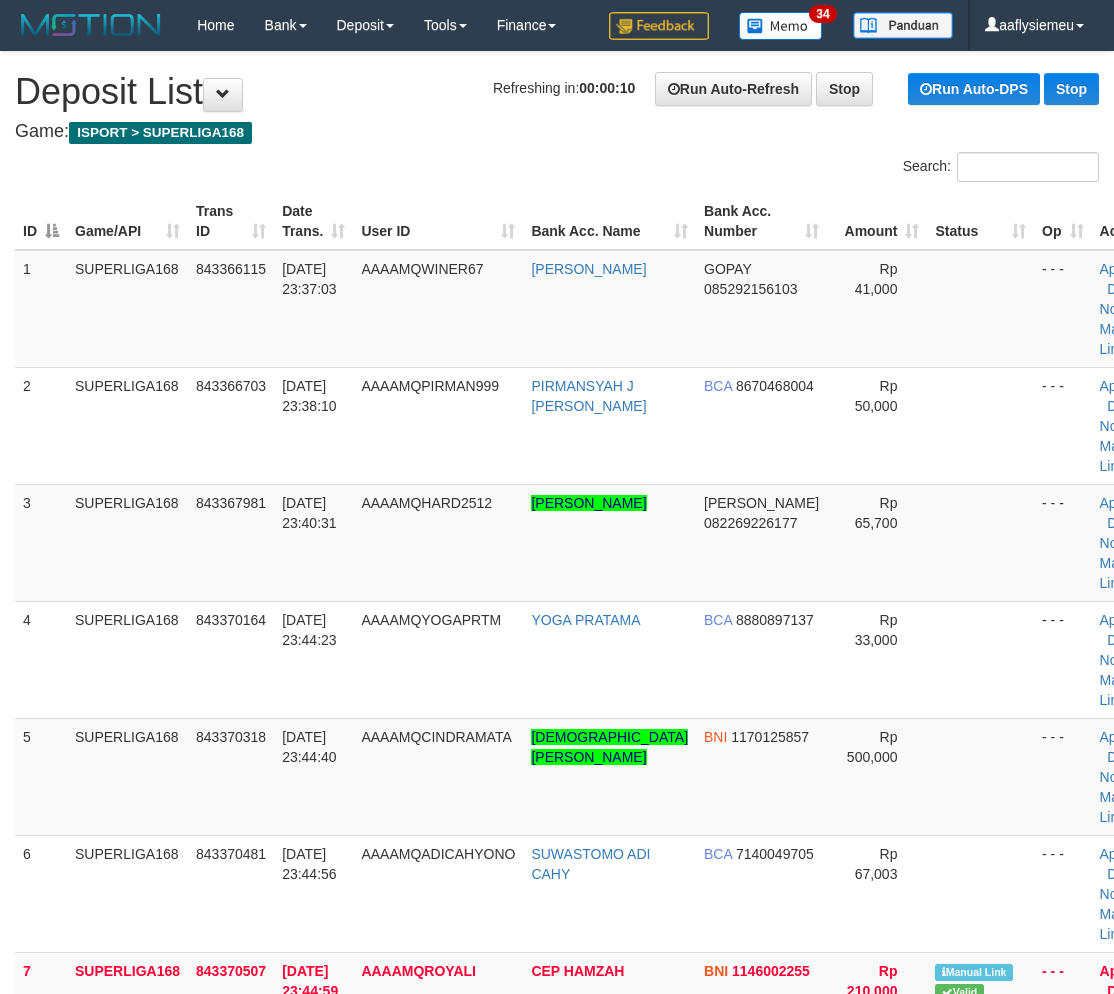 scroll, scrollTop: 963, scrollLeft: 0, axis: vertical 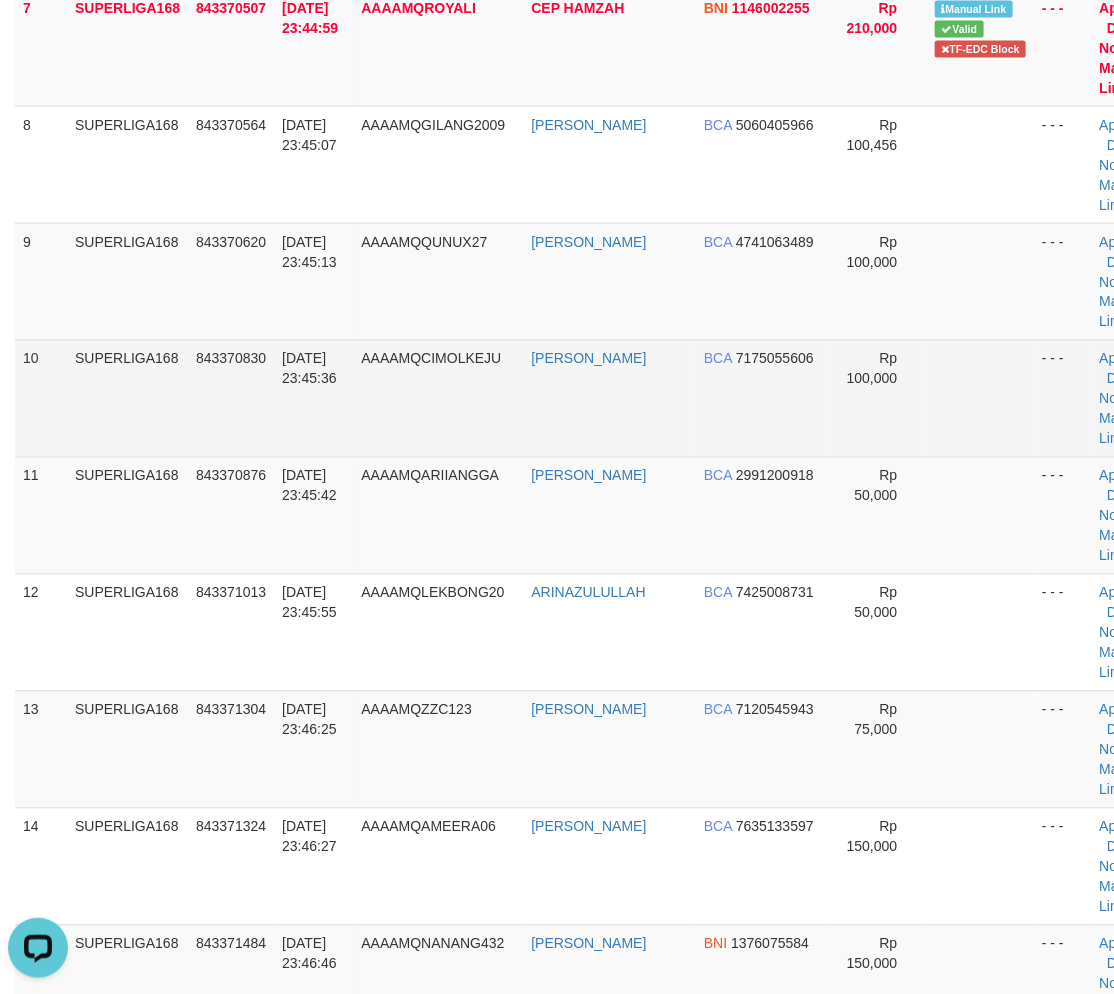 click on "843370830" at bounding box center [231, 398] 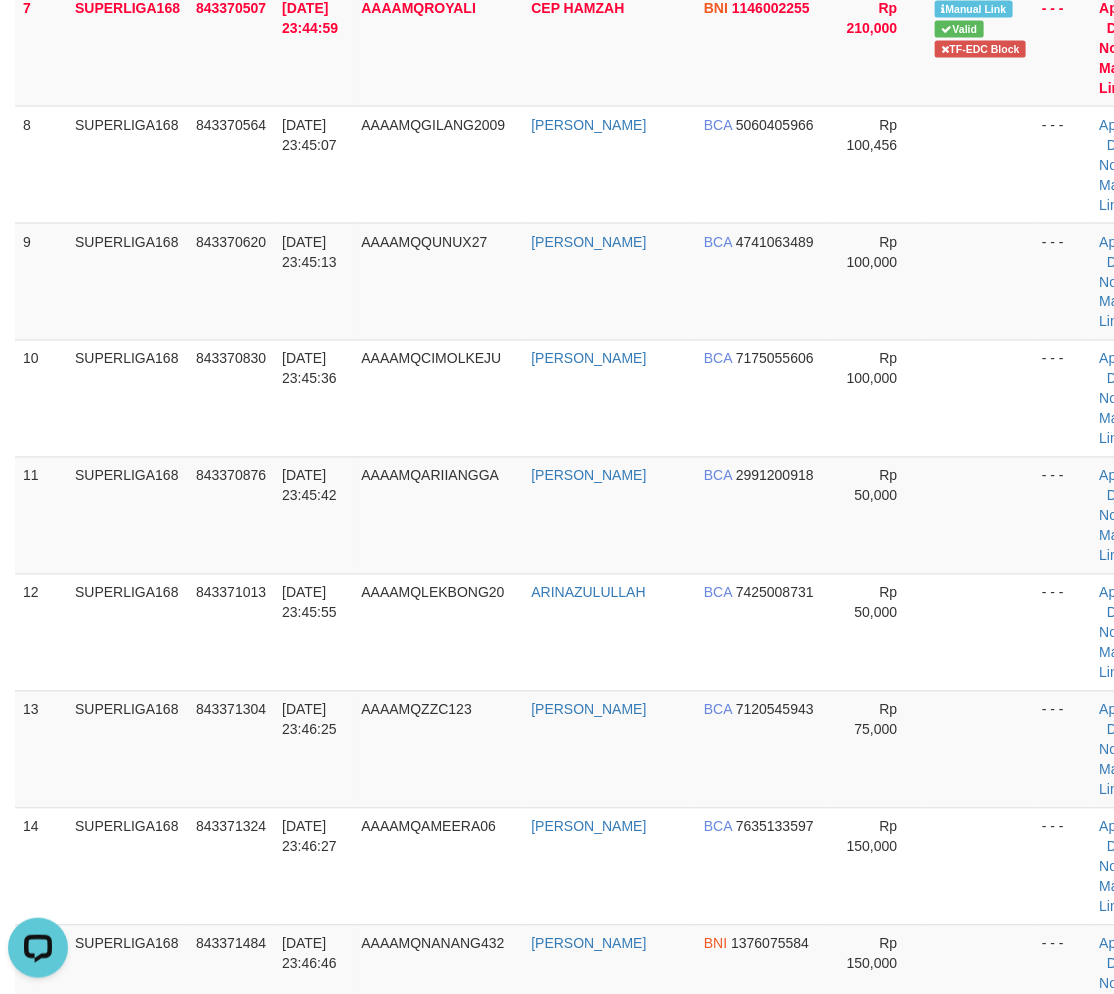 drag, startPoint x: 73, startPoint y: 631, endPoint x: 0, endPoint y: 678, distance: 86.821655 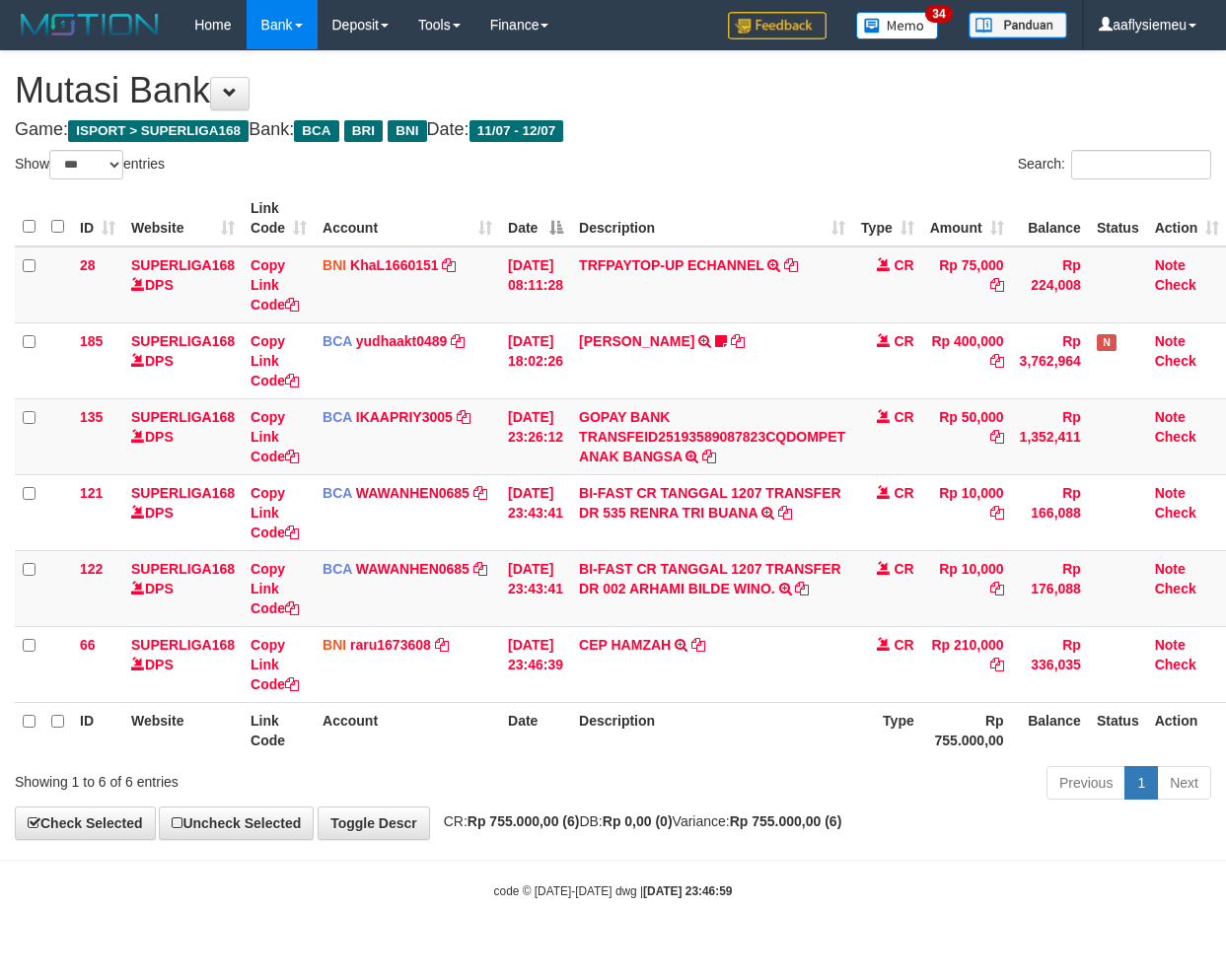 select on "***" 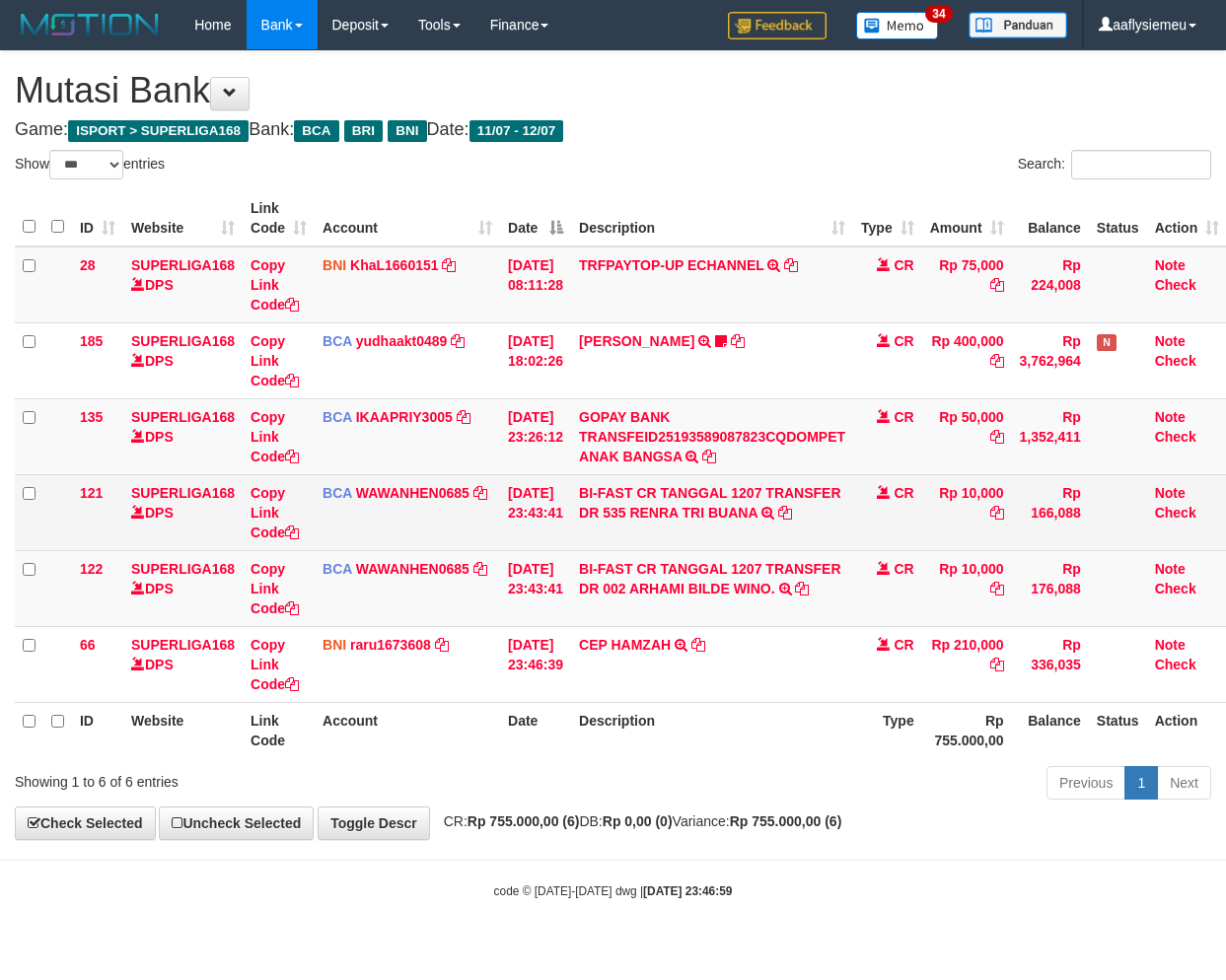 scroll, scrollTop: 0, scrollLeft: 14, axis: horizontal 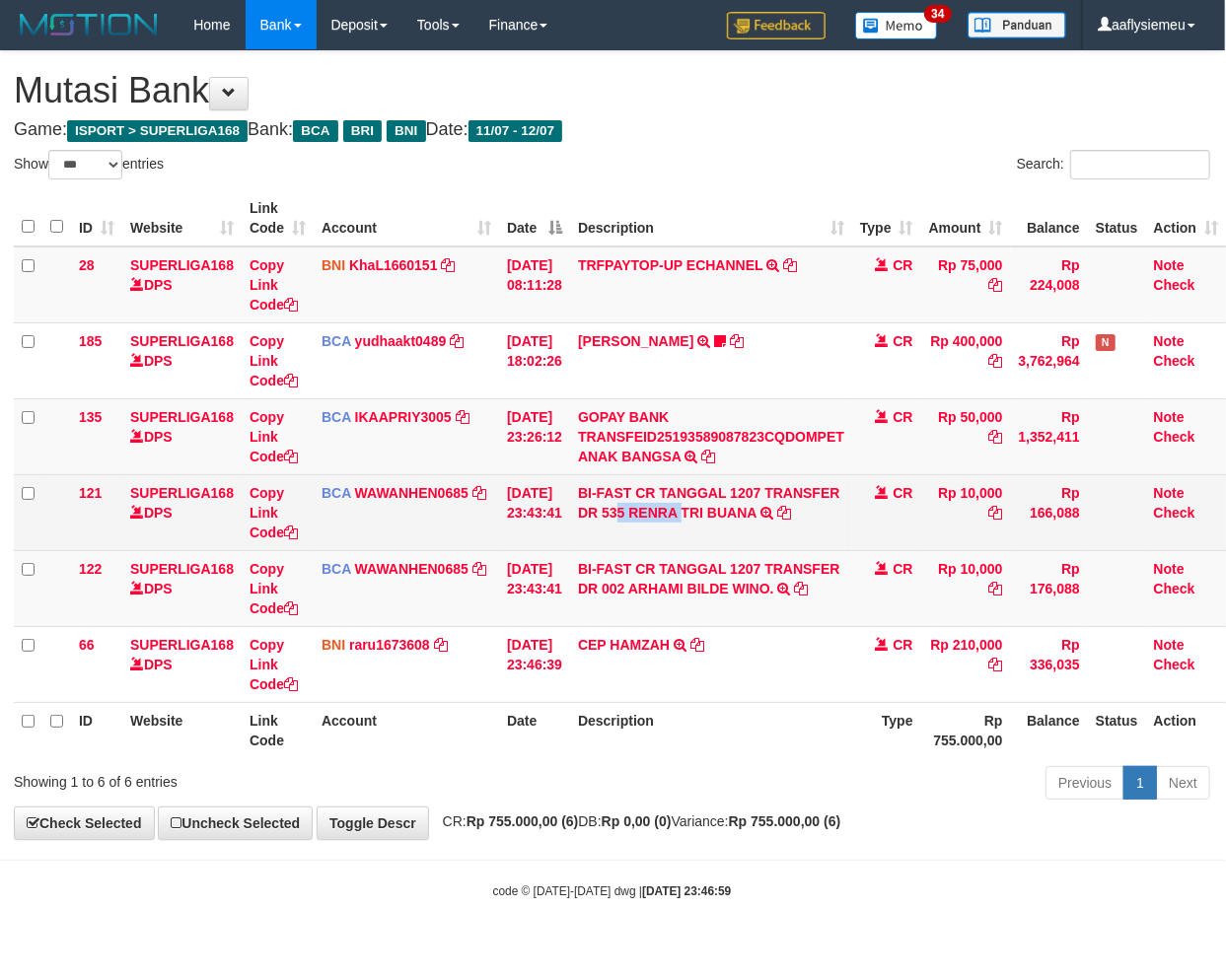 copy on "5 RENRA" 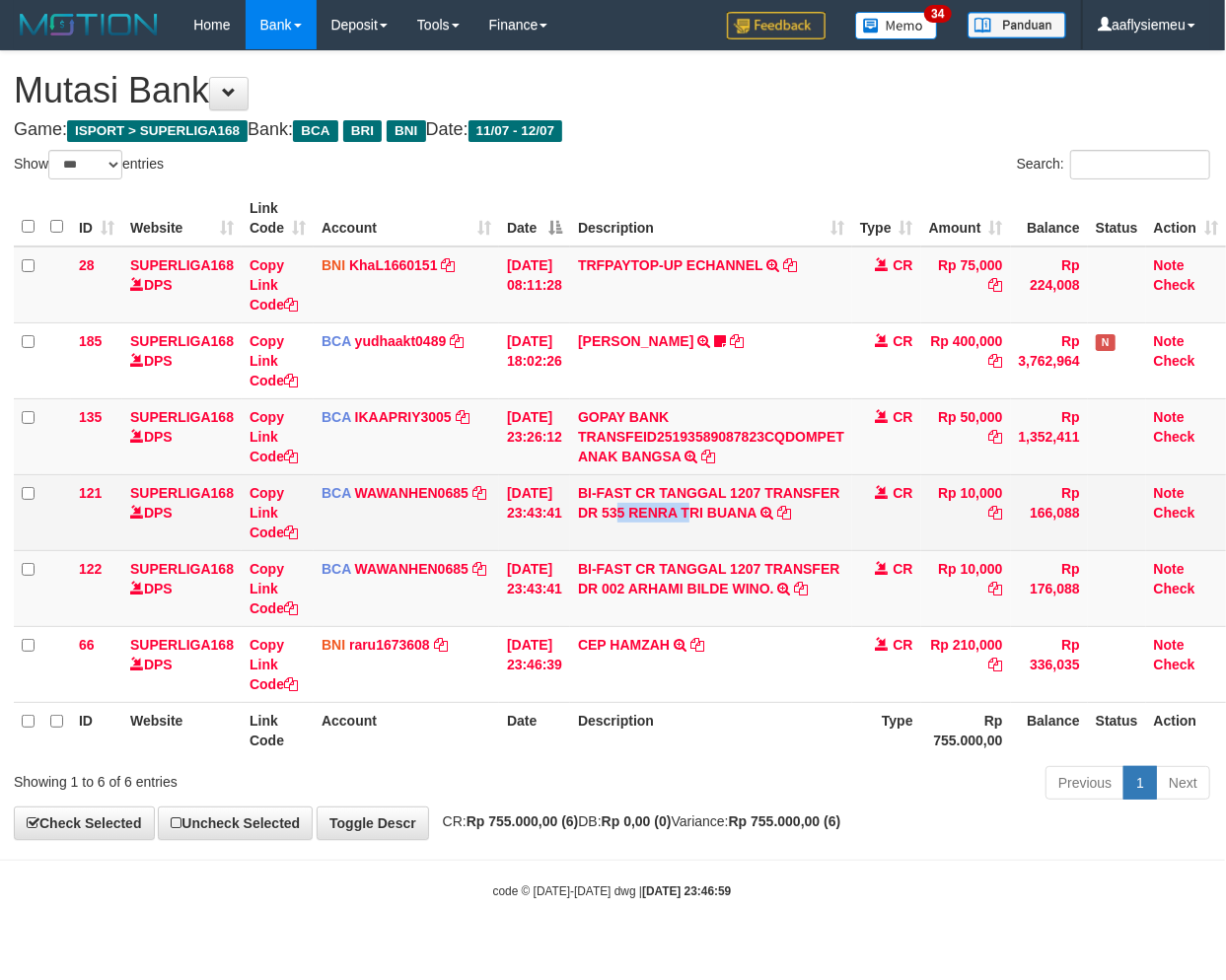 drag, startPoint x: 621, startPoint y: 524, endPoint x: 685, endPoint y: 536, distance: 65.11528 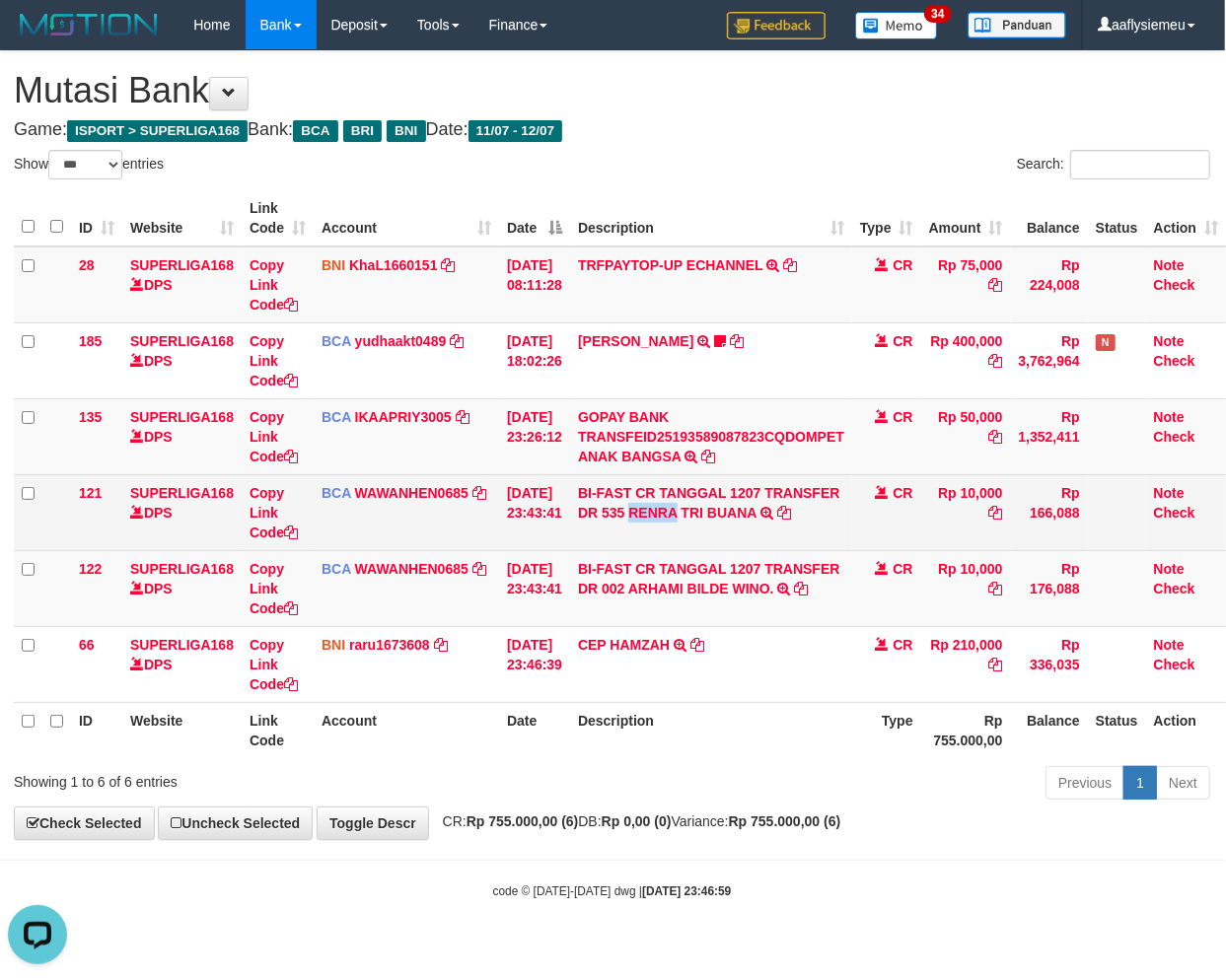 scroll, scrollTop: 0, scrollLeft: 0, axis: both 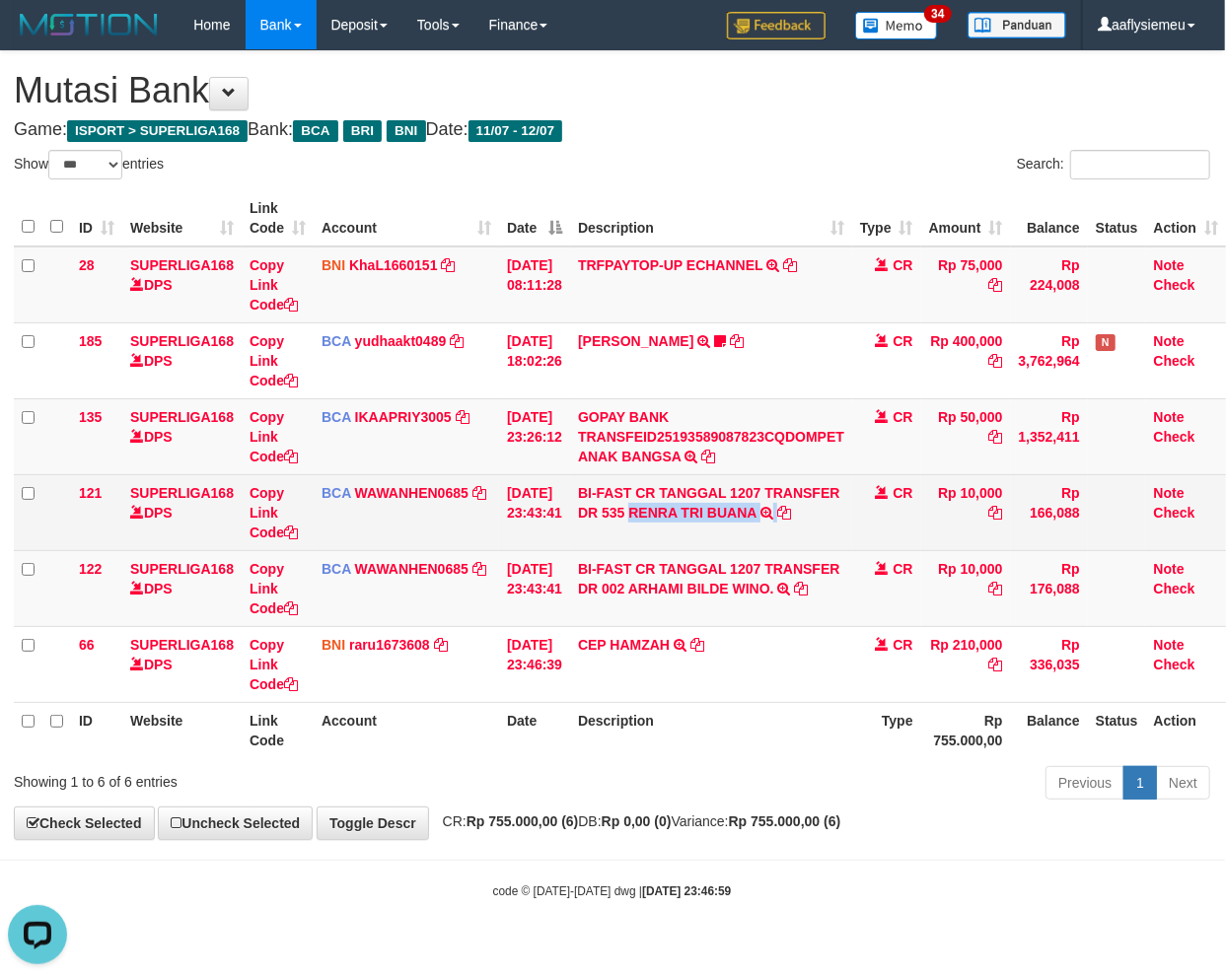 drag, startPoint x: 633, startPoint y: 524, endPoint x: 855, endPoint y: 535, distance: 222.27236 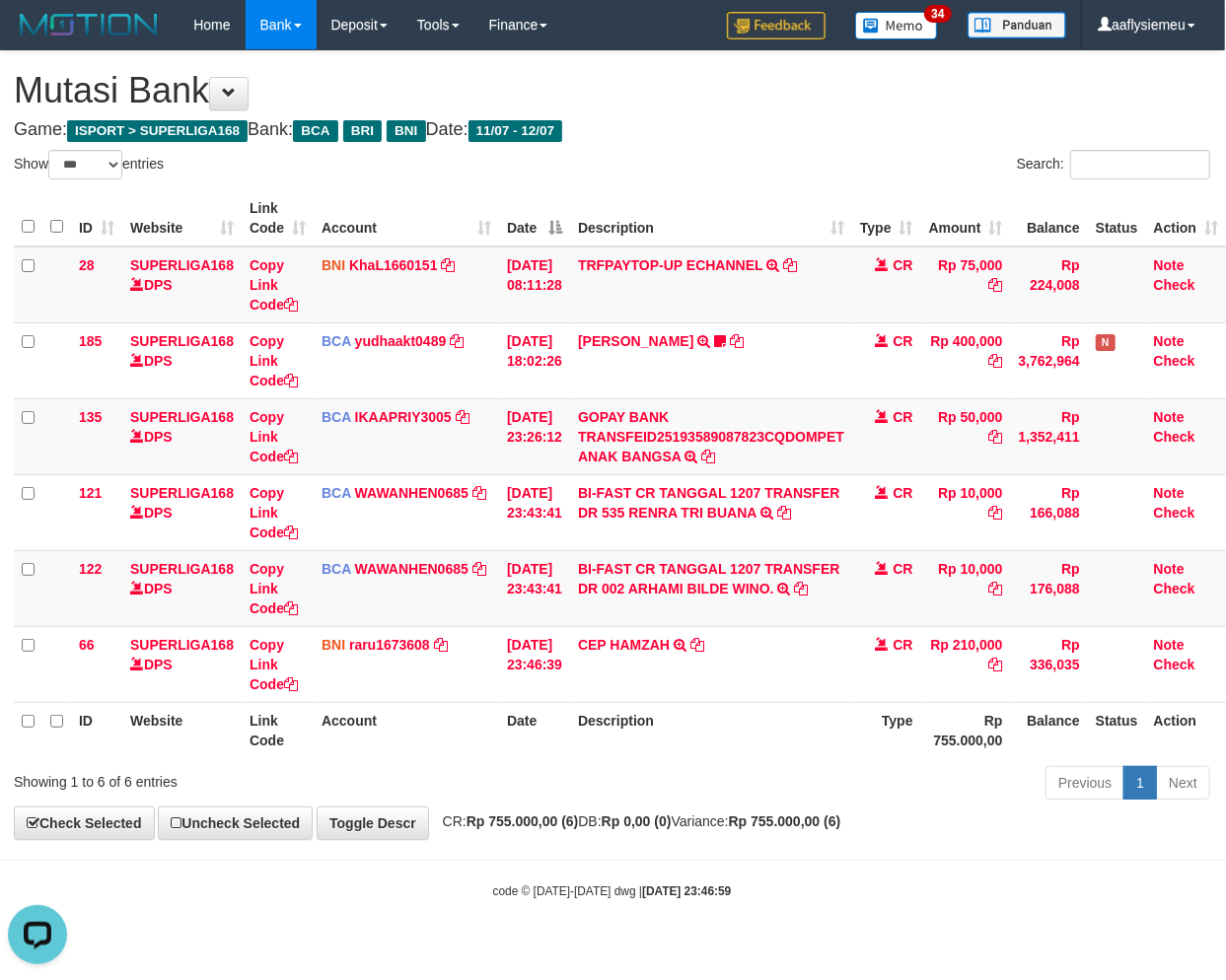 drag, startPoint x: 969, startPoint y: 804, endPoint x: 984, endPoint y: 799, distance: 15.811388 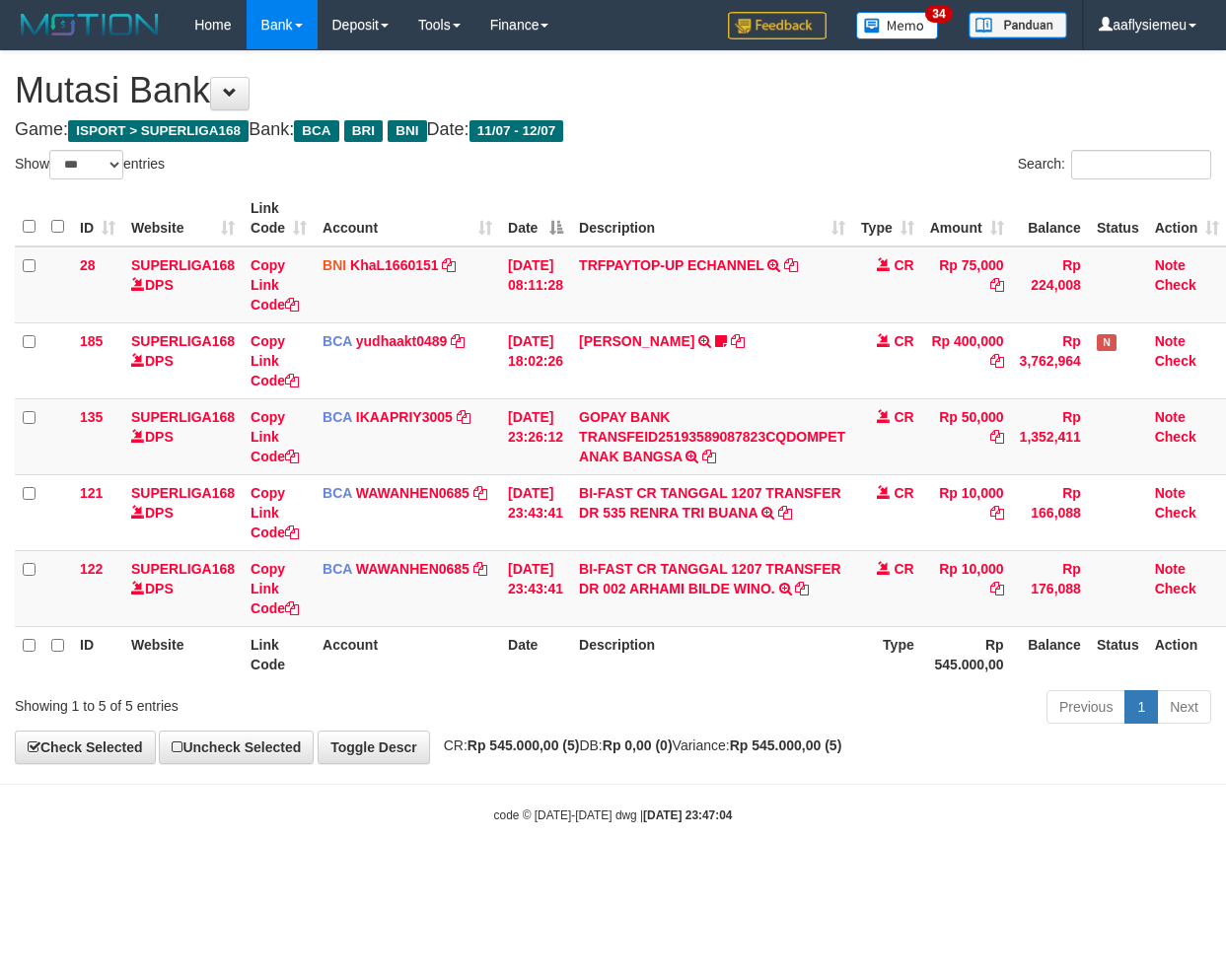 select on "***" 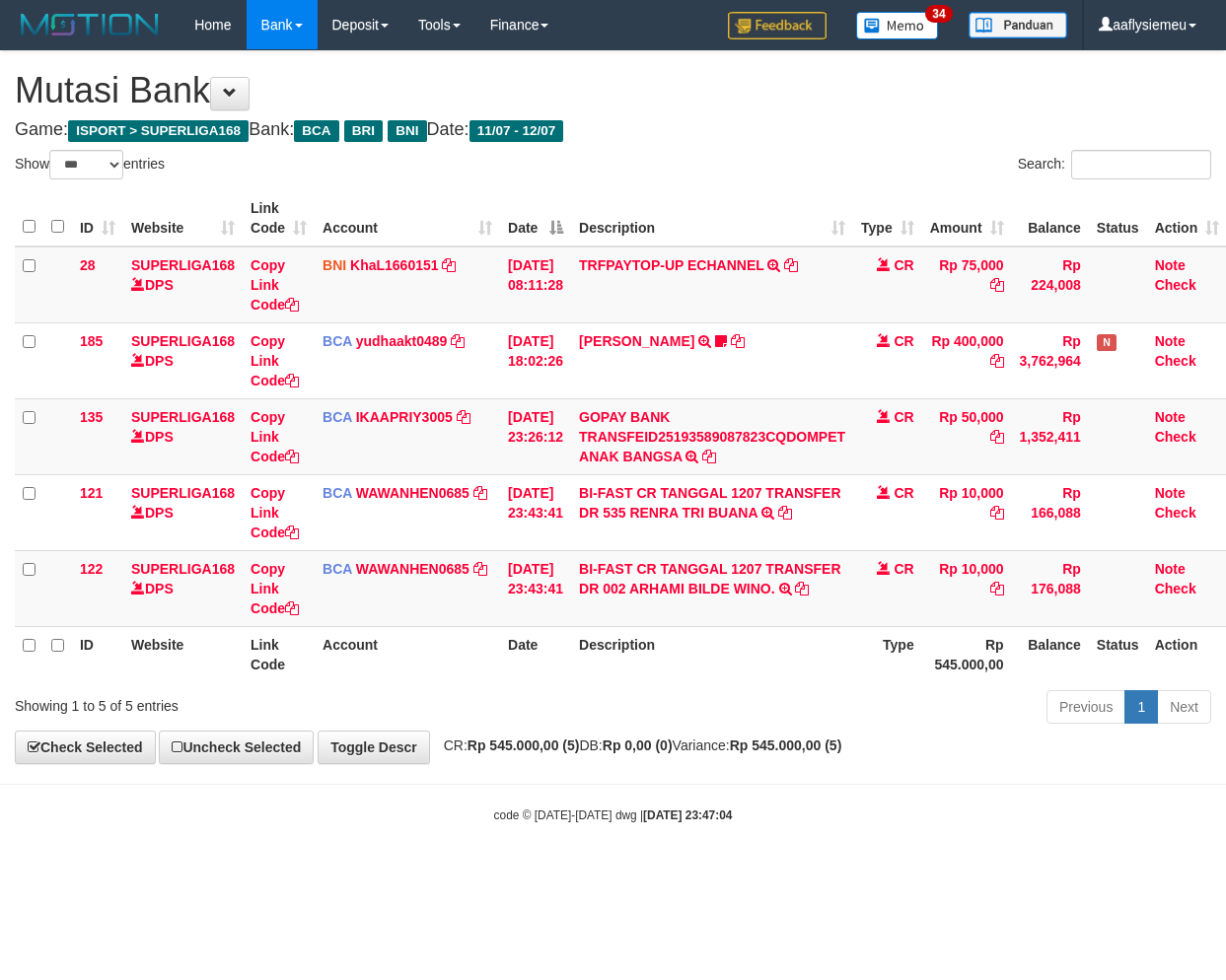 scroll, scrollTop: 0, scrollLeft: 14, axis: horizontal 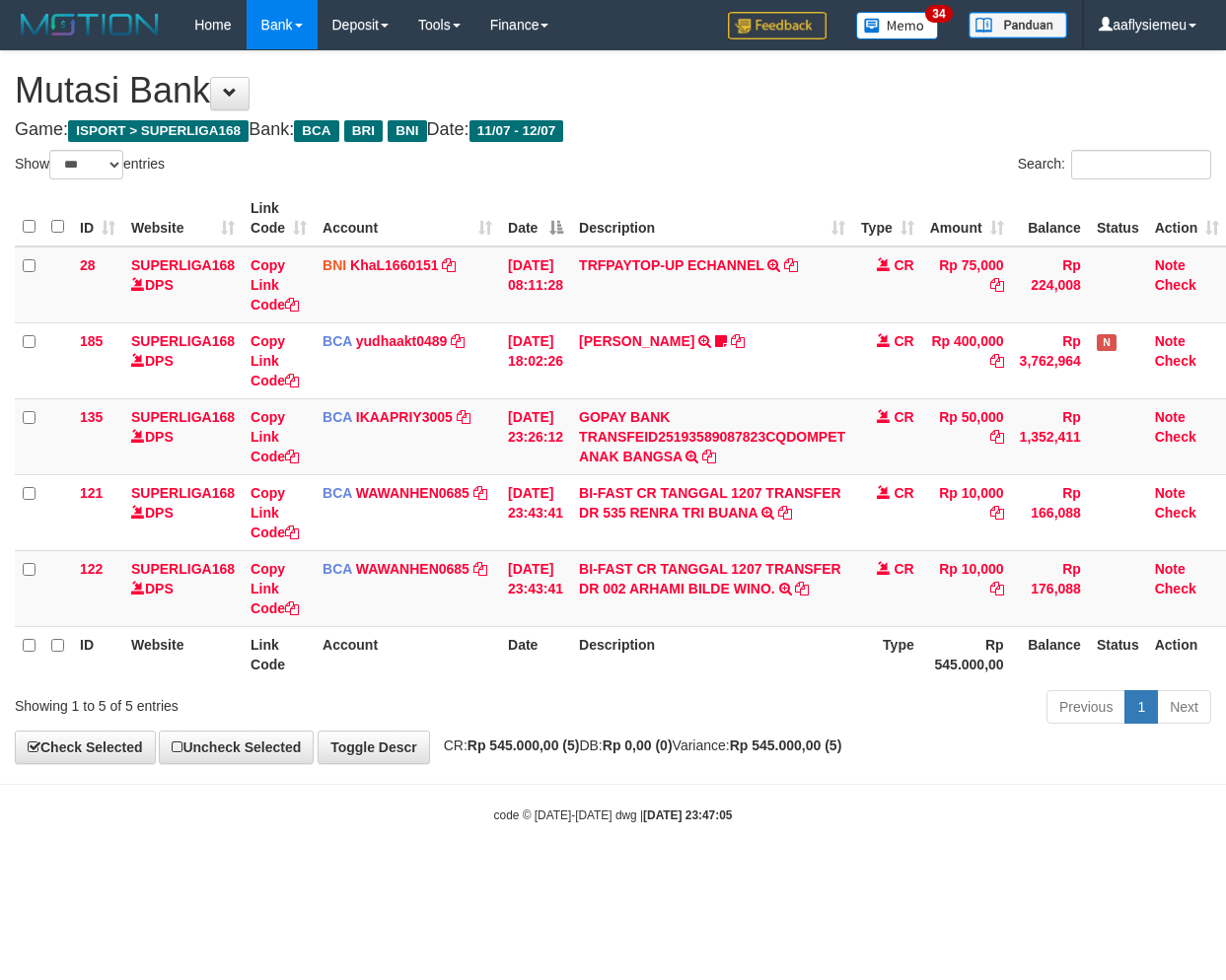 select on "***" 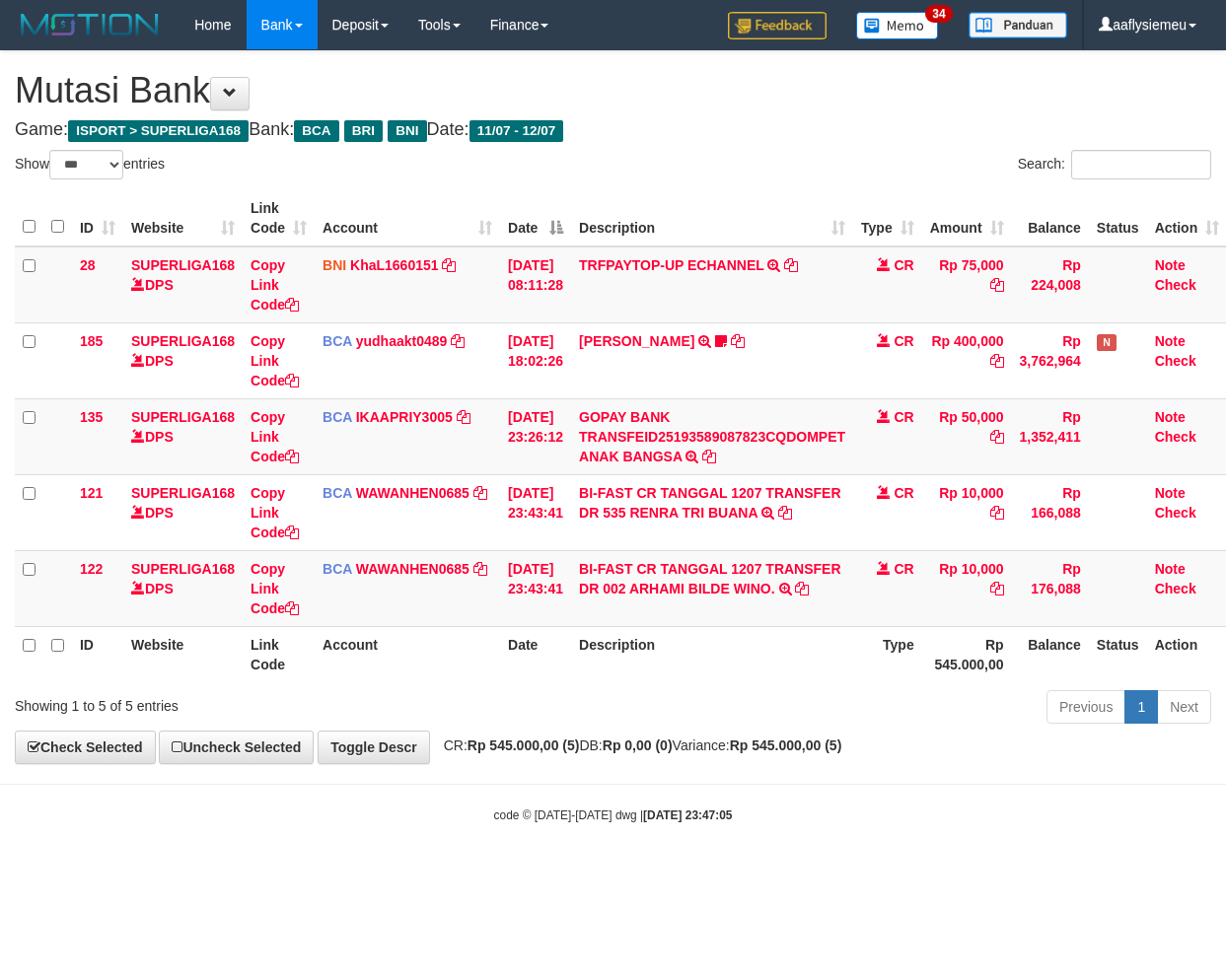 scroll, scrollTop: 0, scrollLeft: 14, axis: horizontal 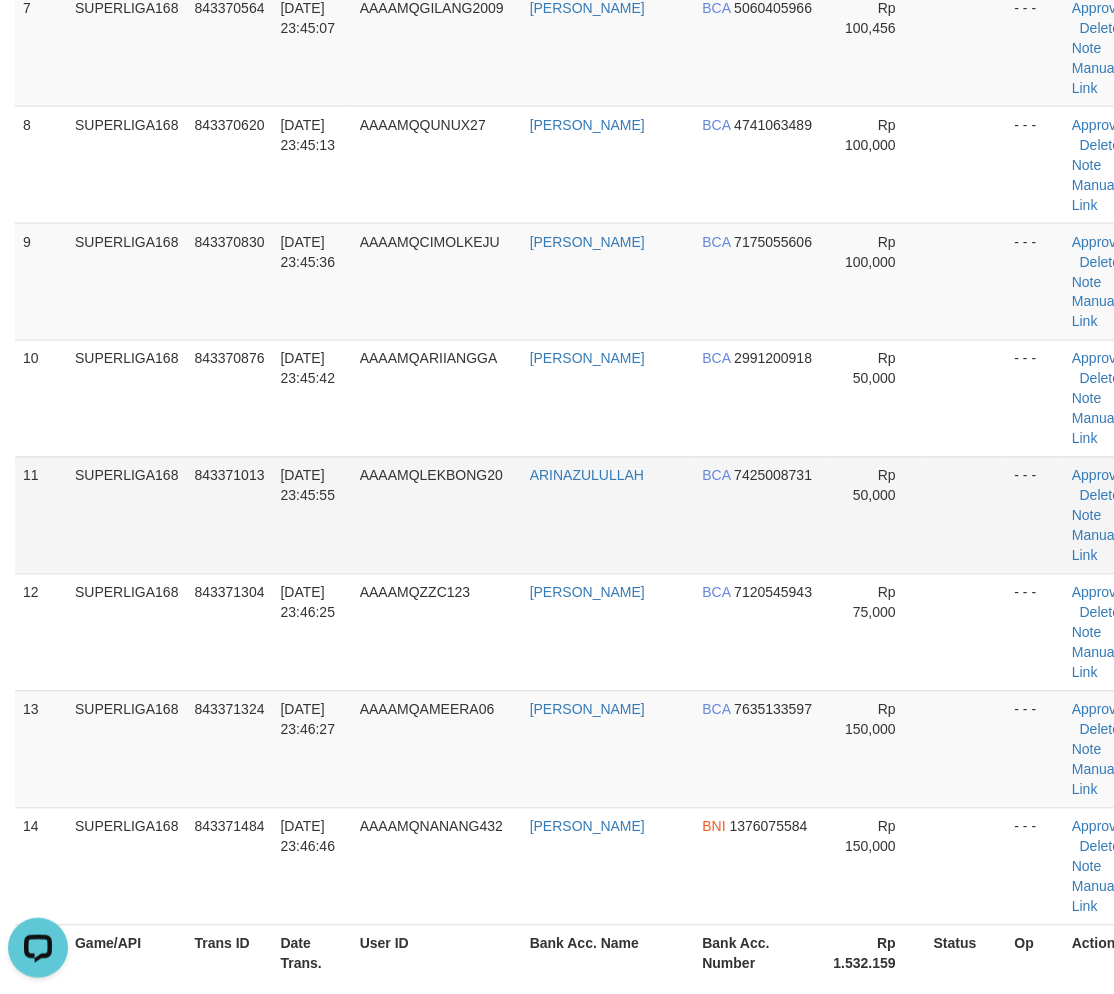 click on "11" at bounding box center [41, 515] 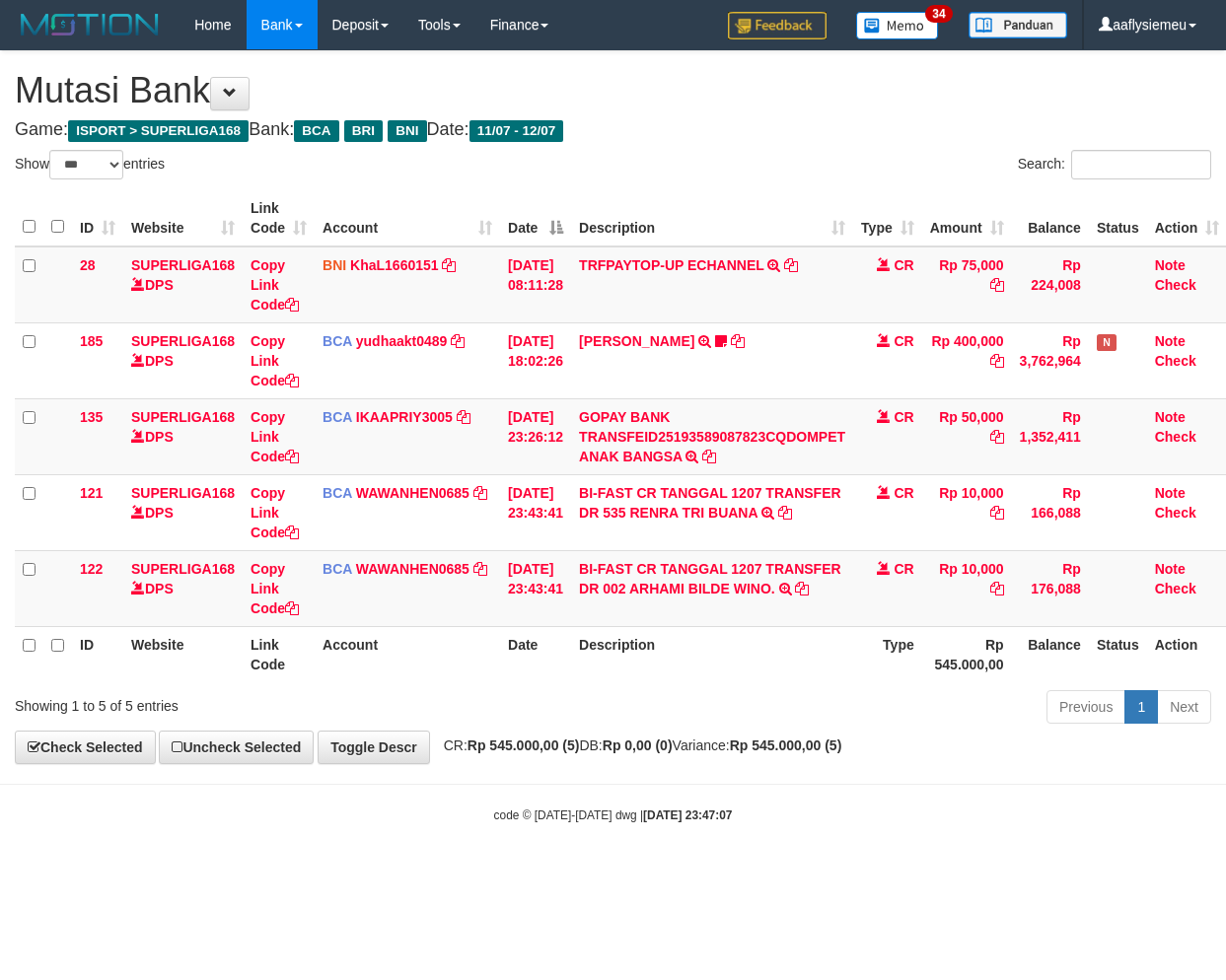 select on "***" 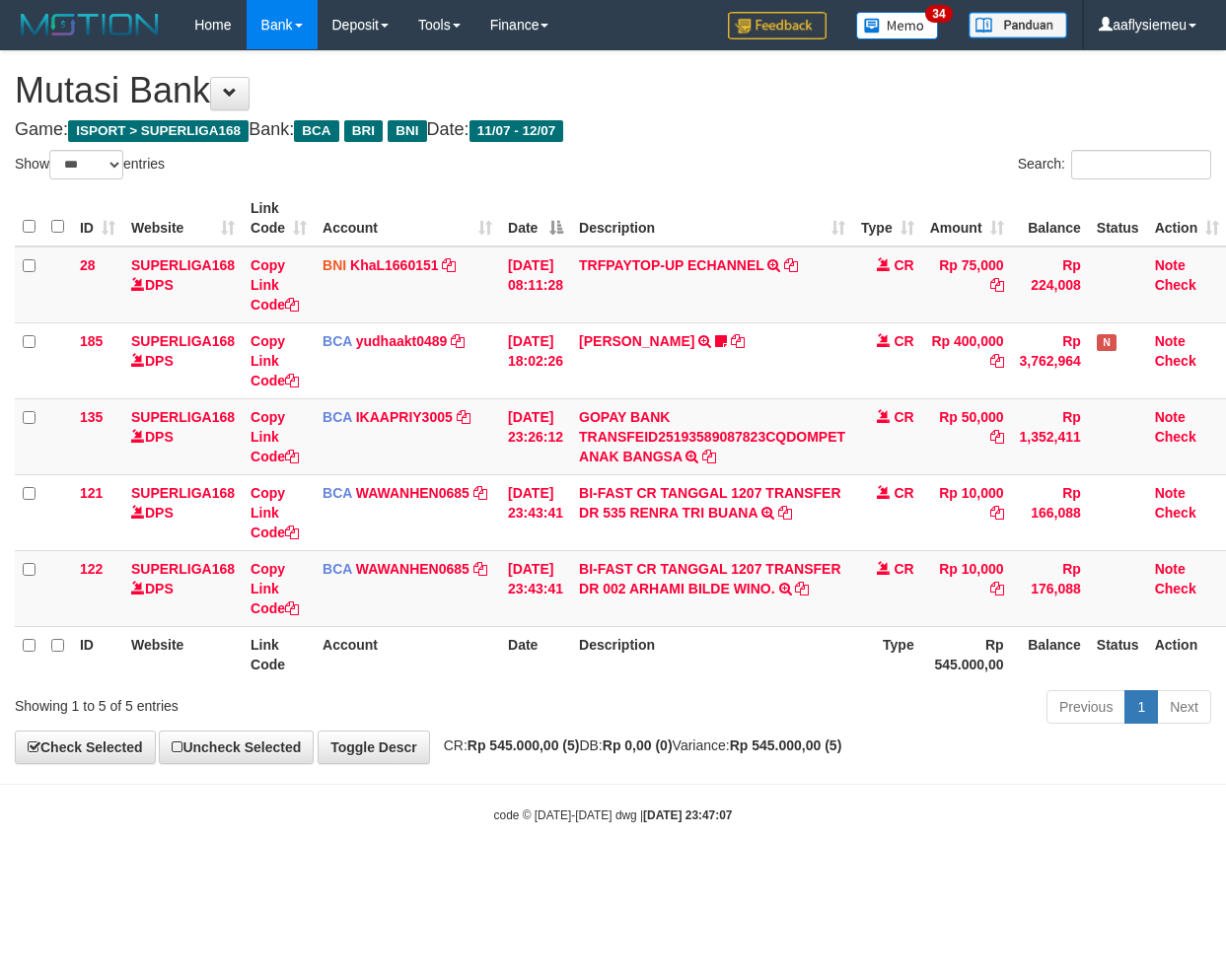 click on "Toggle navigation
Home
Bank
Account List
Load
By Website
Group
[ISPORT]													SUPERLIGA168
By Load Group (DPS)
34" at bounding box center (613, 437) 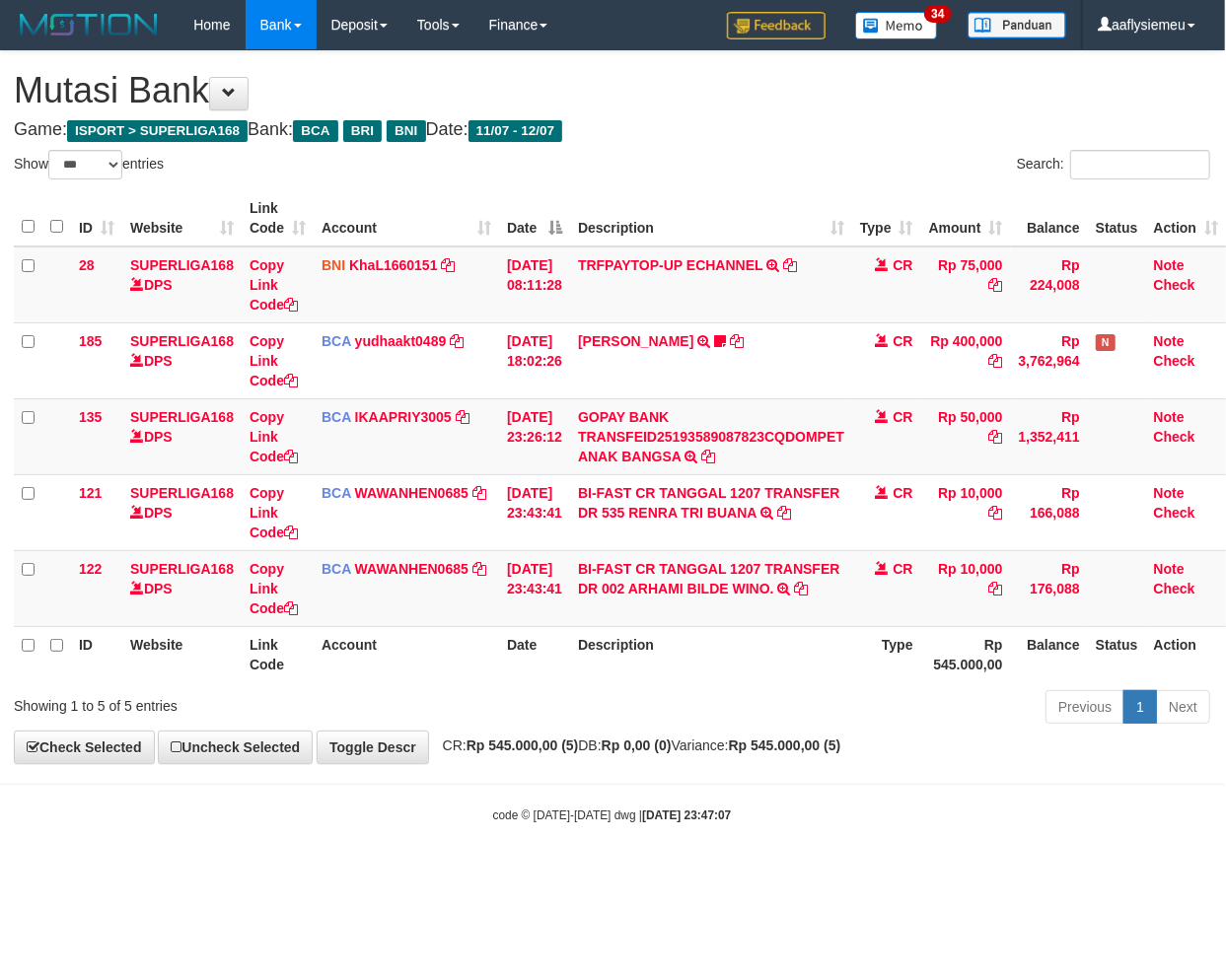 click on "Toggle navigation
Home
Bank
Account List
Load
By Website
Group
[ISPORT]													SUPERLIGA168
By Load Group (DPS)
34" at bounding box center (612, 437) 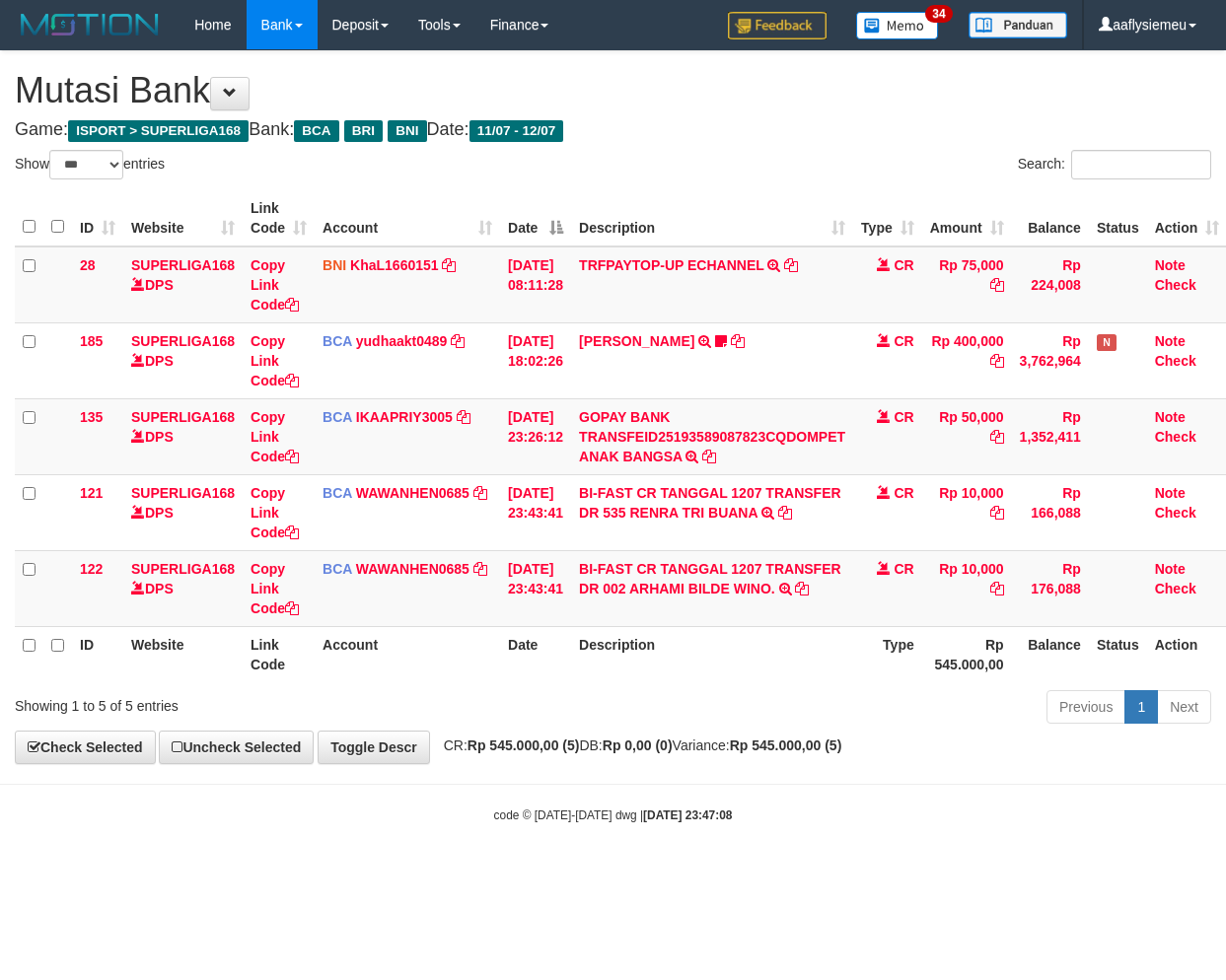 select on "***" 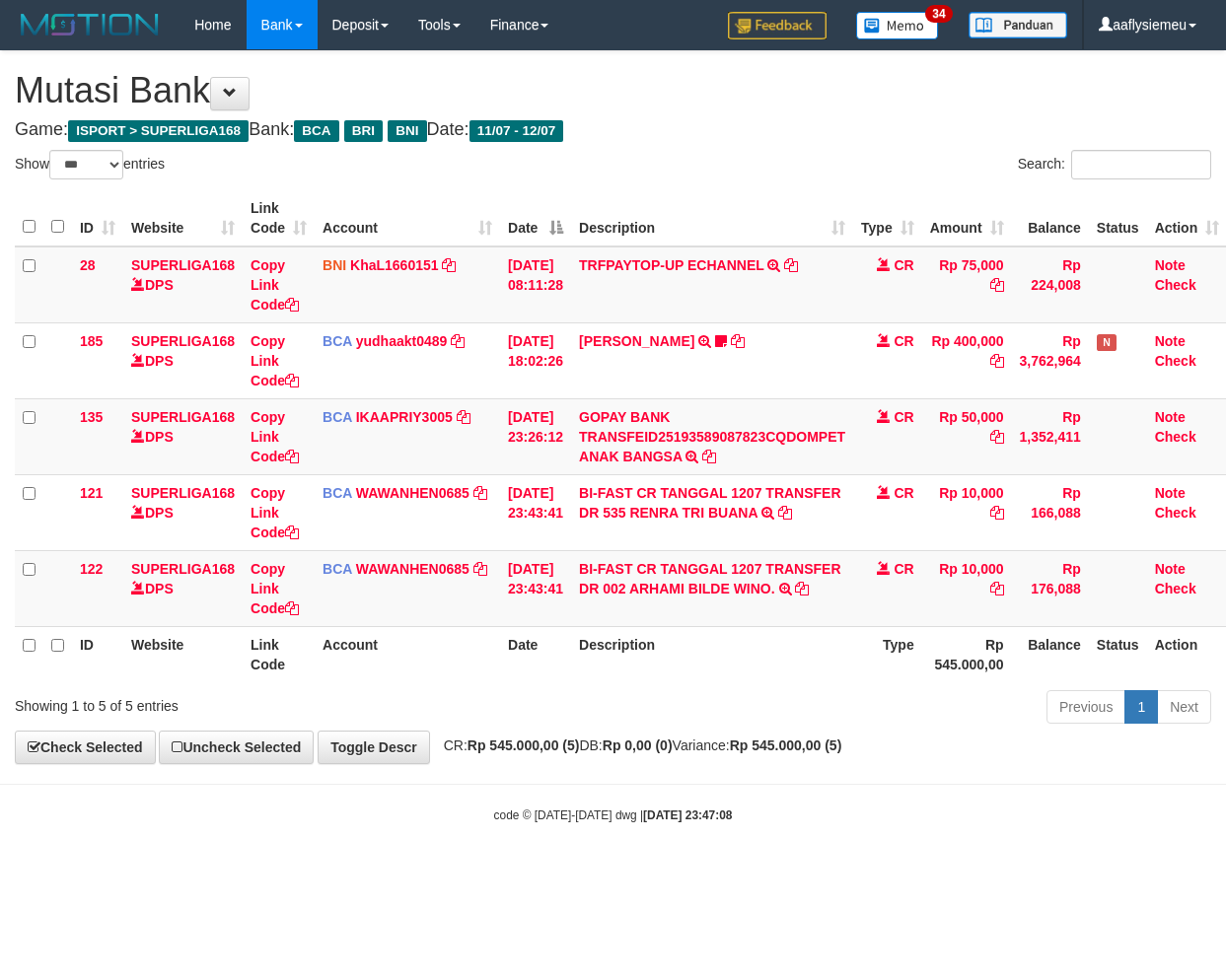 scroll, scrollTop: 0, scrollLeft: 14, axis: horizontal 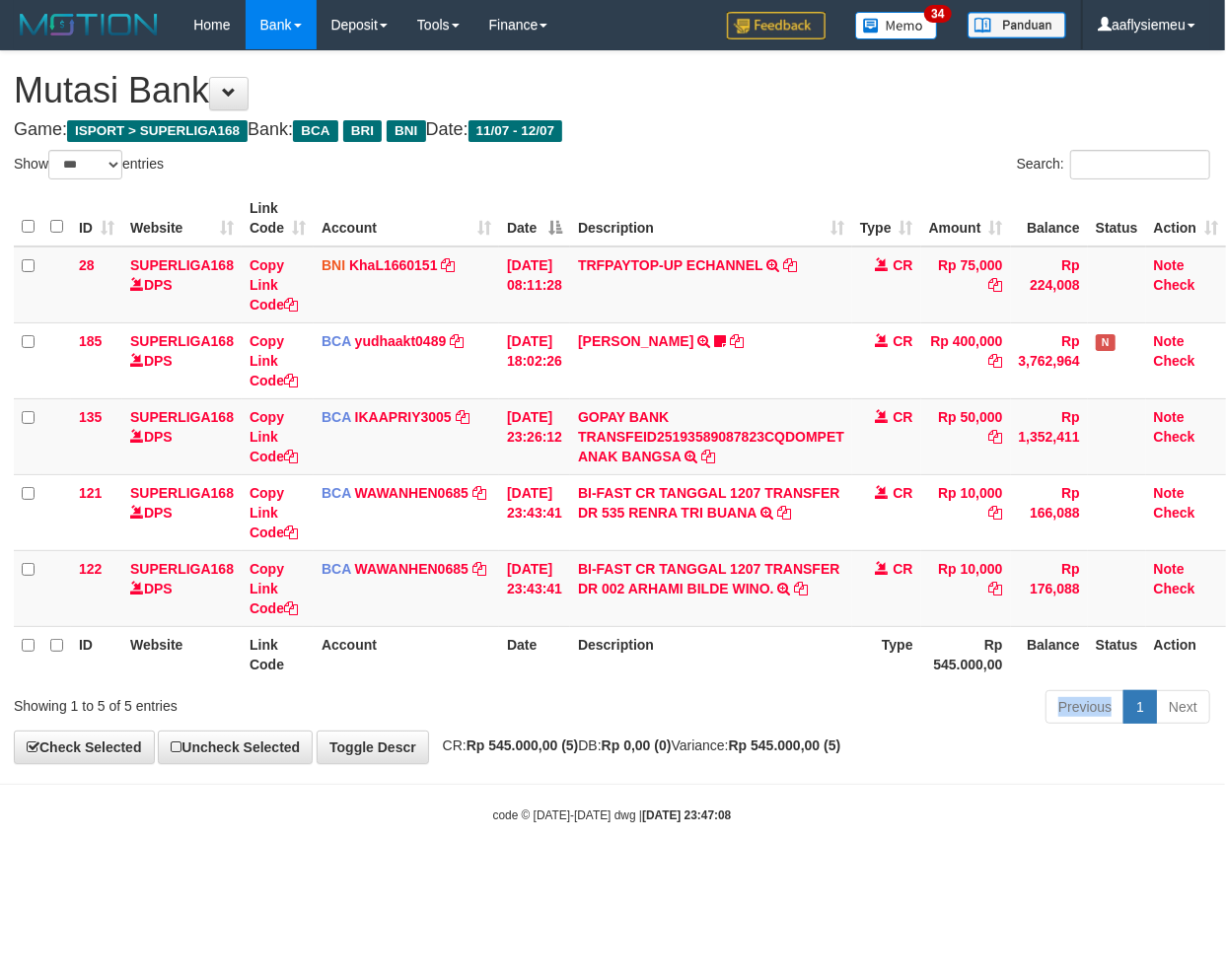 click on "Previous 1 Next" at bounding box center (867, 709) 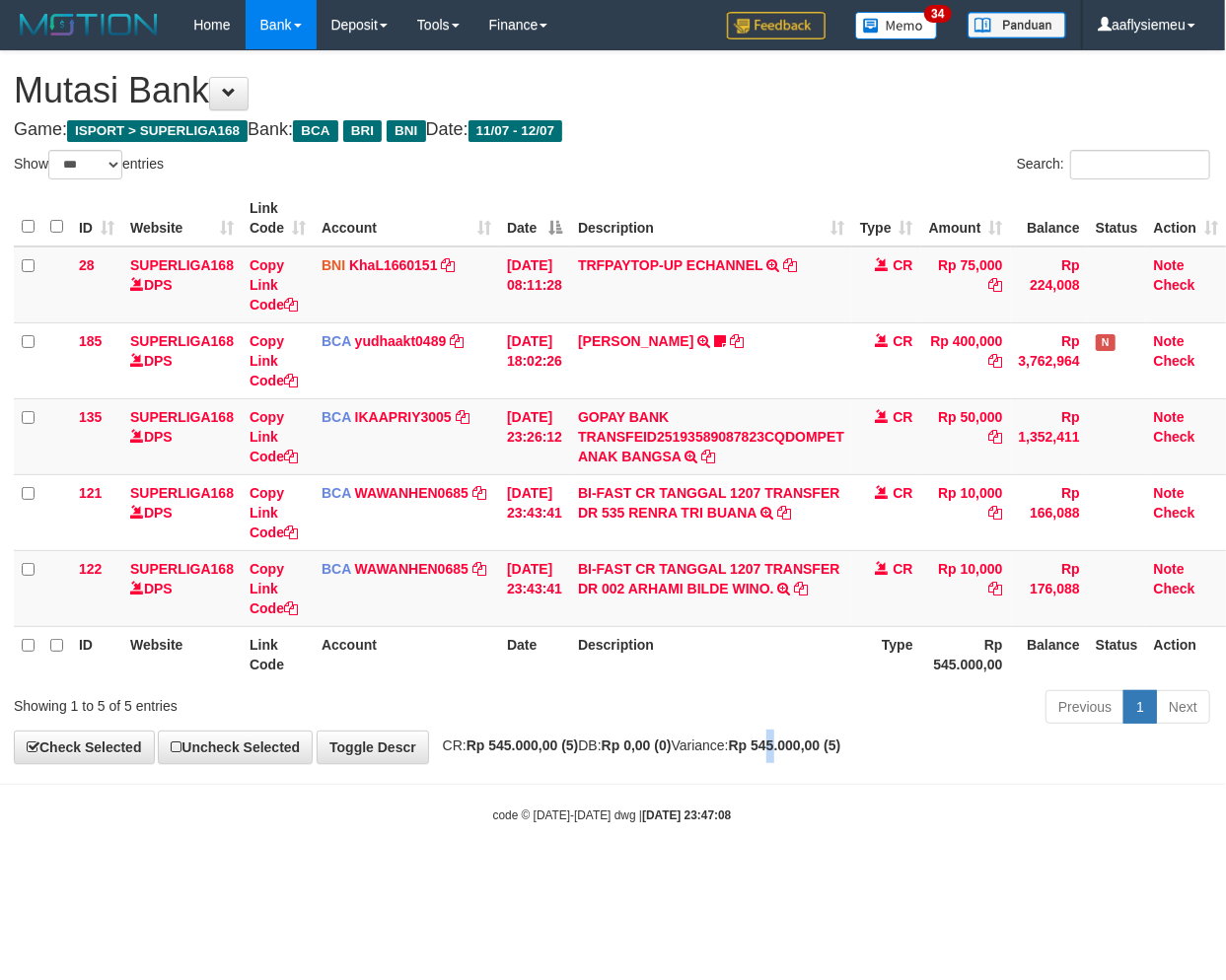click on "**********" at bounding box center [612, 407] 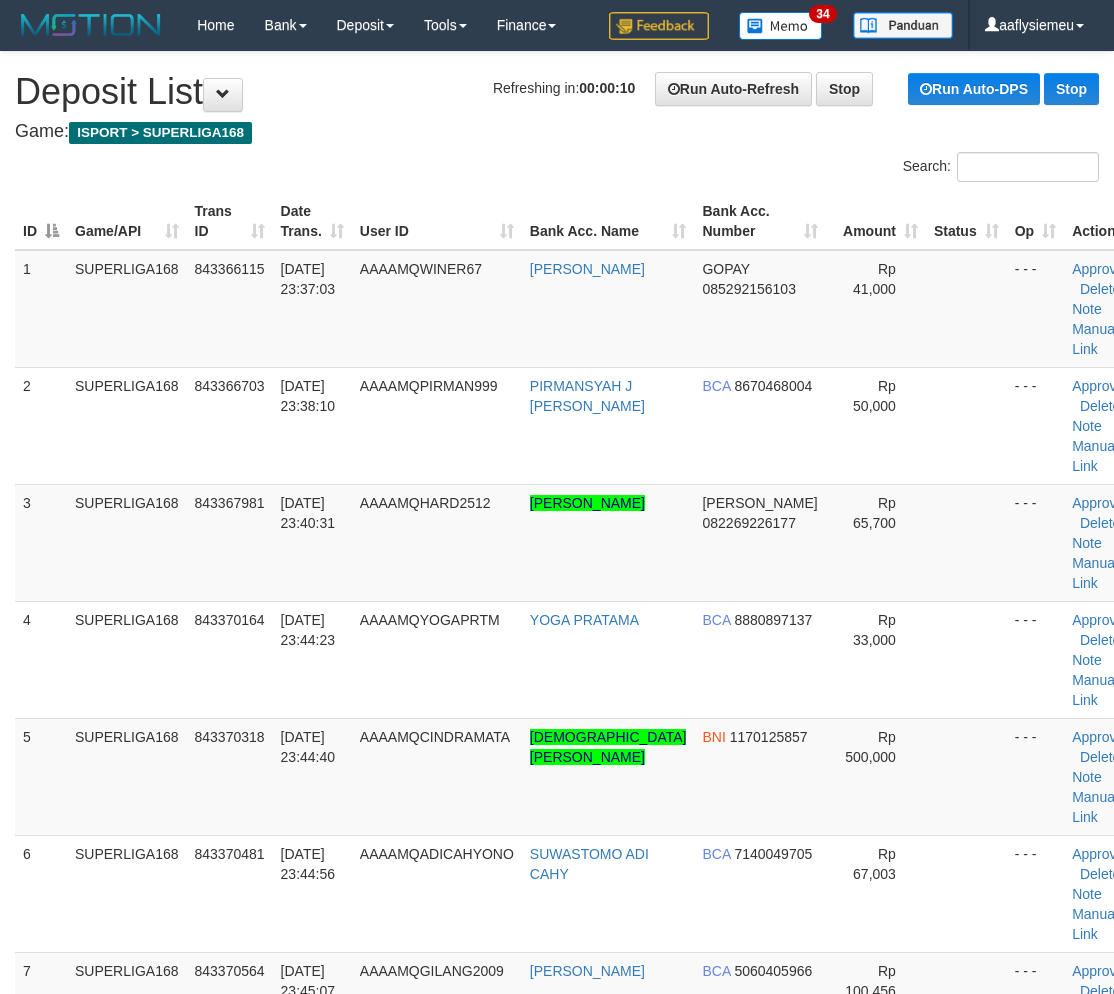 scroll, scrollTop: 1317, scrollLeft: 0, axis: vertical 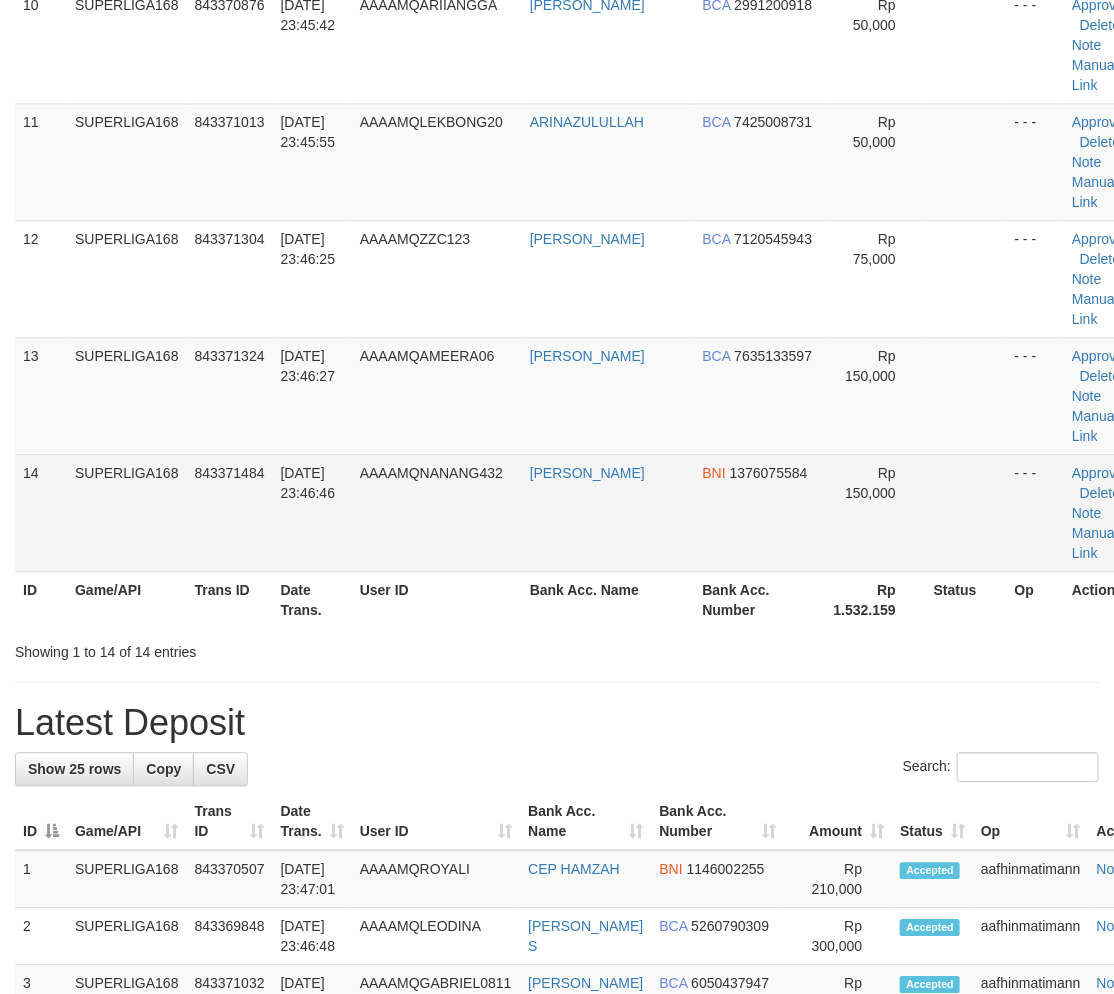 drag, startPoint x: 254, startPoint y: 464, endPoint x: 247, endPoint y: 472, distance: 10.630146 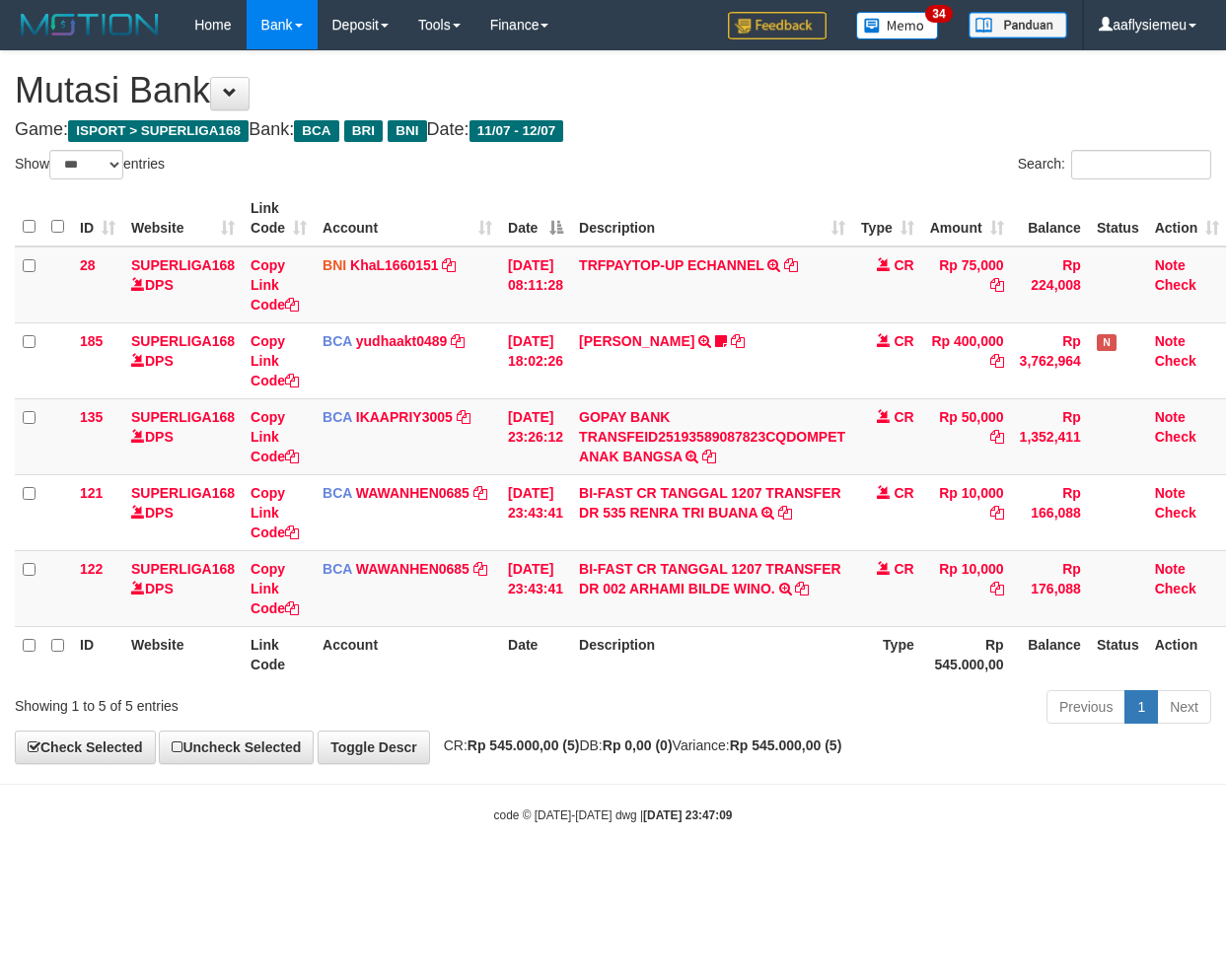 select on "***" 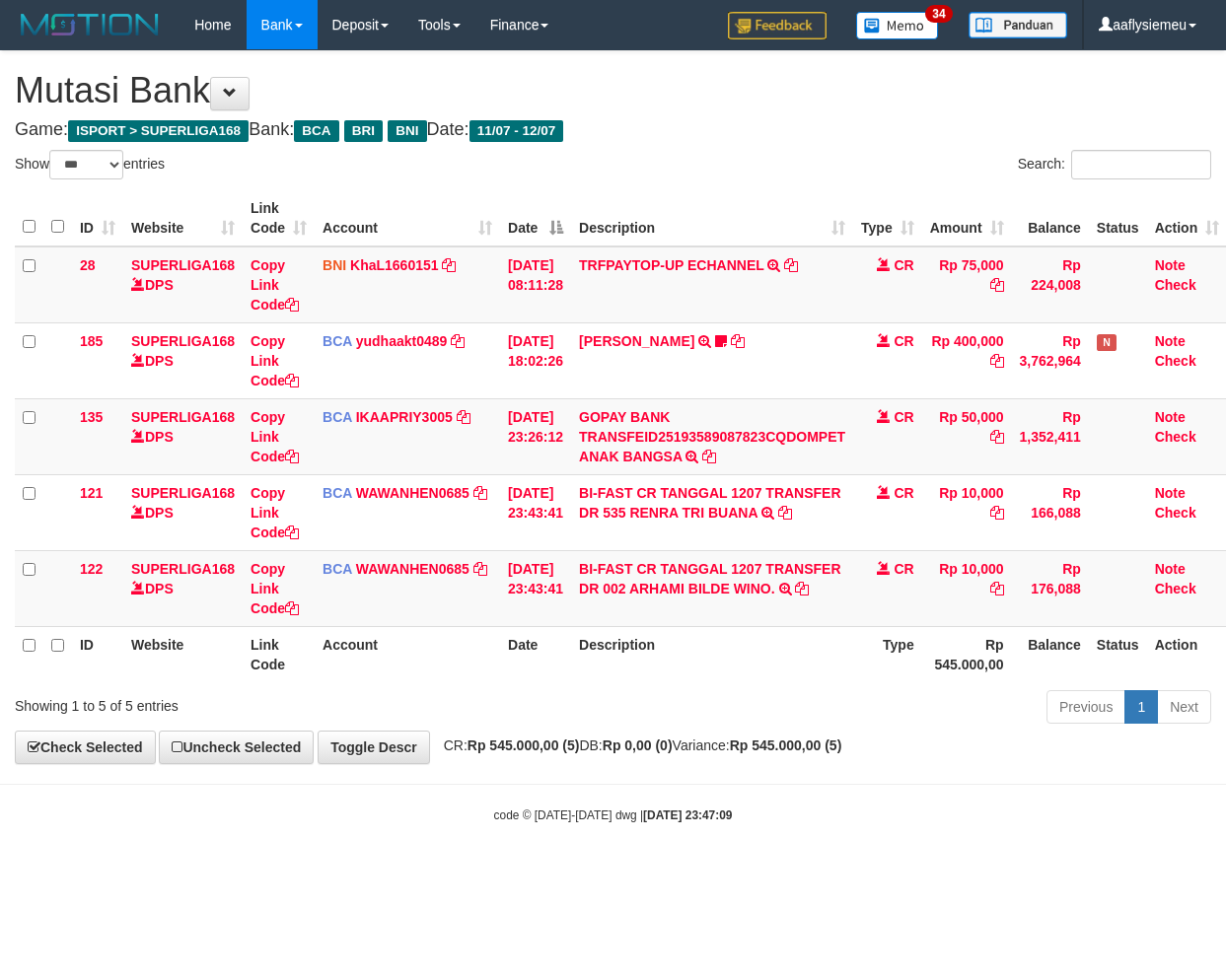 scroll, scrollTop: 0, scrollLeft: 14, axis: horizontal 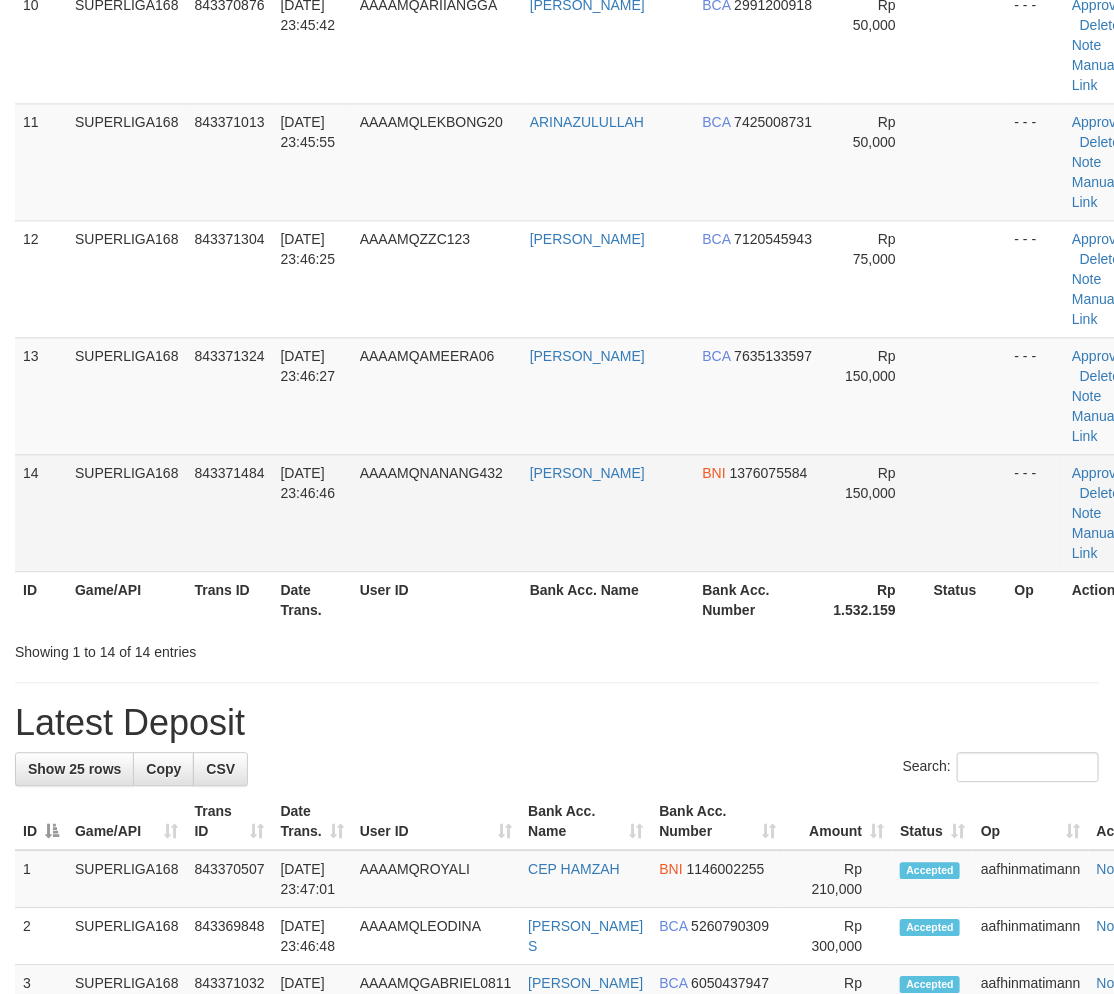 click on "SUPERLIGA168" at bounding box center (127, 512) 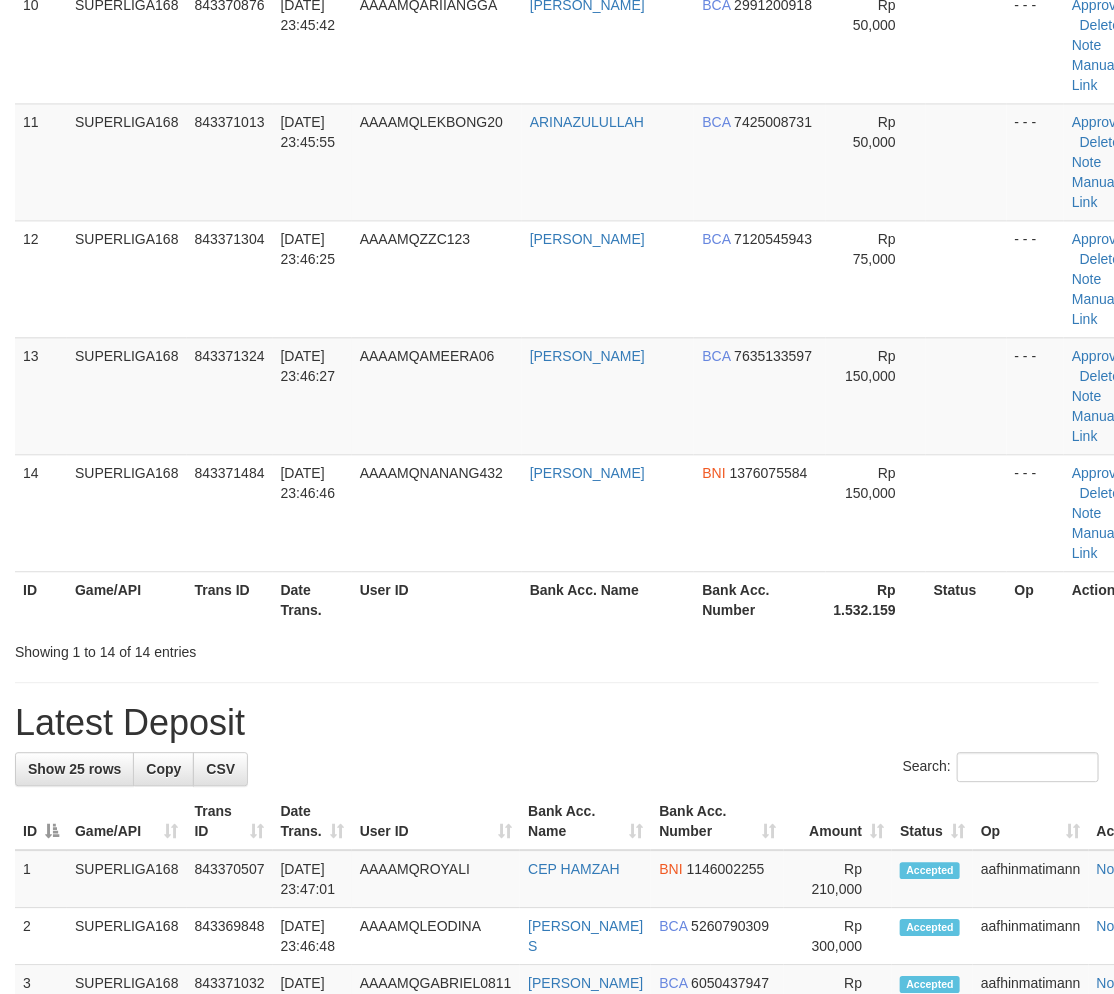 scroll, scrollTop: 963, scrollLeft: 0, axis: vertical 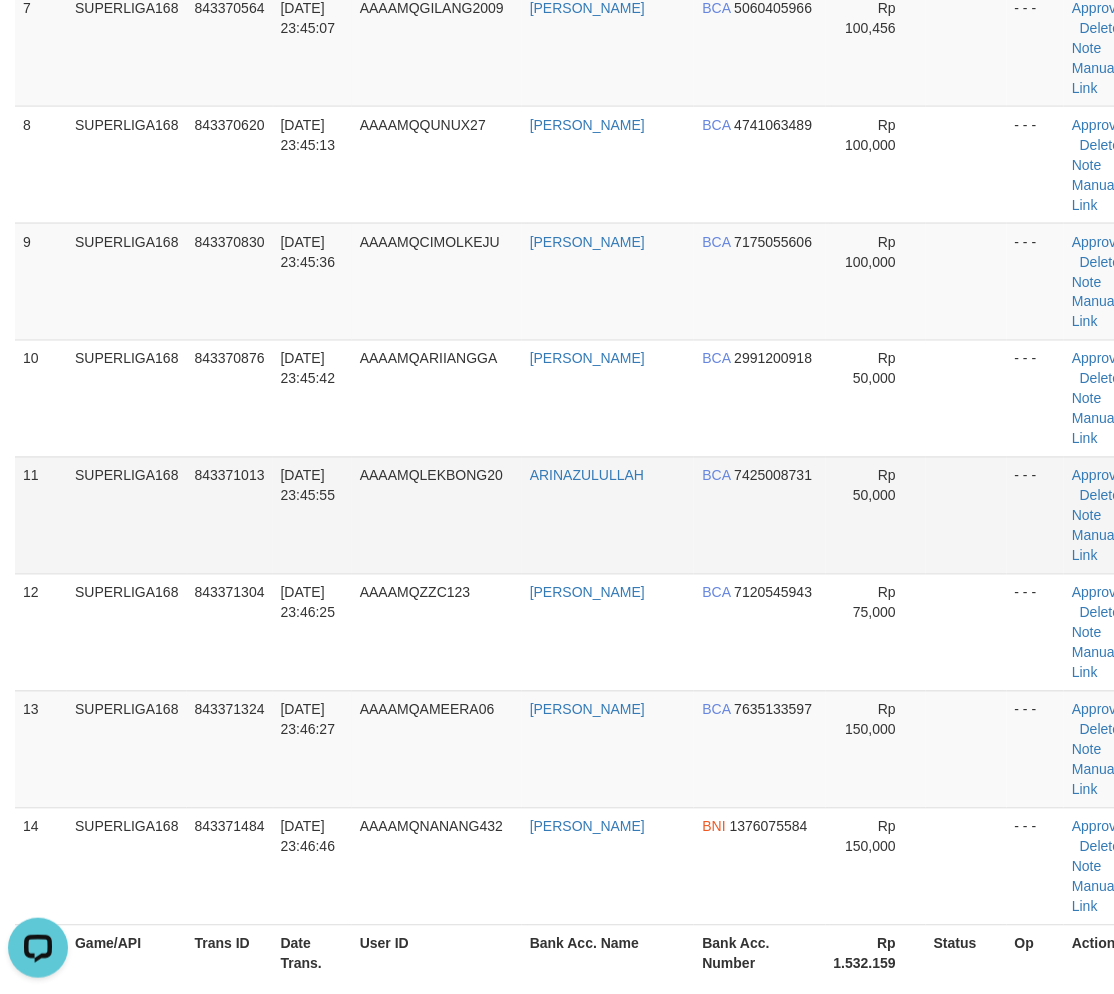 click on "SUPERLIGA168" at bounding box center (127, 515) 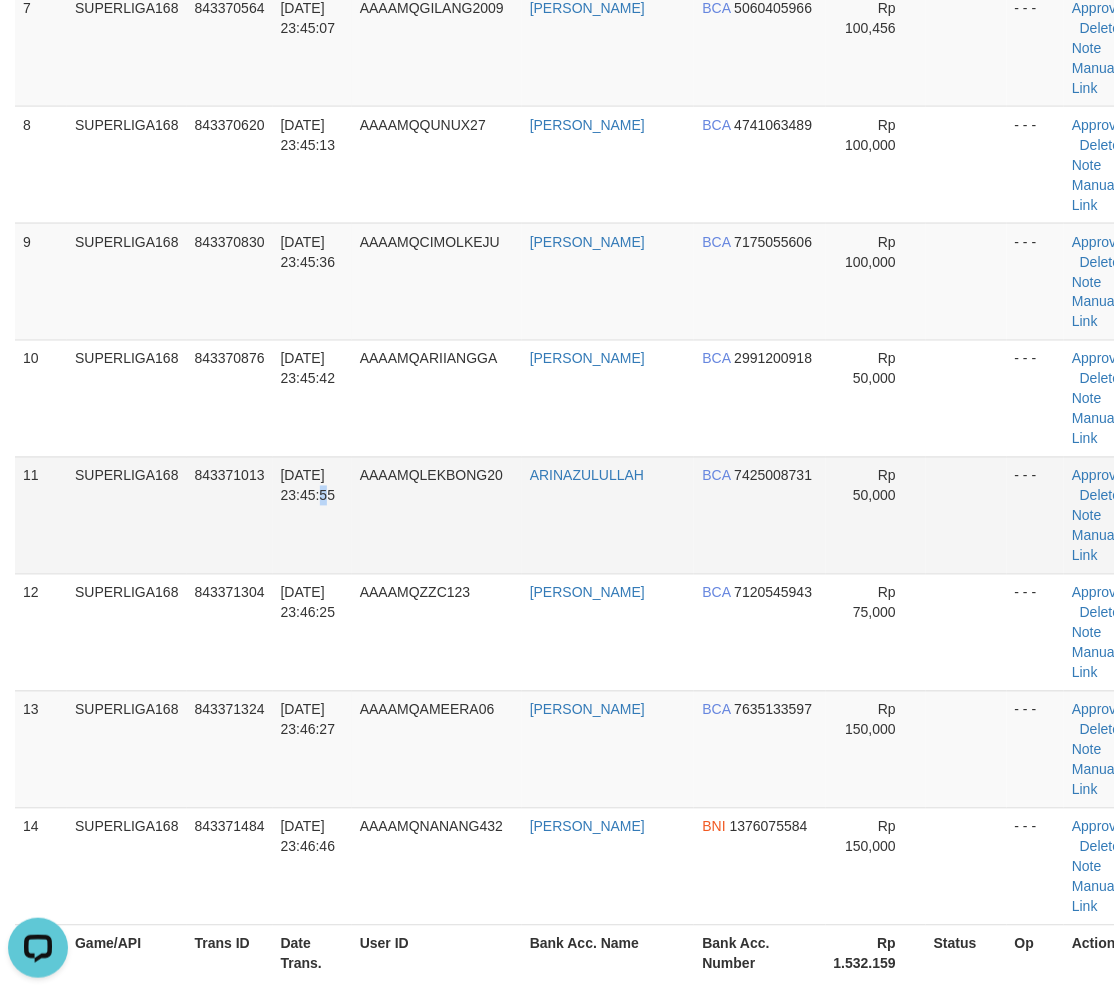 click on "12/07/2025 23:45:55" at bounding box center [312, 515] 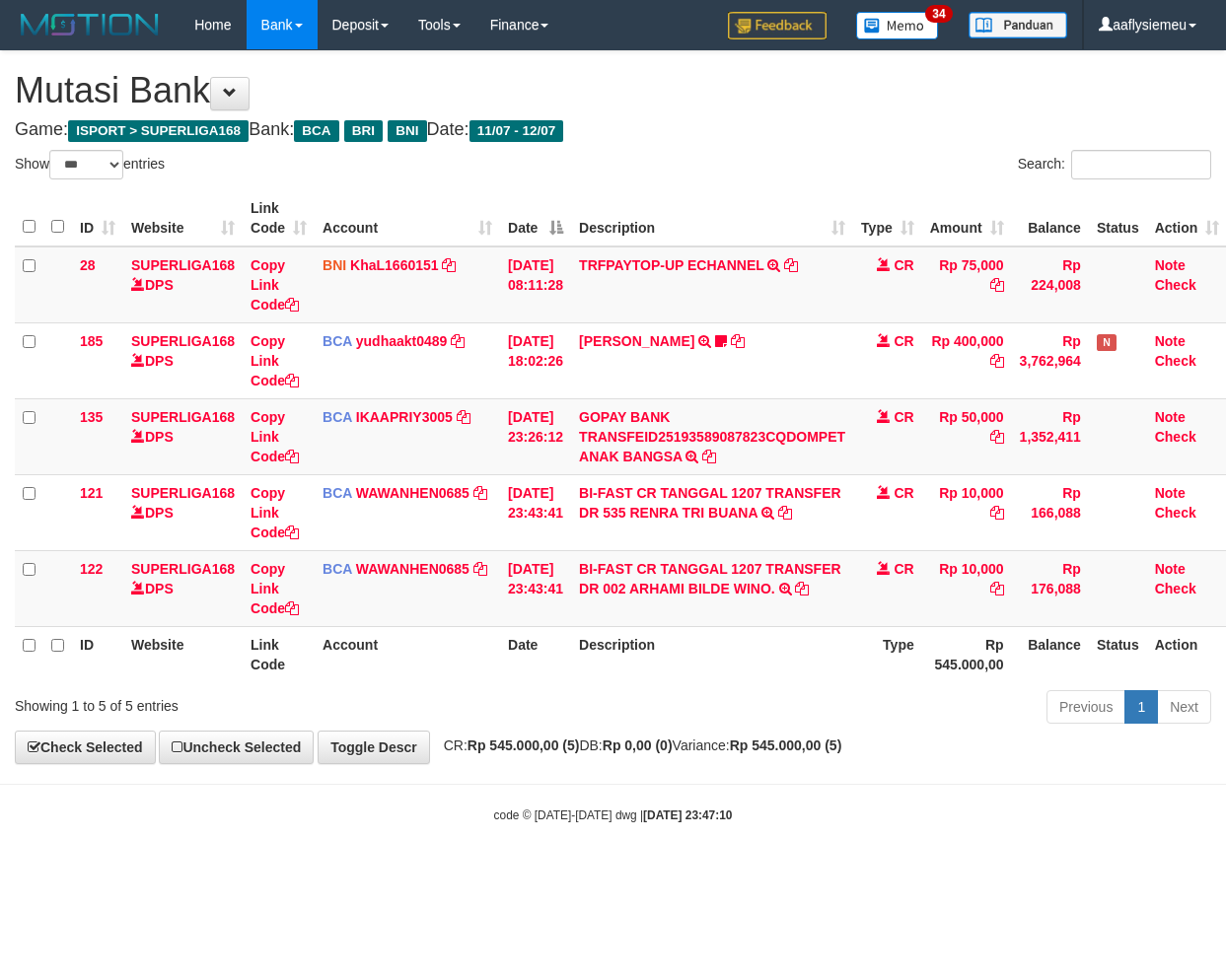 select on "***" 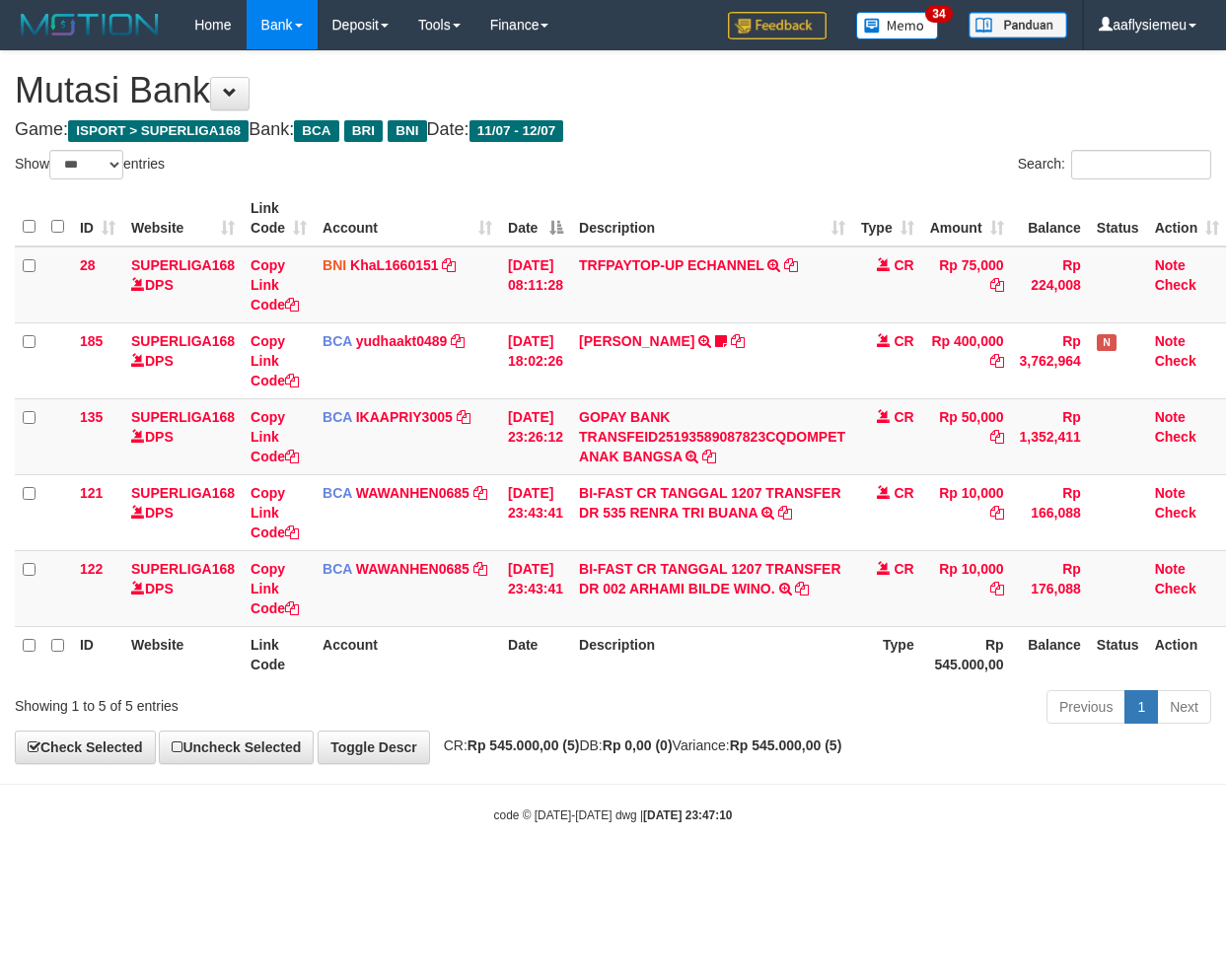 scroll, scrollTop: 0, scrollLeft: 14, axis: horizontal 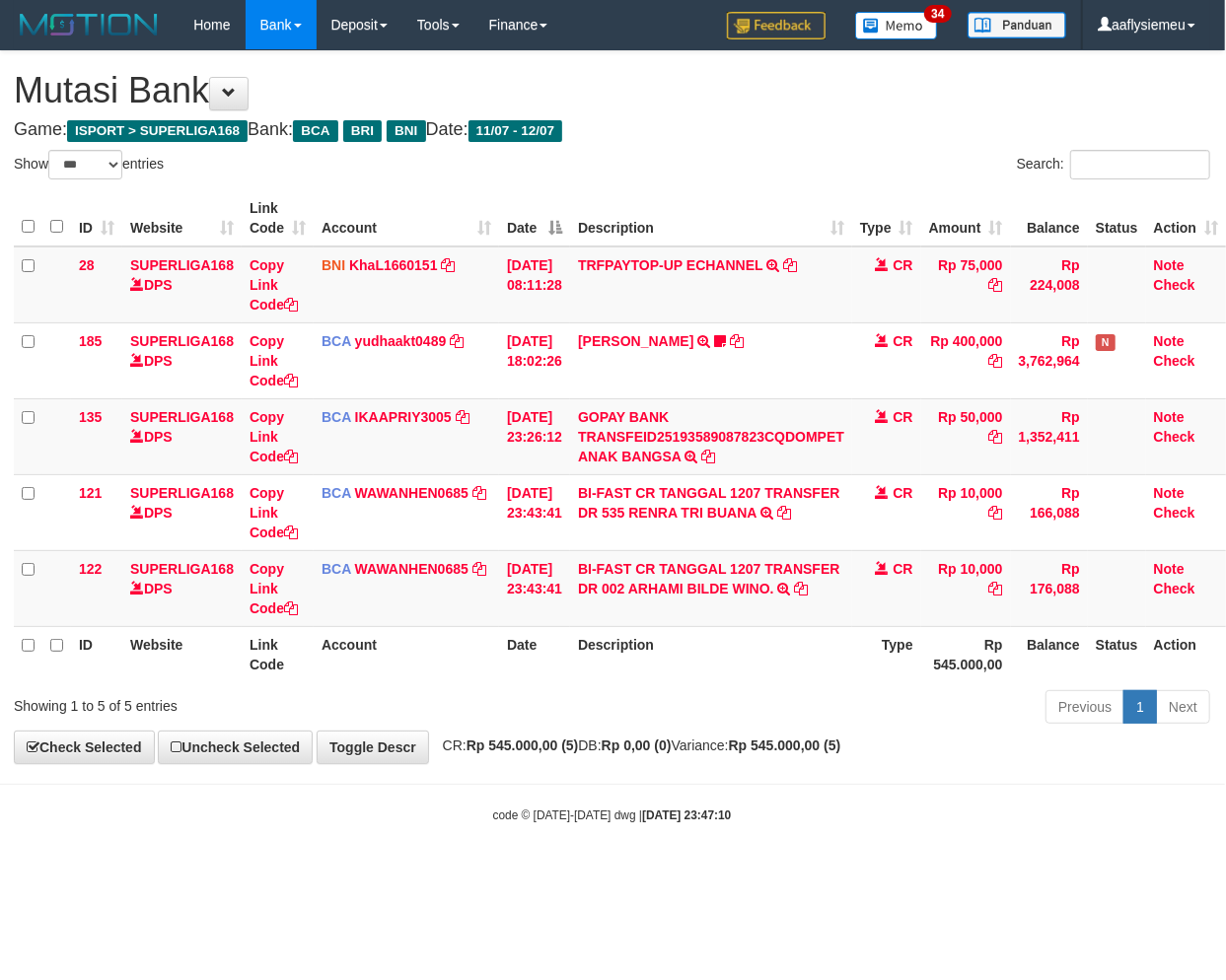 click on "**********" at bounding box center [612, 407] 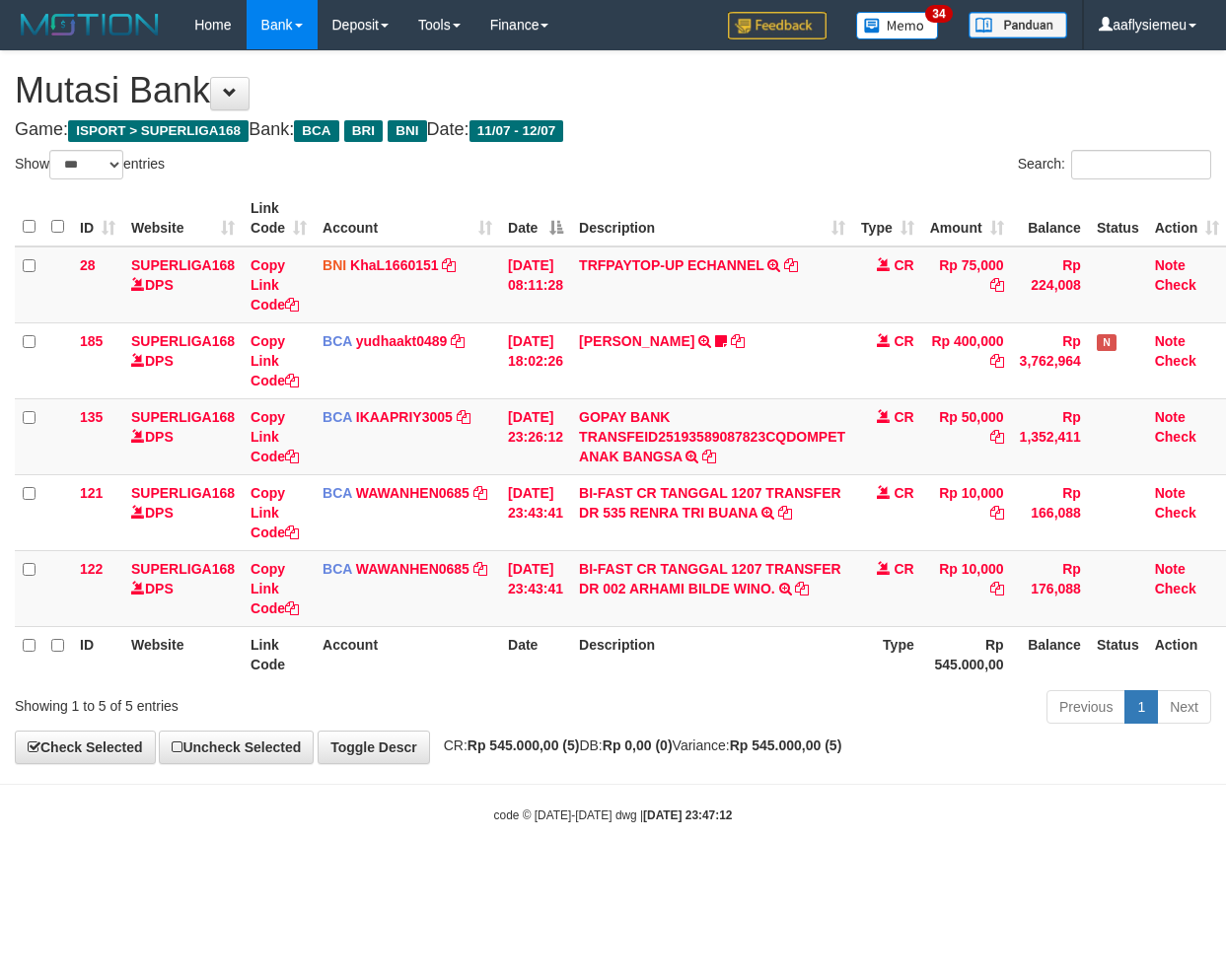 select on "***" 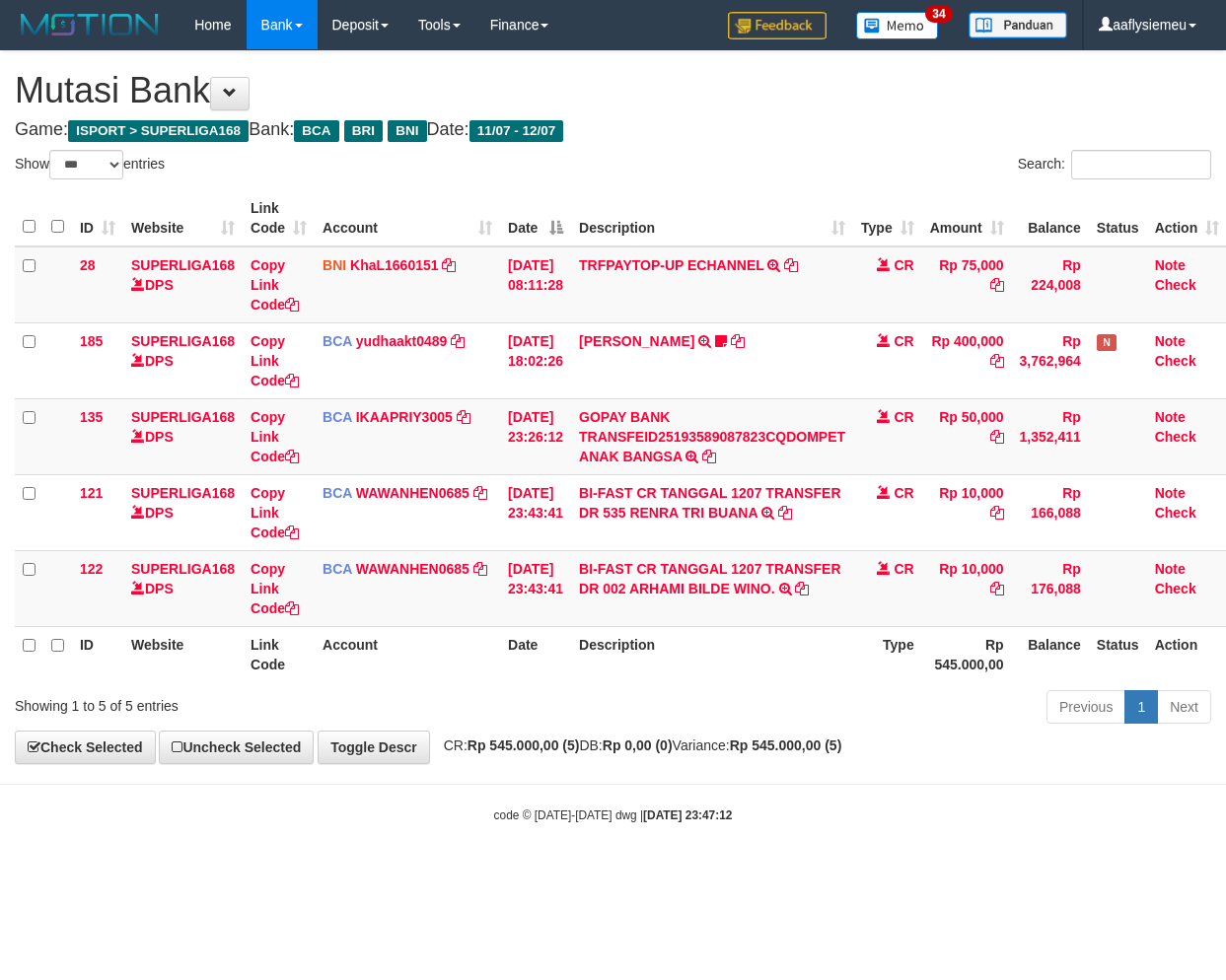 scroll, scrollTop: 0, scrollLeft: 14, axis: horizontal 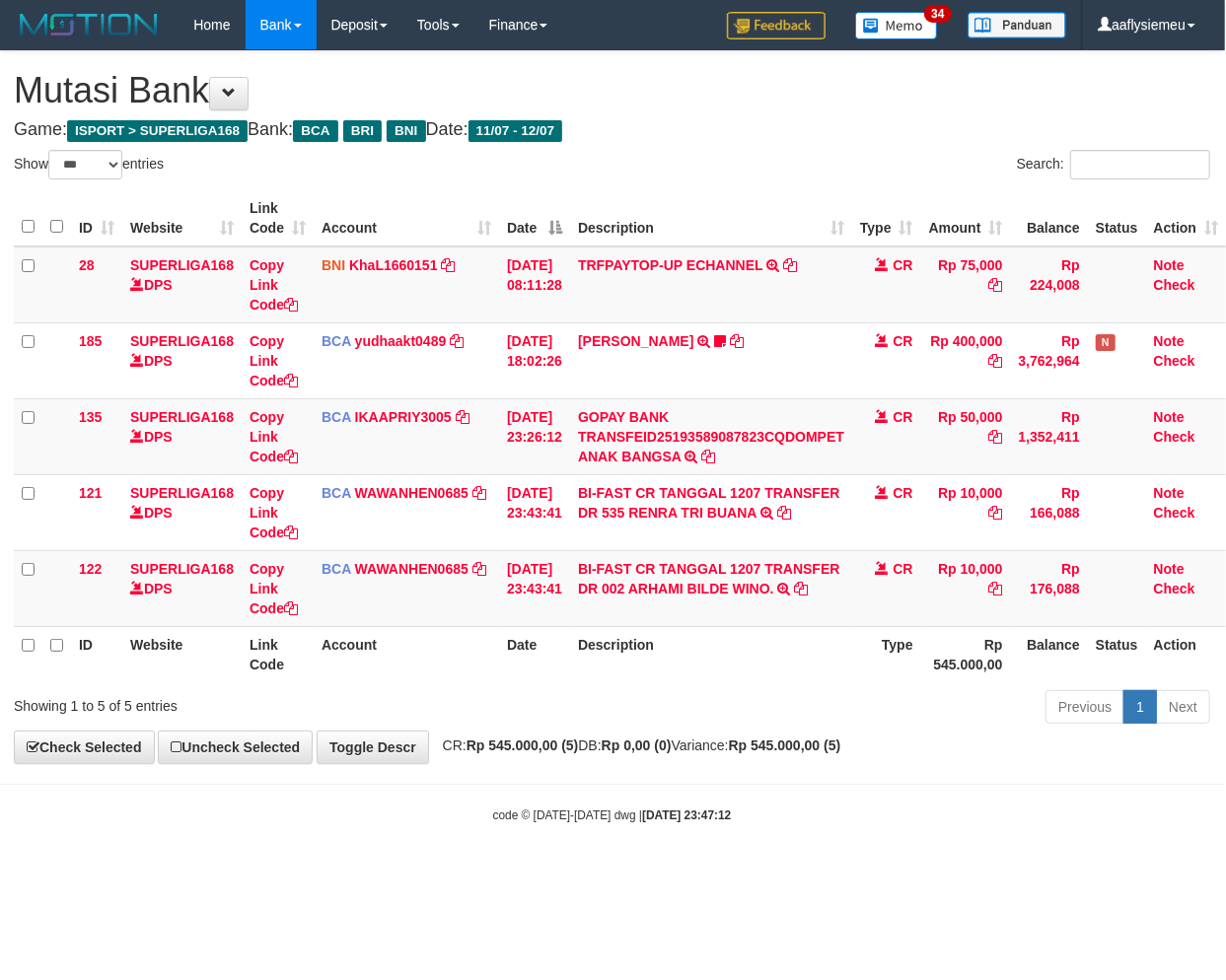 click on "Toggle navigation
Home
Bank
Account List
Load
By Website
Group
[ISPORT]													SUPERLIGA168
By Load Group (DPS)
34" at bounding box center [612, 437] 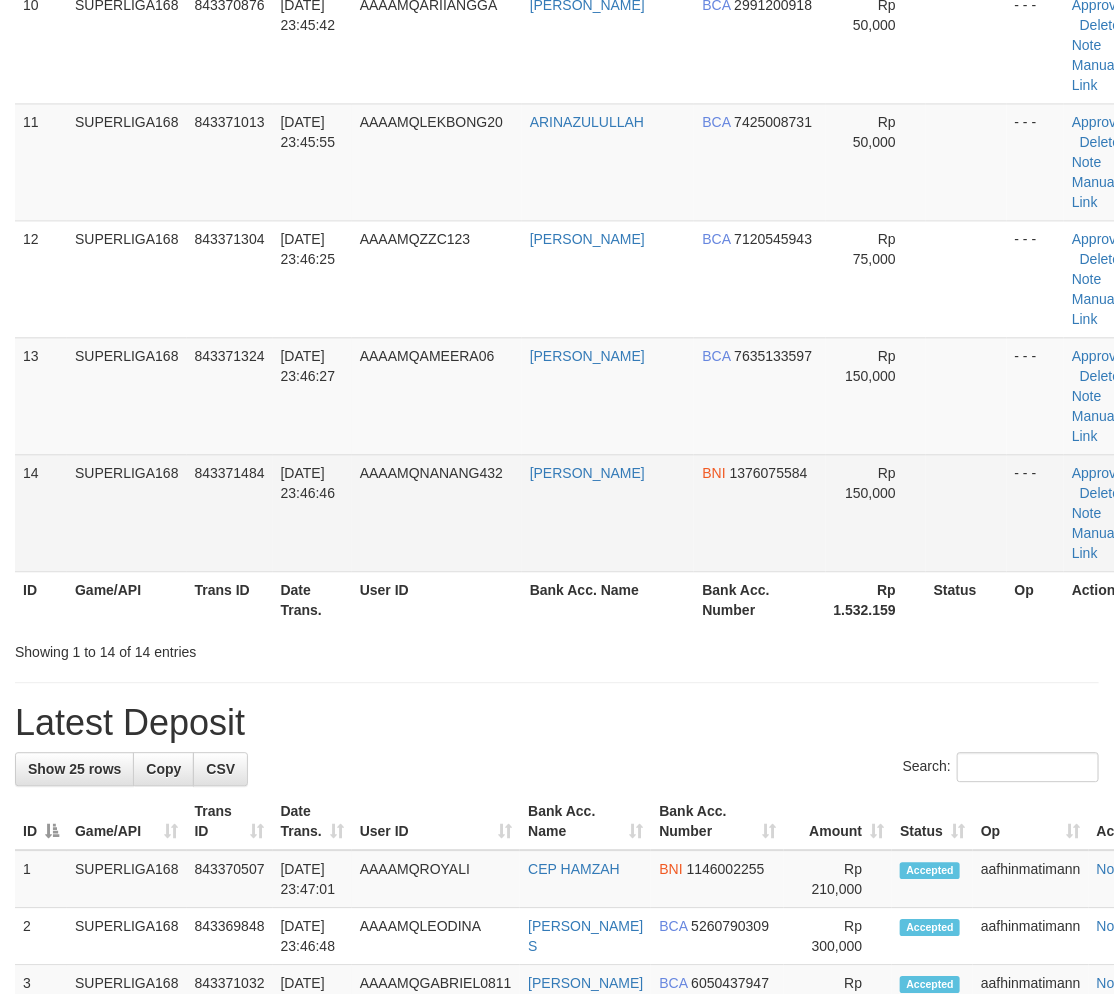 click on "12/07/2025 23:46:46" at bounding box center [312, 512] 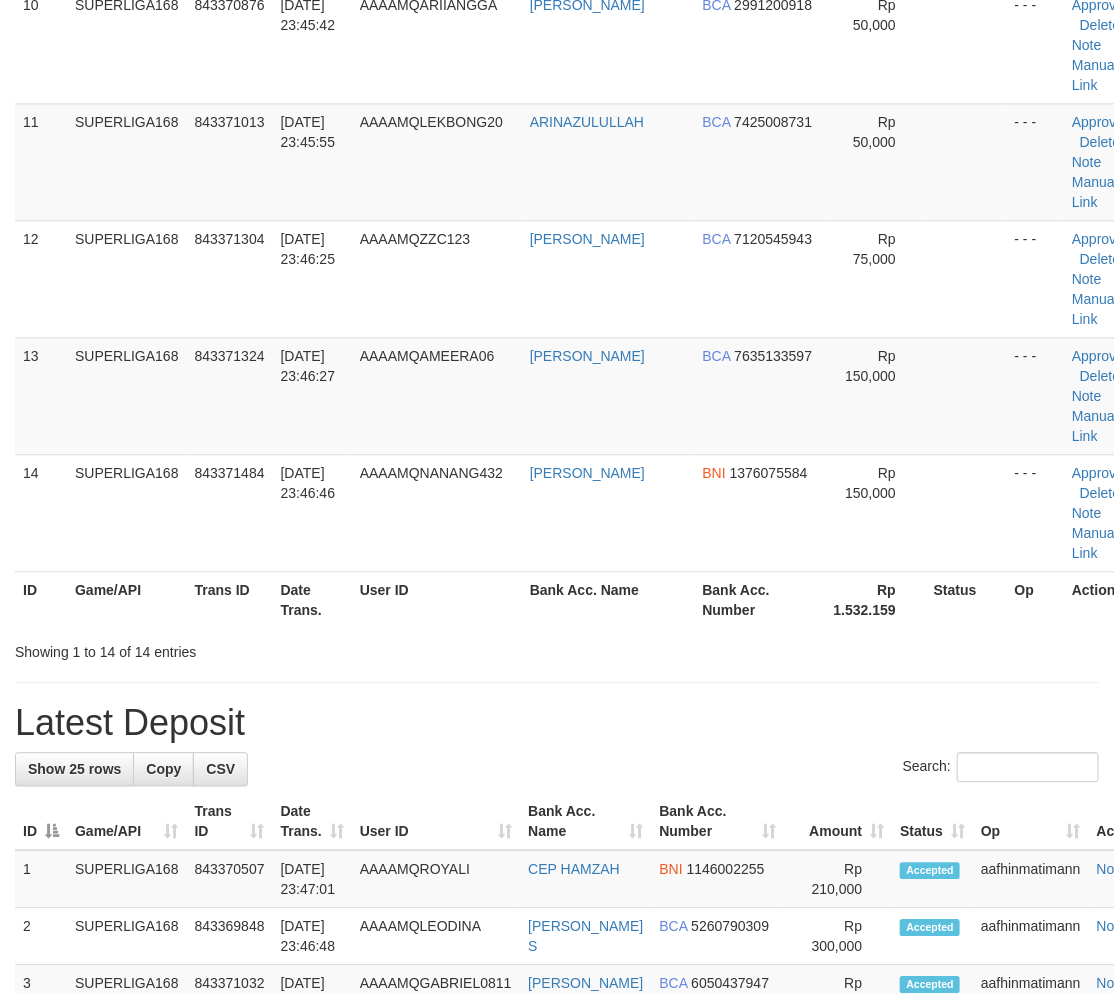 click on "12/07/2025 23:46:46" at bounding box center (312, 512) 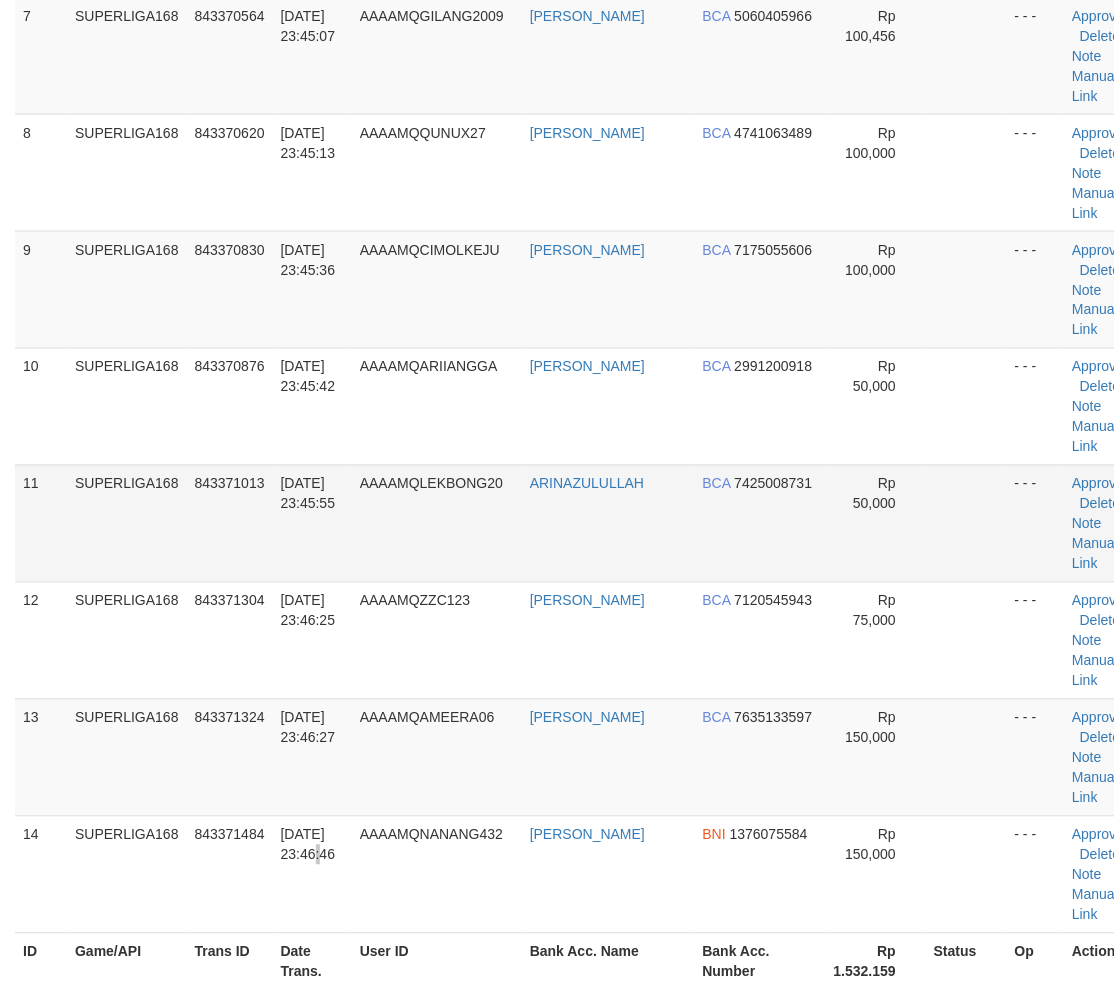 scroll, scrollTop: 633, scrollLeft: 0, axis: vertical 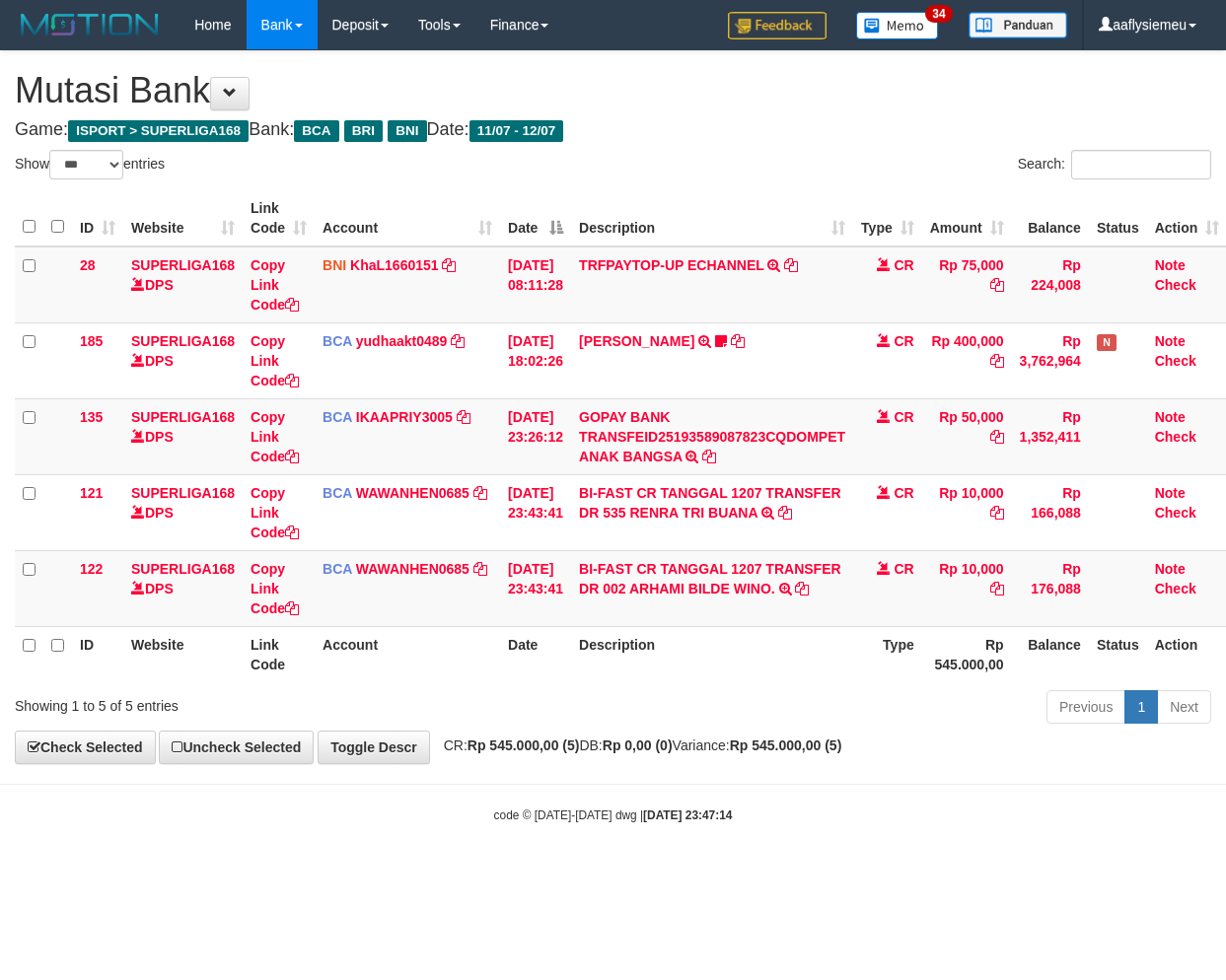 select on "***" 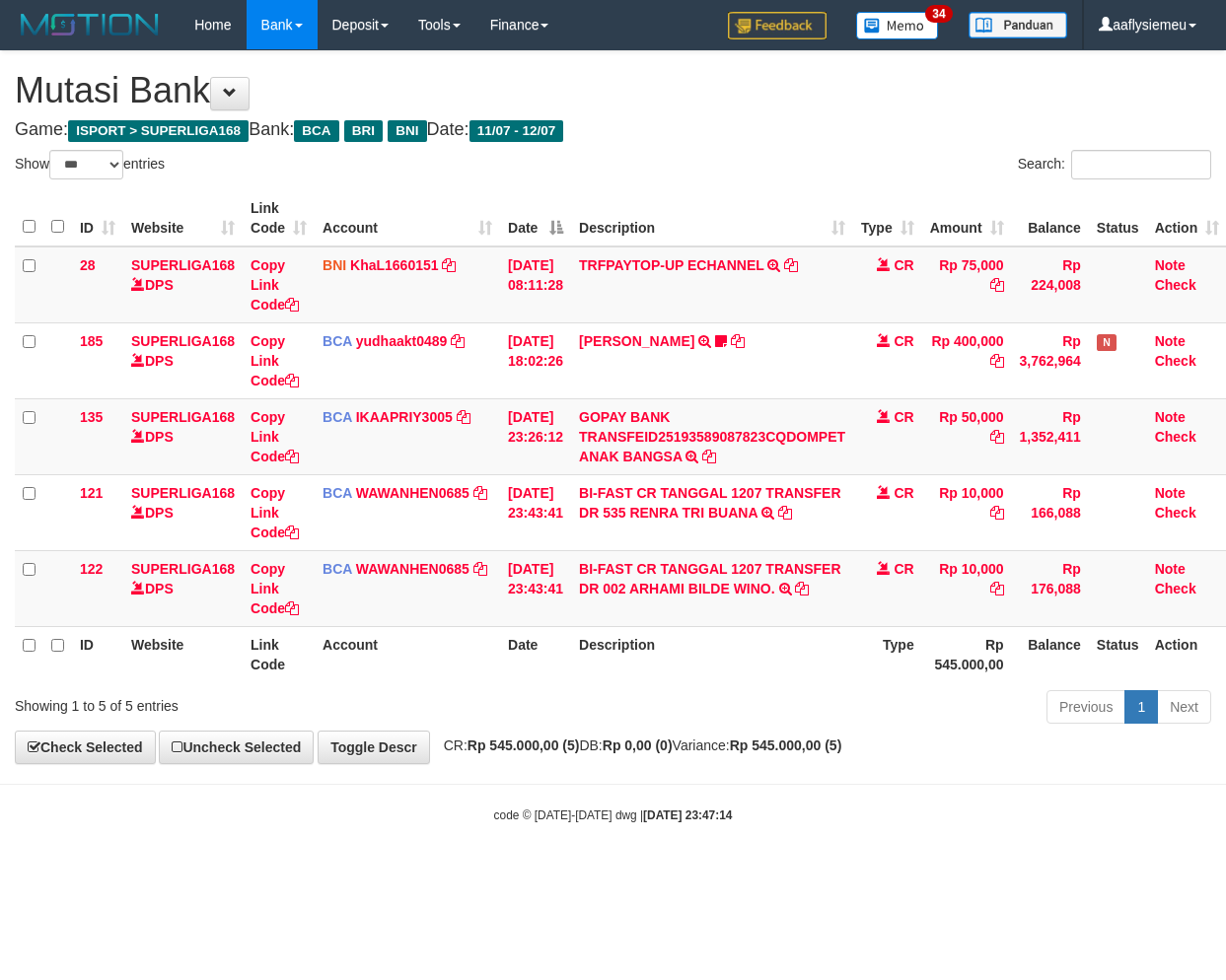 scroll, scrollTop: 0, scrollLeft: 14, axis: horizontal 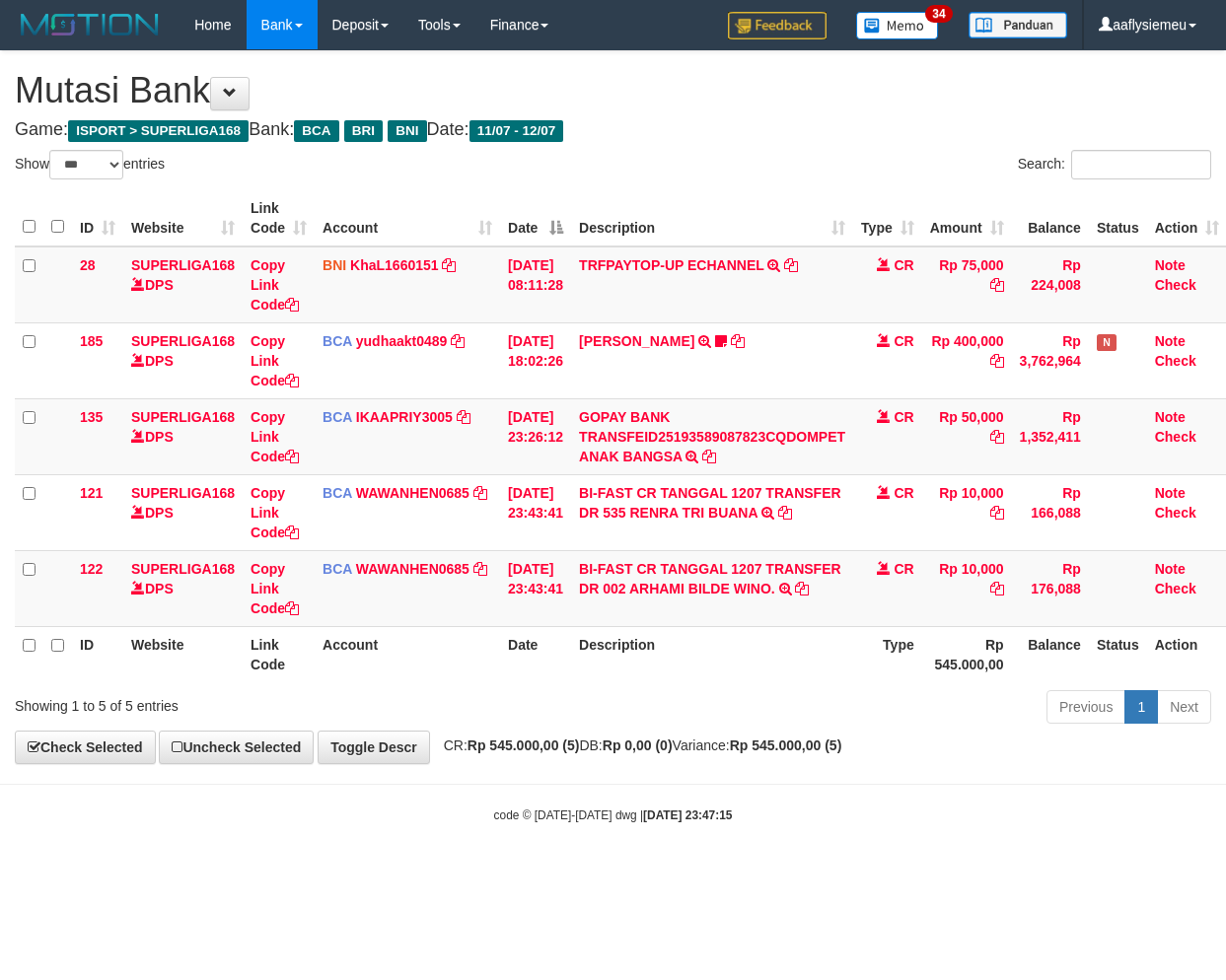 select on "***" 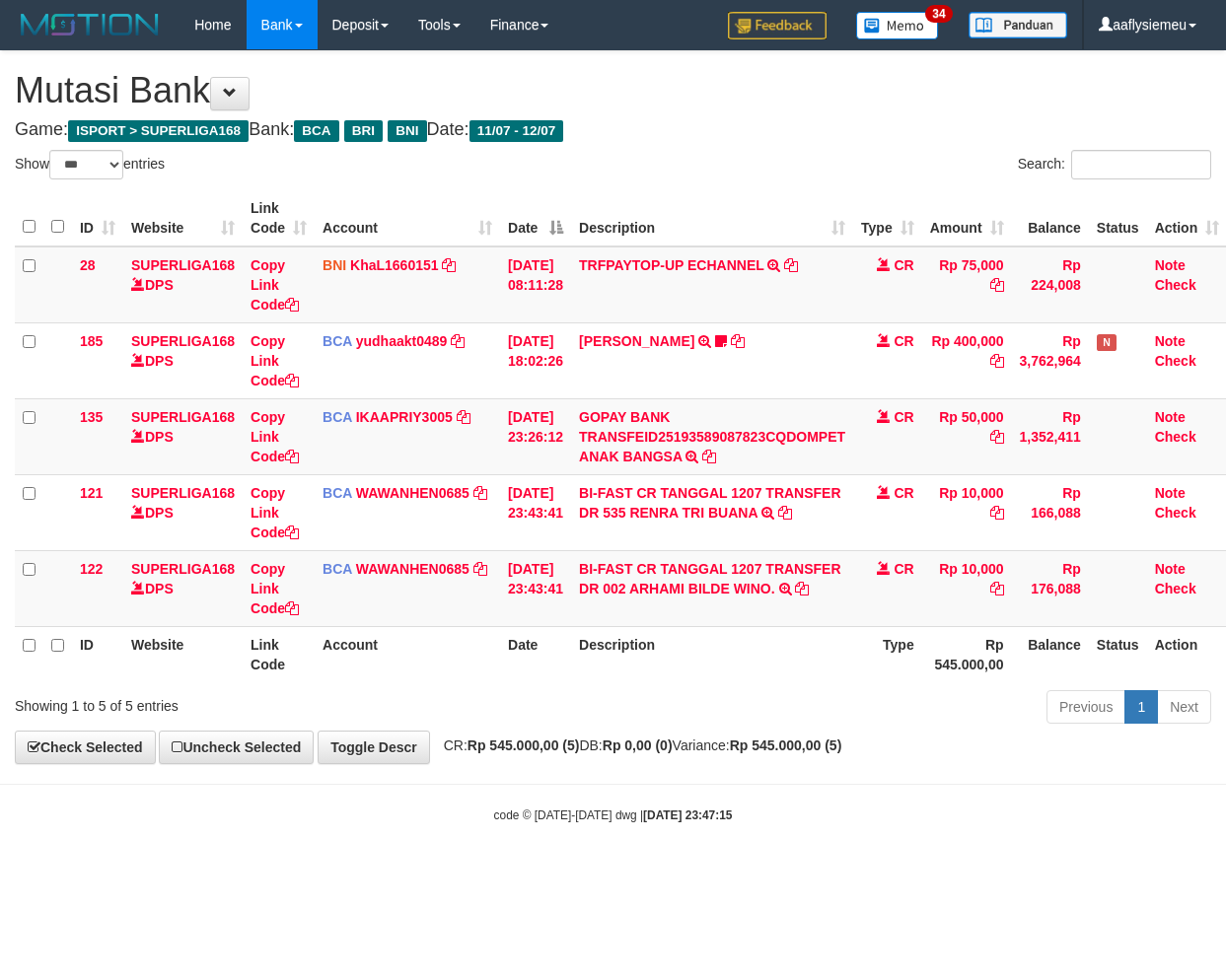 scroll, scrollTop: 0, scrollLeft: 14, axis: horizontal 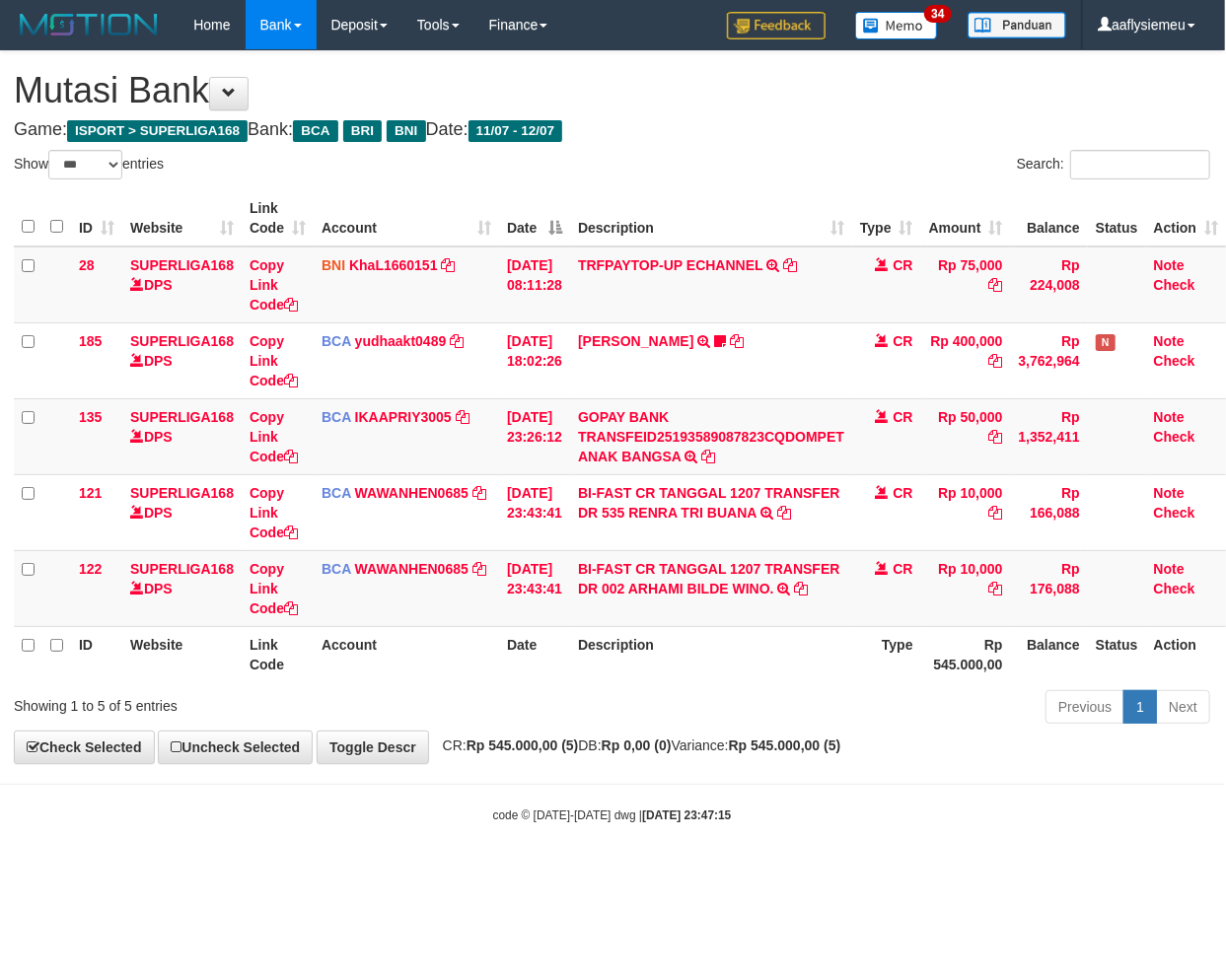 click on "Toggle navigation
Home
Bank
Account List
Load
By Website
Group
[ISPORT]													SUPERLIGA168
By Load Group (DPS)
34" at bounding box center [612, 437] 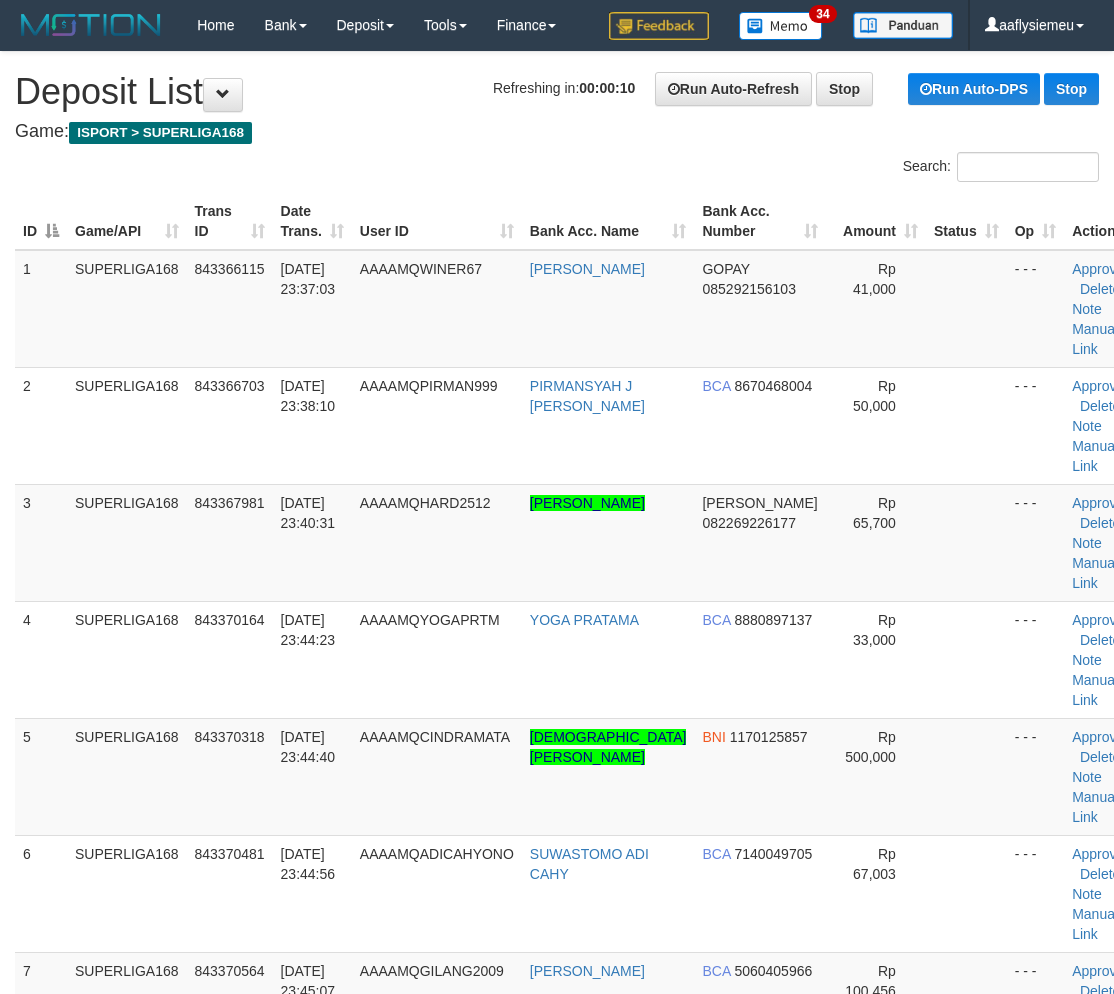 scroll, scrollTop: 630, scrollLeft: 0, axis: vertical 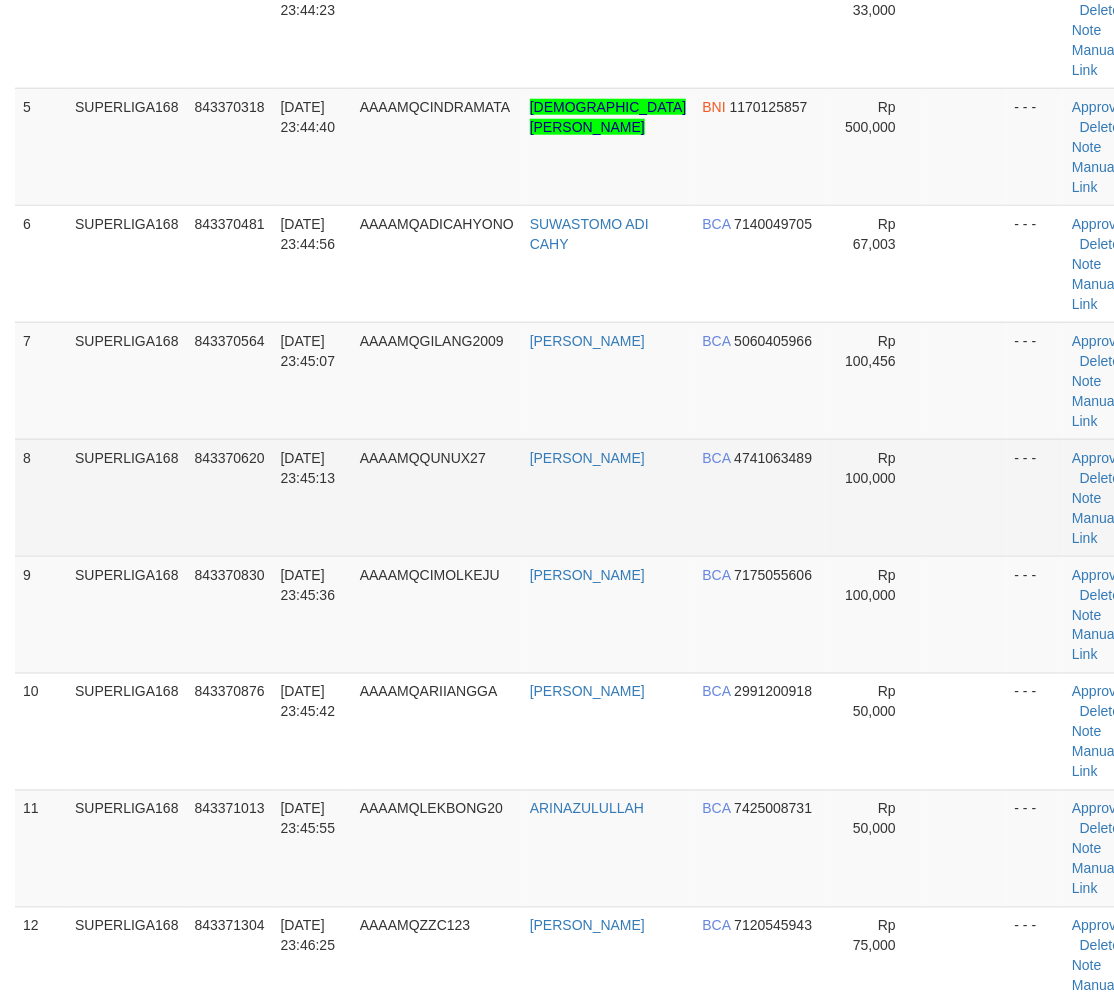 click on "AAAAMQQUNUX27" at bounding box center (423, 458) 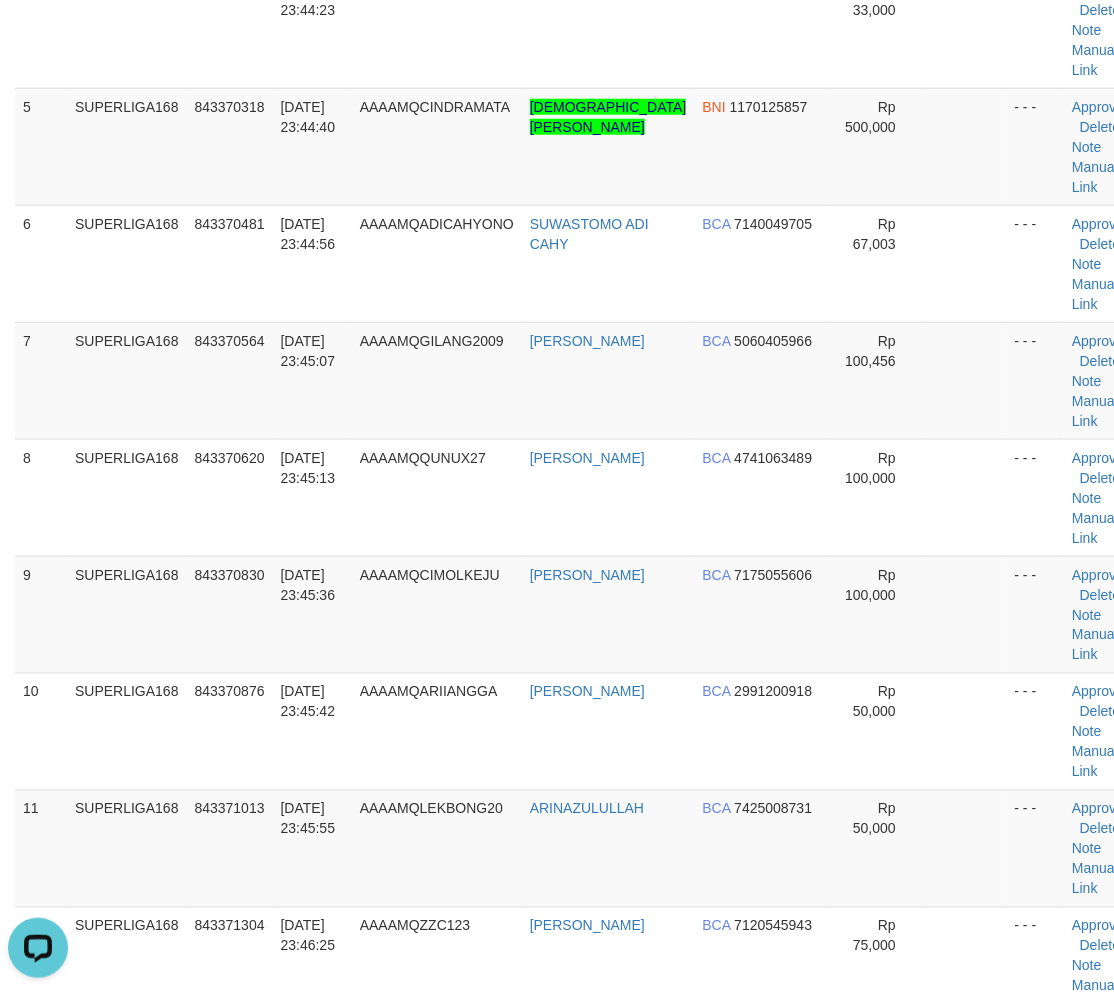 scroll, scrollTop: 0, scrollLeft: 0, axis: both 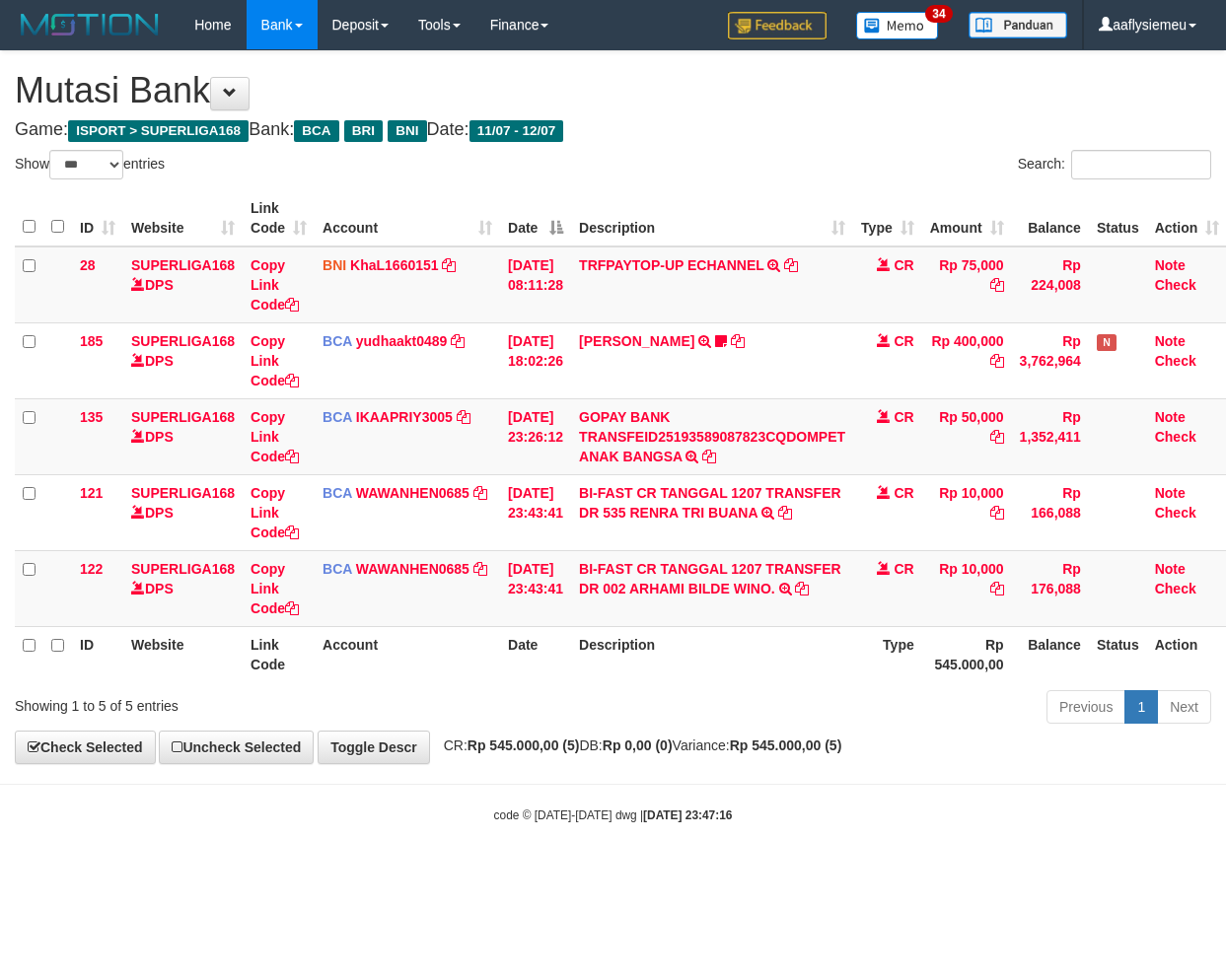 select on "***" 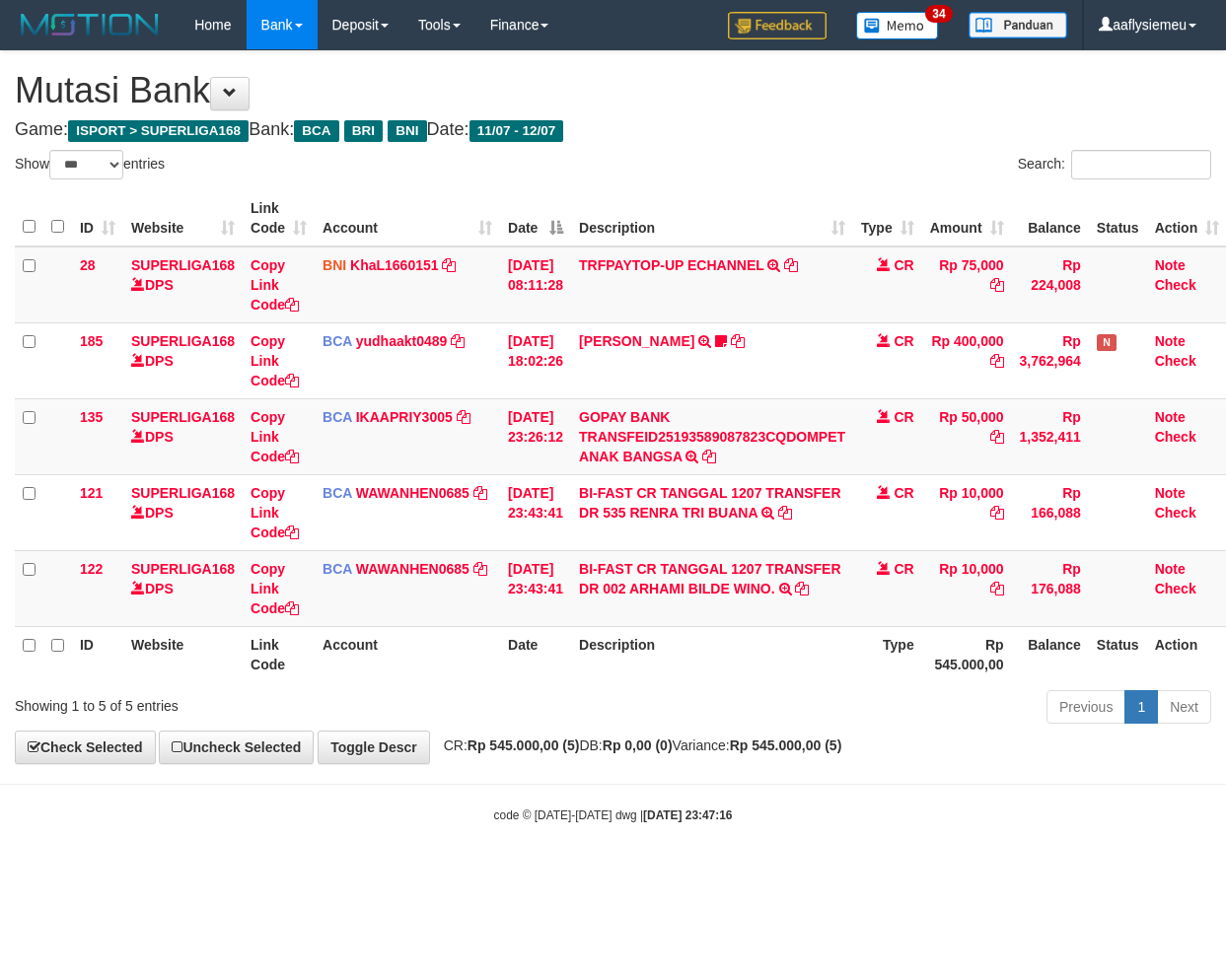 scroll, scrollTop: 0, scrollLeft: 14, axis: horizontal 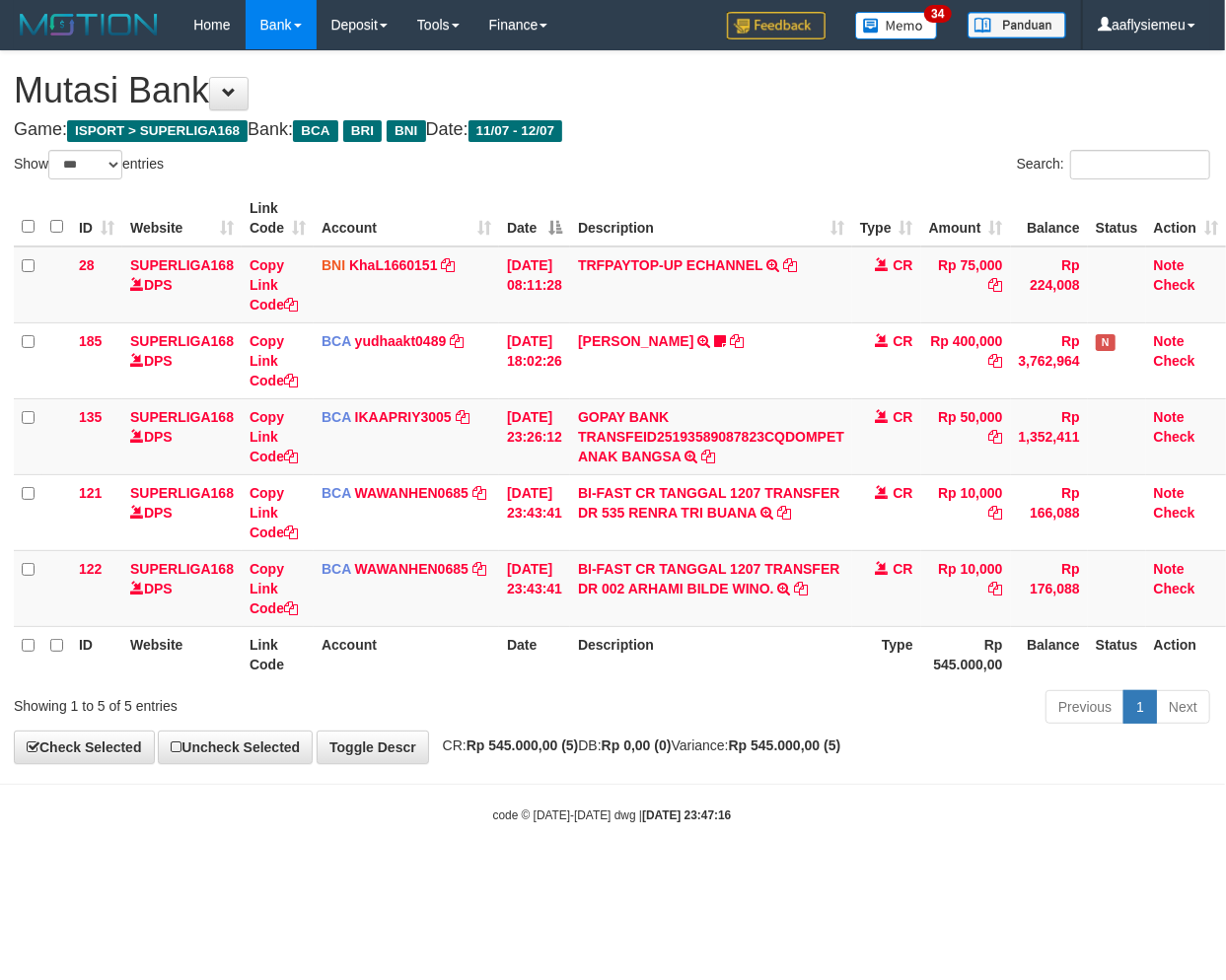 click on "**********" at bounding box center [612, 407] 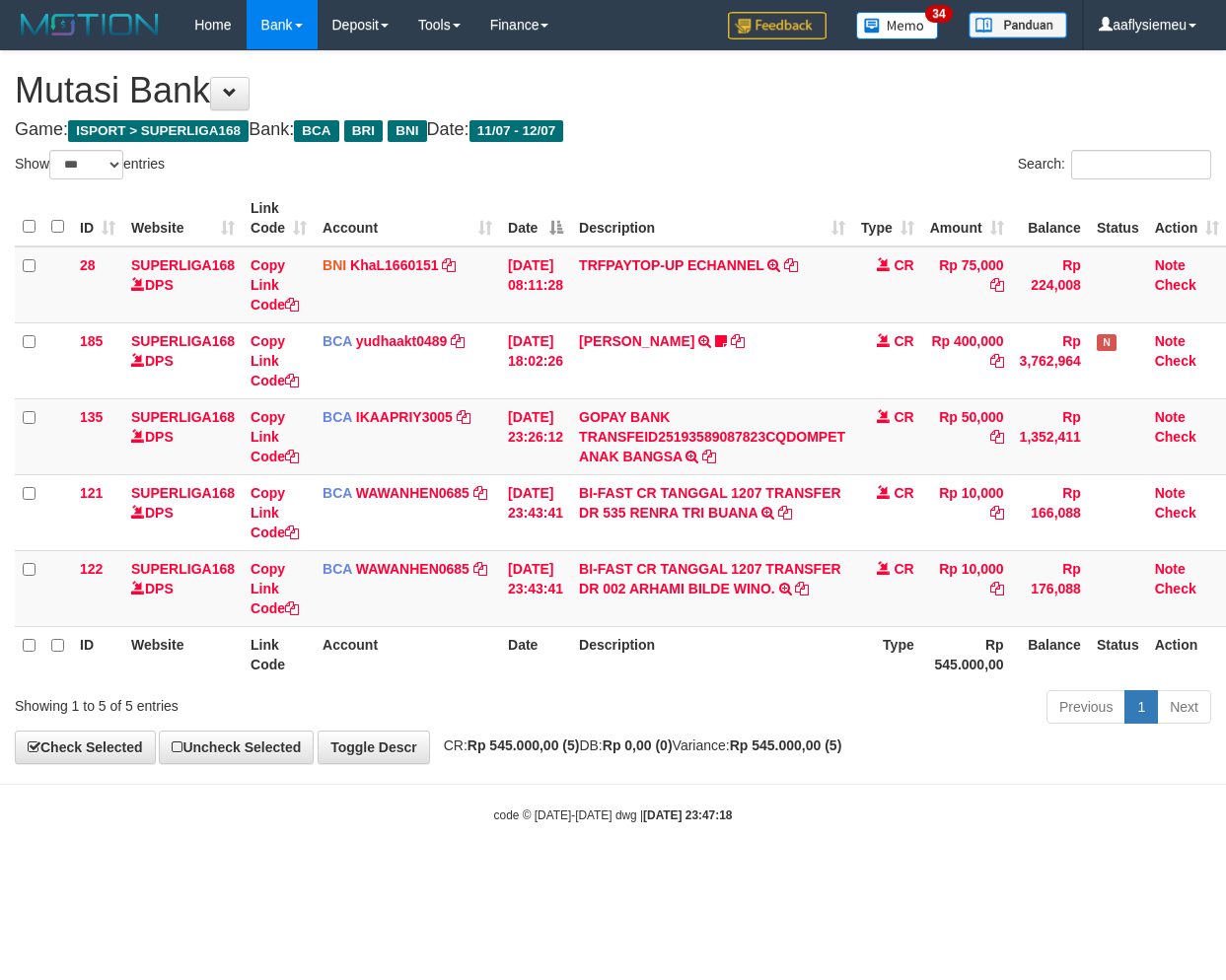 select on "***" 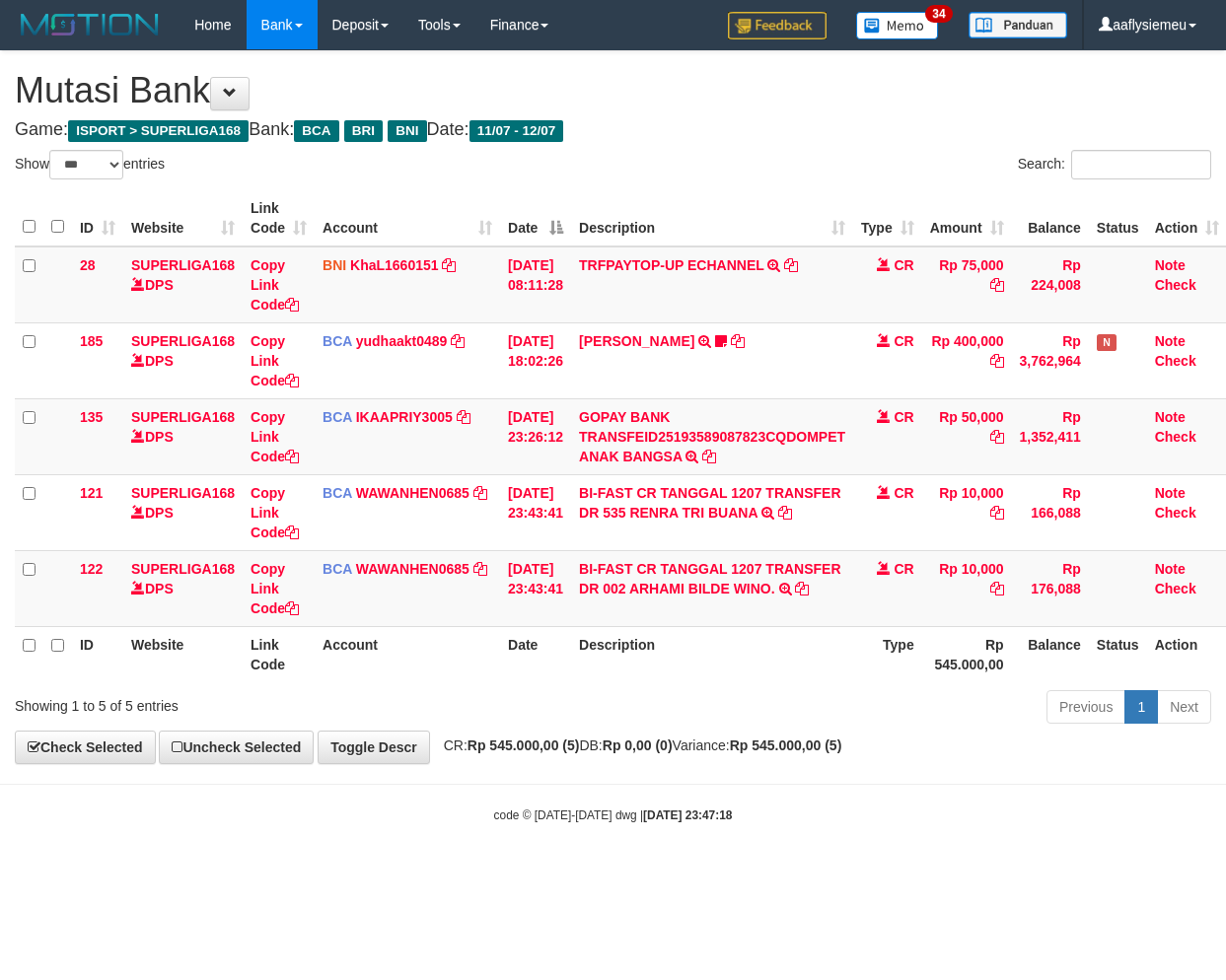 scroll, scrollTop: 0, scrollLeft: 14, axis: horizontal 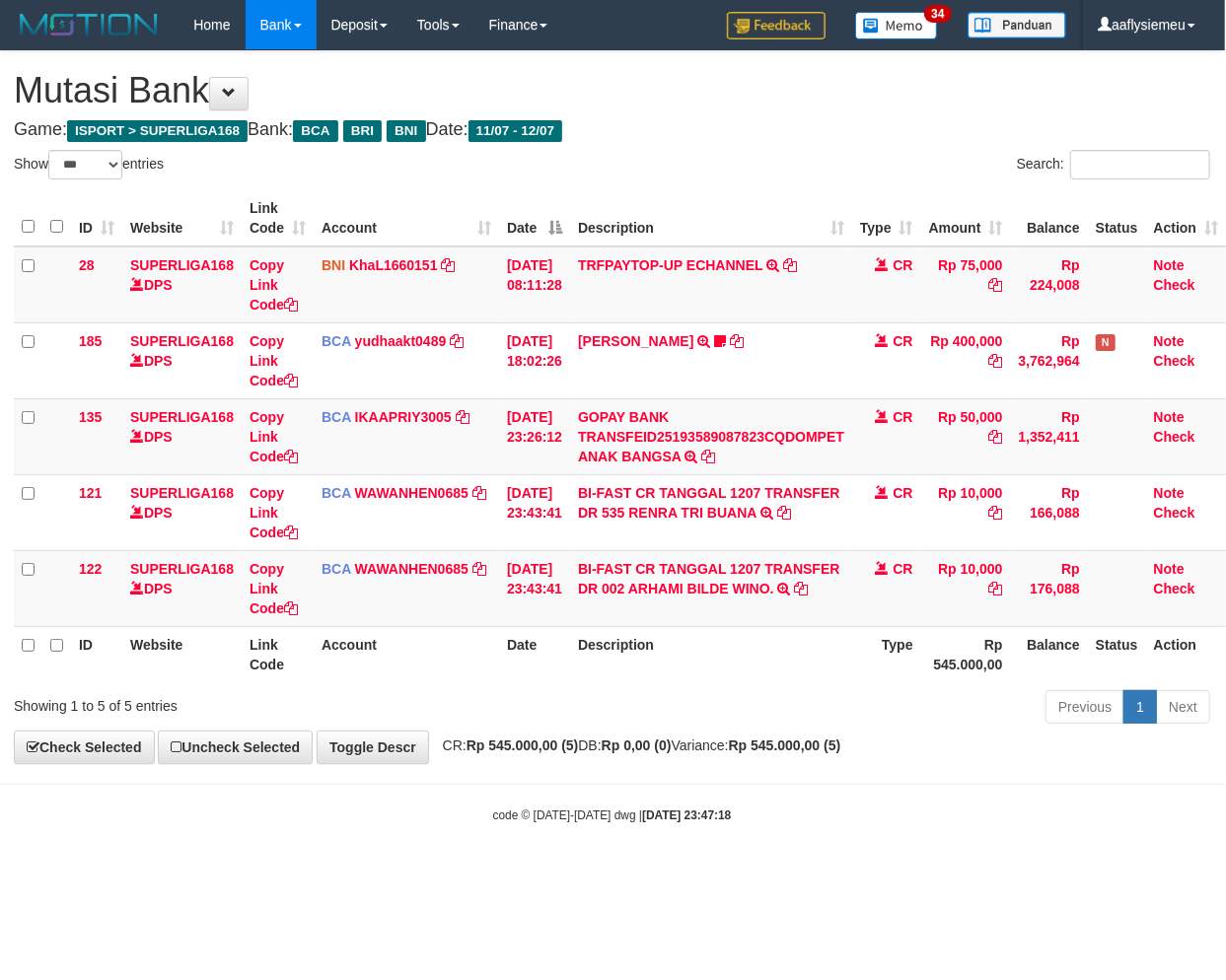 drag, startPoint x: 907, startPoint y: 782, endPoint x: 905, endPoint y: 796, distance: 14.142136 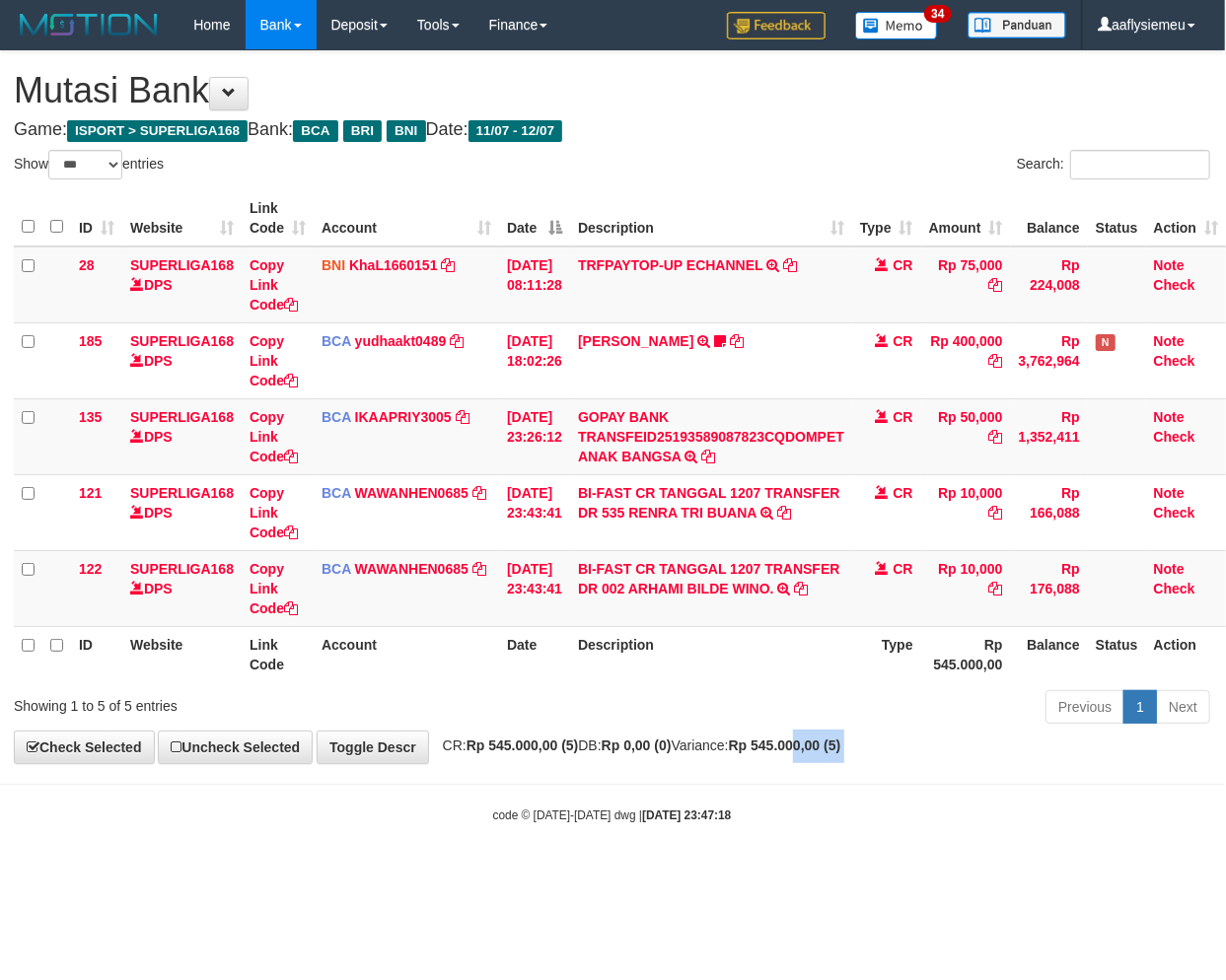 drag, startPoint x: 832, startPoint y: 757, endPoint x: 823, endPoint y: 767, distance: 13.453624 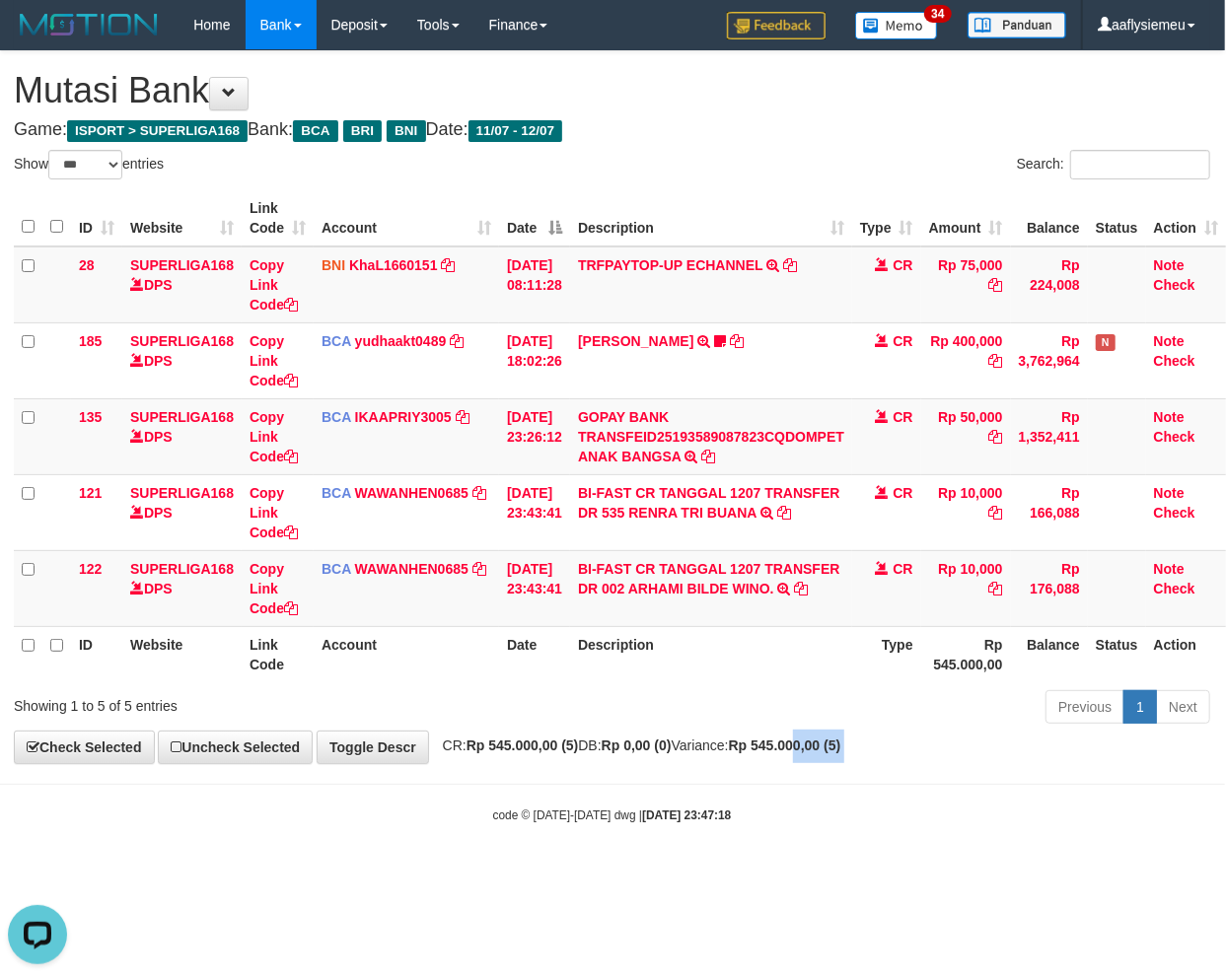 scroll, scrollTop: 0, scrollLeft: 0, axis: both 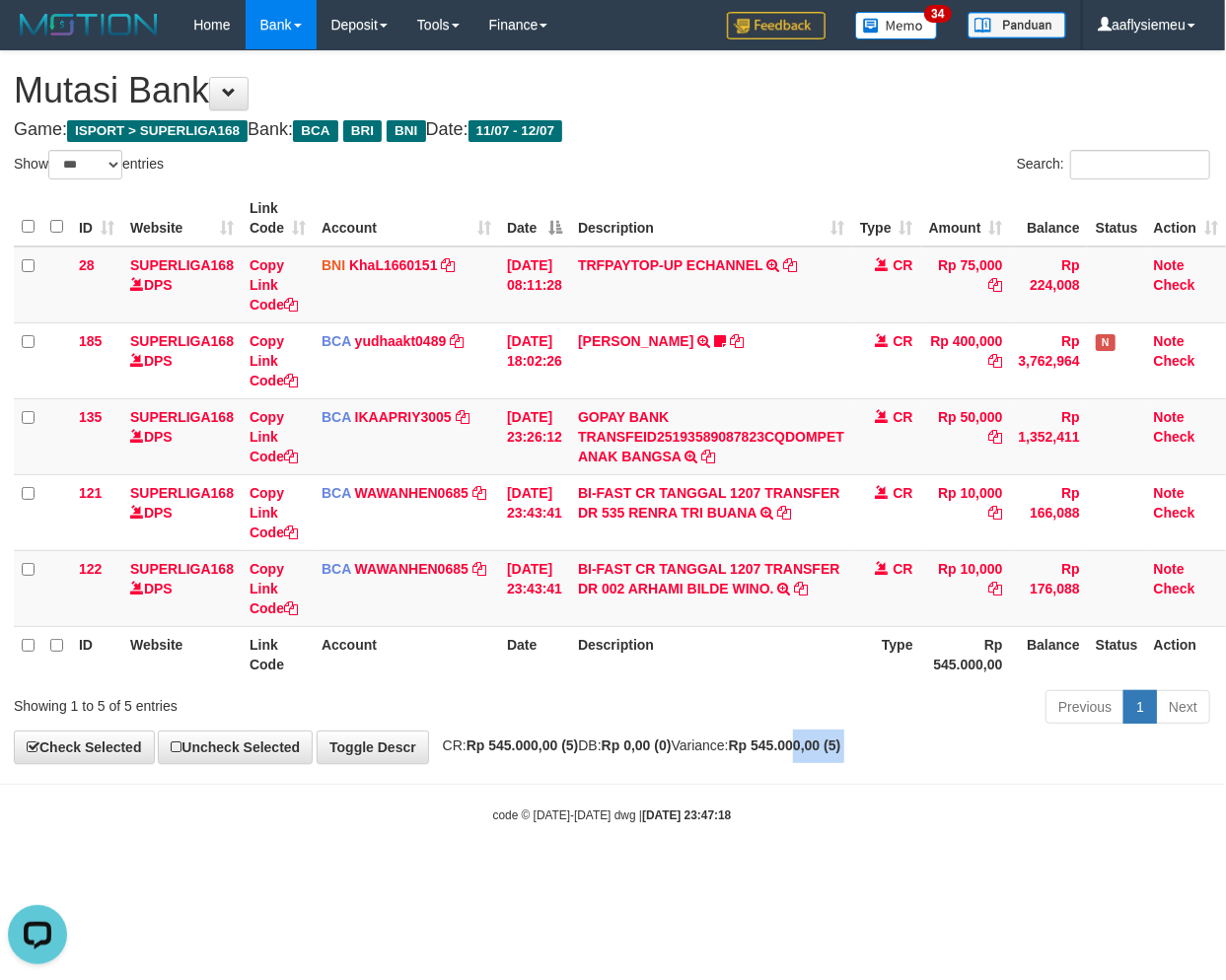 click on "**********" at bounding box center [612, 407] 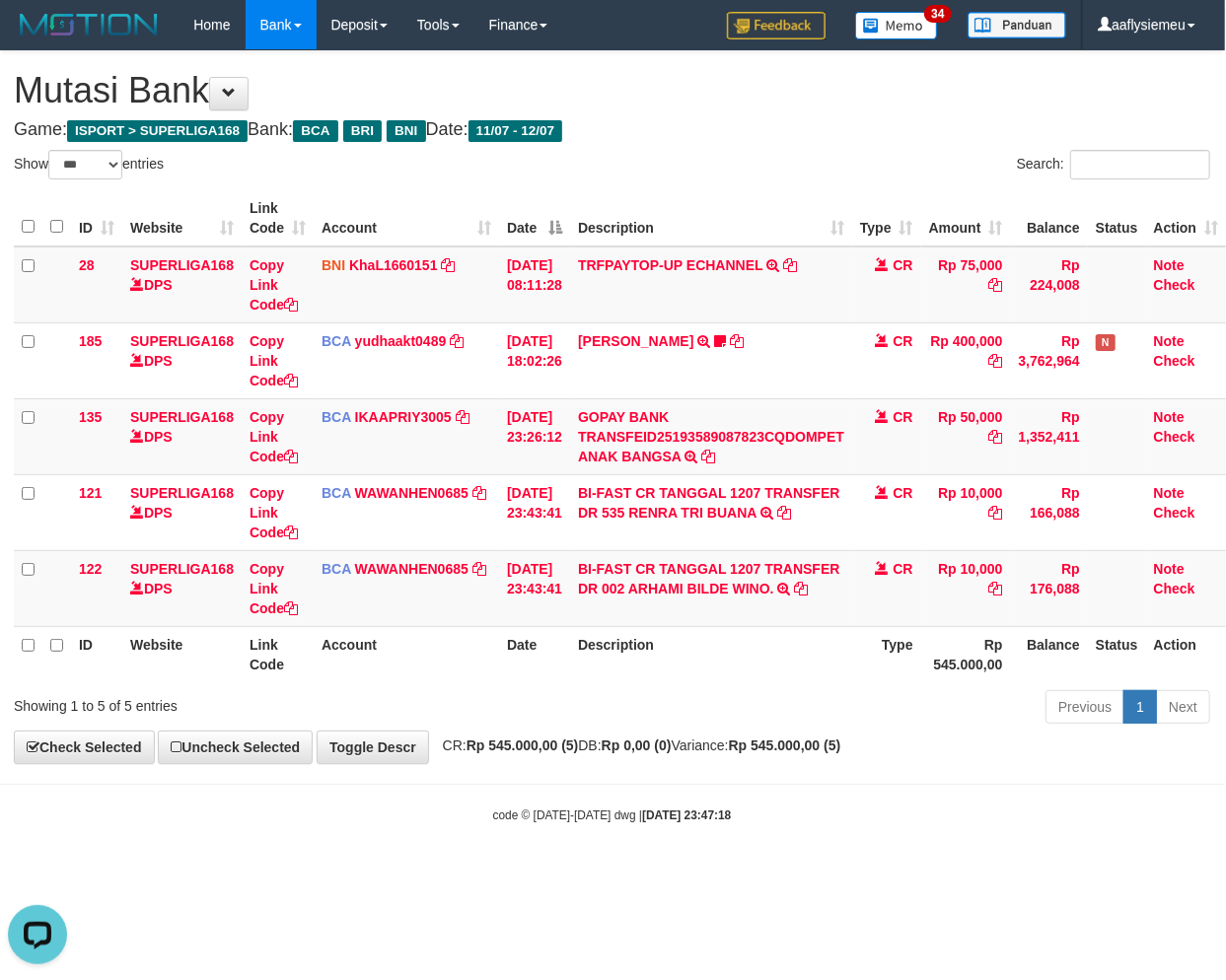 drag, startPoint x: 957, startPoint y: 757, endPoint x: 1225, endPoint y: 715, distance: 271.27108 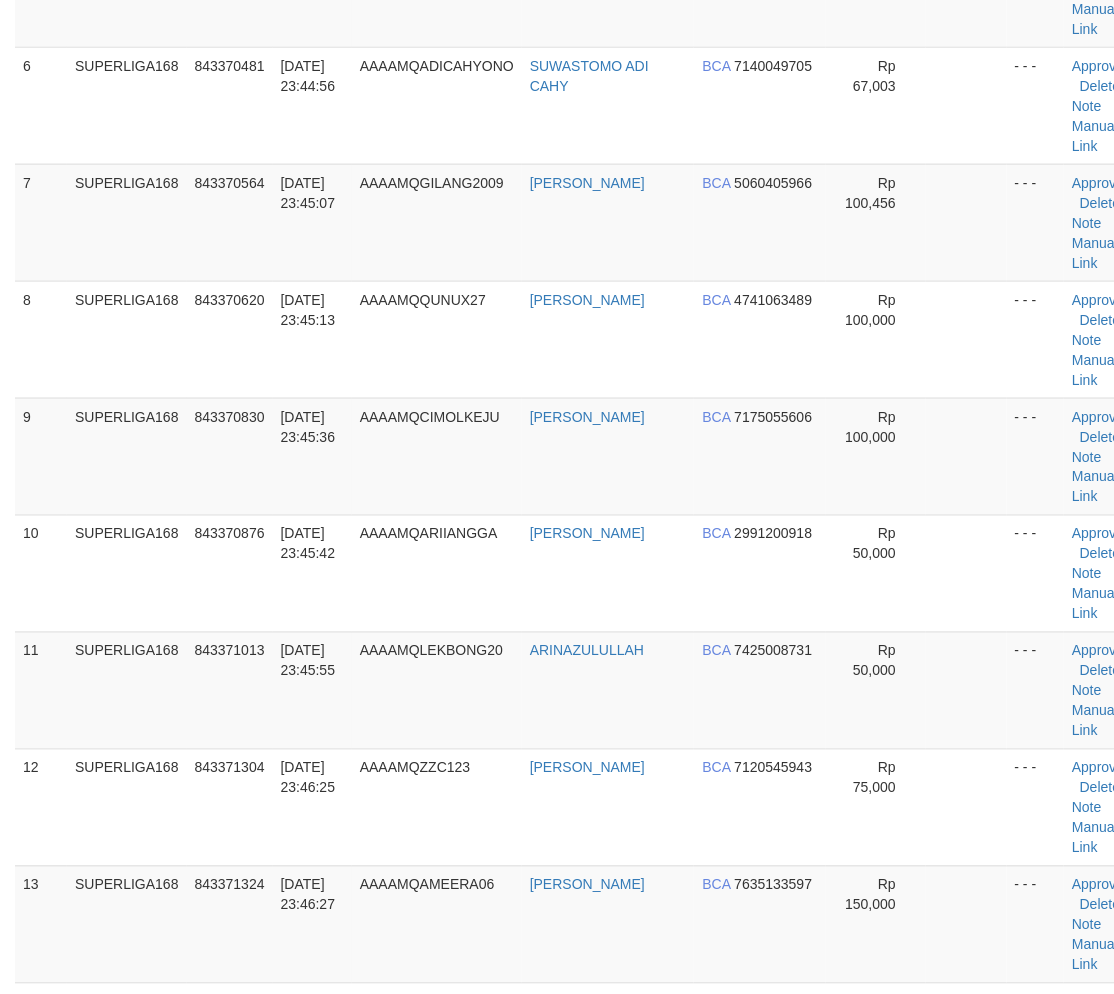 scroll, scrollTop: 974, scrollLeft: 0, axis: vertical 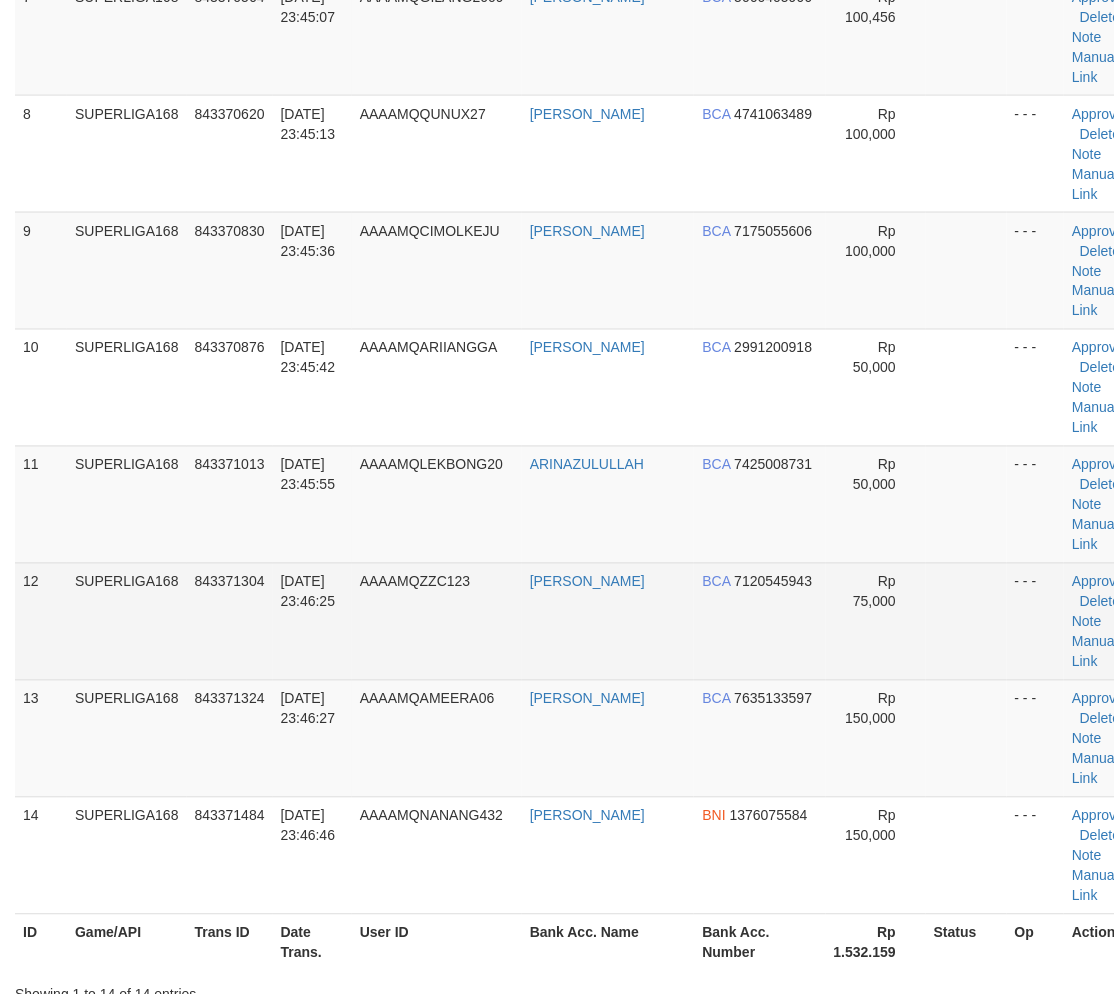 click on "12" at bounding box center (41, 621) 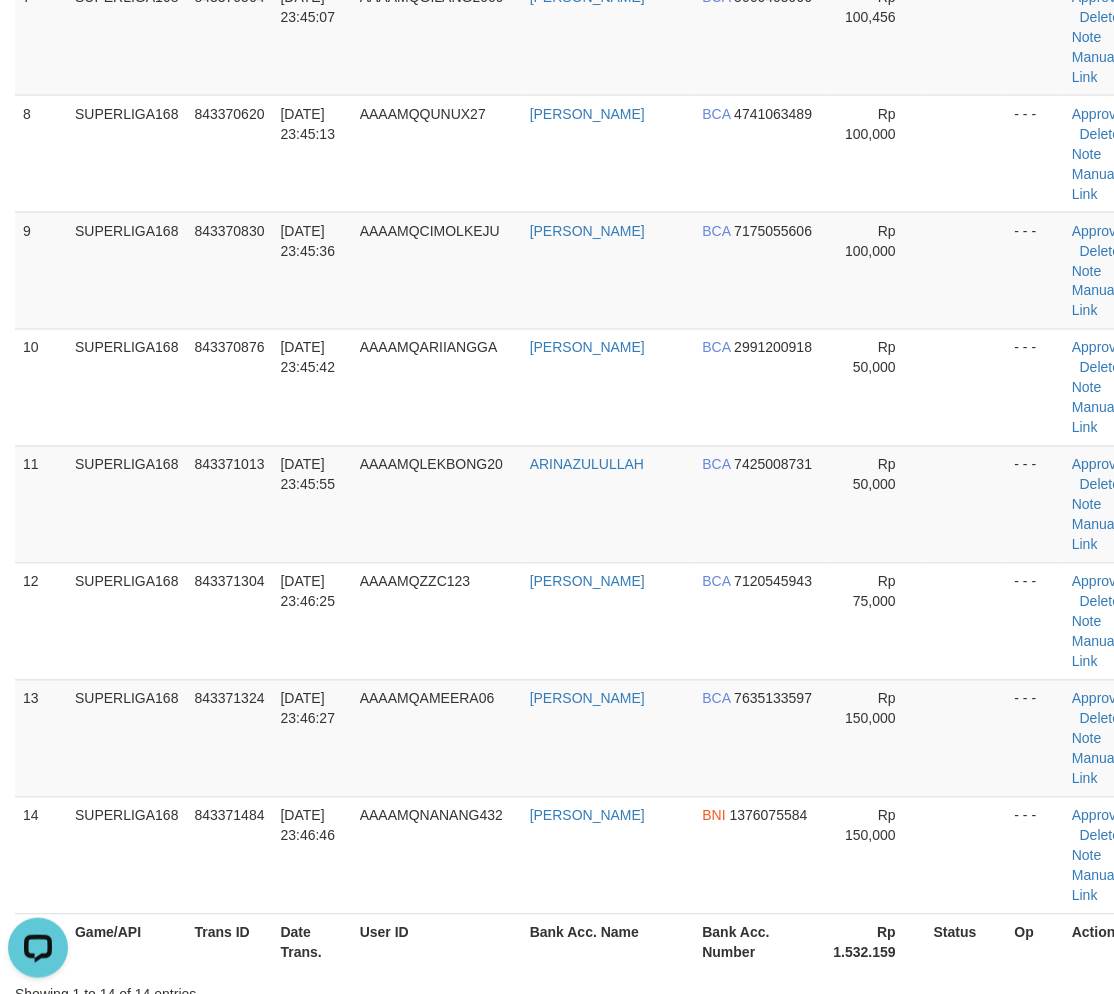 scroll, scrollTop: 0, scrollLeft: 0, axis: both 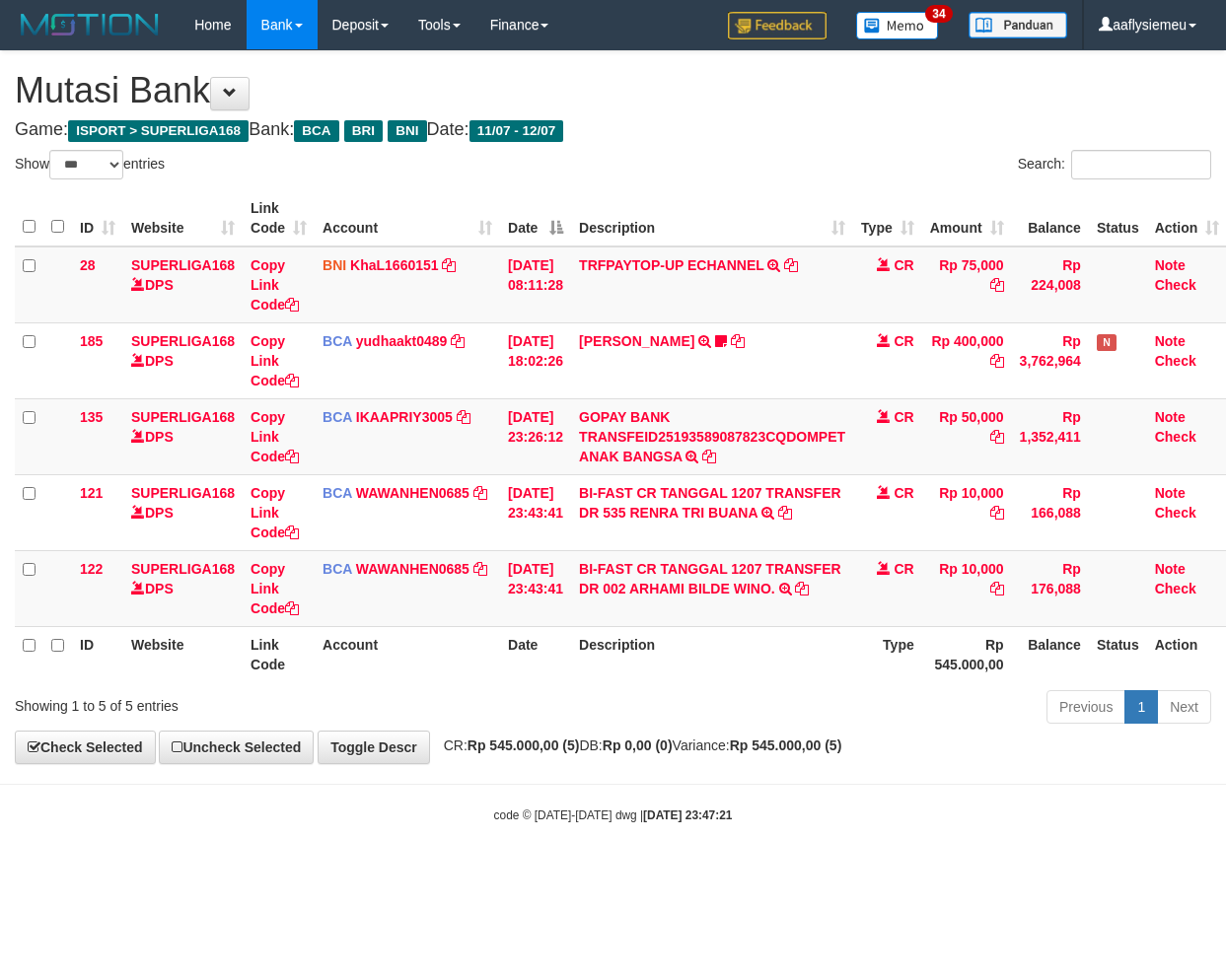select on "***" 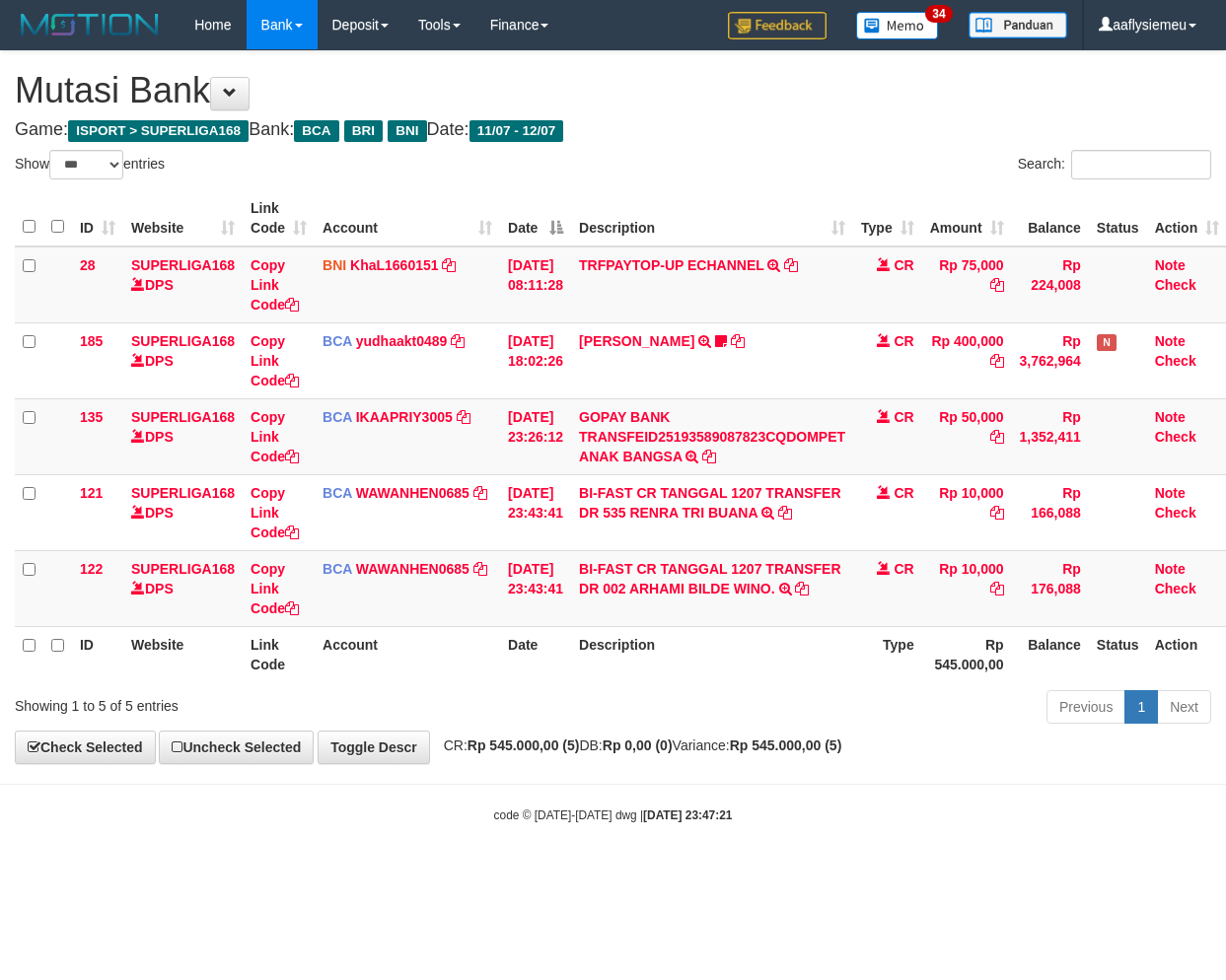 scroll, scrollTop: 0, scrollLeft: 14, axis: horizontal 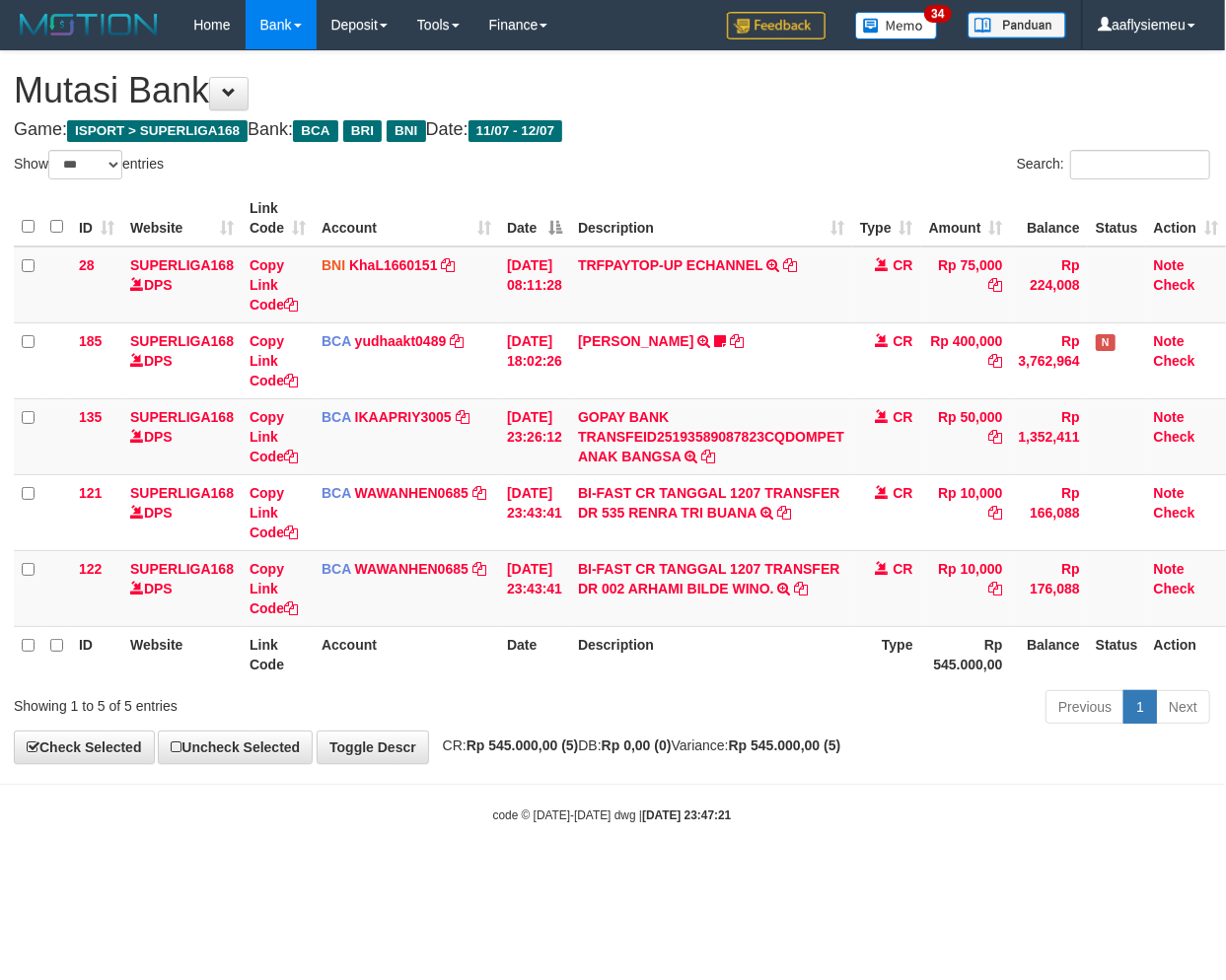 click on "Previous 1 Next" at bounding box center [867, 709] 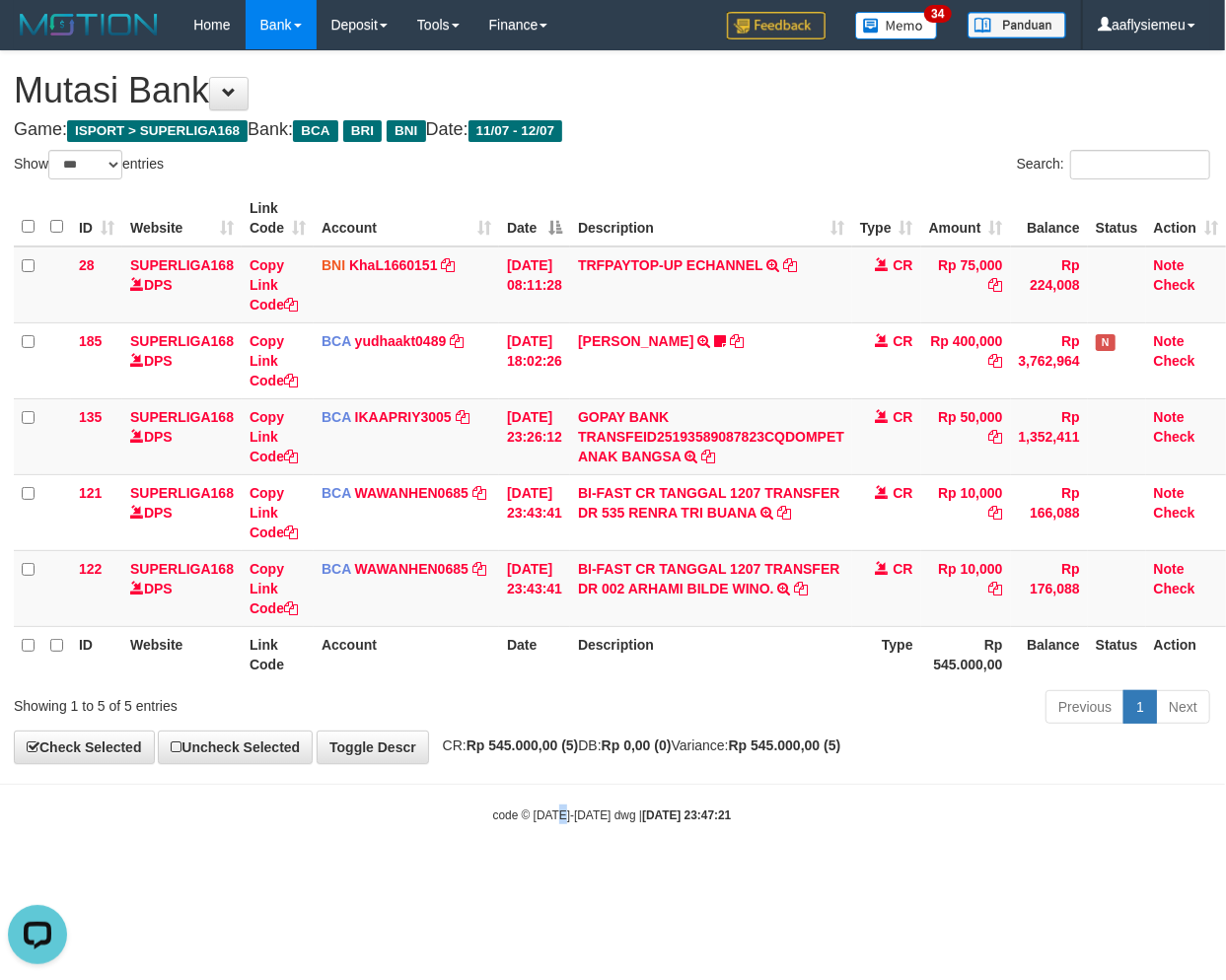 scroll, scrollTop: 0, scrollLeft: 0, axis: both 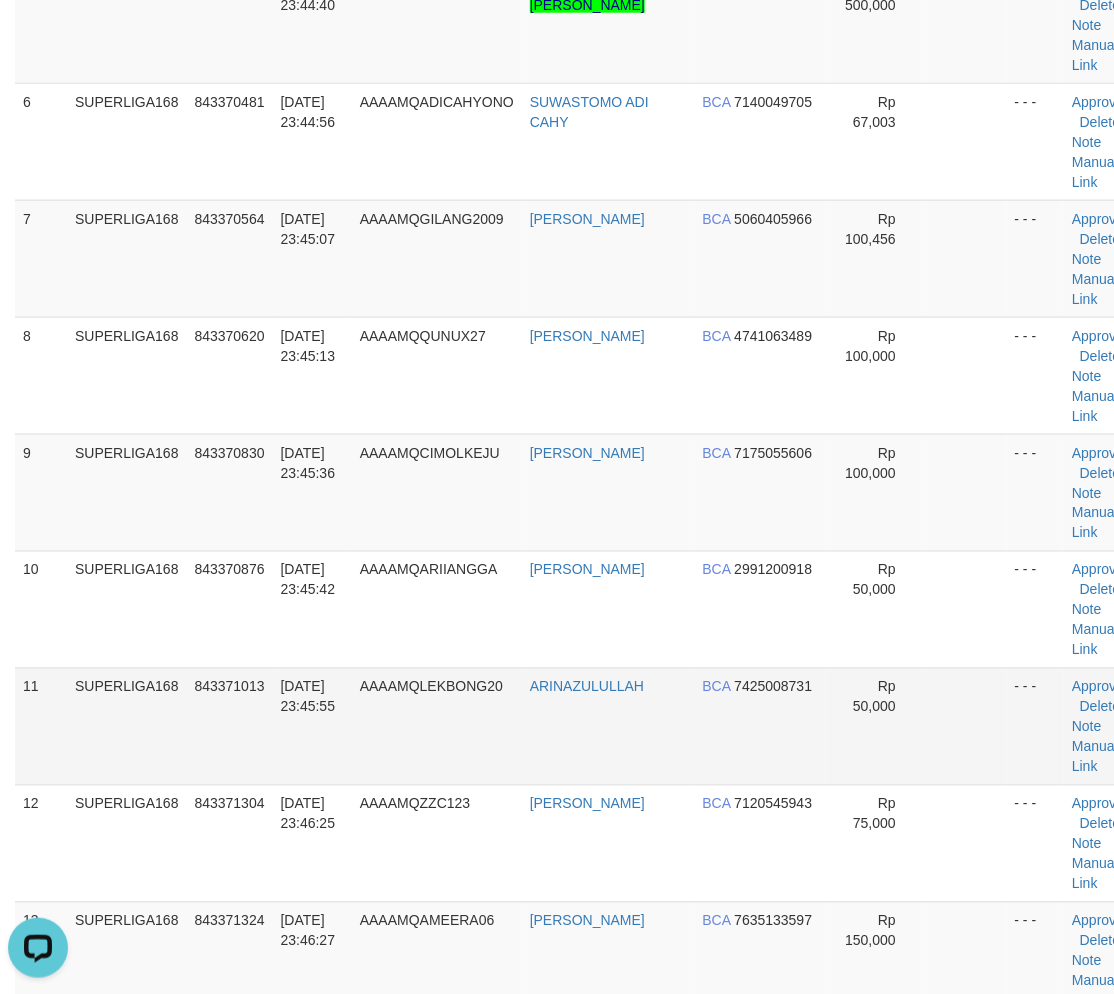 click on "11" at bounding box center (41, 726) 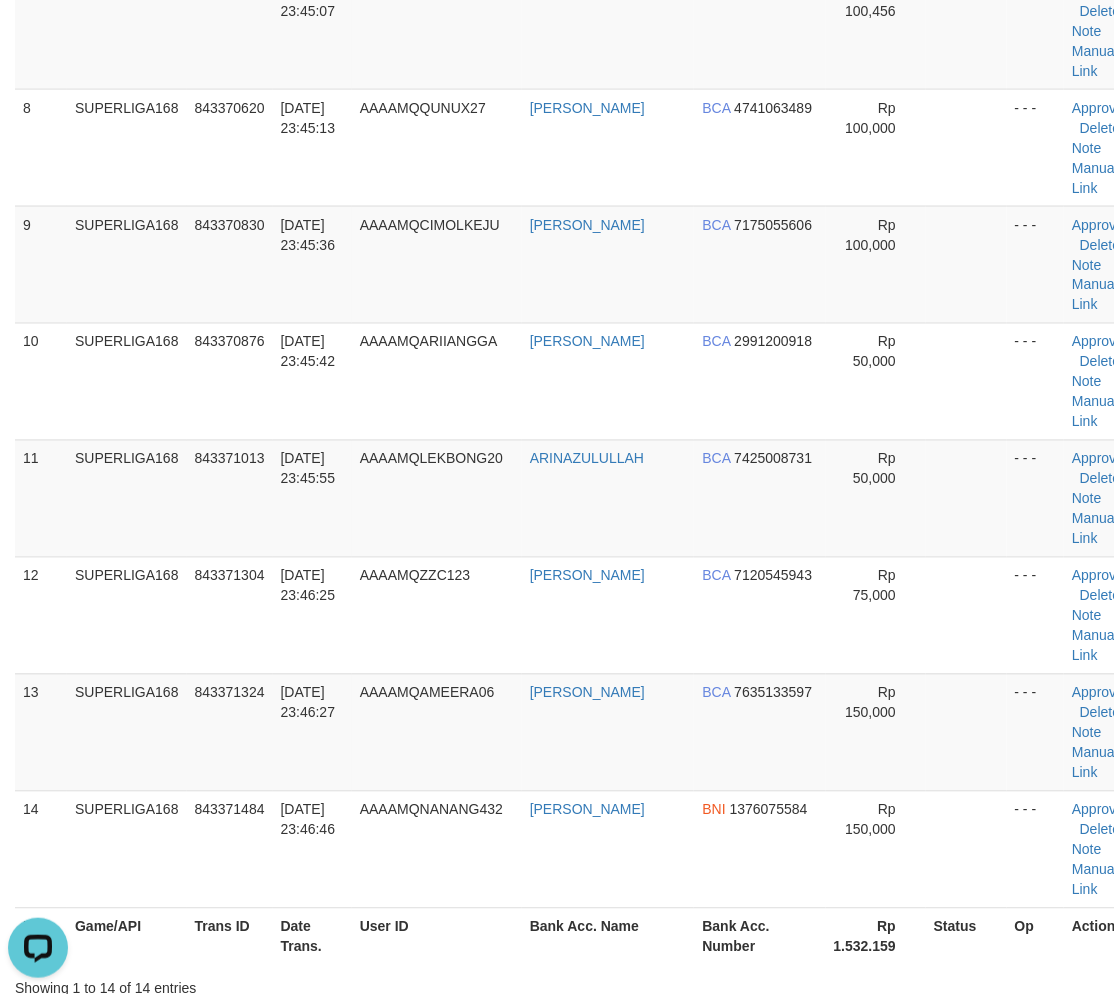 scroll, scrollTop: 1085, scrollLeft: 0, axis: vertical 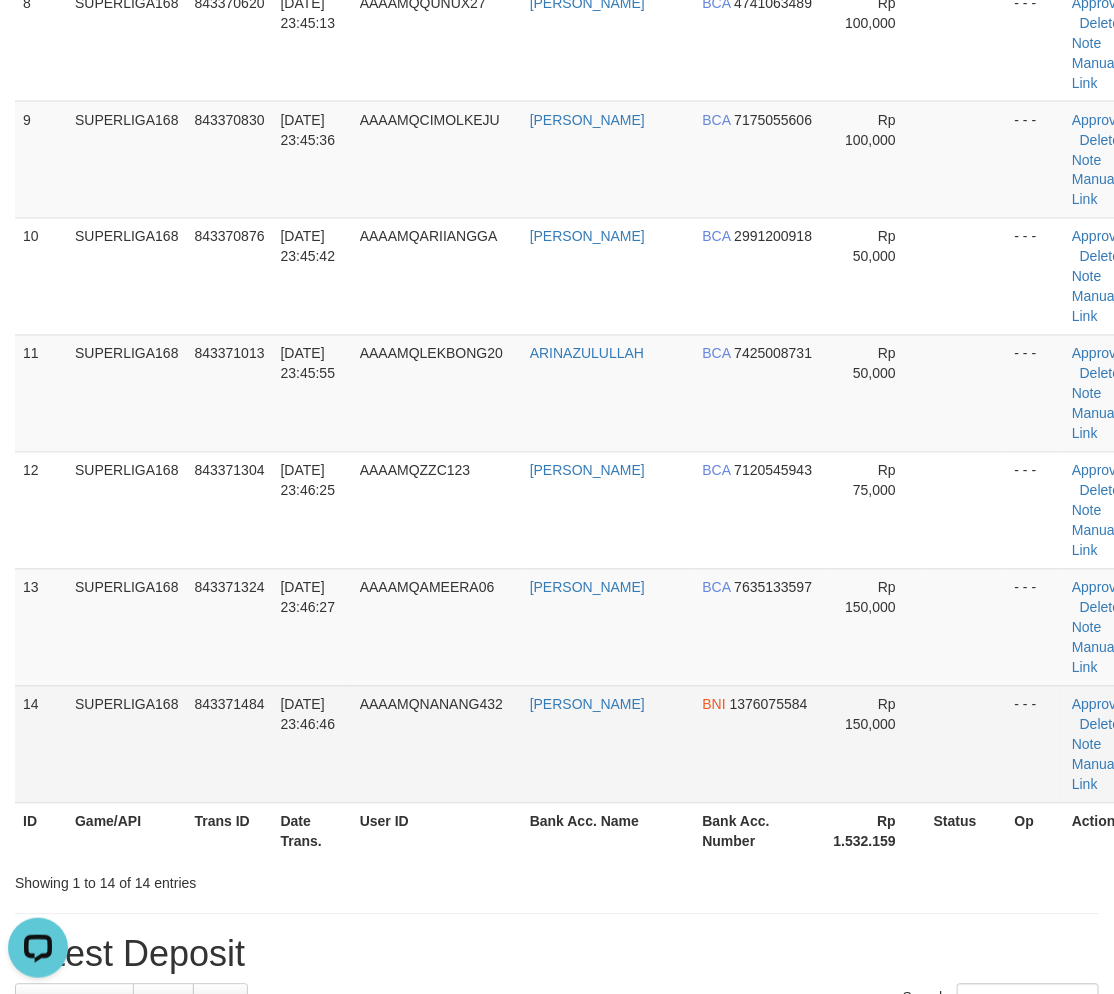 drag, startPoint x: 341, startPoint y: 756, endPoint x: 247, endPoint y: 792, distance: 100.65784 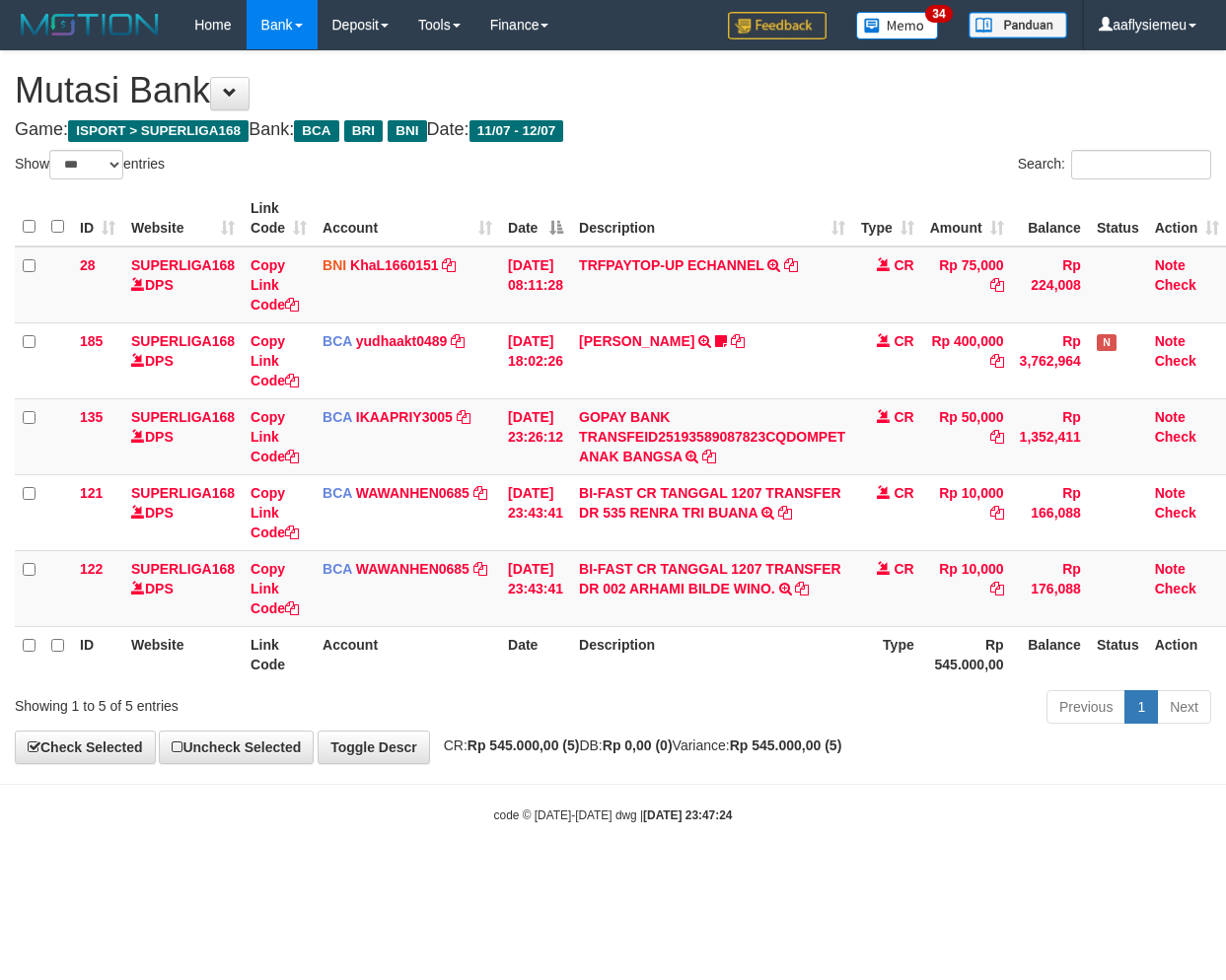 select on "***" 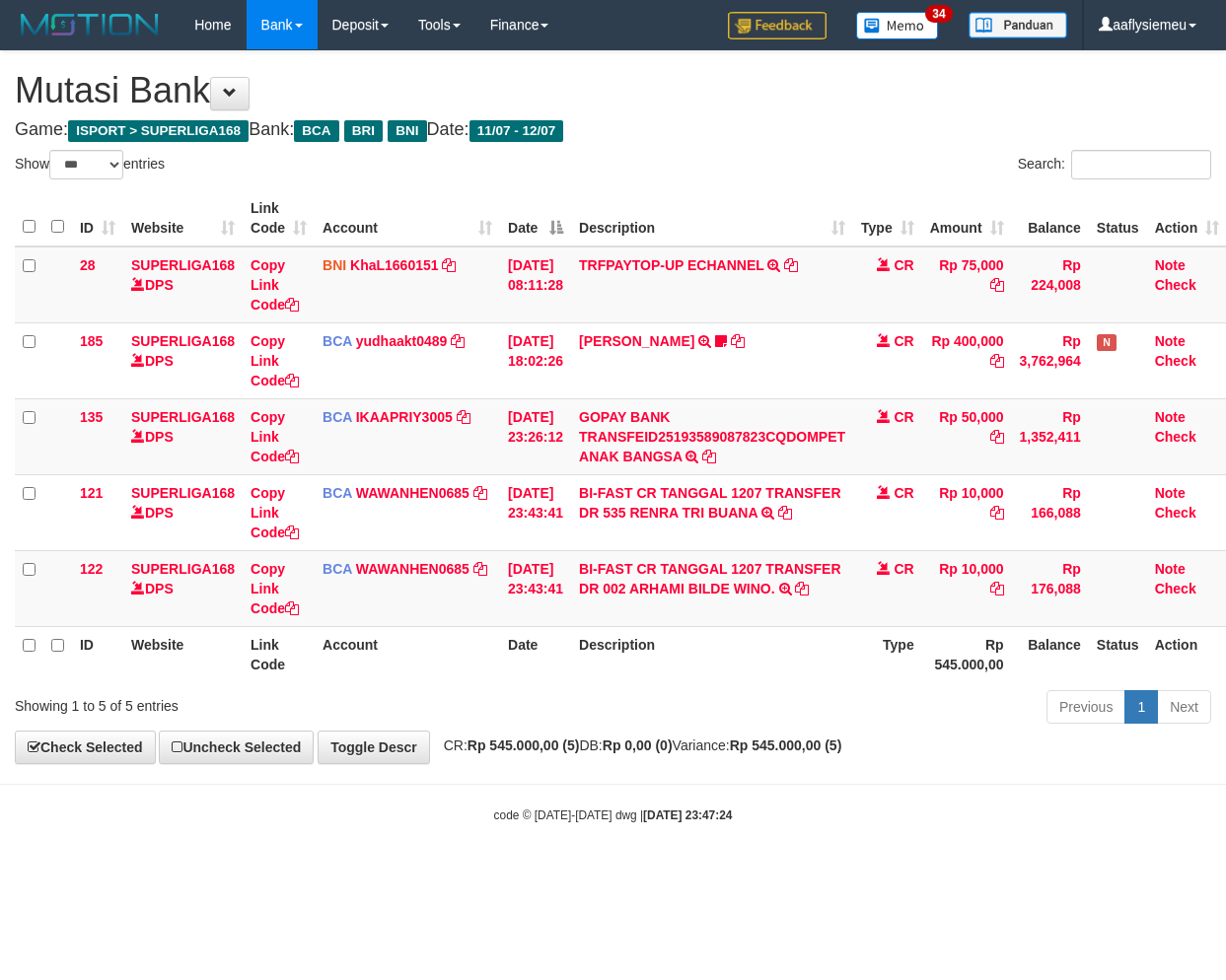 scroll, scrollTop: 0, scrollLeft: 14, axis: horizontal 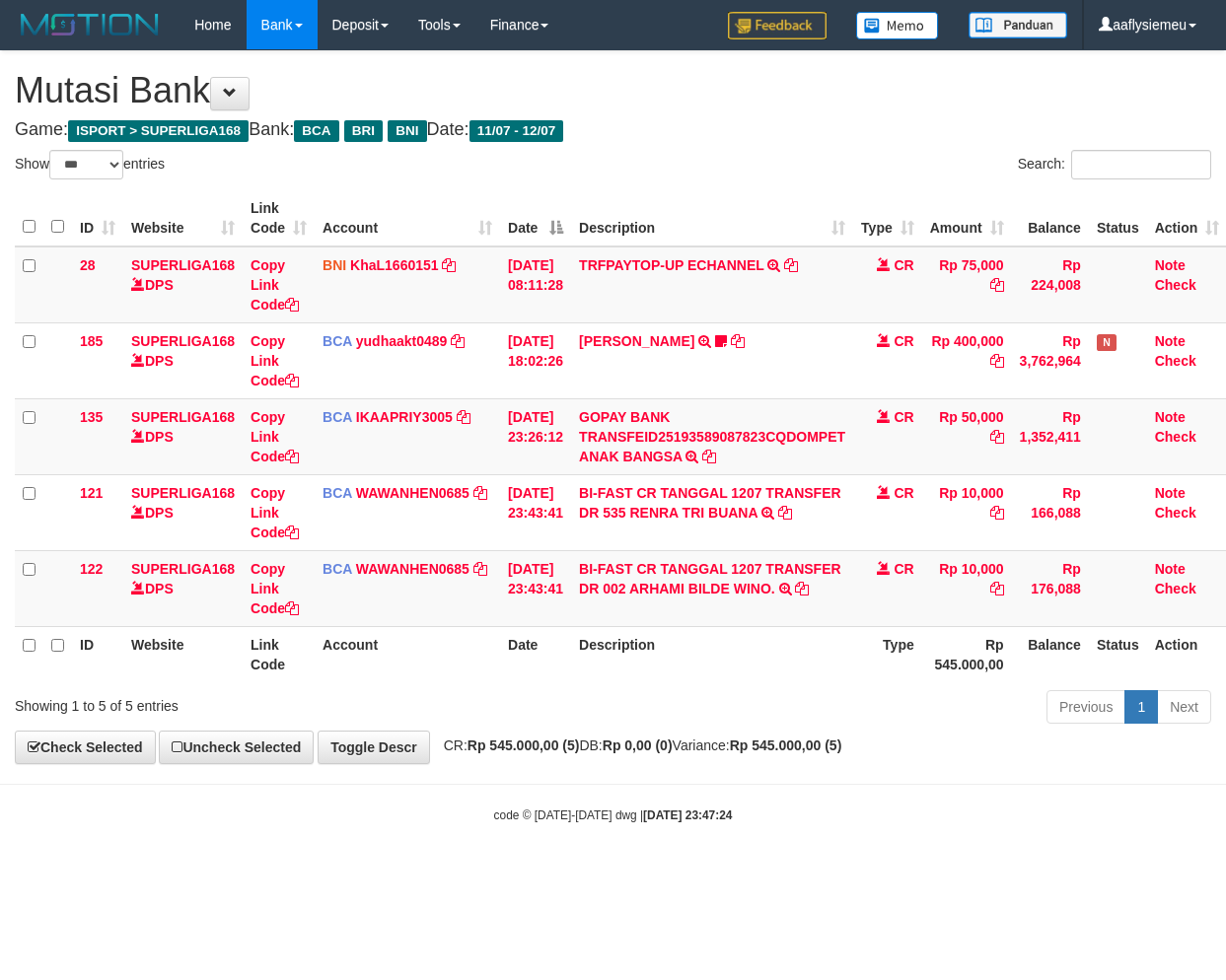 select on "***" 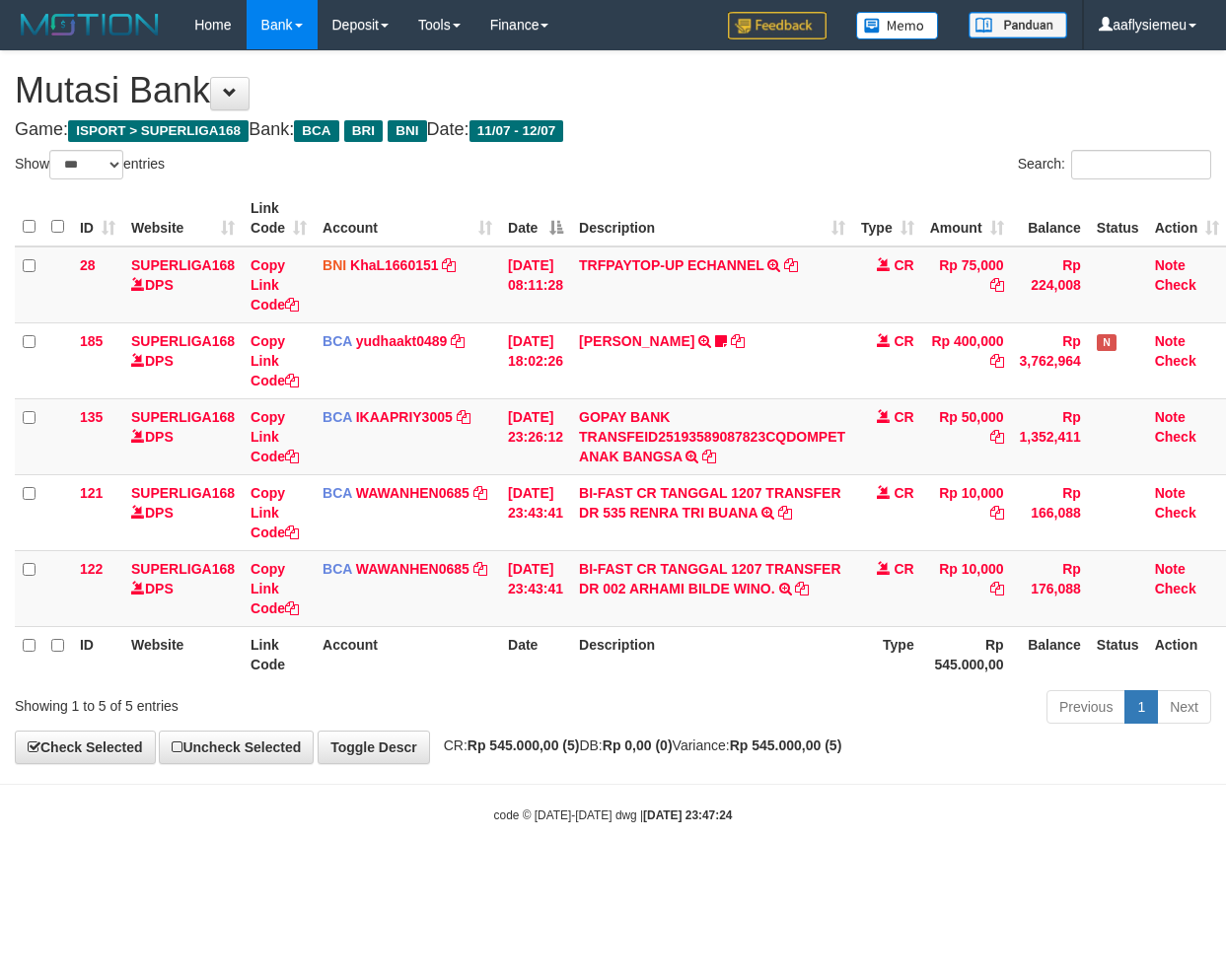 scroll, scrollTop: 0, scrollLeft: 14, axis: horizontal 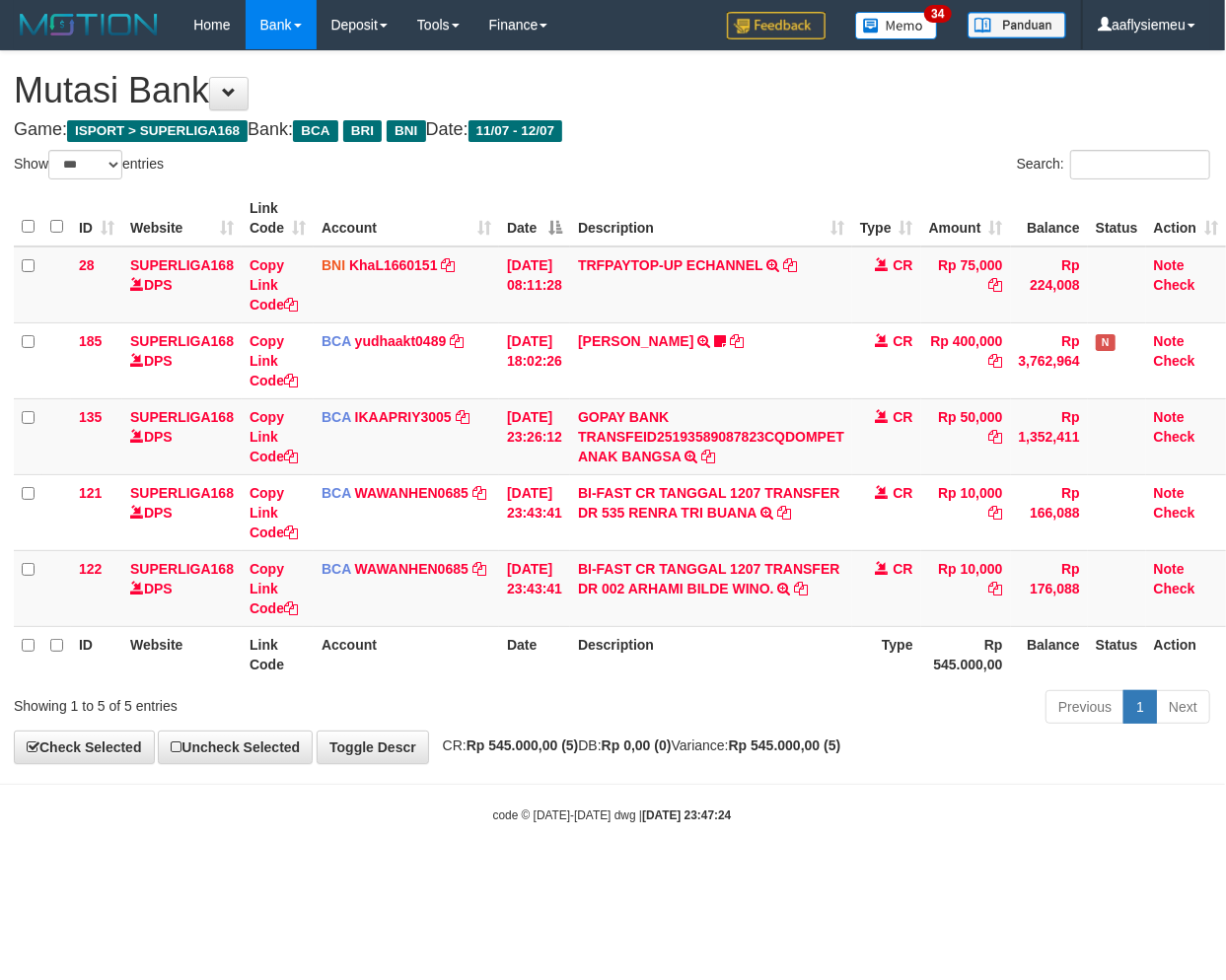 click on "Previous 1 Next" at bounding box center (867, 709) 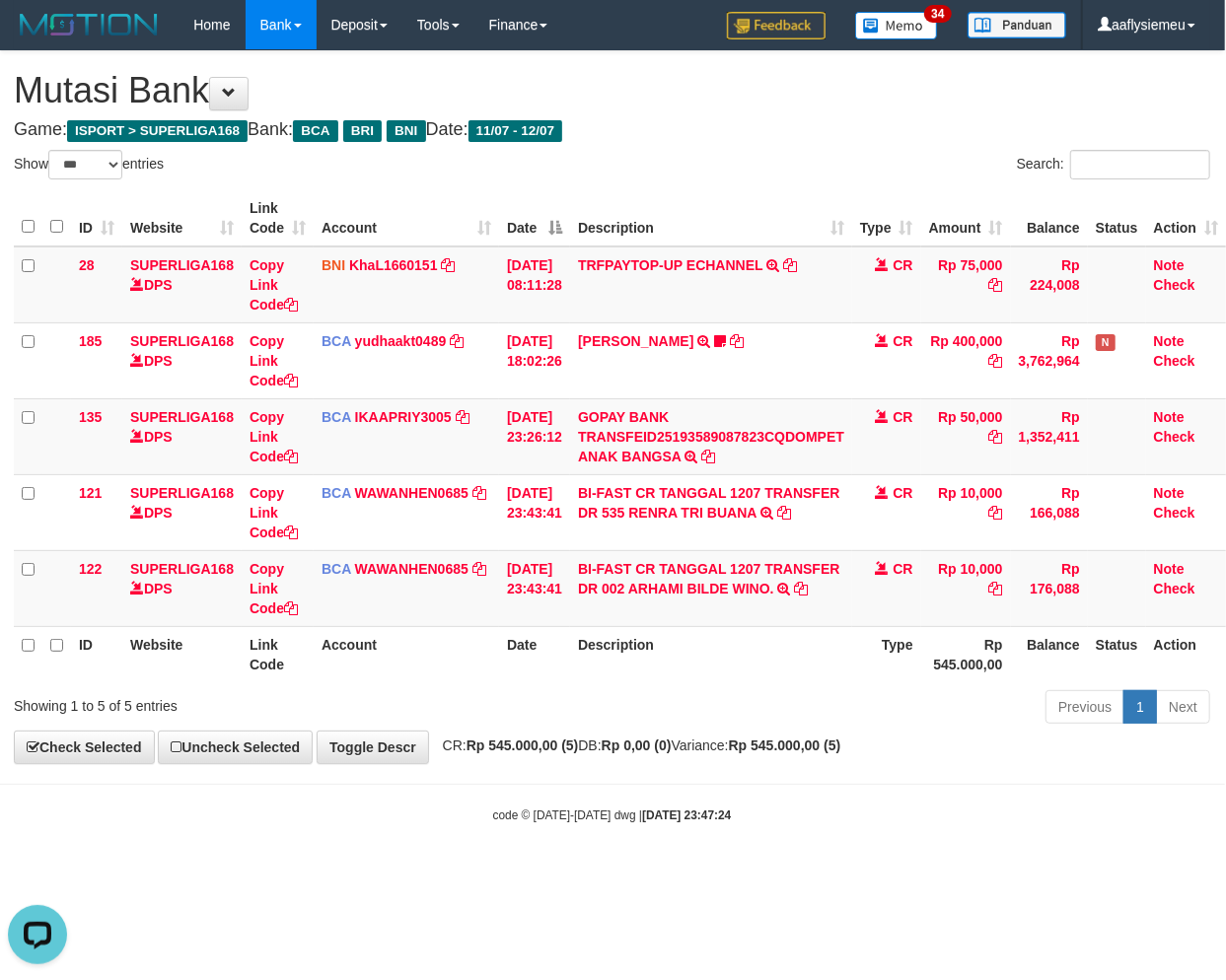 scroll, scrollTop: 0, scrollLeft: 0, axis: both 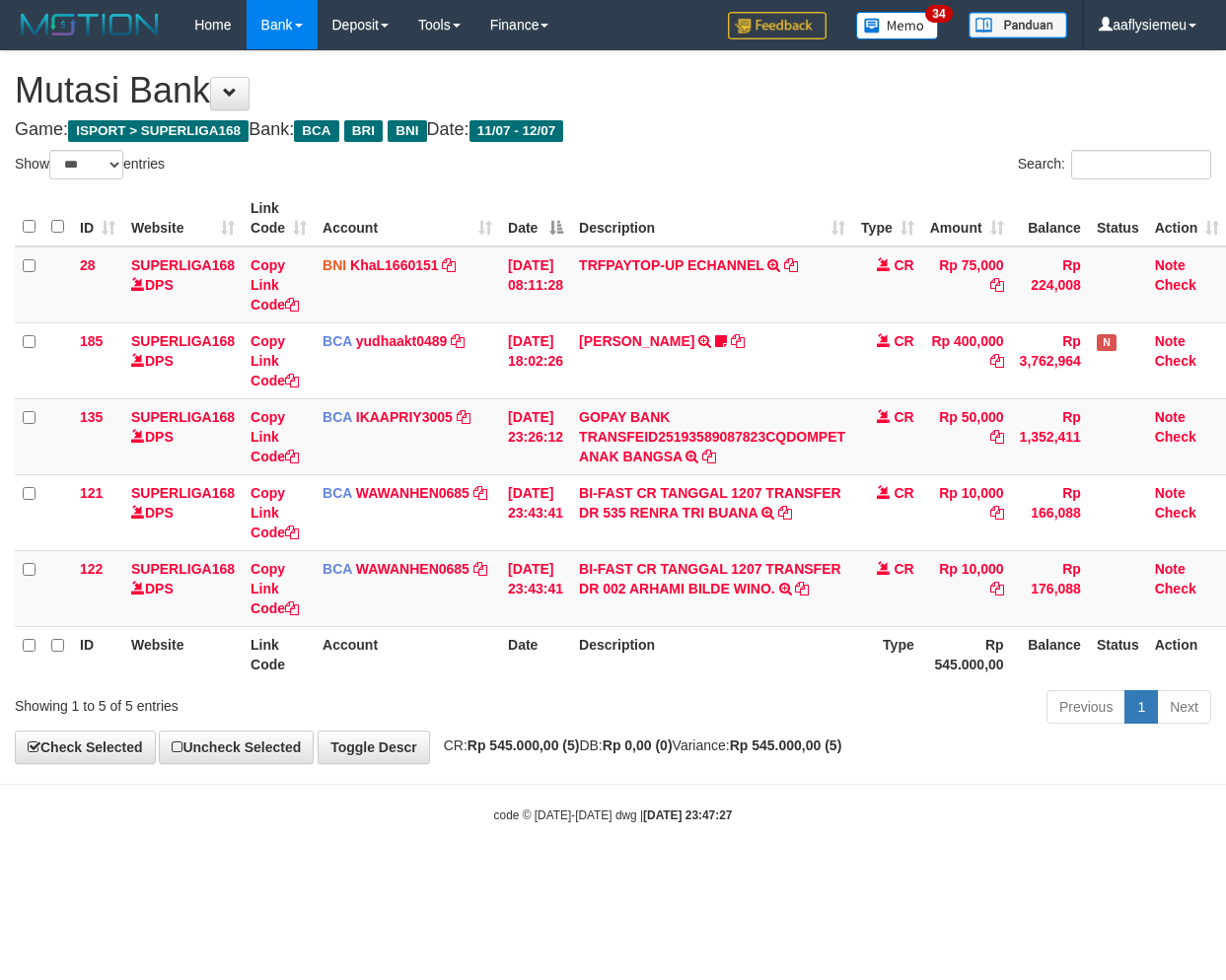 select on "***" 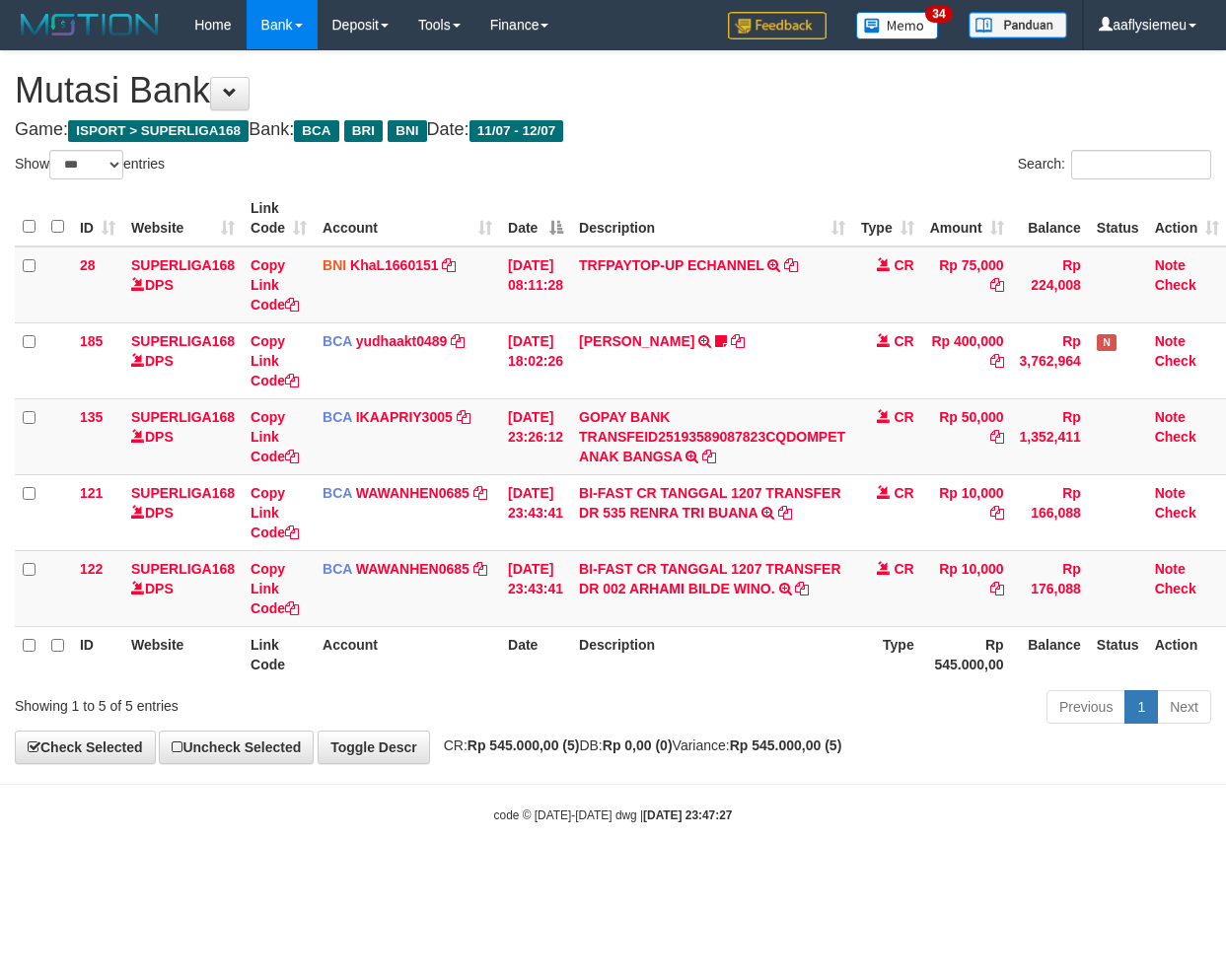scroll, scrollTop: 0, scrollLeft: 14, axis: horizontal 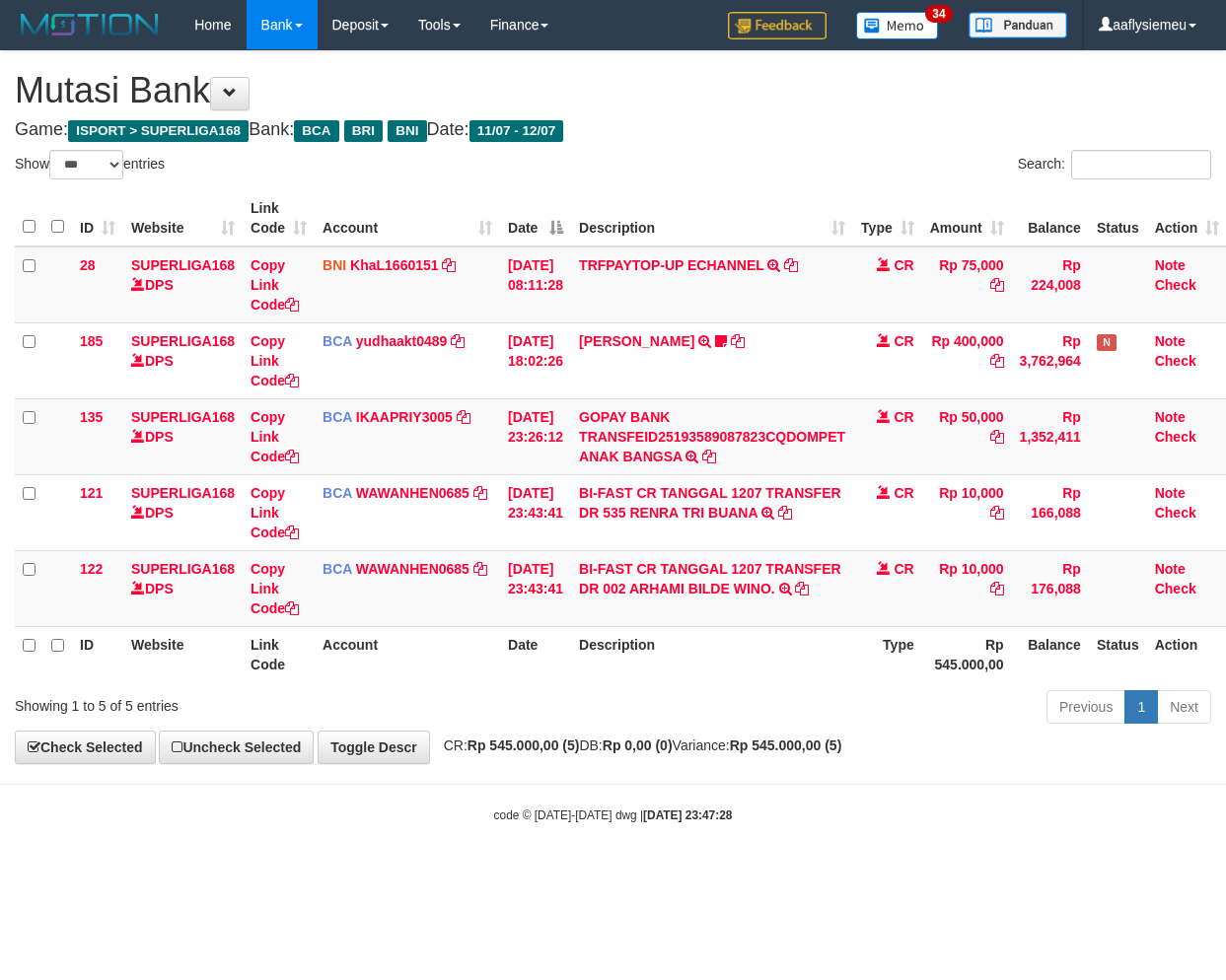 select on "***" 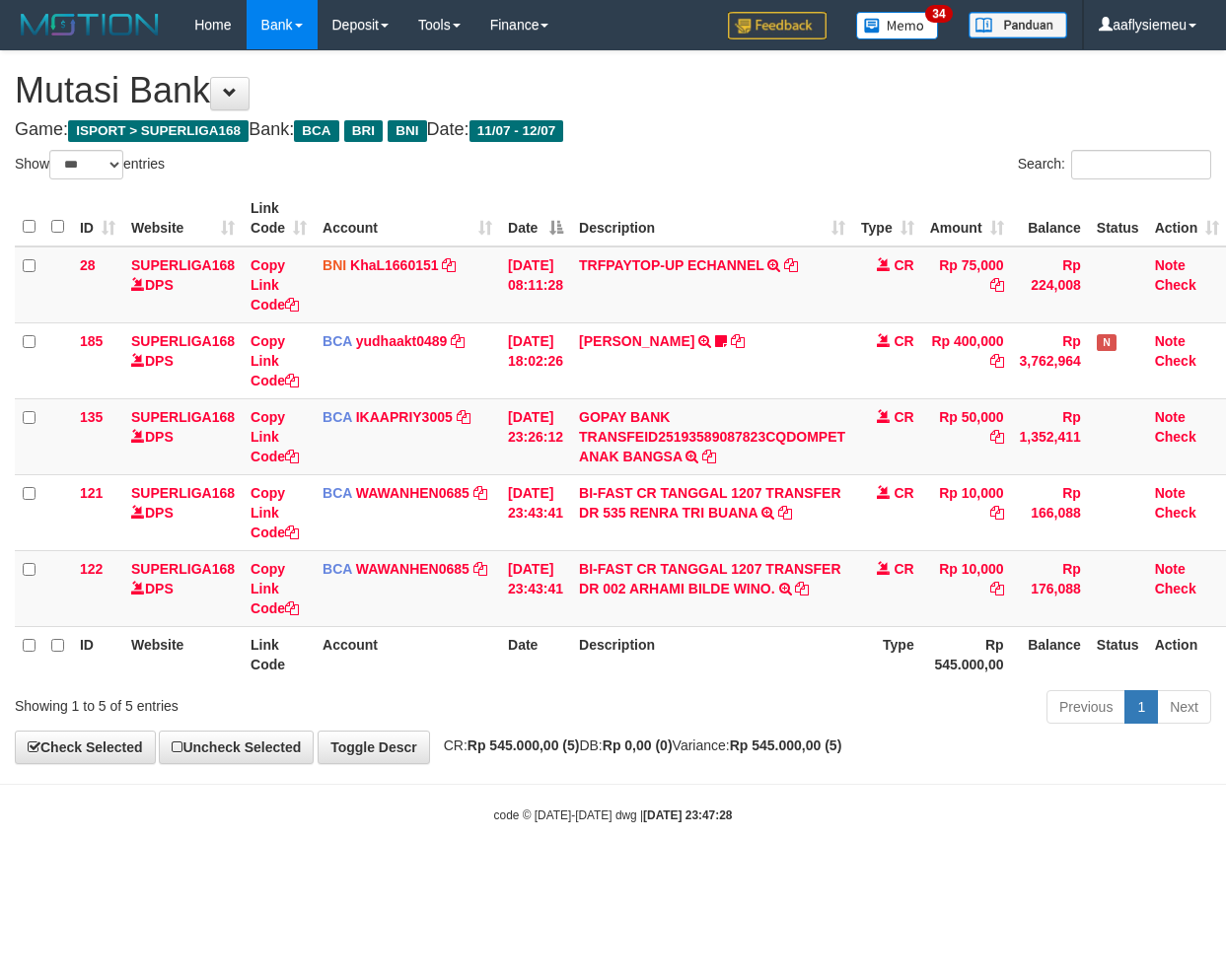 scroll, scrollTop: 0, scrollLeft: 14, axis: horizontal 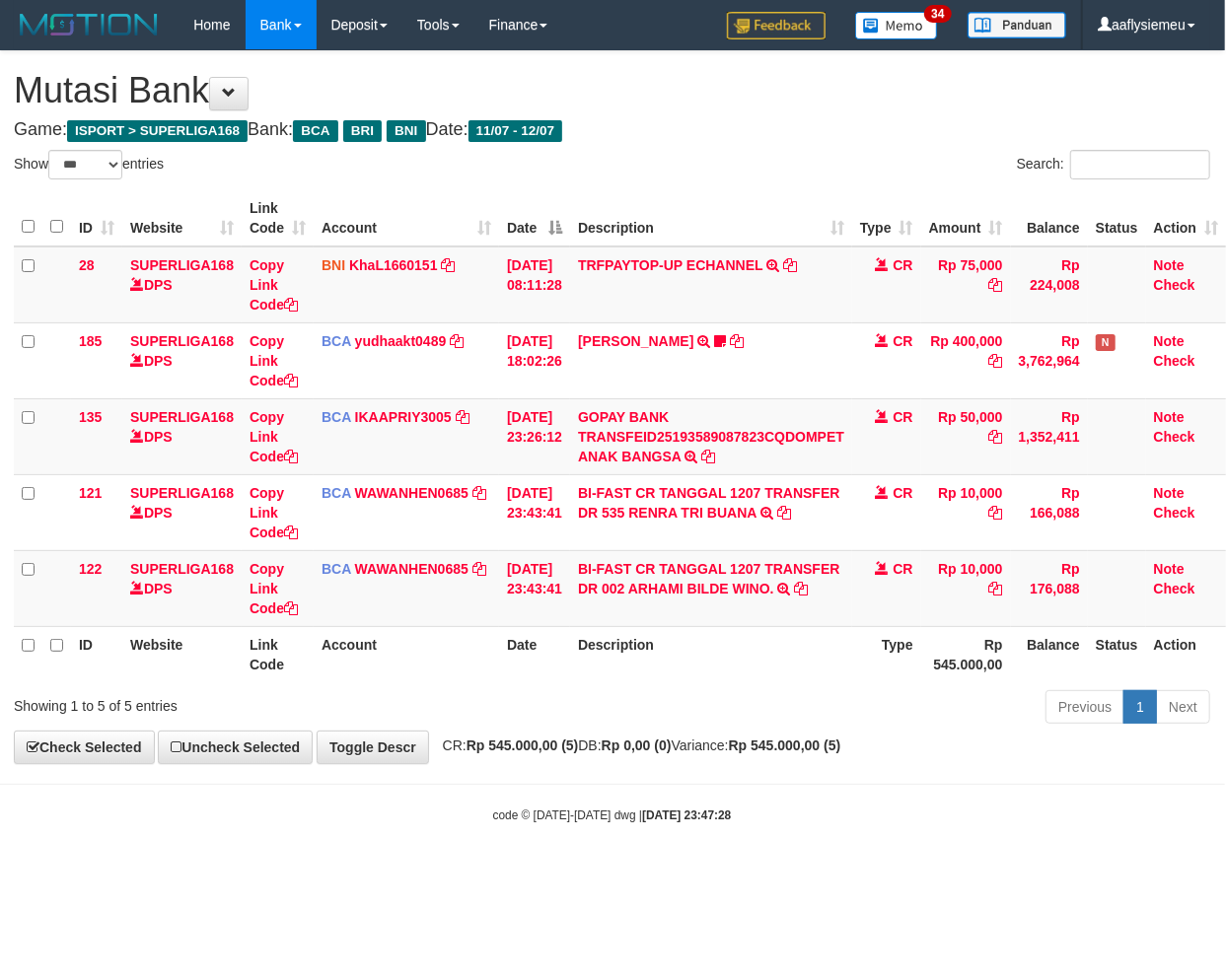 click on "Toggle navigation
Home
Bank
Account List
Load
By Website
Group
[ISPORT]													SUPERLIGA168
By Load Group (DPS)" at bounding box center (612, 437) 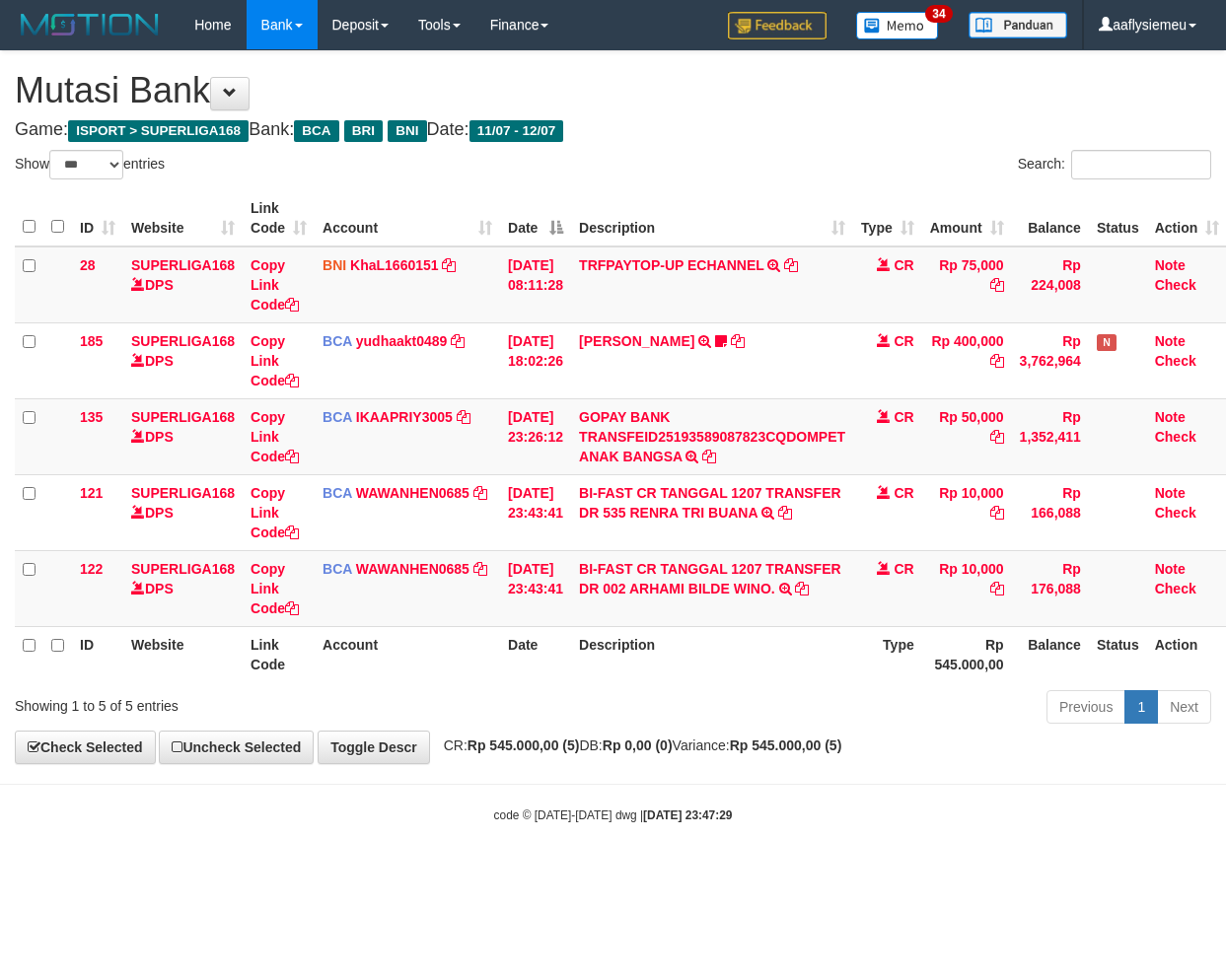 select on "***" 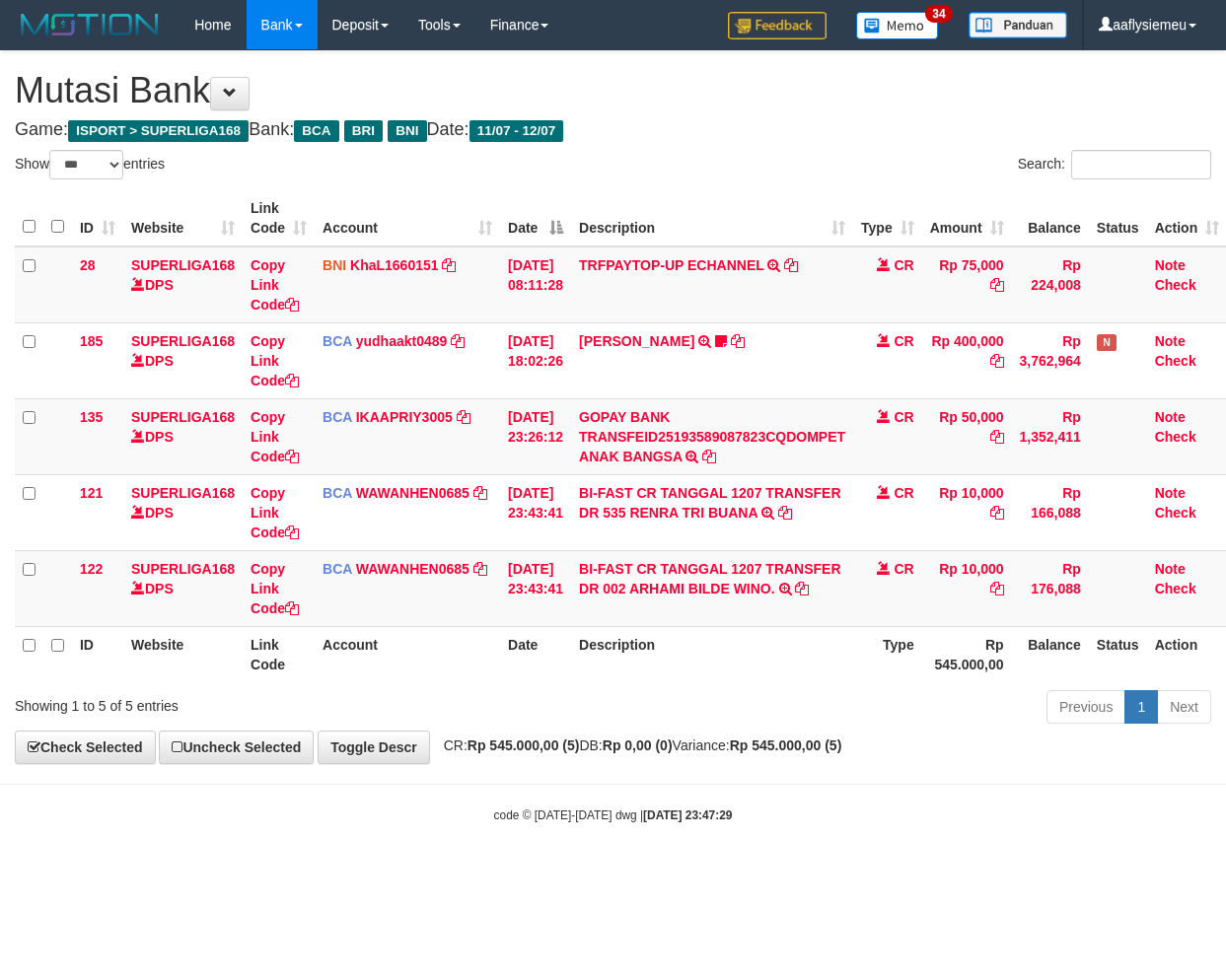 scroll, scrollTop: 0, scrollLeft: 14, axis: horizontal 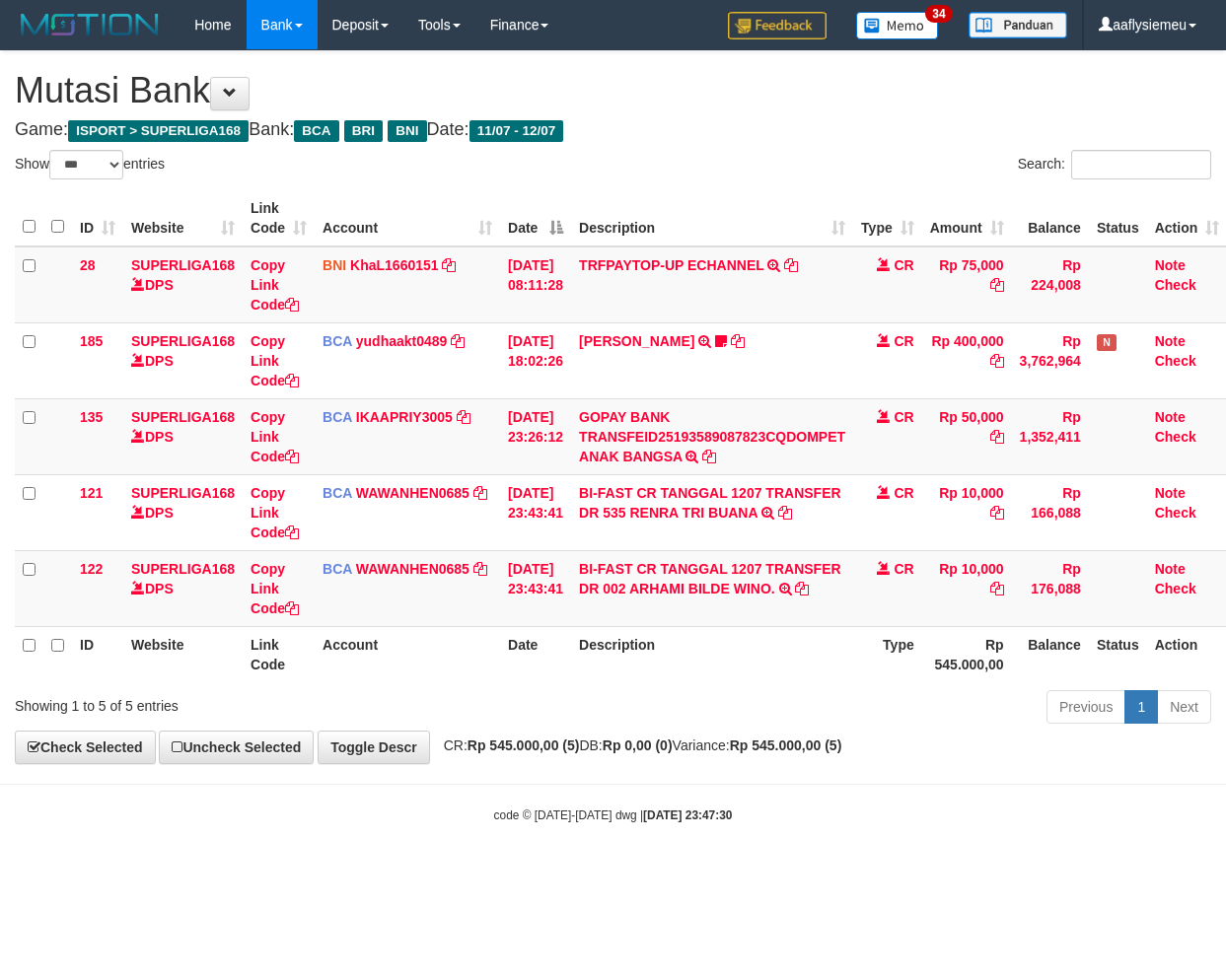 select on "***" 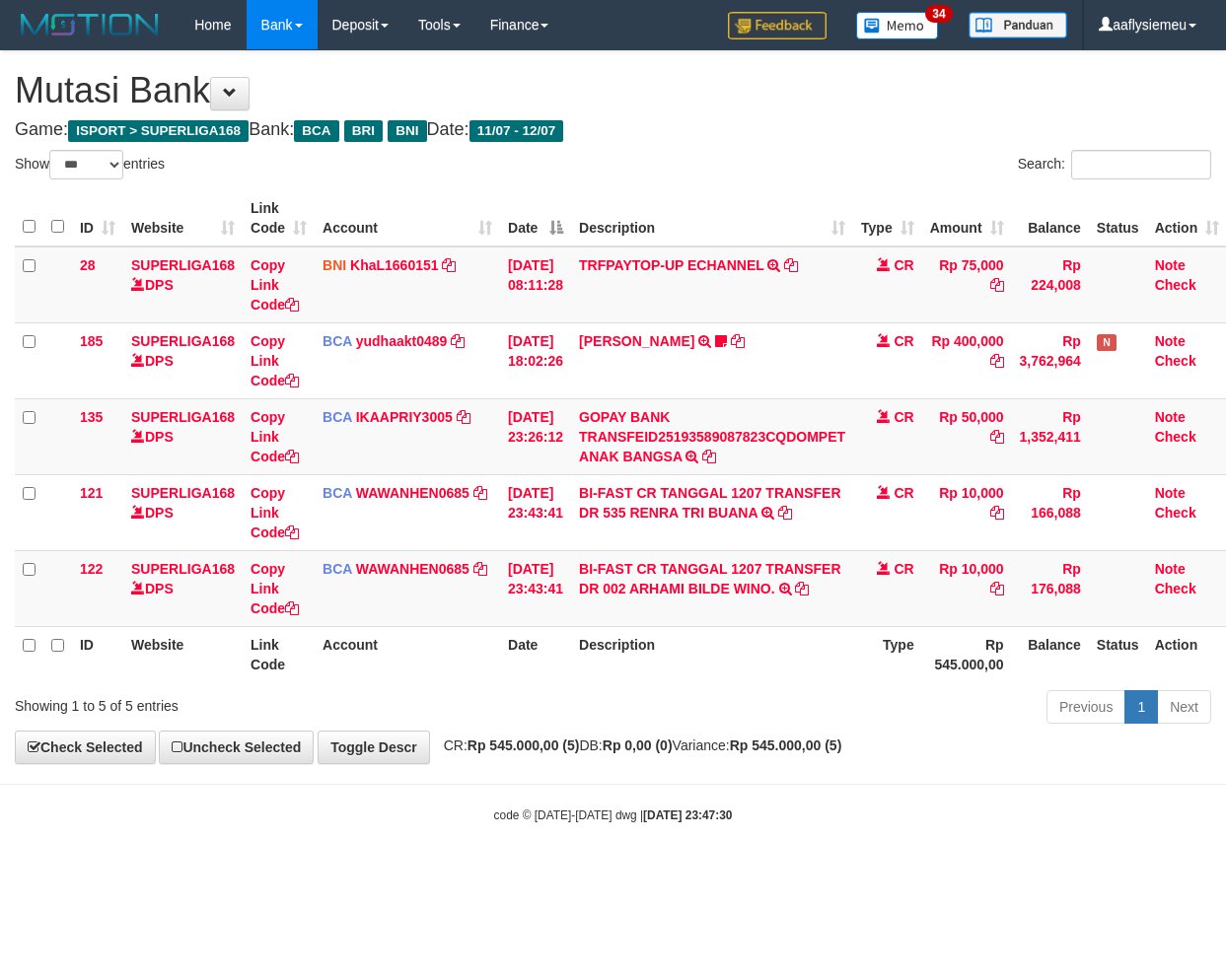 scroll, scrollTop: 0, scrollLeft: 14, axis: horizontal 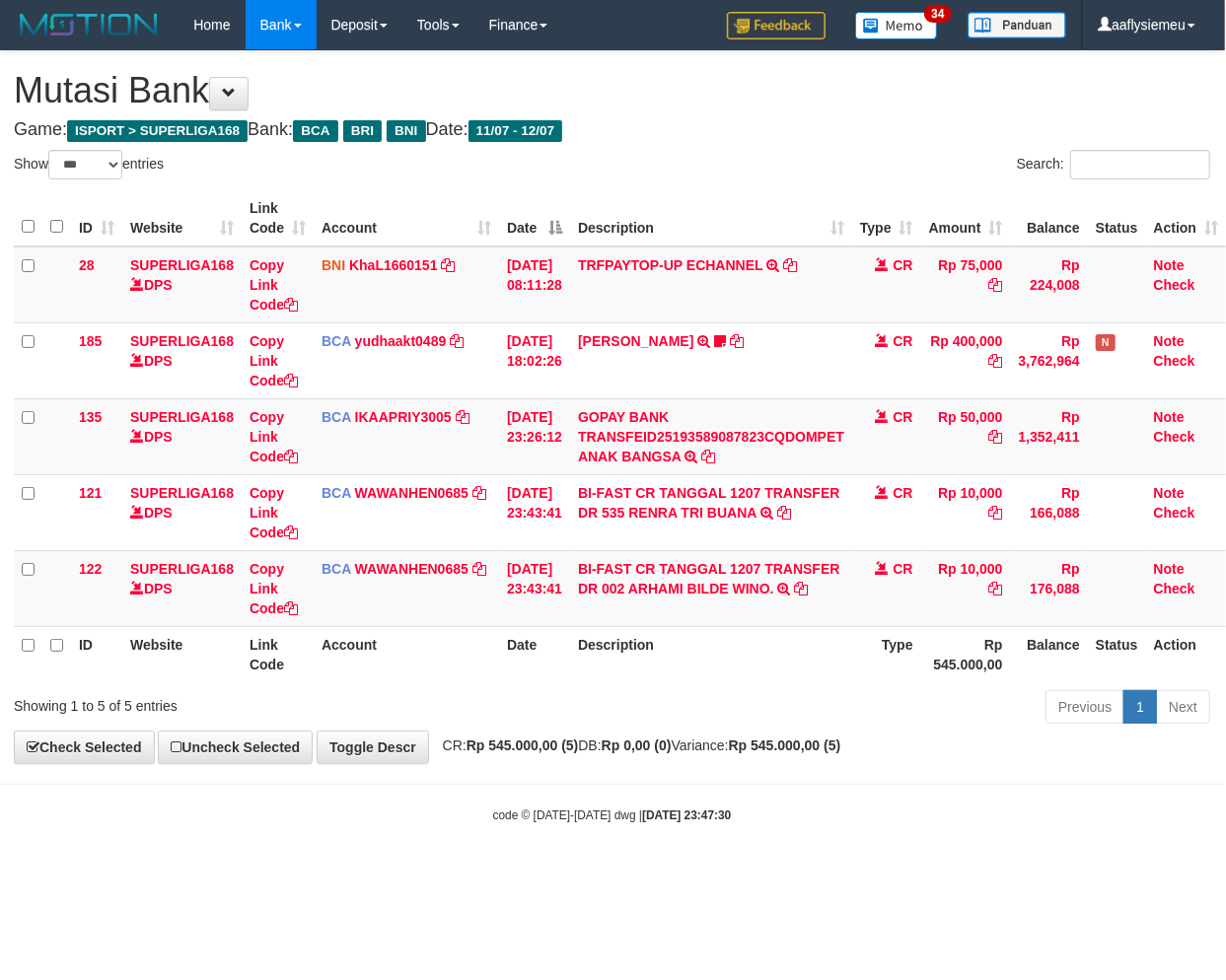 drag, startPoint x: 0, startPoint y: 0, endPoint x: 1097, endPoint y: 901, distance: 1419.5809 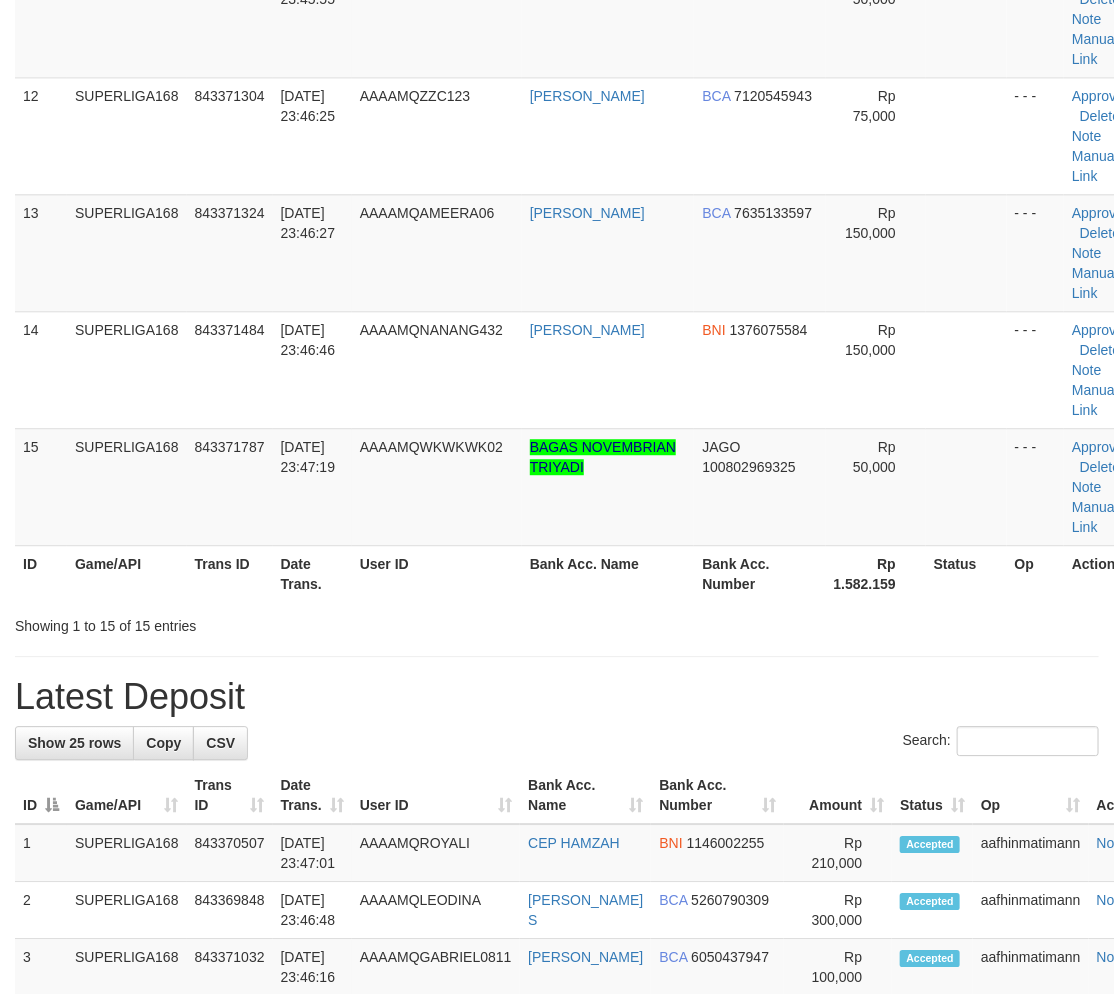click on "Latest Deposit" at bounding box center (557, 697) 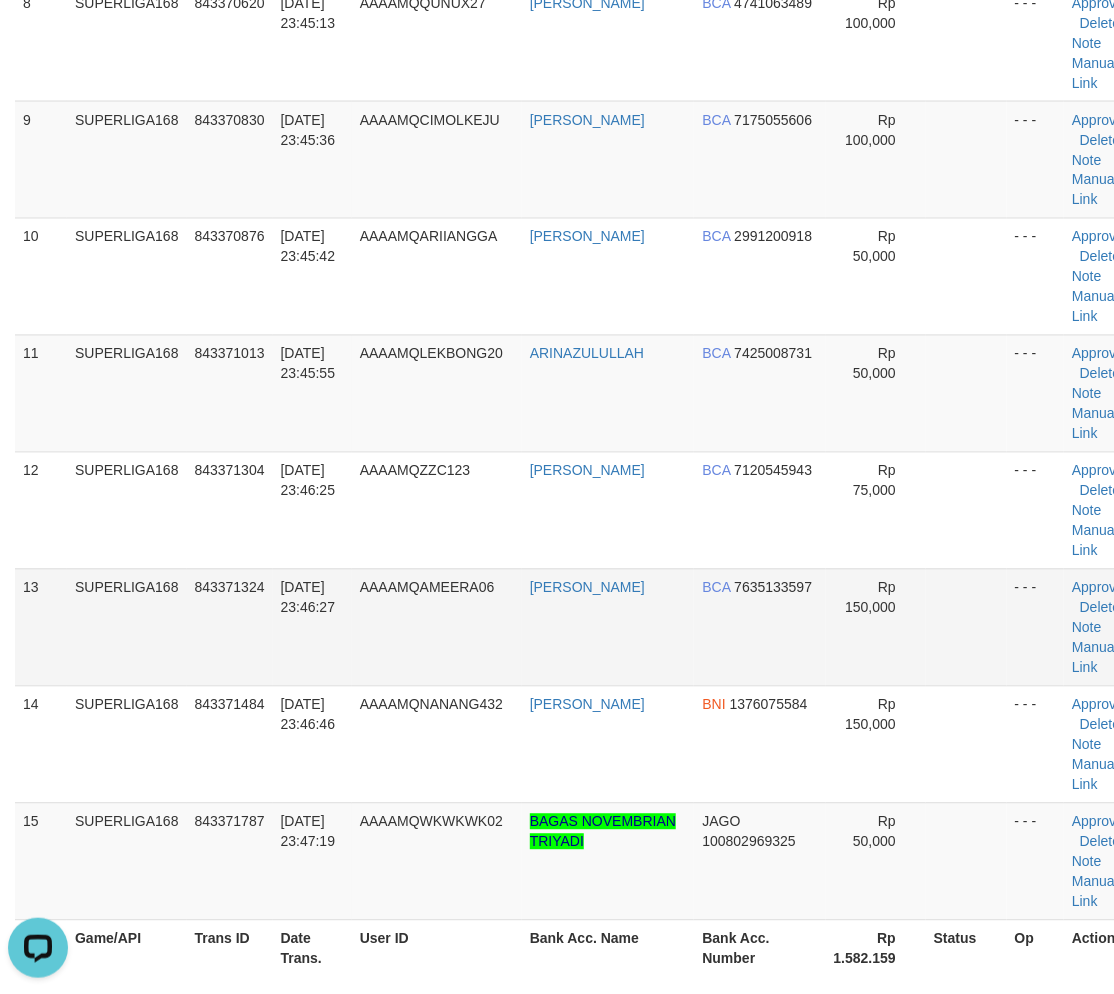 scroll, scrollTop: 0, scrollLeft: 0, axis: both 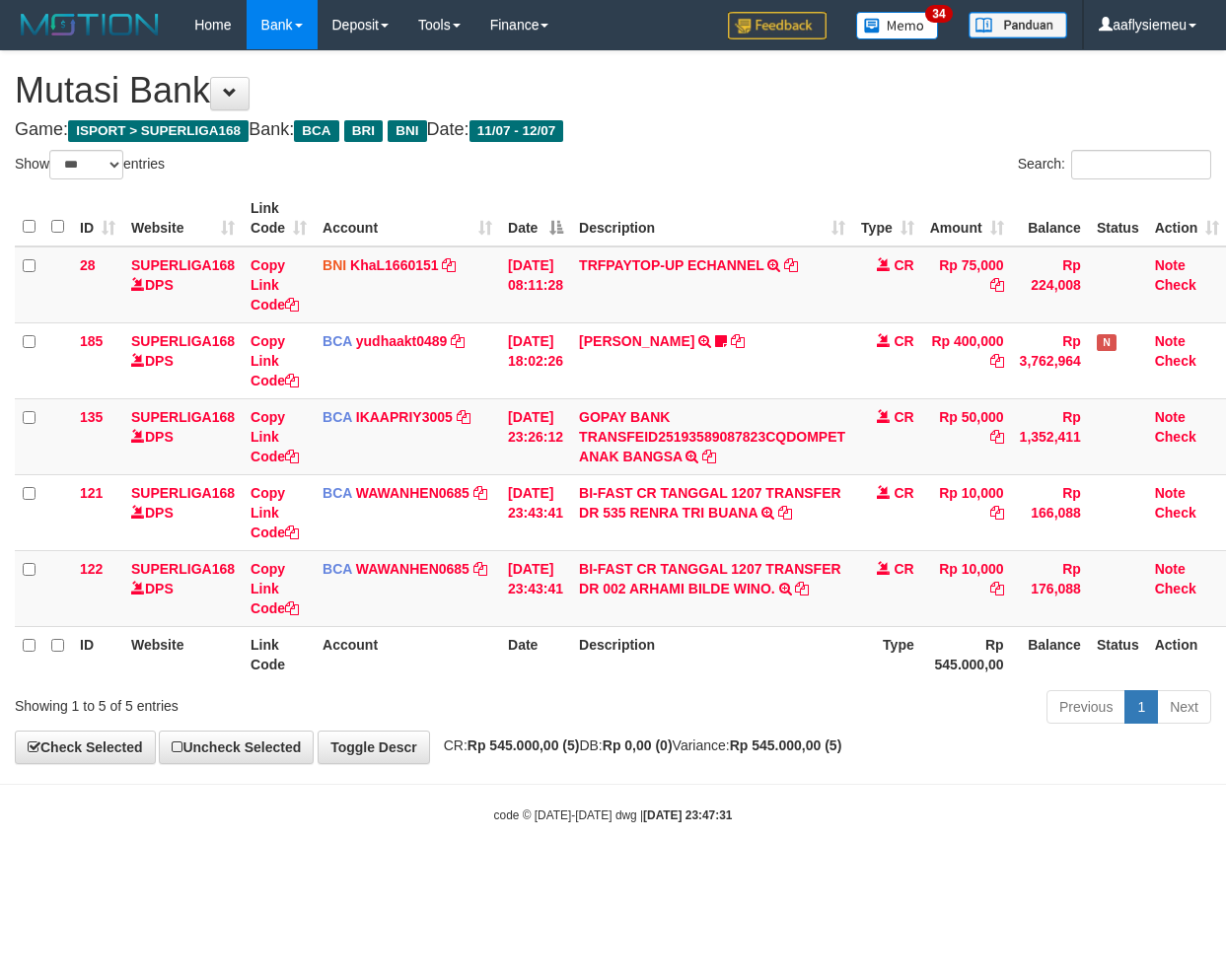 select on "***" 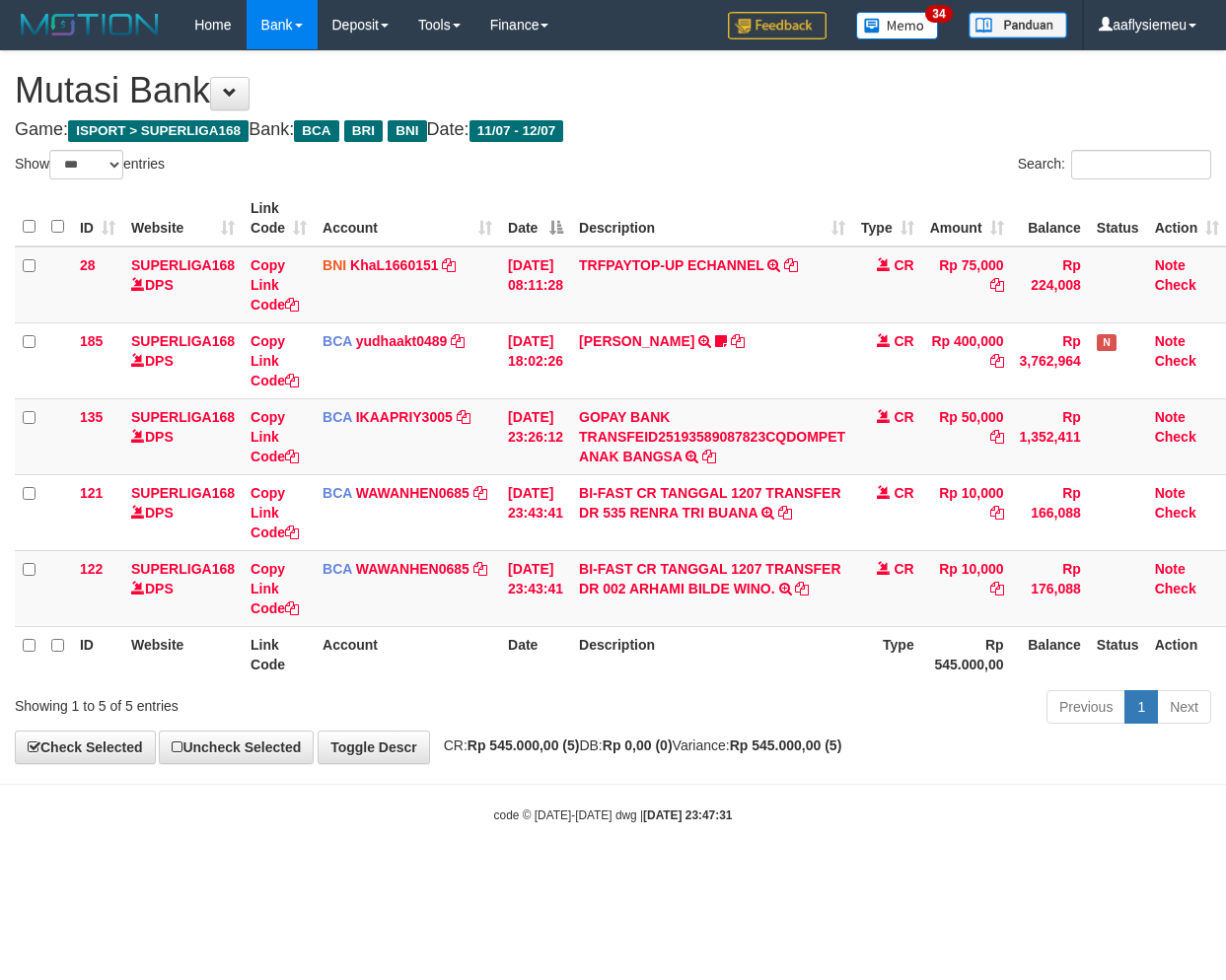scroll, scrollTop: 0, scrollLeft: 14, axis: horizontal 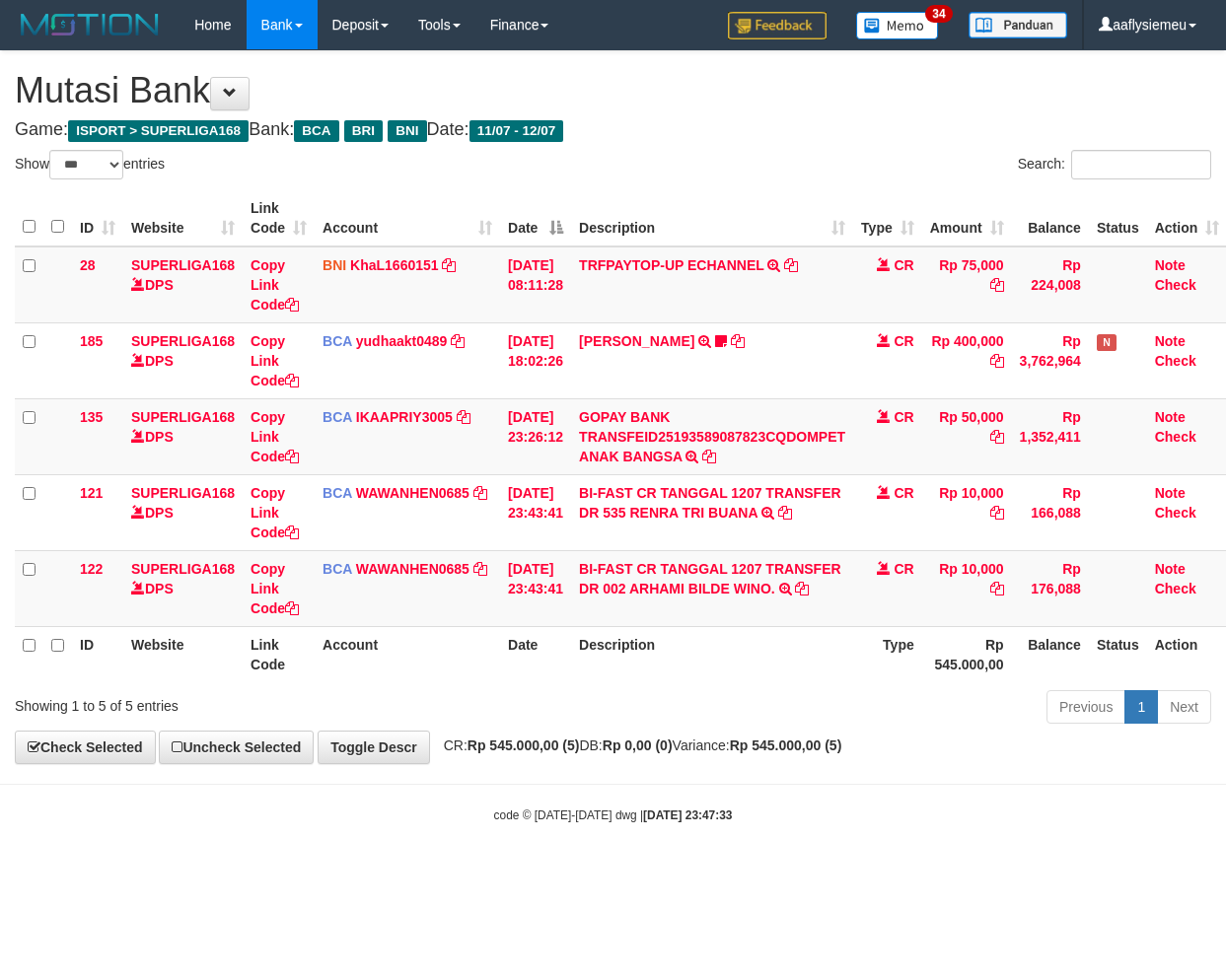 select on "***" 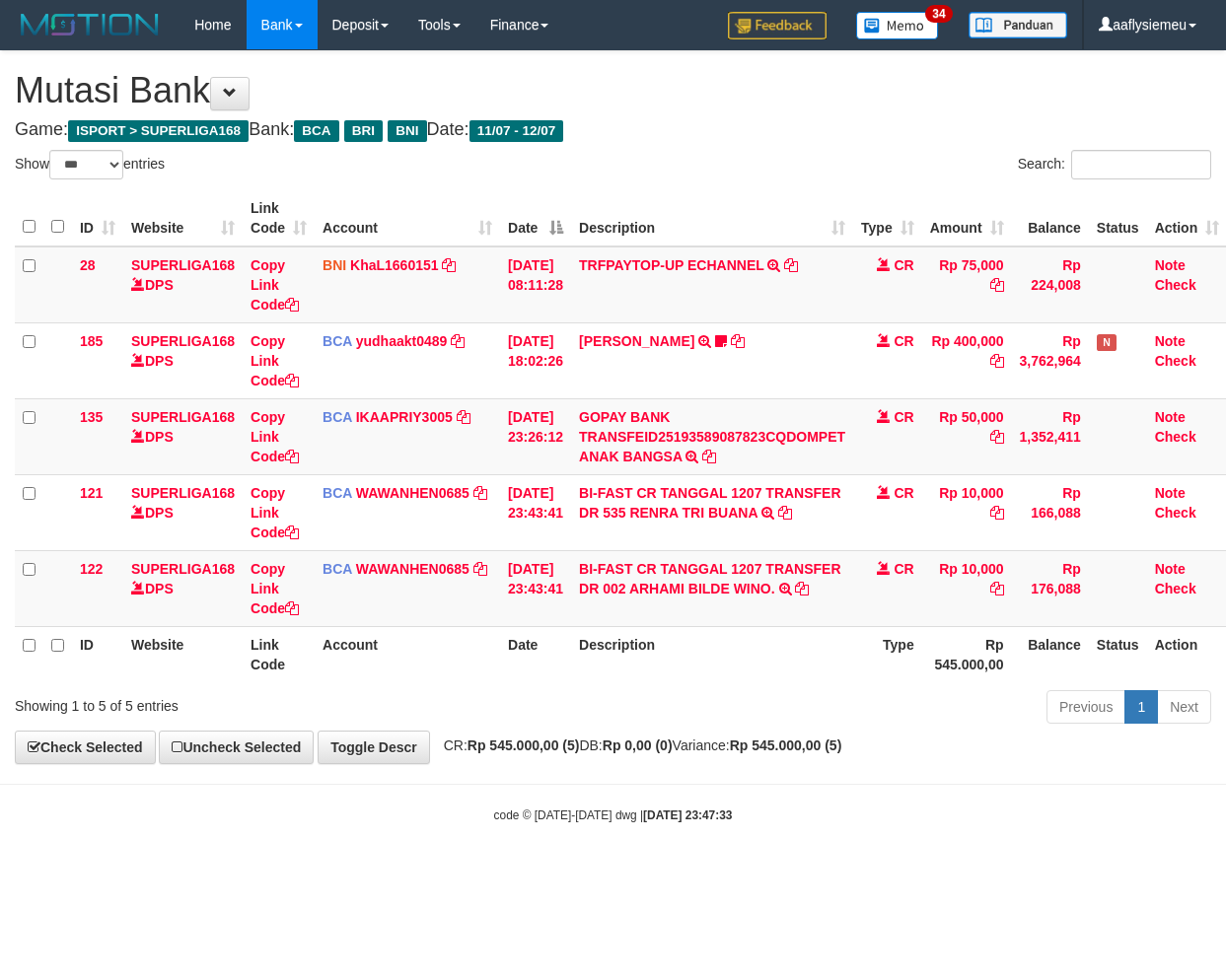 scroll, scrollTop: 0, scrollLeft: 14, axis: horizontal 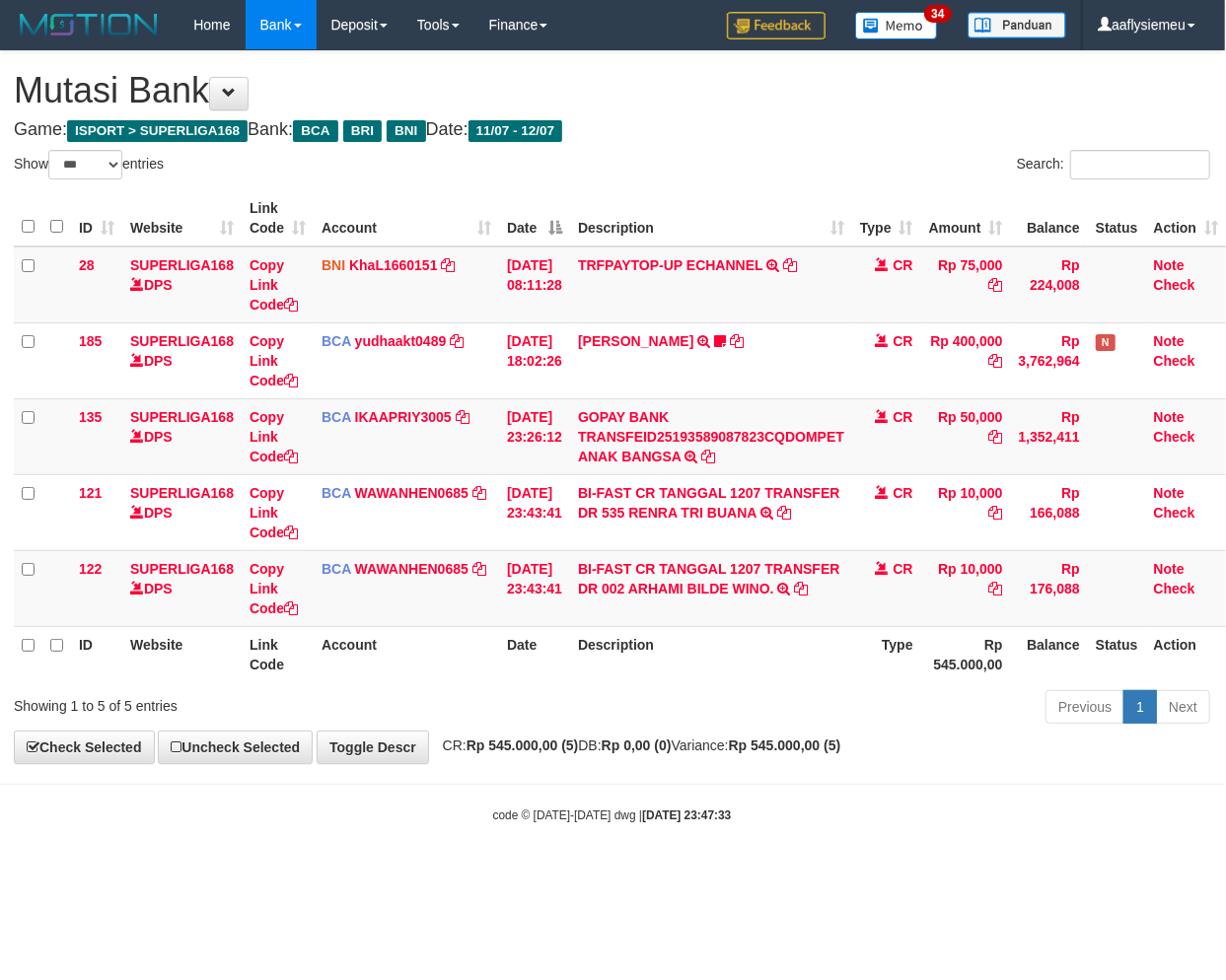 click on "Toggle navigation
Home
Bank
Account List
Load
By Website
Group
[ISPORT]													SUPERLIGA168
By Load Group (DPS)
34" at bounding box center [612, 437] 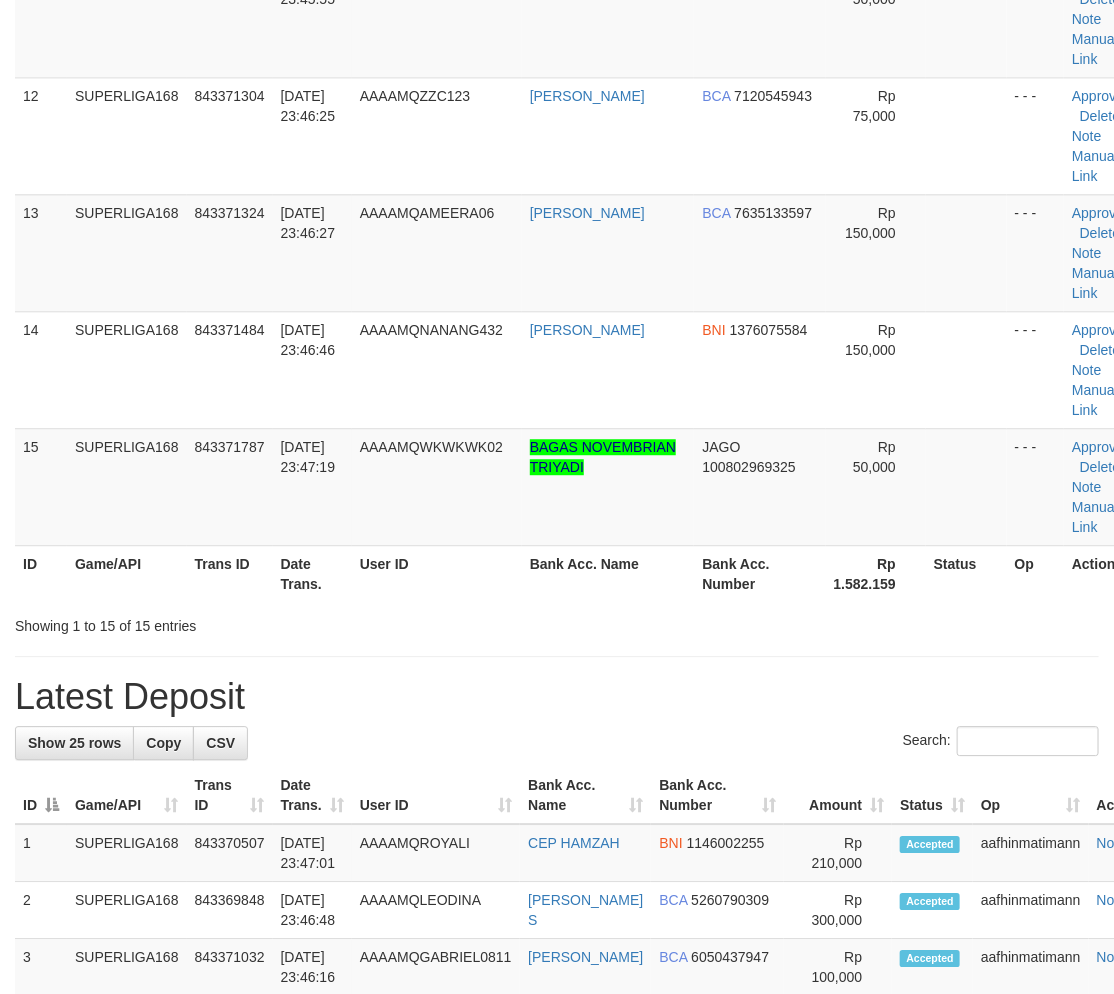 drag, startPoint x: 195, startPoint y: 554, endPoint x: 4, endPoint y: 655, distance: 216.06018 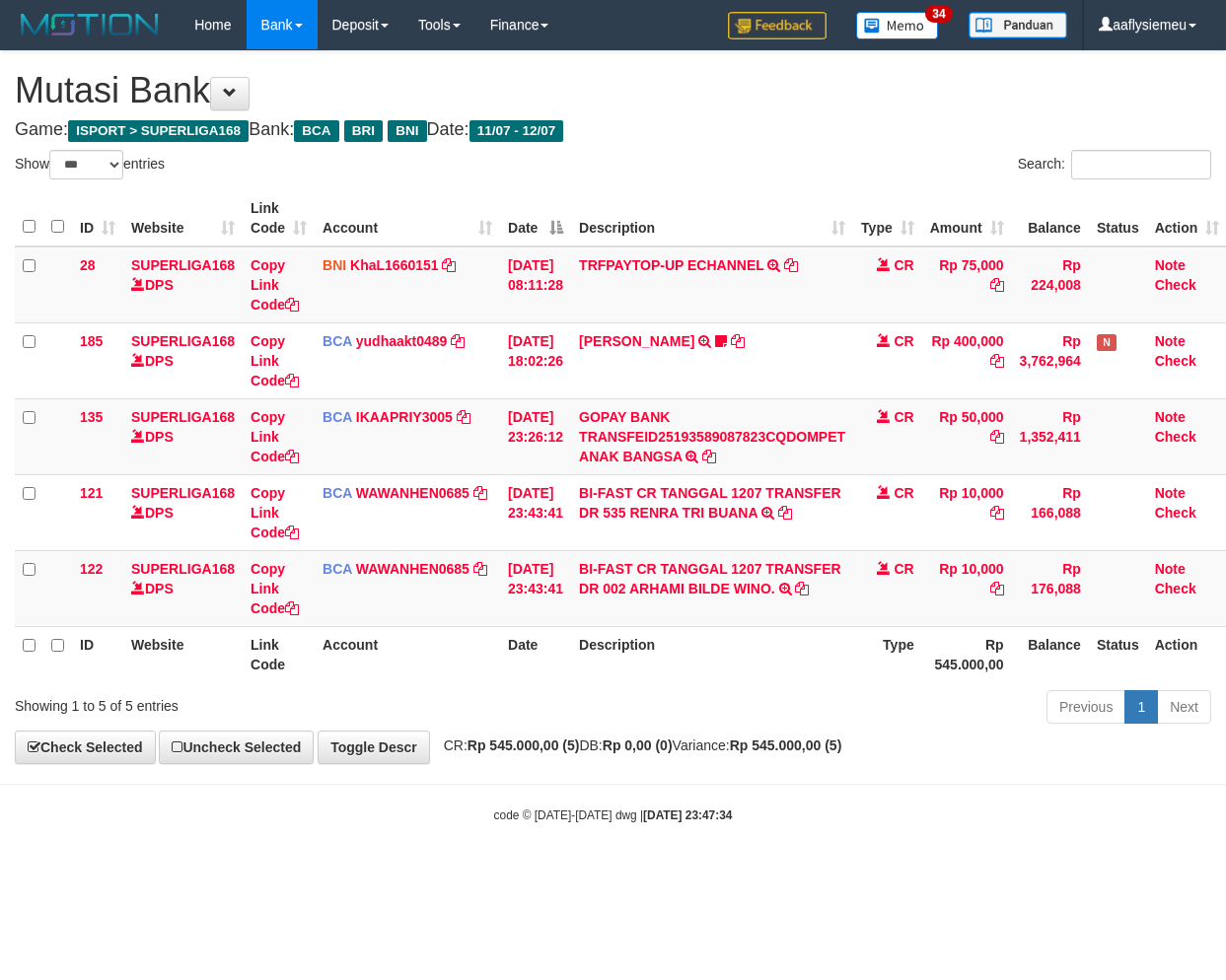 select on "***" 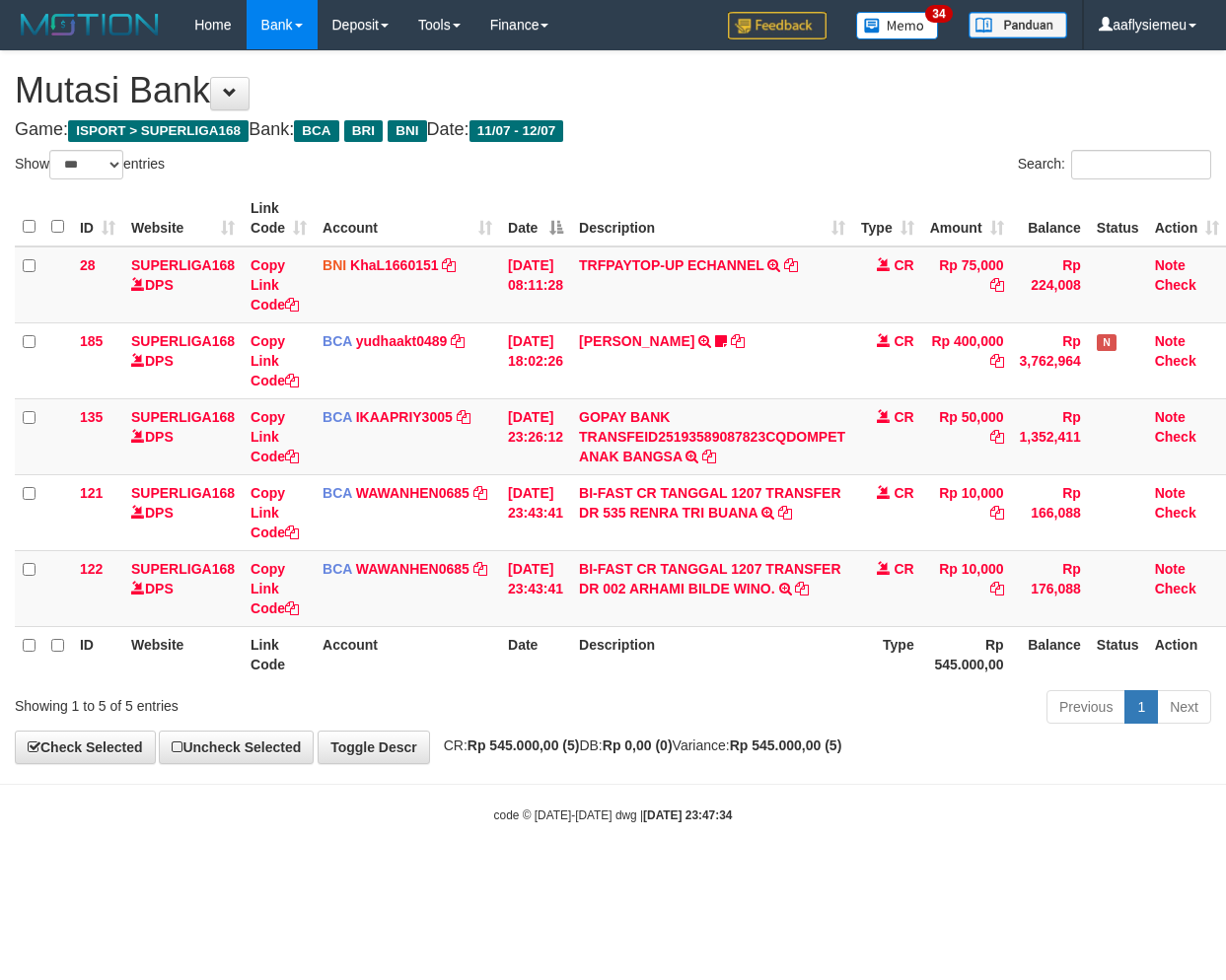 scroll, scrollTop: 0, scrollLeft: 14, axis: horizontal 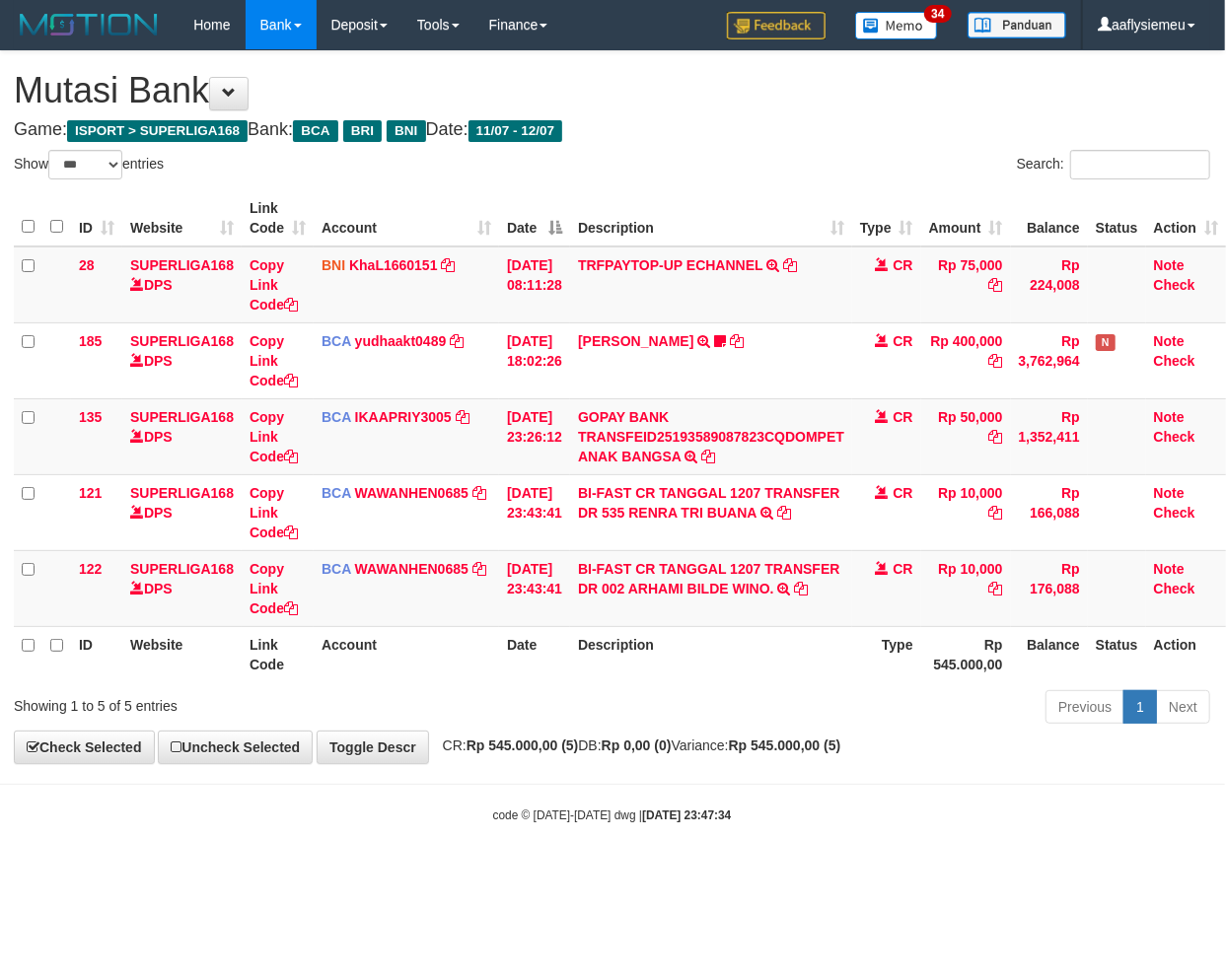 click on "Toggle navigation
Home
Bank
Account List
Load
By Website
Group
[ISPORT]													SUPERLIGA168
By Load Group (DPS)
34" at bounding box center (612, 437) 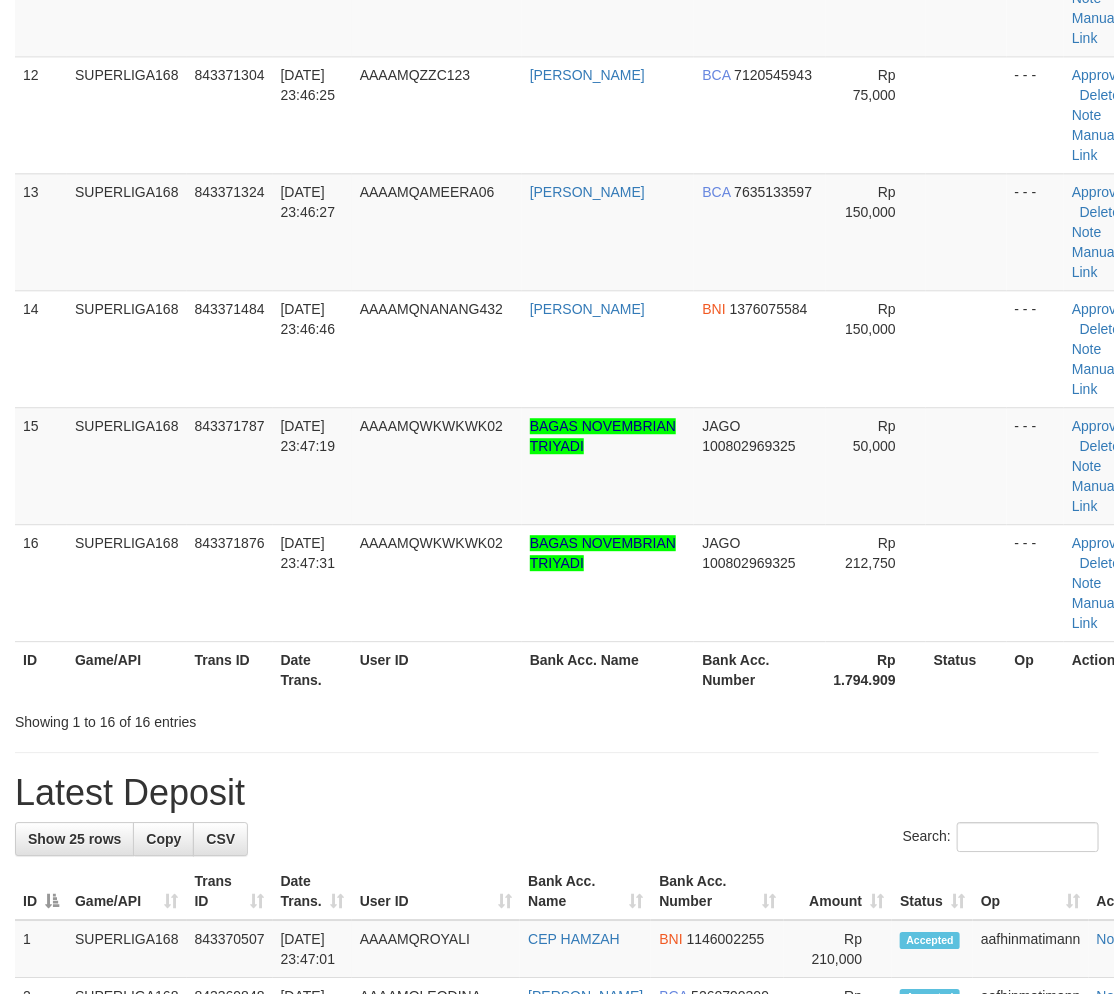 click on "Game/API" at bounding box center (127, 669) 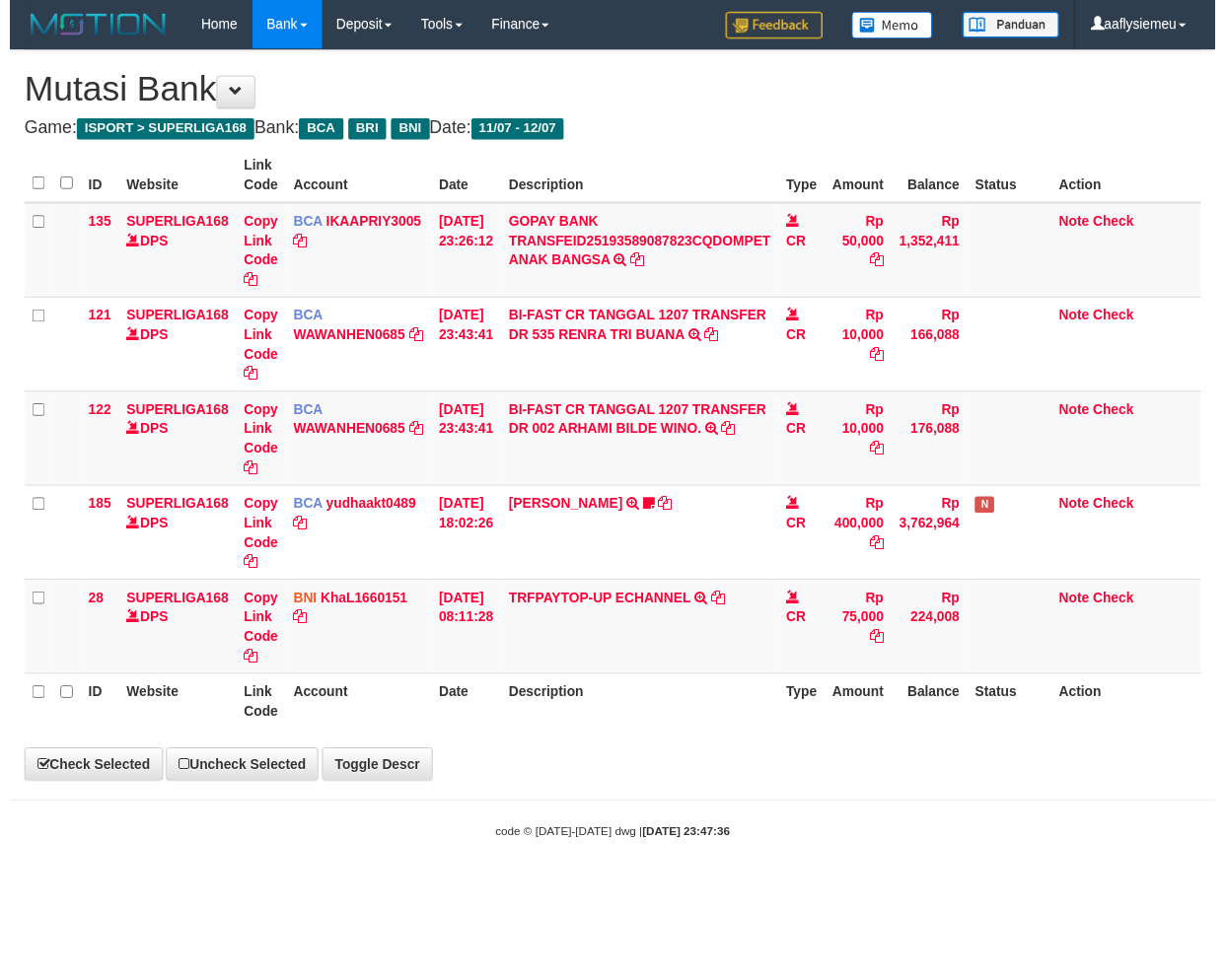 scroll, scrollTop: 0, scrollLeft: 14, axis: horizontal 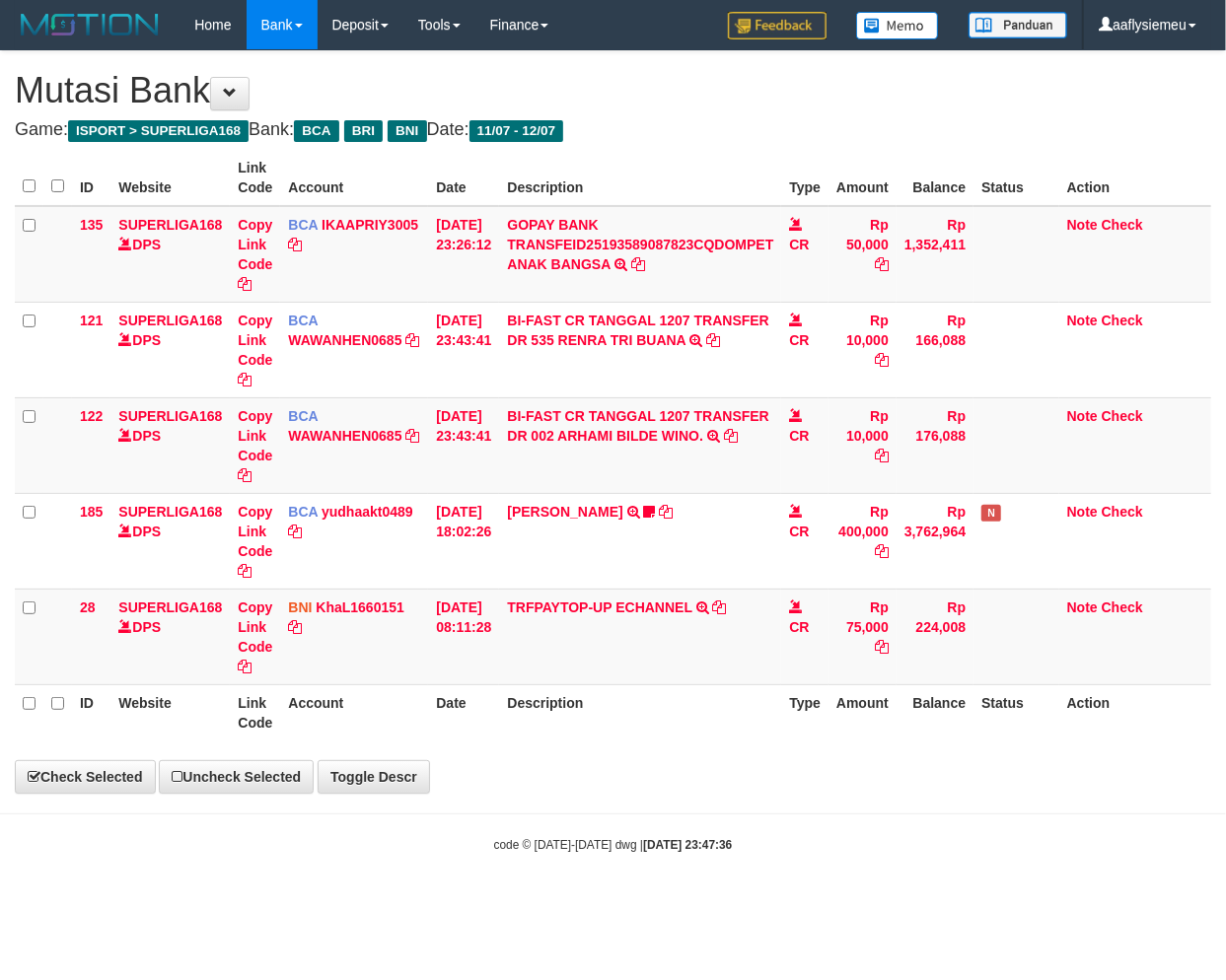select on "***" 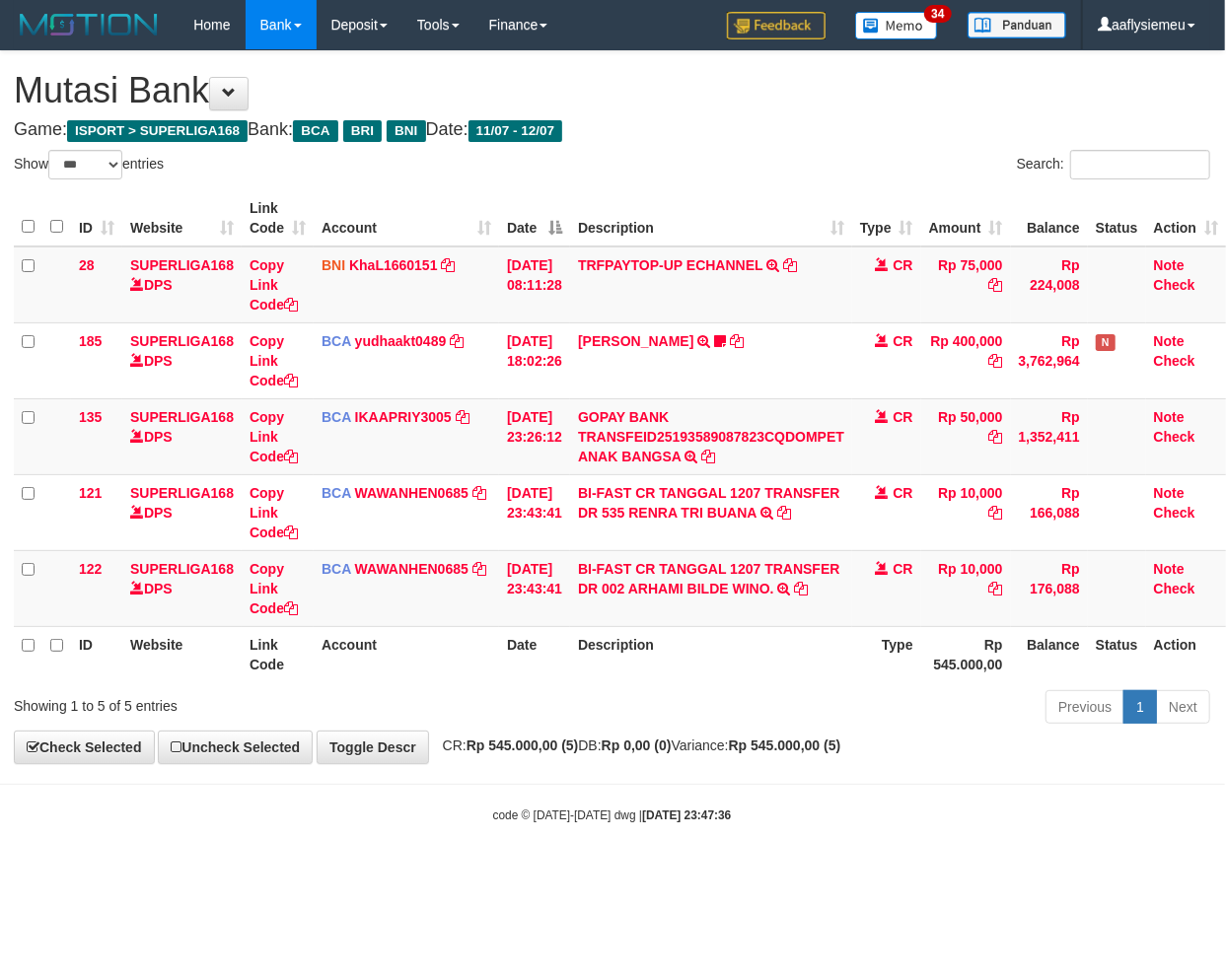 click on "Toggle navigation
Home
Bank
Account List
Load
By Website
Group
[ISPORT]													SUPERLIGA168
By Load Group (DPS)
34" at bounding box center [612, 437] 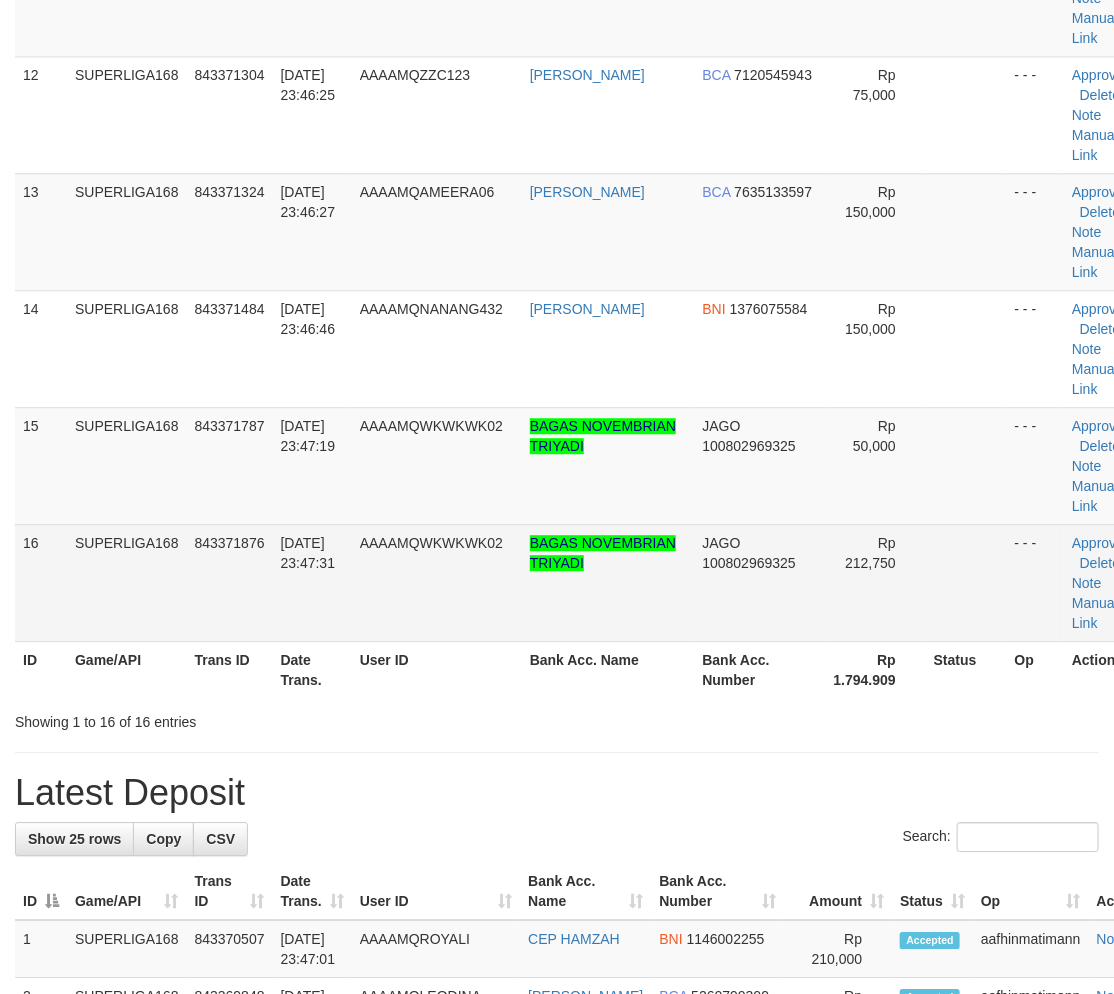 click on "SUPERLIGA168" at bounding box center [127, 582] 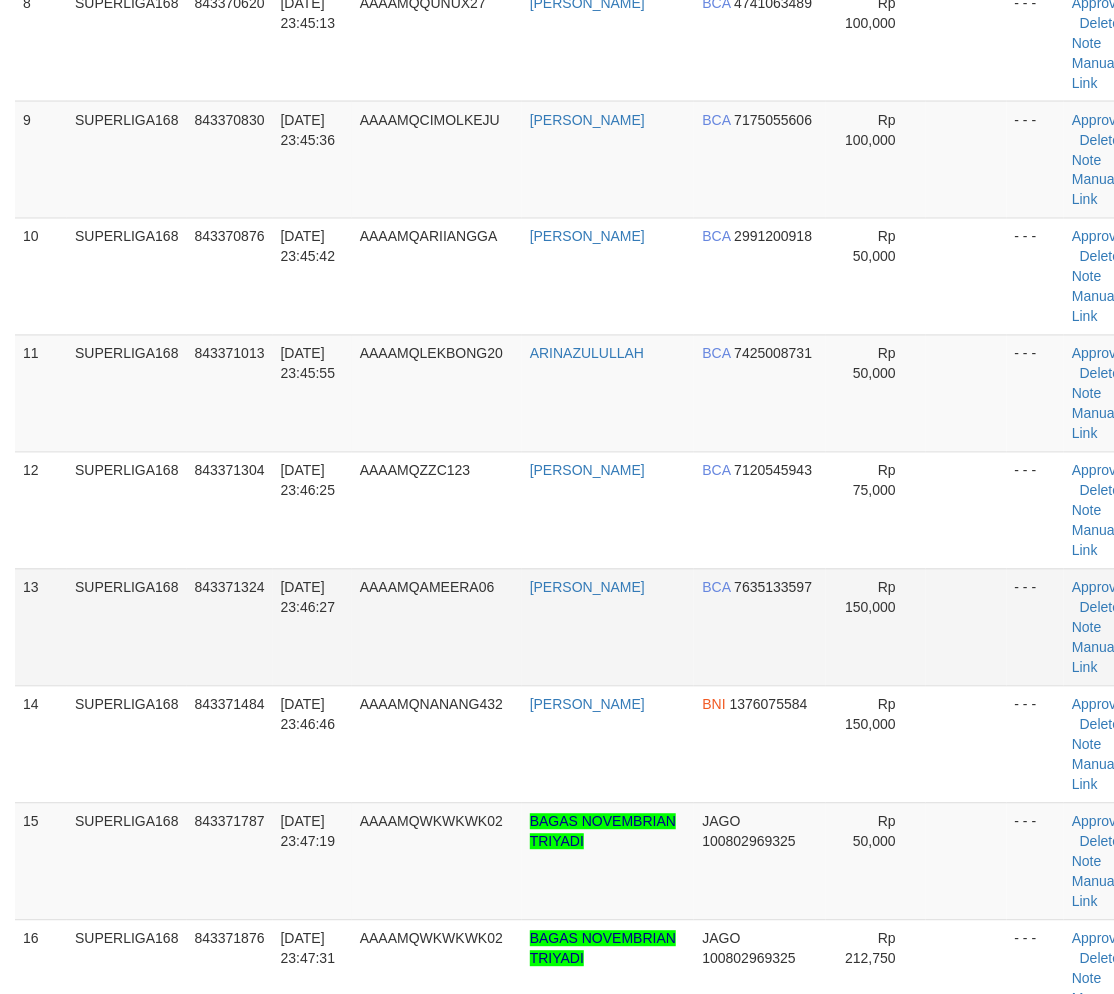 drag, startPoint x: 53, startPoint y: 574, endPoint x: 0, endPoint y: 627, distance: 74.953316 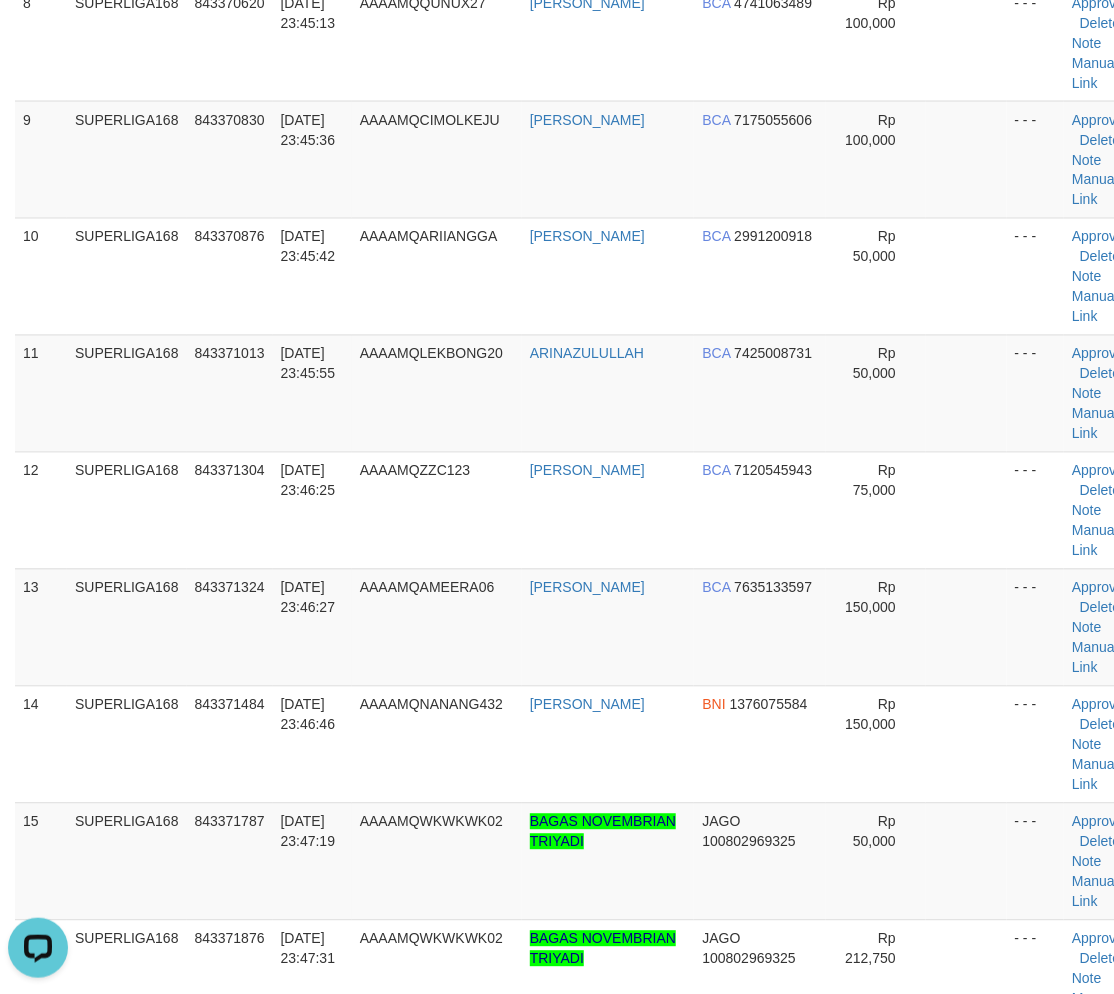 scroll, scrollTop: 0, scrollLeft: 0, axis: both 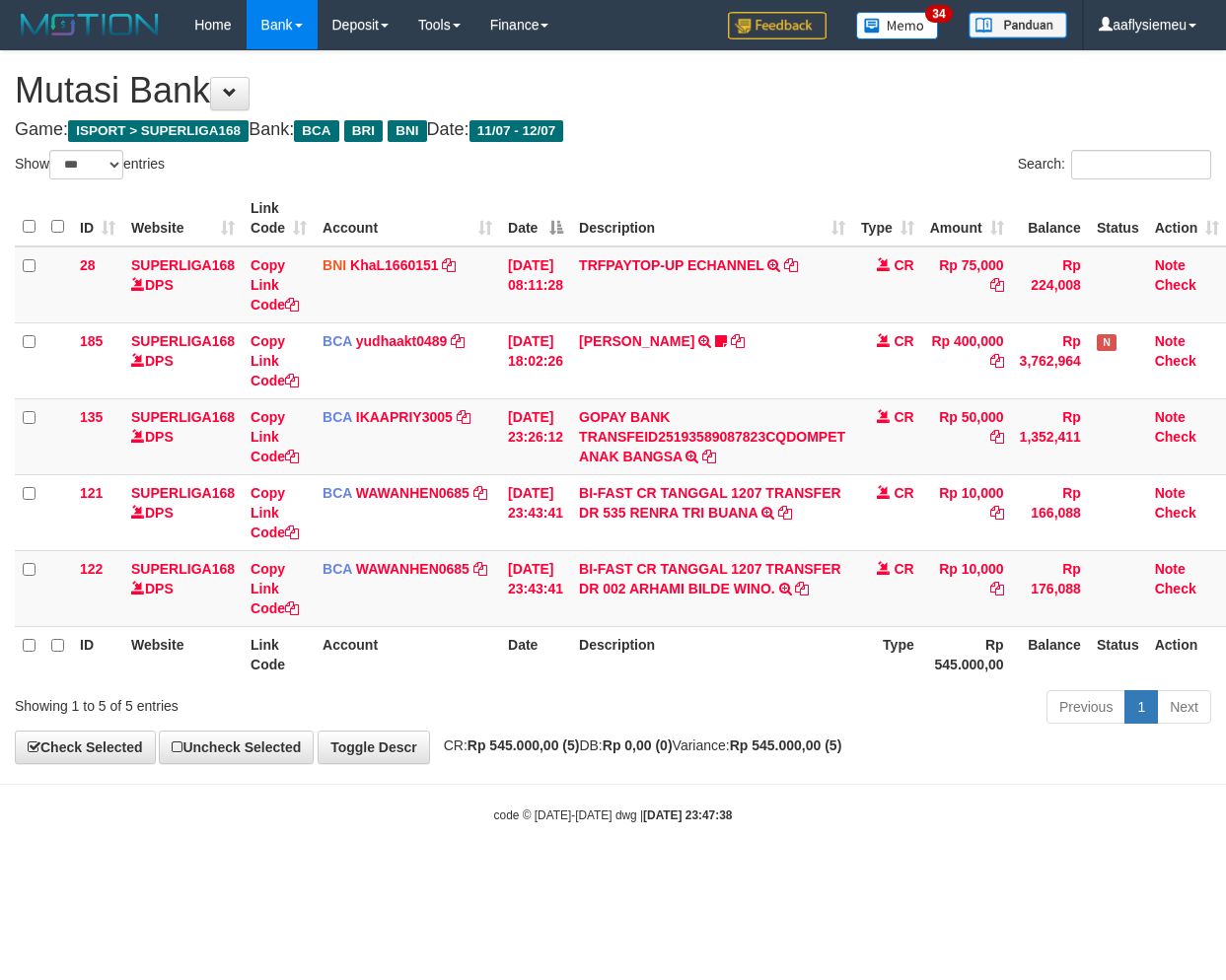select on "***" 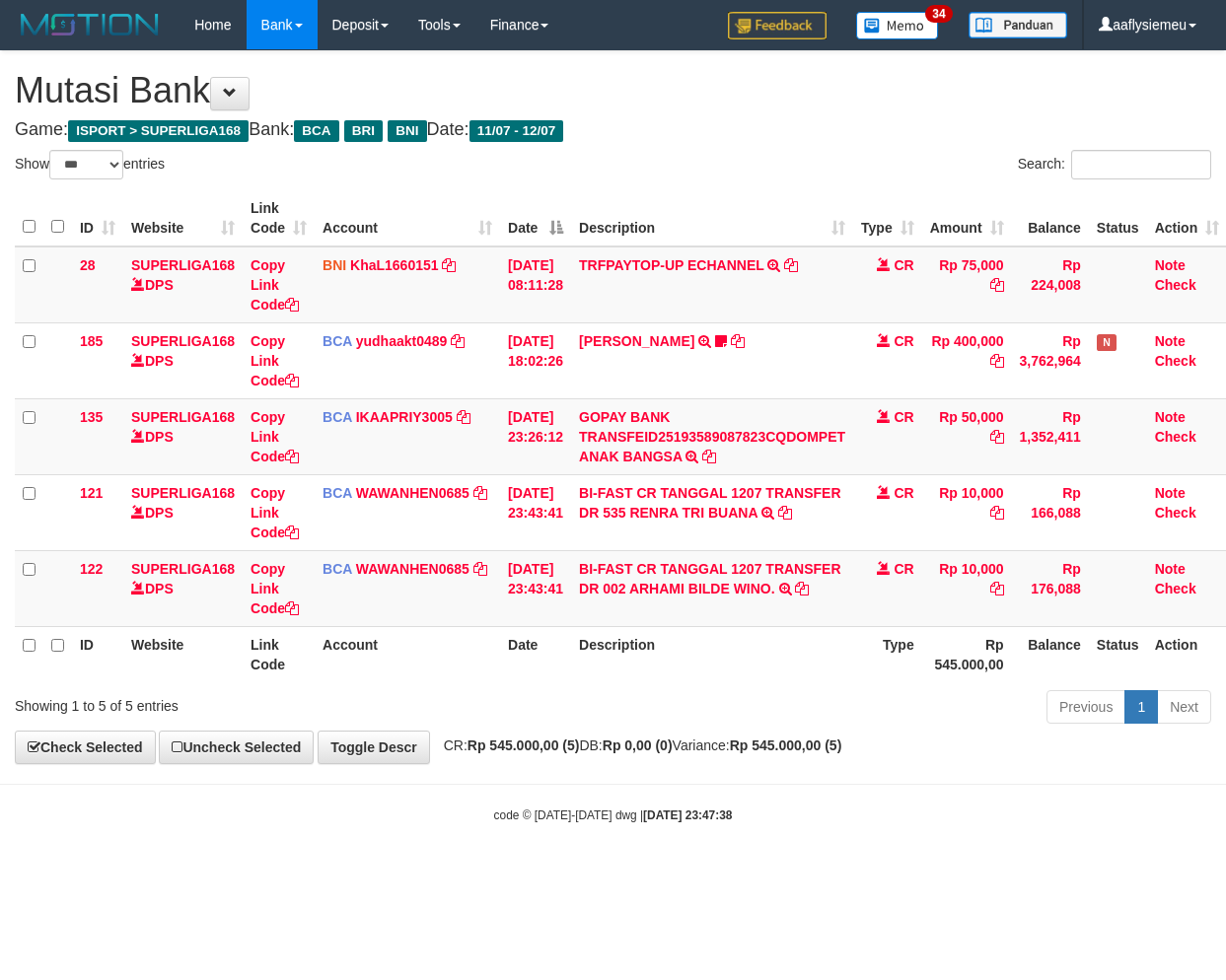 scroll, scrollTop: 0, scrollLeft: 14, axis: horizontal 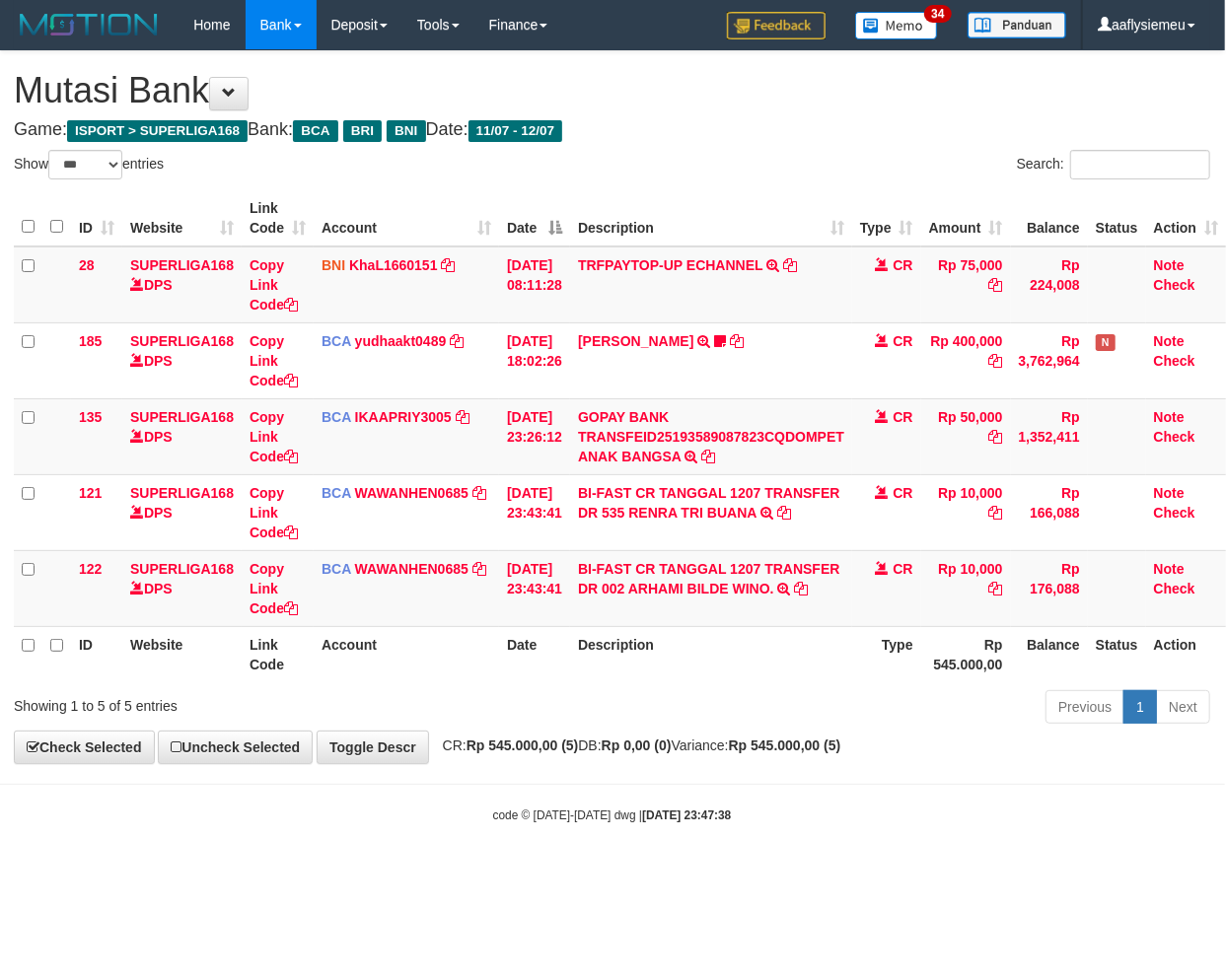 click on "Toggle navigation
Home
Bank
Account List
Load
By Website
Group
[ISPORT]													SUPERLIGA168
By Load Group (DPS)
34" at bounding box center [612, 437] 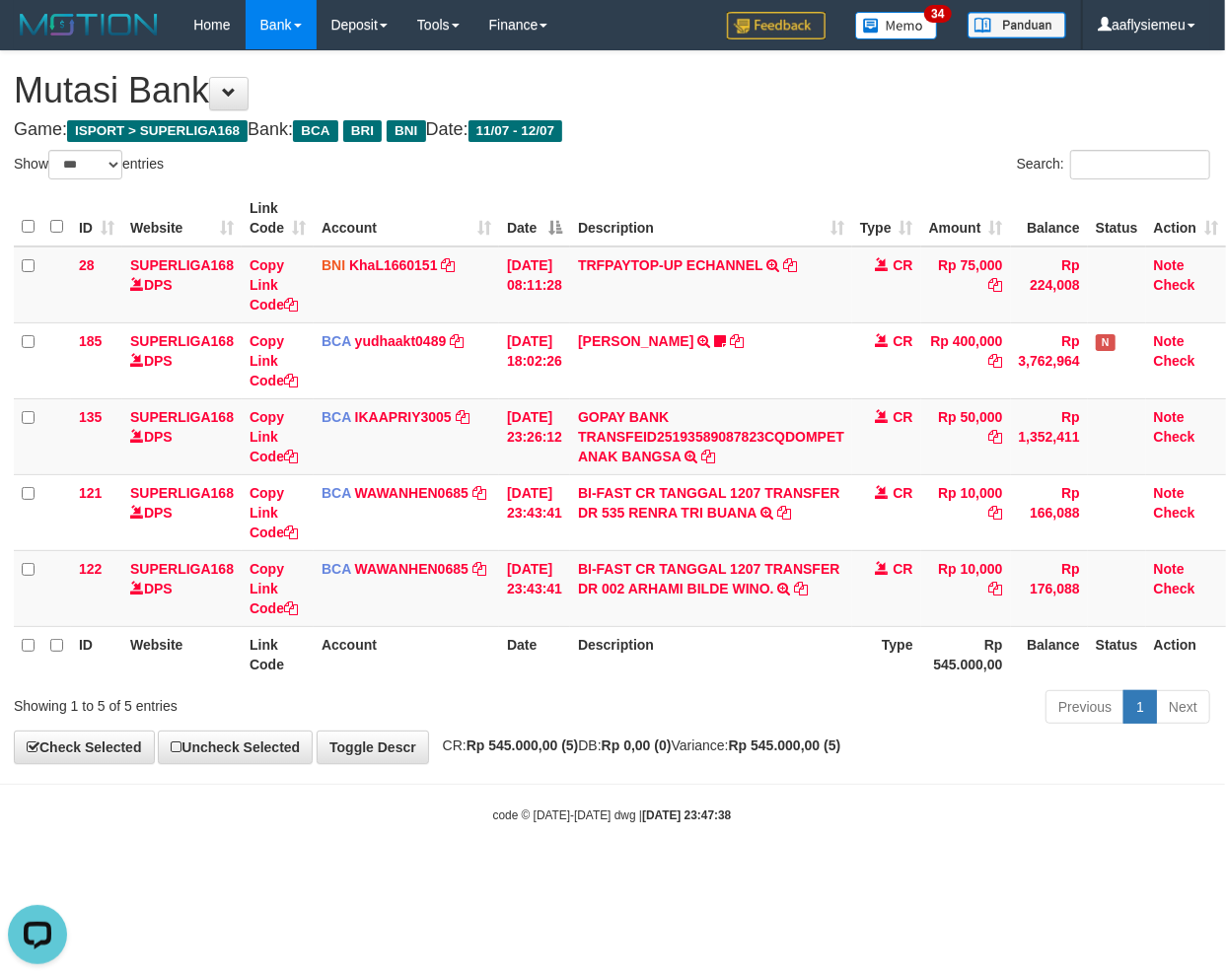 scroll, scrollTop: 0, scrollLeft: 0, axis: both 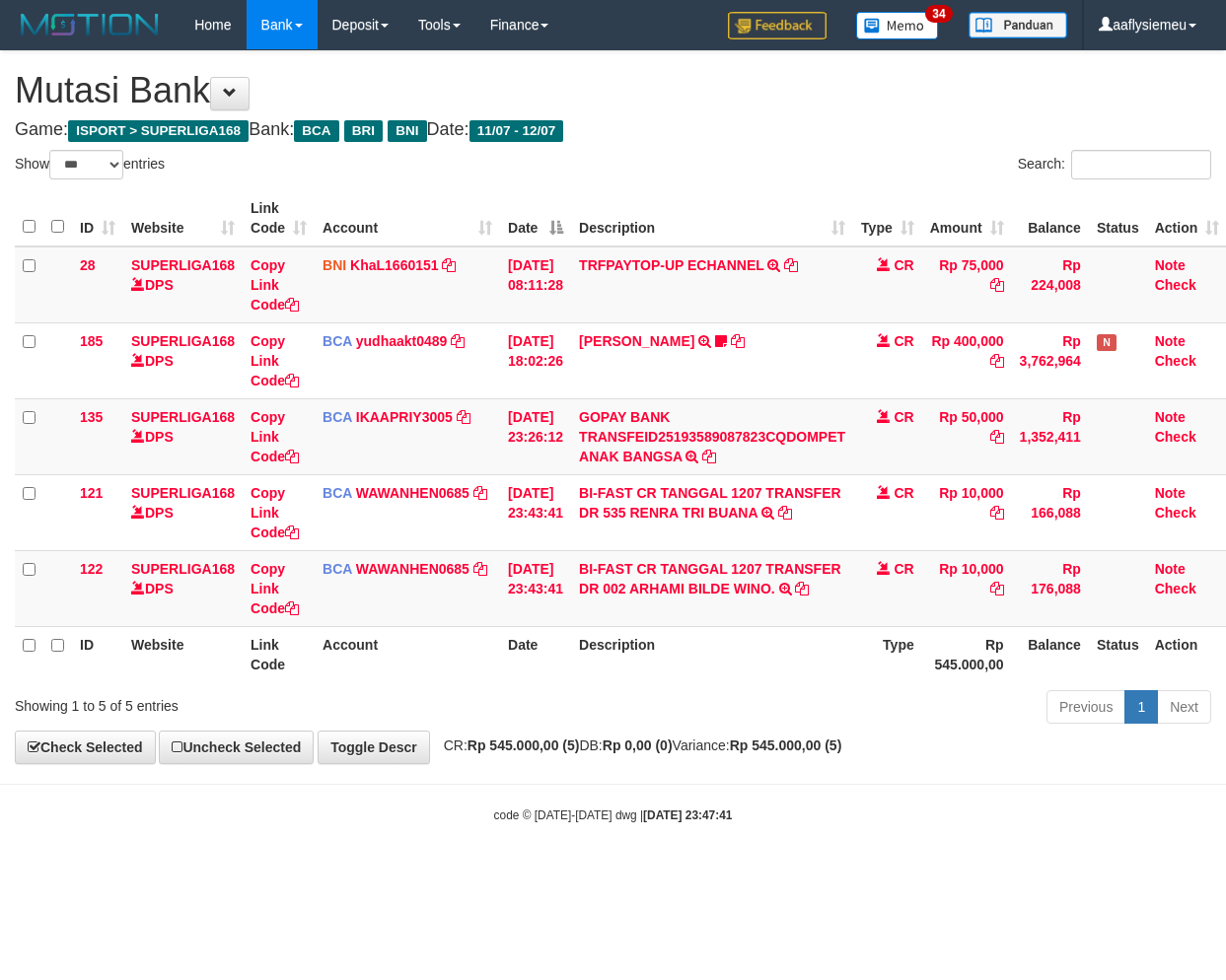 select on "***" 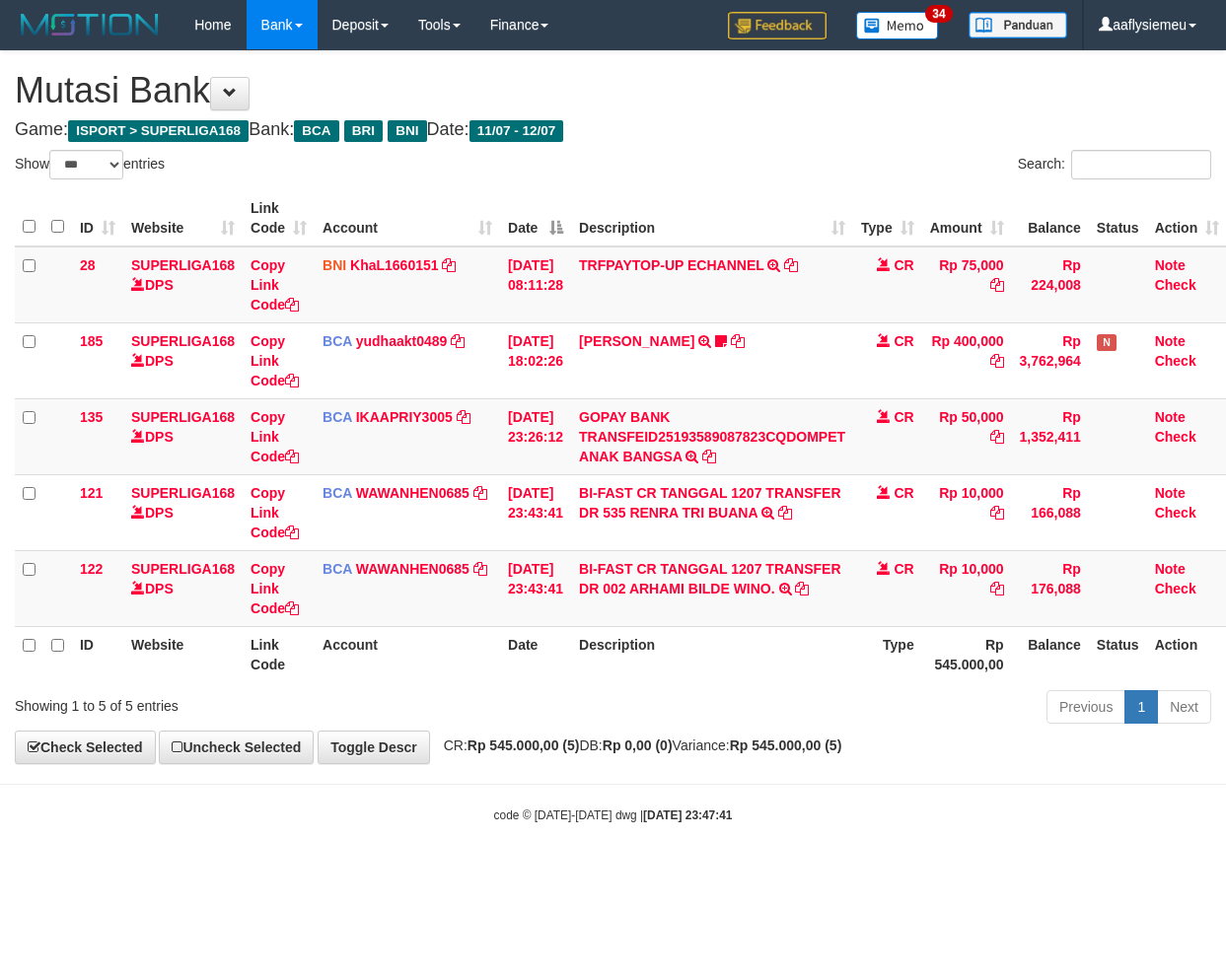 scroll, scrollTop: 0, scrollLeft: 14, axis: horizontal 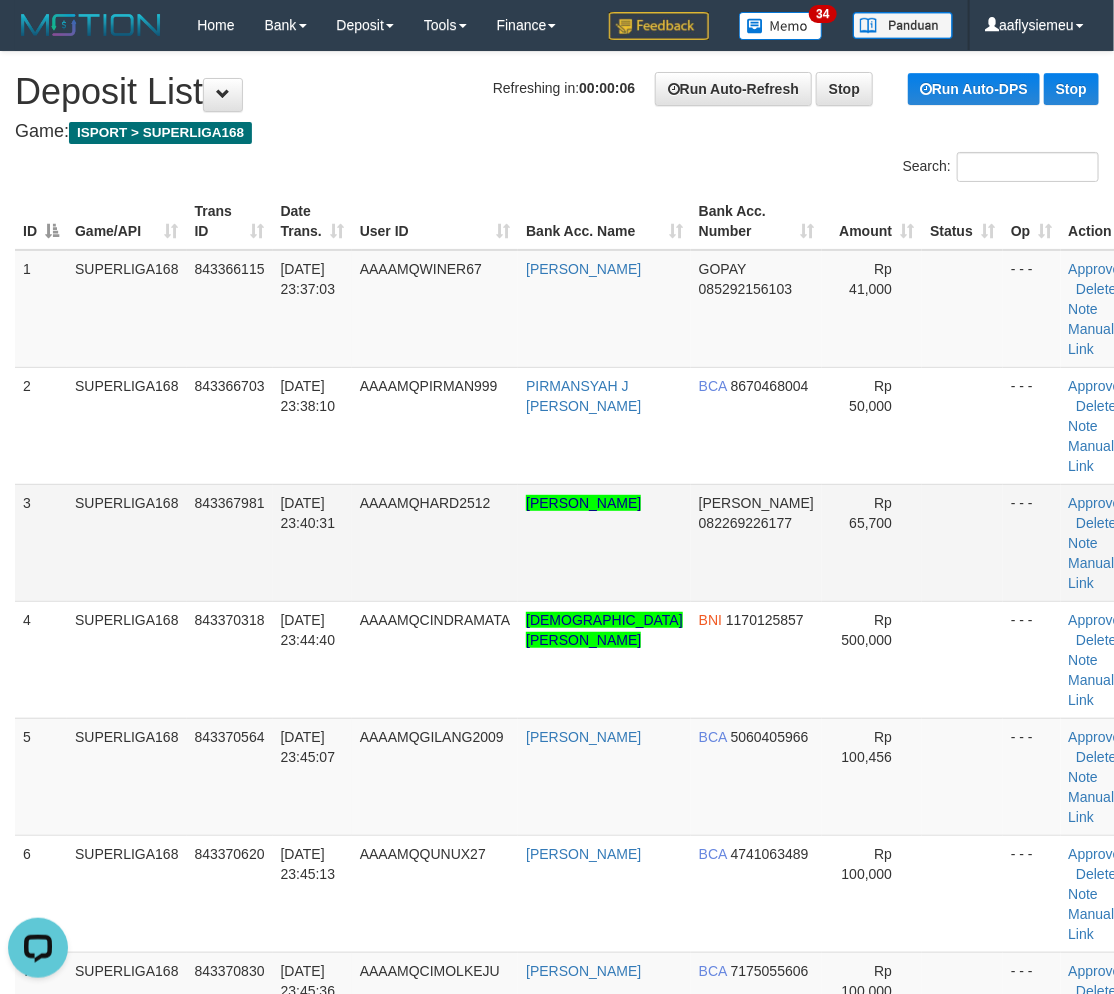 click on "SUPERLIGA168" at bounding box center [127, 542] 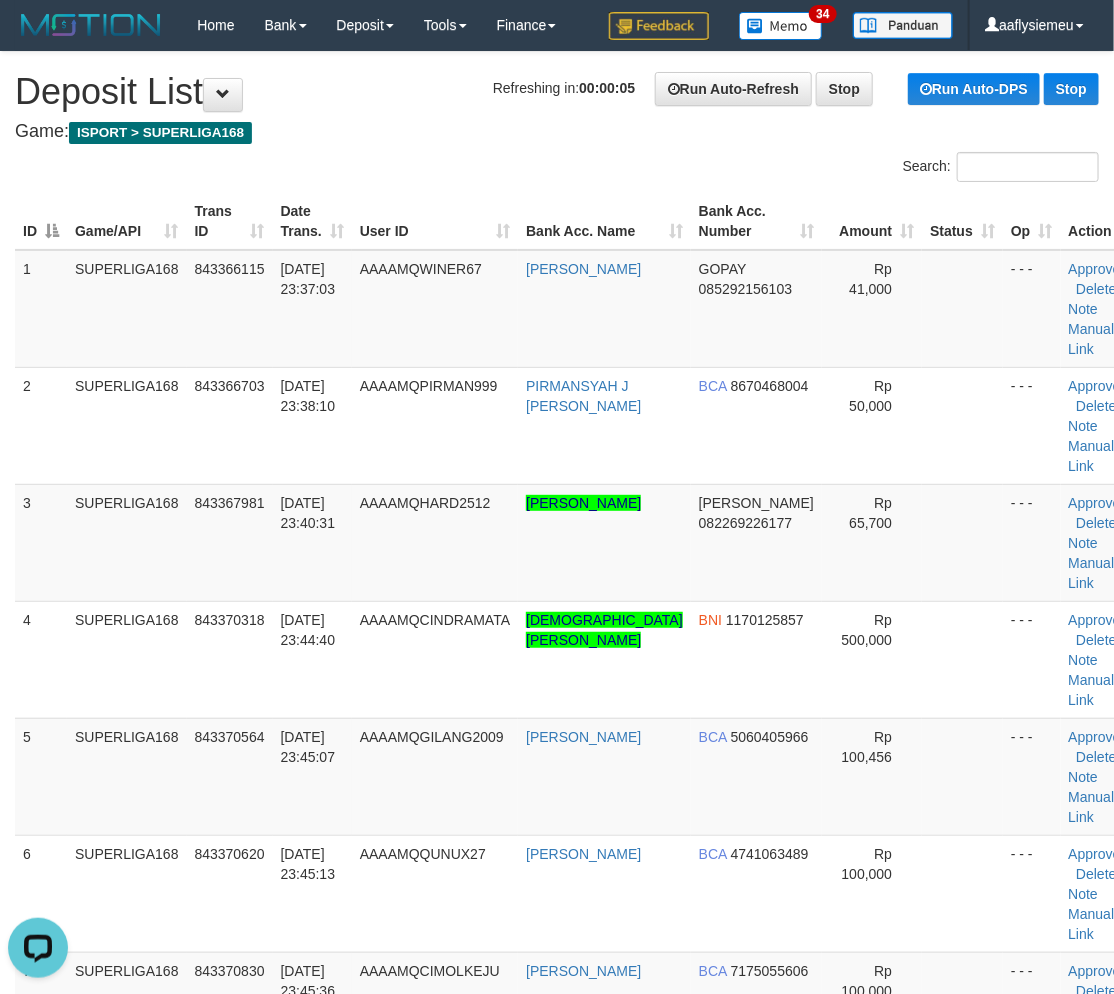 drag, startPoint x: 91, startPoint y: 515, endPoint x: 2, endPoint y: 536, distance: 91.44397 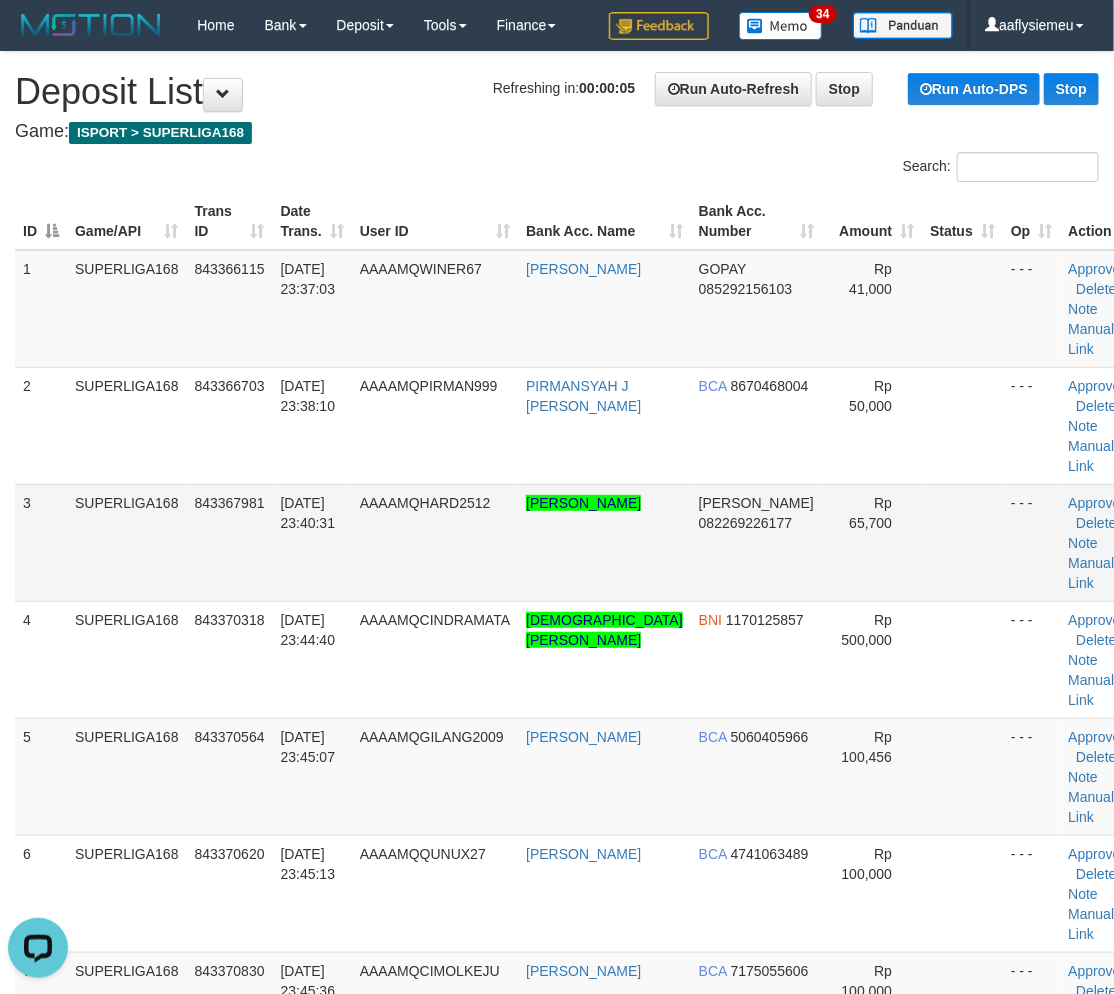 click on "SUPERLIGA168" at bounding box center [127, 542] 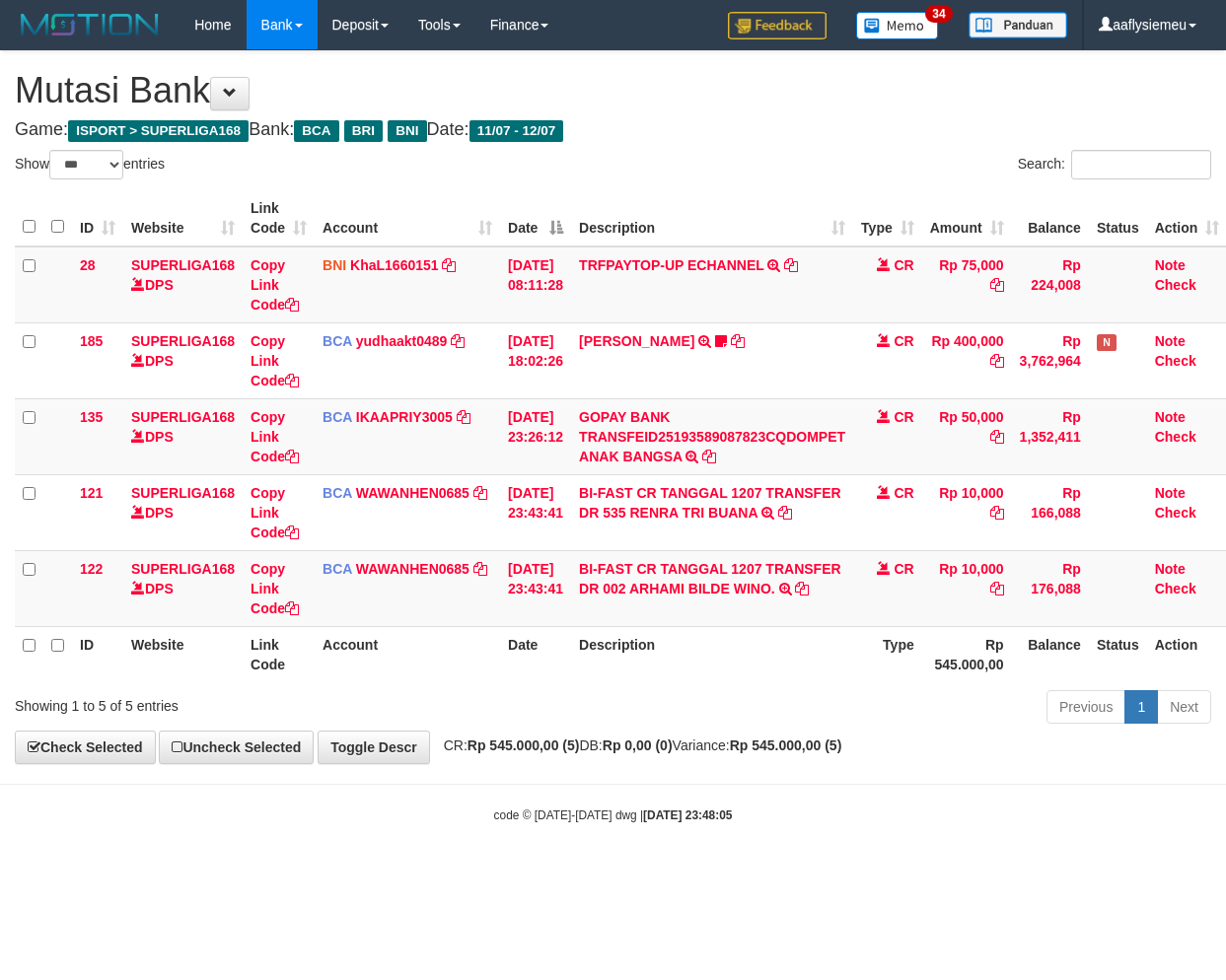 select on "***" 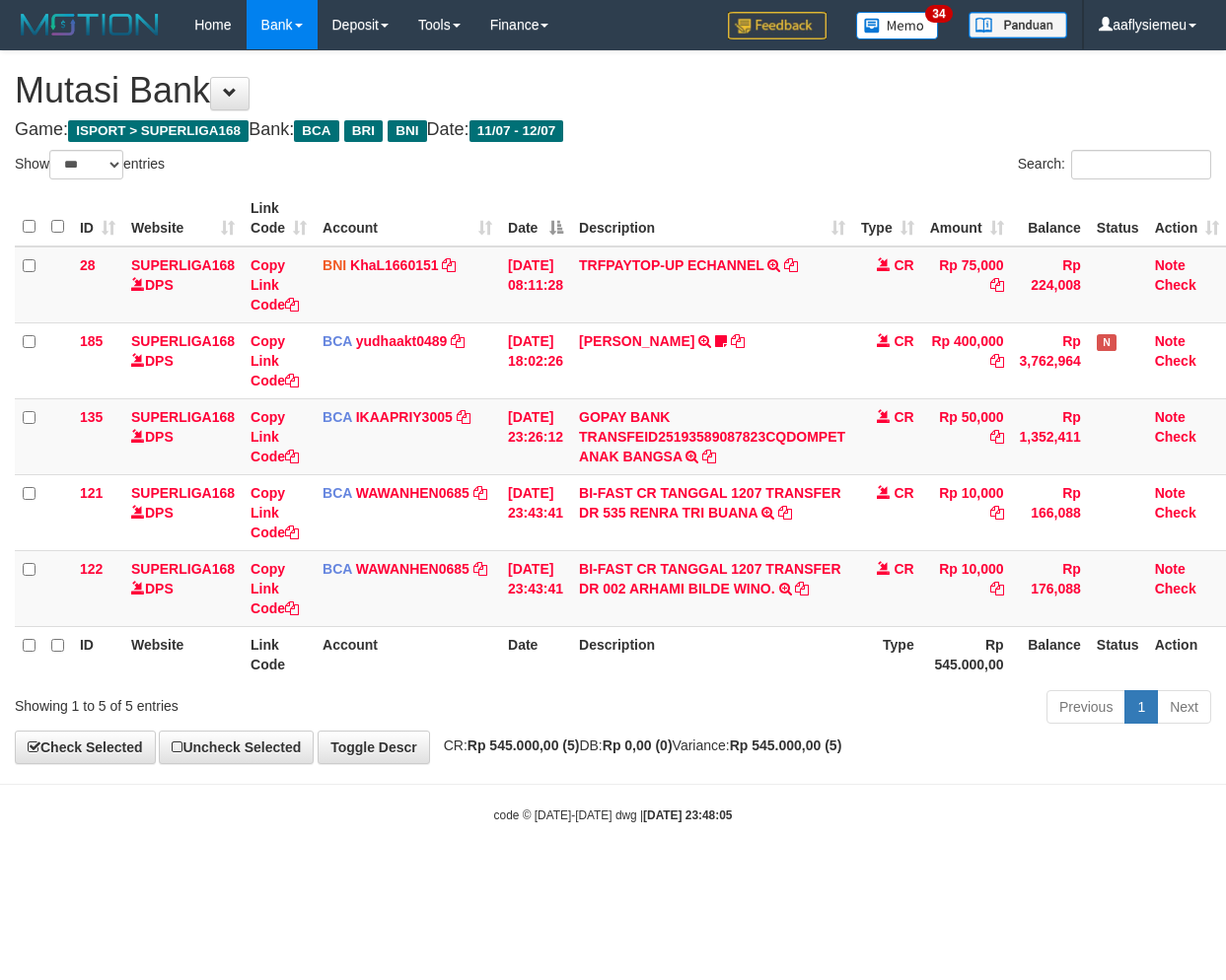 scroll, scrollTop: 0, scrollLeft: 14, axis: horizontal 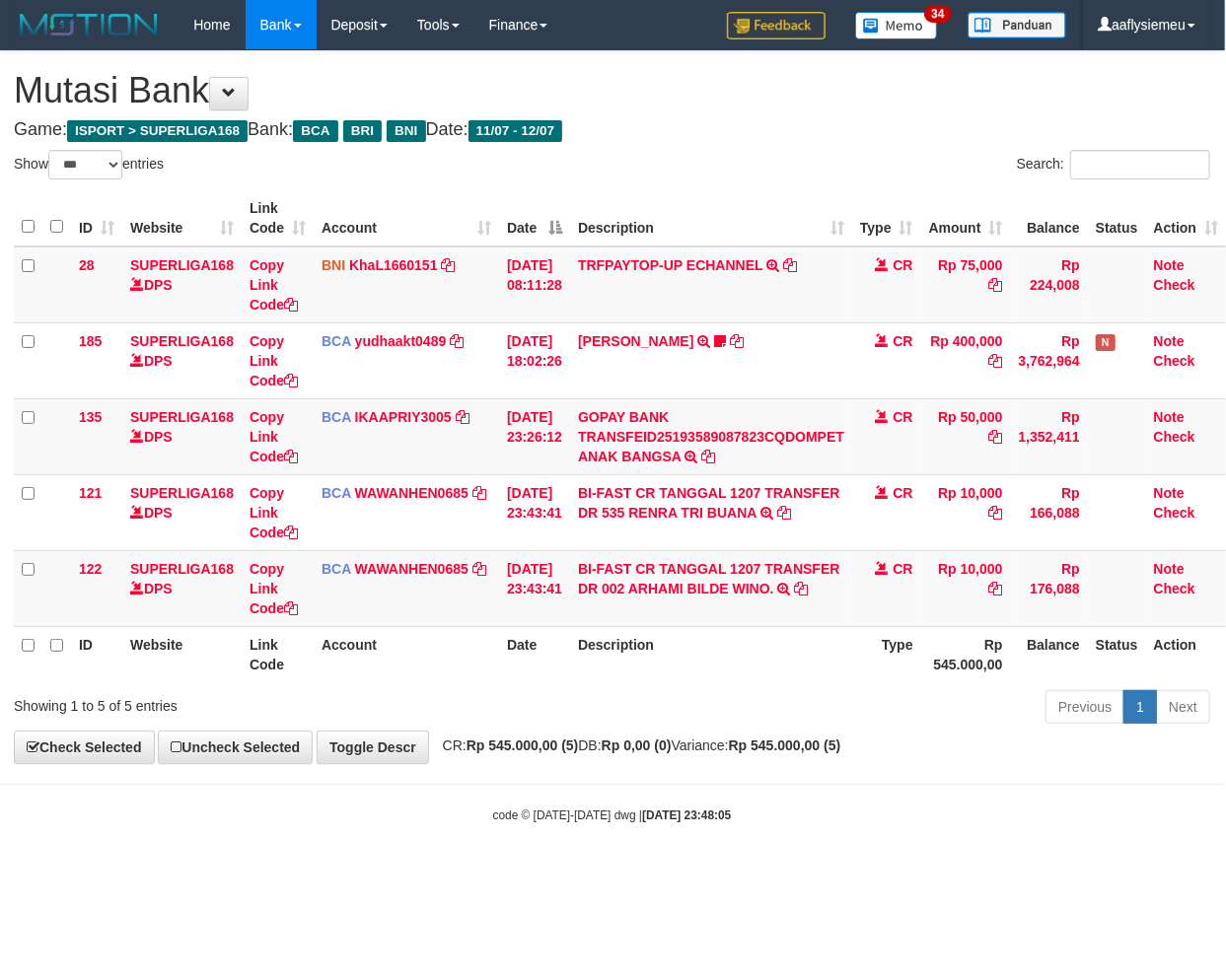 click on "Description" at bounding box center [711, 654] 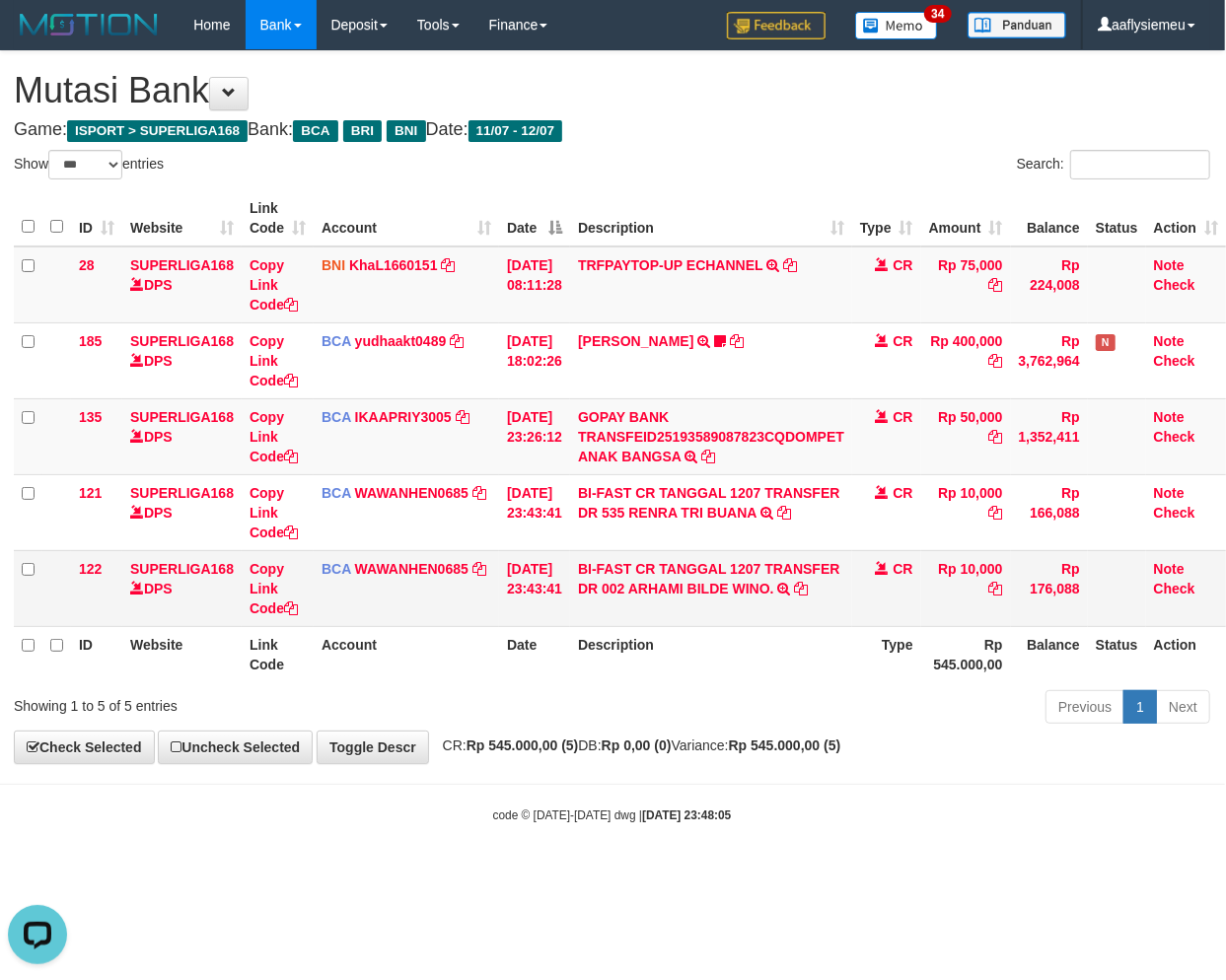 scroll, scrollTop: 0, scrollLeft: 0, axis: both 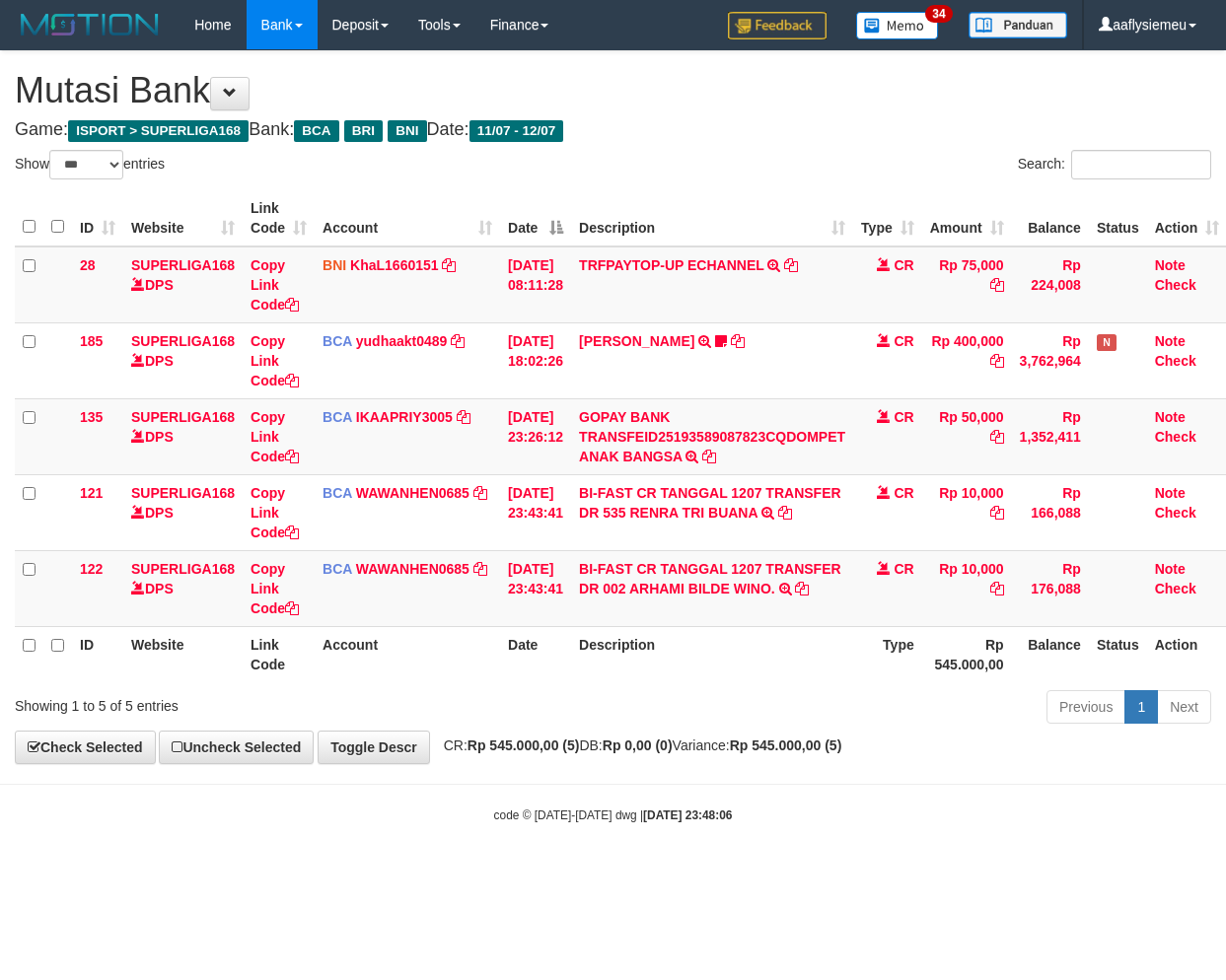select on "***" 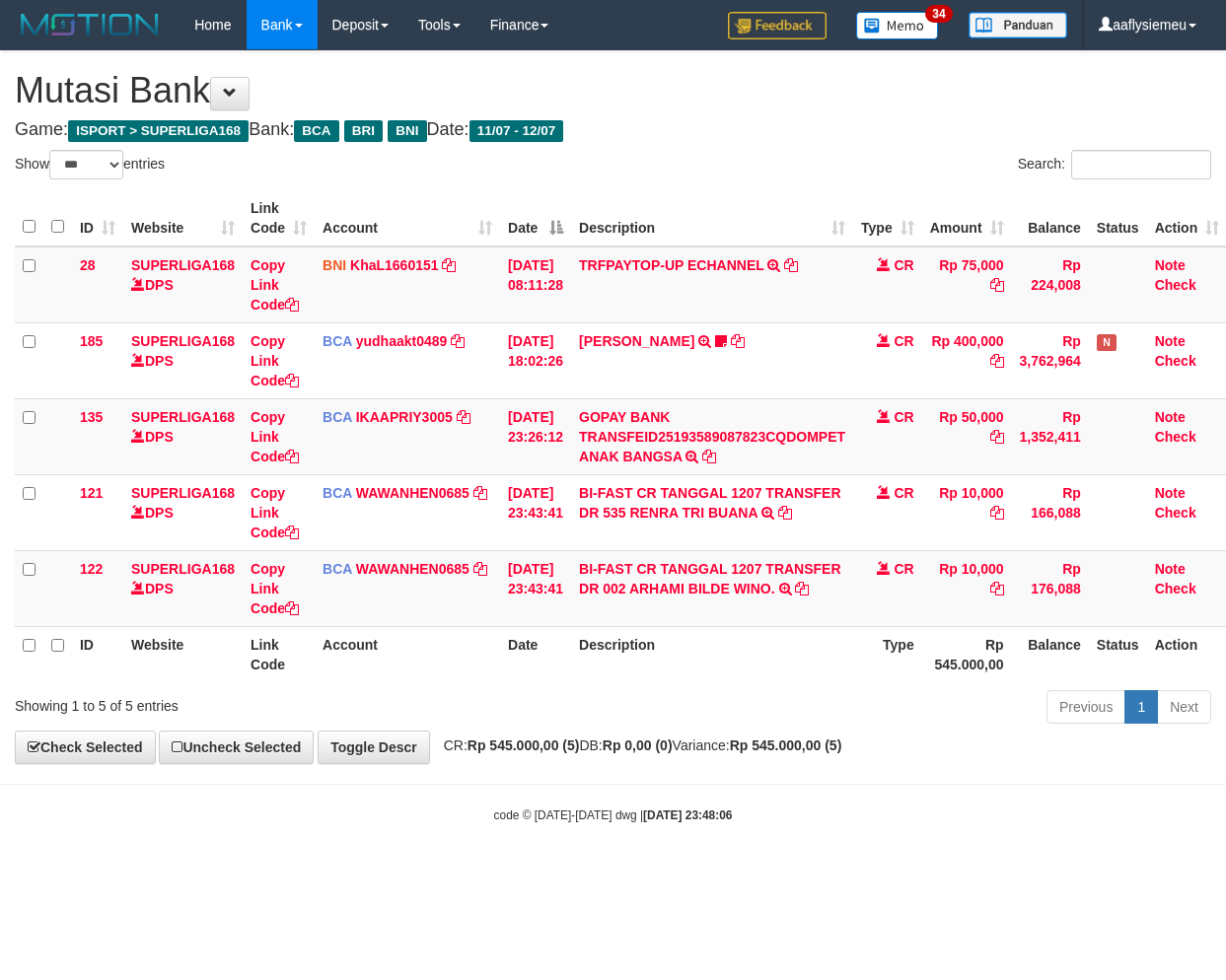 scroll, scrollTop: 0, scrollLeft: 14, axis: horizontal 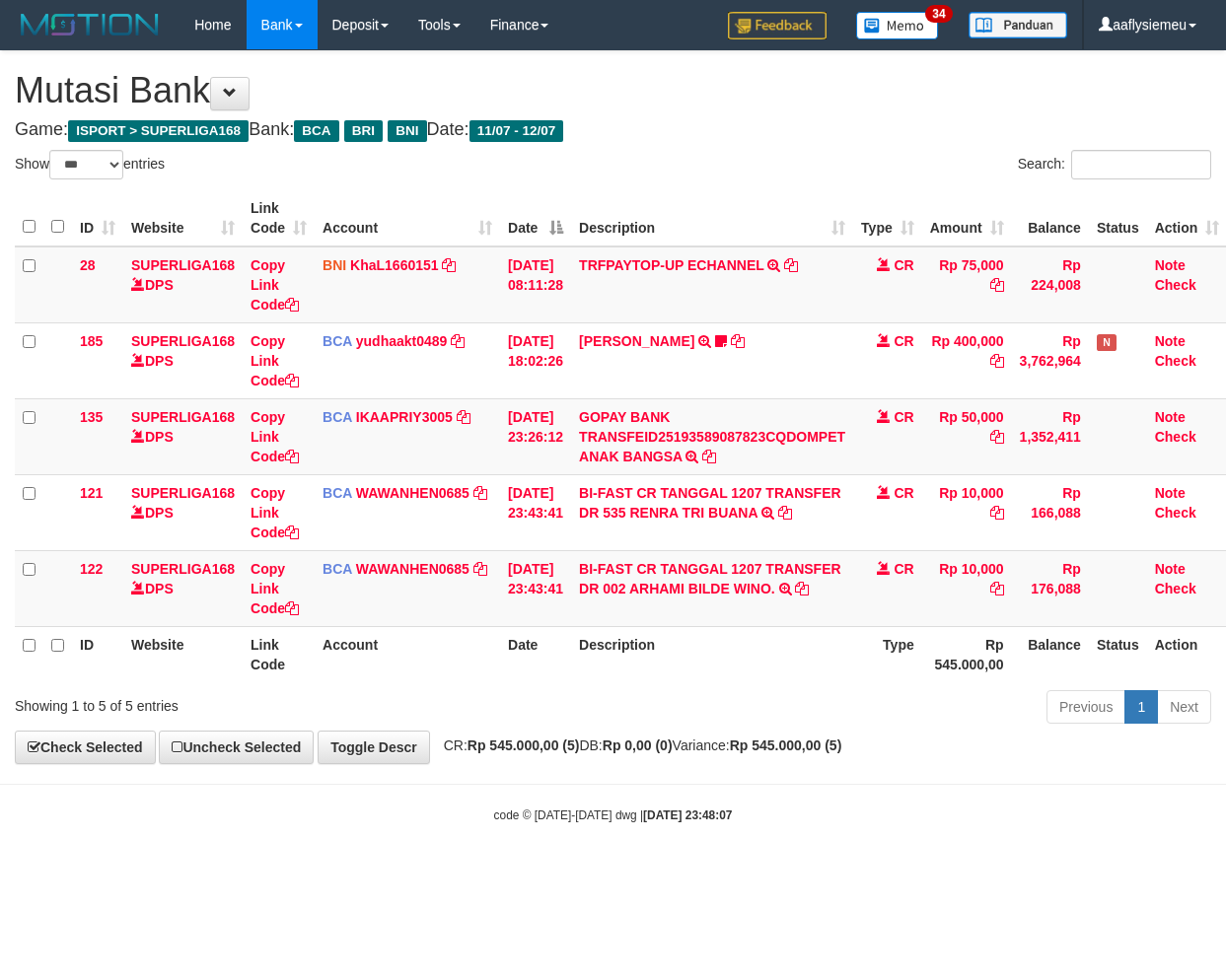 select on "***" 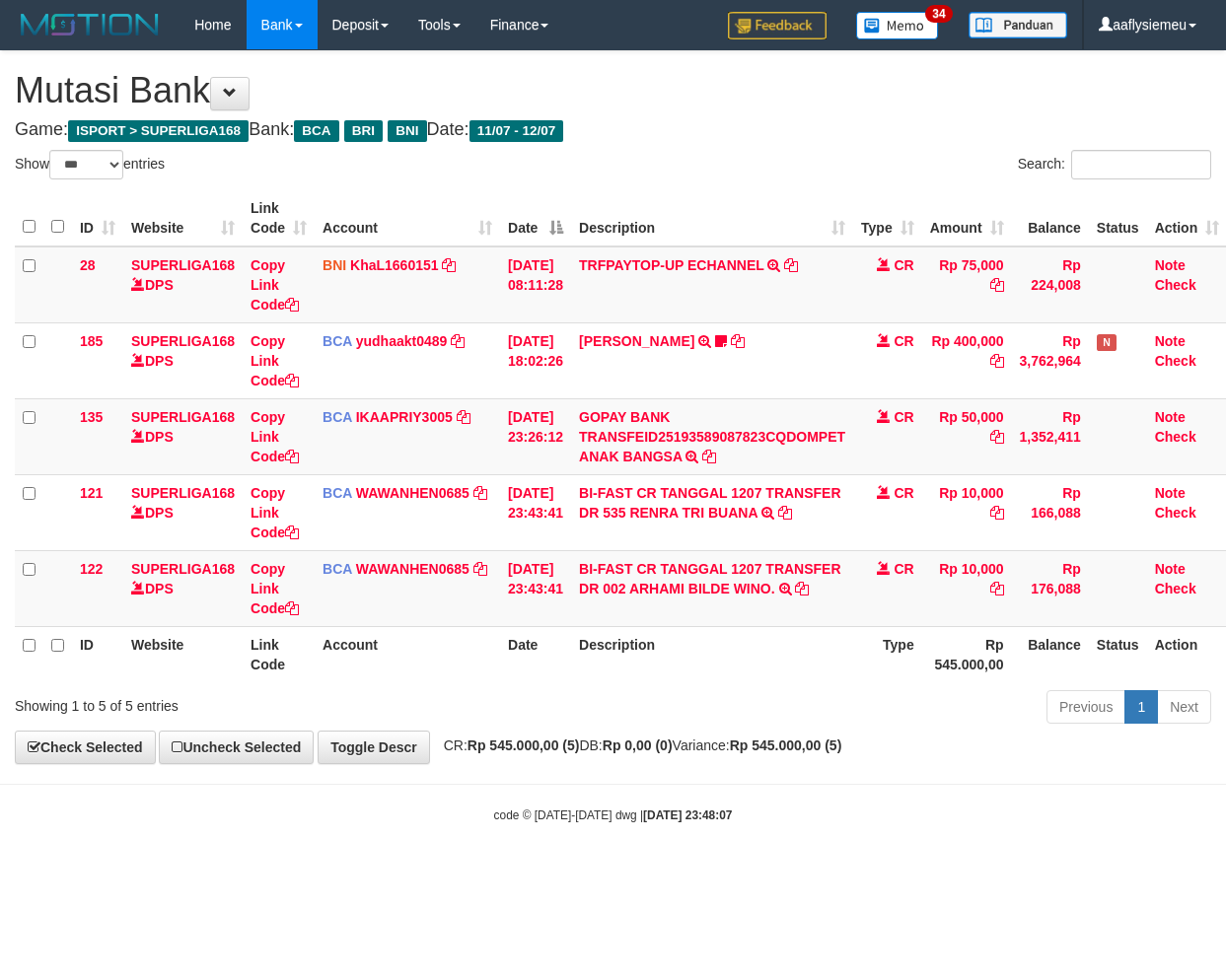 scroll, scrollTop: 0, scrollLeft: 14, axis: horizontal 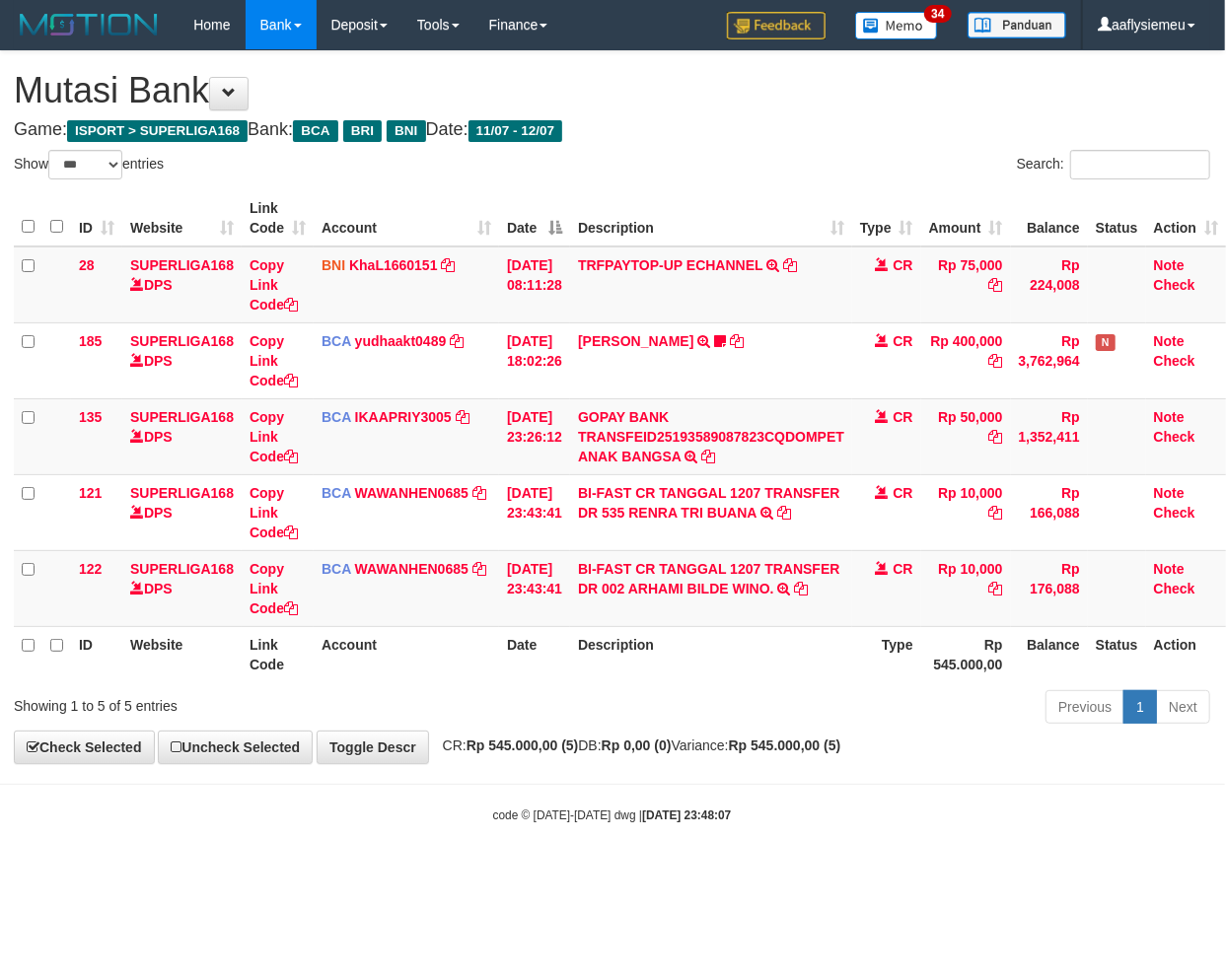 click on "Previous 1 Next" at bounding box center (867, 709) 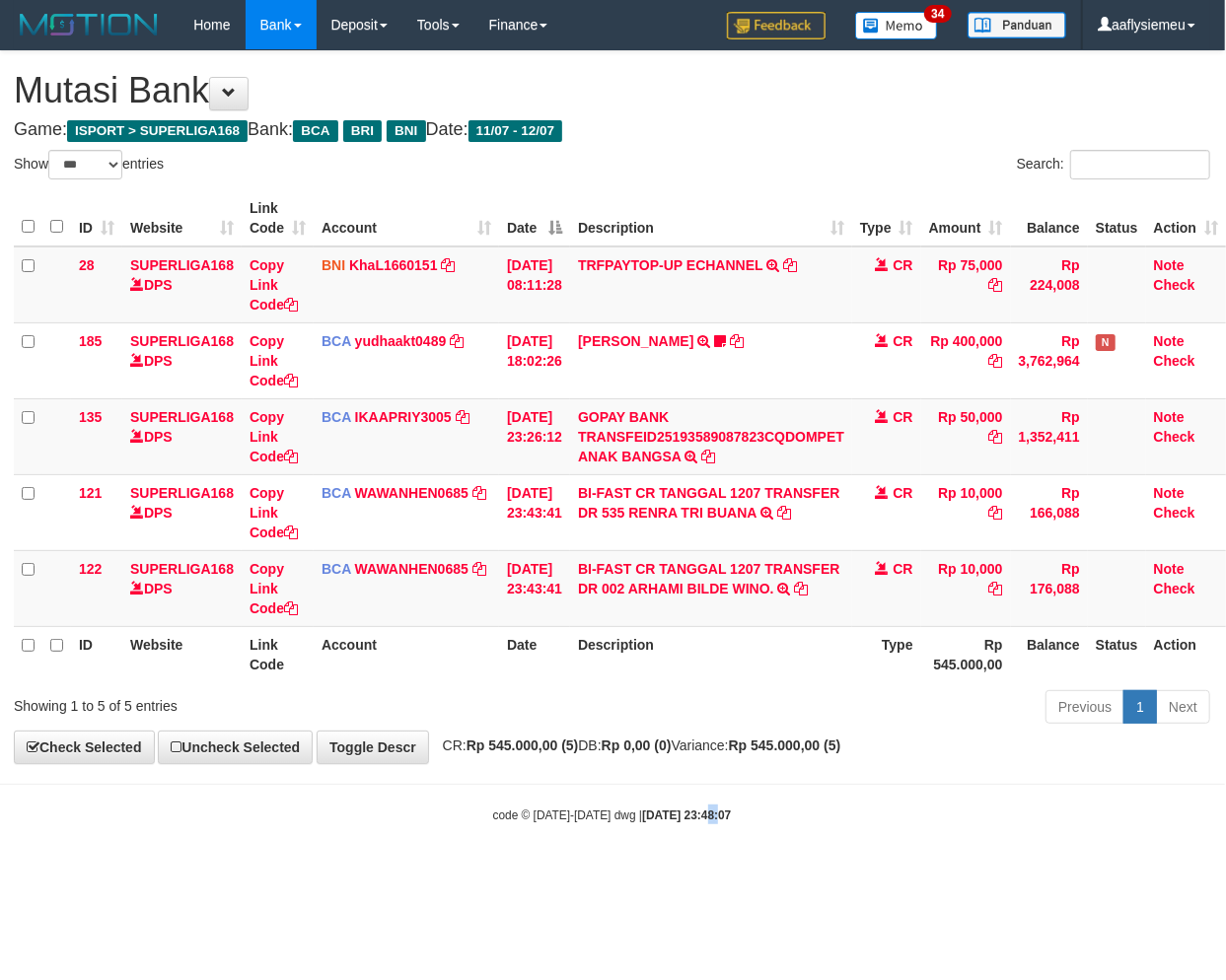 click on "Toggle navigation
Home
Bank
Account List
Load
By Website
Group
[ISPORT]													SUPERLIGA168
By Load Group (DPS)" at bounding box center [612, 437] 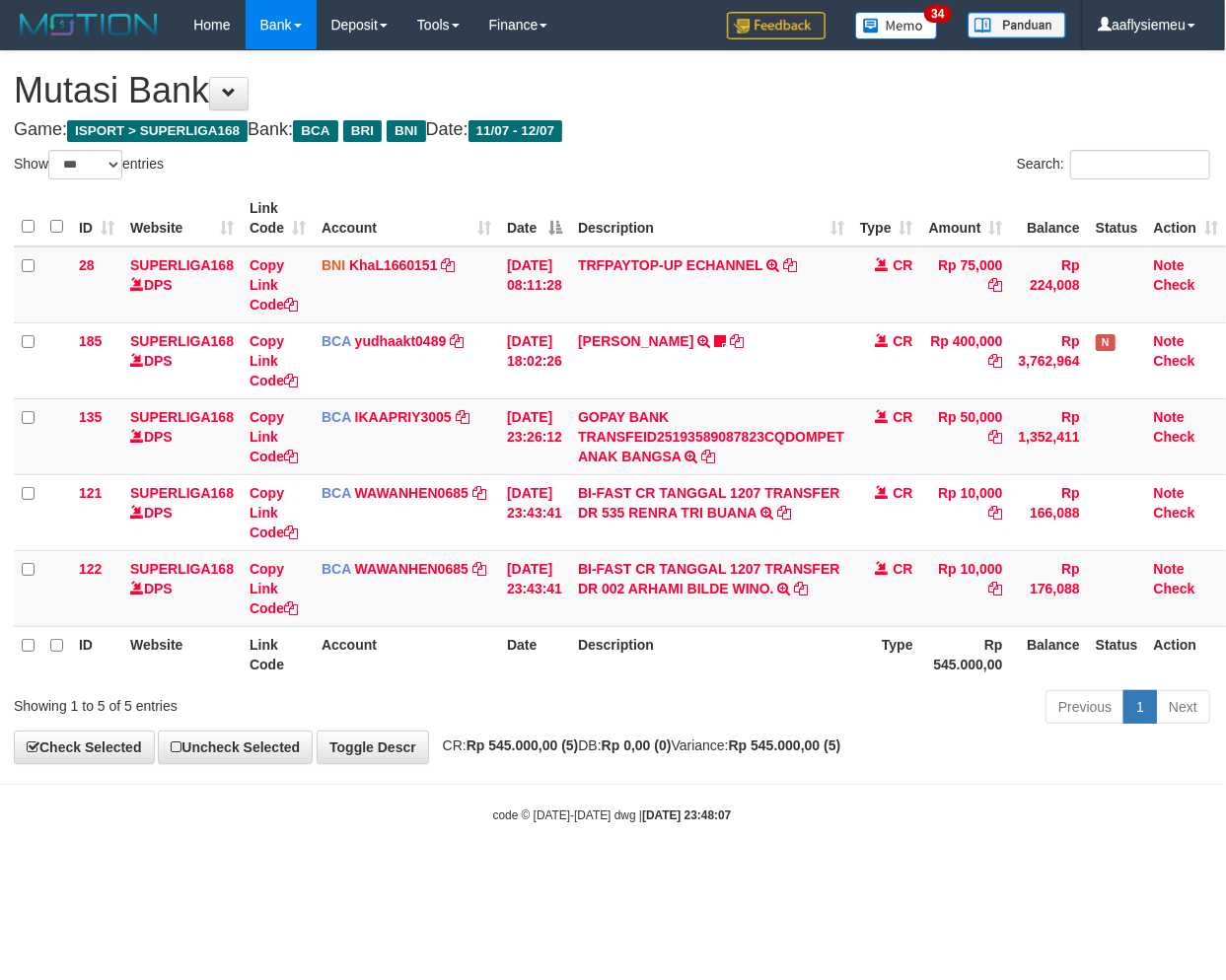 click on "Toggle navigation
Home
Bank
Account List
Load
By Website
Group
[ISPORT]													SUPERLIGA168
By Load Group (DPS)" at bounding box center [612, 437] 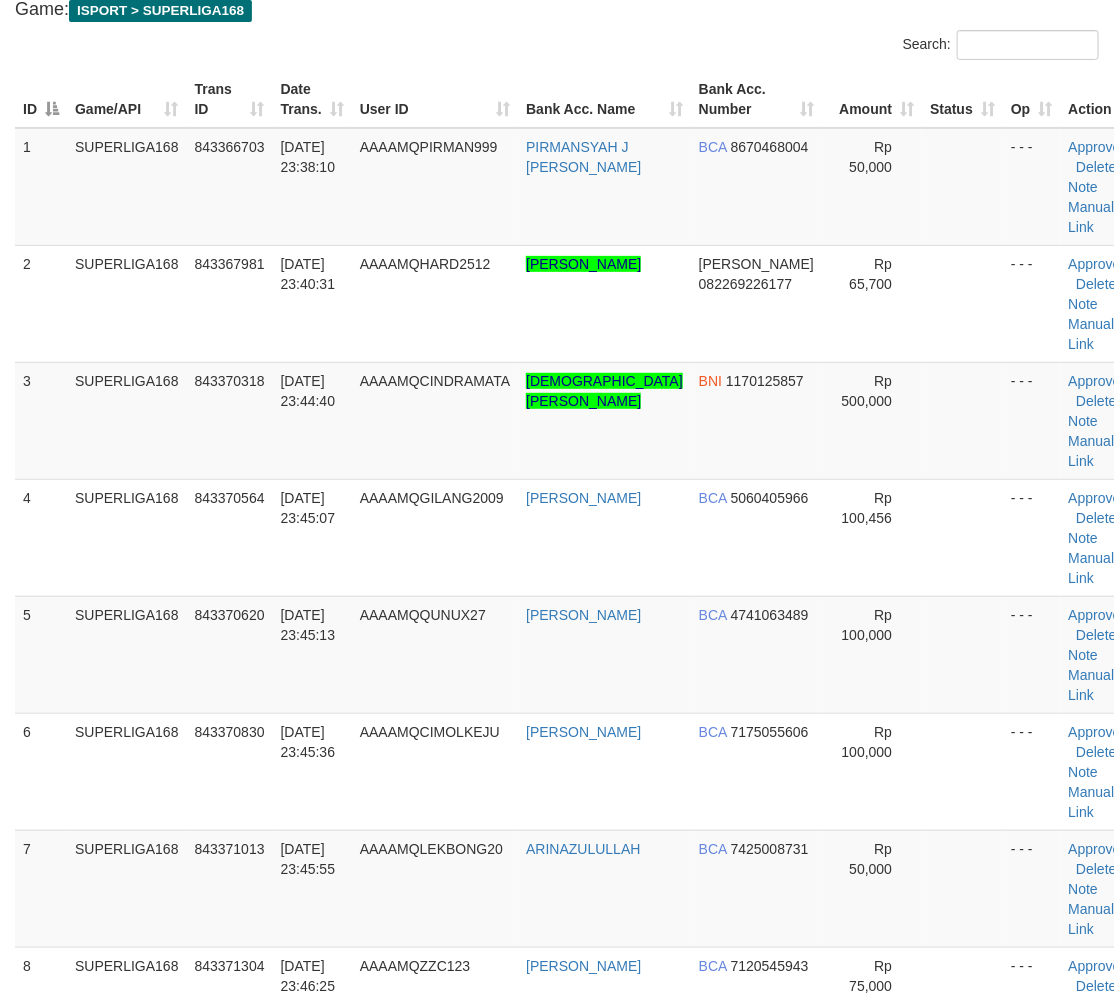 scroll, scrollTop: 555, scrollLeft: 0, axis: vertical 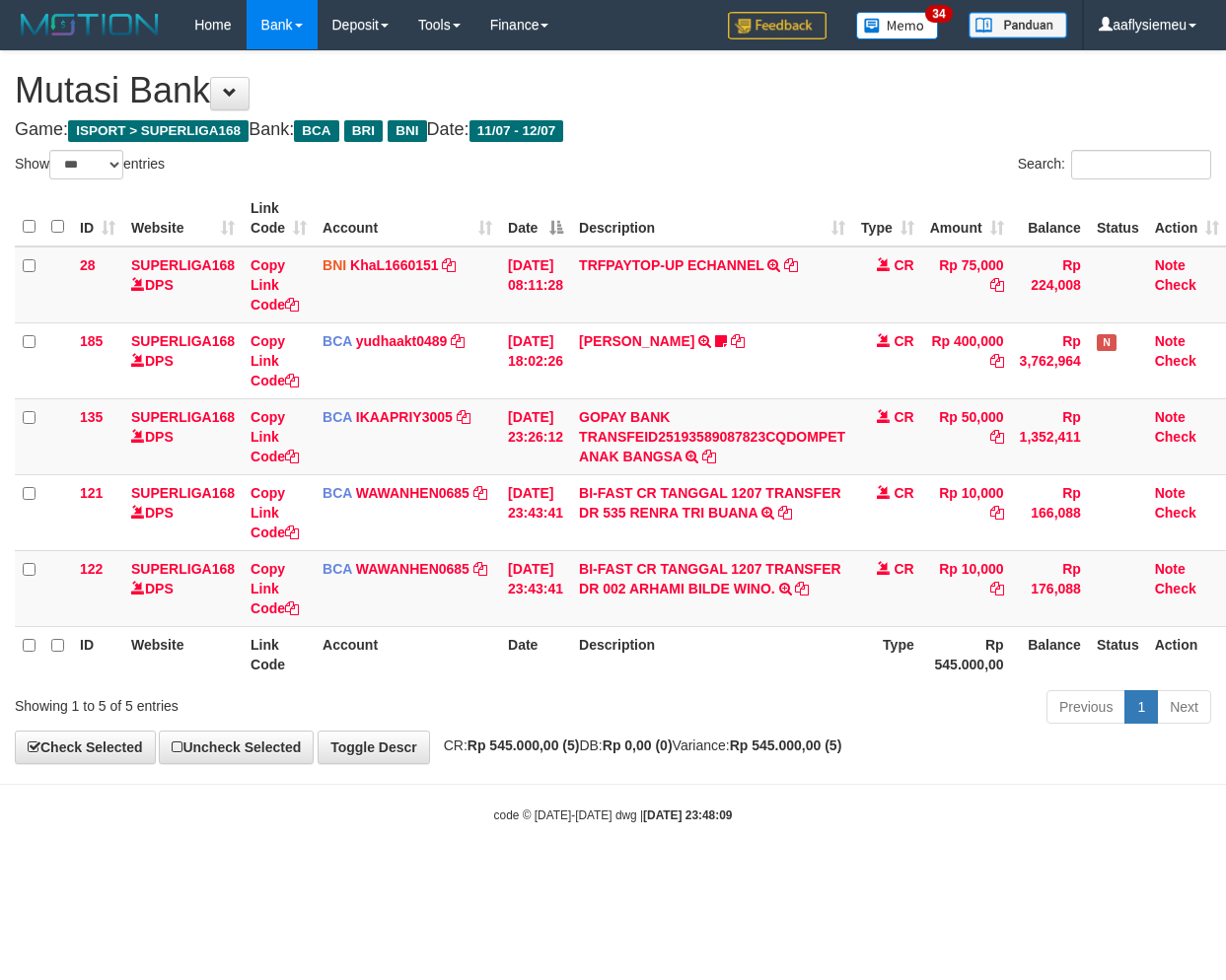 select on "***" 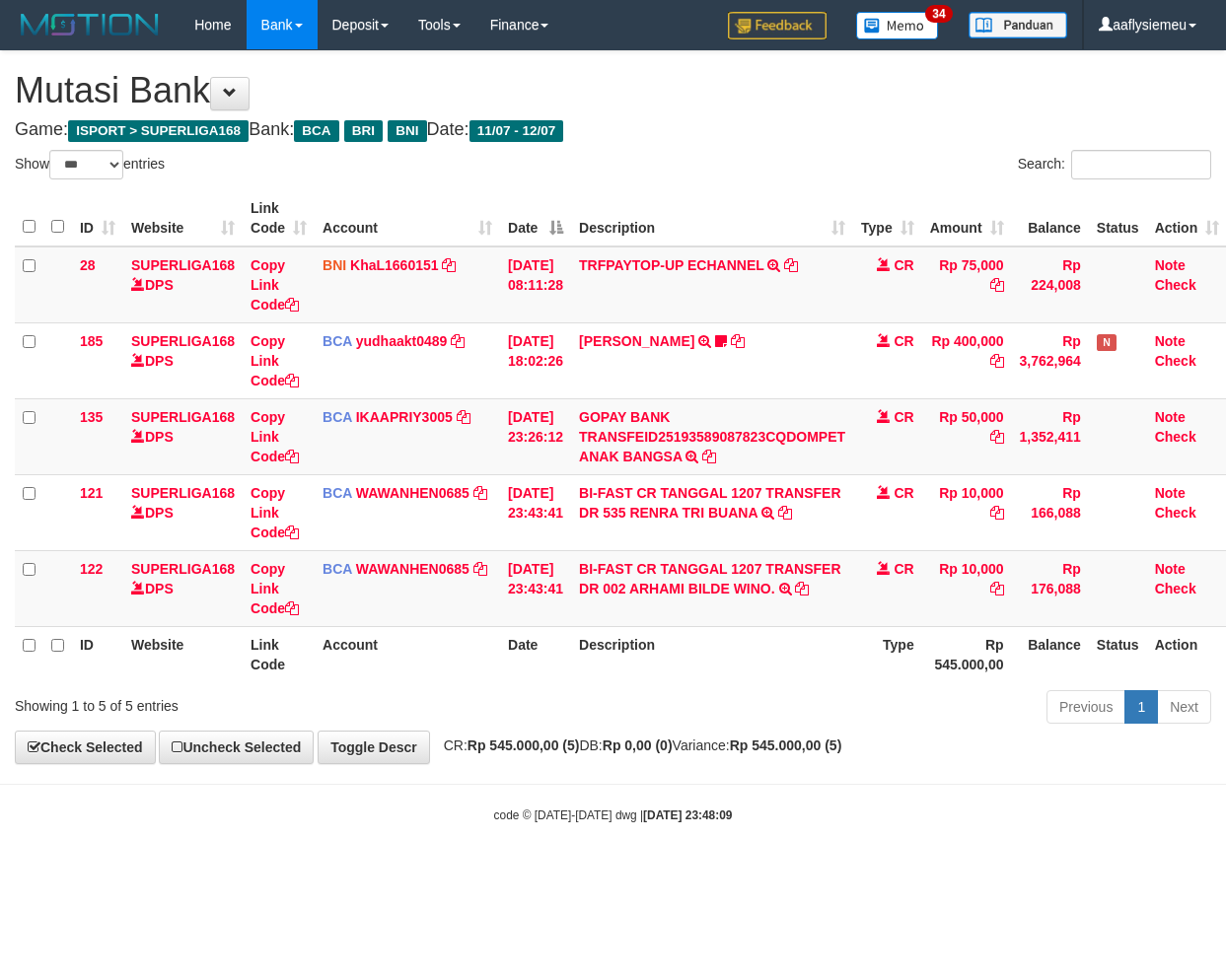 scroll, scrollTop: 0, scrollLeft: 14, axis: horizontal 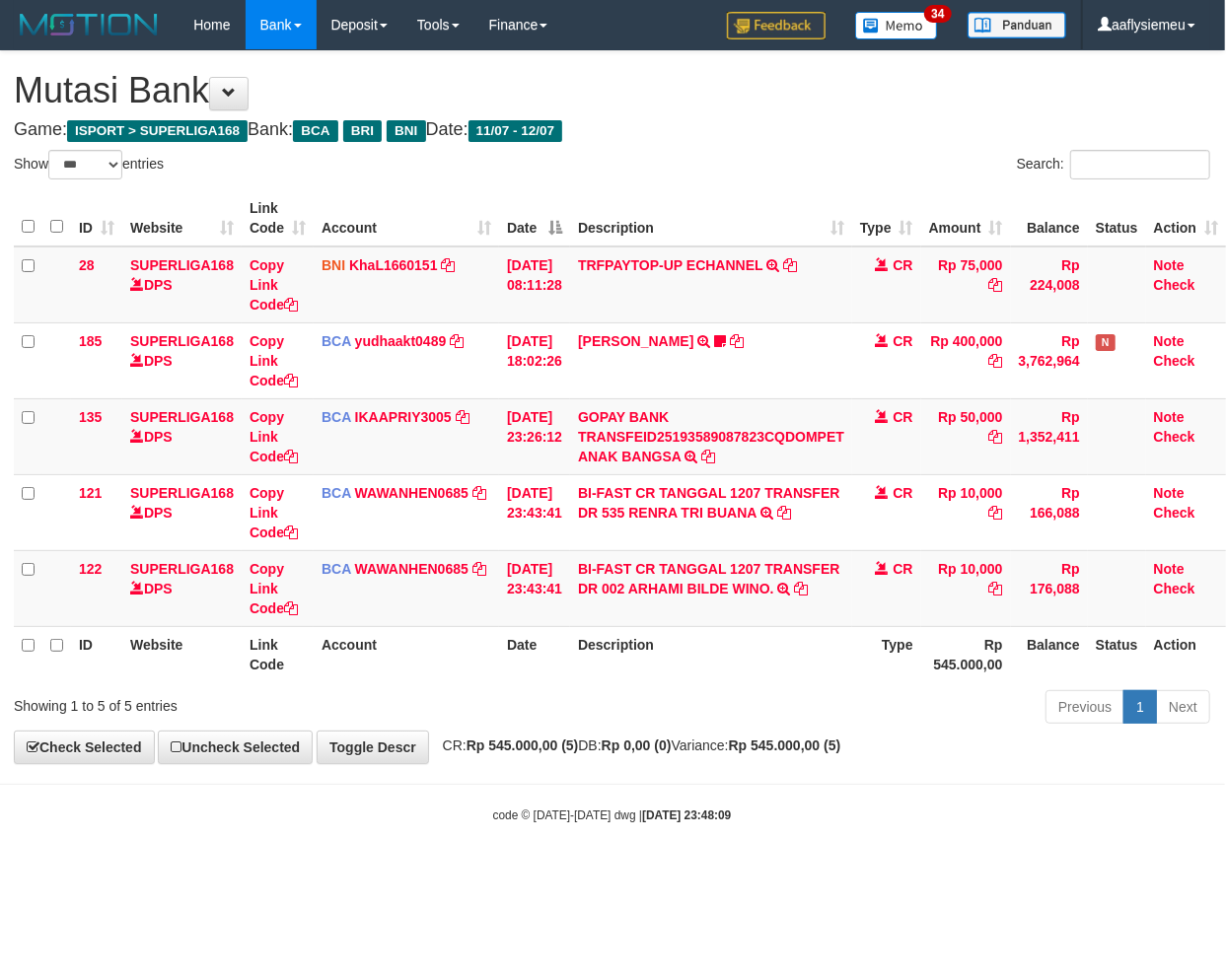 click on "Toggle navigation
Home
Bank
Account List
Load
By Website
Group
[ISPORT]													SUPERLIGA168
By Load Group (DPS)" at bounding box center (612, 437) 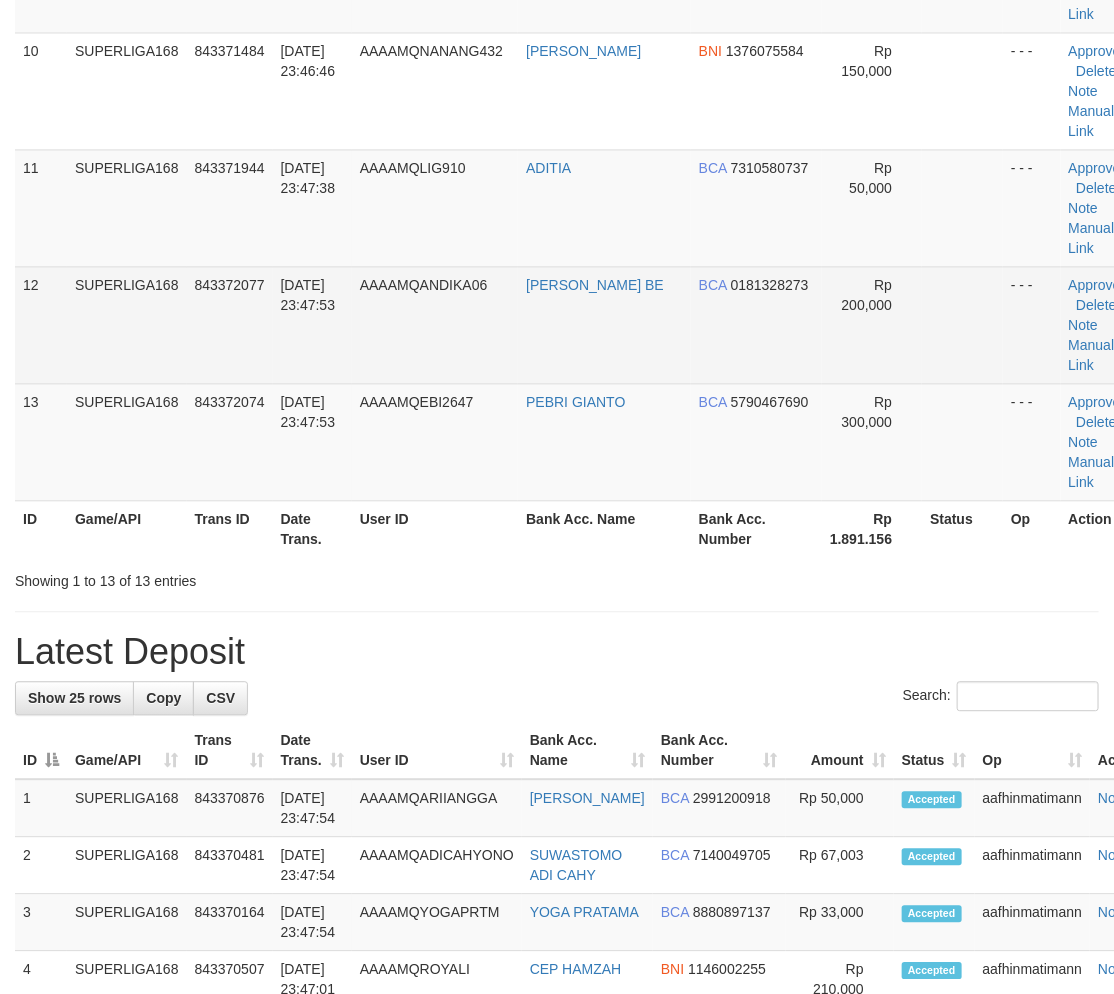 scroll, scrollTop: 1113, scrollLeft: 0, axis: vertical 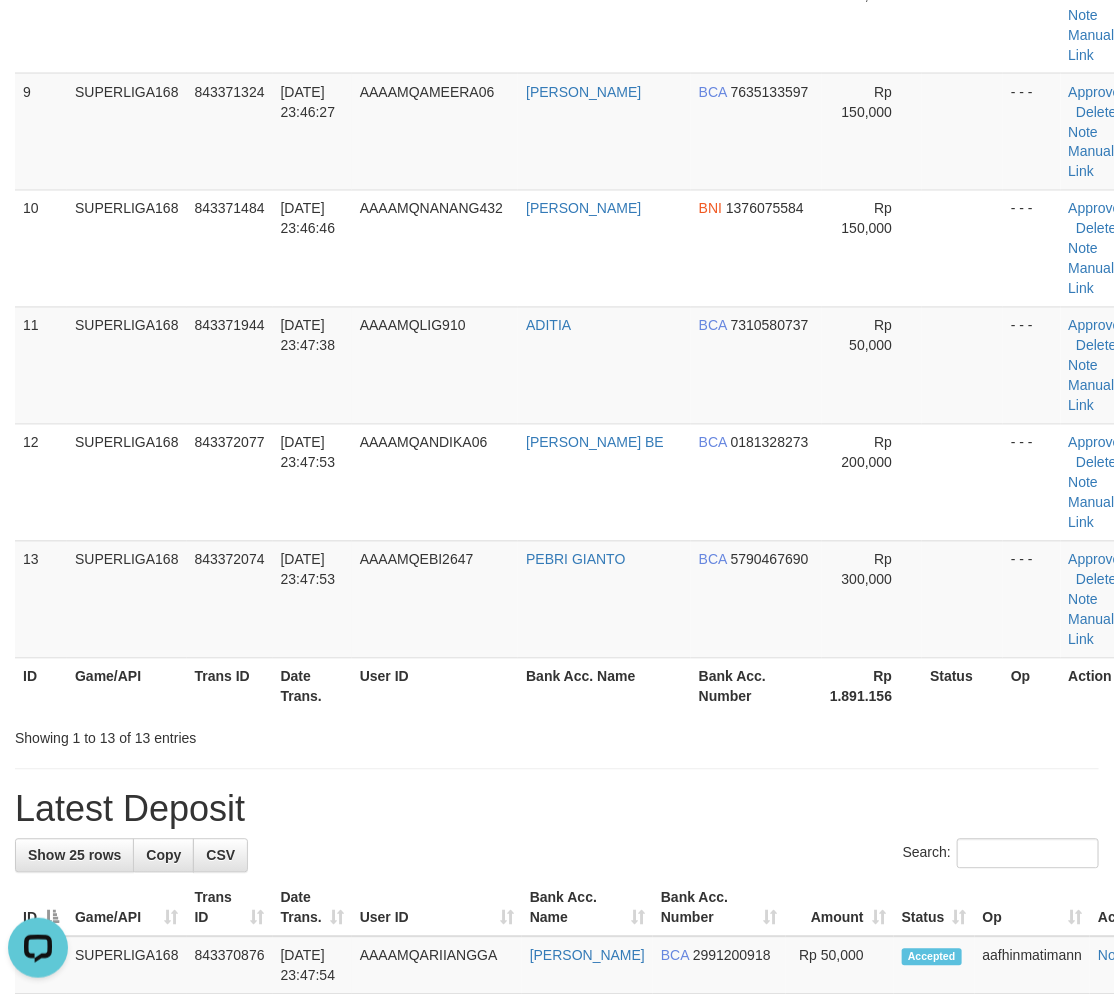 drag, startPoint x: 298, startPoint y: 512, endPoint x: 5, endPoint y: 651, distance: 324.29926 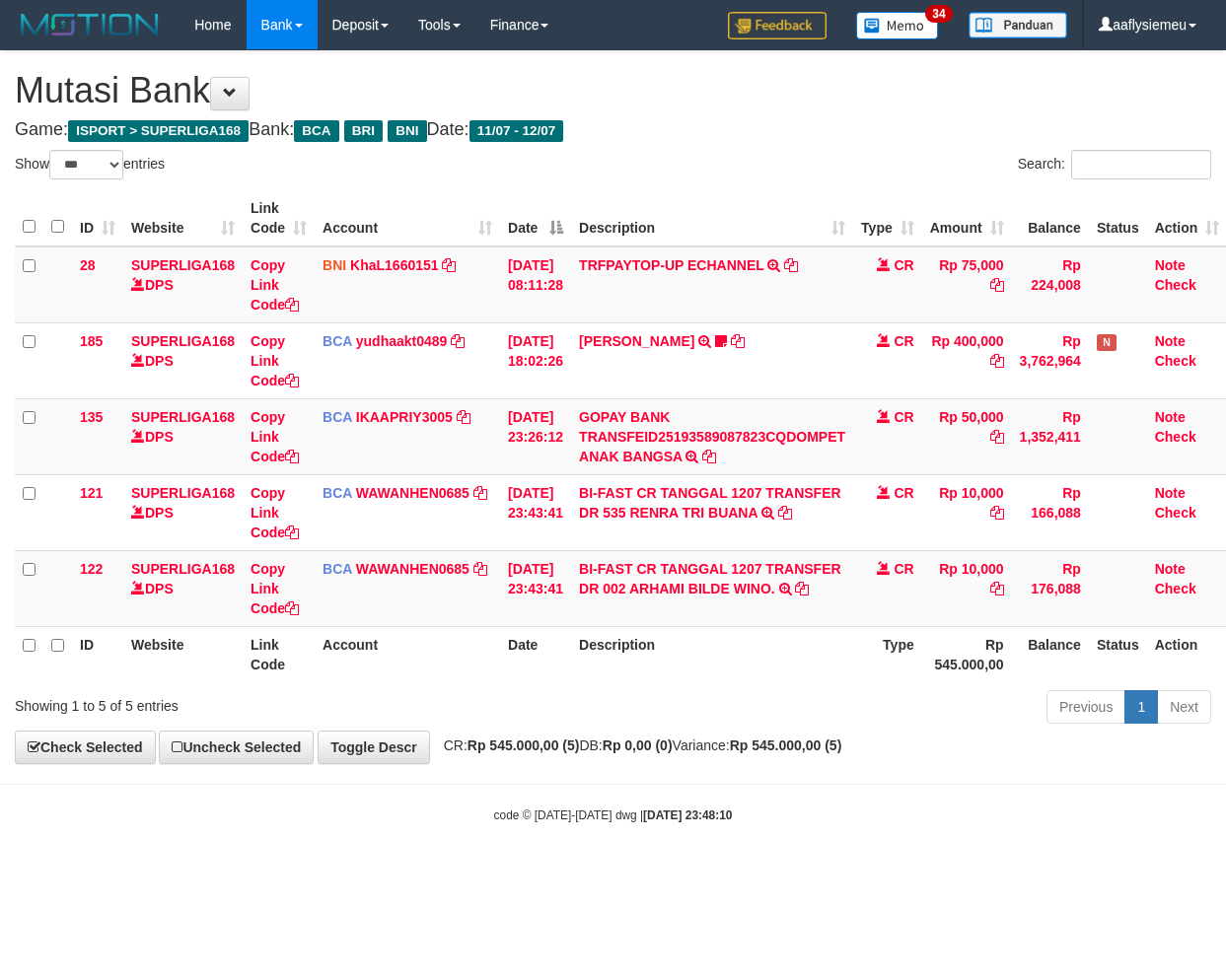 select on "***" 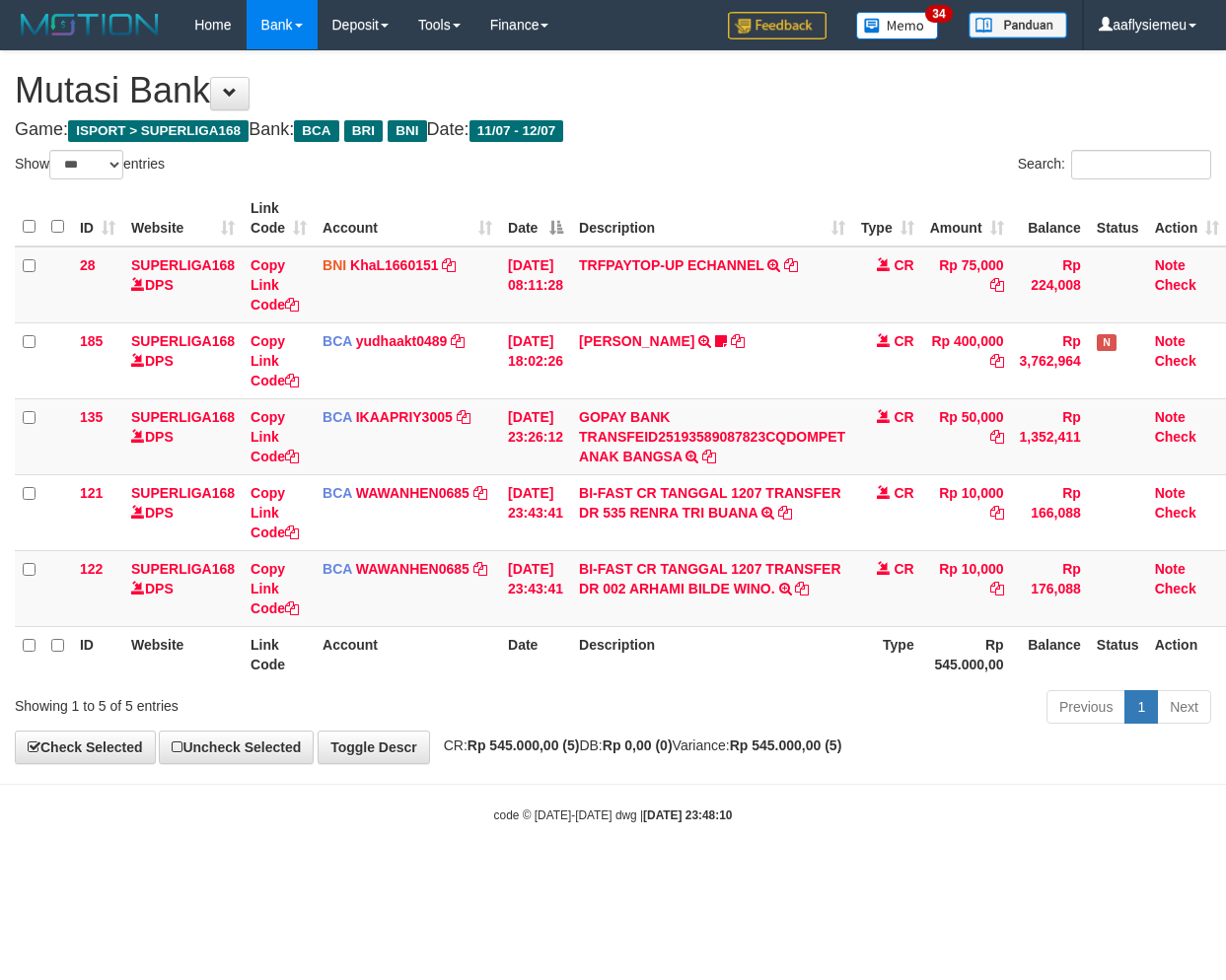 scroll, scrollTop: 0, scrollLeft: 14, axis: horizontal 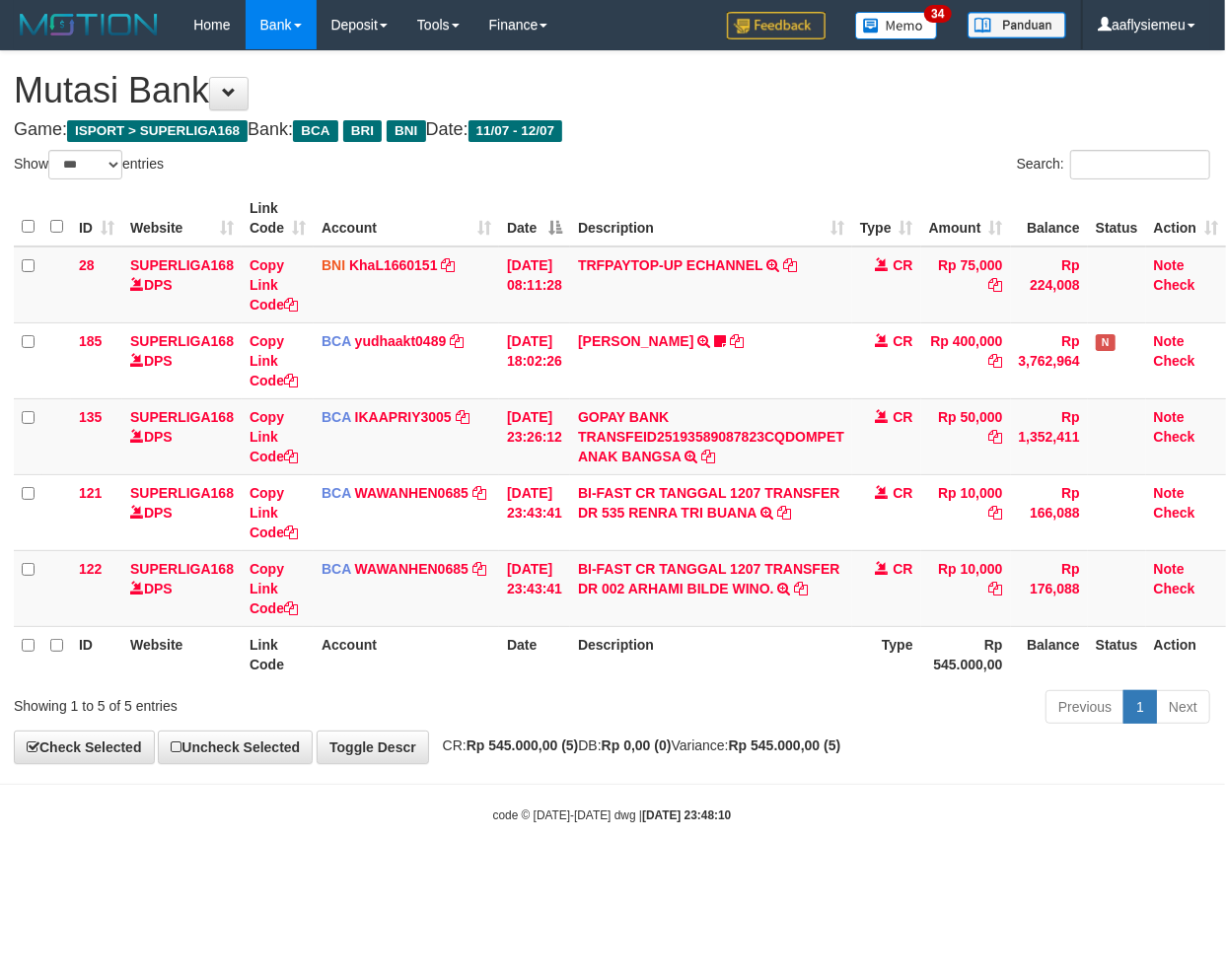 click on "Toggle navigation
Home
Bank
Account List
Load
By Website
Group
[ISPORT]													SUPERLIGA168
By Load Group (DPS)
34" at bounding box center (612, 437) 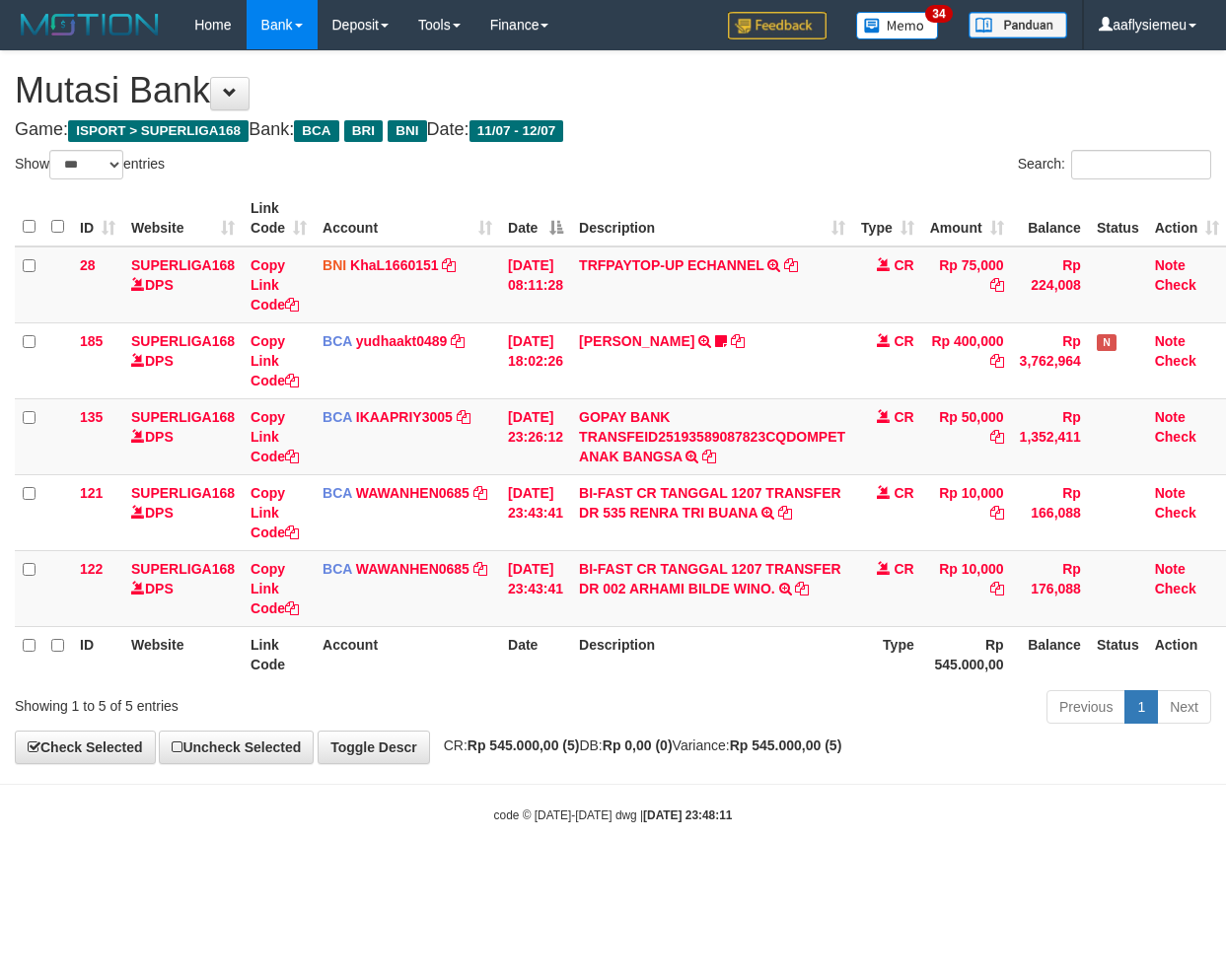 select on "***" 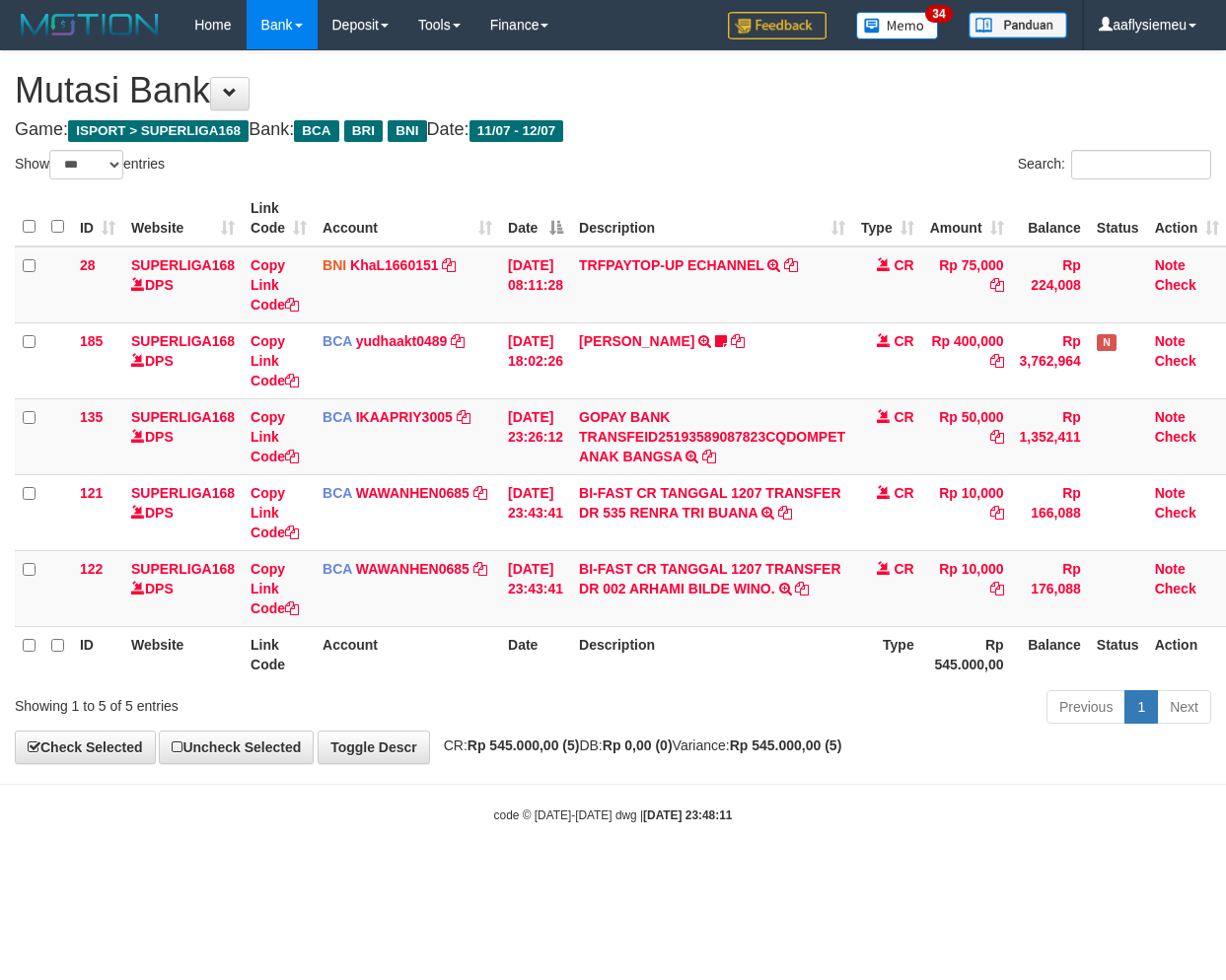 scroll, scrollTop: 0, scrollLeft: 14, axis: horizontal 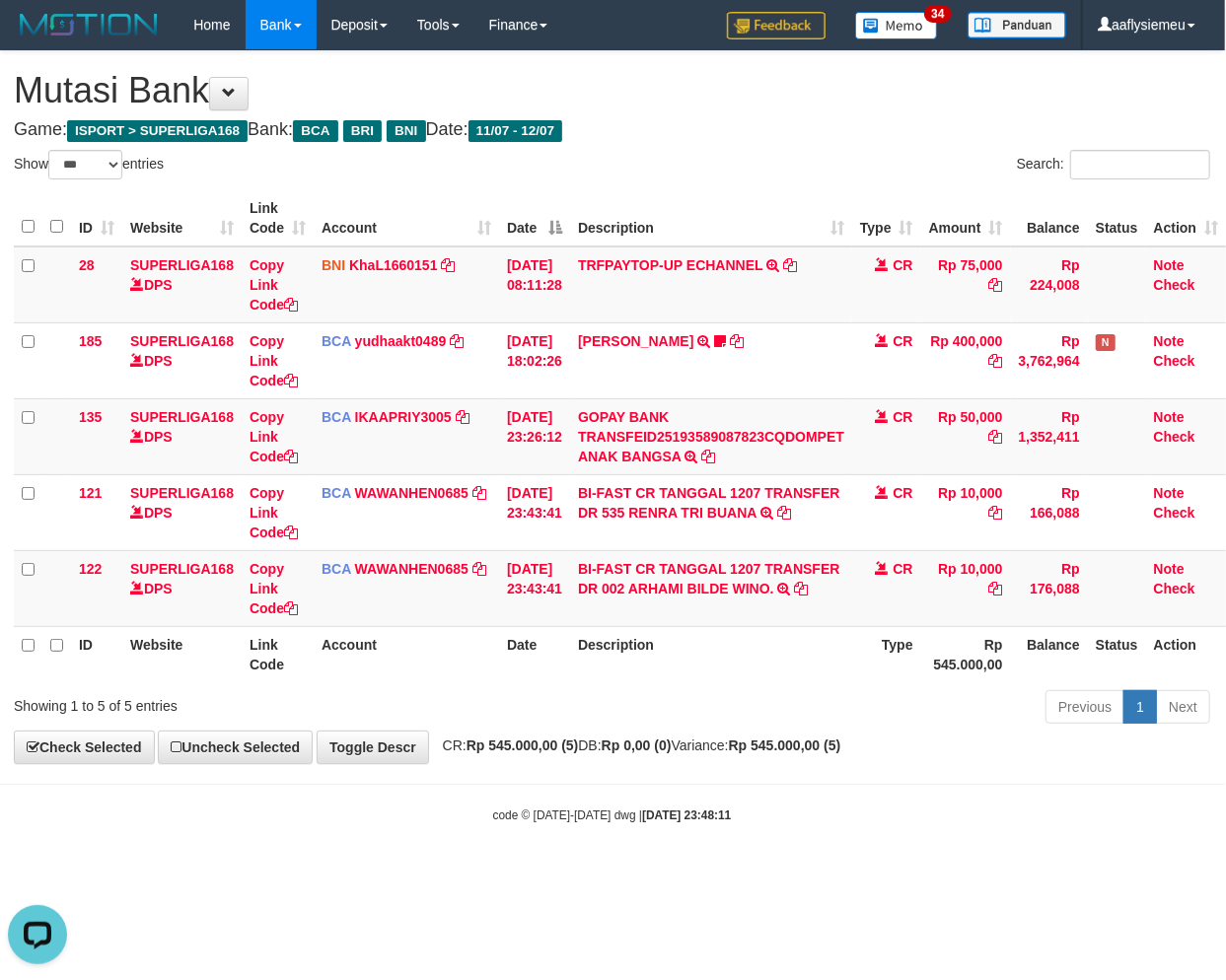 drag, startPoint x: 824, startPoint y: 800, endPoint x: 874, endPoint y: 783, distance: 52.81098 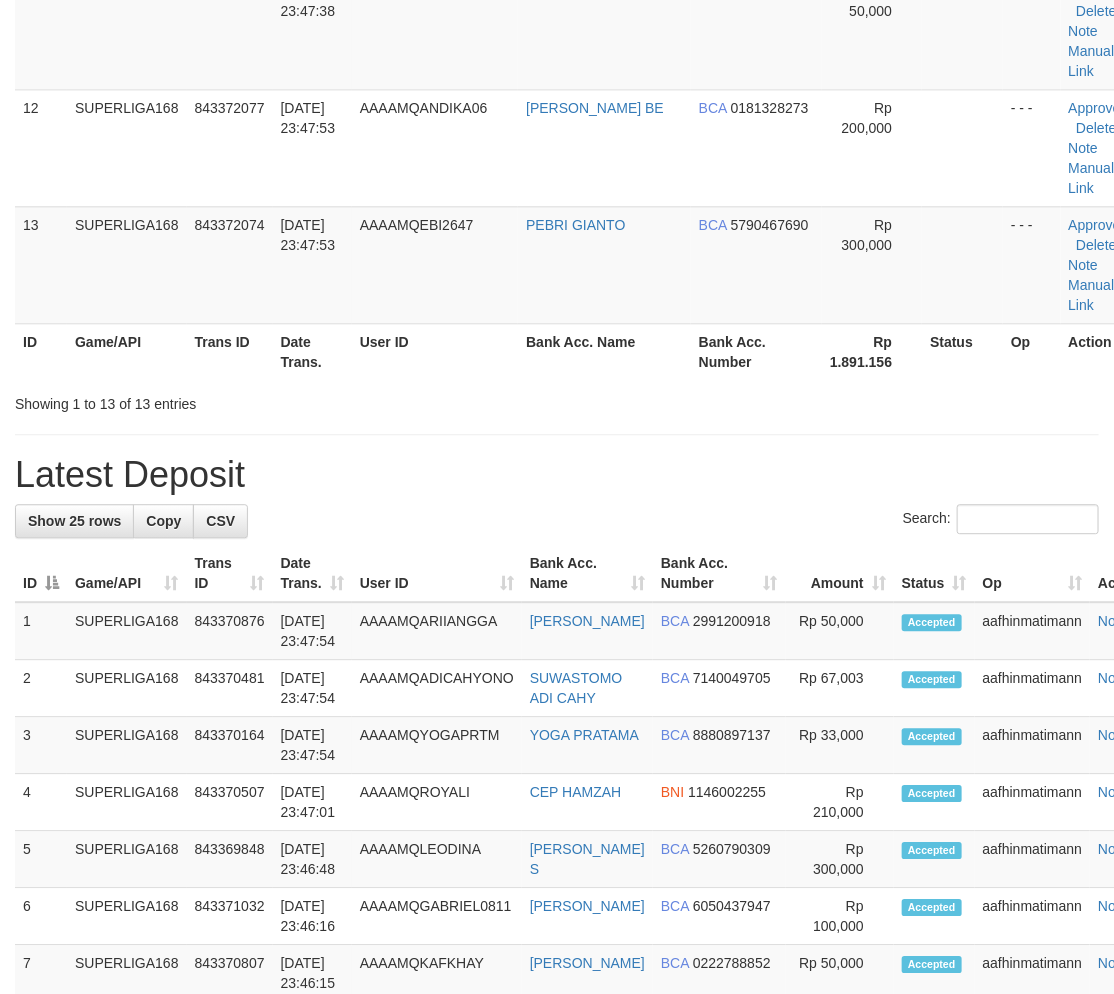 click on "**********" at bounding box center (557, 382) 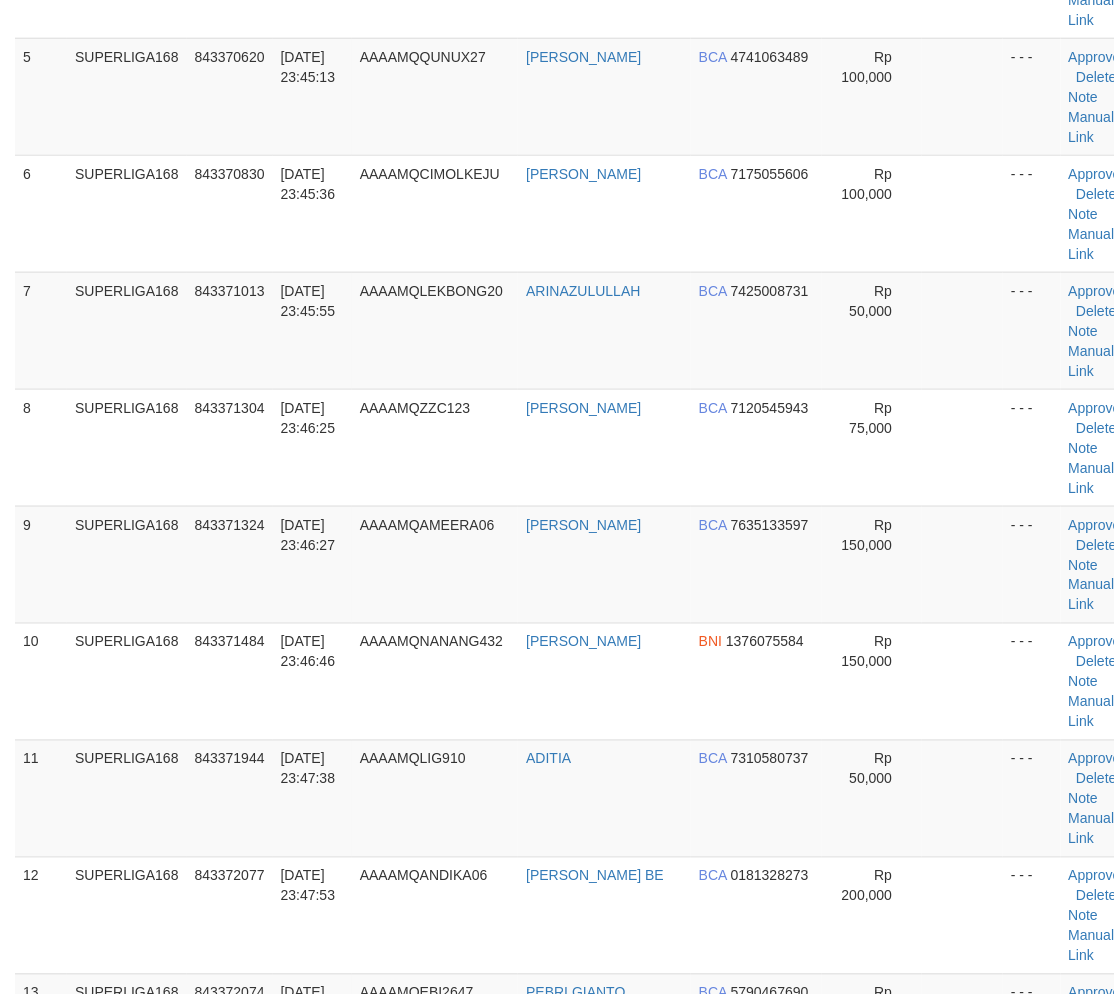scroll, scrollTop: 668, scrollLeft: 0, axis: vertical 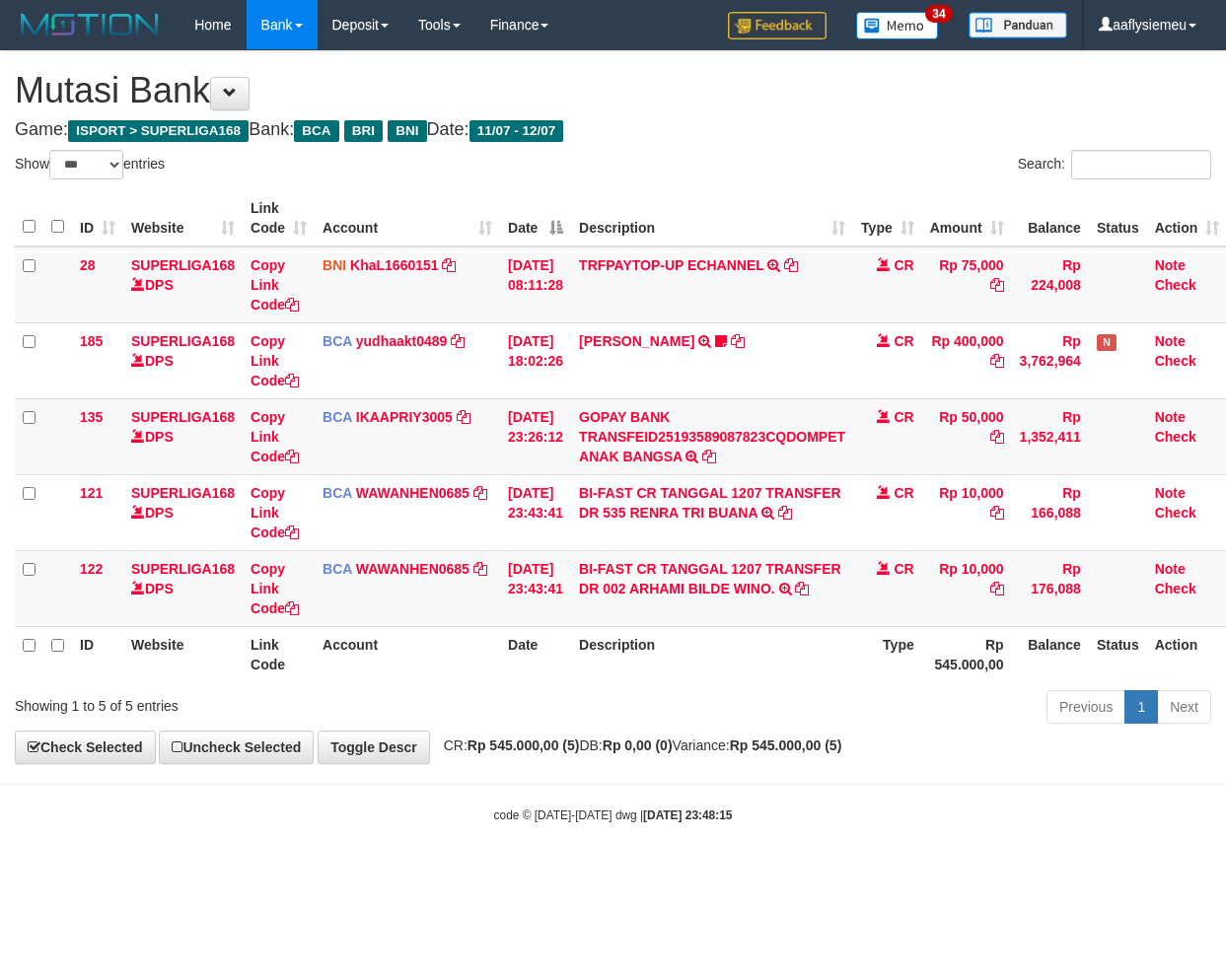 select on "***" 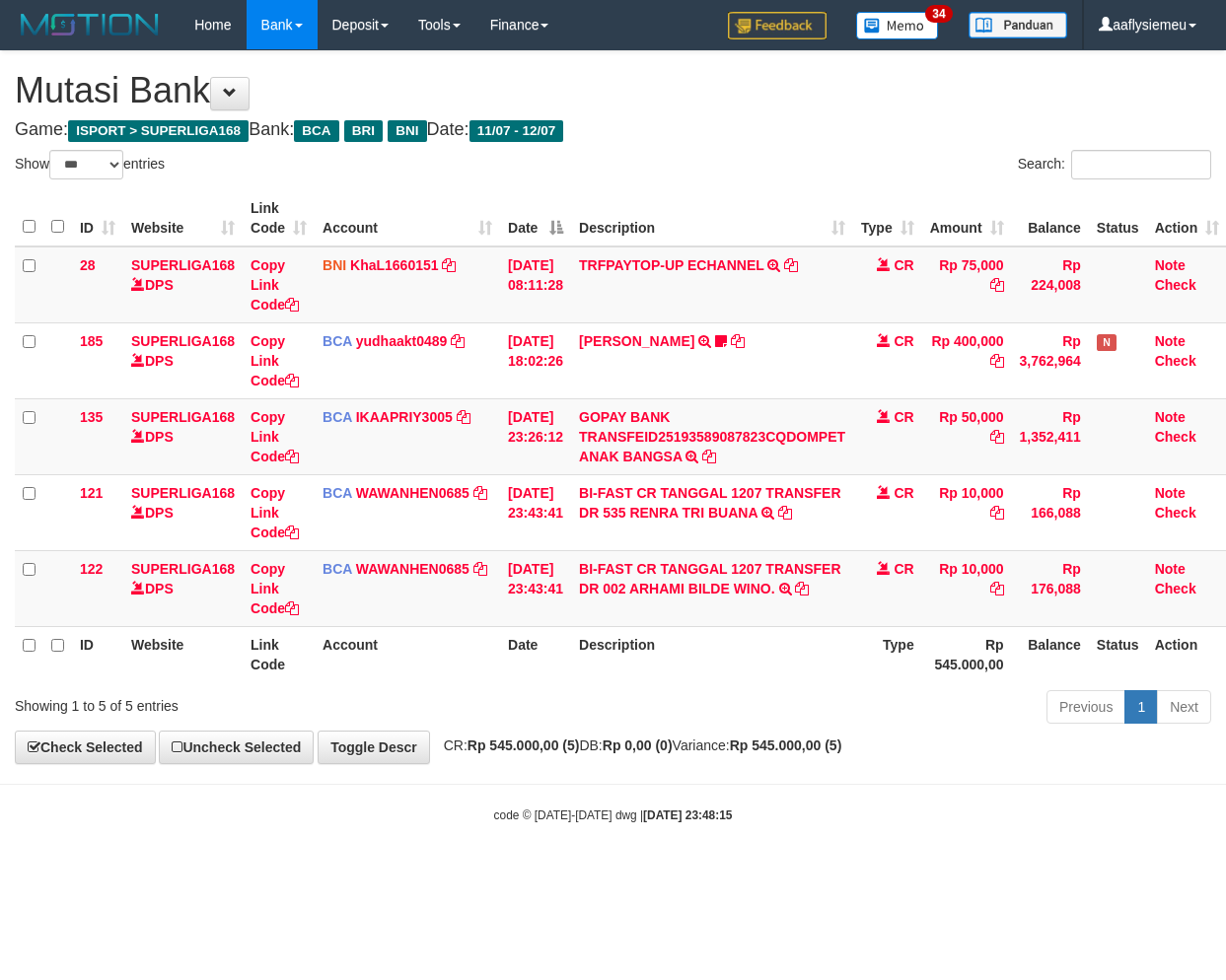 scroll, scrollTop: 0, scrollLeft: 14, axis: horizontal 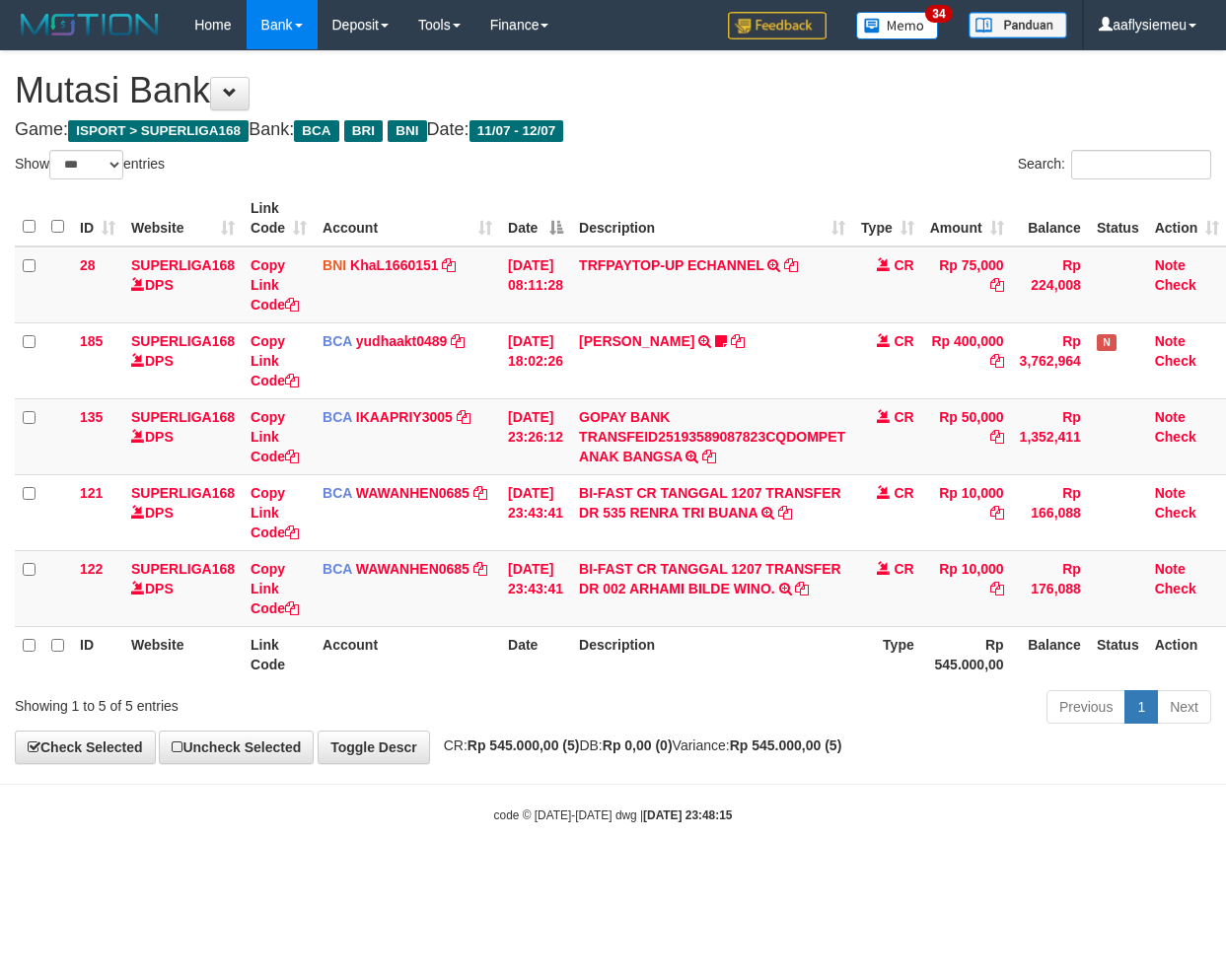 select on "***" 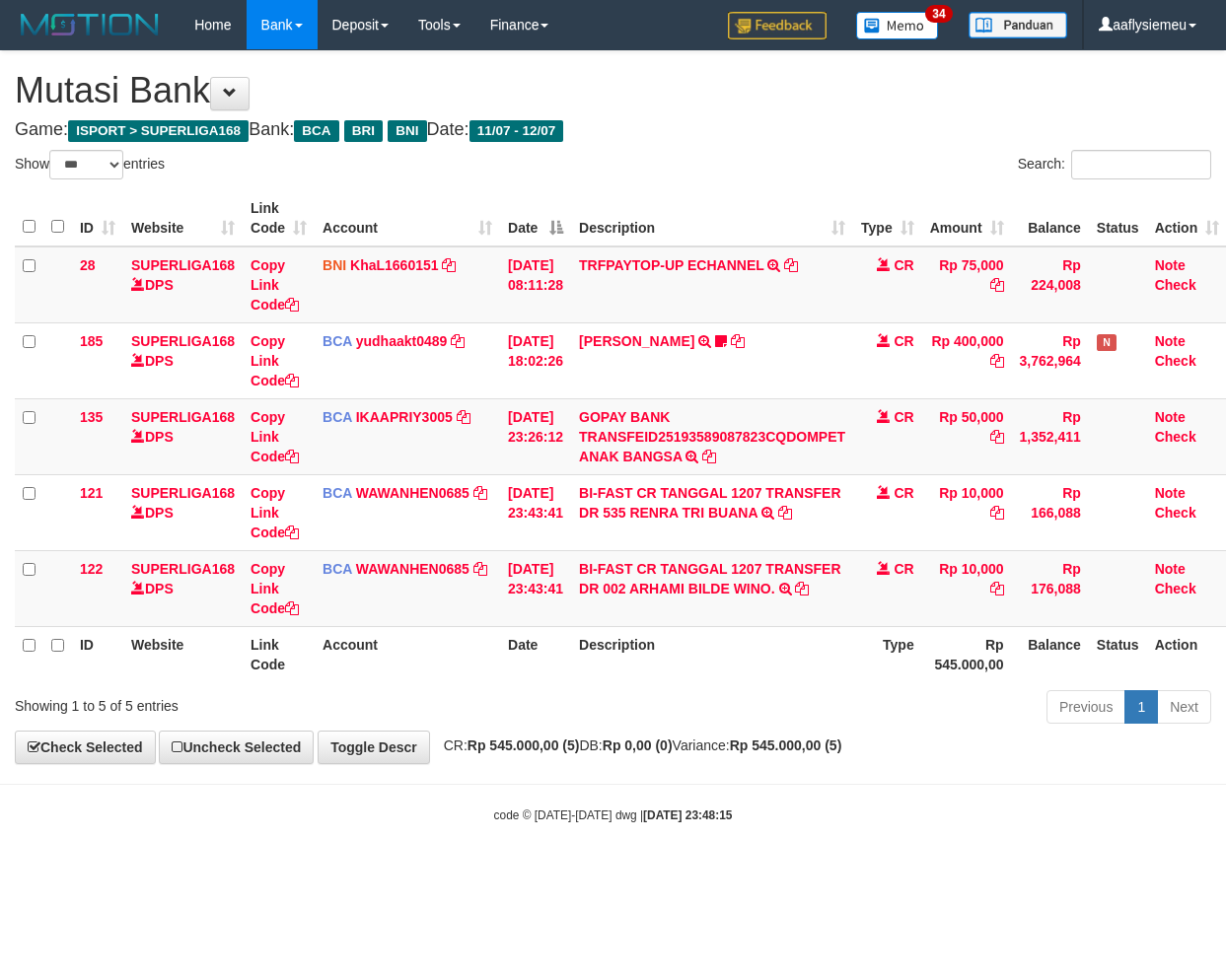 scroll, scrollTop: 0, scrollLeft: 14, axis: horizontal 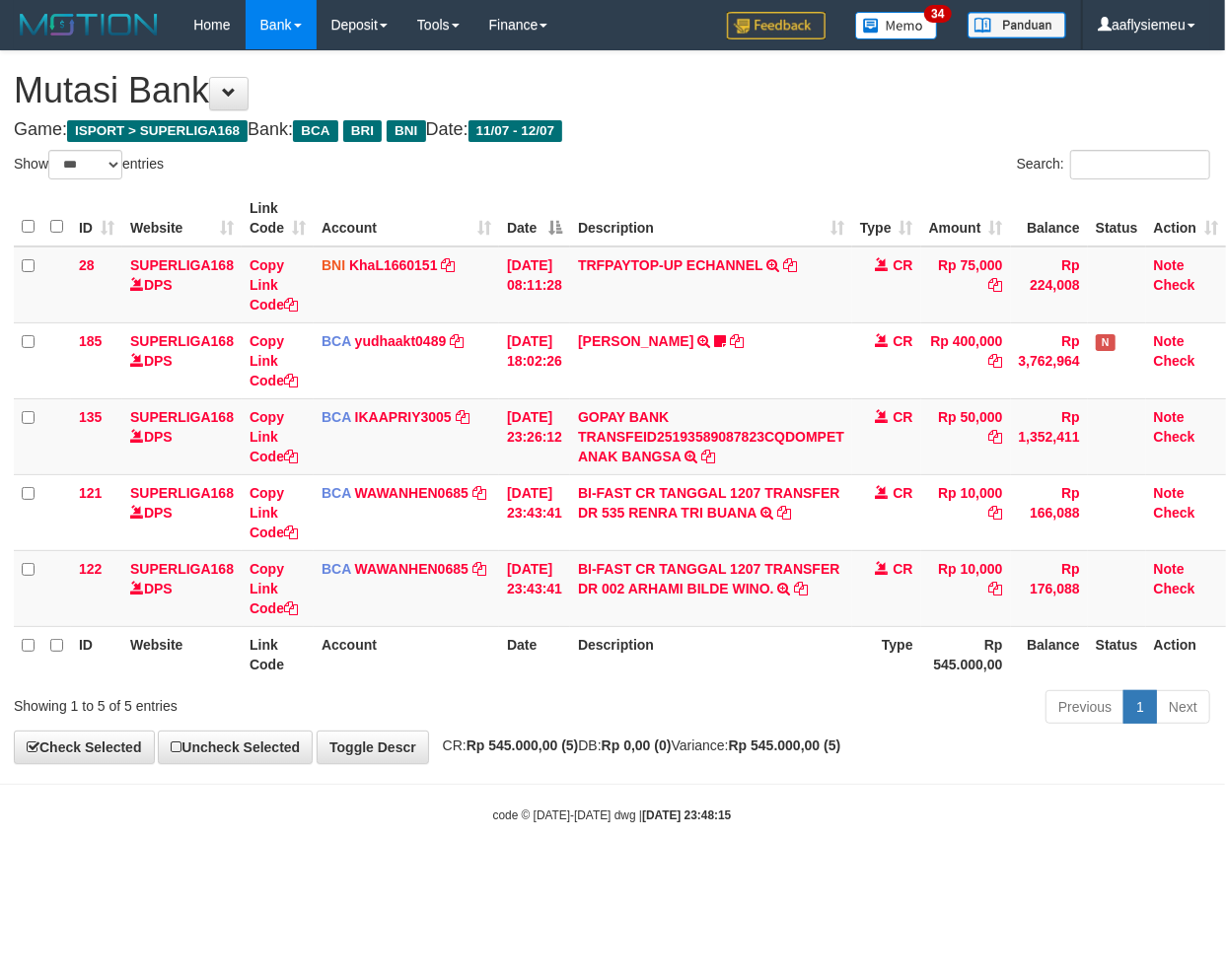 click on "Toggle navigation
Home
Bank
Account List
Load
By Website
Group
[ISPORT]													SUPERLIGA168
By Load Group (DPS)
34" at bounding box center [612, 437] 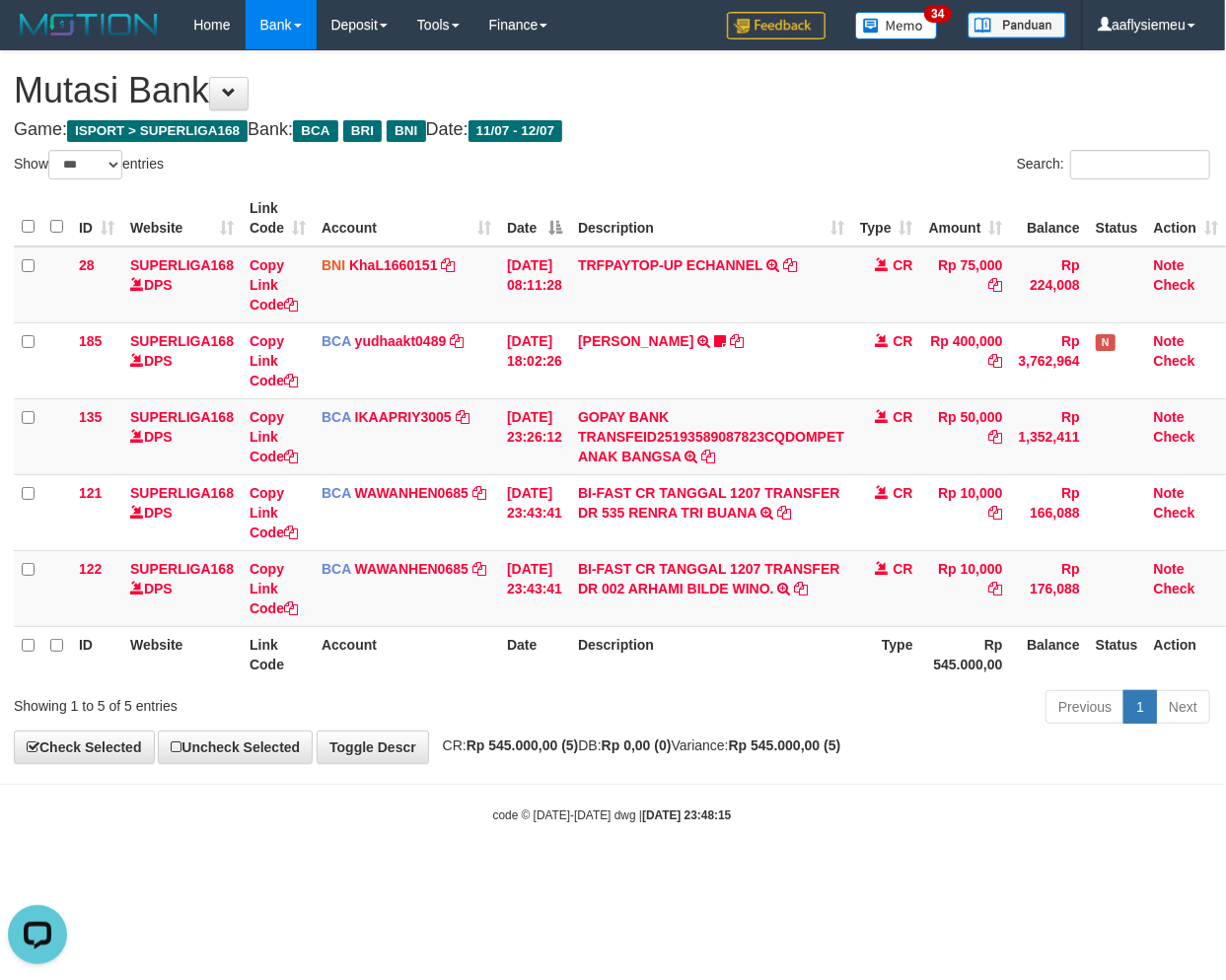 scroll, scrollTop: 0, scrollLeft: 0, axis: both 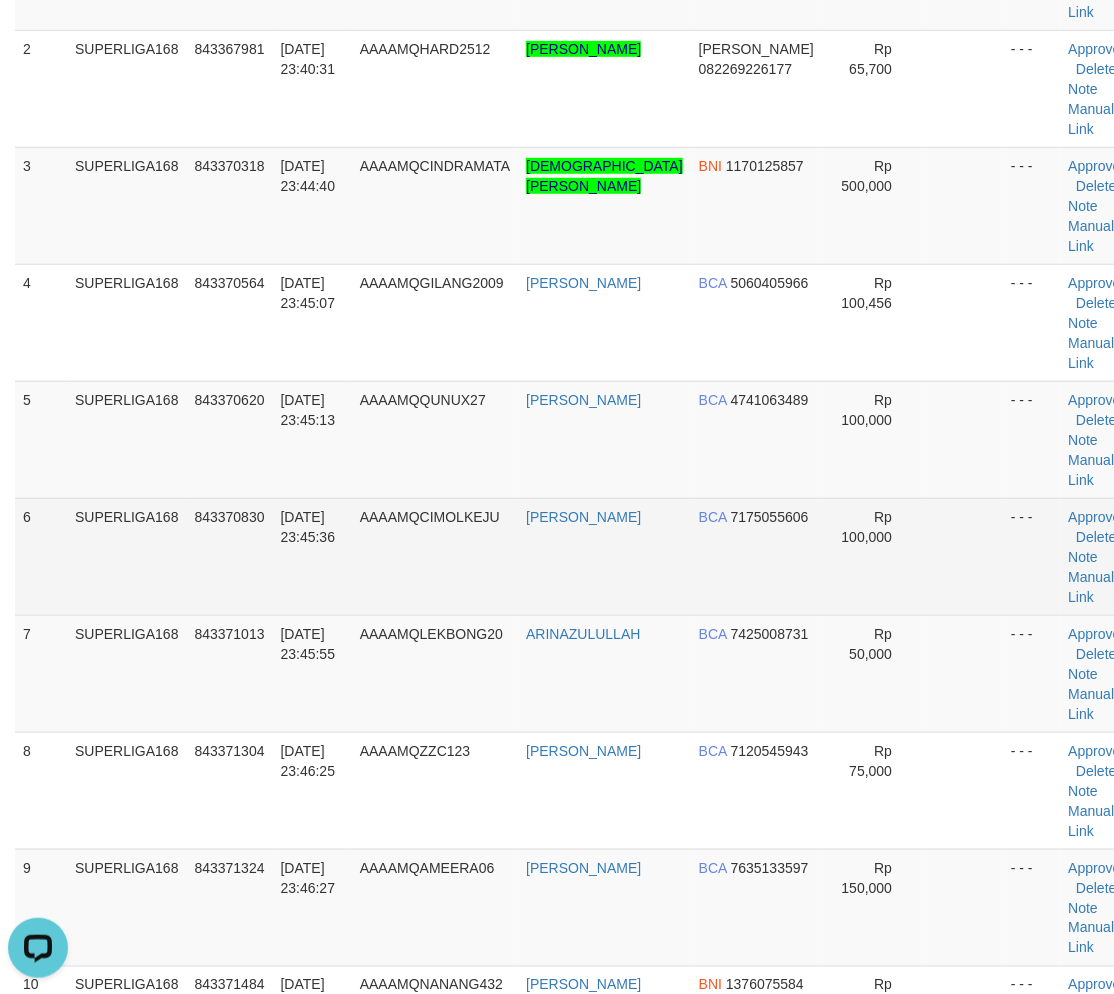 drag, startPoint x: 74, startPoint y: 581, endPoint x: 48, endPoint y: 595, distance: 29.529646 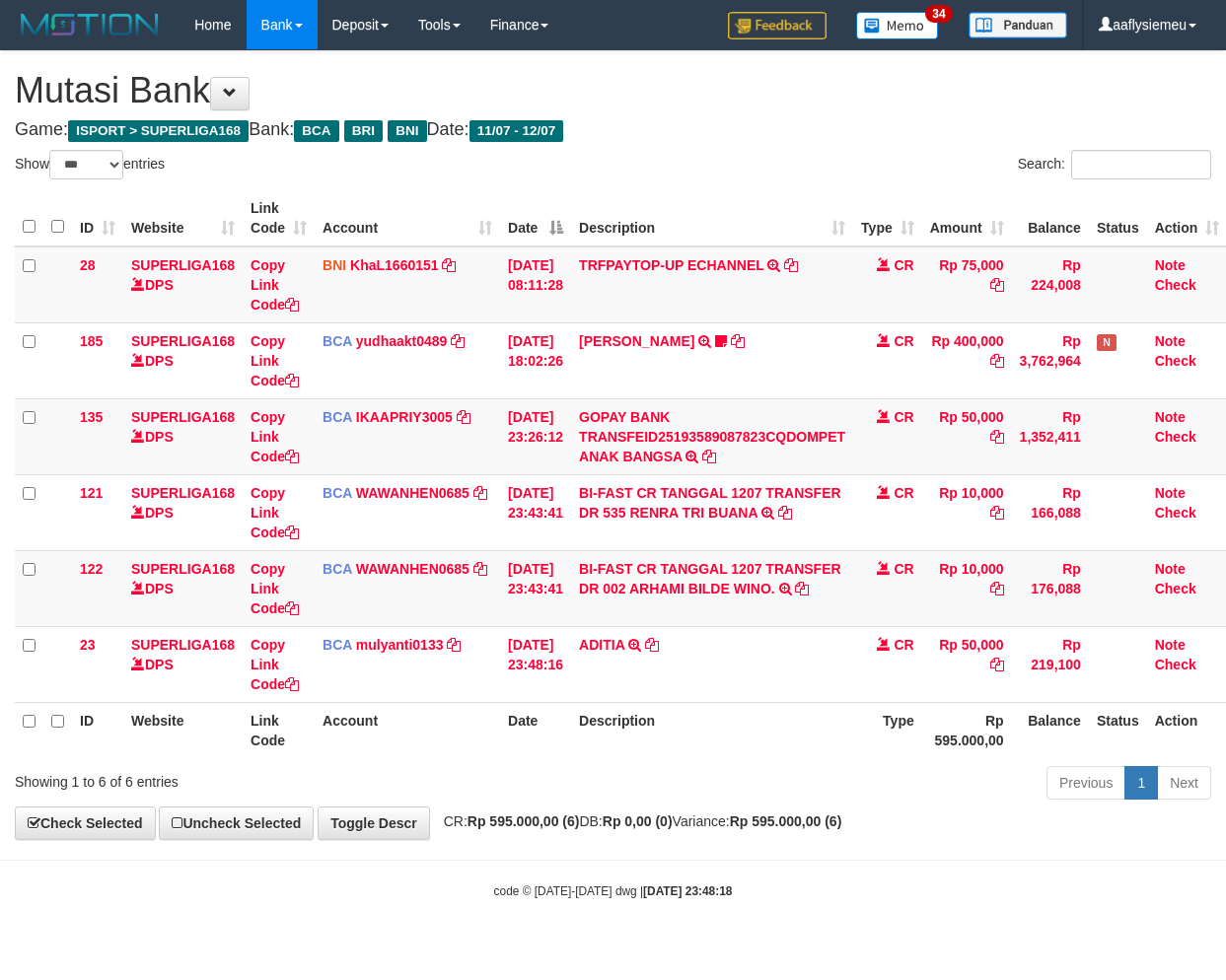 select on "***" 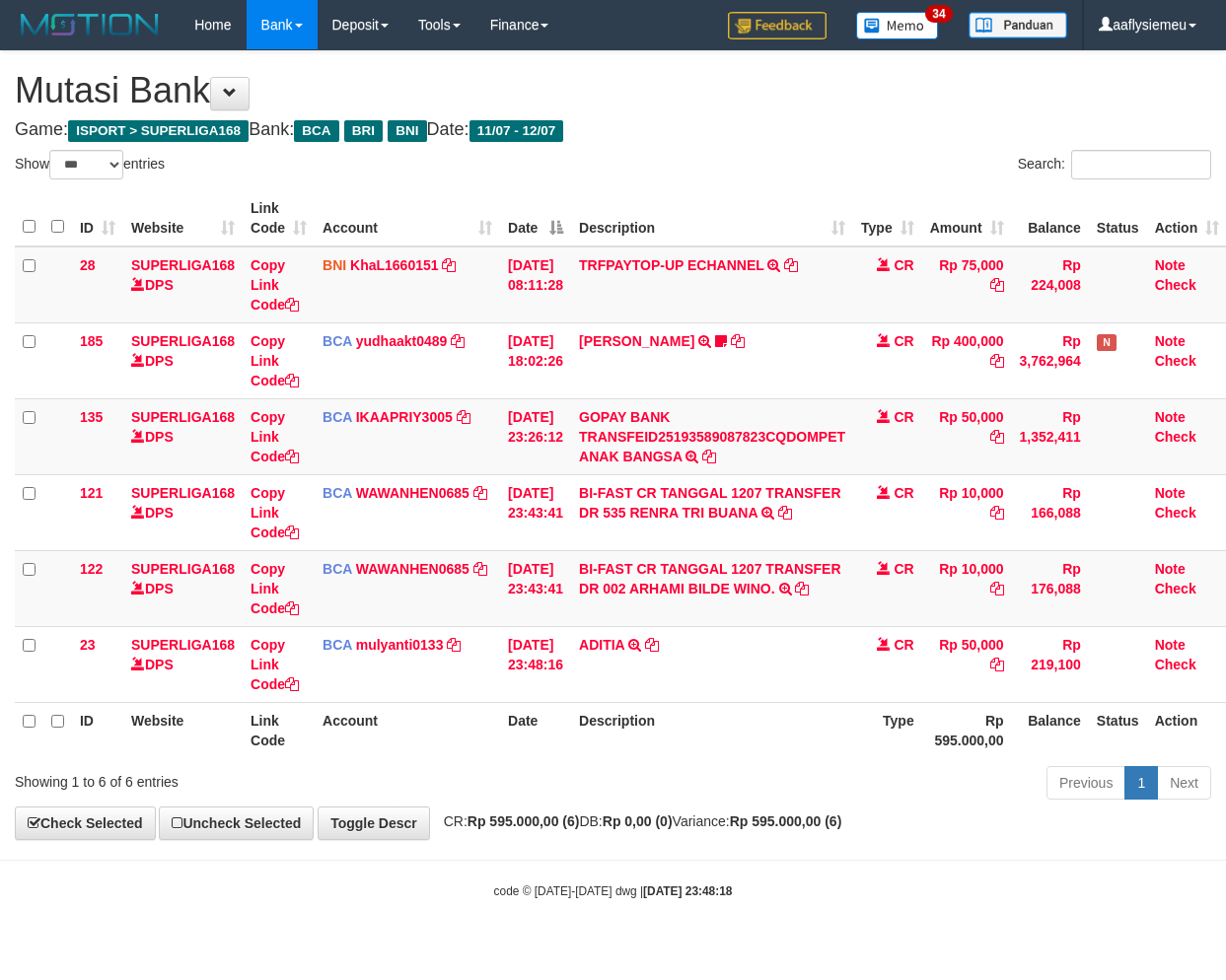 scroll, scrollTop: 0, scrollLeft: 14, axis: horizontal 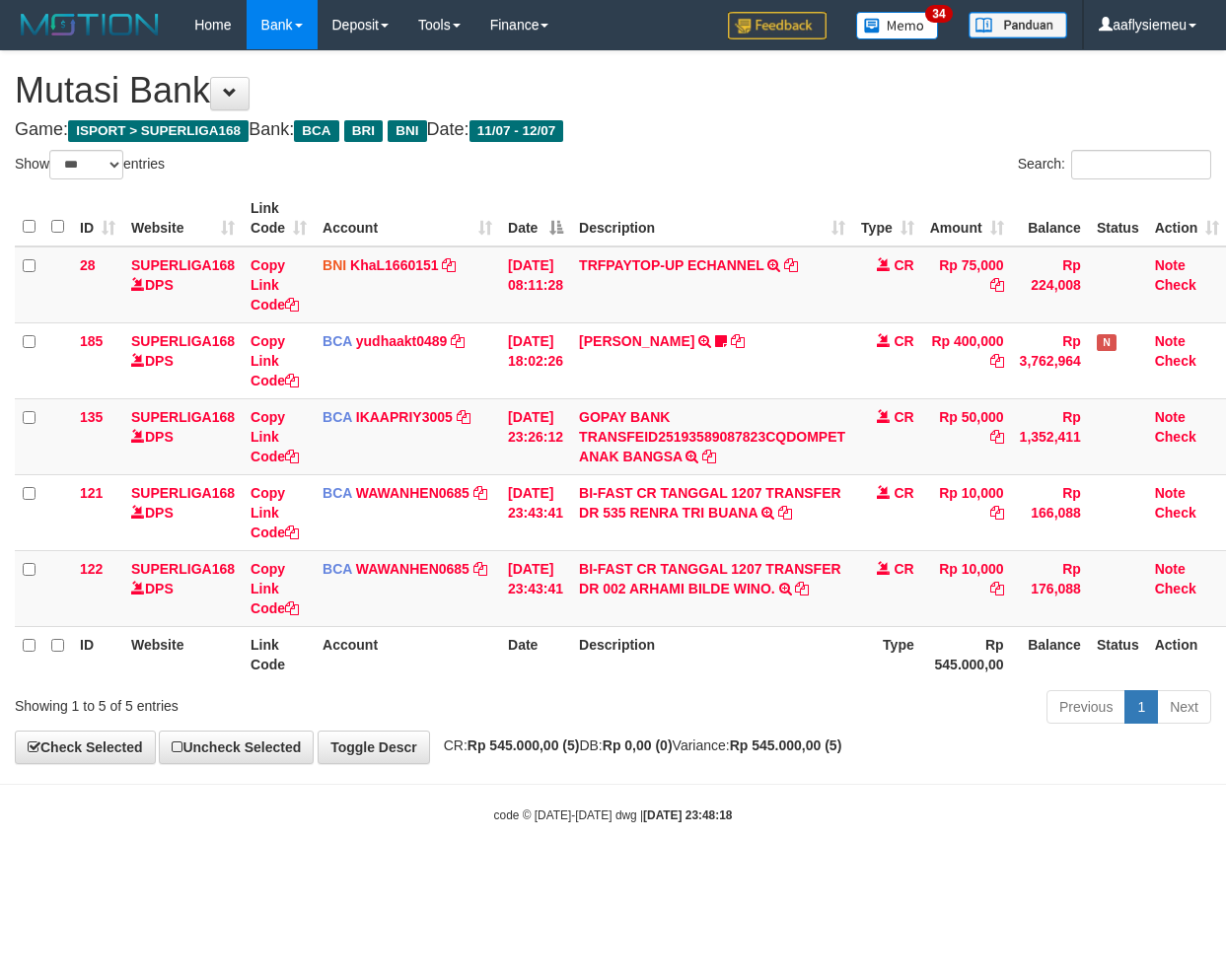 select on "***" 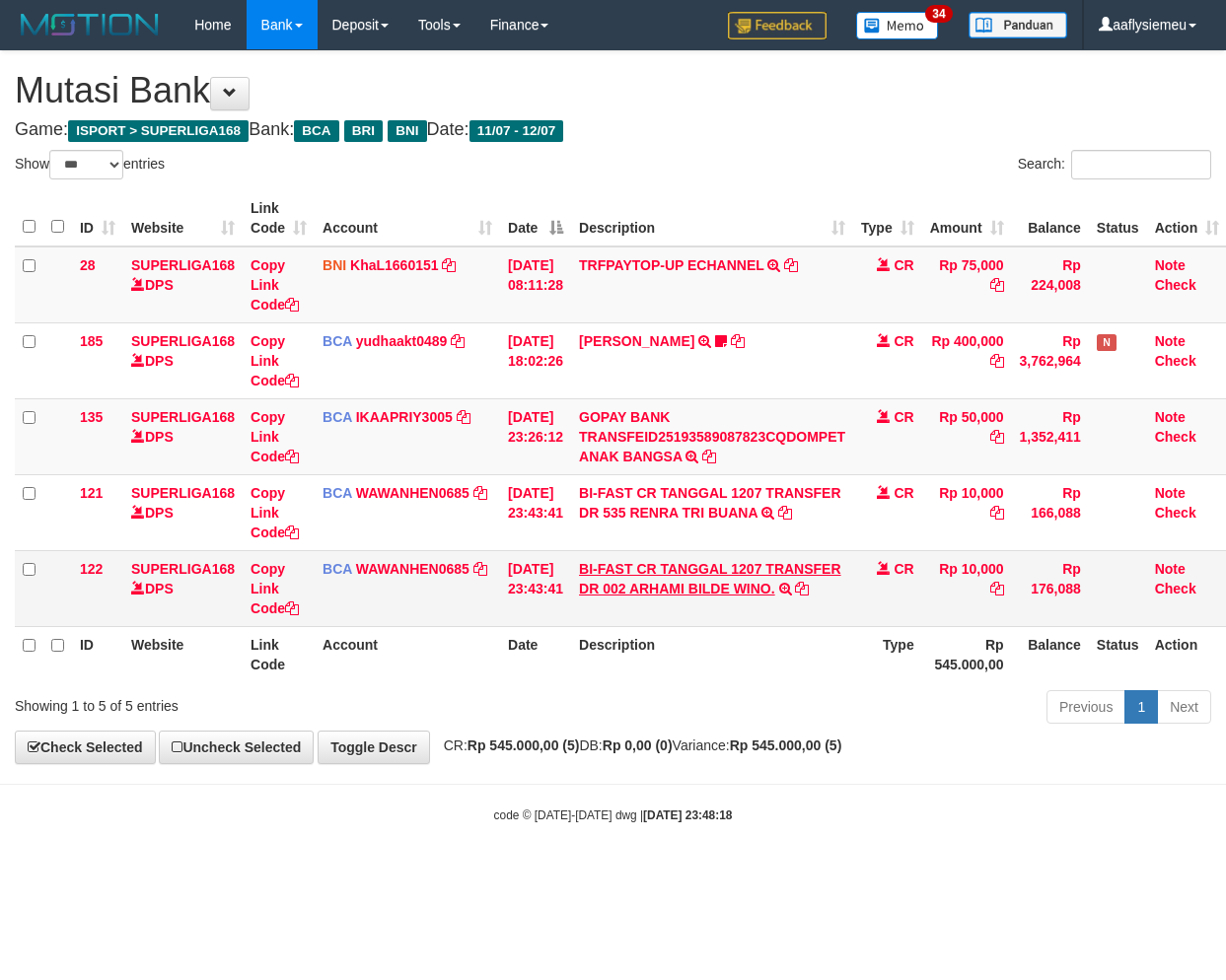 scroll, scrollTop: 0, scrollLeft: 14, axis: horizontal 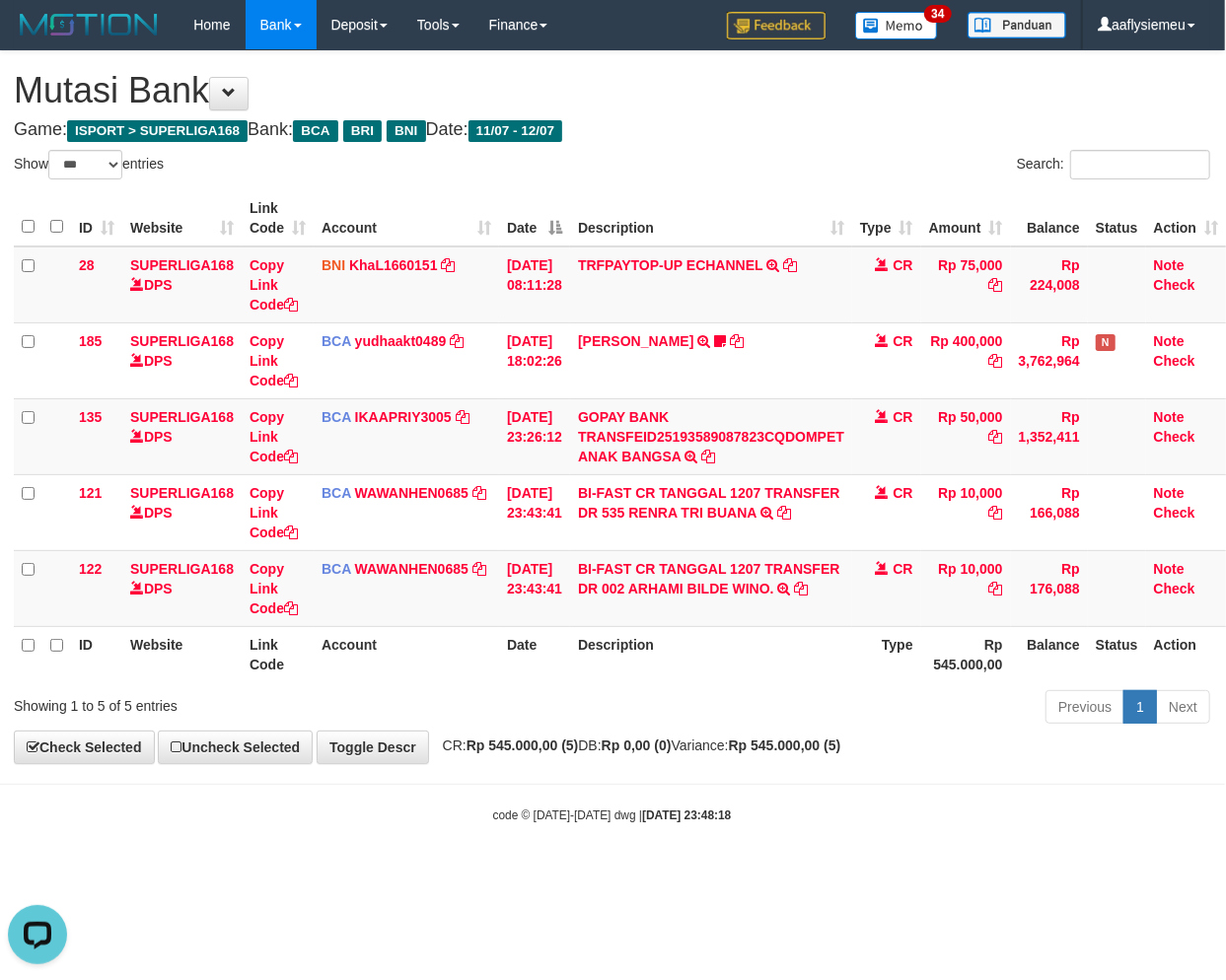 click on "Previous 1 Next" at bounding box center [867, 709] 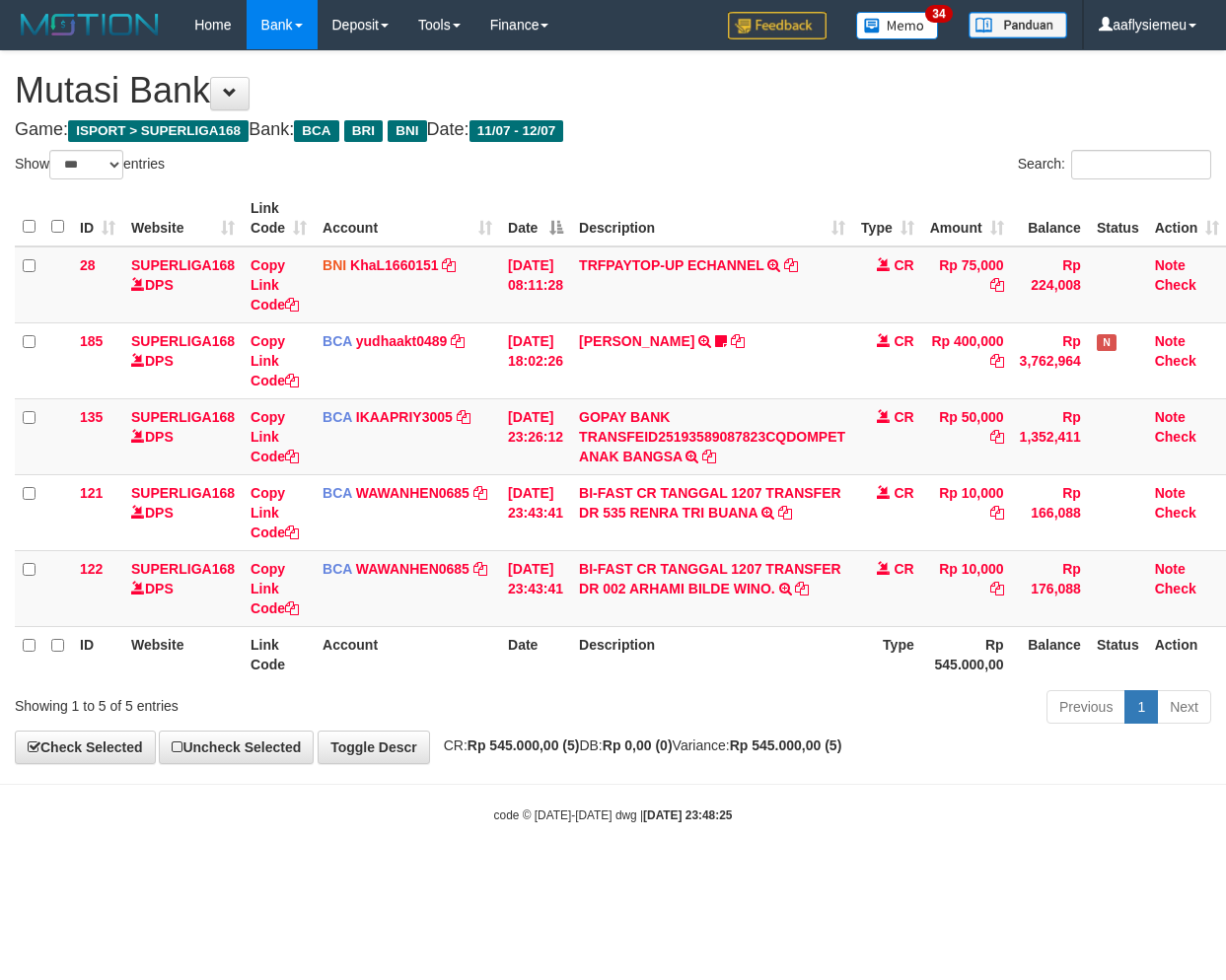 select on "***" 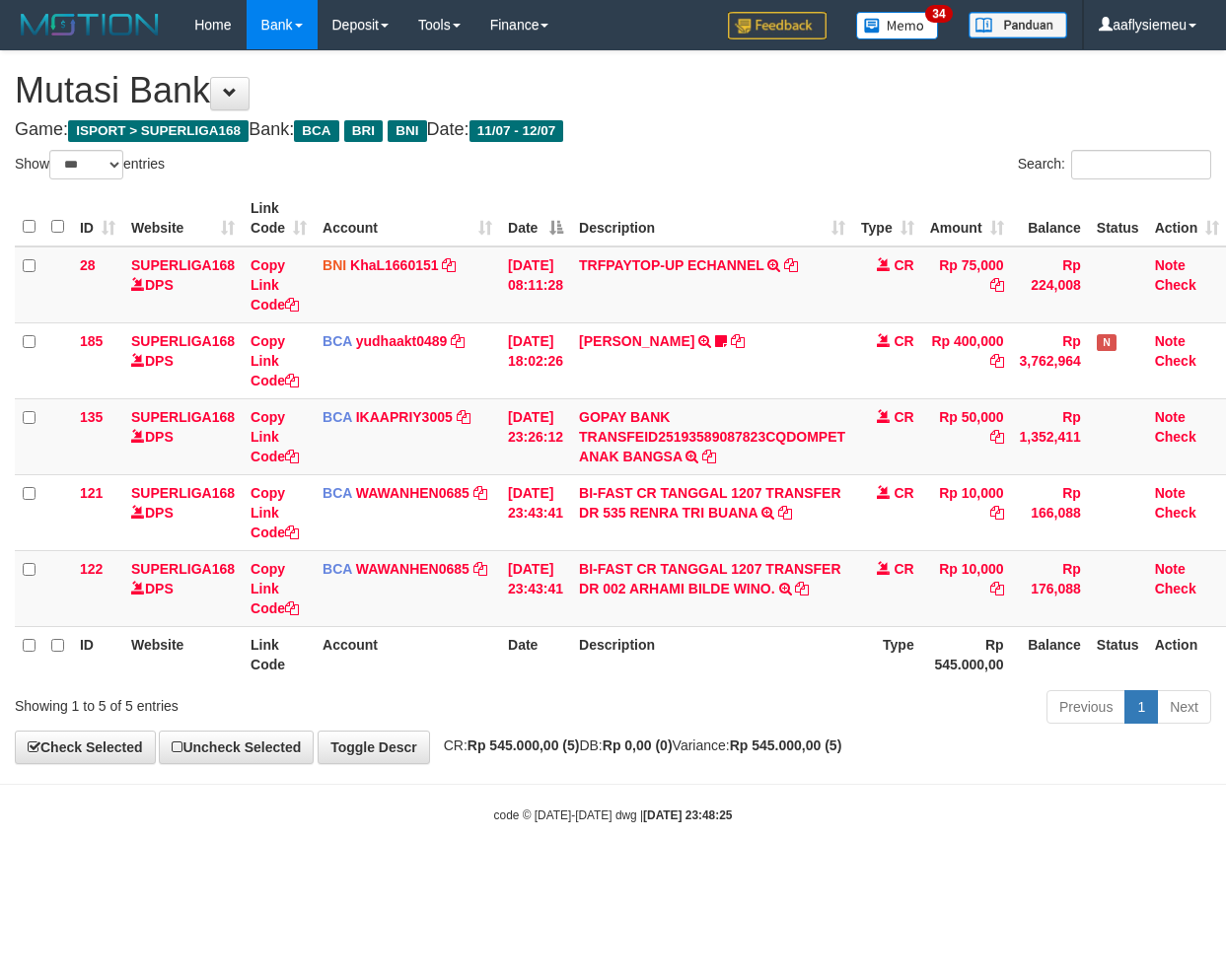 scroll, scrollTop: 0, scrollLeft: 14, axis: horizontal 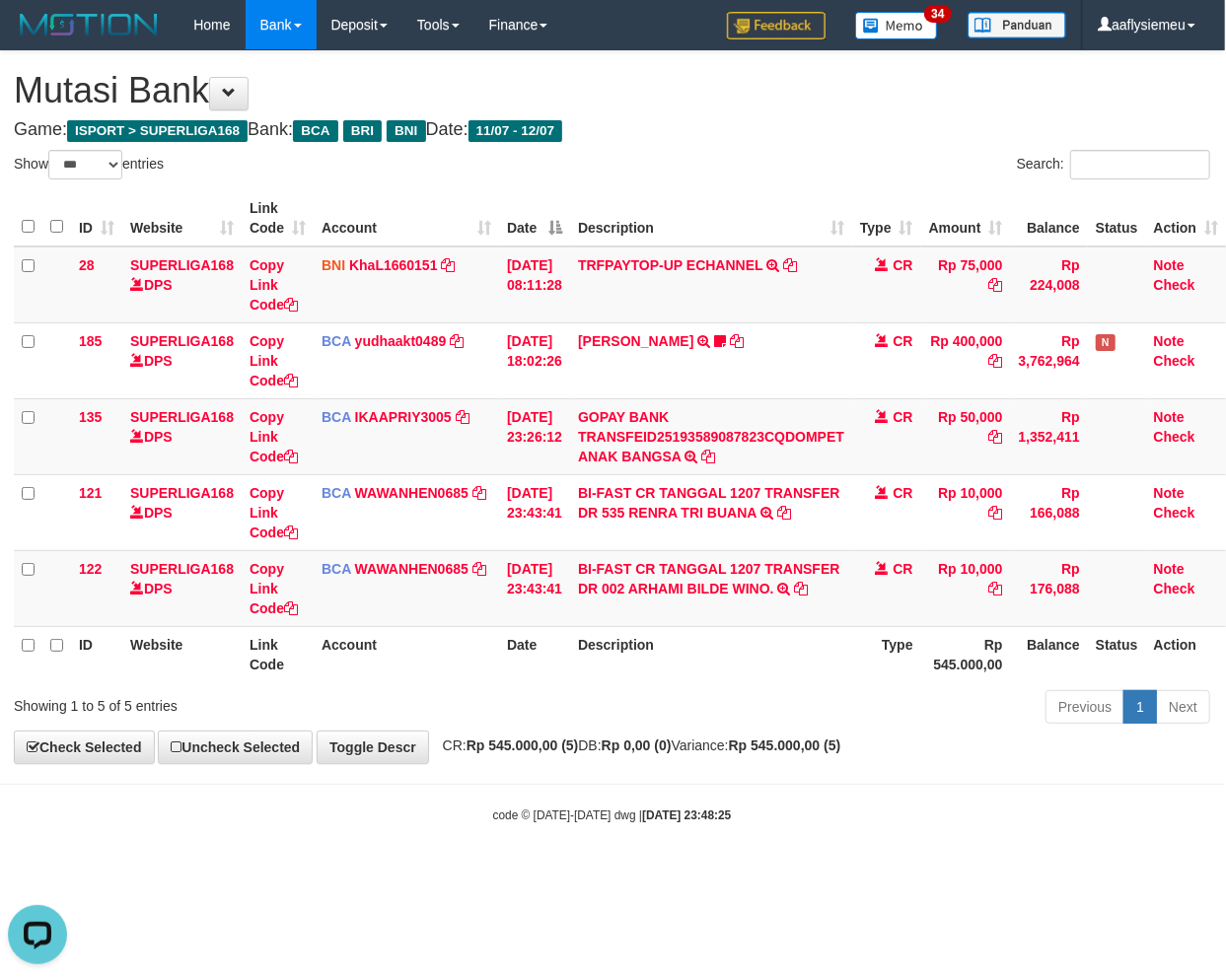 click on "Toggle navigation
Home
Bank
Account List
Load
By Website
Group
[ISPORT]													SUPERLIGA168
By Load Group (DPS)
34" at bounding box center (612, 437) 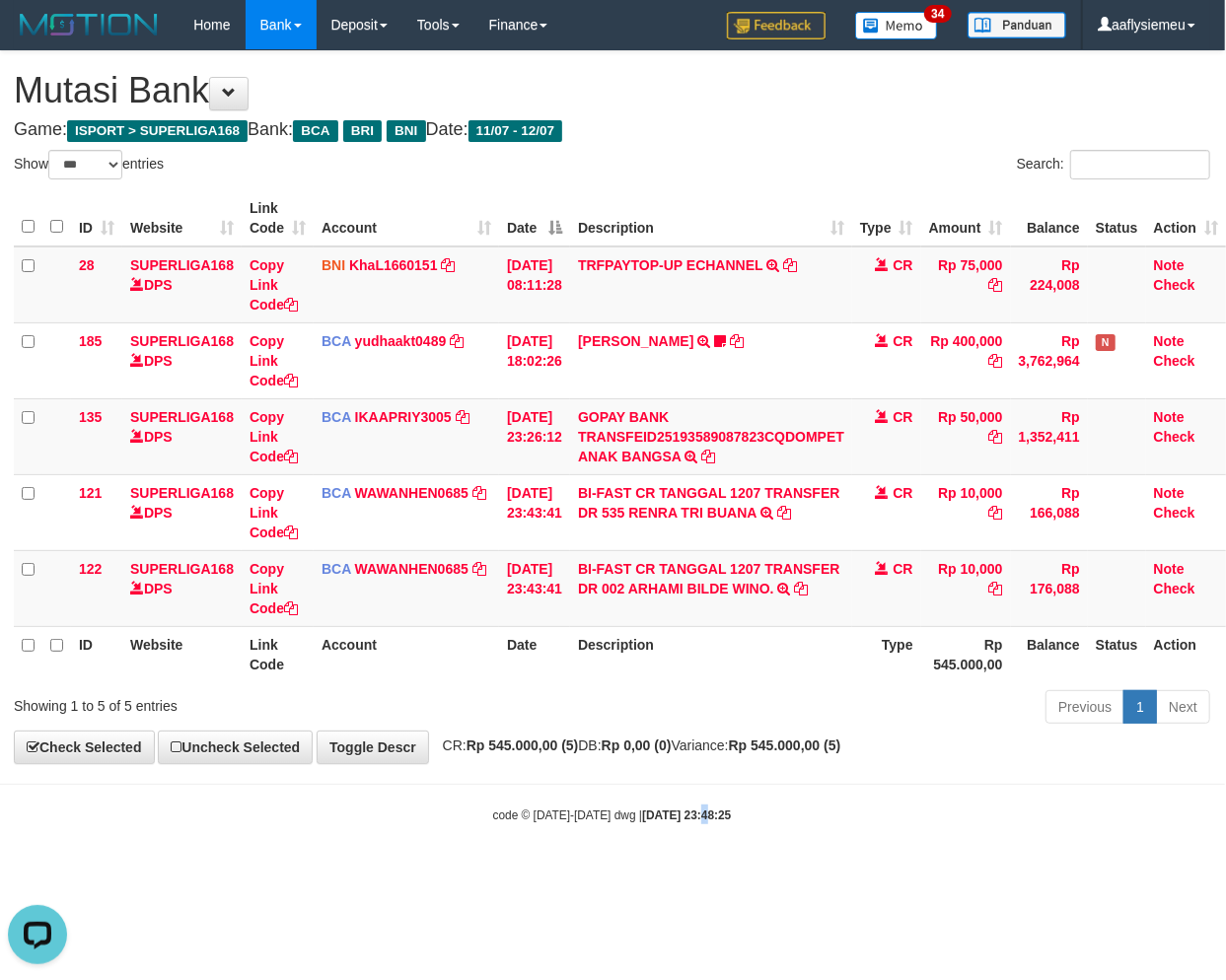 drag, startPoint x: 671, startPoint y: 829, endPoint x: 697, endPoint y: 818, distance: 28.23119 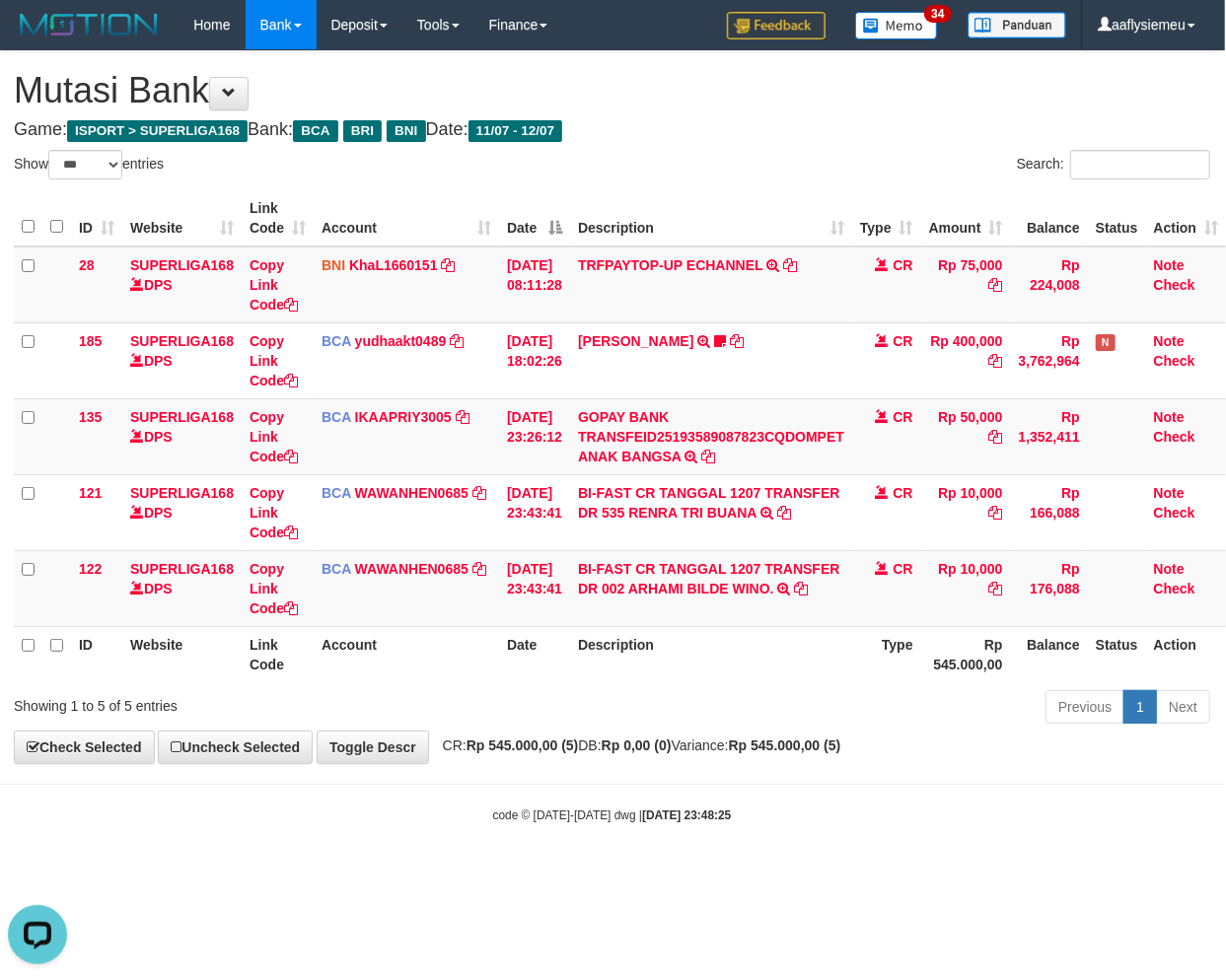 drag, startPoint x: 628, startPoint y: 872, endPoint x: 665, endPoint y: 861, distance: 38.600518 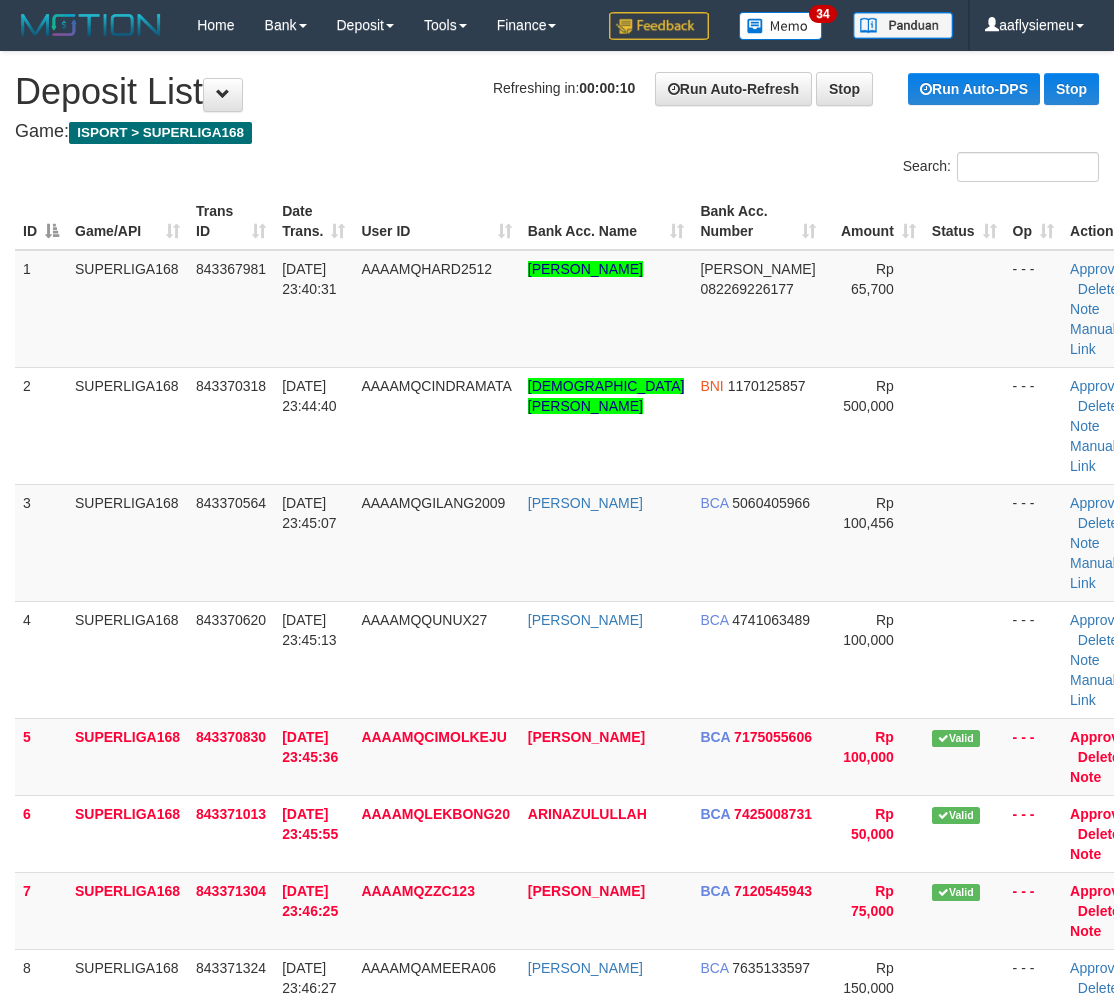 scroll, scrollTop: 0, scrollLeft: 0, axis: both 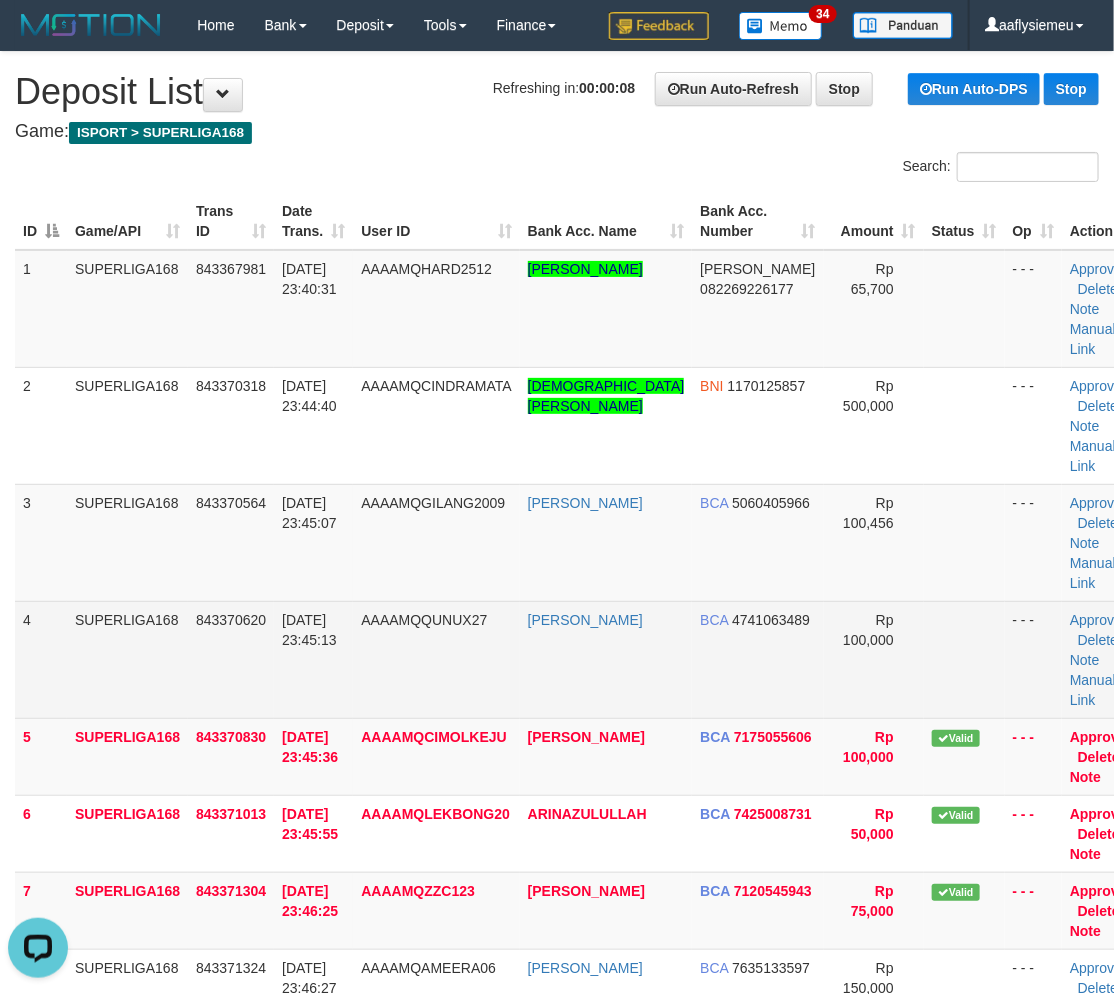 click on "SUPERLIGA168" at bounding box center (127, 659) 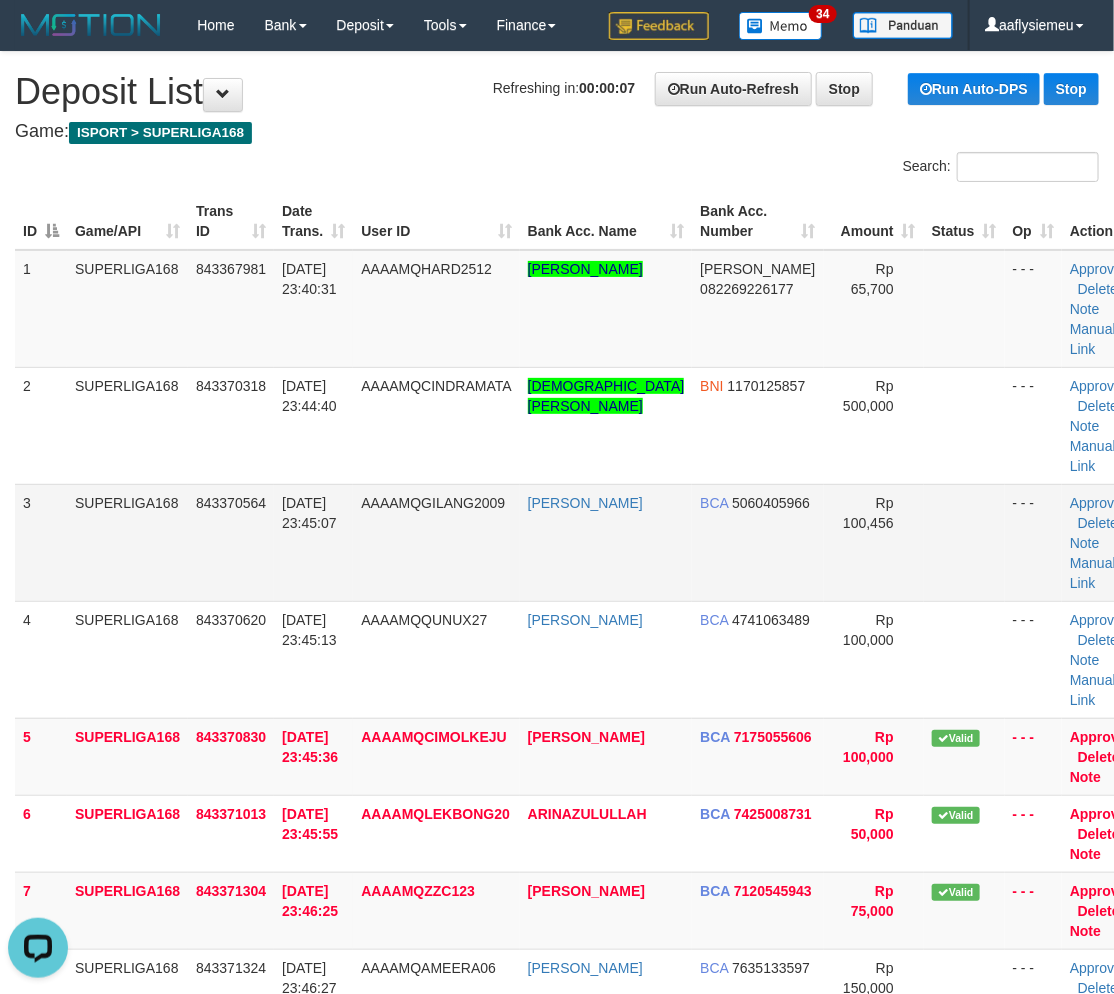 click on "3" at bounding box center (41, 542) 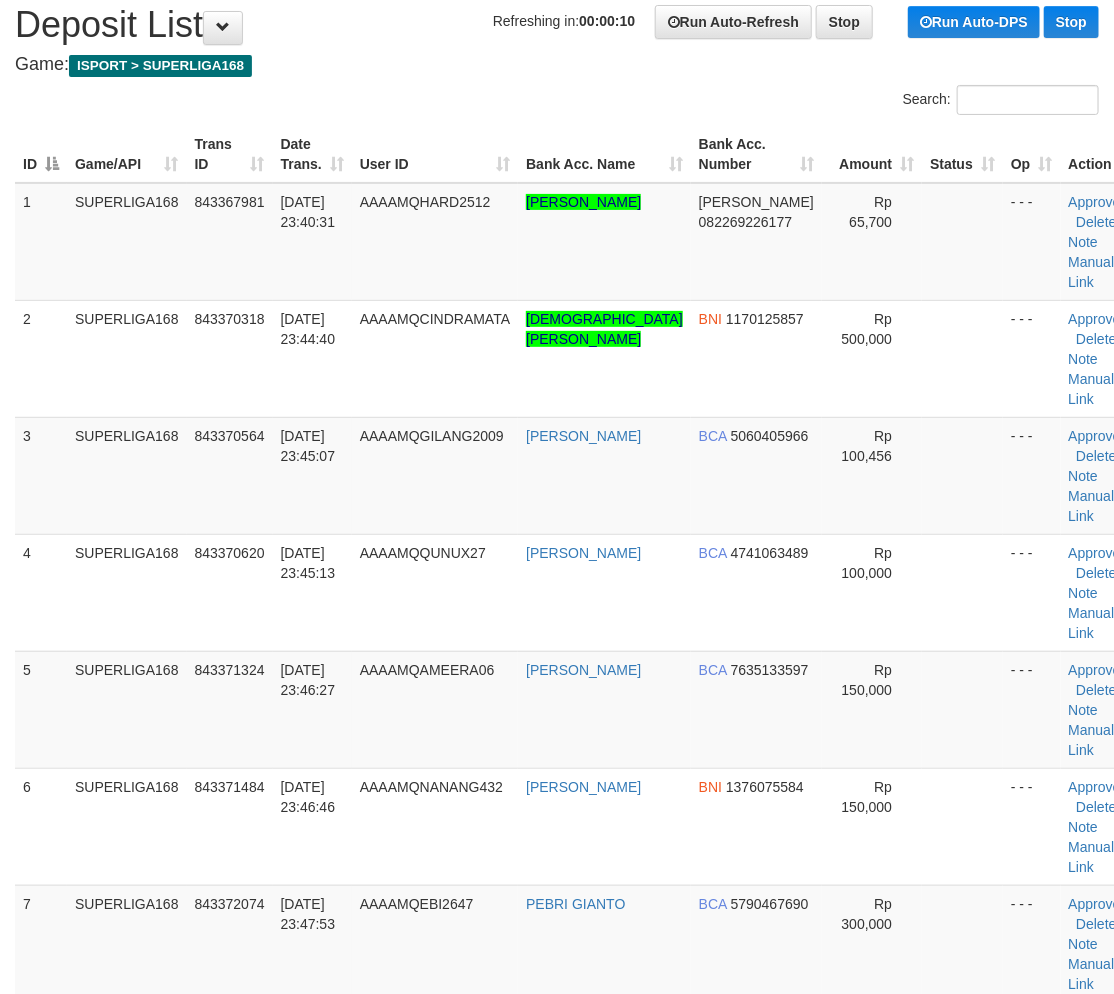 scroll, scrollTop: 0, scrollLeft: 0, axis: both 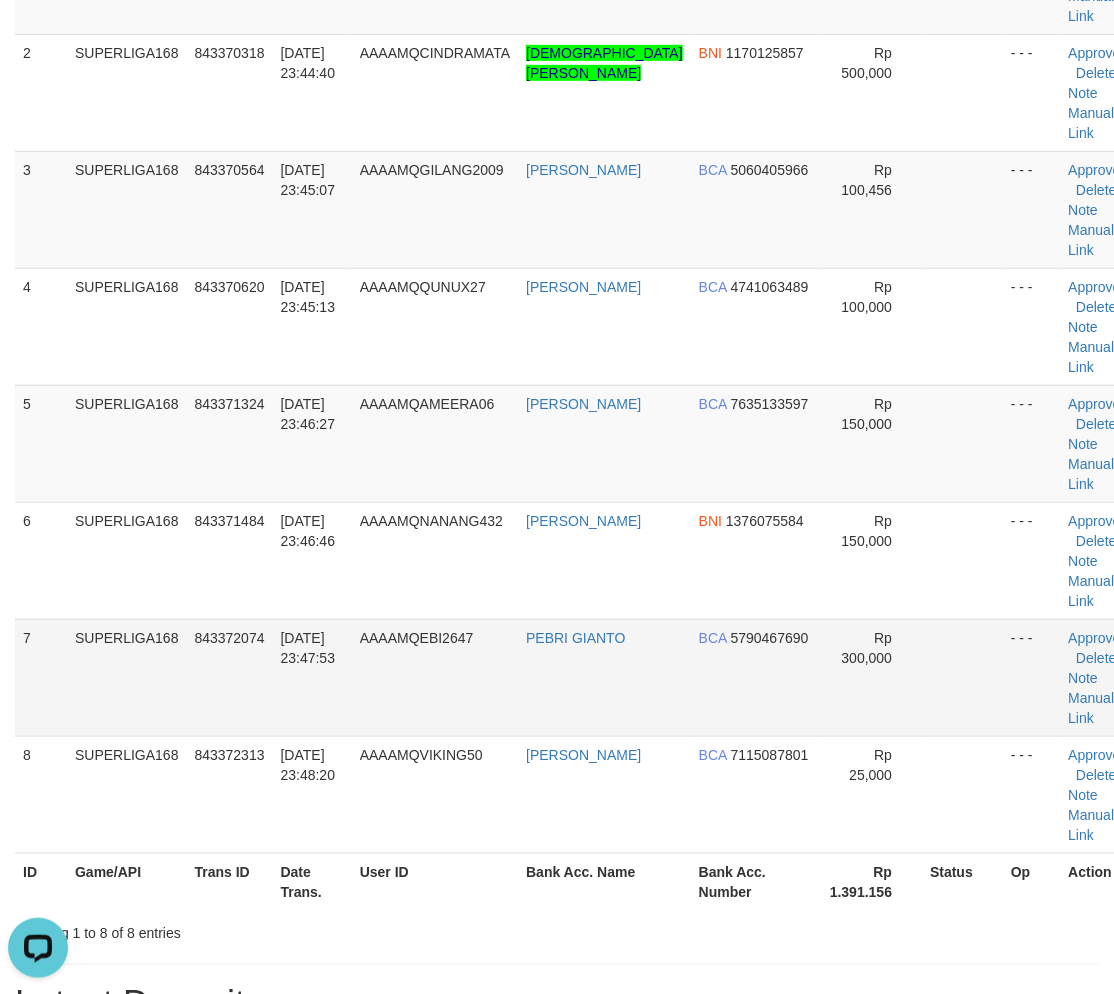click on "843372074" at bounding box center [230, 677] 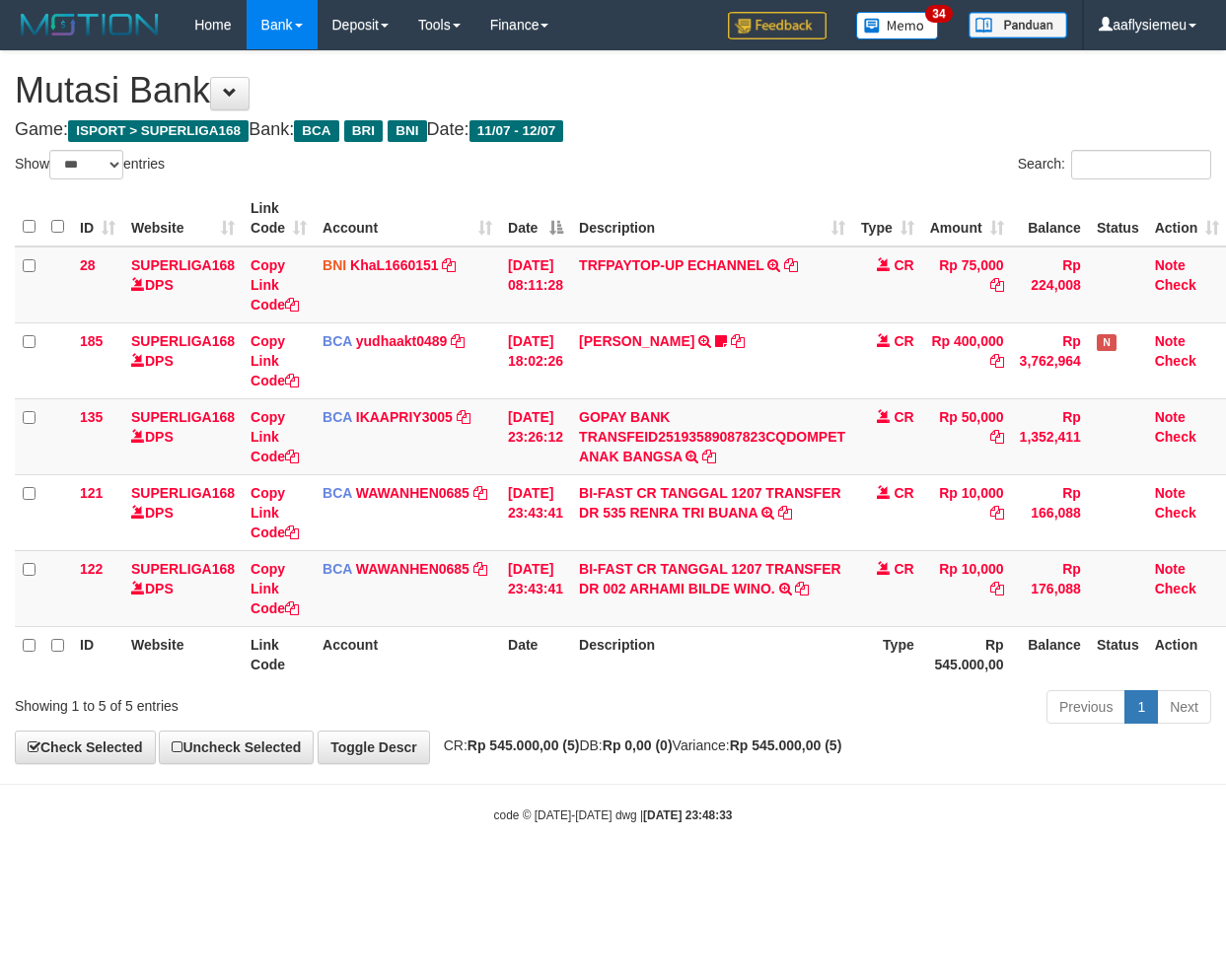select on "***" 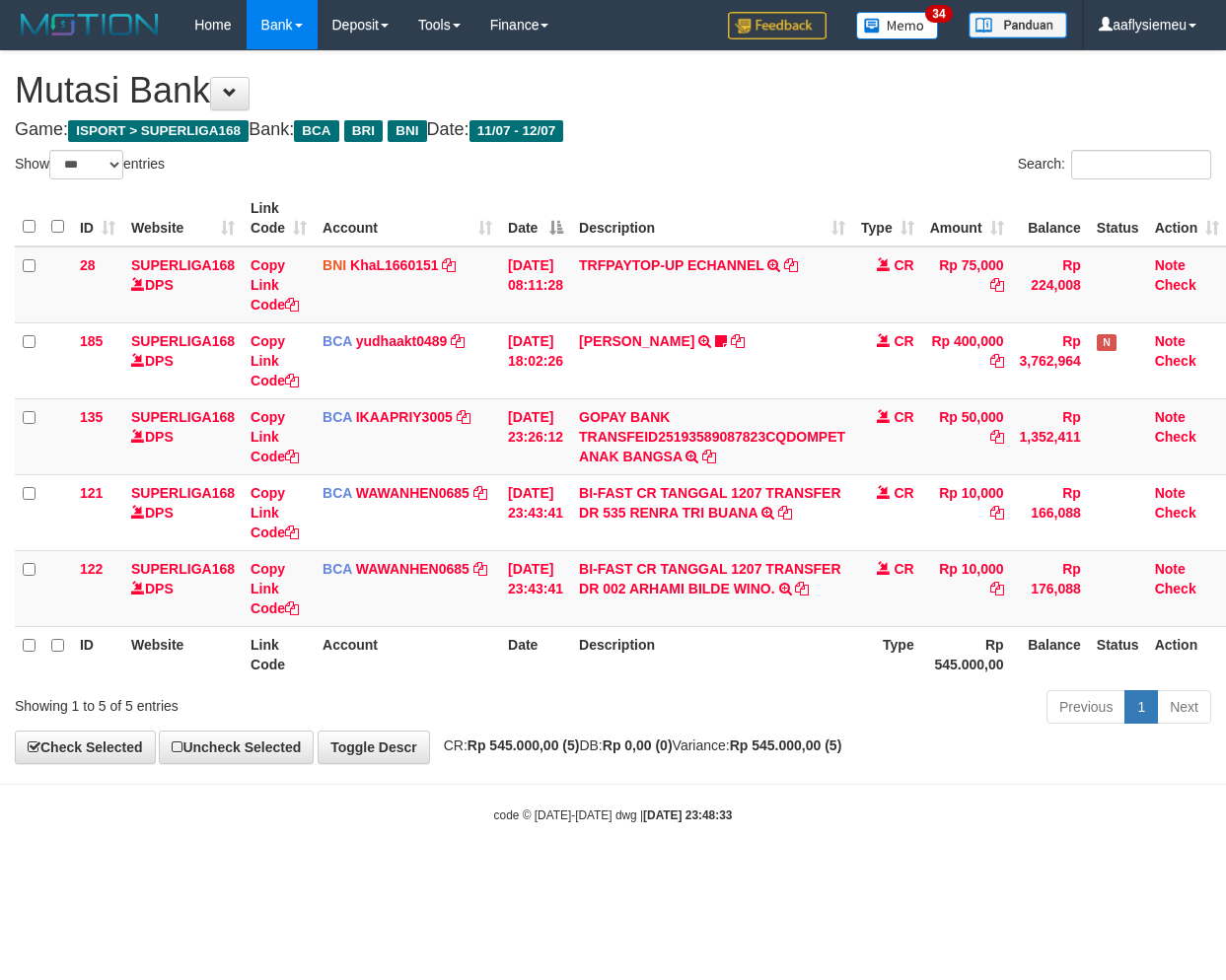 scroll, scrollTop: 0, scrollLeft: 14, axis: horizontal 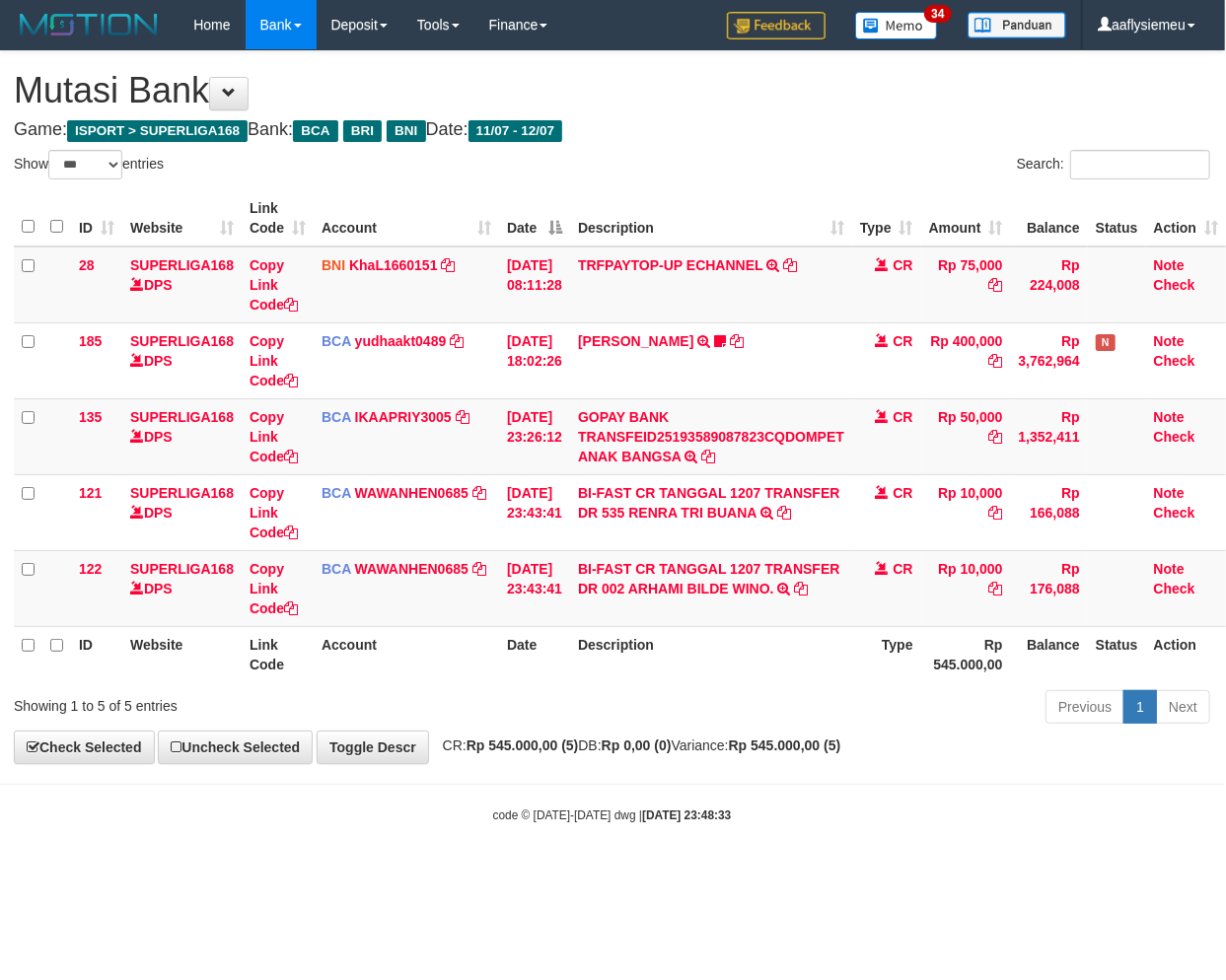 click on "code © 2012-2018 dwg |  2025/07/12 23:48:33" at bounding box center [612, 814] 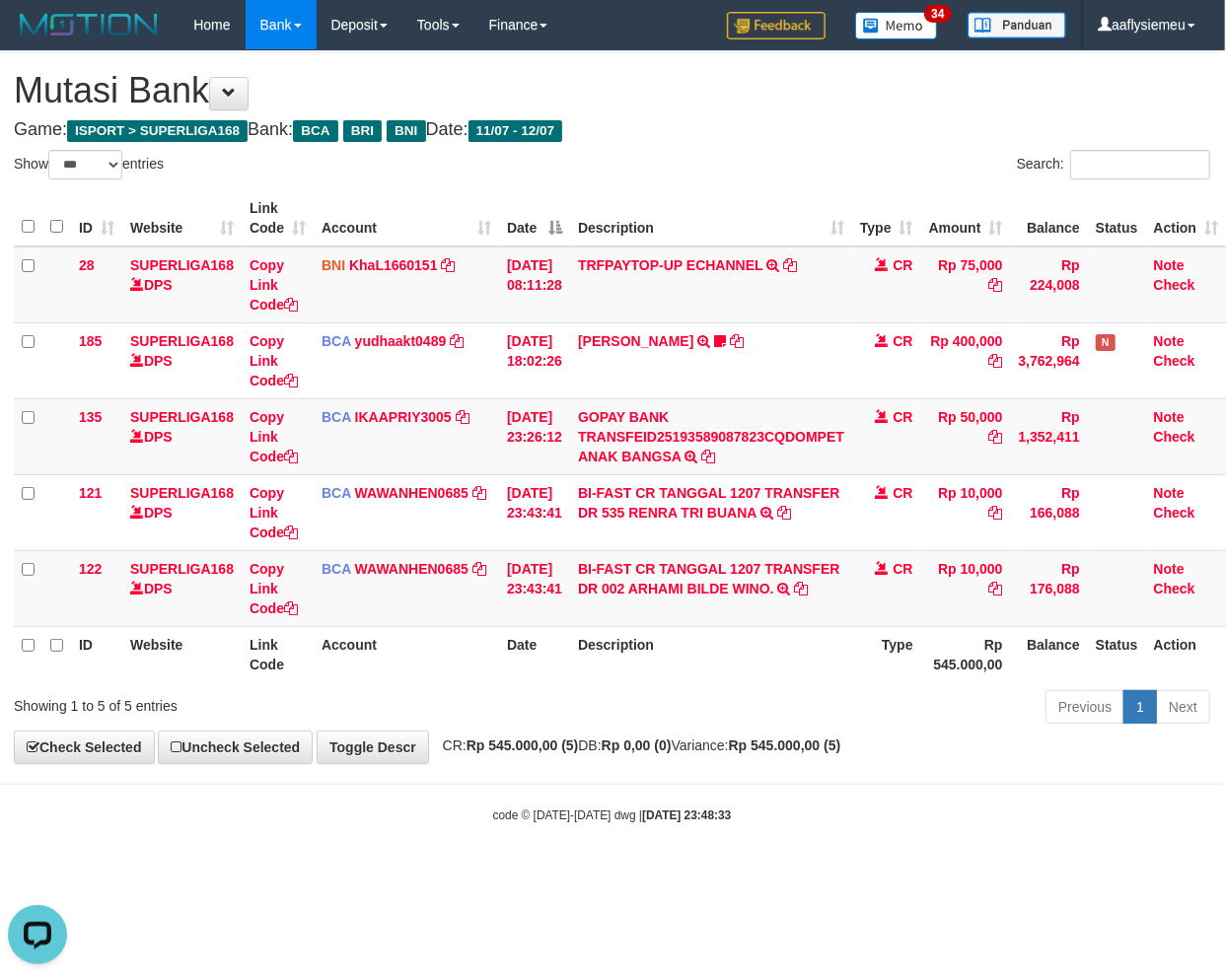 scroll, scrollTop: 0, scrollLeft: 0, axis: both 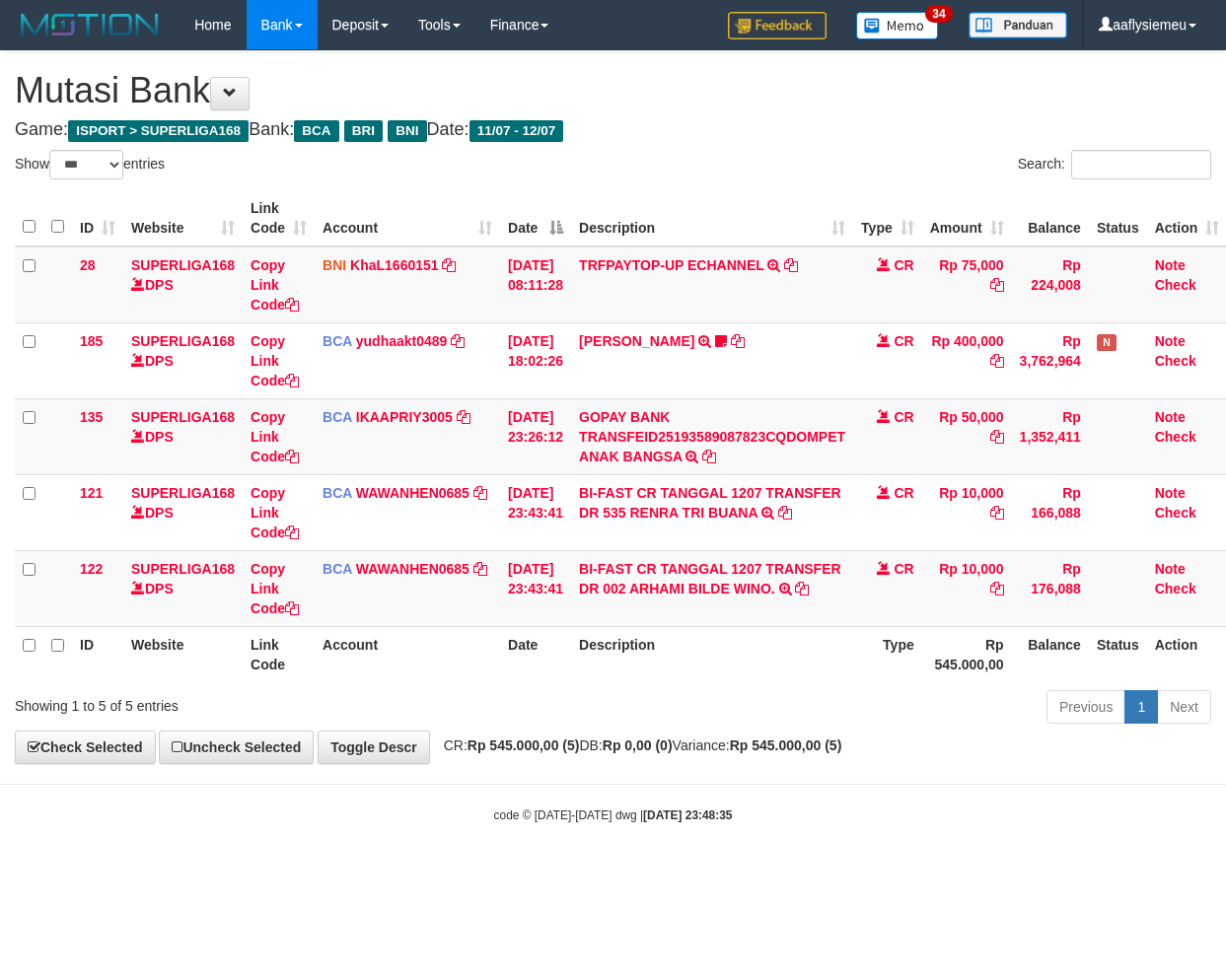 select on "***" 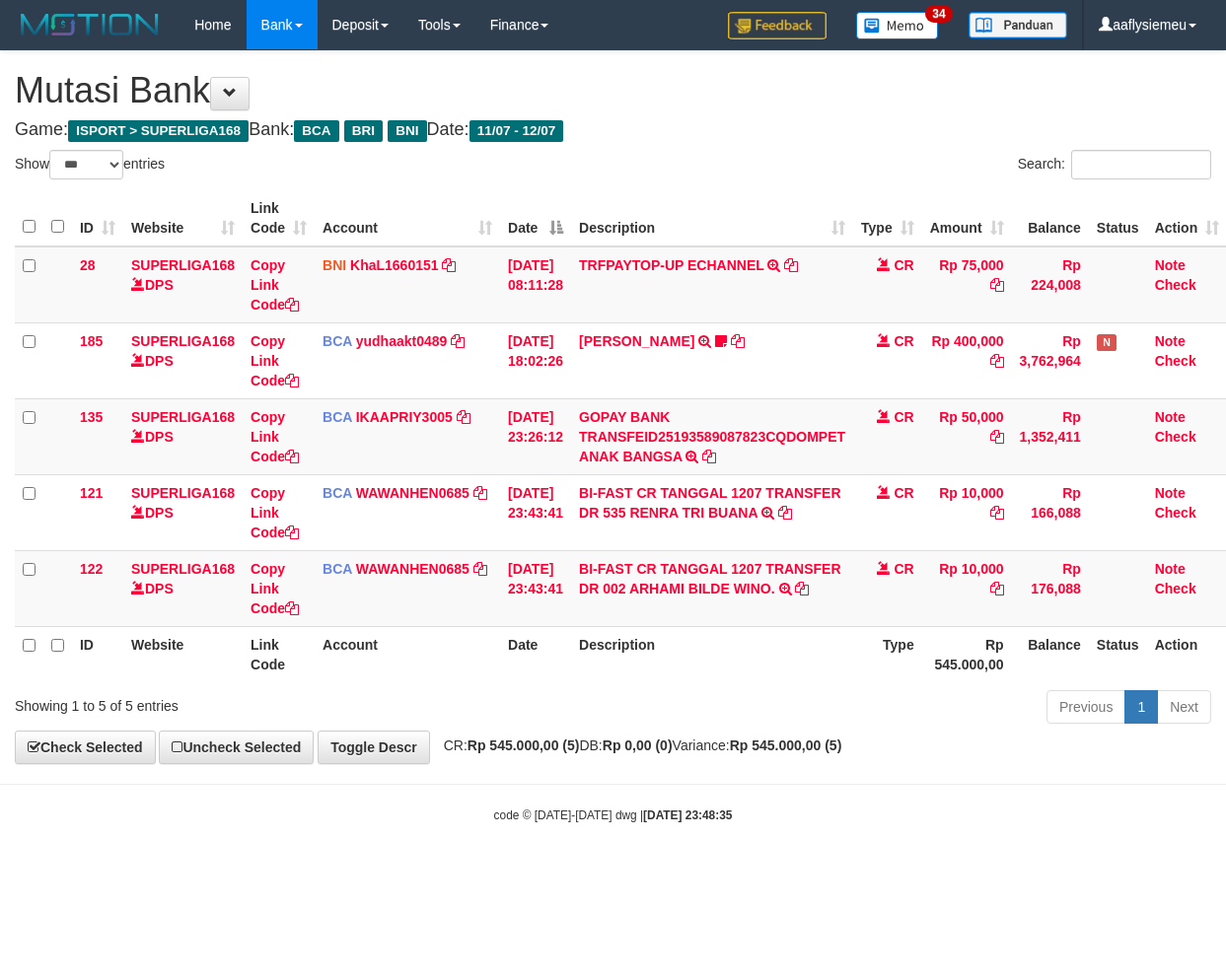 scroll, scrollTop: 0, scrollLeft: 14, axis: horizontal 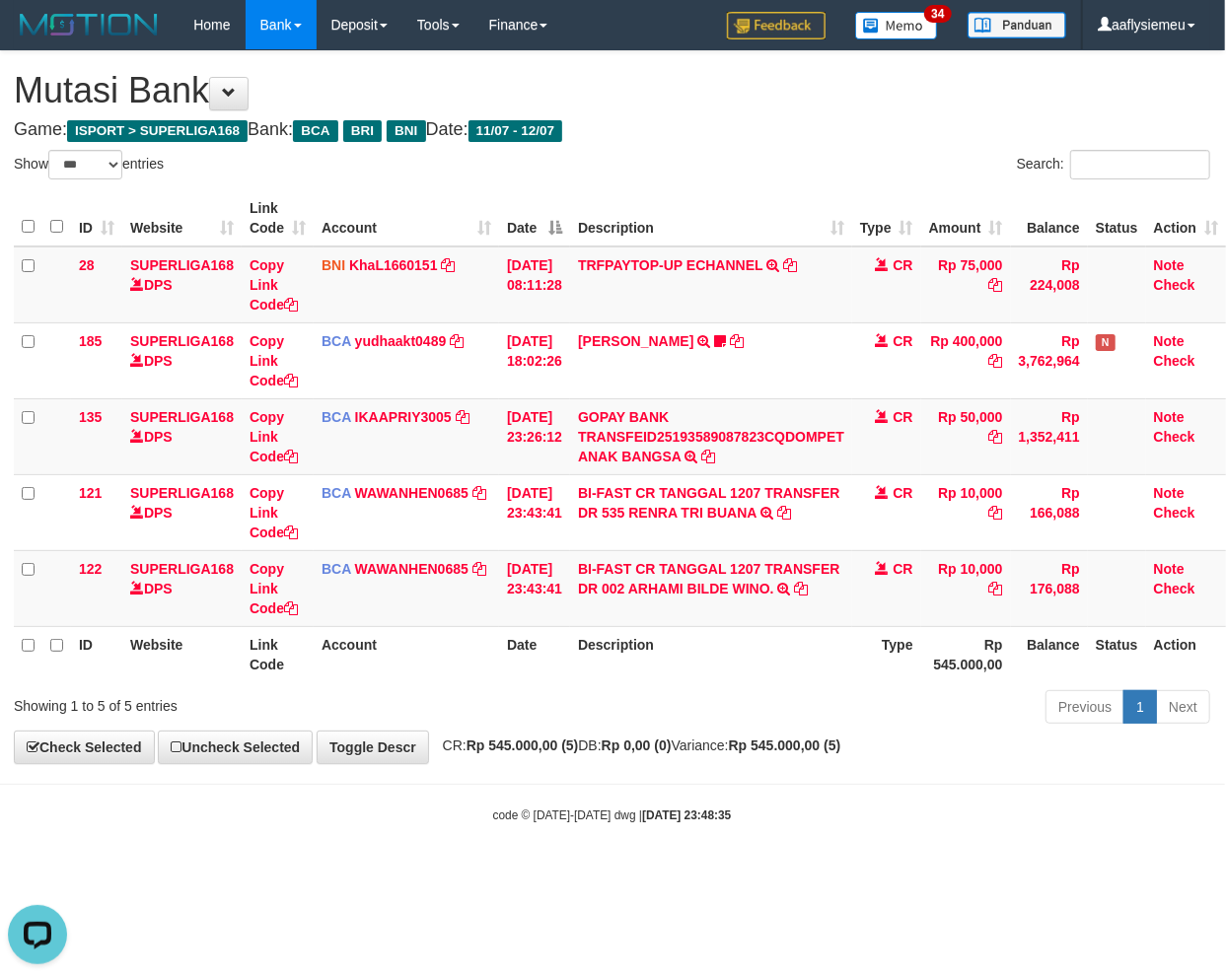 click on "Toggle navigation
Home
Bank
Account List
Load
By Website
Group
[ISPORT]													SUPERLIGA168
By Load Group (DPS)
34" at bounding box center (612, 437) 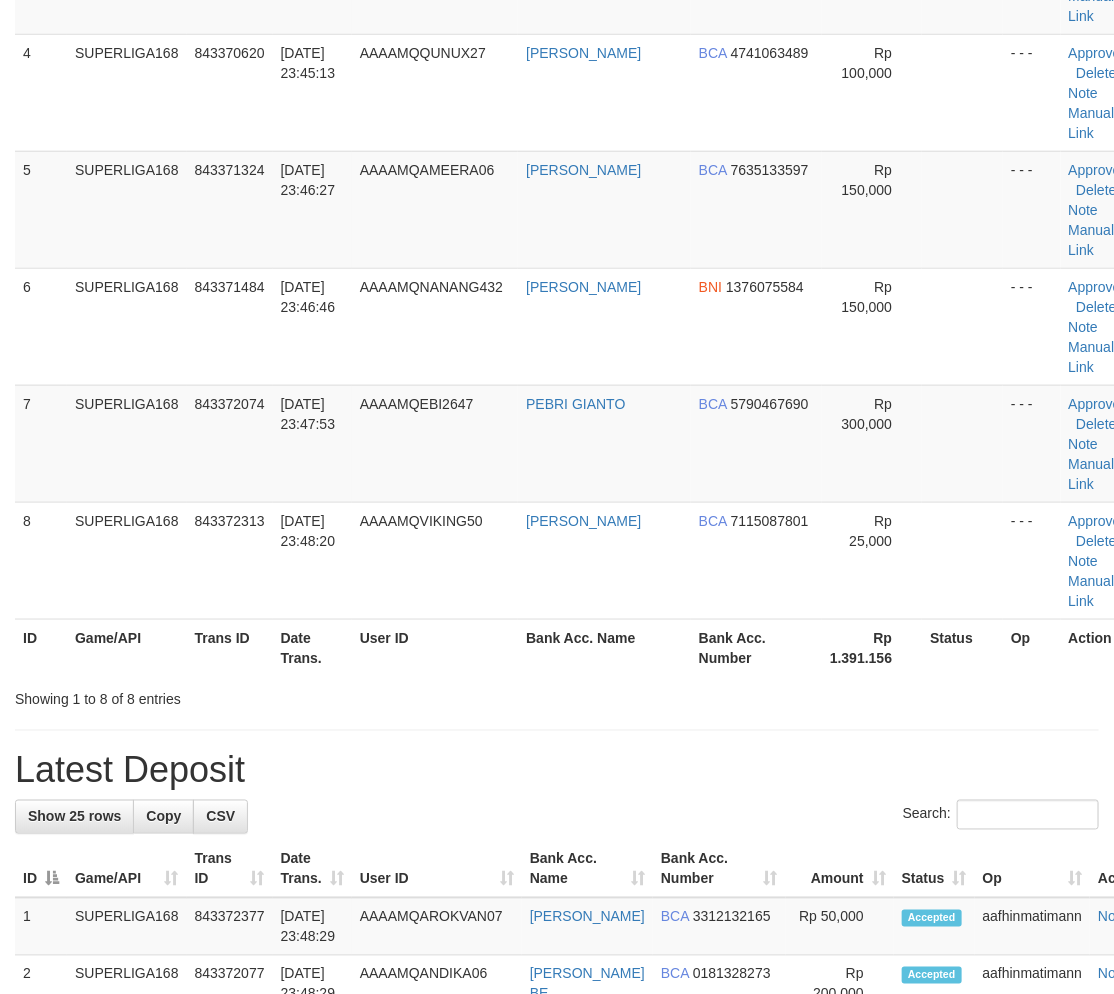 scroll, scrollTop: 333, scrollLeft: 0, axis: vertical 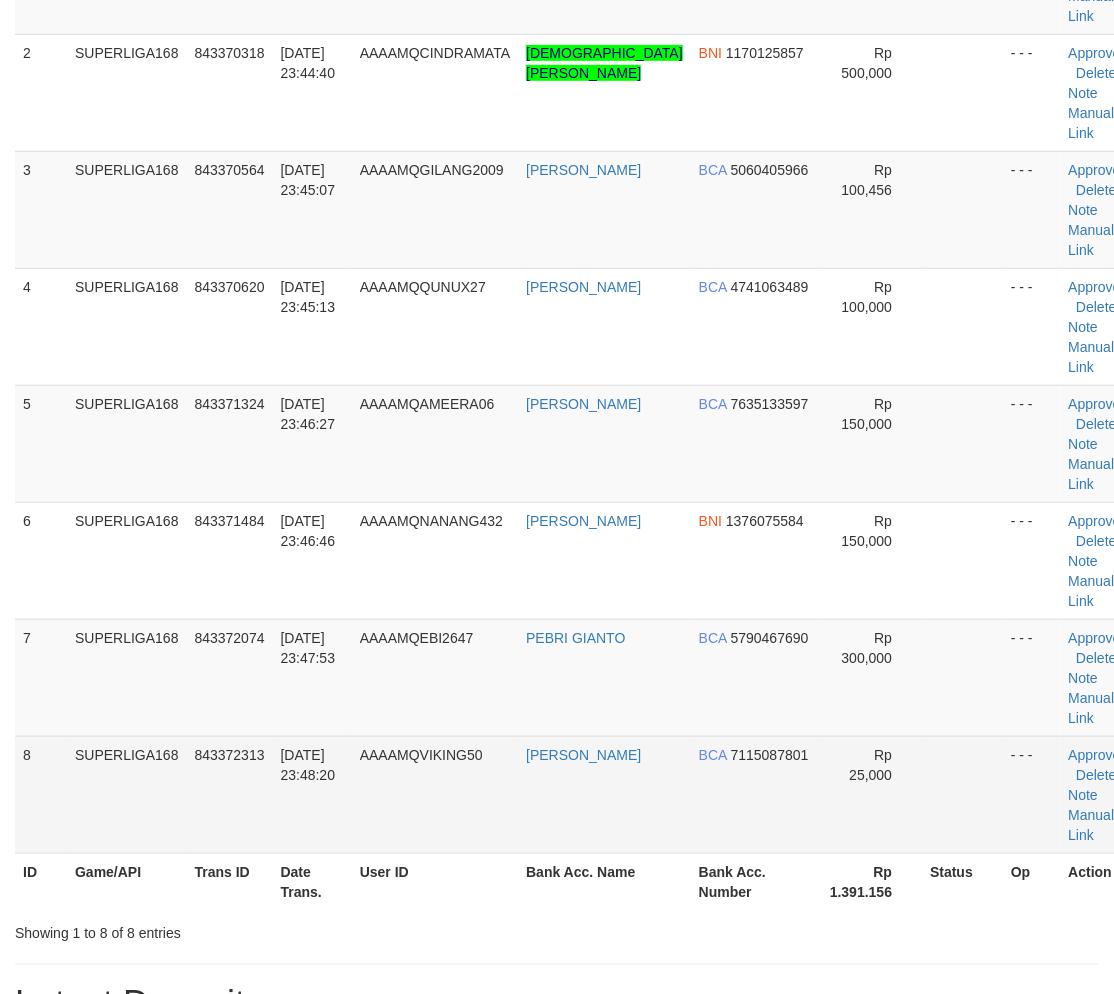 drag, startPoint x: 106, startPoint y: 580, endPoint x: 78, endPoint y: 594, distance: 31.304953 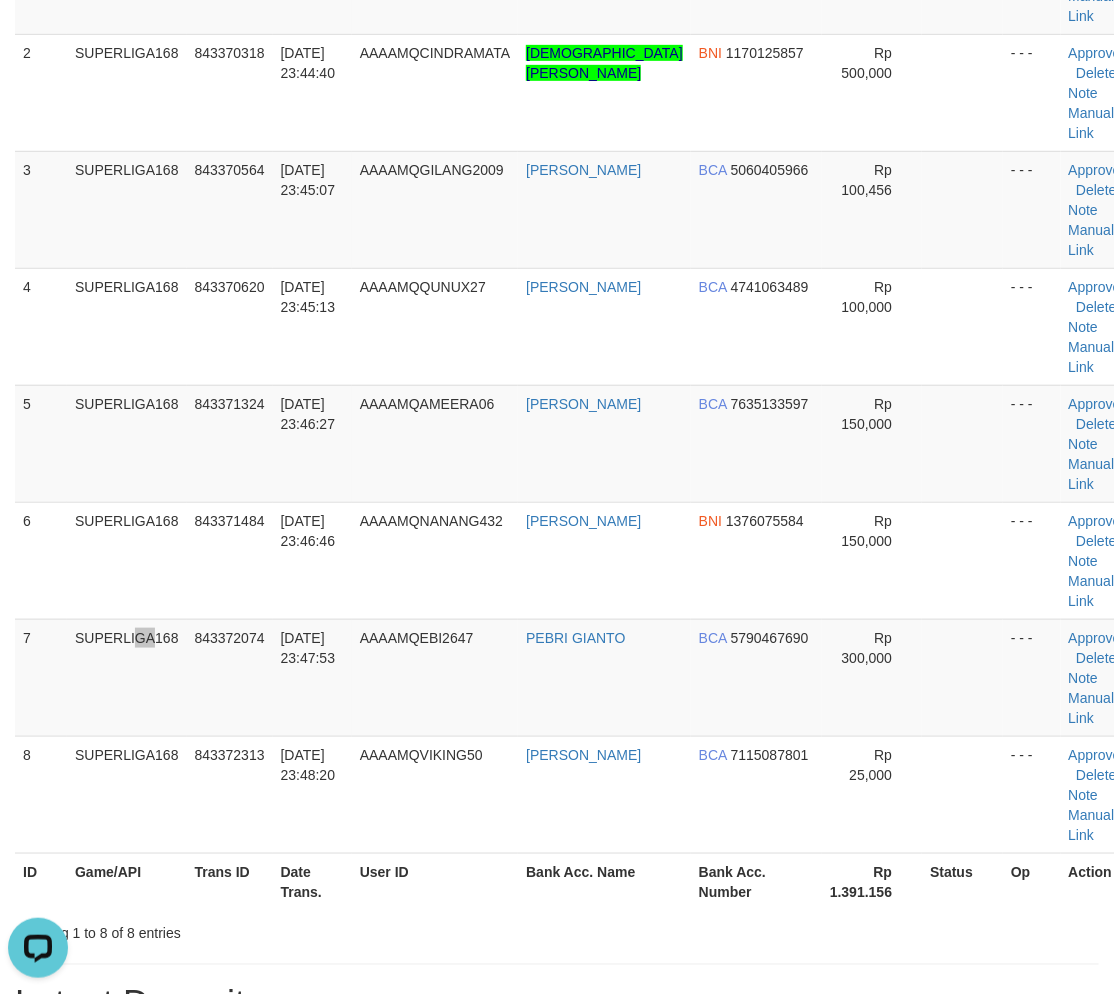 scroll, scrollTop: 0, scrollLeft: 0, axis: both 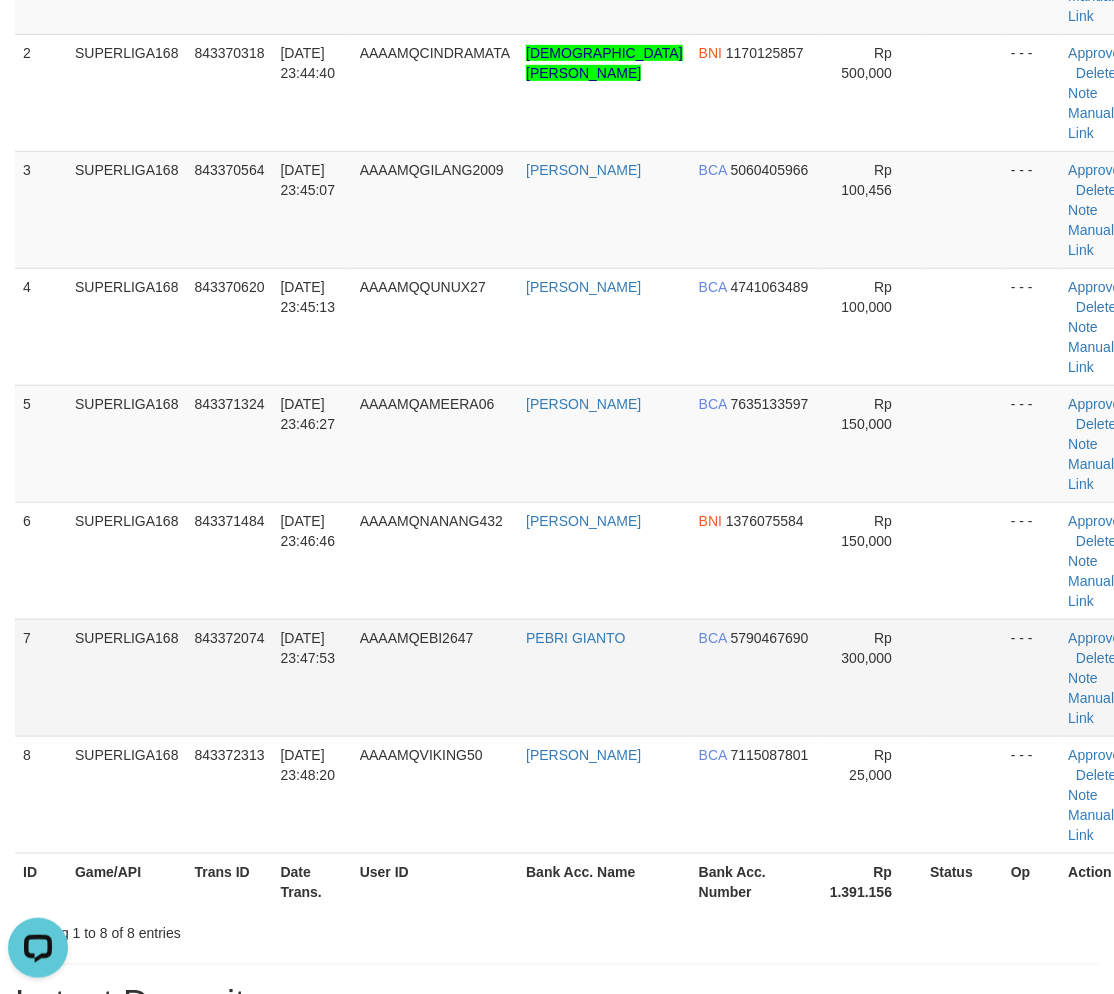 click on "7" at bounding box center [41, 677] 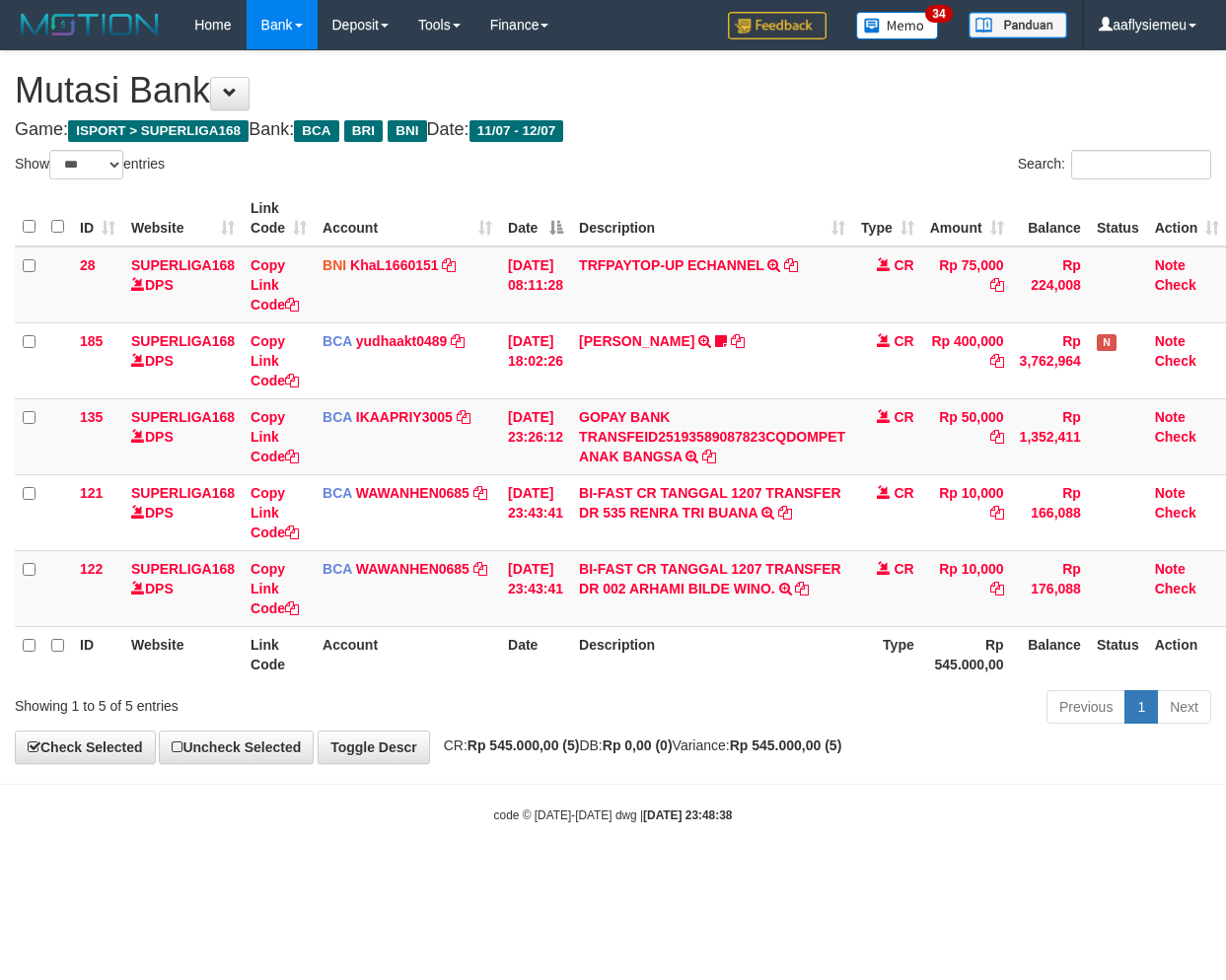 select on "***" 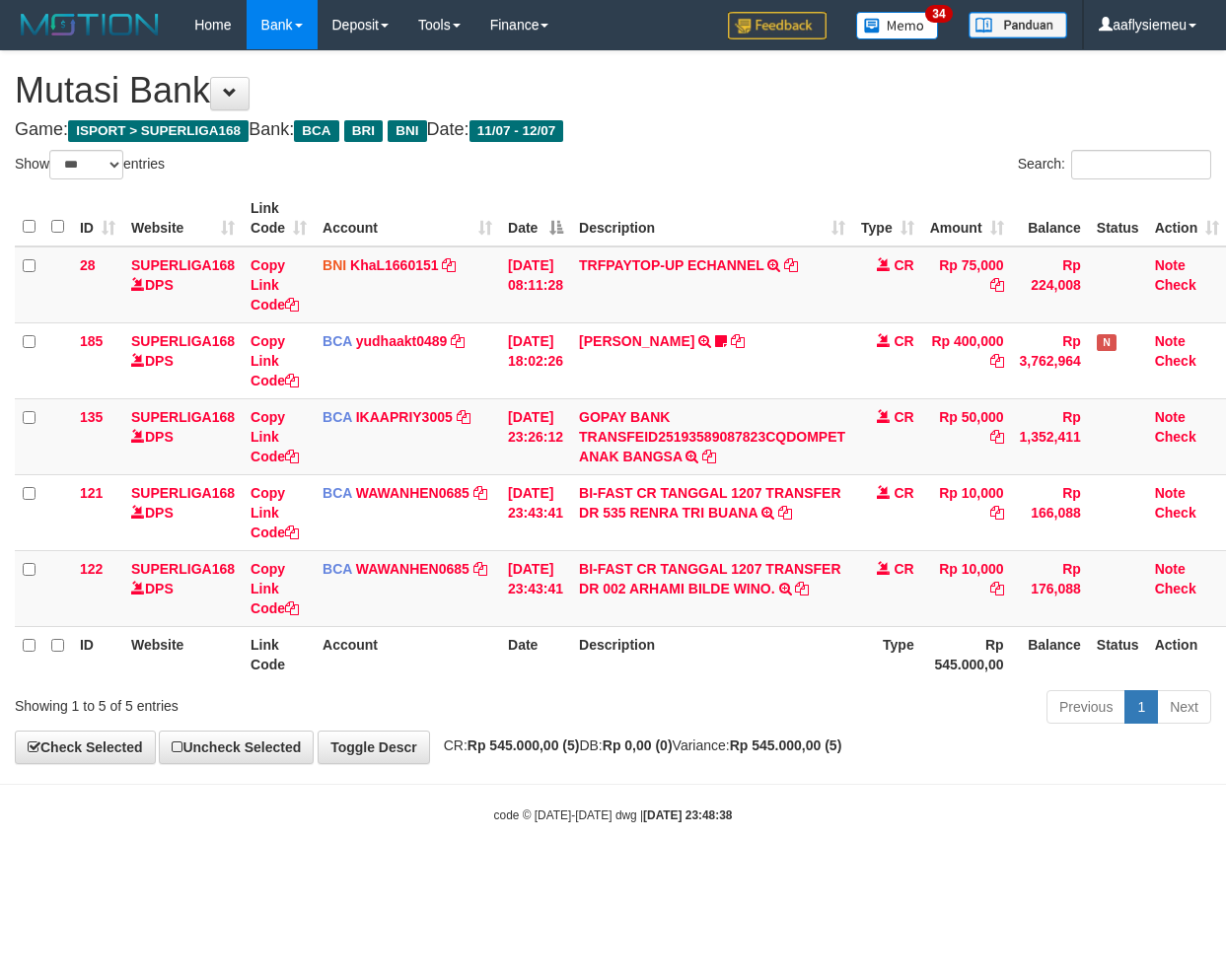 scroll, scrollTop: 0, scrollLeft: 14, axis: horizontal 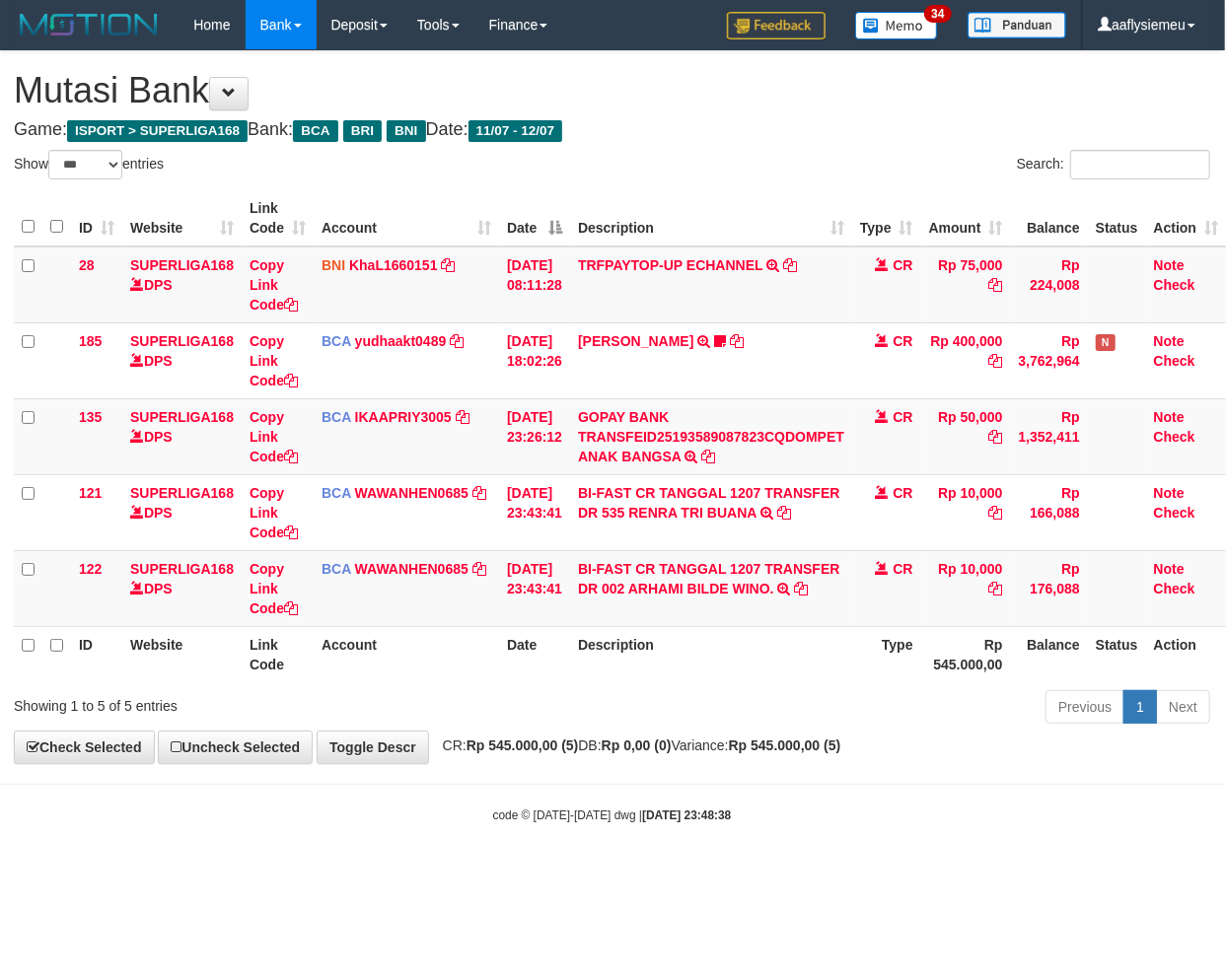 drag, startPoint x: 898, startPoint y: 704, endPoint x: 913, endPoint y: 704, distance: 15 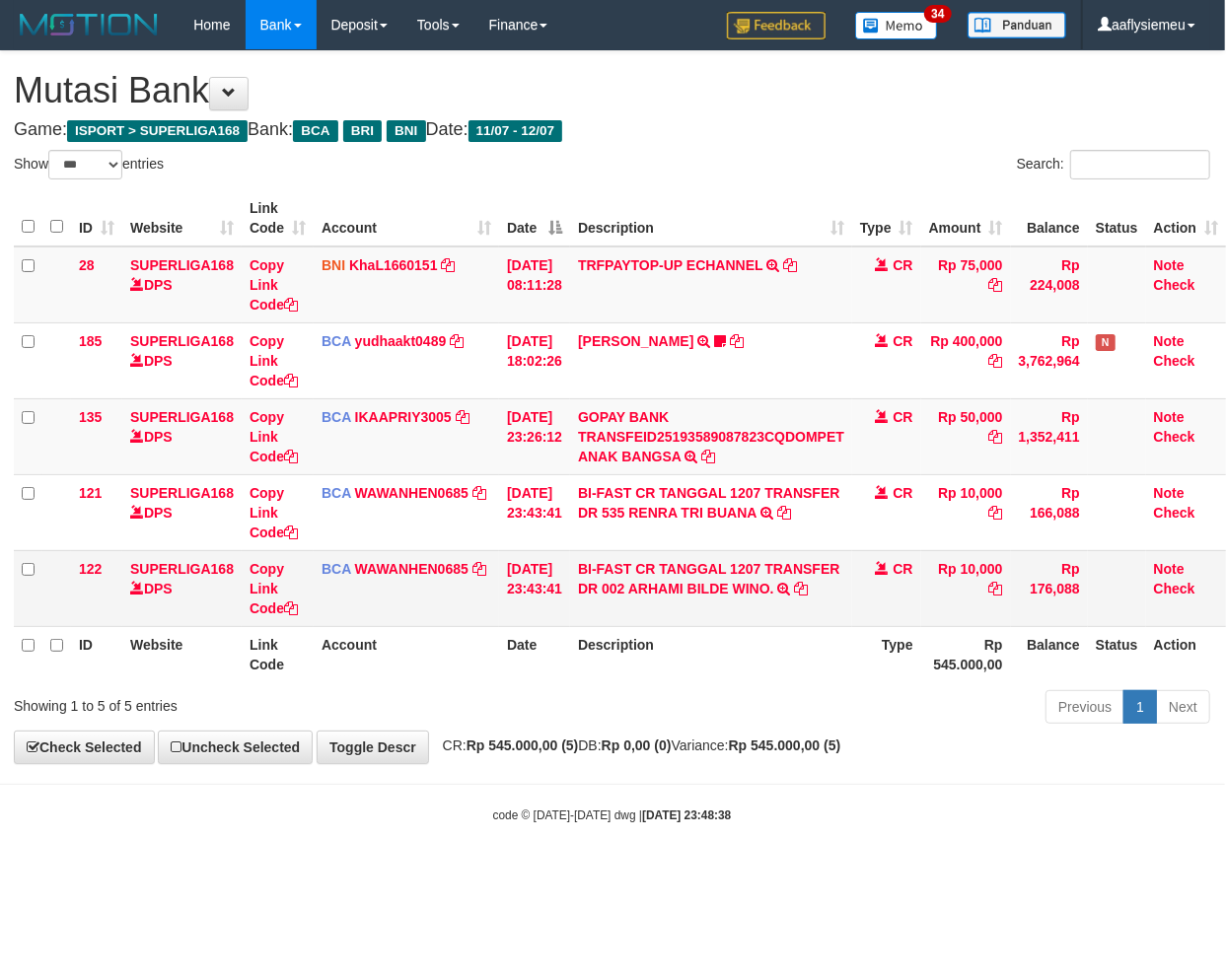 drag, startPoint x: 831, startPoint y: 730, endPoint x: 1225, endPoint y: 621, distance: 408.79946 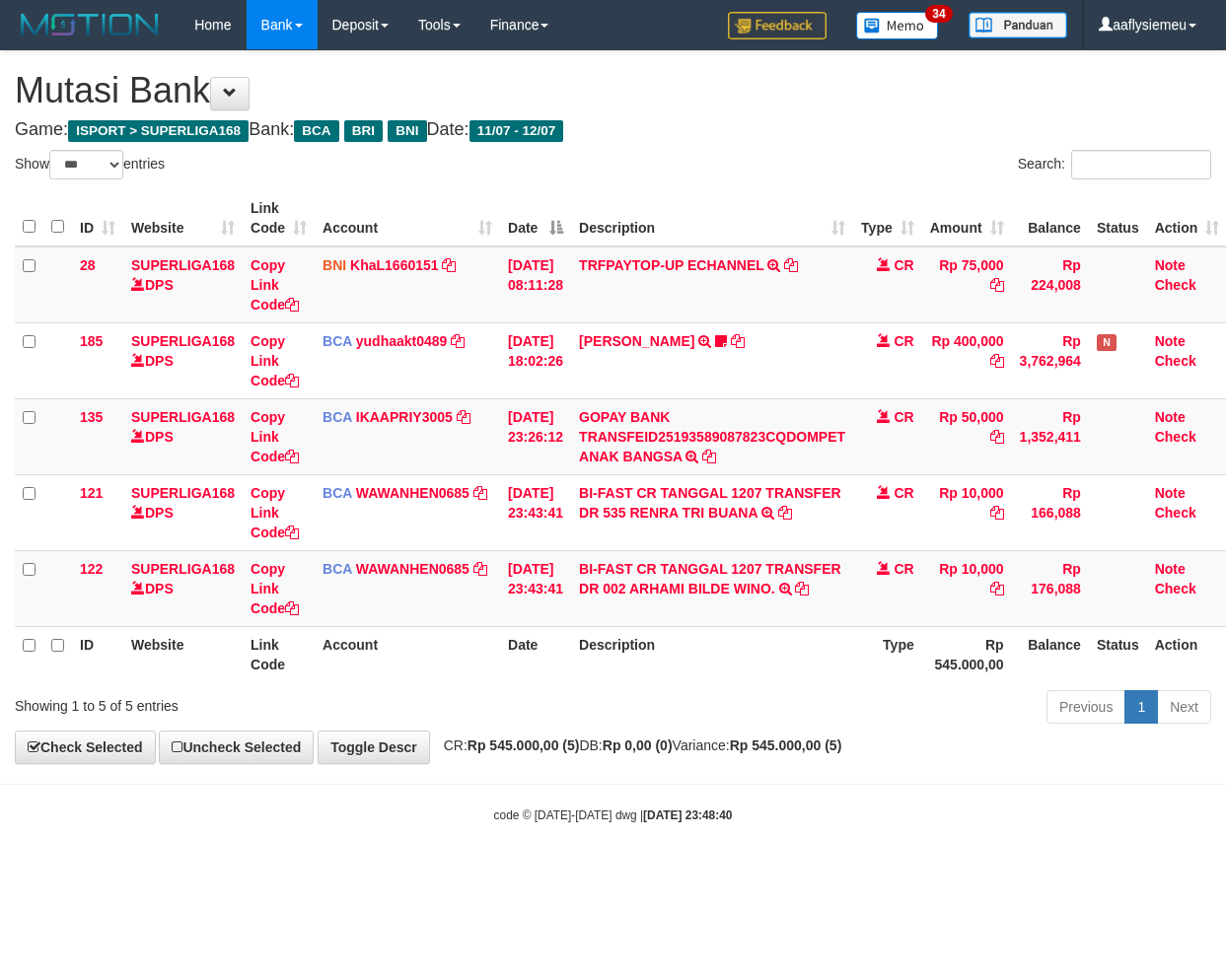 select on "***" 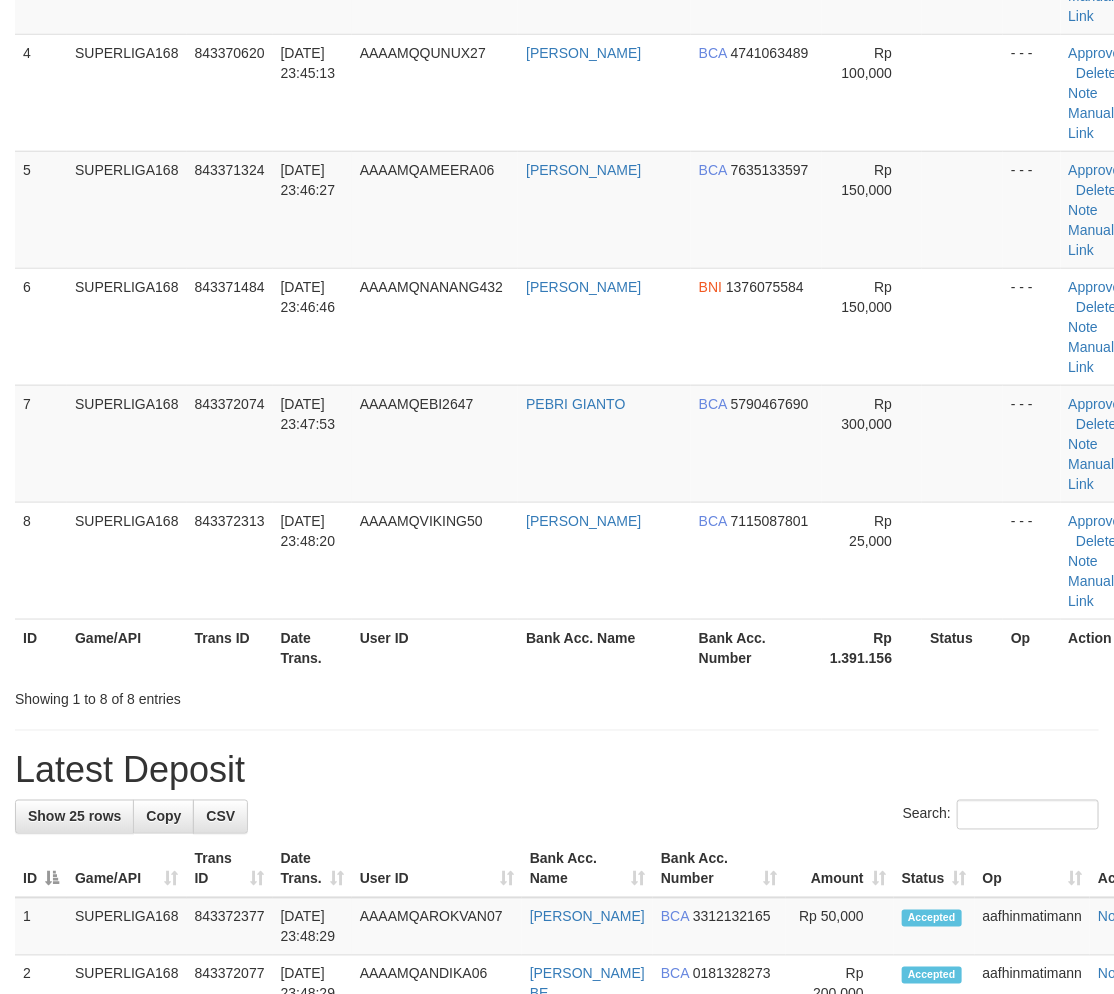 scroll, scrollTop: 333, scrollLeft: 0, axis: vertical 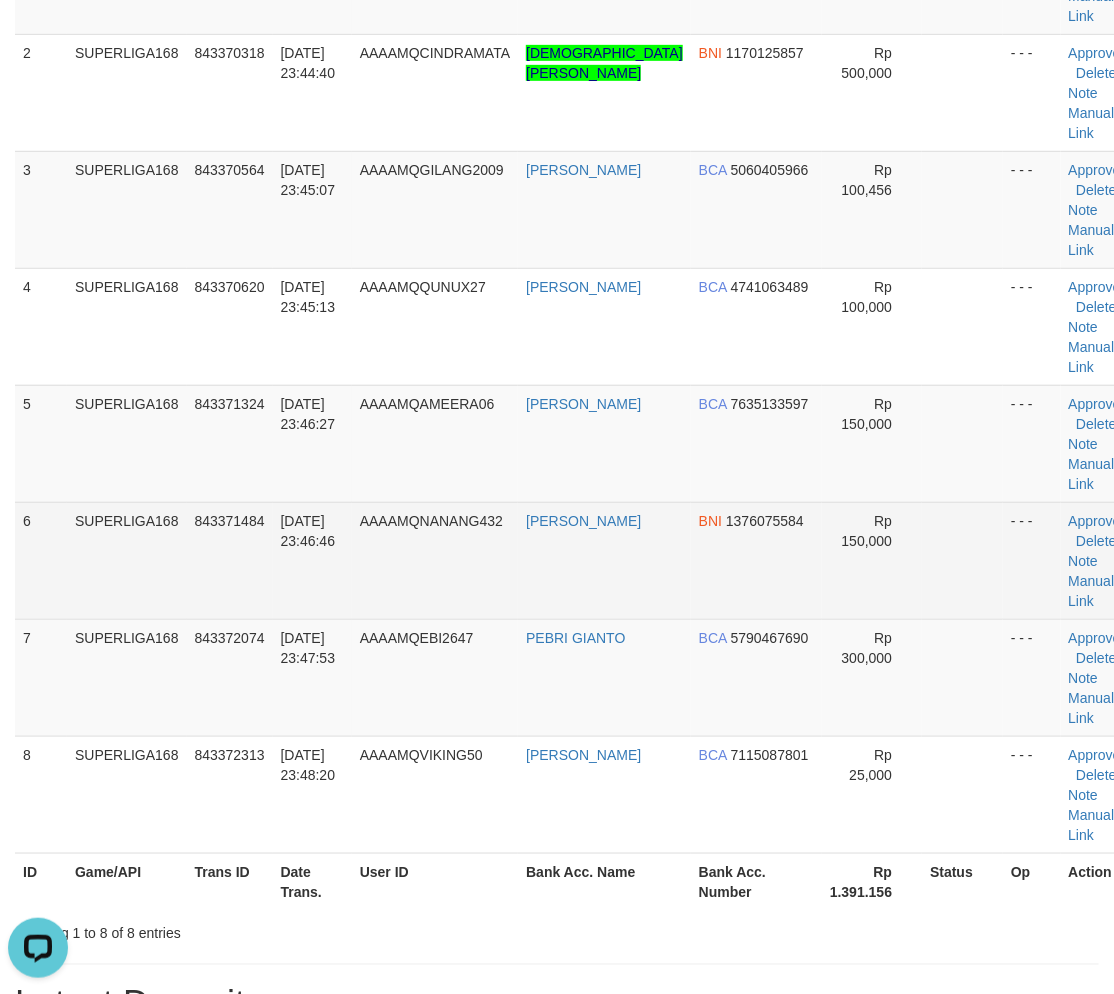 click on "1
SUPERLIGA168
843367981
12/07/2025 23:40:31
AAAAMQHARD2512
AKHMAD ERWIN HARDIANTO
DANA
082269226177
Rp 65,700
- - -
Approve
Delete
Note
Manual Link
2
SUPERLIGA168
843370318
12/07/2025 23:44:40
AAAAMQCINDRAMATA
MUHAMMAD ARI JAELANI
BNI
1170125857
Rp 500,000
Approve" at bounding box center (578, 385) 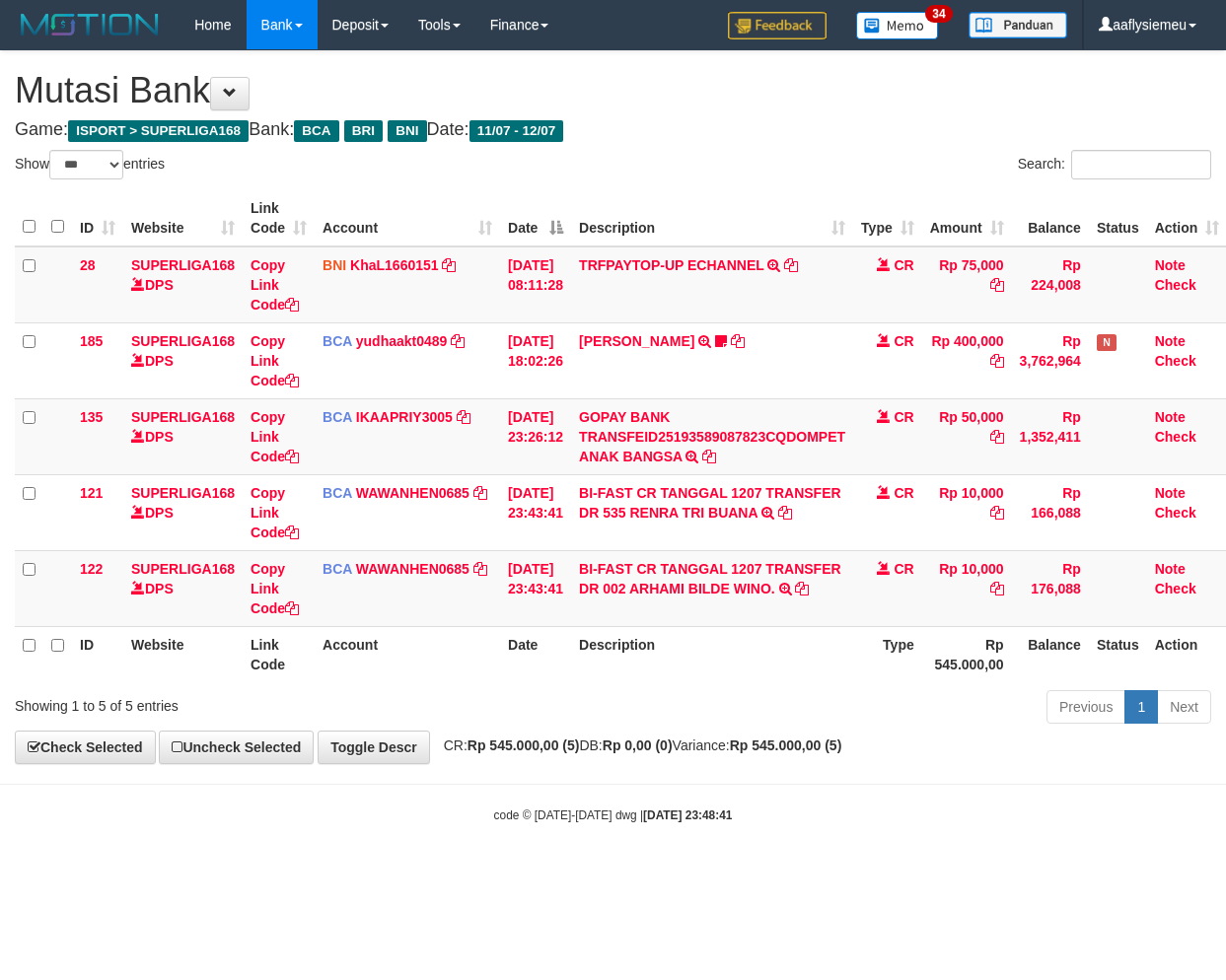 select on "***" 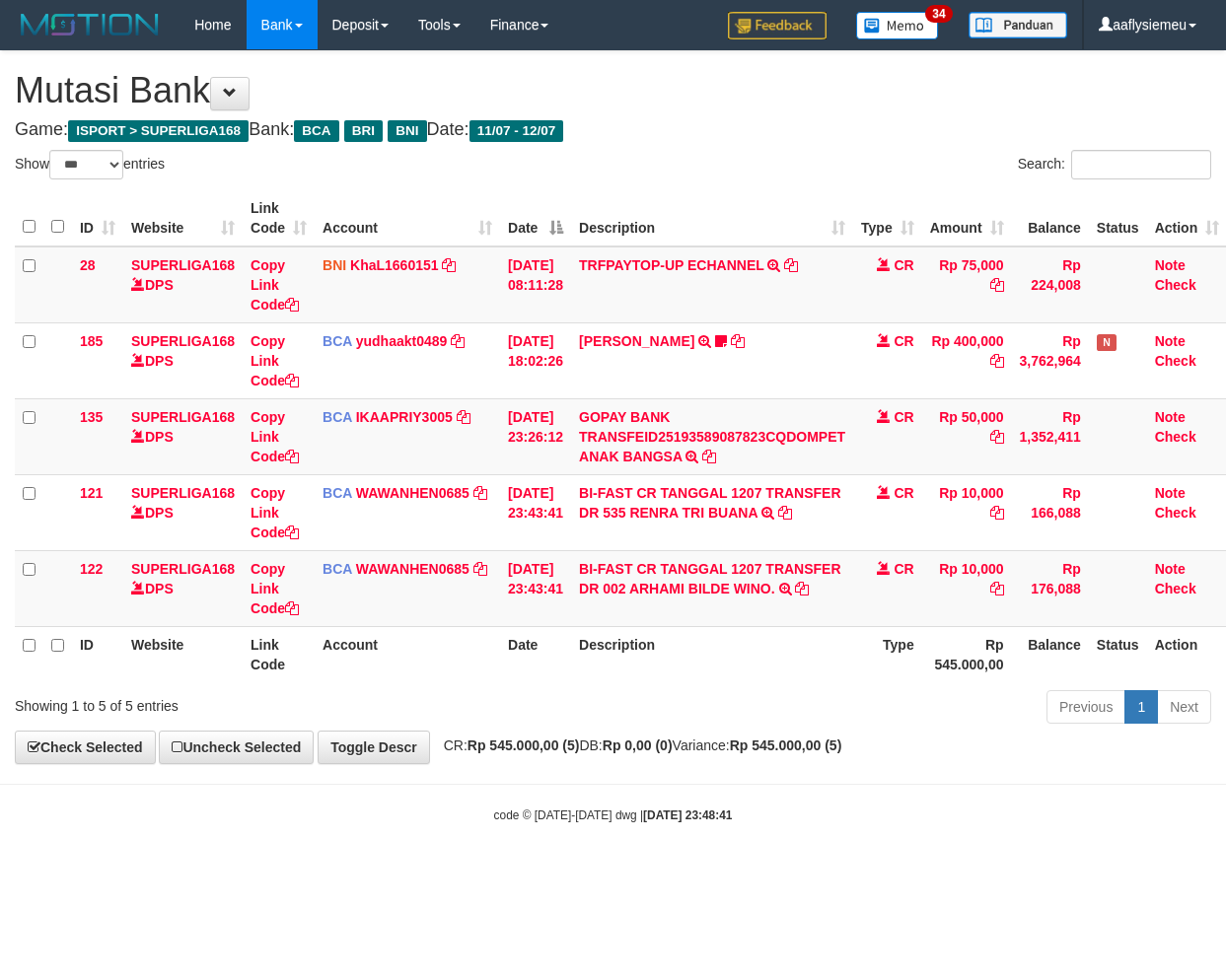 scroll, scrollTop: 0, scrollLeft: 14, axis: horizontal 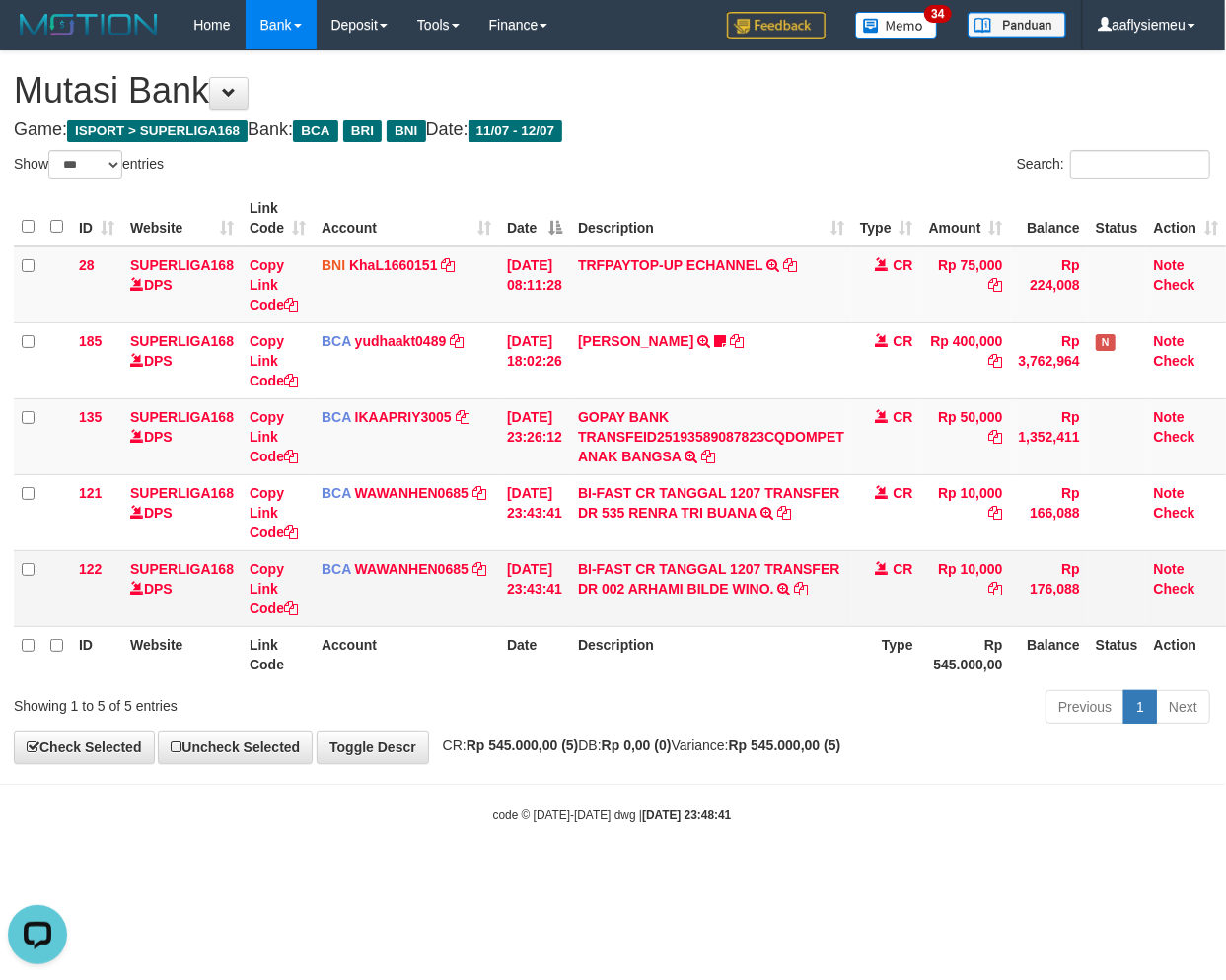 drag, startPoint x: 613, startPoint y: 629, endPoint x: 1225, endPoint y: 594, distance: 613 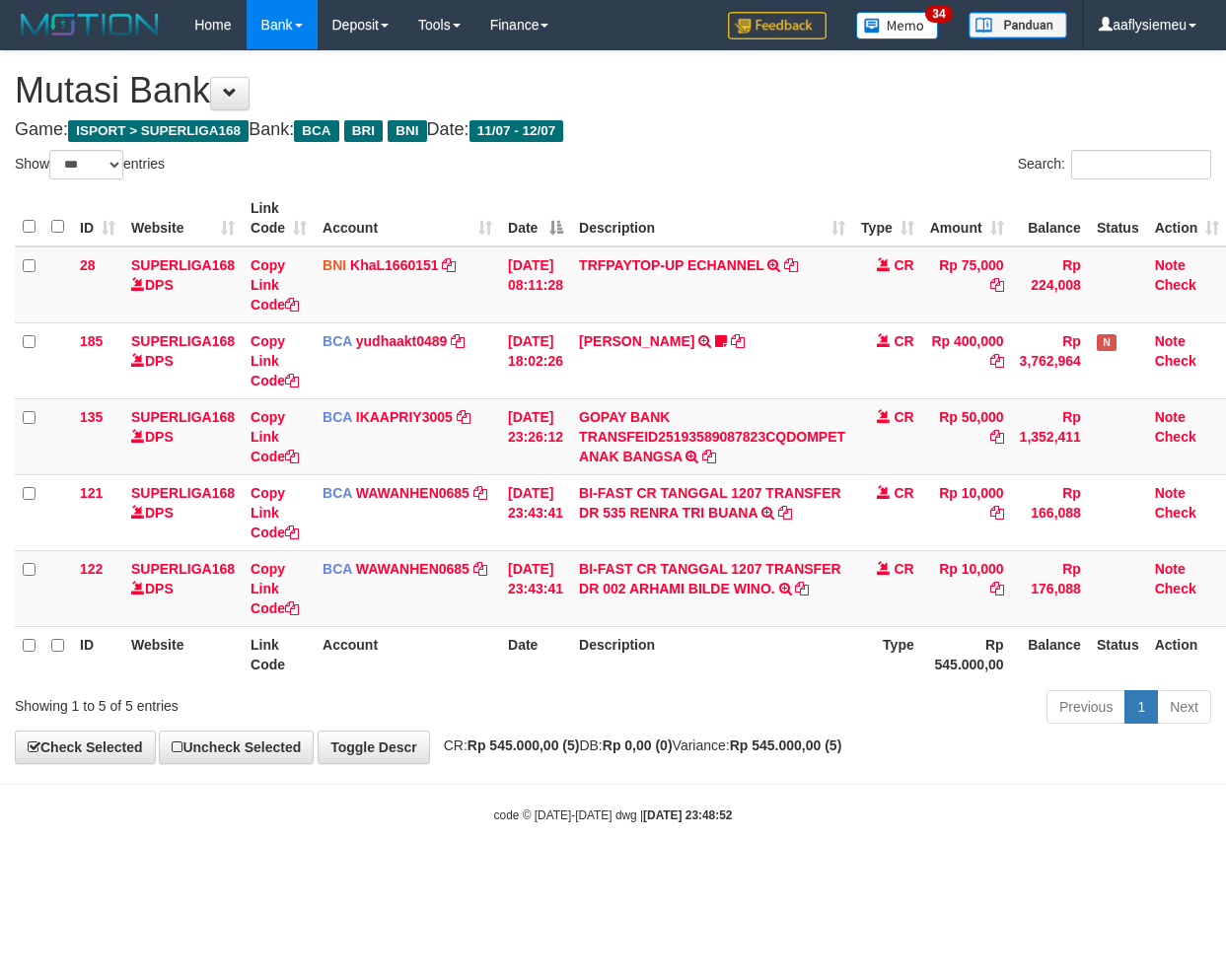 select on "***" 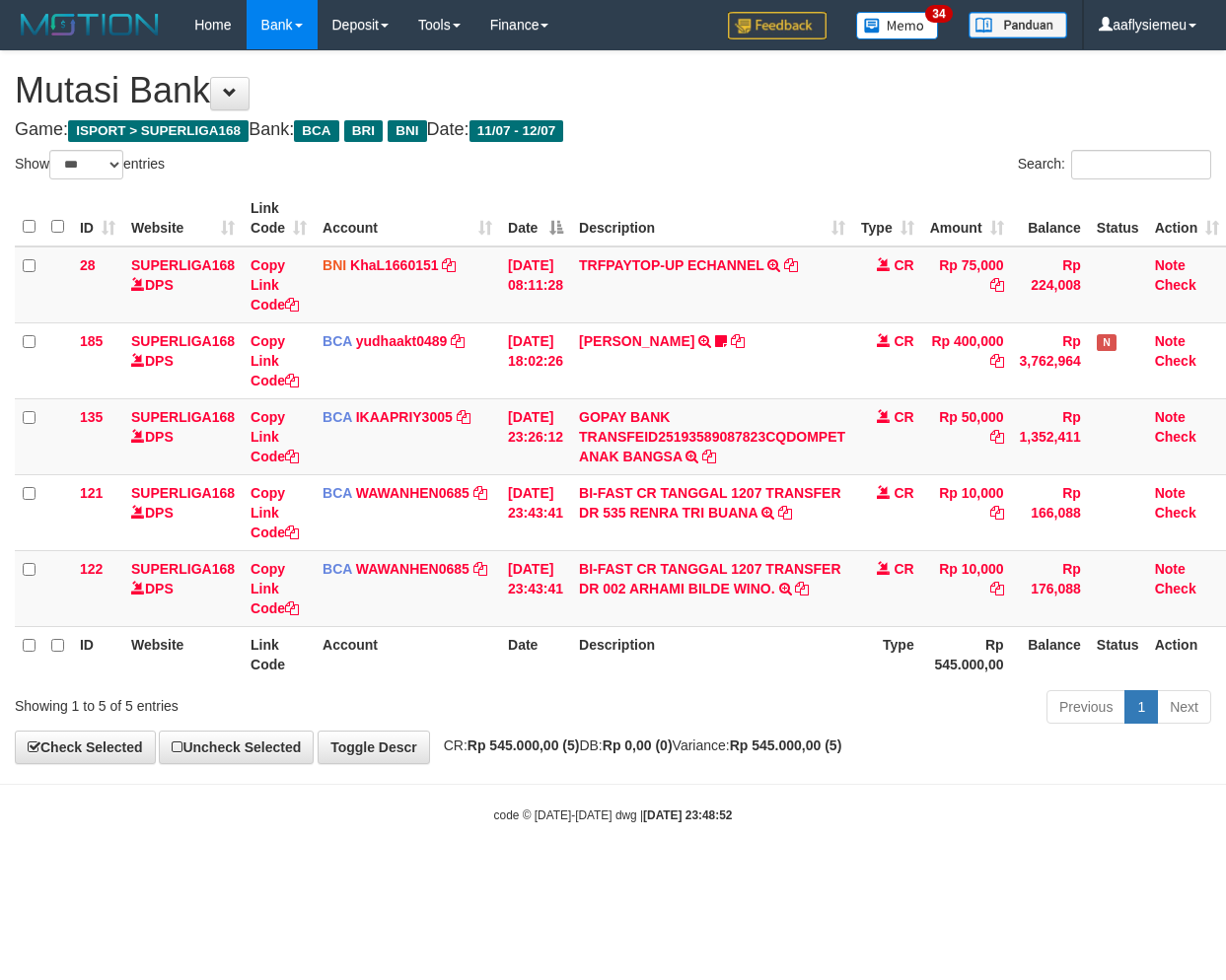 scroll, scrollTop: 0, scrollLeft: 14, axis: horizontal 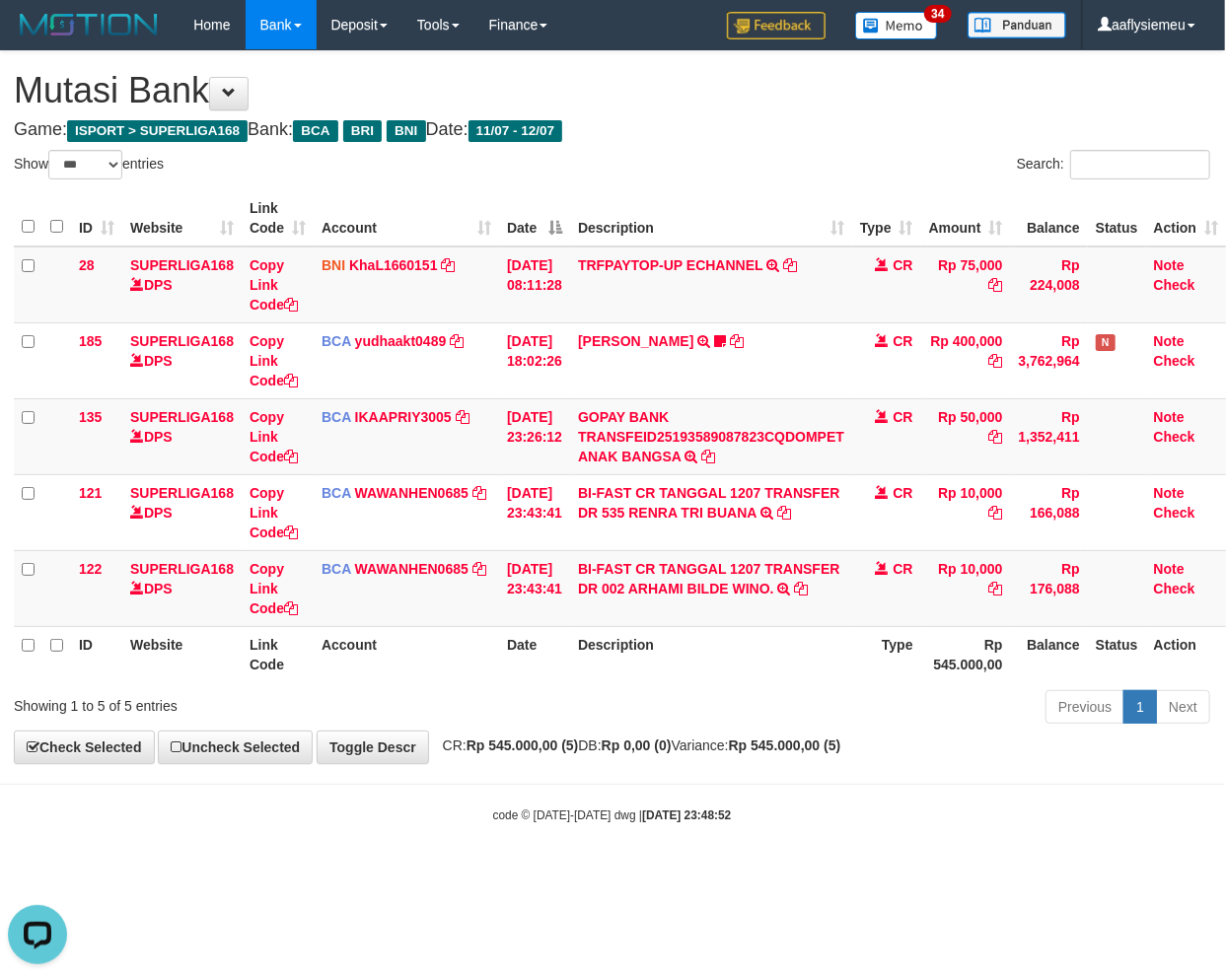 click on "Previous 1 Next" at bounding box center [867, 709] 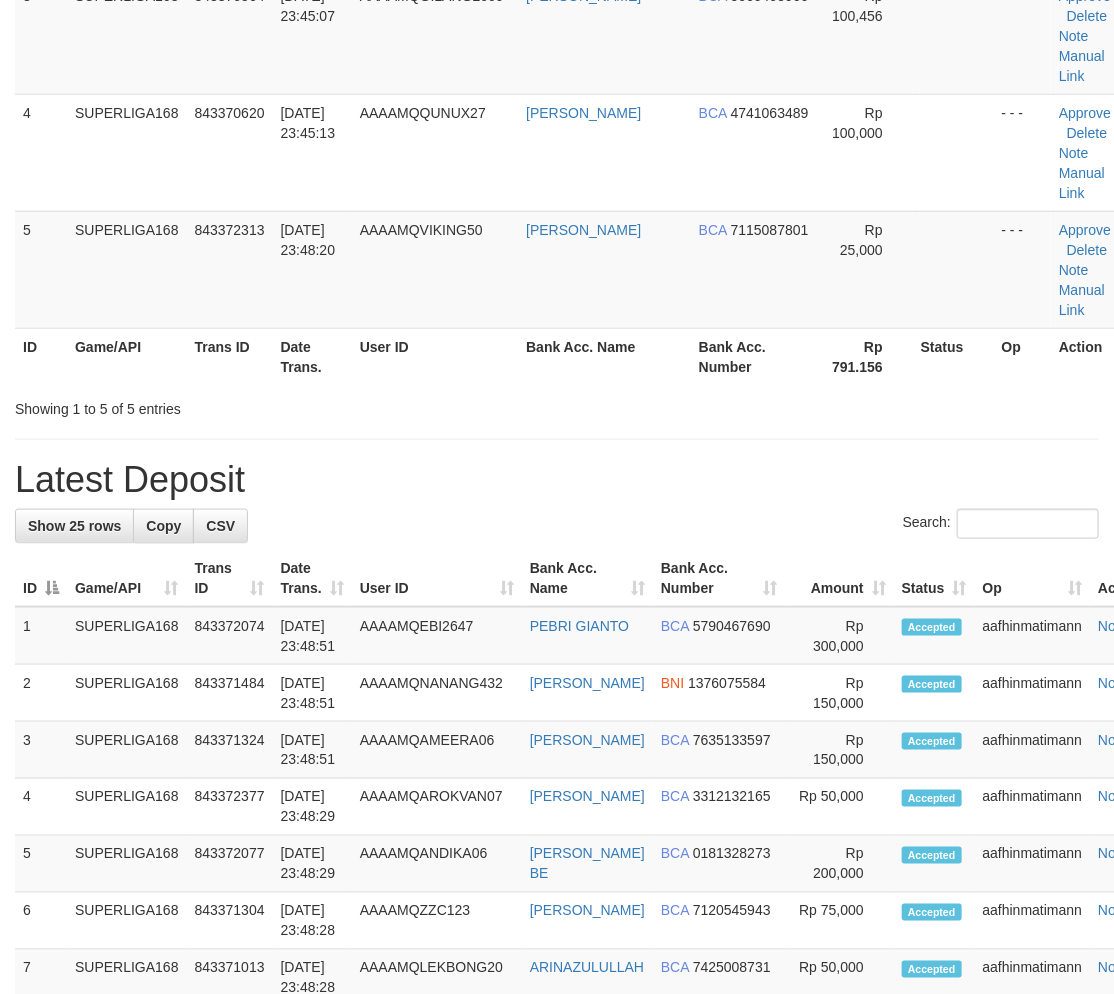 scroll, scrollTop: 333, scrollLeft: 0, axis: vertical 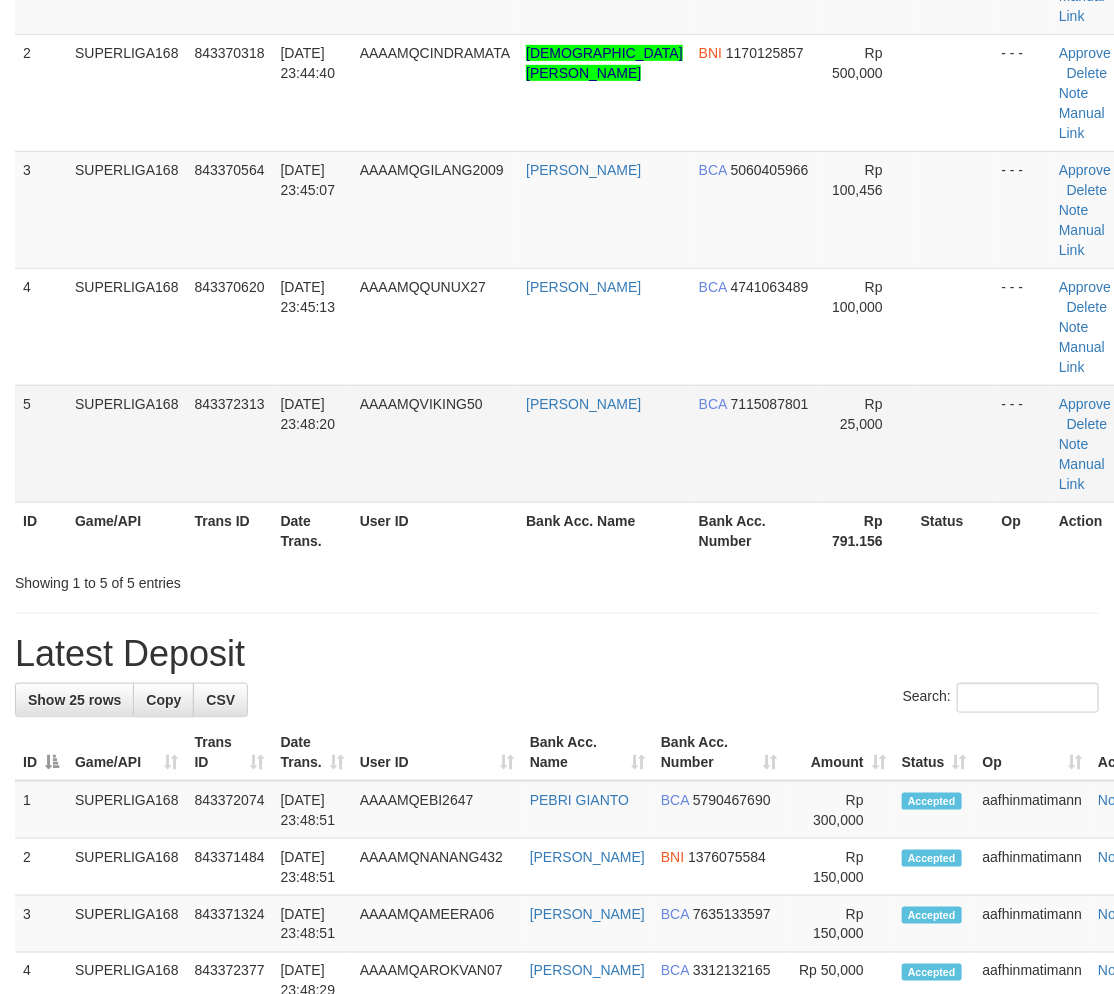 click on "AAAAMQVIKING50" at bounding box center (435, 443) 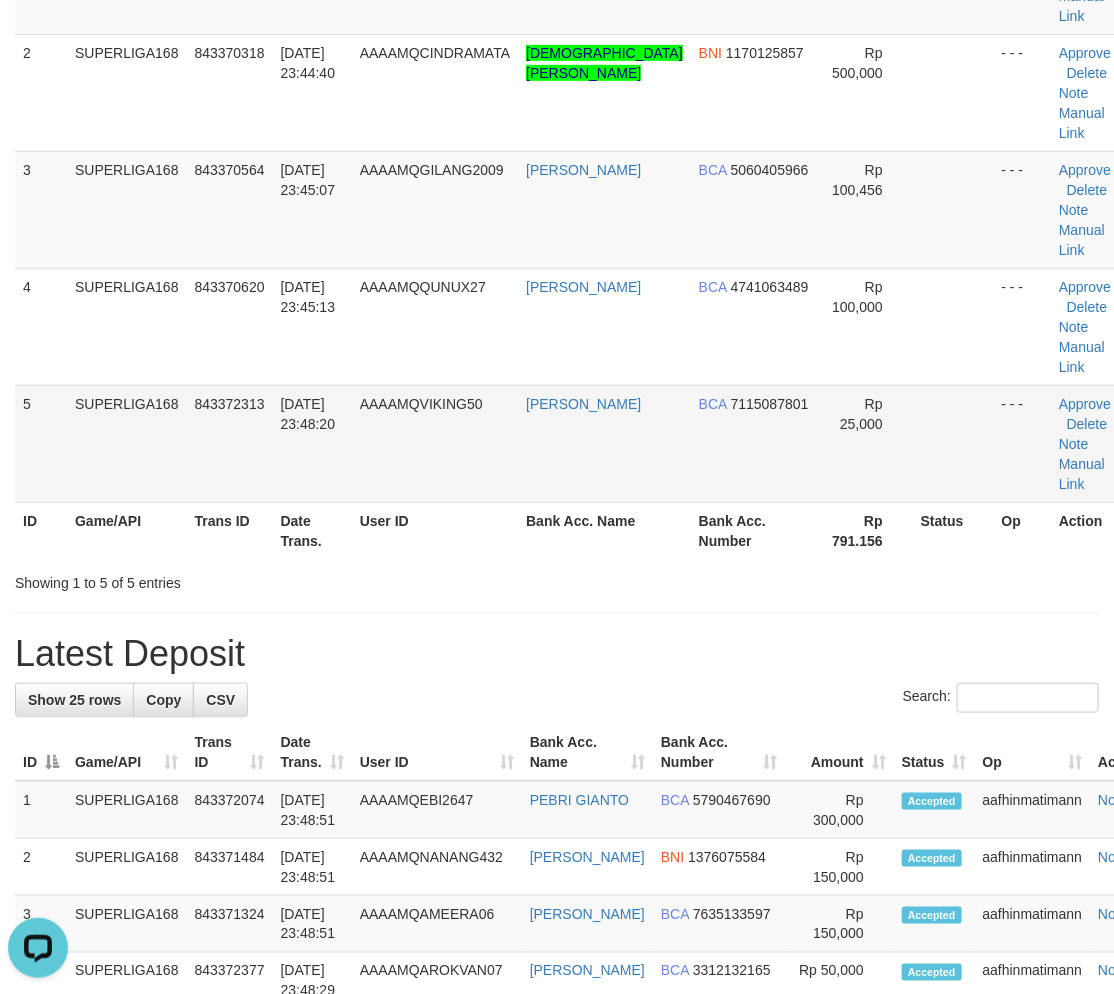 scroll, scrollTop: 0, scrollLeft: 0, axis: both 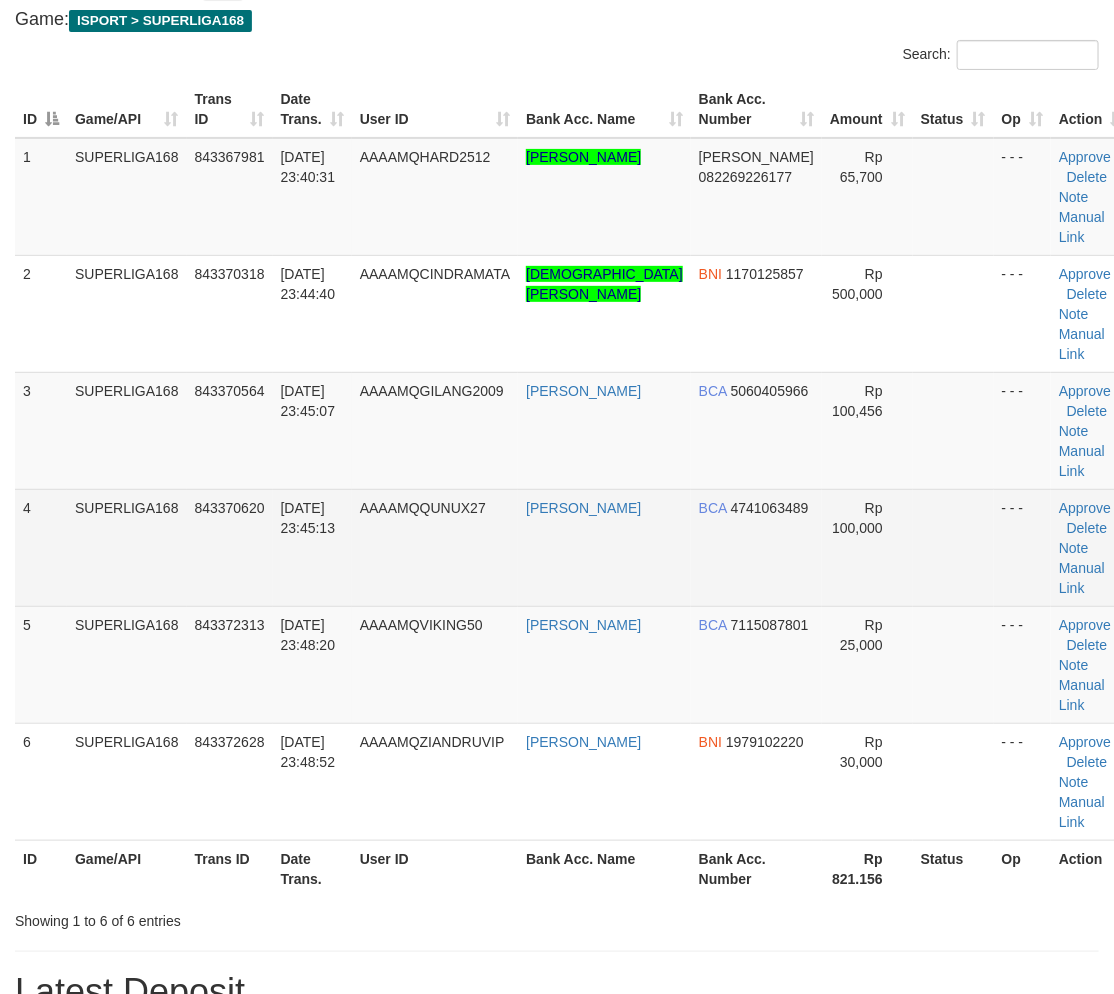 click on "[DATE] 23:45:13" at bounding box center (312, 547) 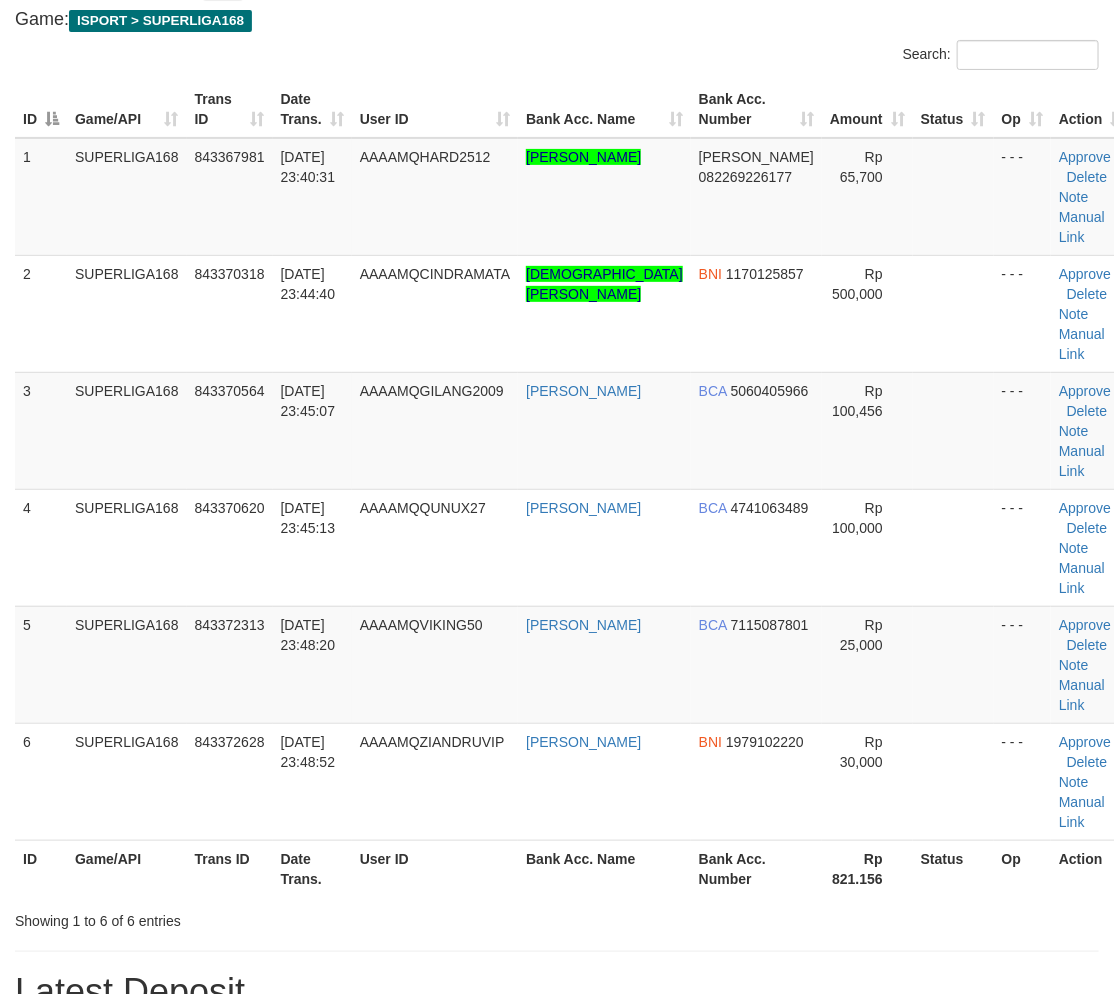 drag, startPoint x: 106, startPoint y: 510, endPoint x: 0, endPoint y: 560, distance: 117.20068 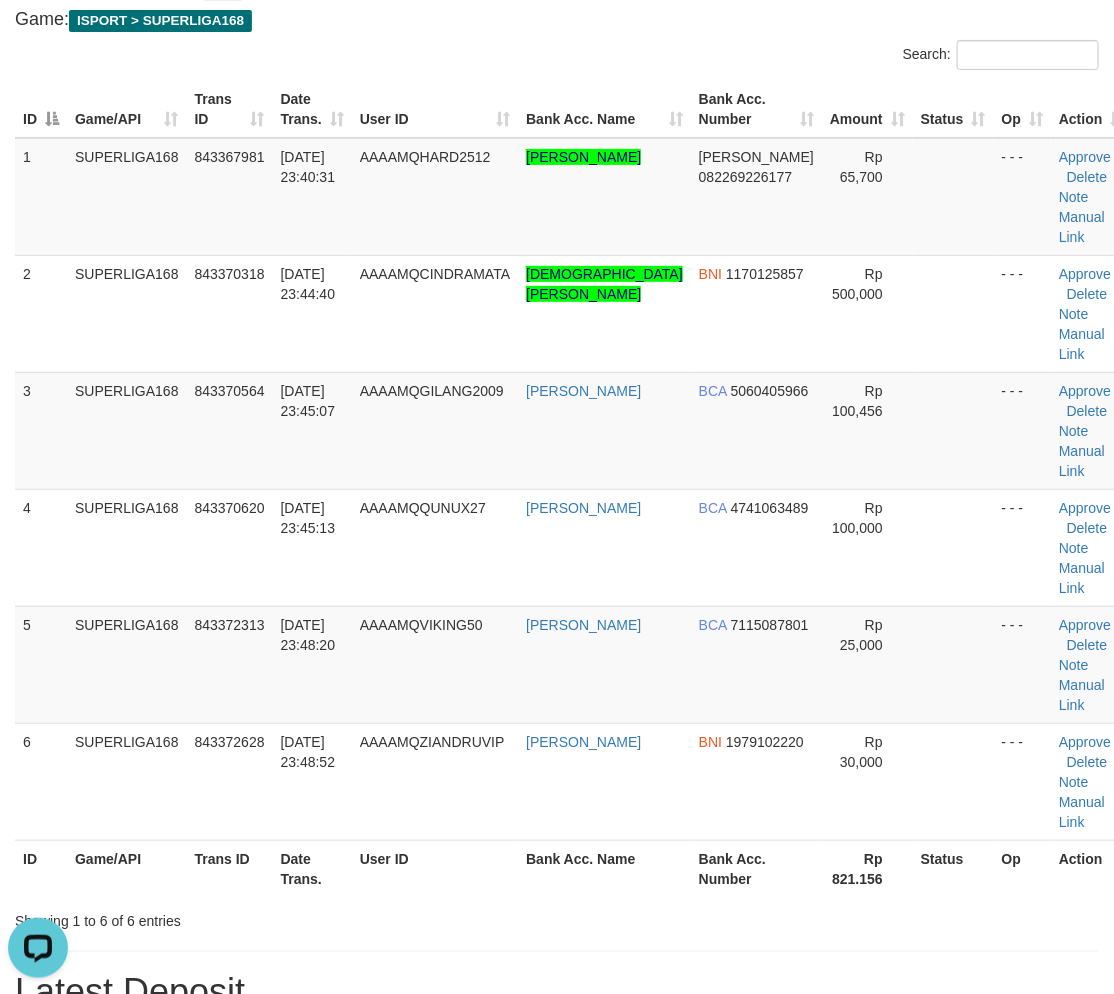 scroll, scrollTop: 0, scrollLeft: 0, axis: both 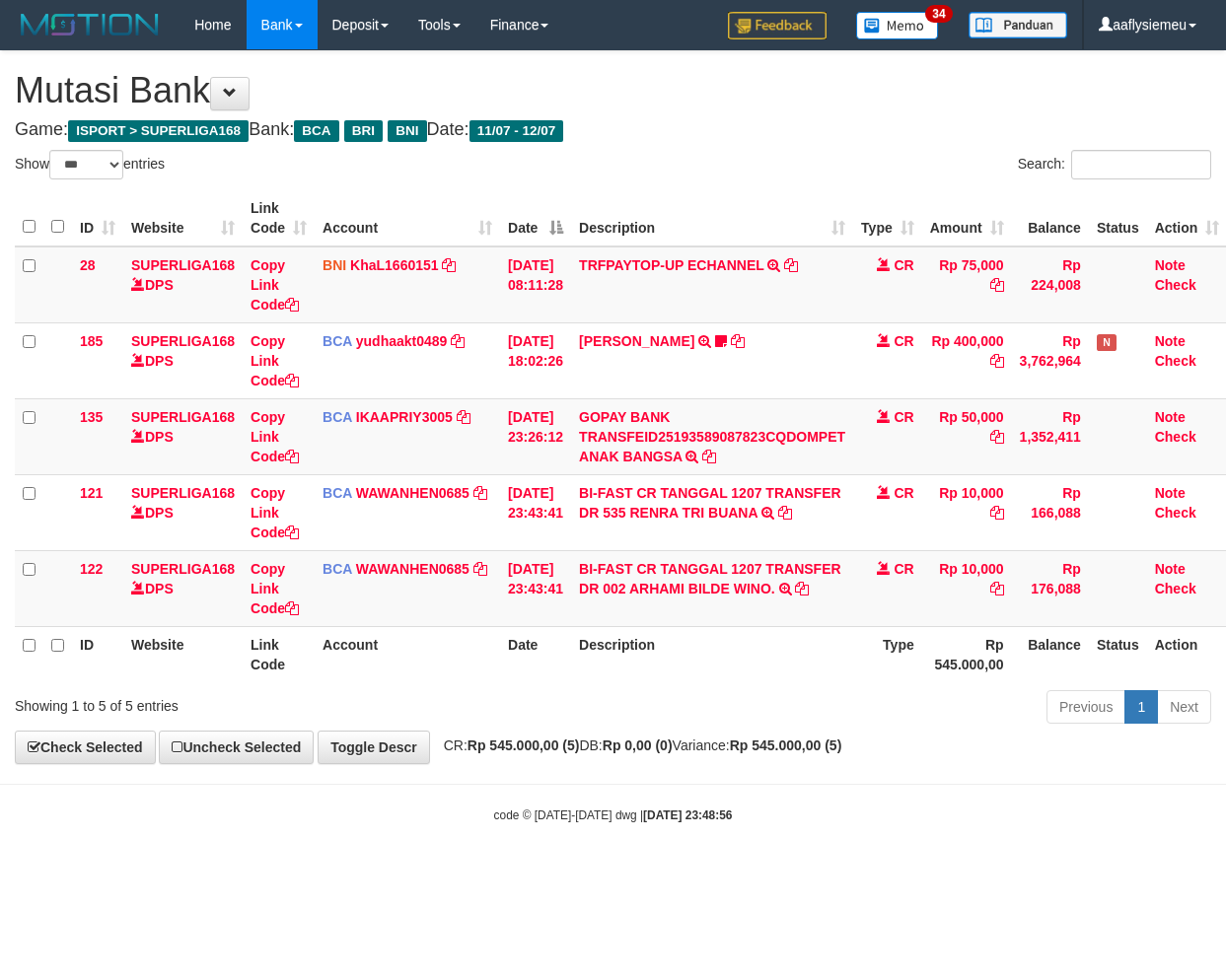 select on "***" 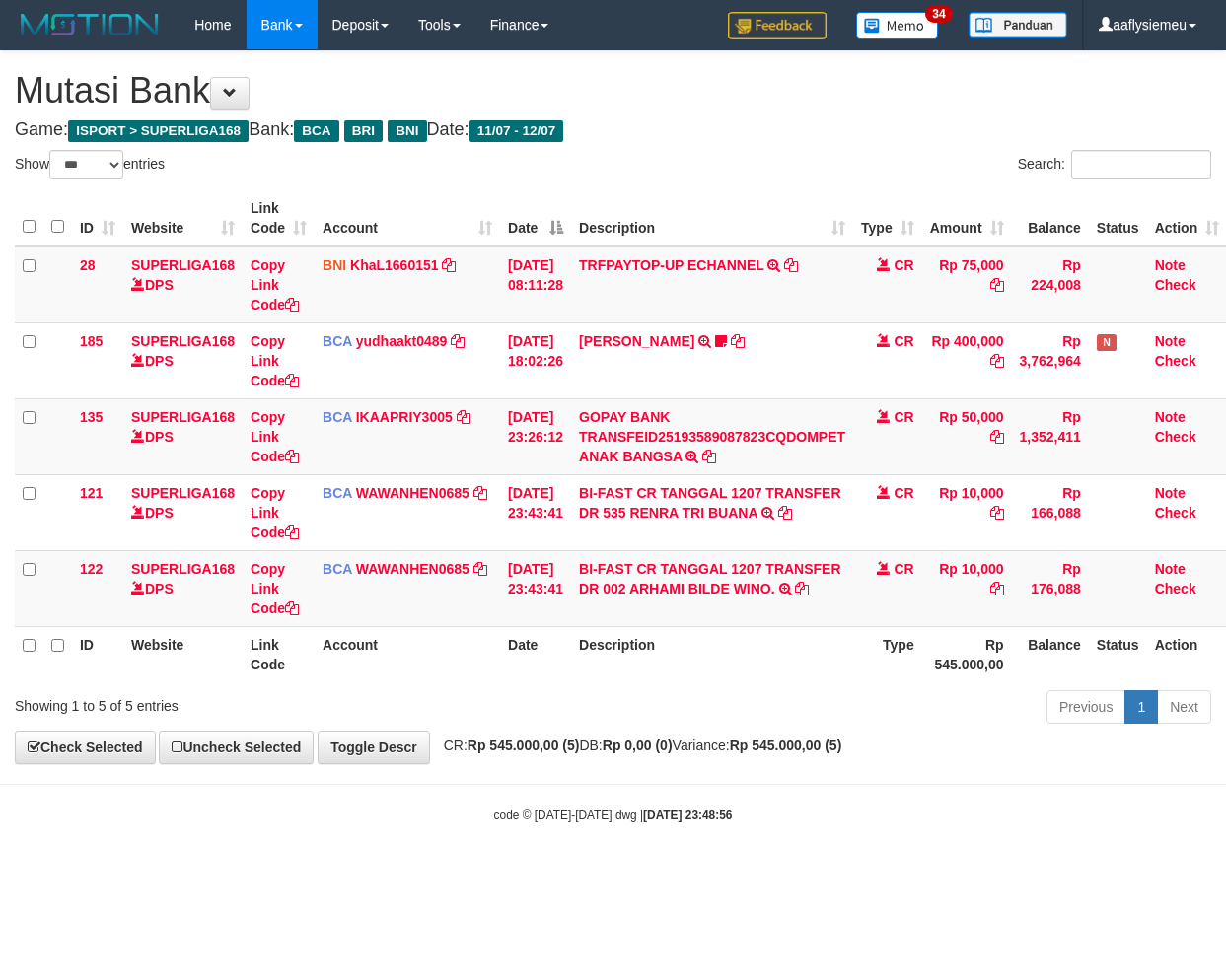 scroll, scrollTop: 0, scrollLeft: 14, axis: horizontal 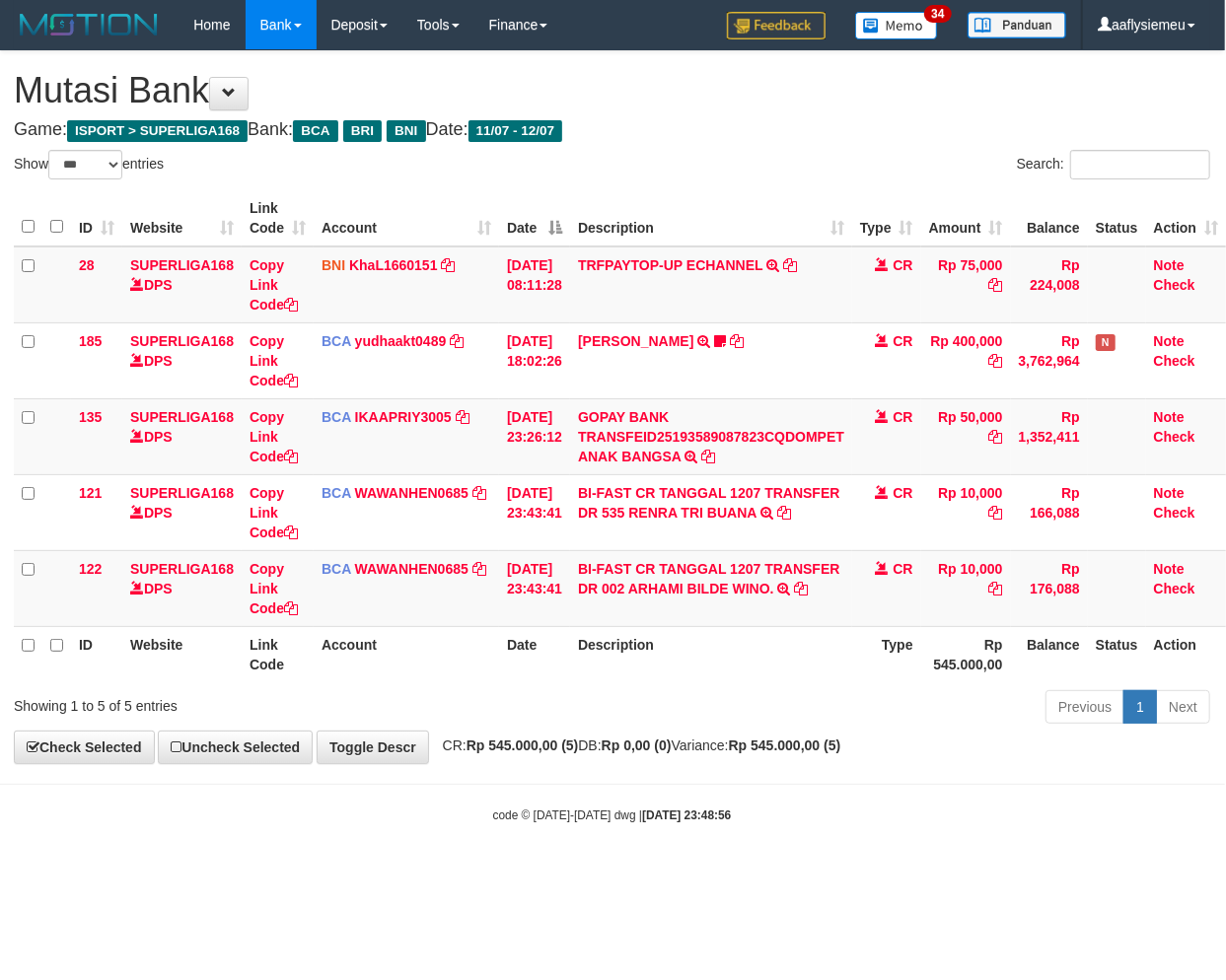 click on "Toggle navigation
Home
Bank
Account List
Load
By Website
Group
[ISPORT]													SUPERLIGA168
By Load Group (DPS)
34" at bounding box center [612, 437] 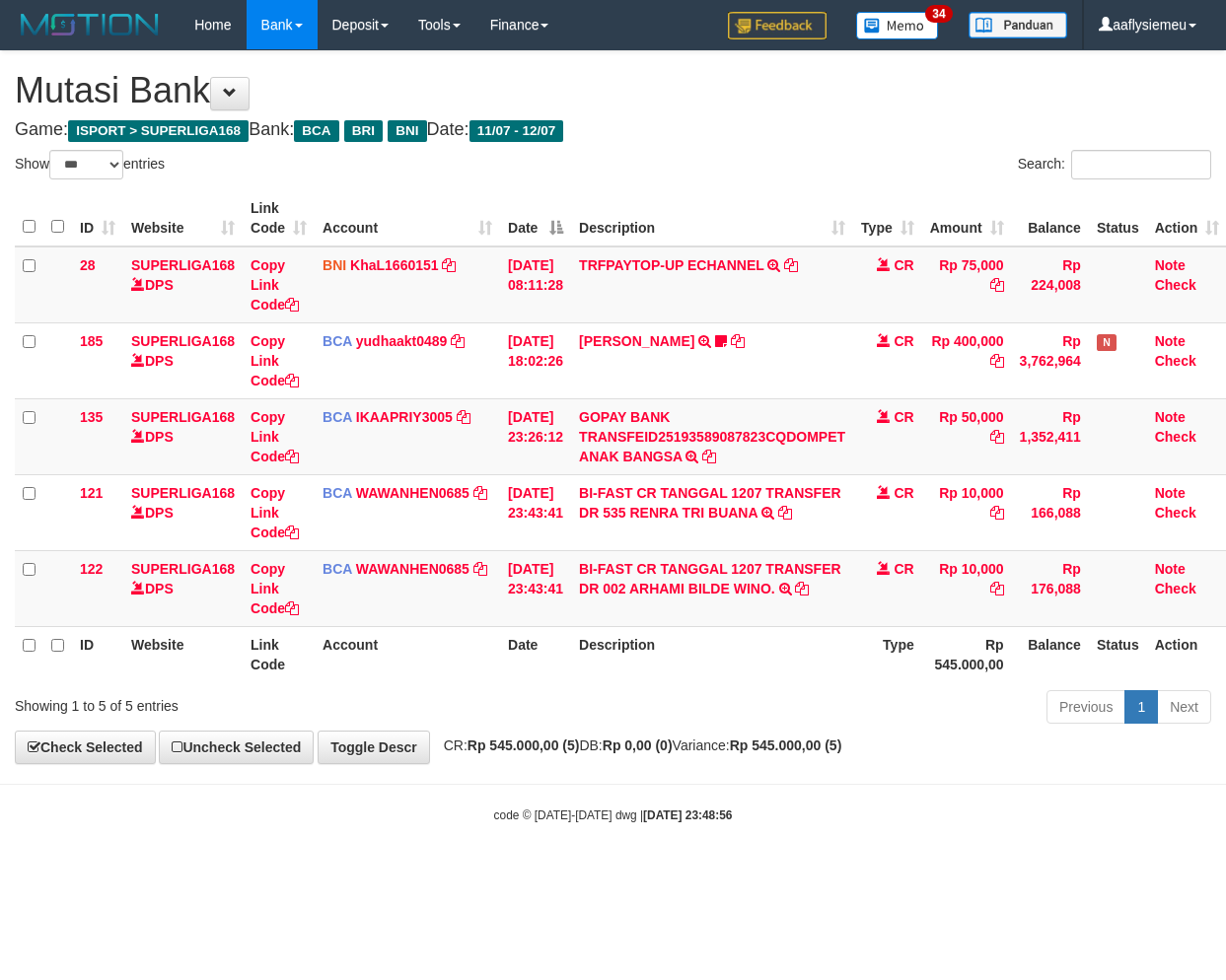 select on "***" 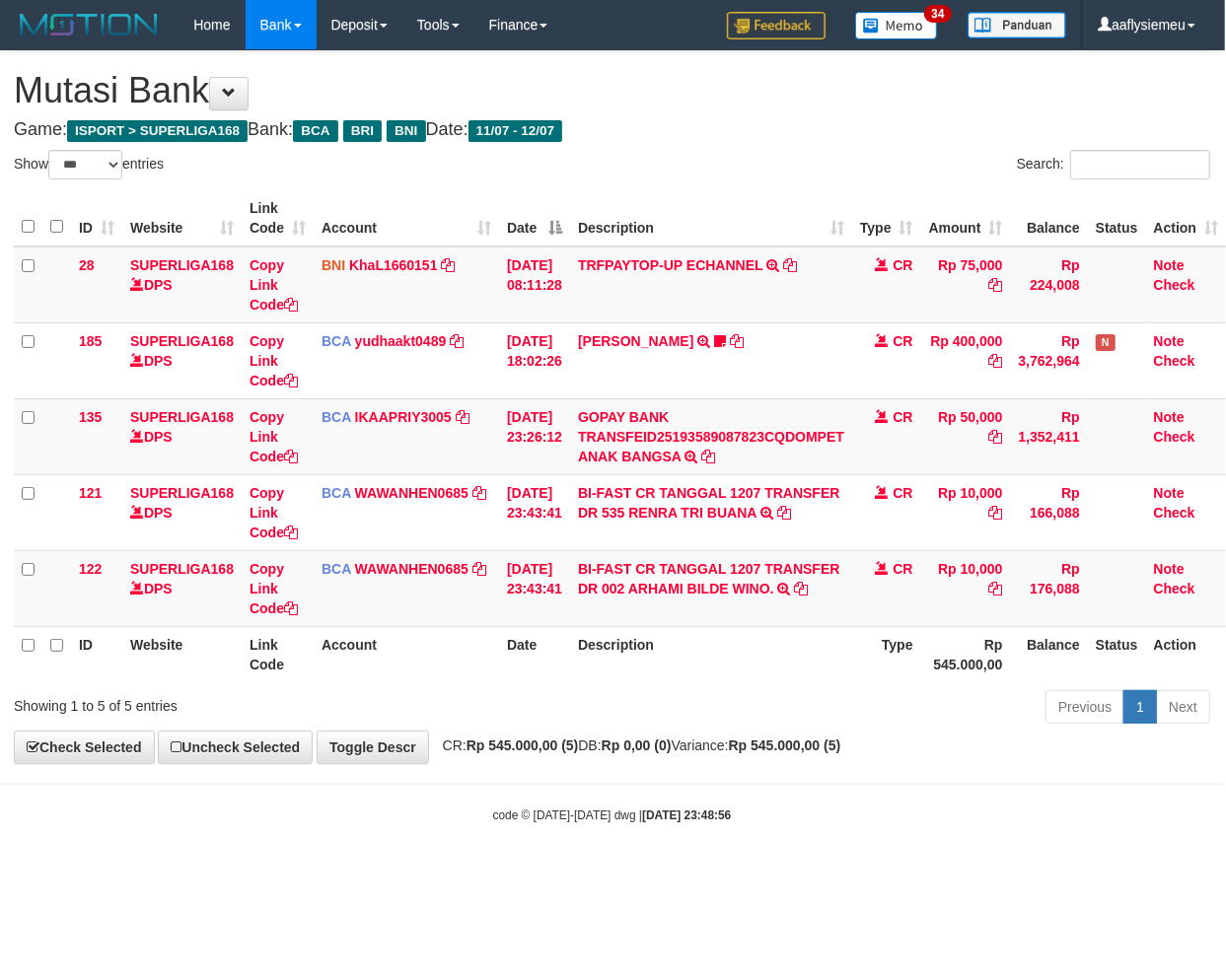 click on "Toggle navigation
Home
Bank
Account List
Load
By Website
Group
[ISPORT]													SUPERLIGA168
By Load Group (DPS)
34" at bounding box center (612, 437) 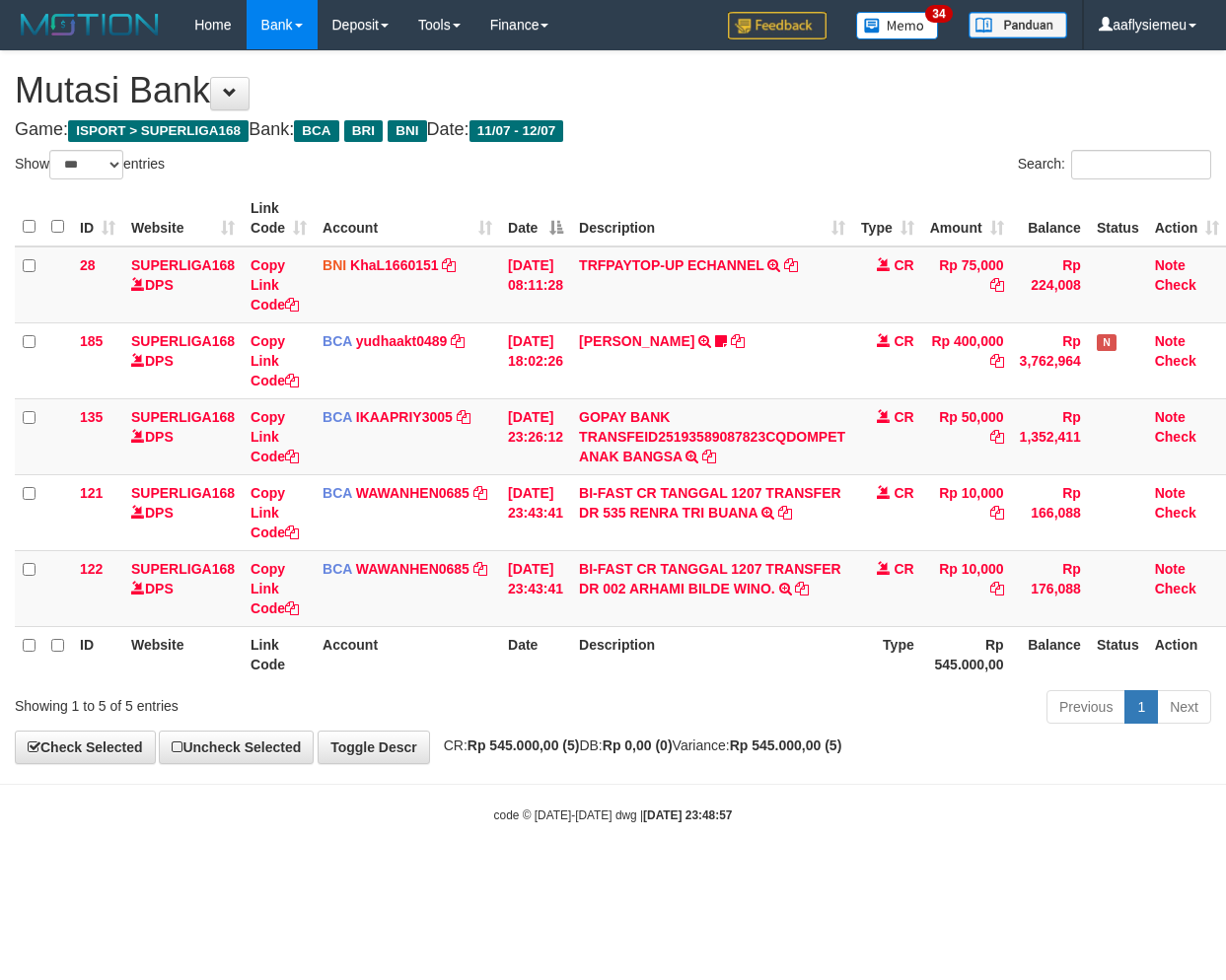 select on "***" 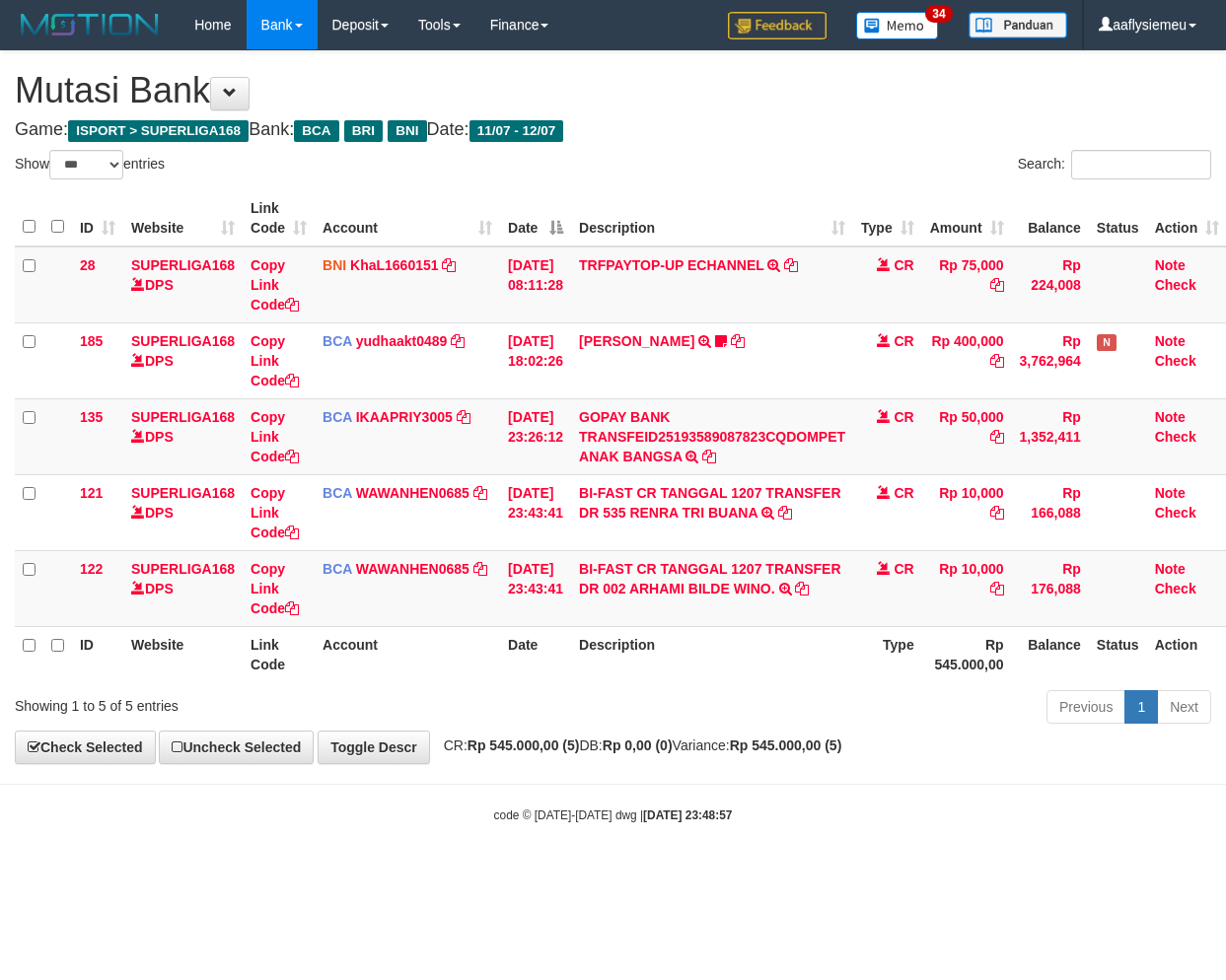 scroll, scrollTop: 0, scrollLeft: 14, axis: horizontal 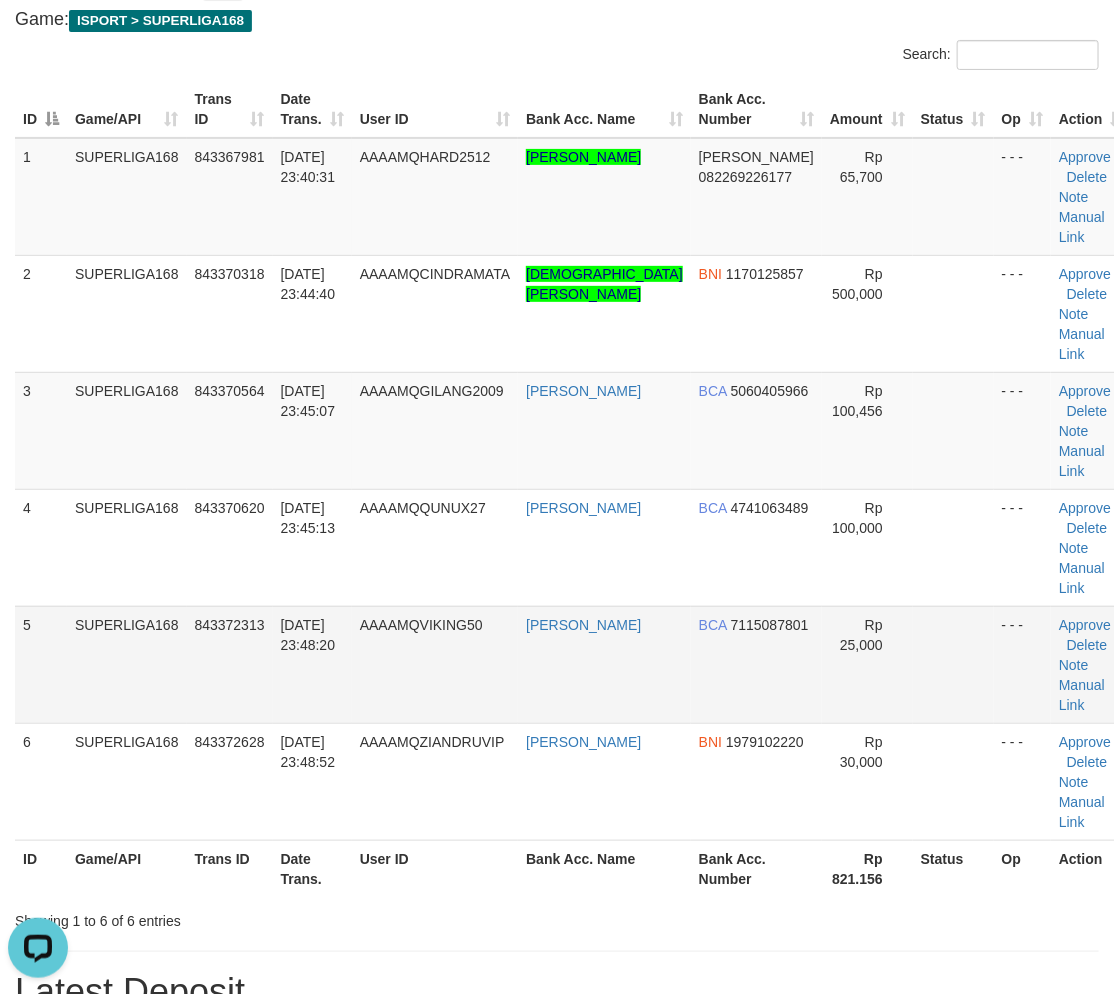 click on "SUPERLIGA168" at bounding box center [127, 664] 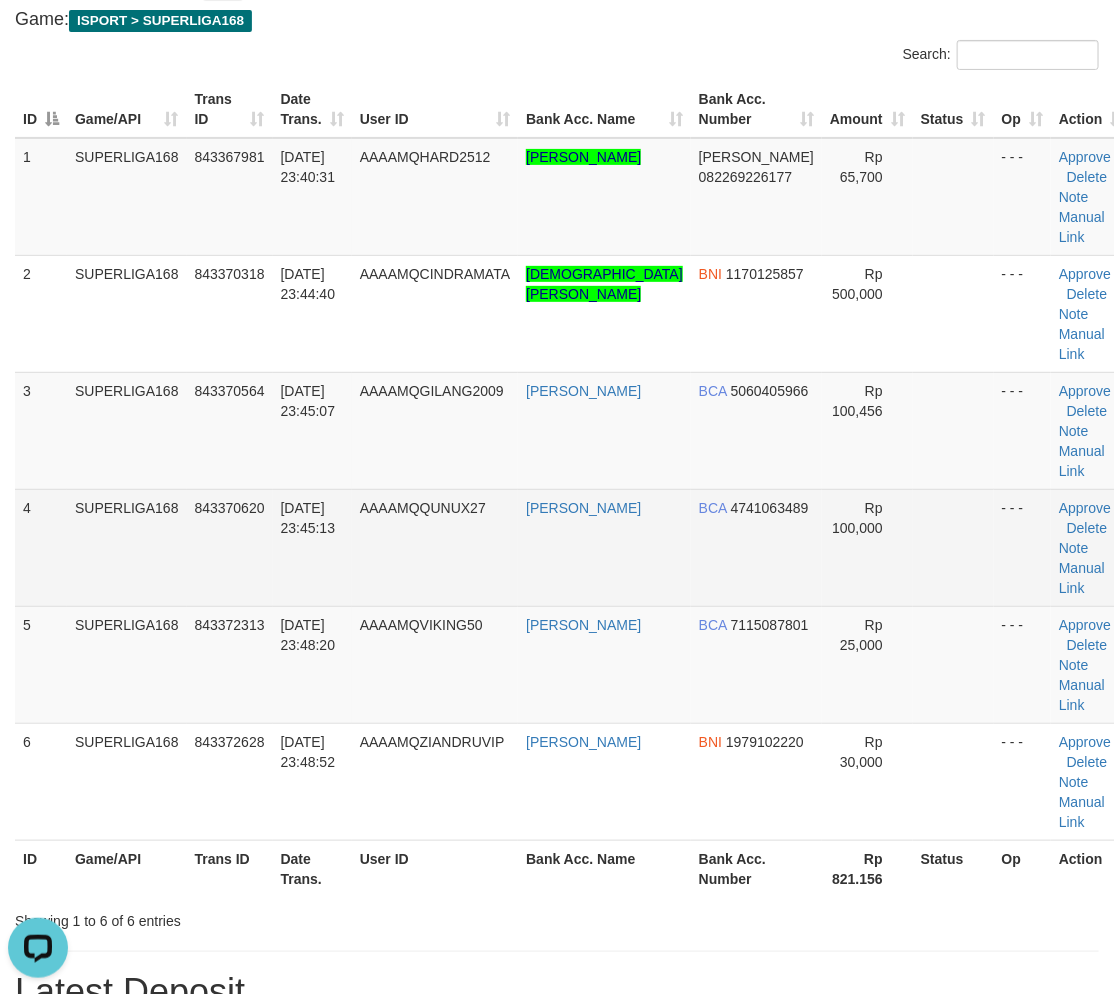click on "SUPERLIGA168" at bounding box center (127, 547) 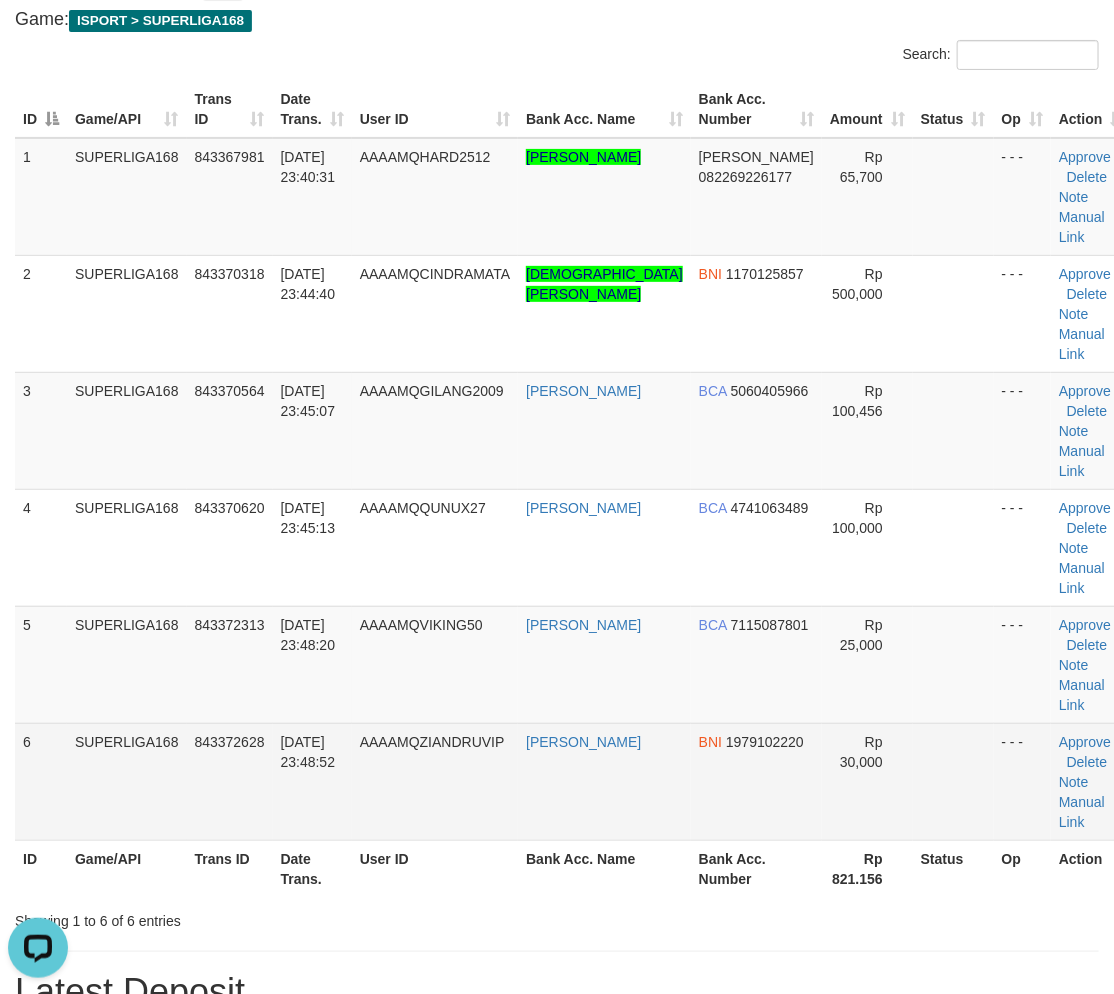click on "SUPERLIGA168" at bounding box center (127, 781) 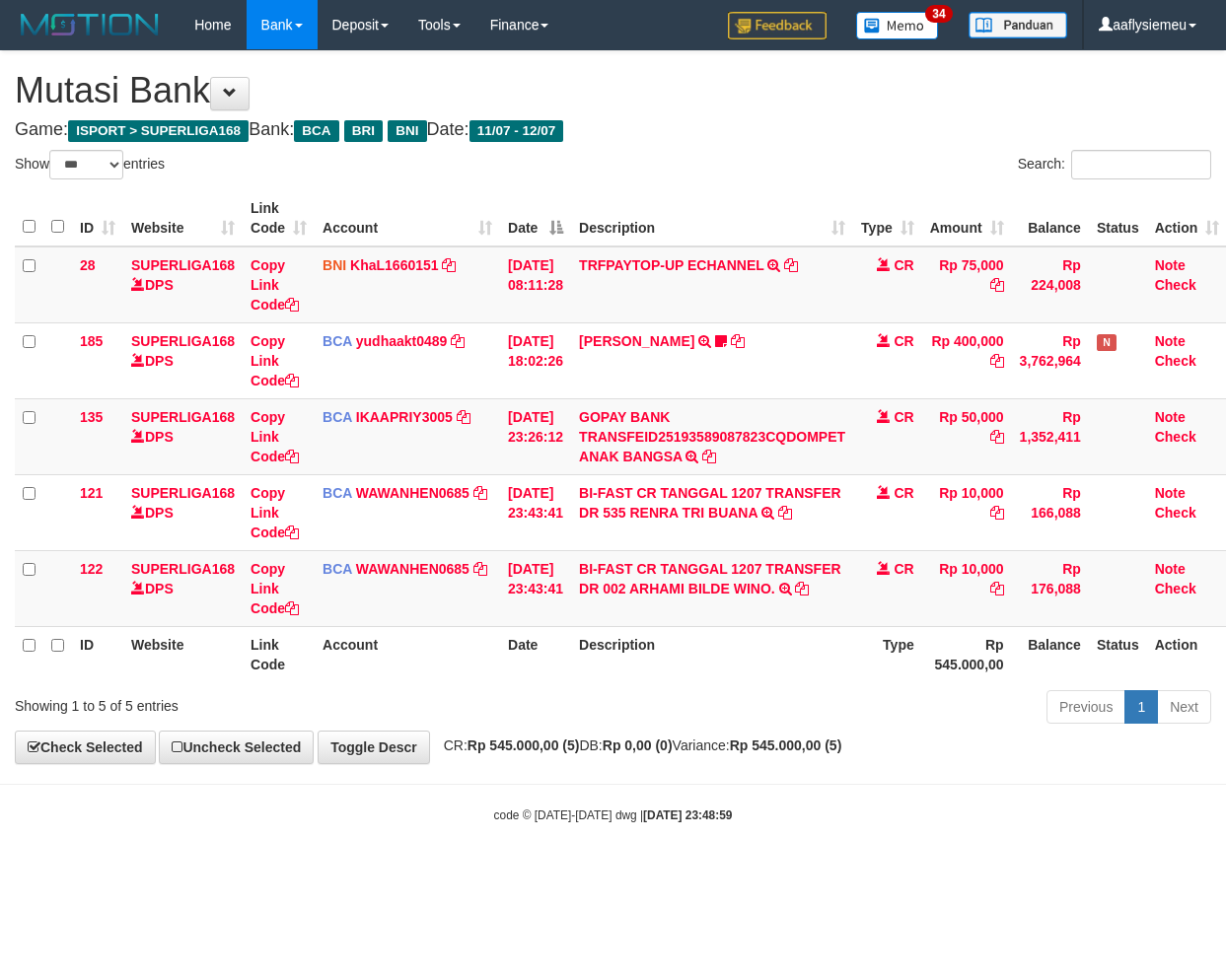 select on "***" 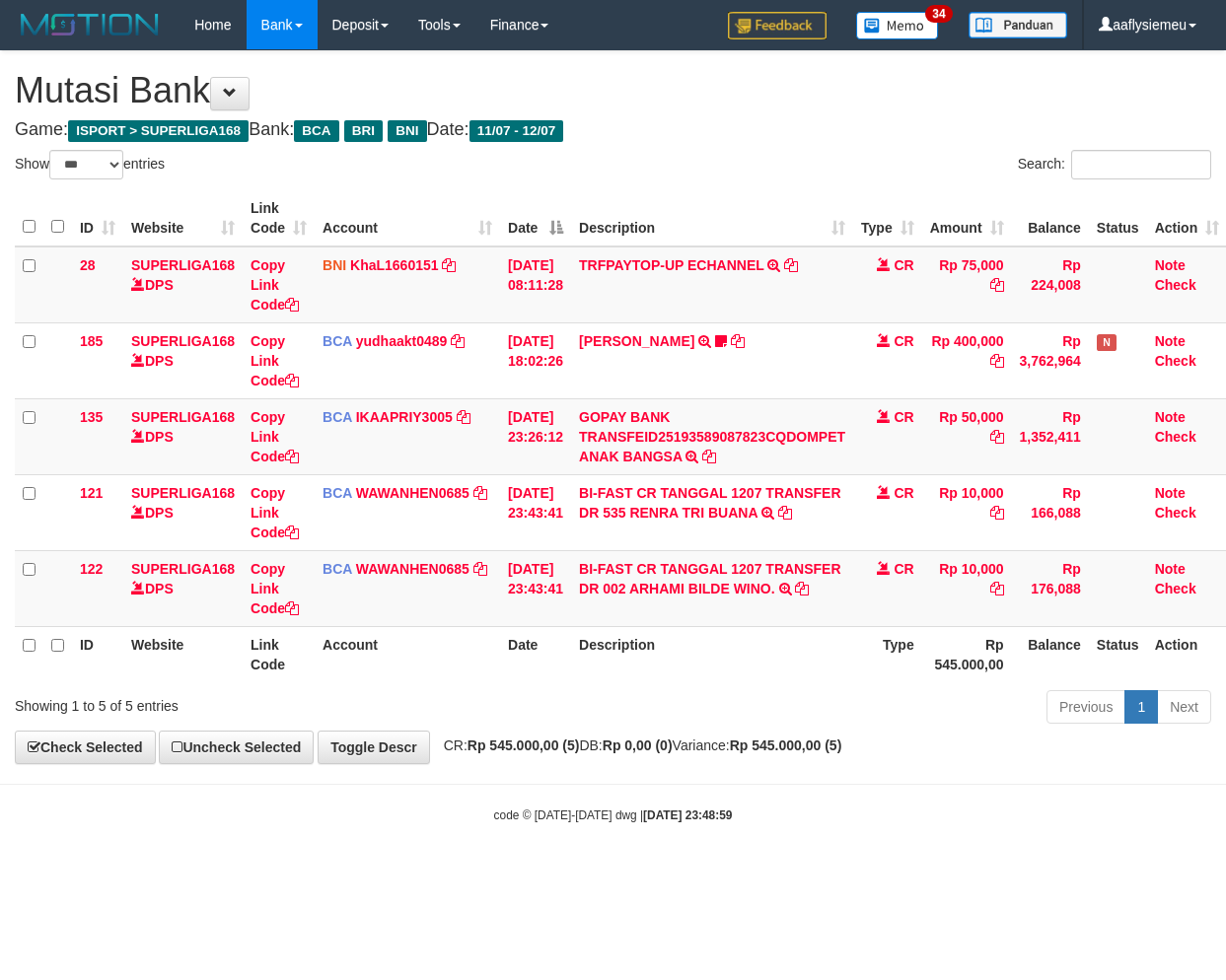 scroll, scrollTop: 0, scrollLeft: 14, axis: horizontal 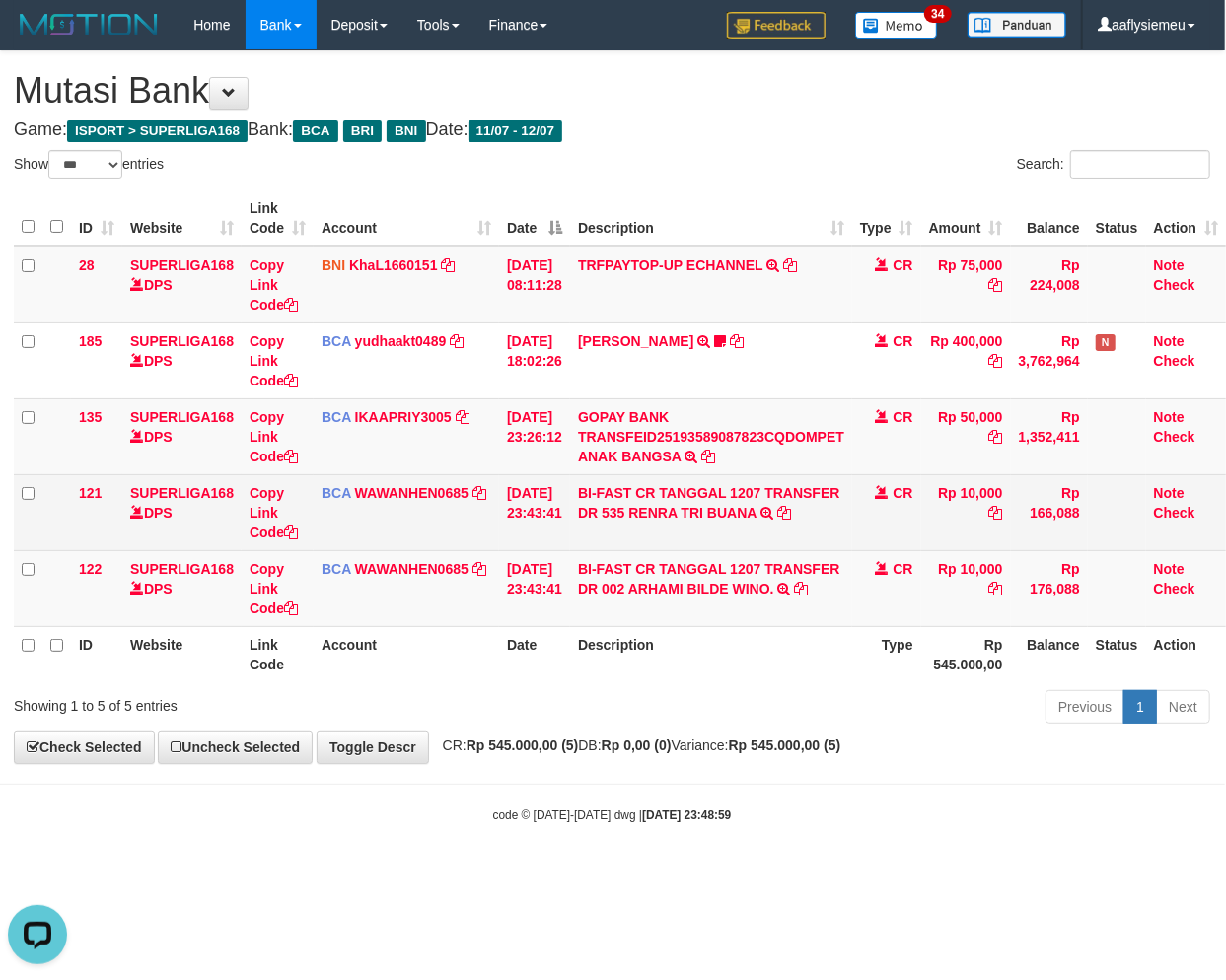 drag, startPoint x: 724, startPoint y: 707, endPoint x: 1221, endPoint y: 539, distance: 524.6265 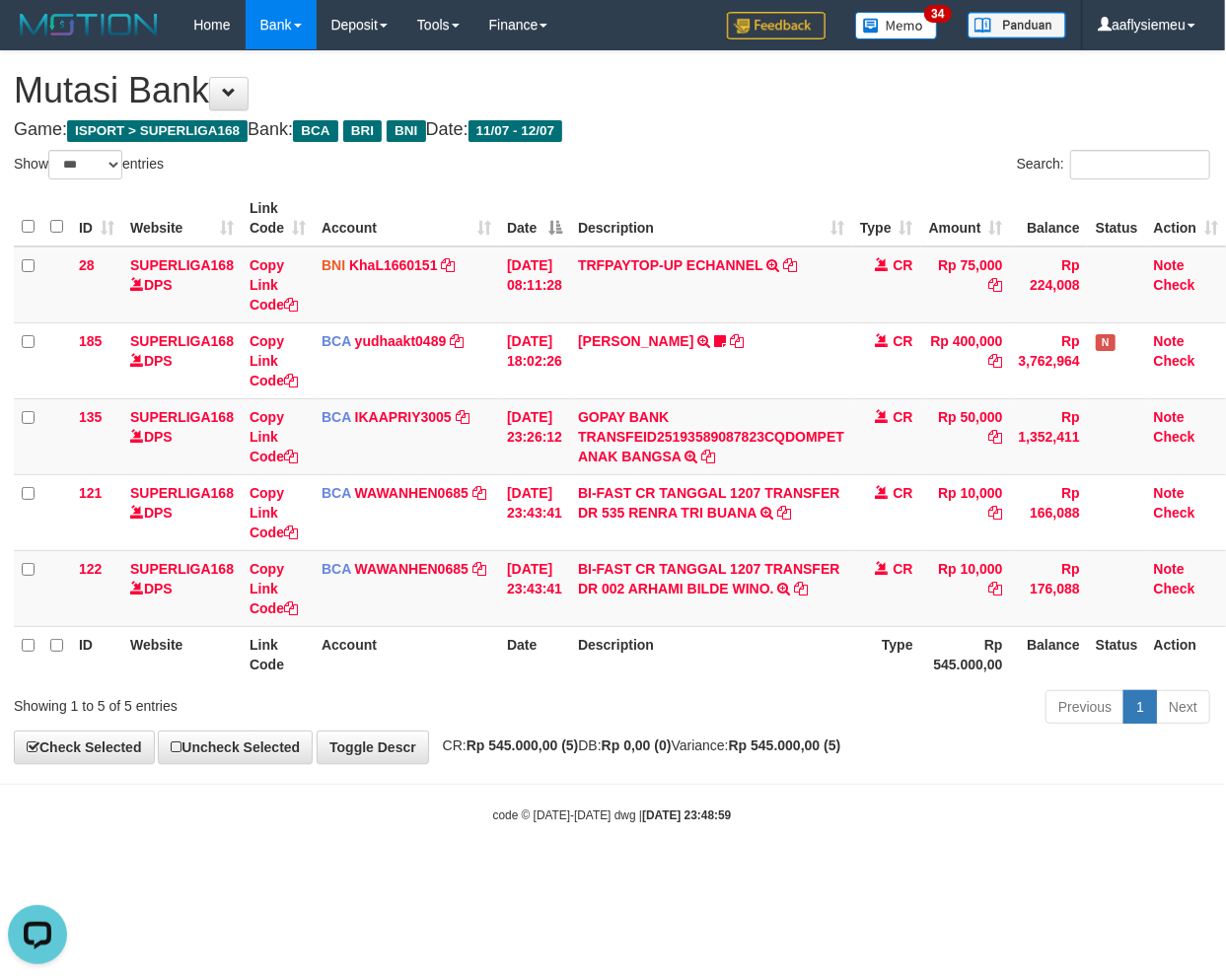 click on "Showing 1 to 5 of 5 entries" at bounding box center [254, 702] 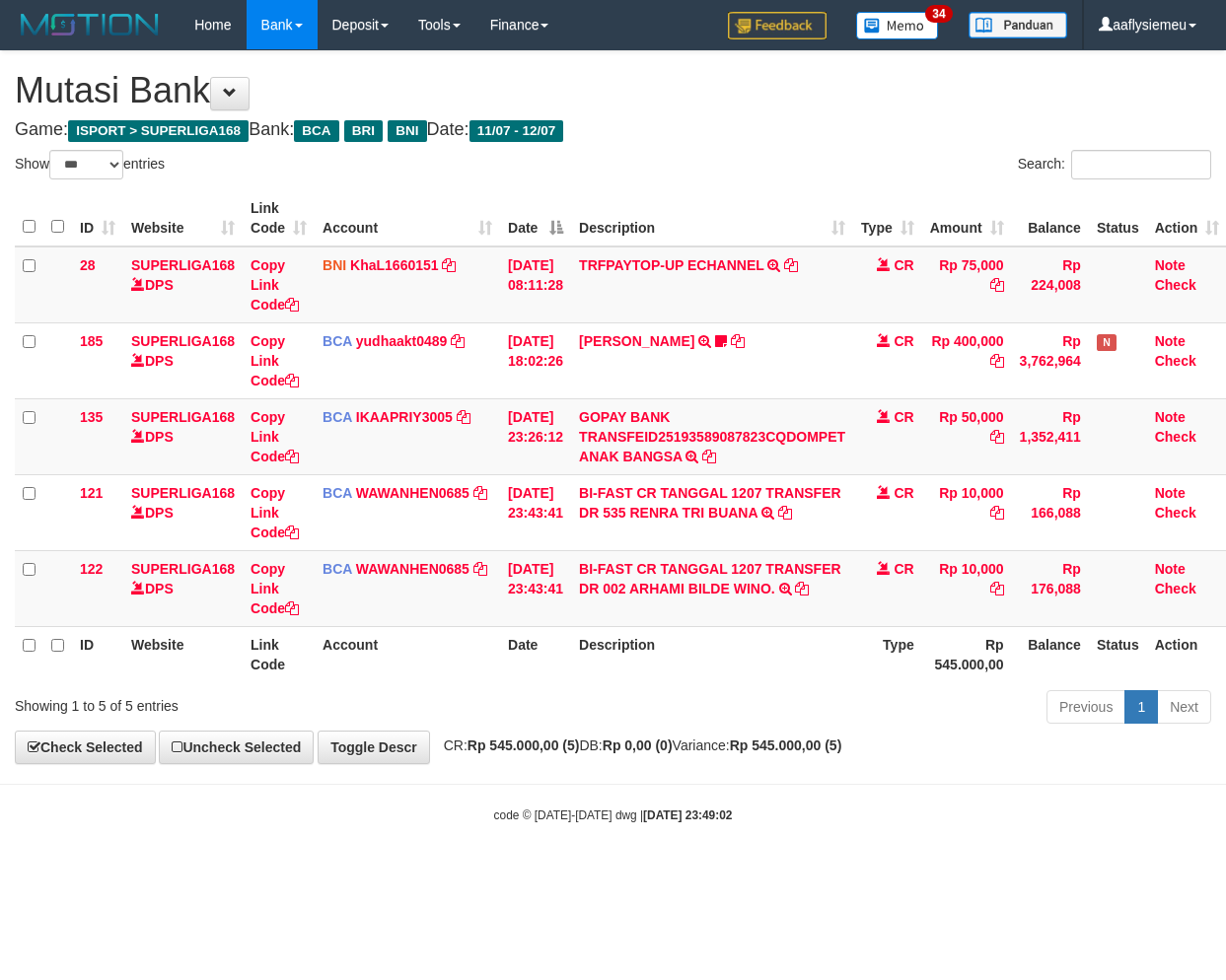 select on "***" 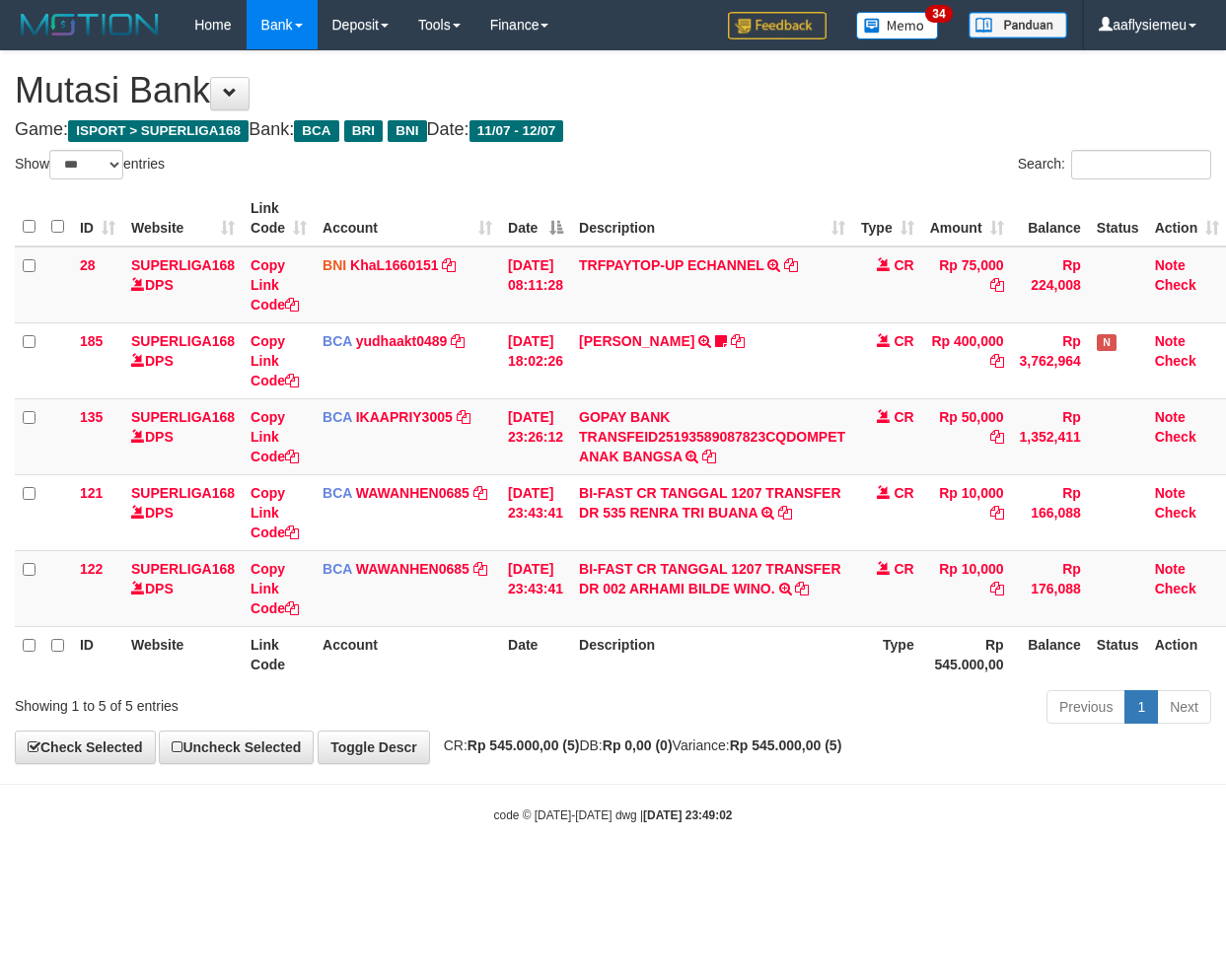 scroll, scrollTop: 0, scrollLeft: 14, axis: horizontal 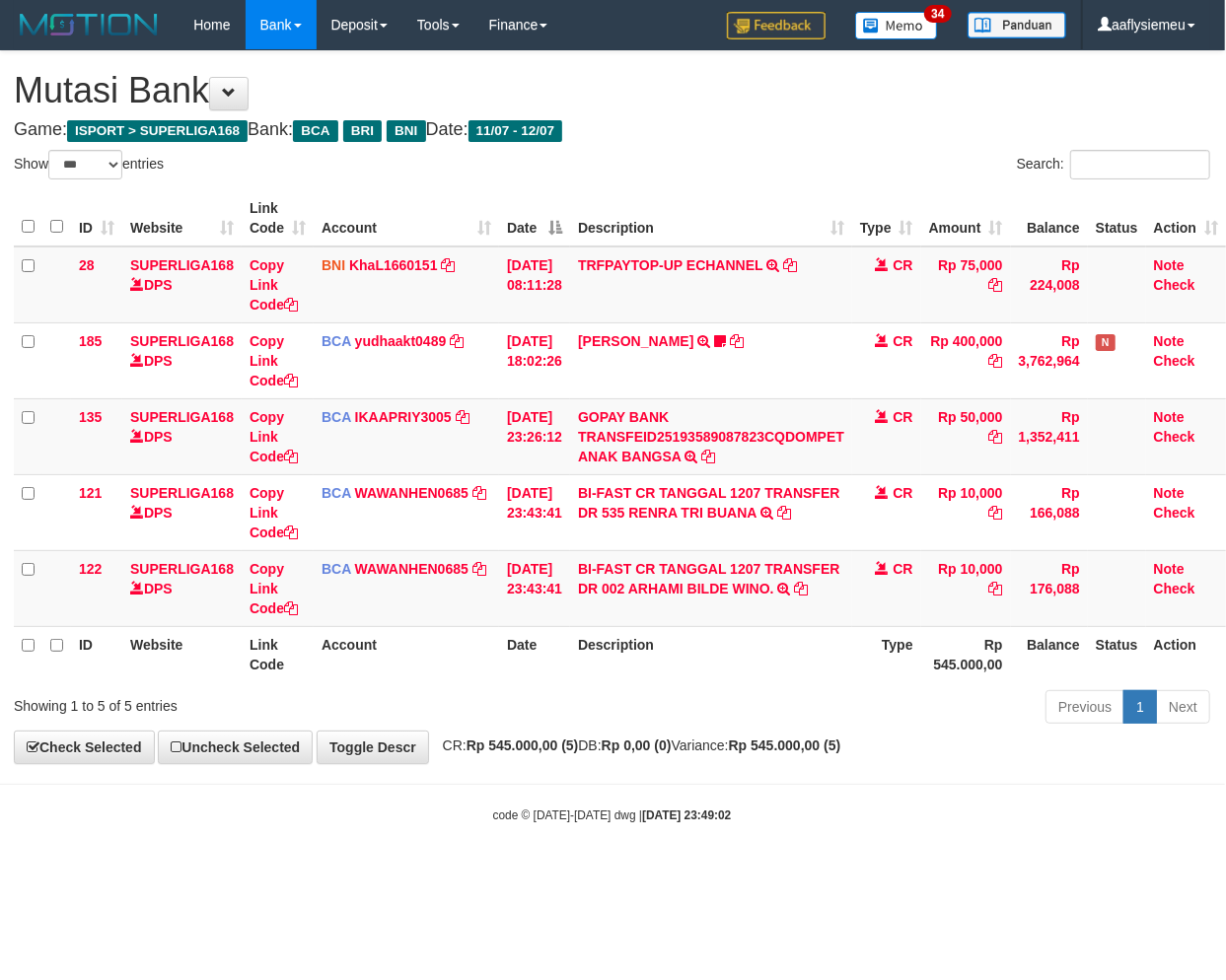 click on "Showing 1 to 5 of 5 entries Previous 1 Next" at bounding box center [612, 709] 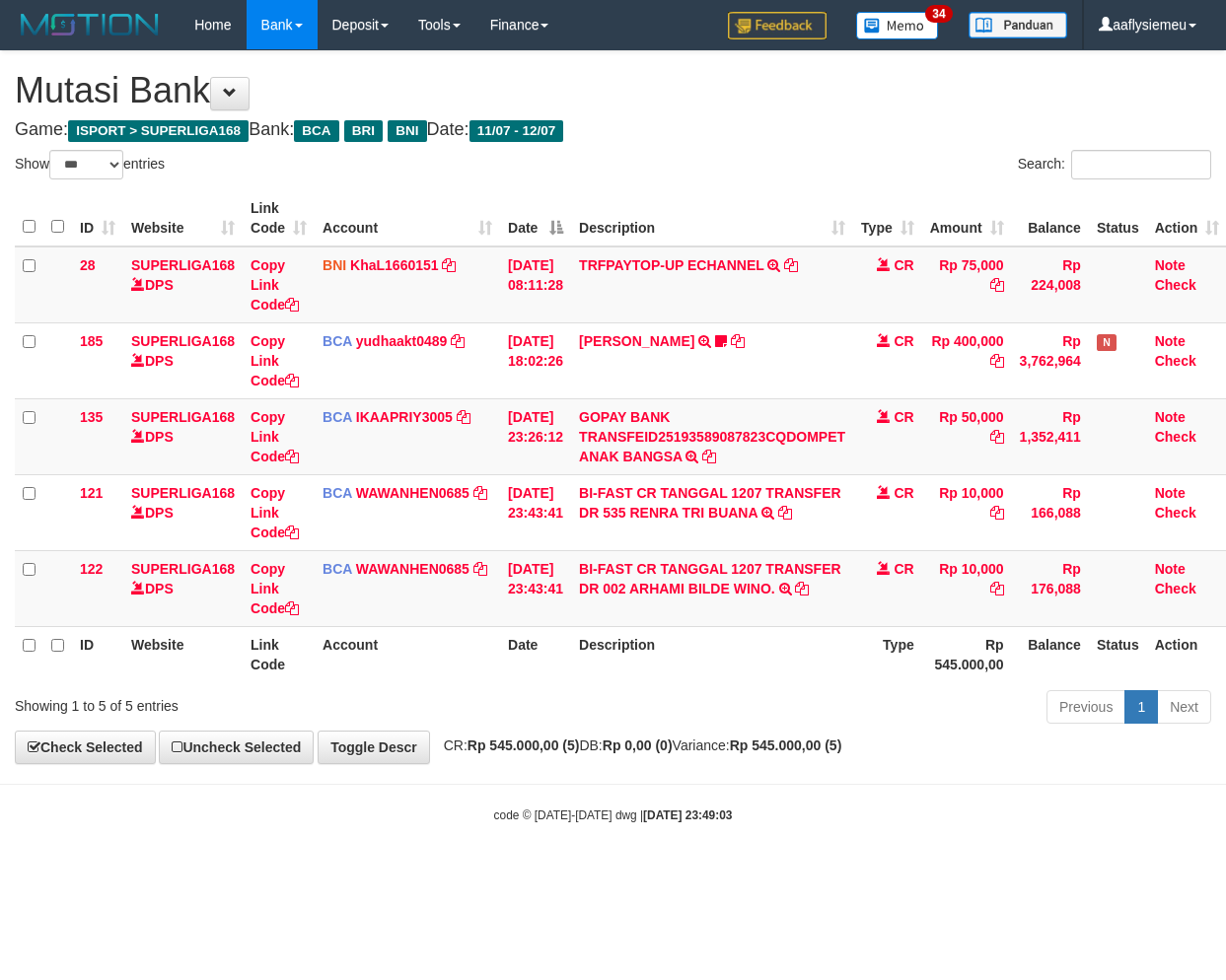 select on "***" 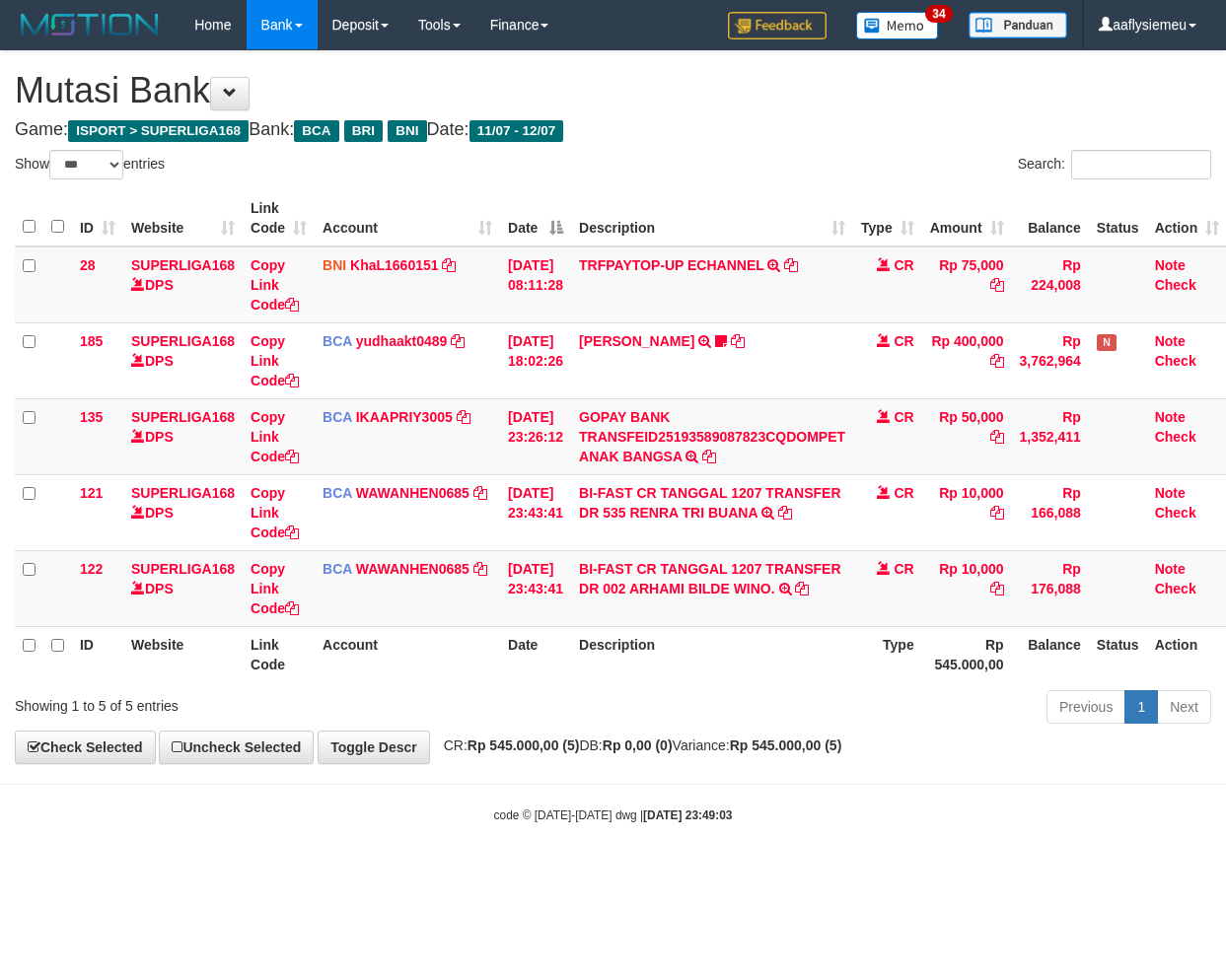 scroll, scrollTop: 0, scrollLeft: 14, axis: horizontal 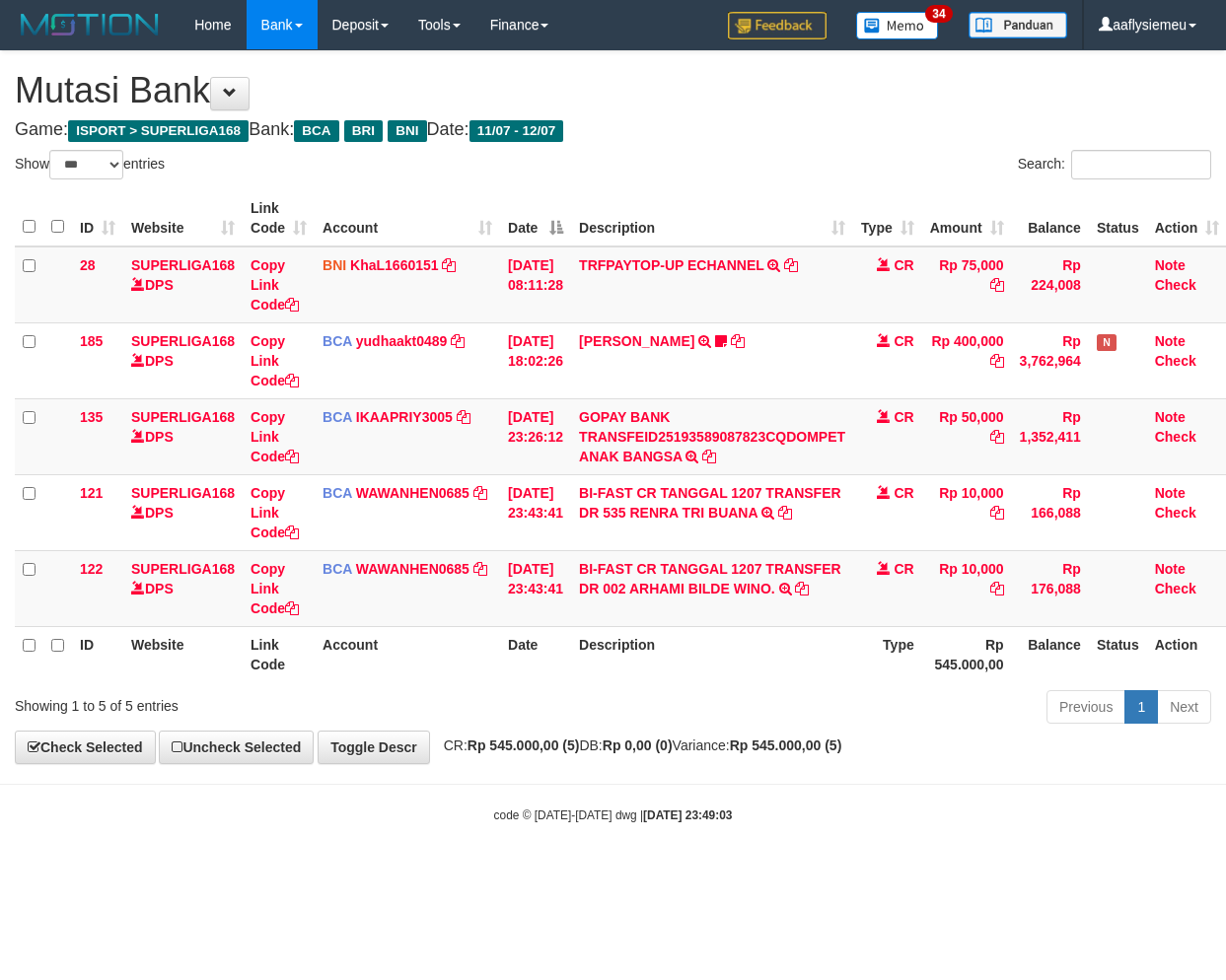 select on "***" 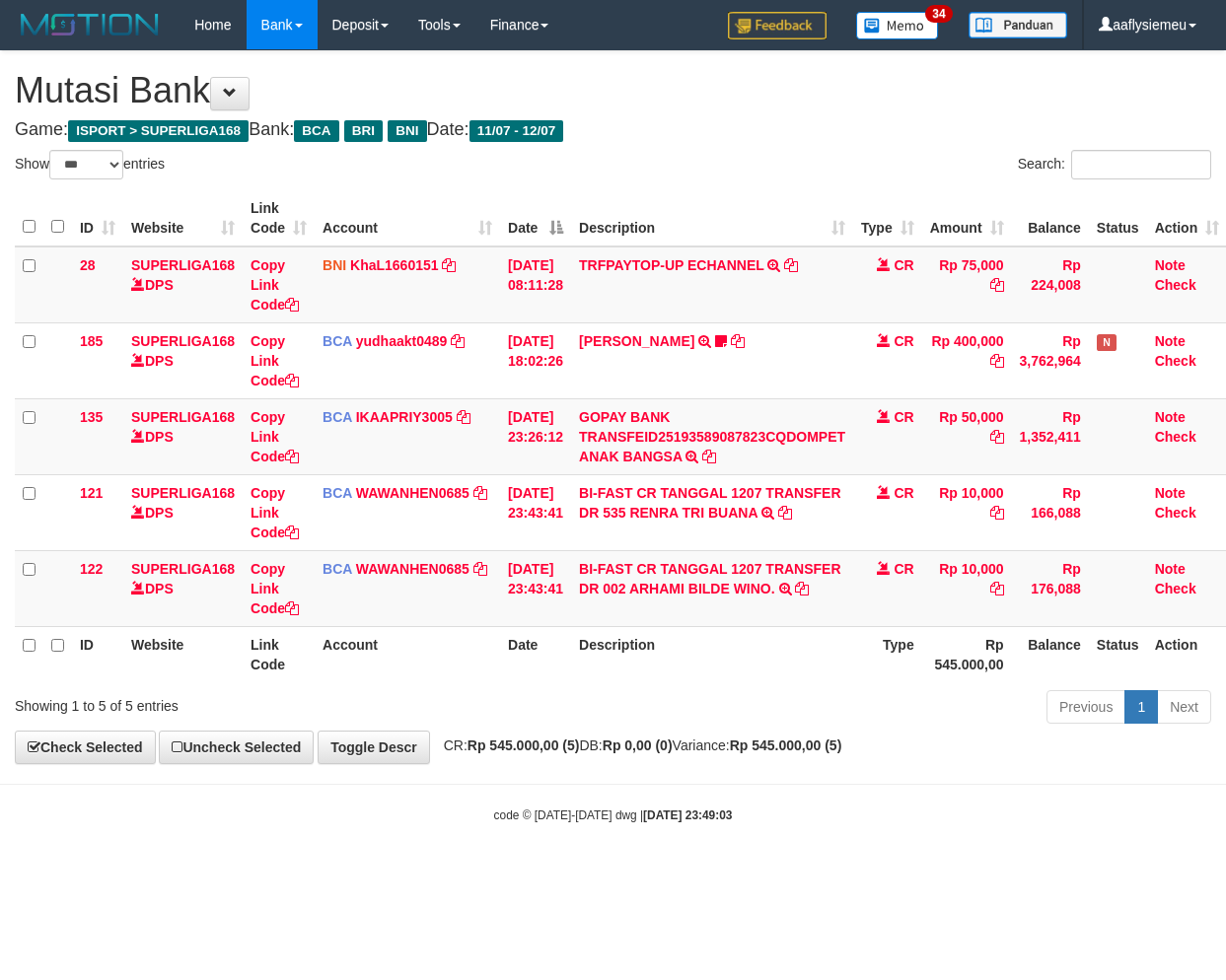 scroll, scrollTop: 0, scrollLeft: 14, axis: horizontal 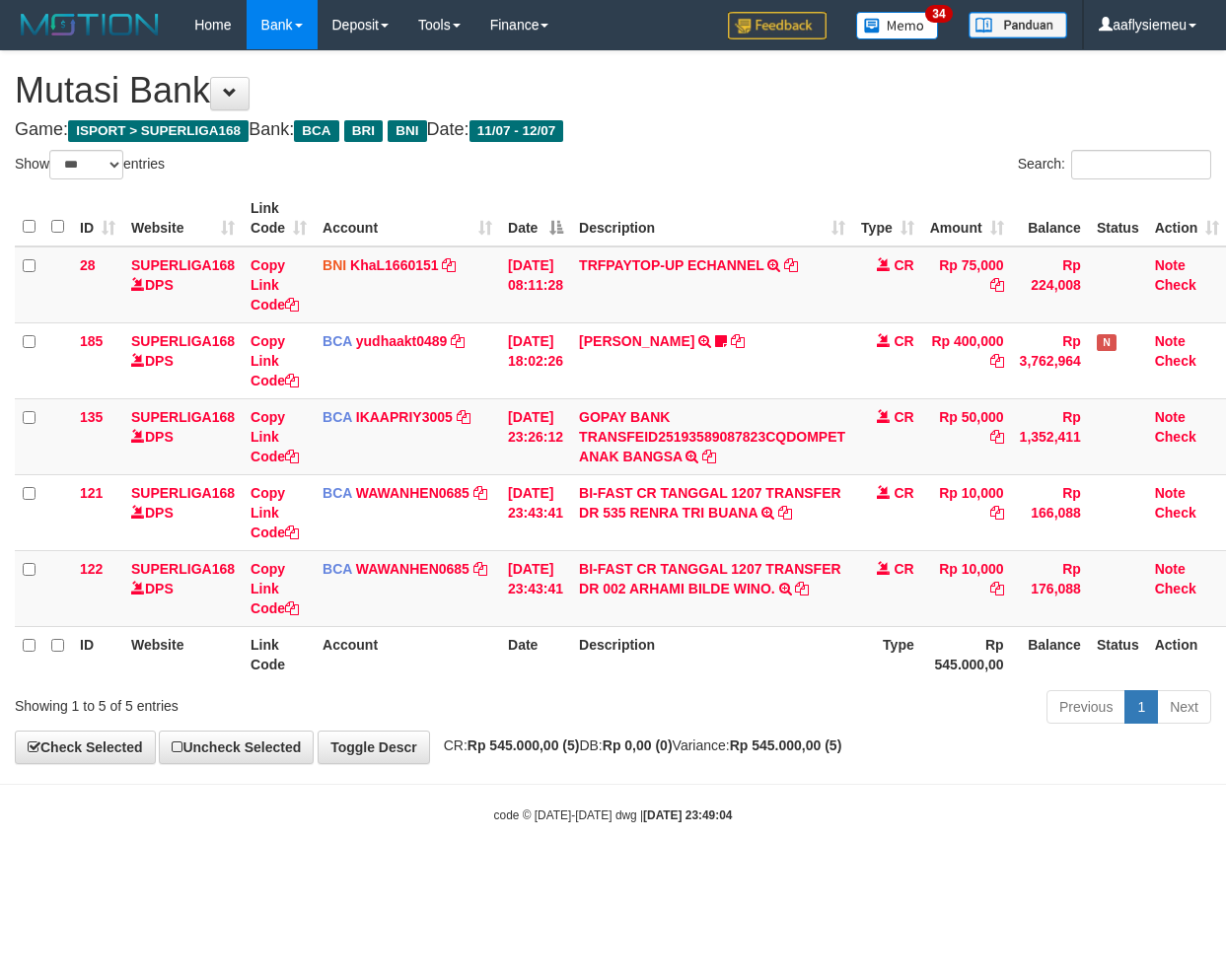 select on "***" 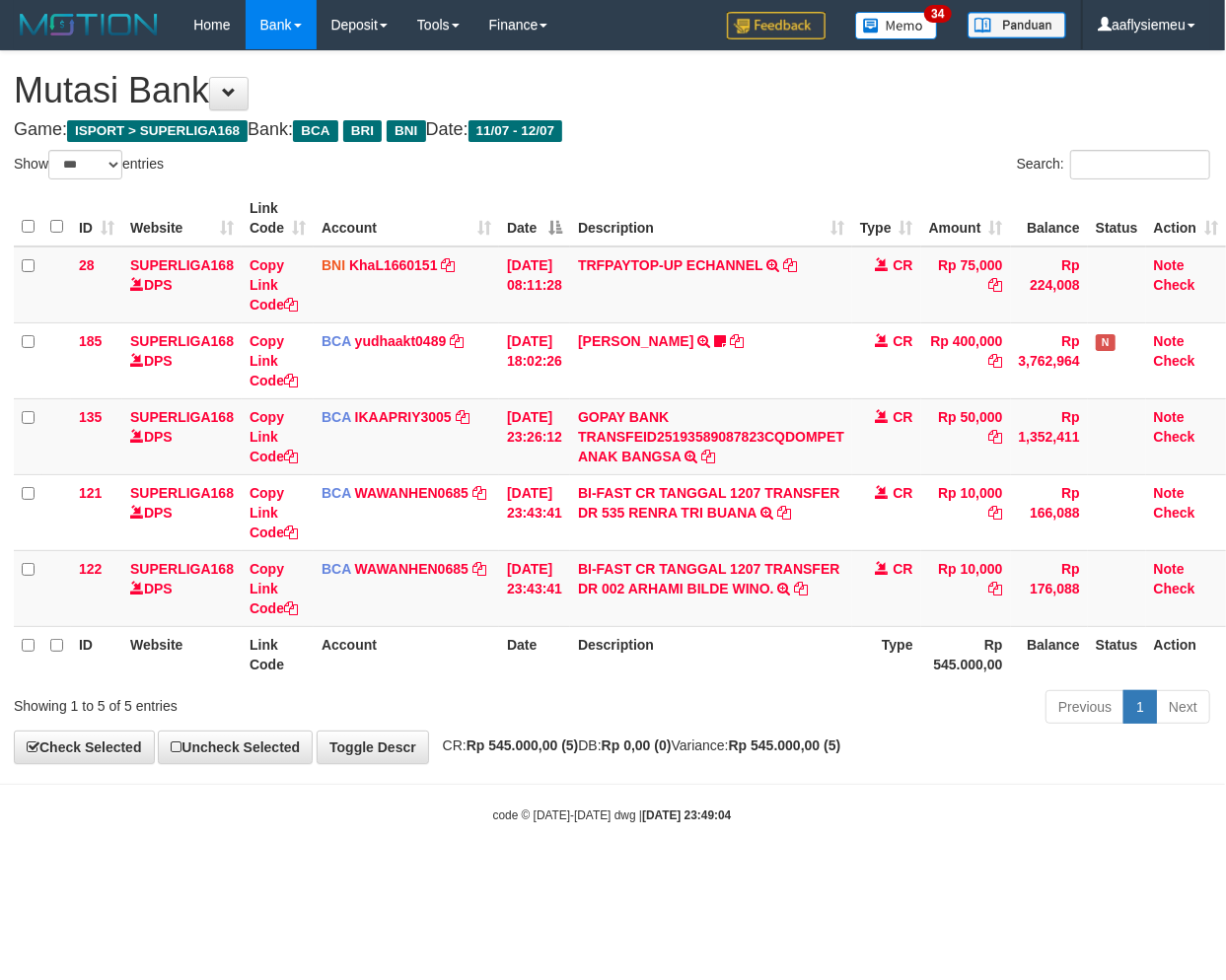 drag, startPoint x: 978, startPoint y: 786, endPoint x: 1149, endPoint y: 732, distance: 179.32373 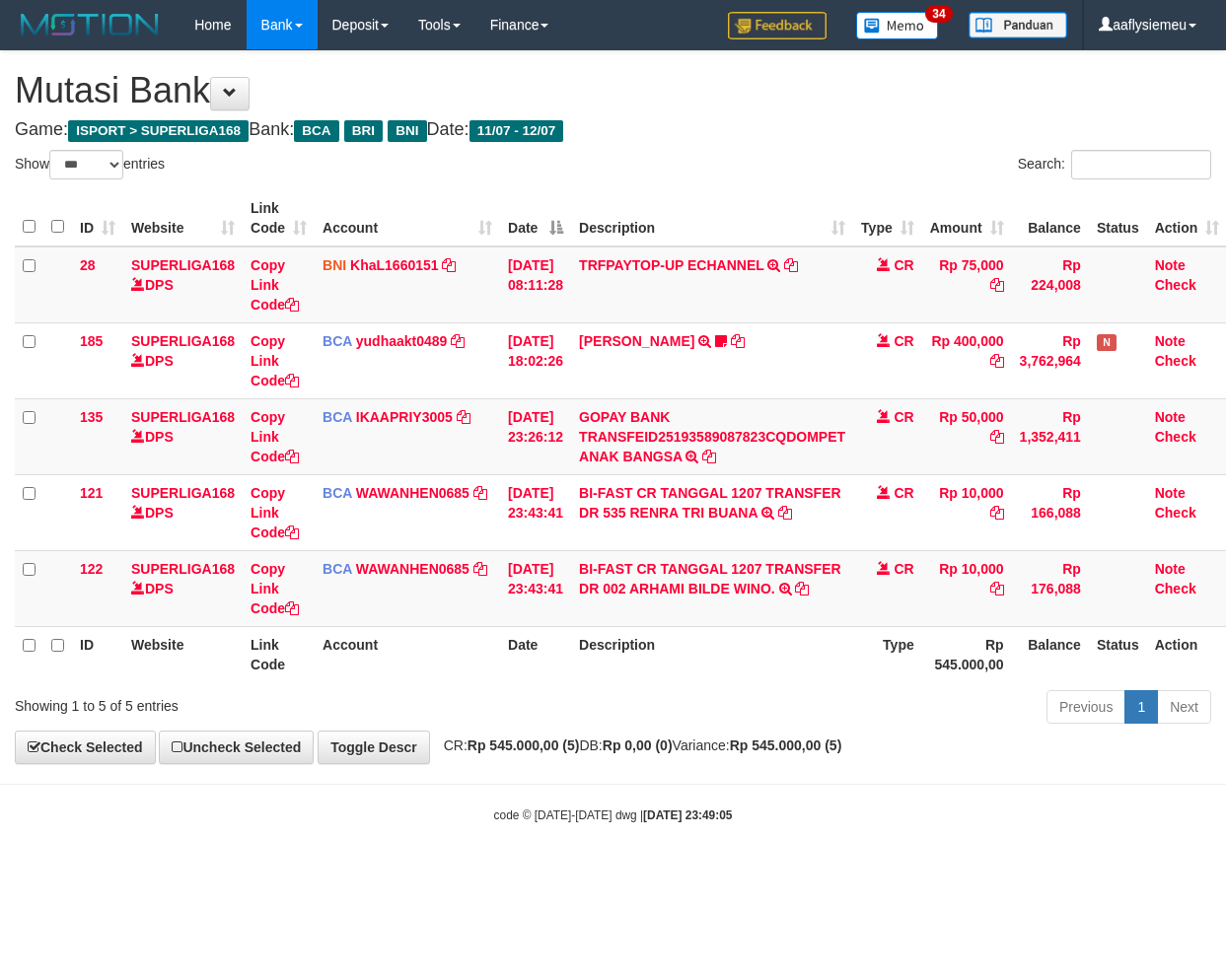 select on "***" 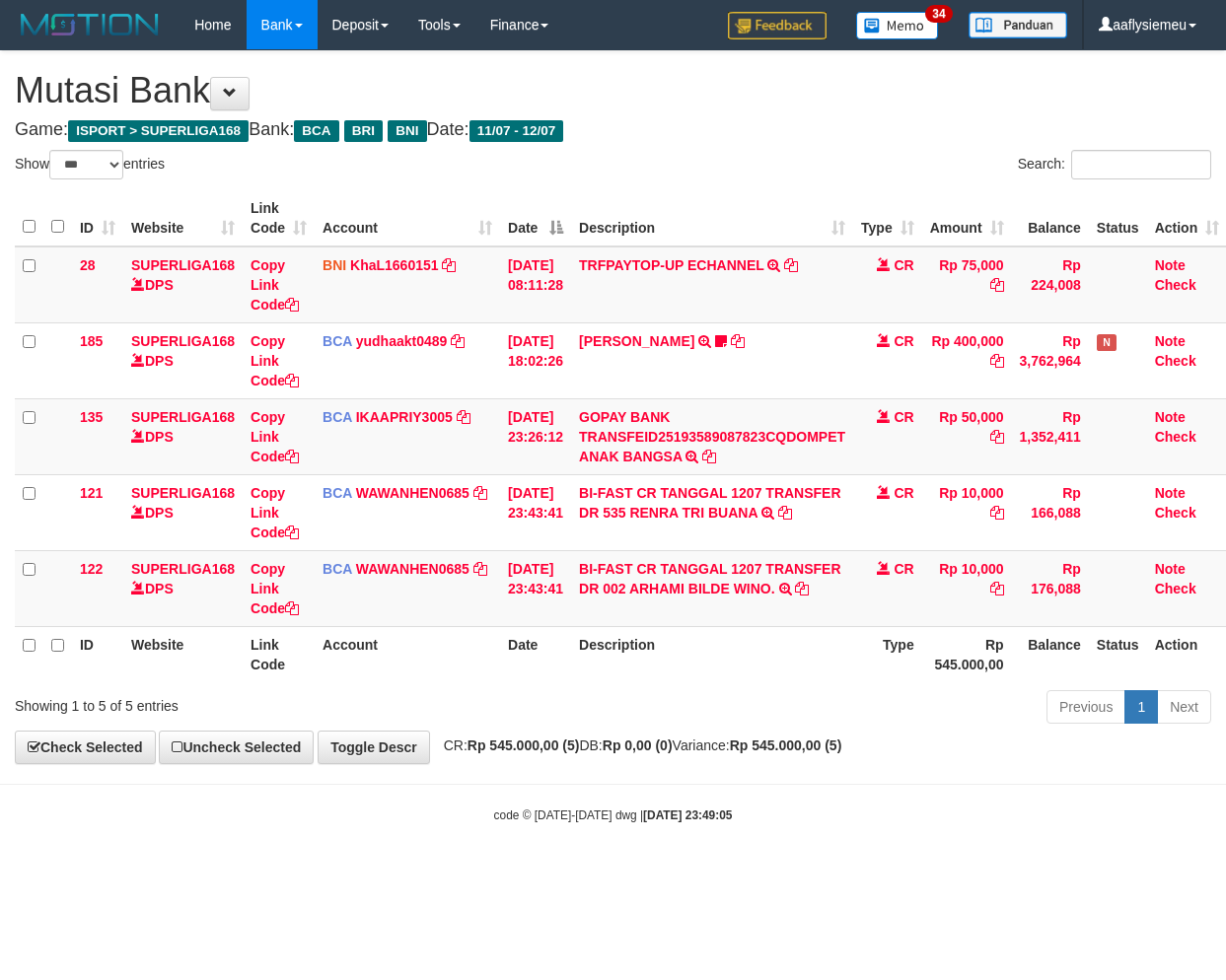 scroll, scrollTop: 0, scrollLeft: 14, axis: horizontal 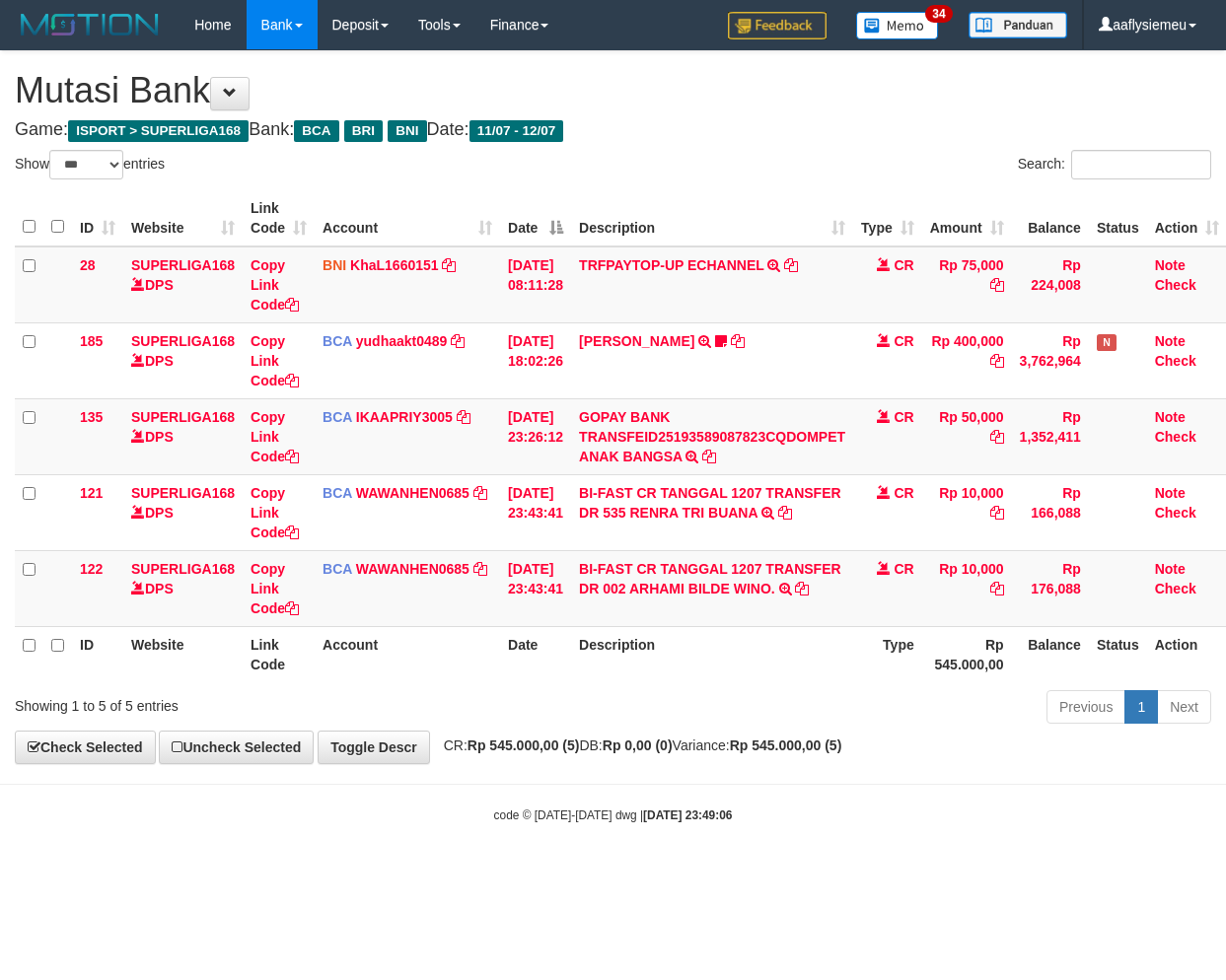 select on "***" 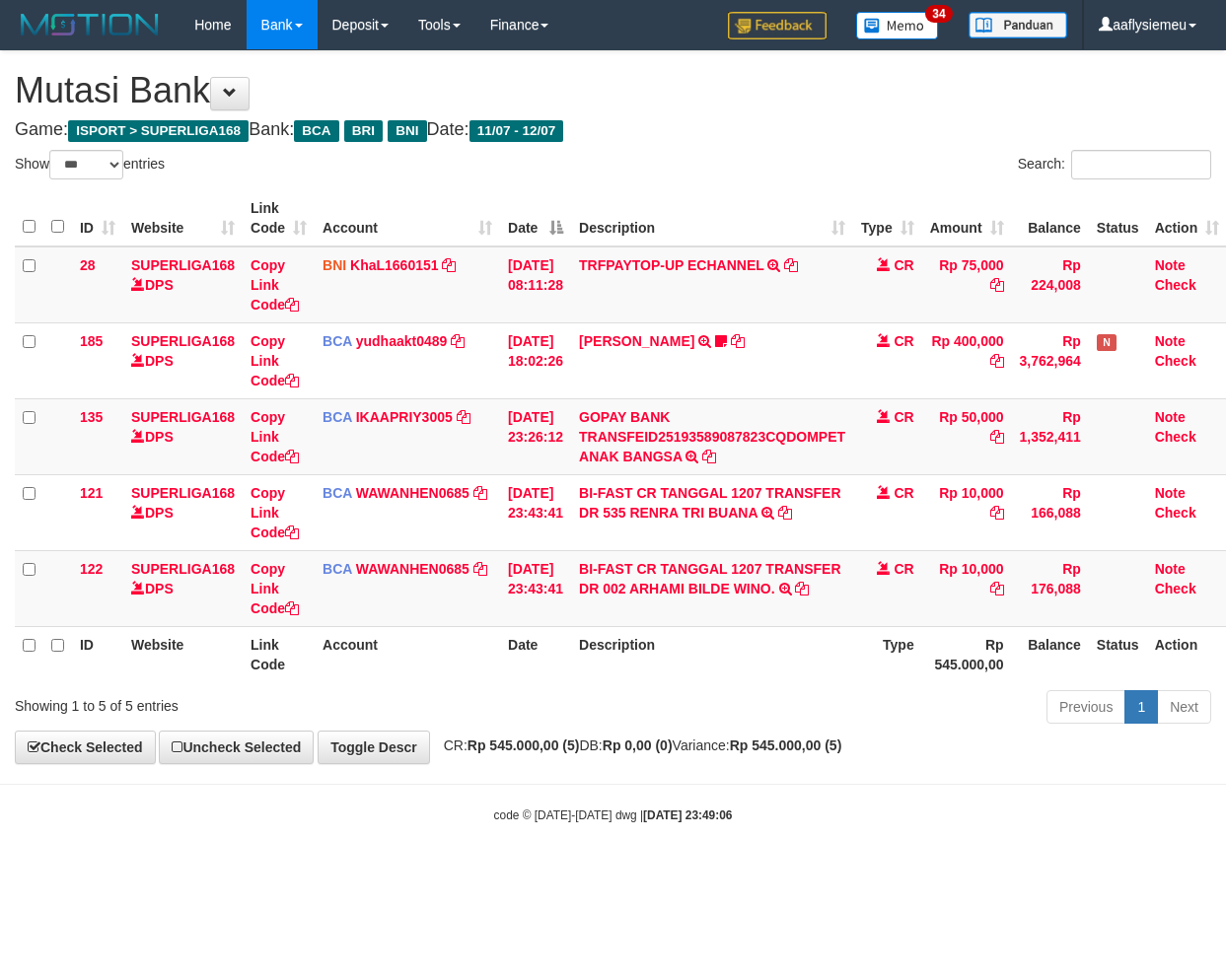 scroll, scrollTop: 0, scrollLeft: 14, axis: horizontal 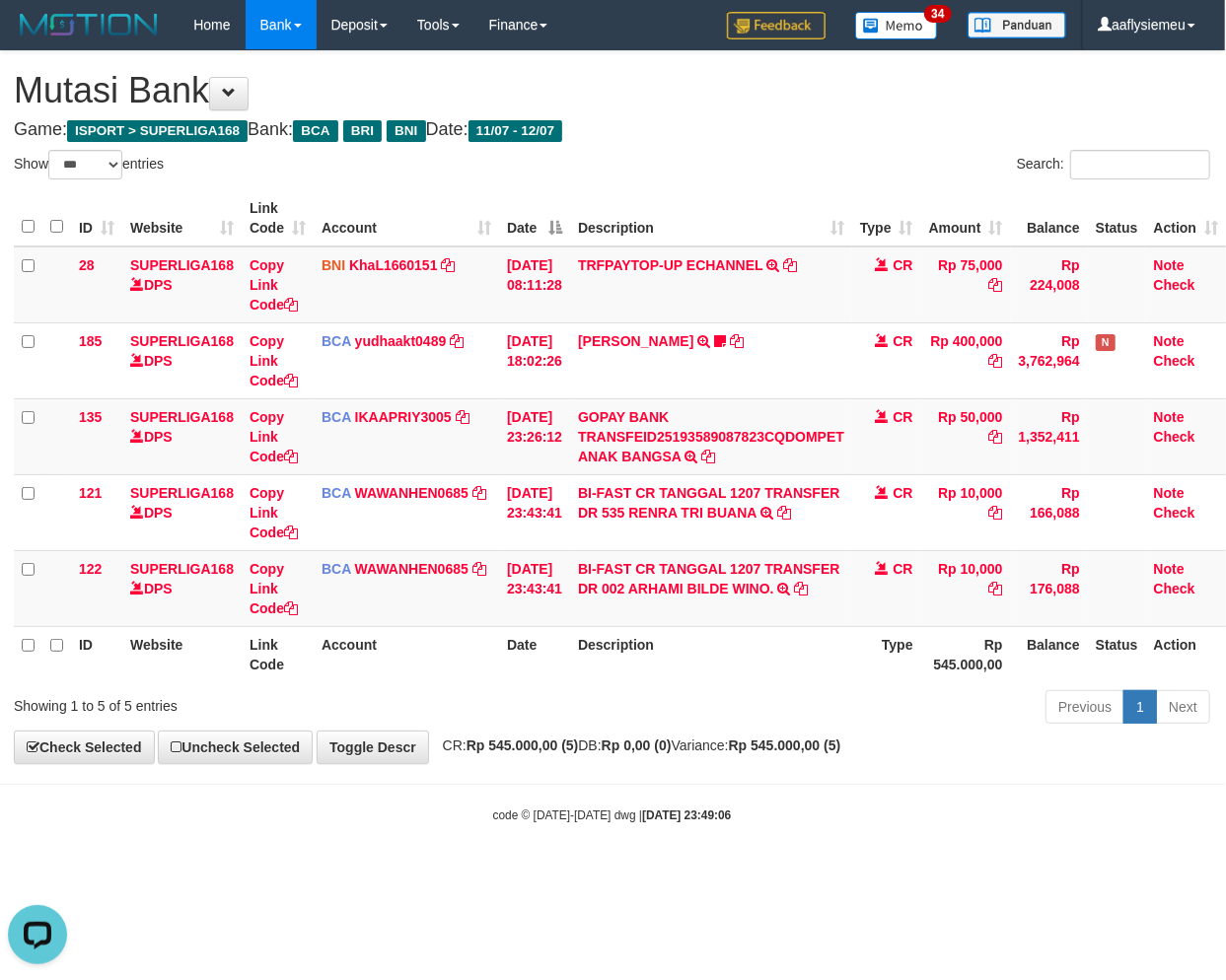 click on "**********" at bounding box center [612, 407] 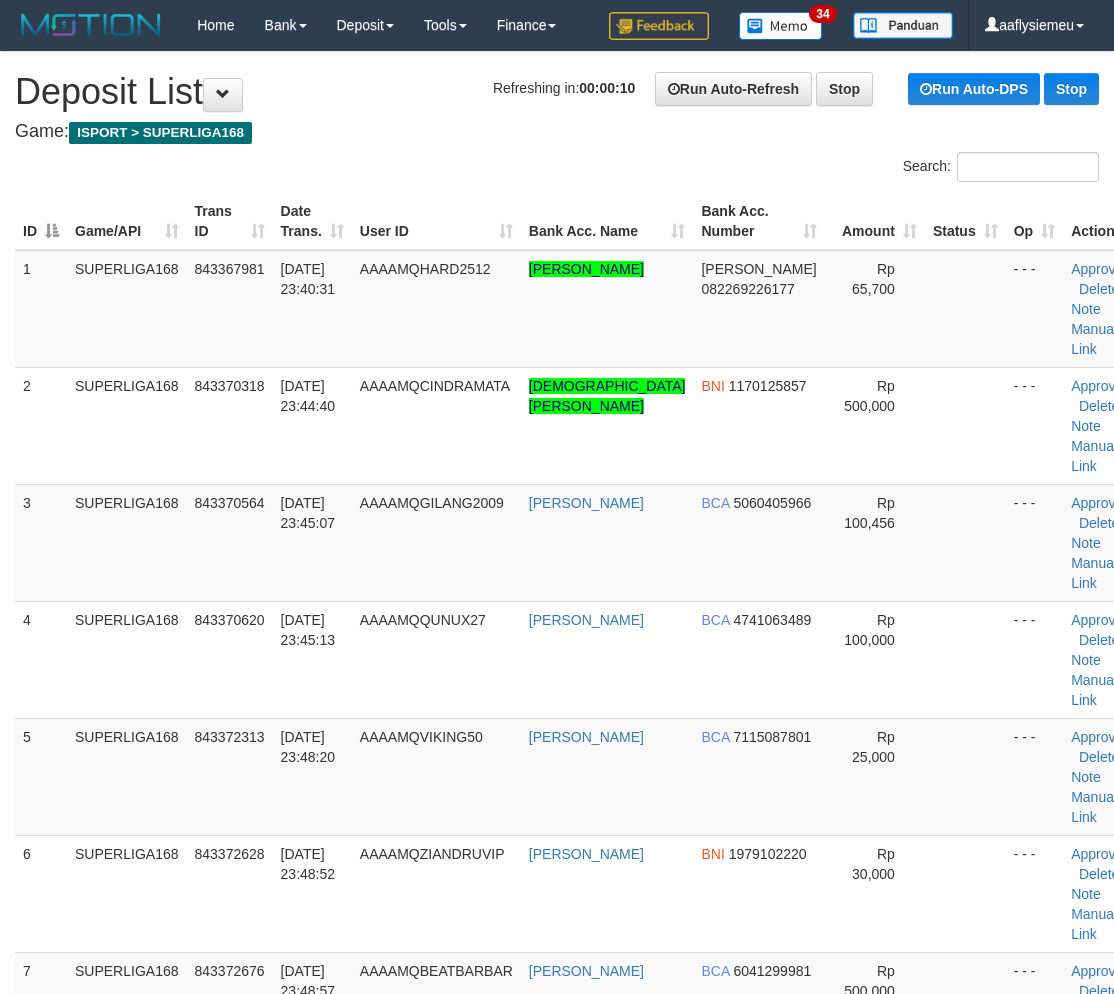 scroll, scrollTop: 0, scrollLeft: 0, axis: both 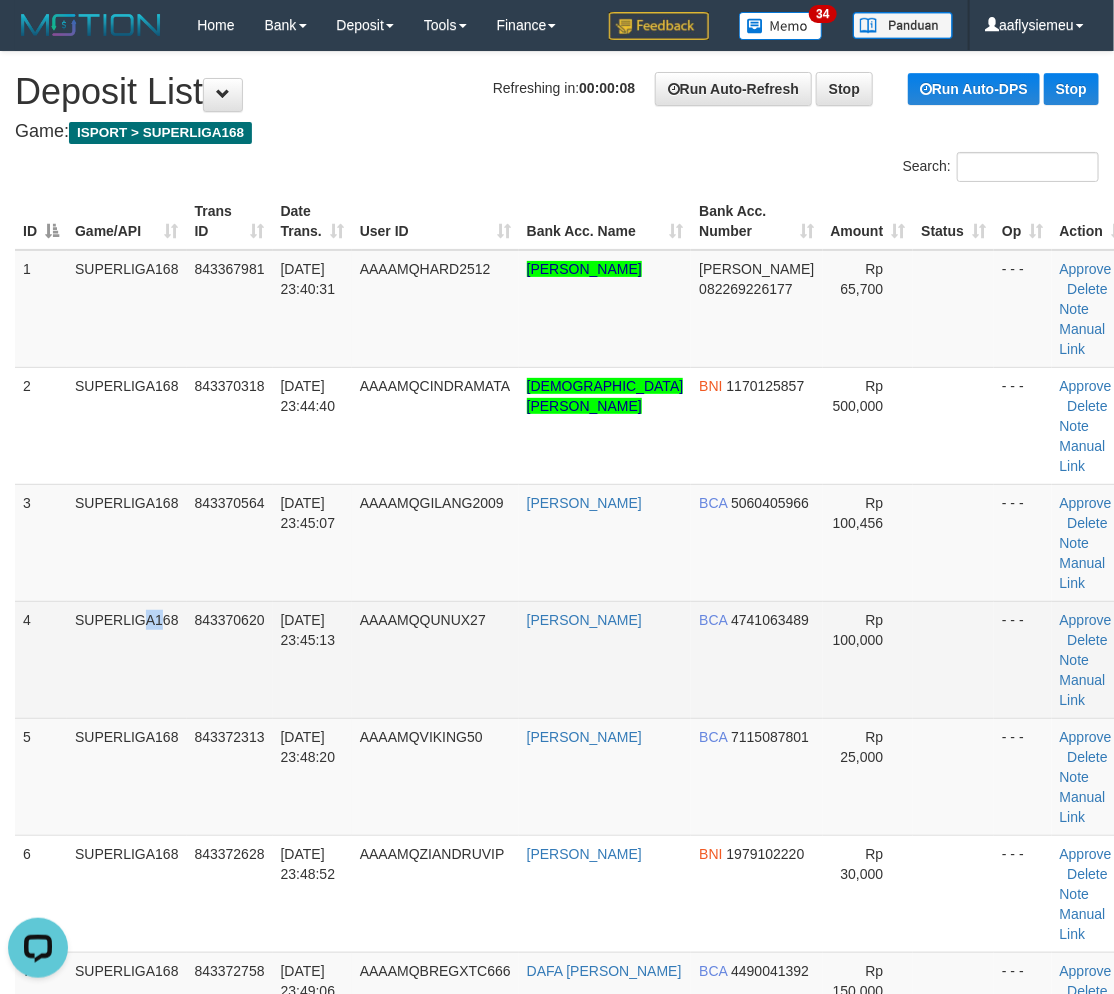 click on "SUPERLIGA168" at bounding box center (127, 659) 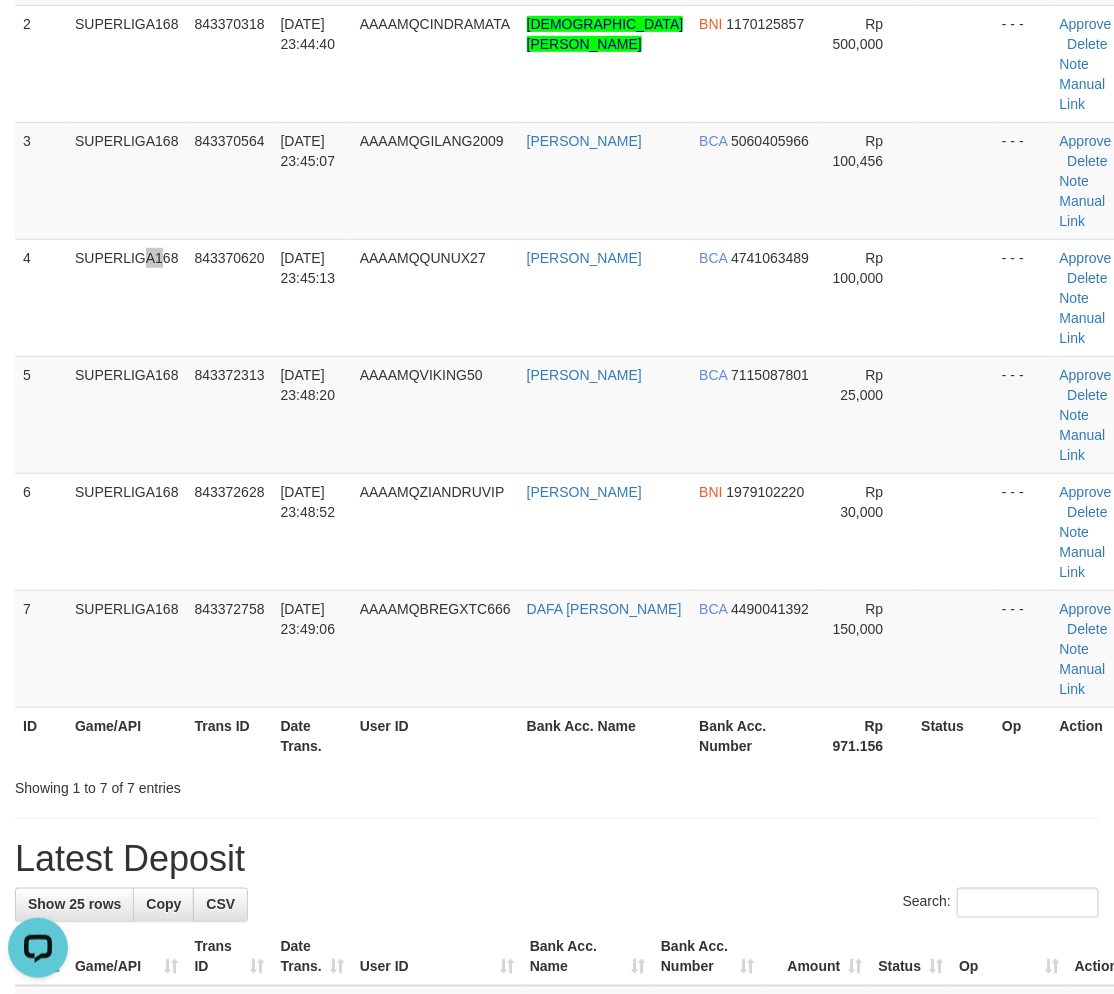 scroll, scrollTop: 444, scrollLeft: 0, axis: vertical 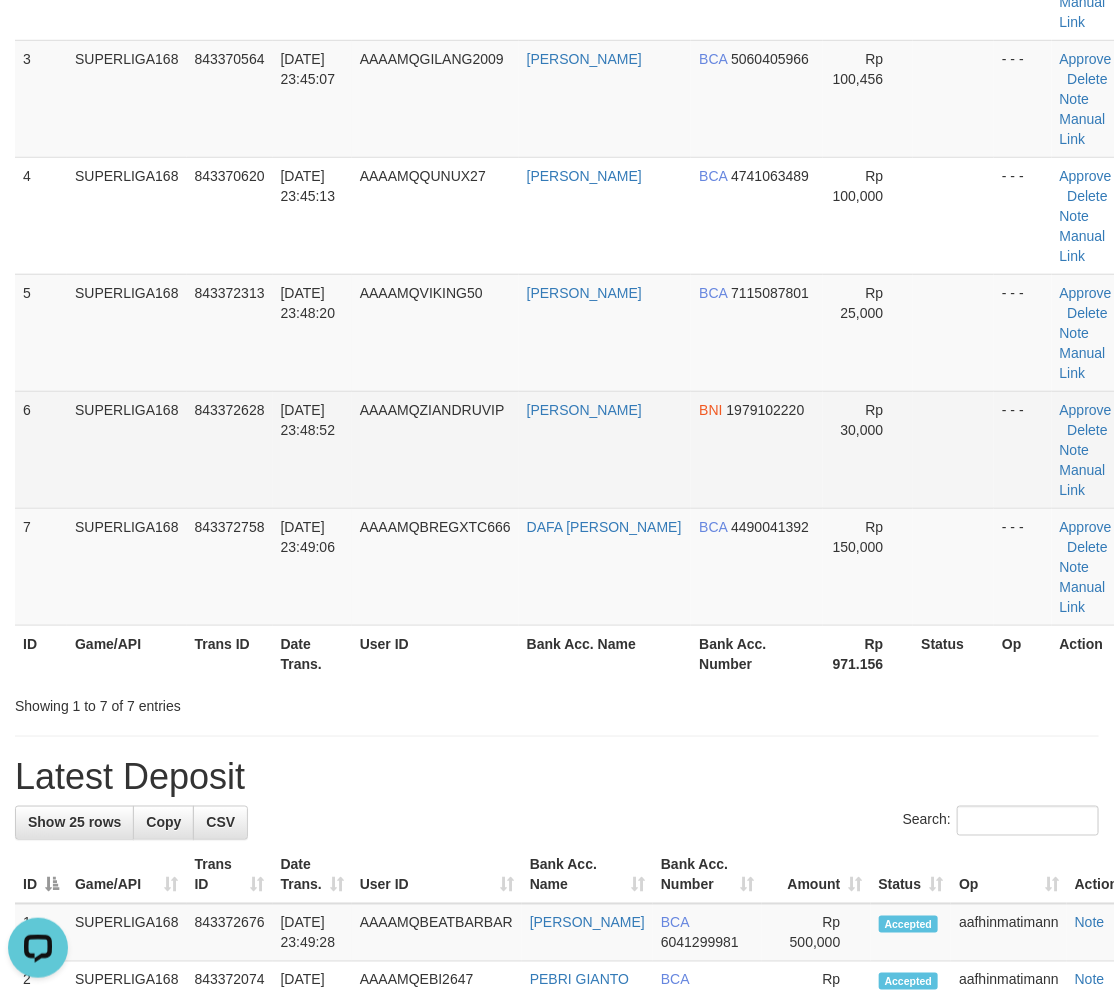 click on "12/07/2025 23:48:52" at bounding box center [312, 449] 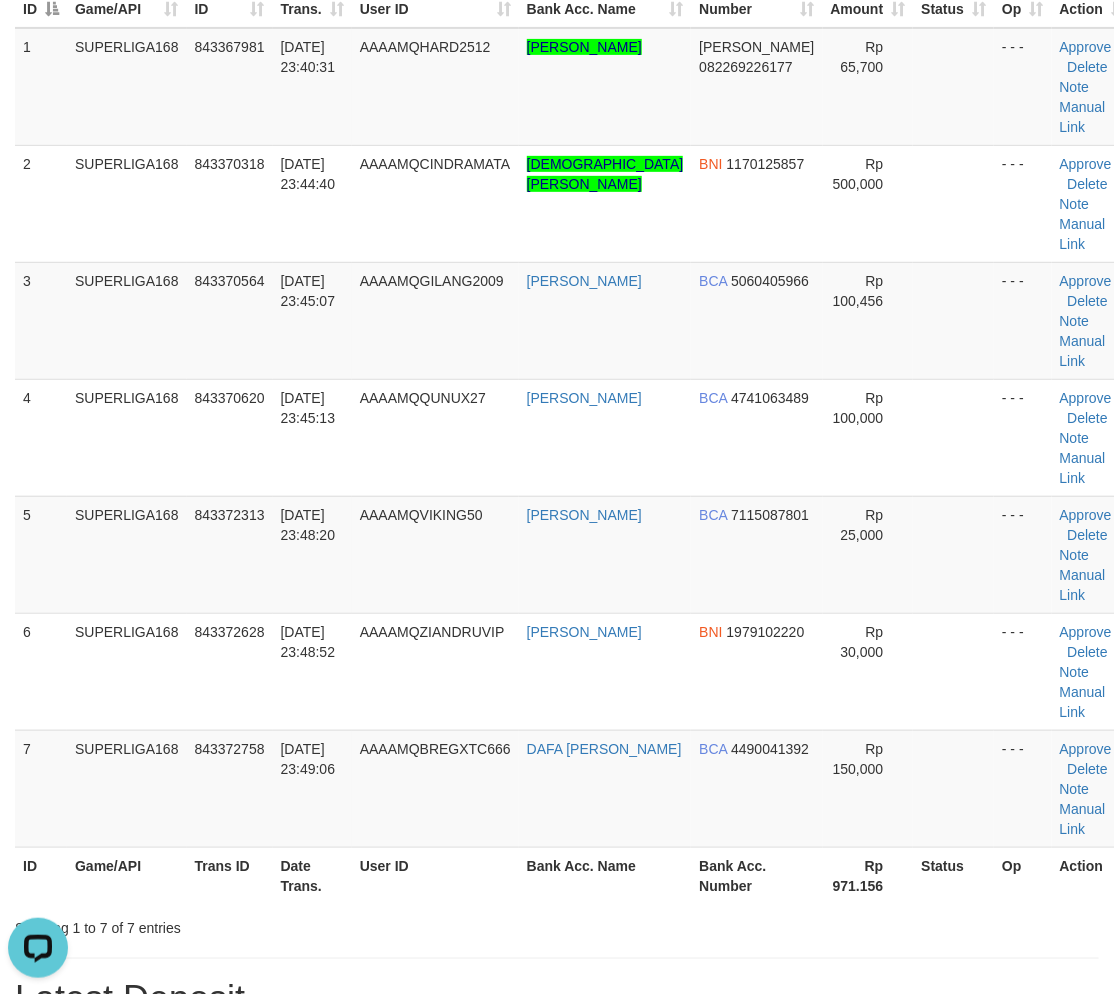 scroll, scrollTop: 0, scrollLeft: 0, axis: both 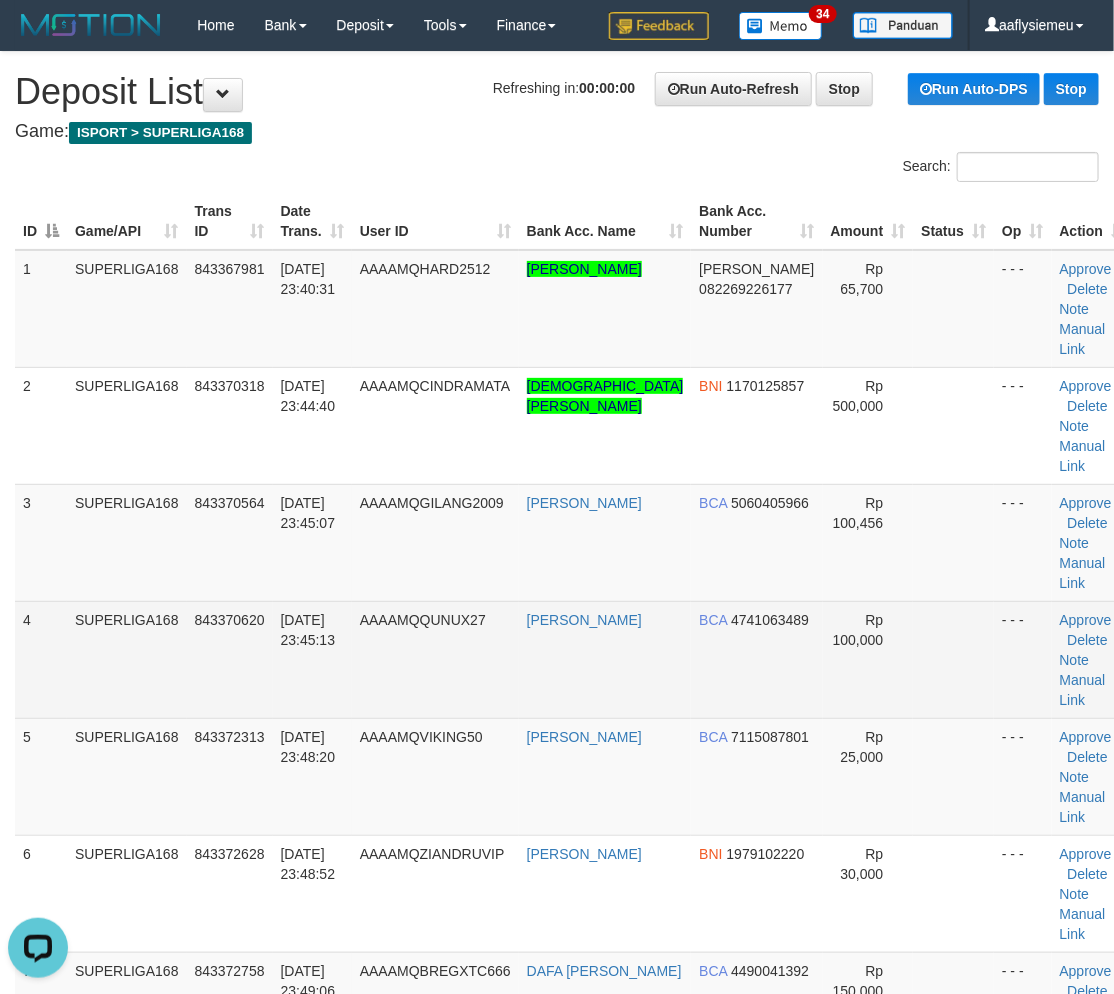 click on "12/07/2025 23:45:13" at bounding box center [308, 630] 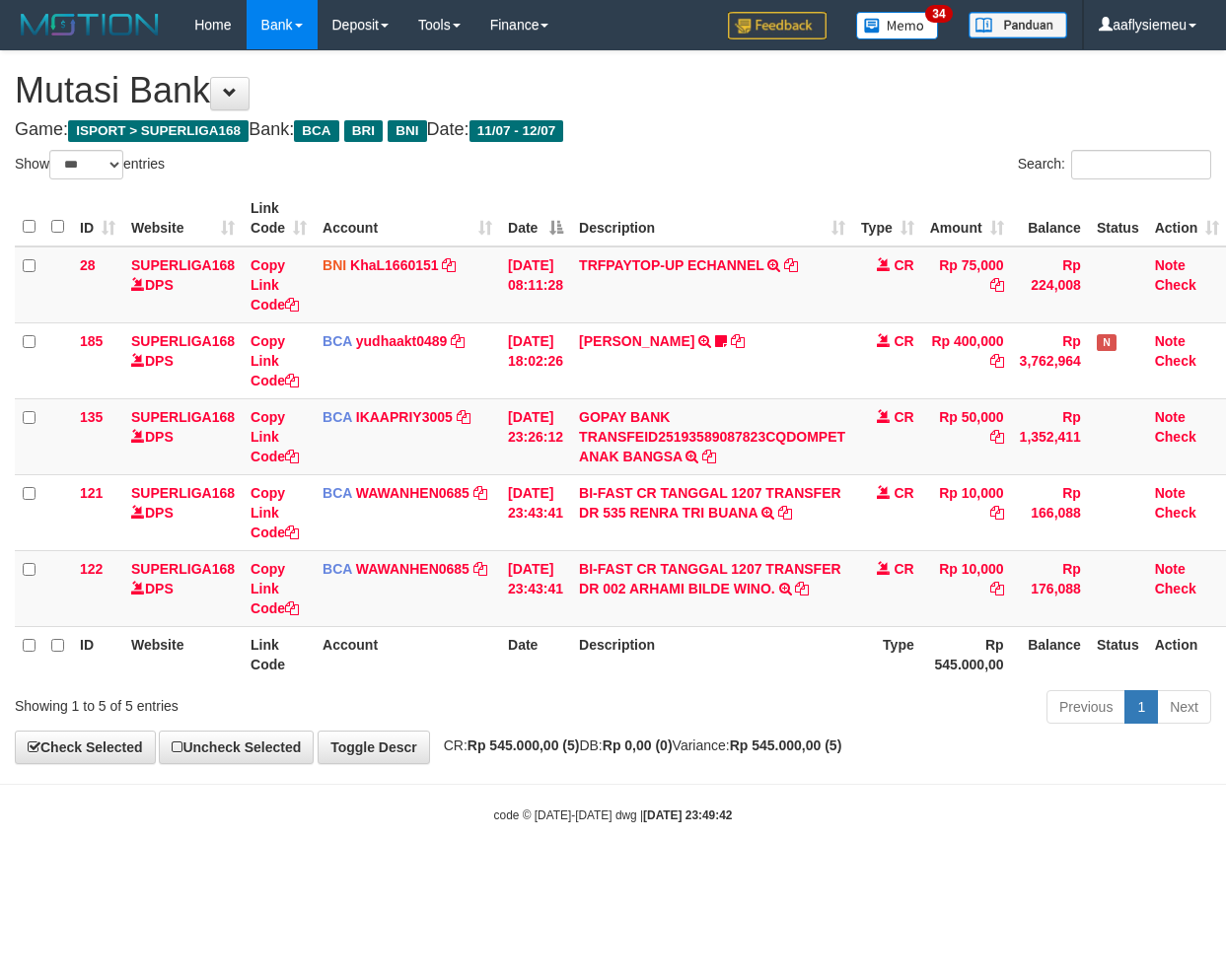 select on "***" 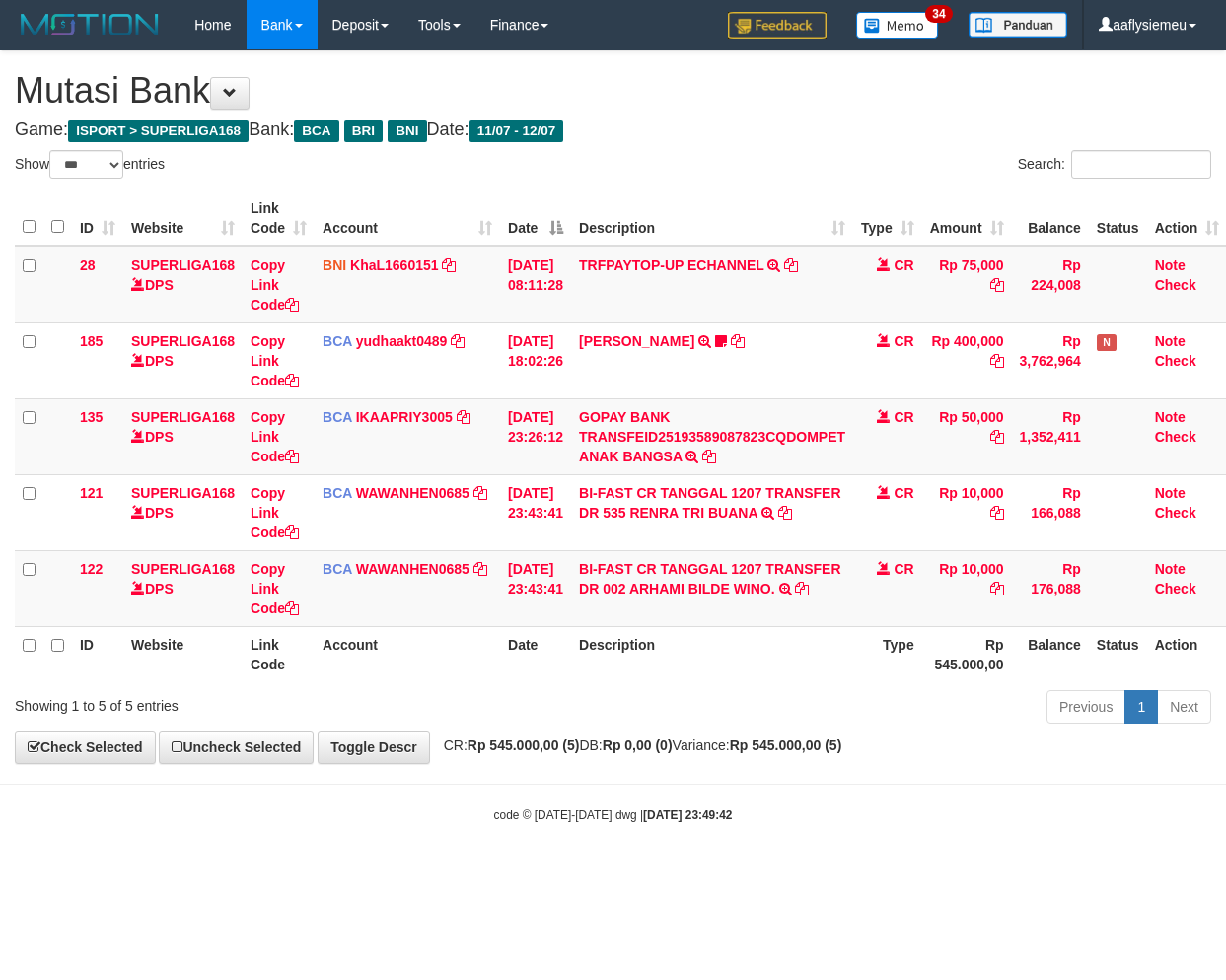 scroll, scrollTop: 0, scrollLeft: 14, axis: horizontal 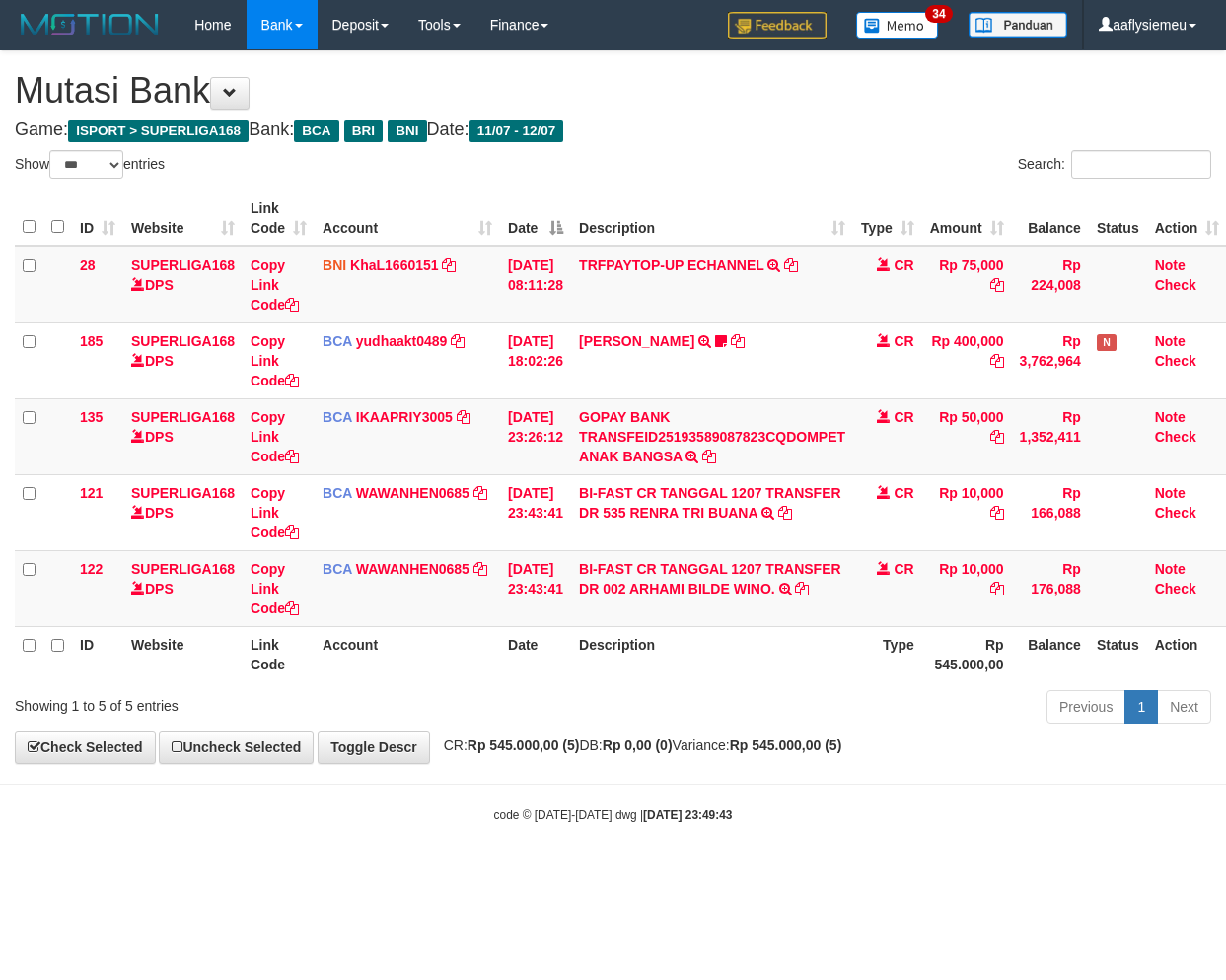 select on "***" 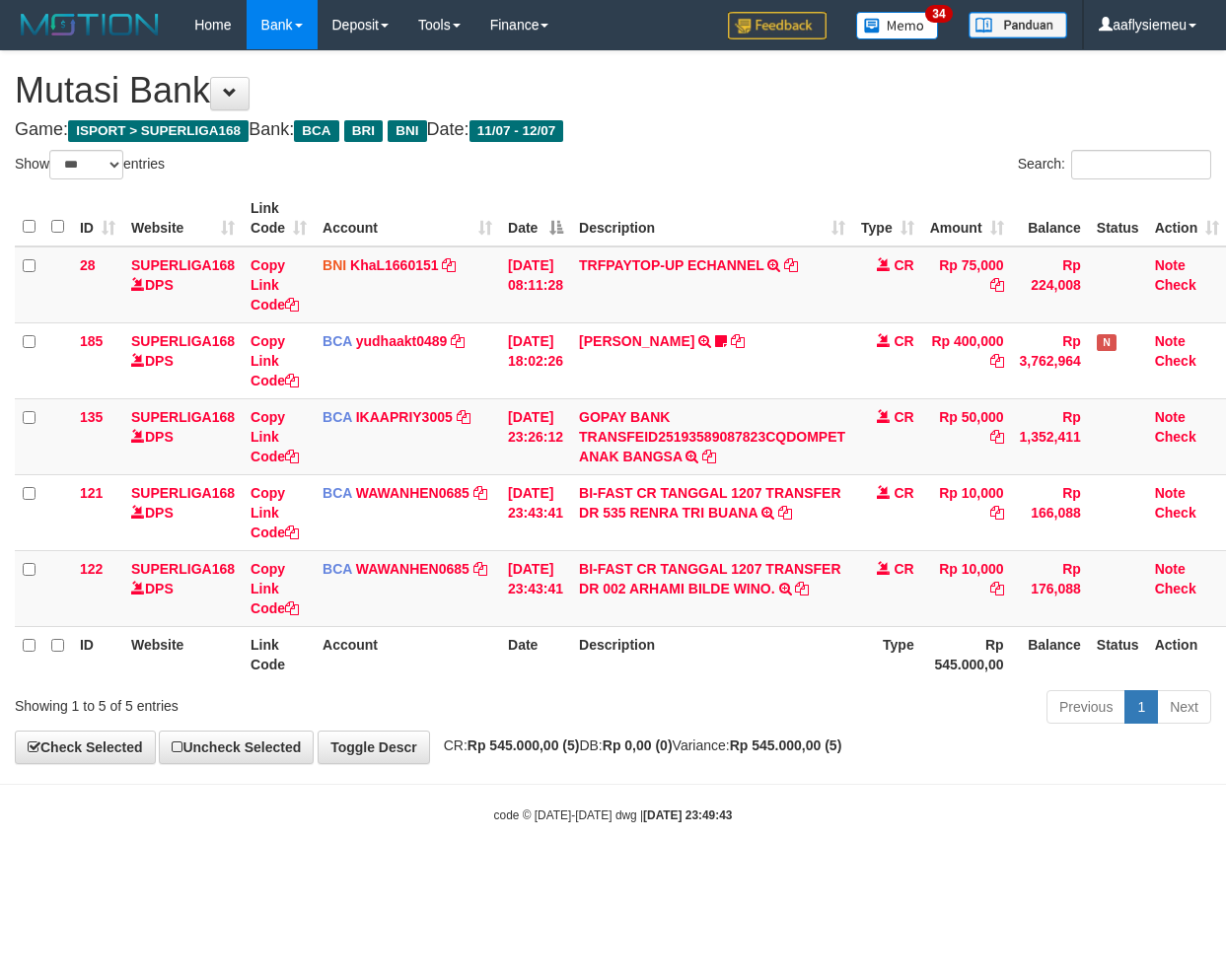 scroll, scrollTop: 0, scrollLeft: 14, axis: horizontal 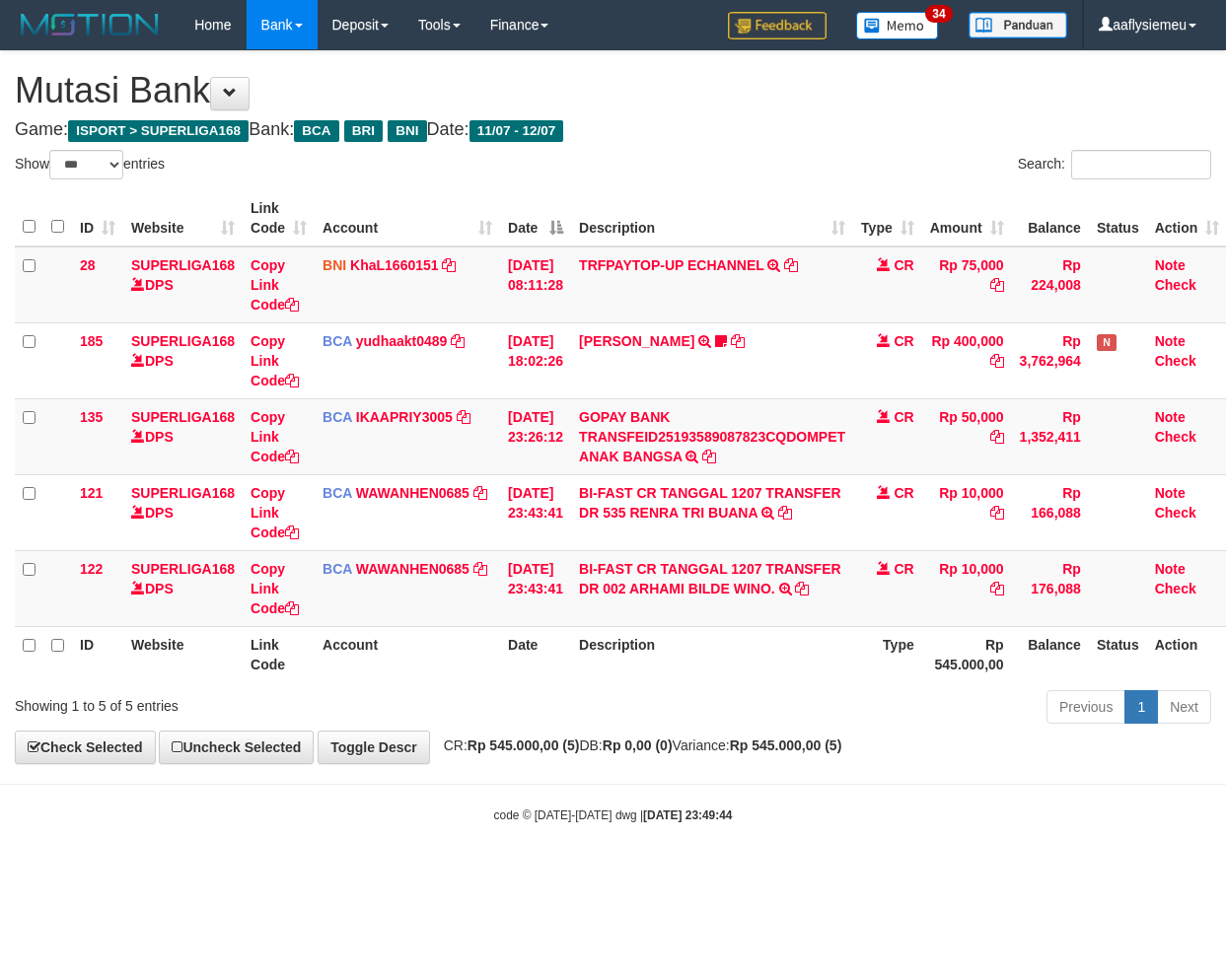 select on "***" 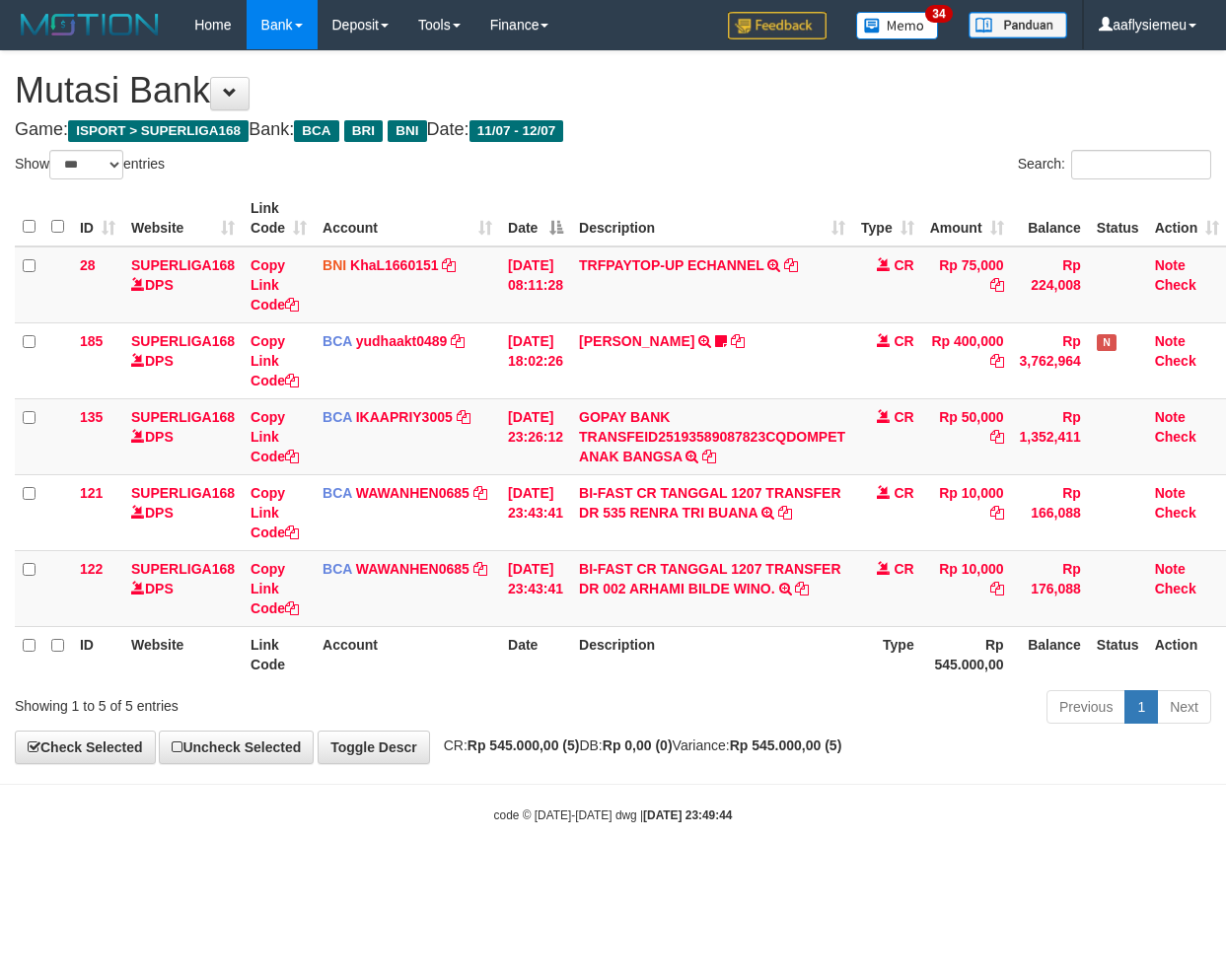 scroll, scrollTop: 0, scrollLeft: 14, axis: horizontal 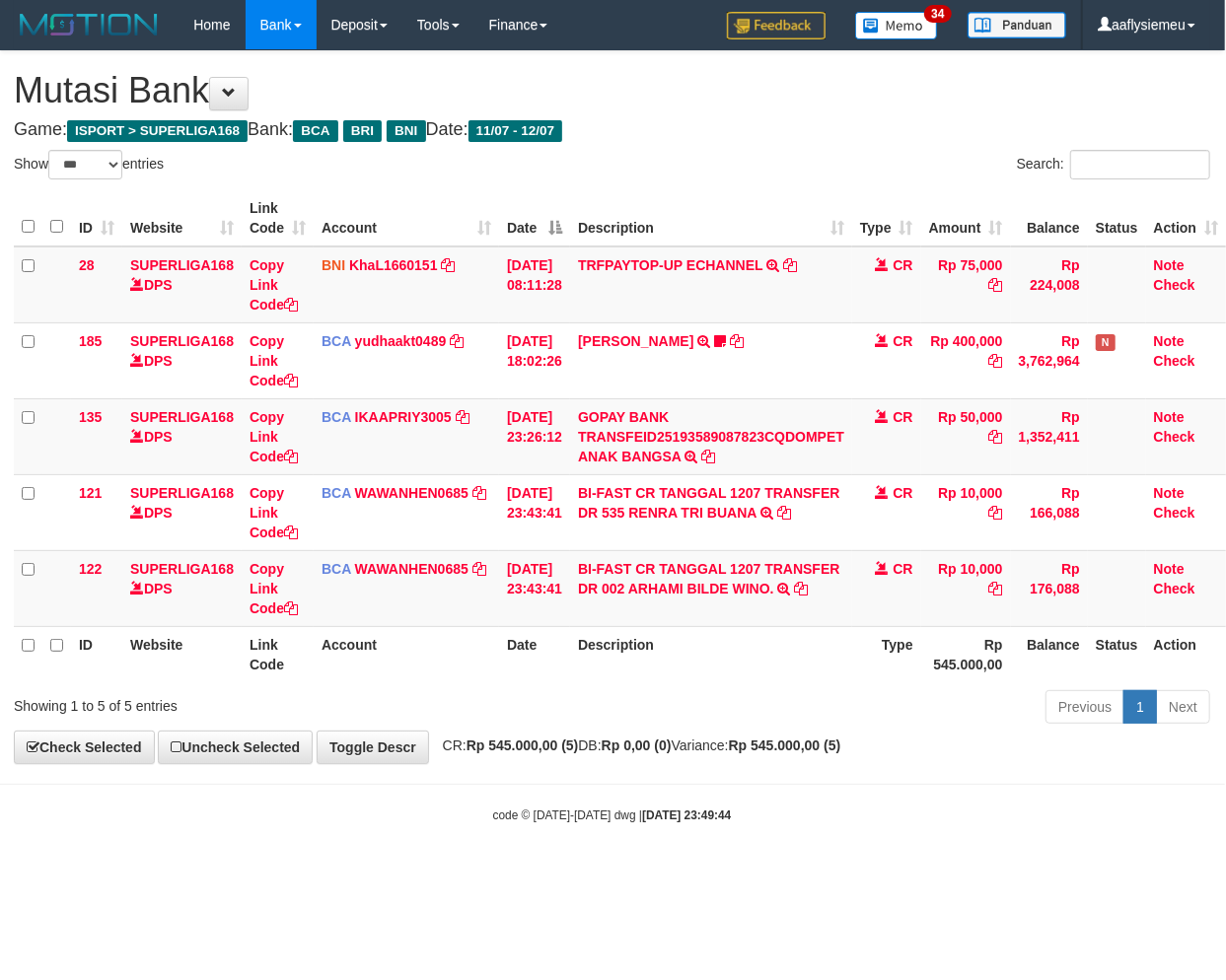 drag, startPoint x: 0, startPoint y: 0, endPoint x: 2, endPoint y: 716, distance: 716.00279 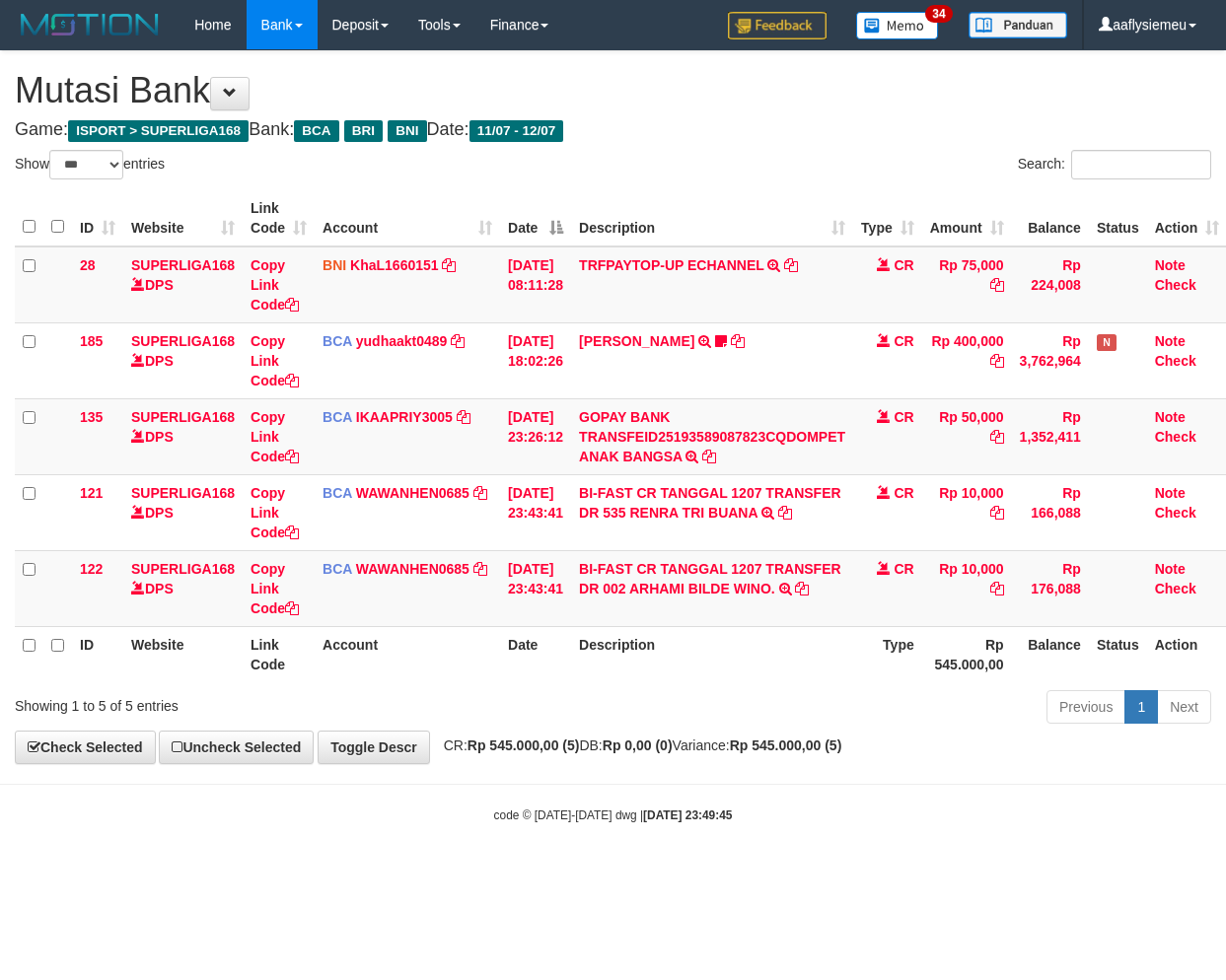select on "***" 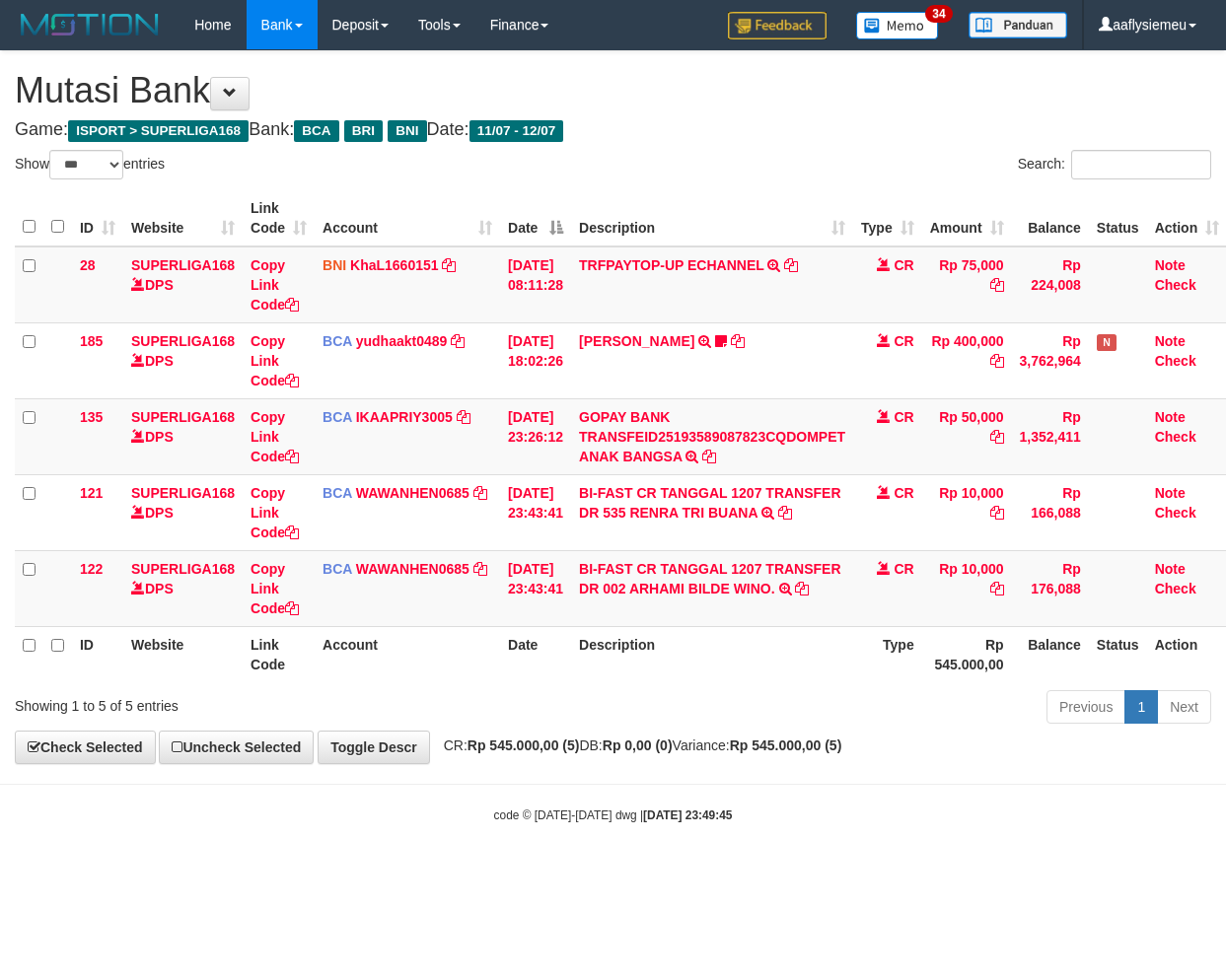 scroll, scrollTop: 0, scrollLeft: 14, axis: horizontal 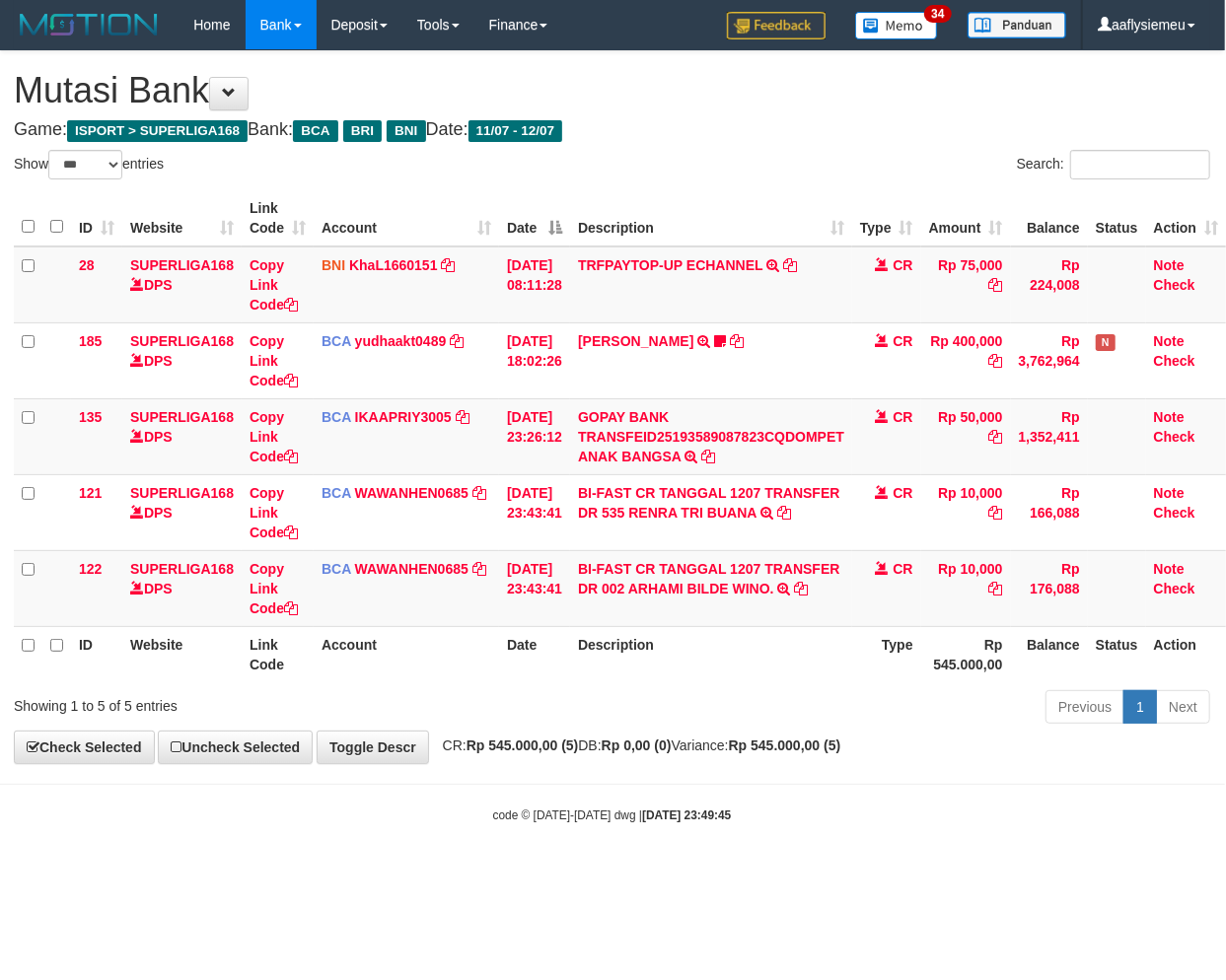 click on "Account" at bounding box center [406, 654] 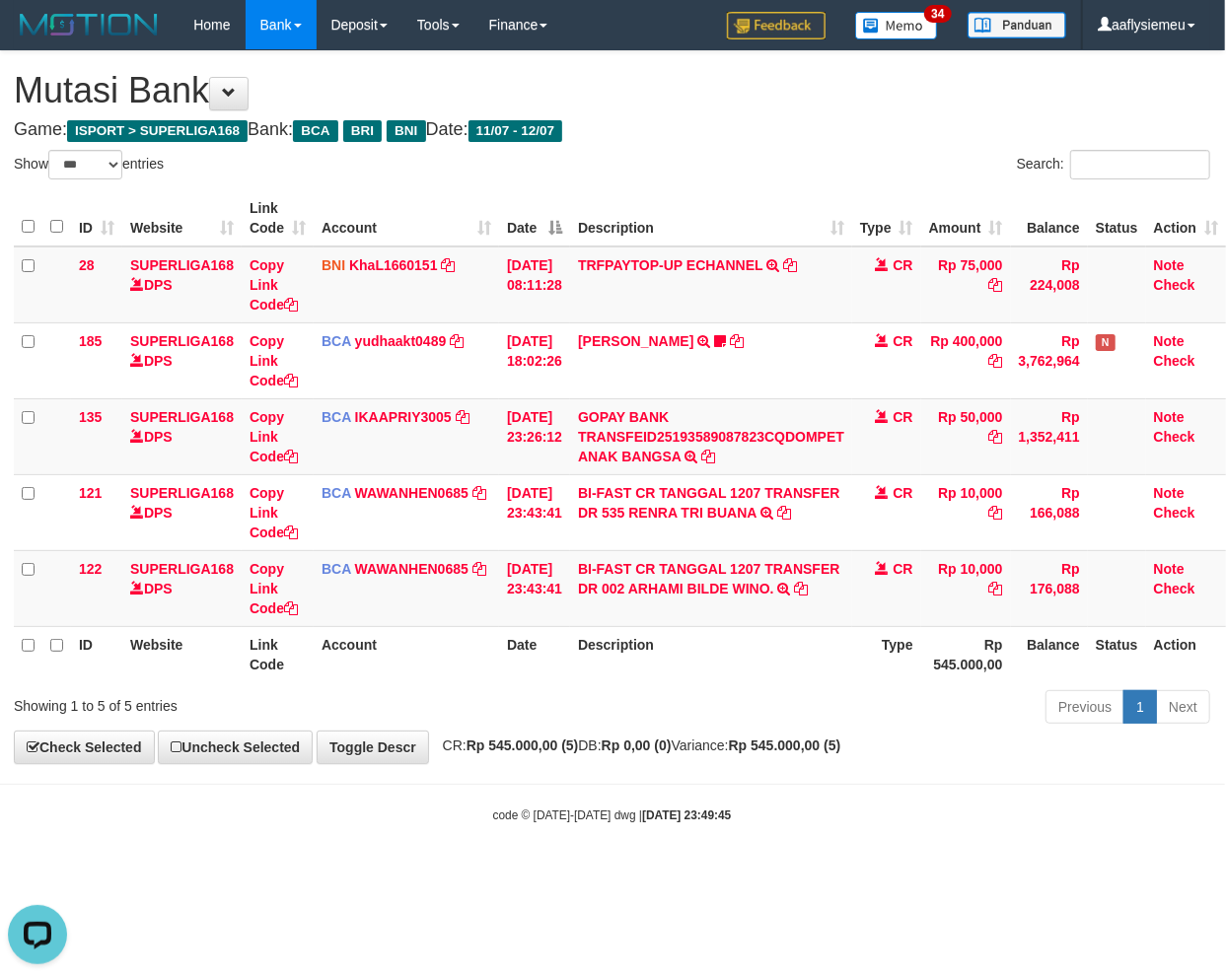 scroll, scrollTop: 0, scrollLeft: 0, axis: both 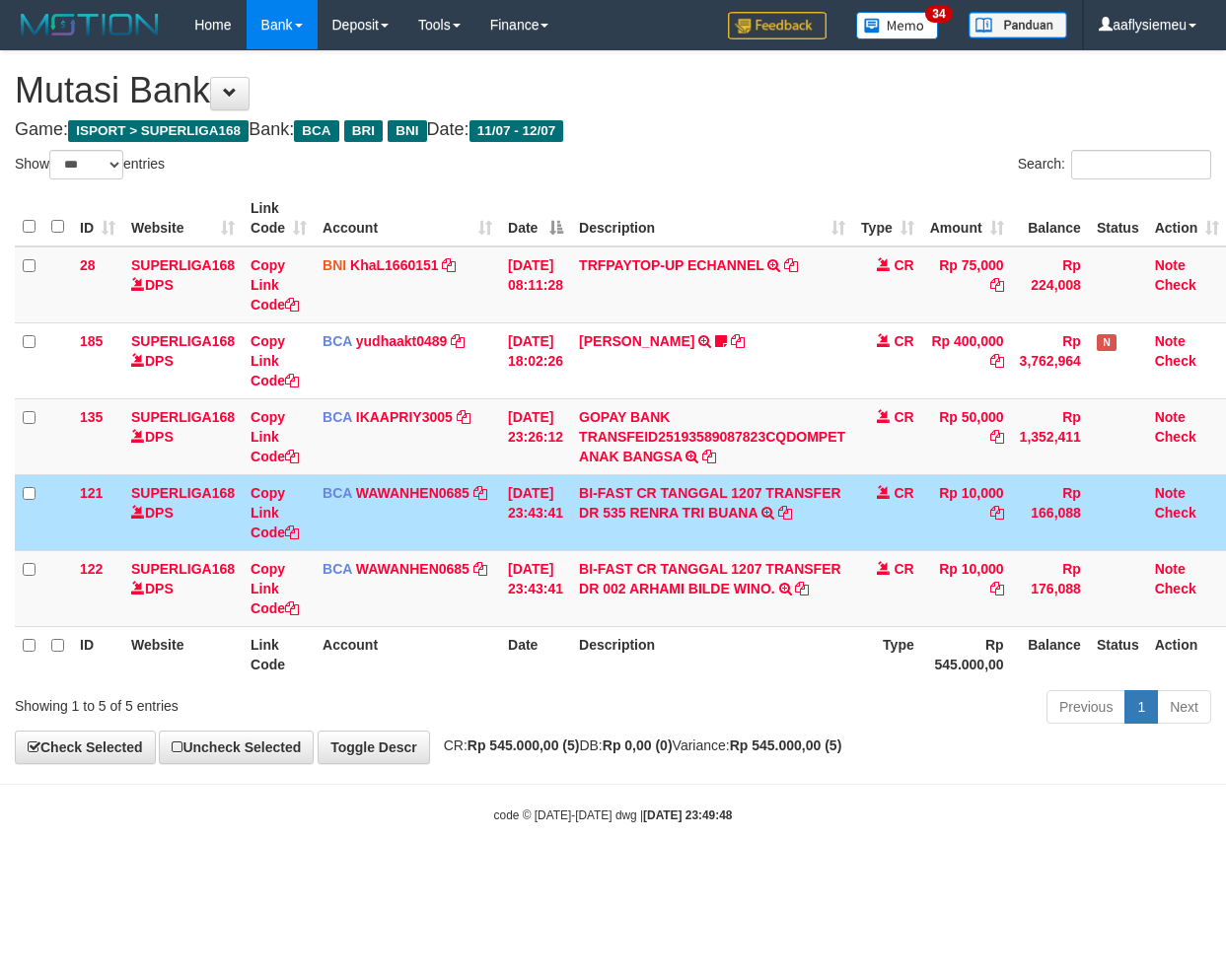 select on "***" 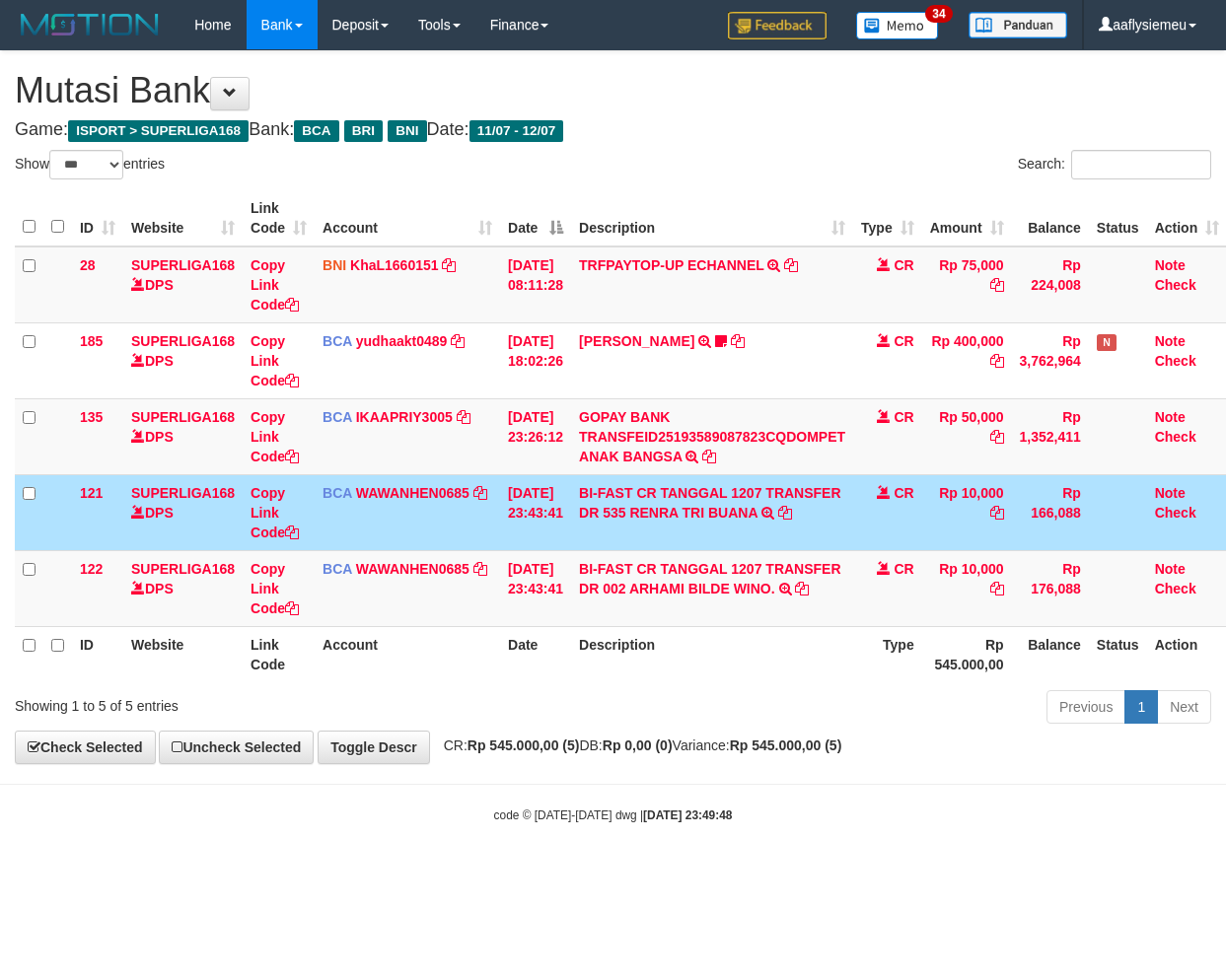 scroll, scrollTop: 0, scrollLeft: 14, axis: horizontal 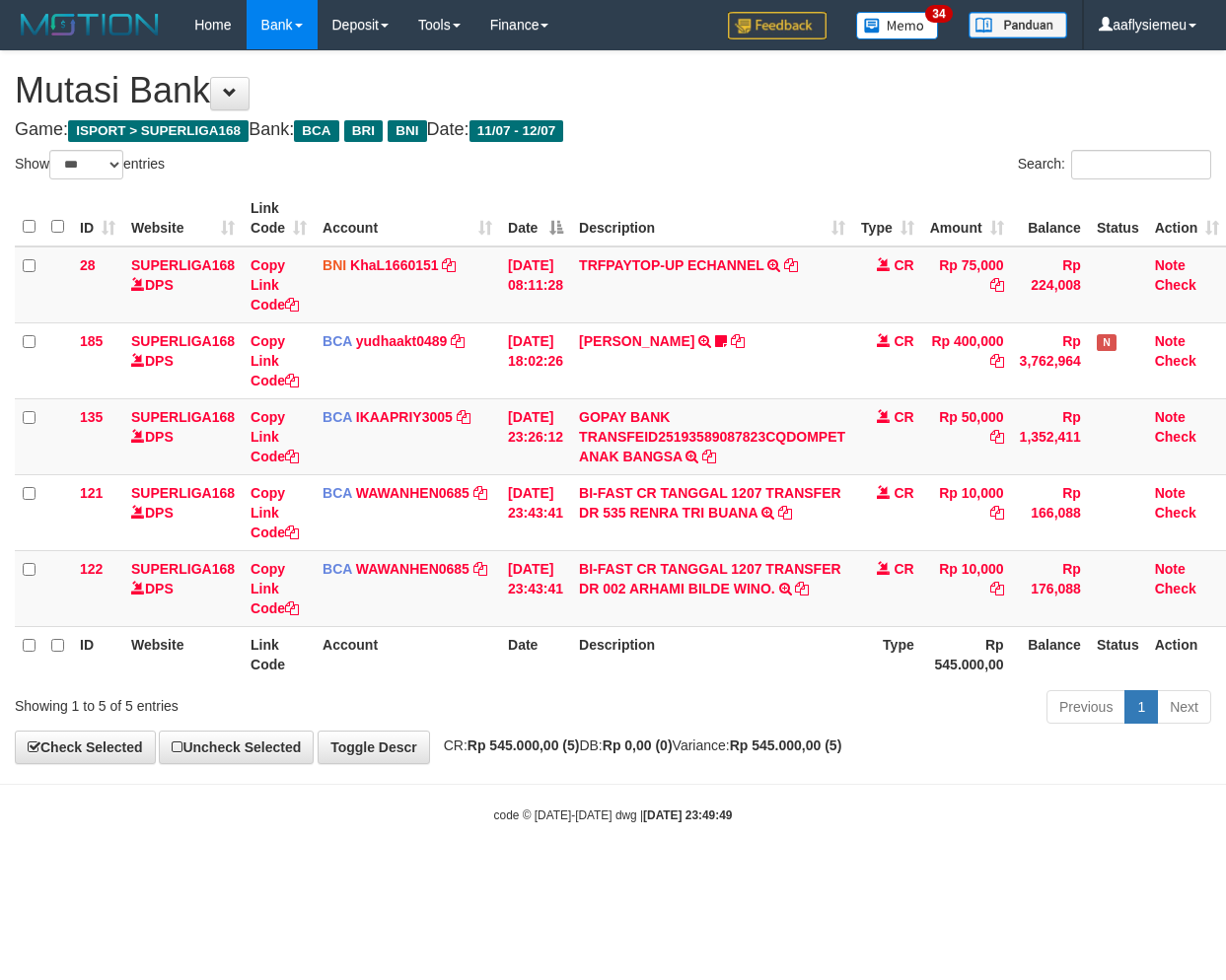 select on "***" 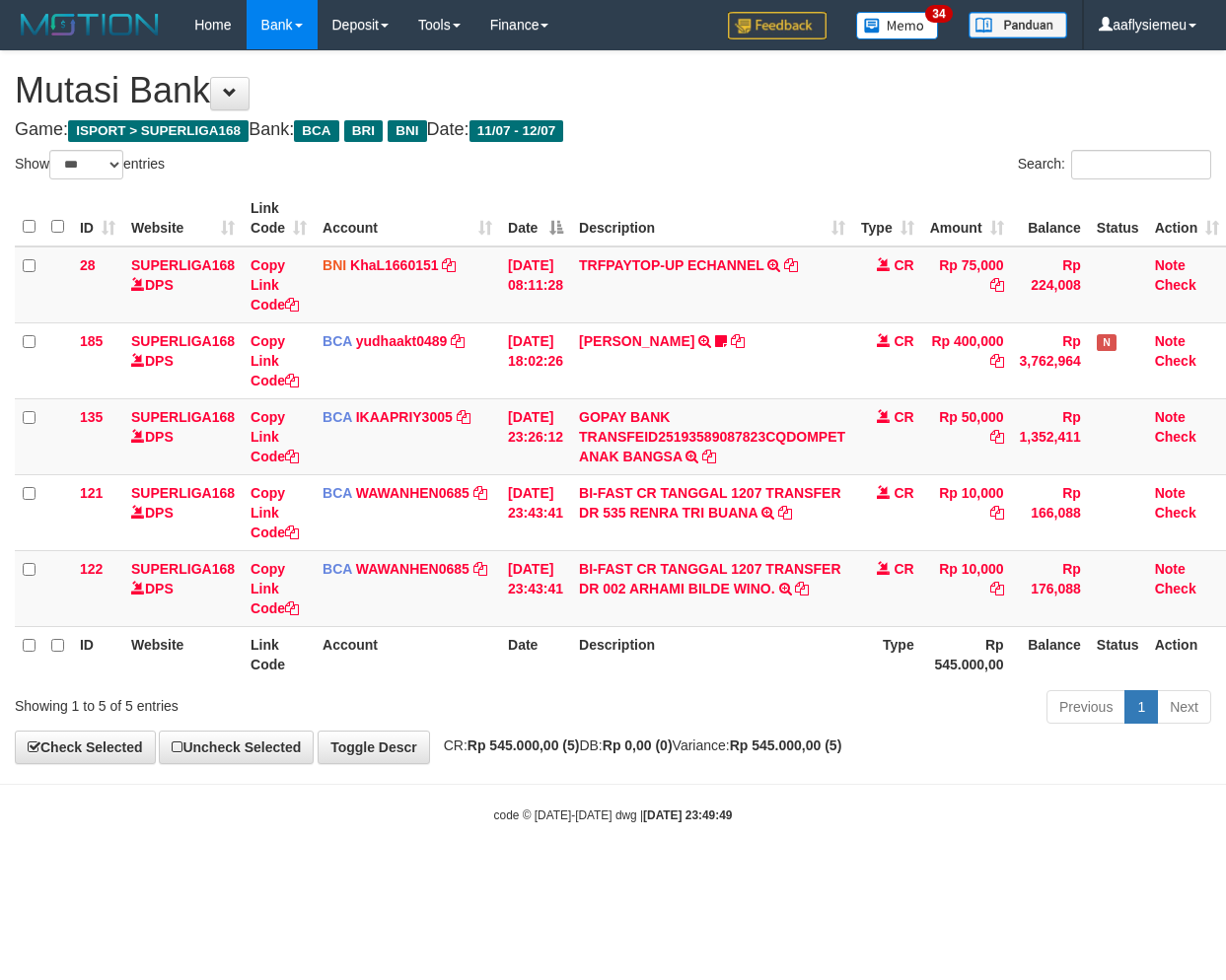 scroll, scrollTop: 0, scrollLeft: 14, axis: horizontal 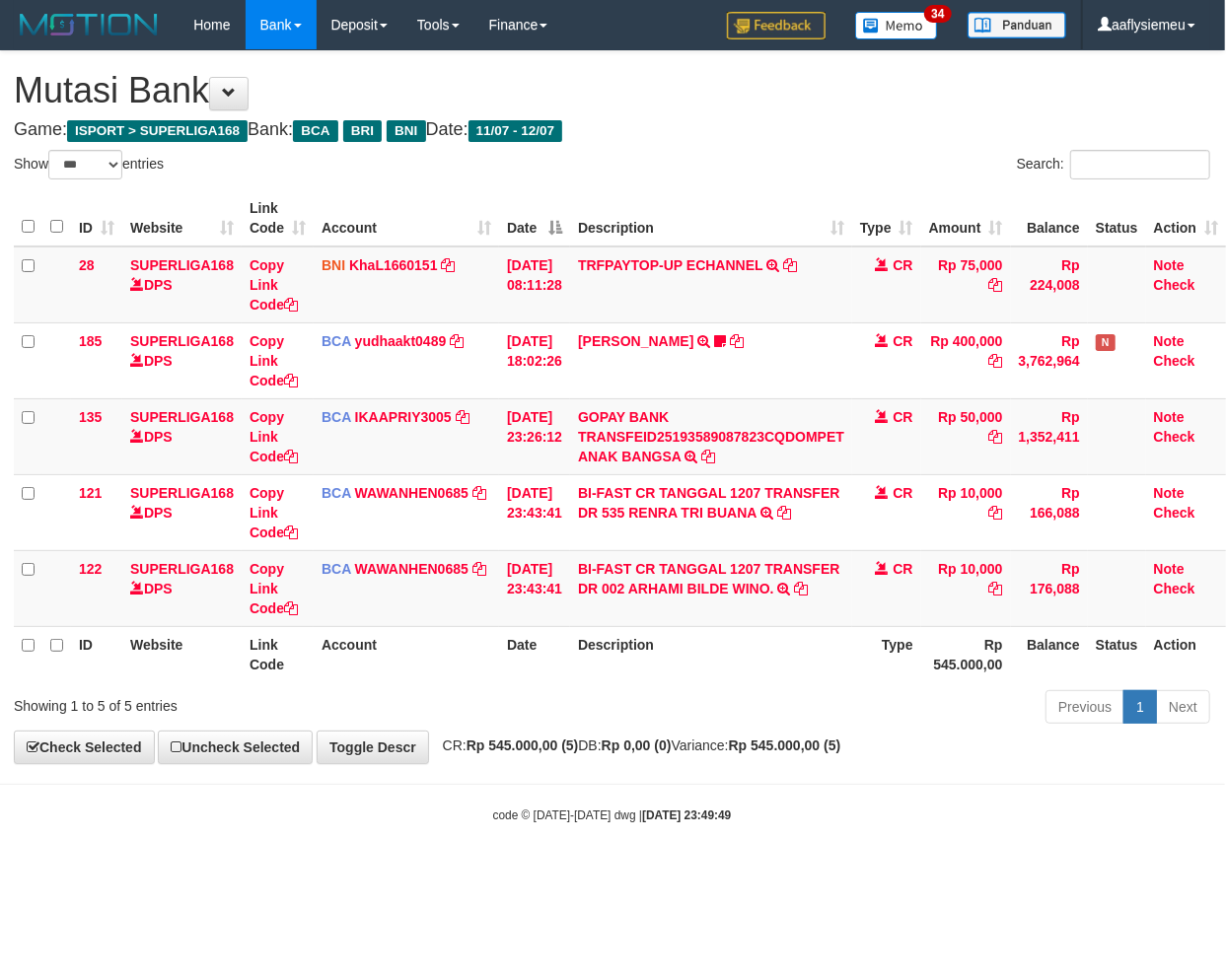 click on "Previous 1 Next" at bounding box center [867, 709] 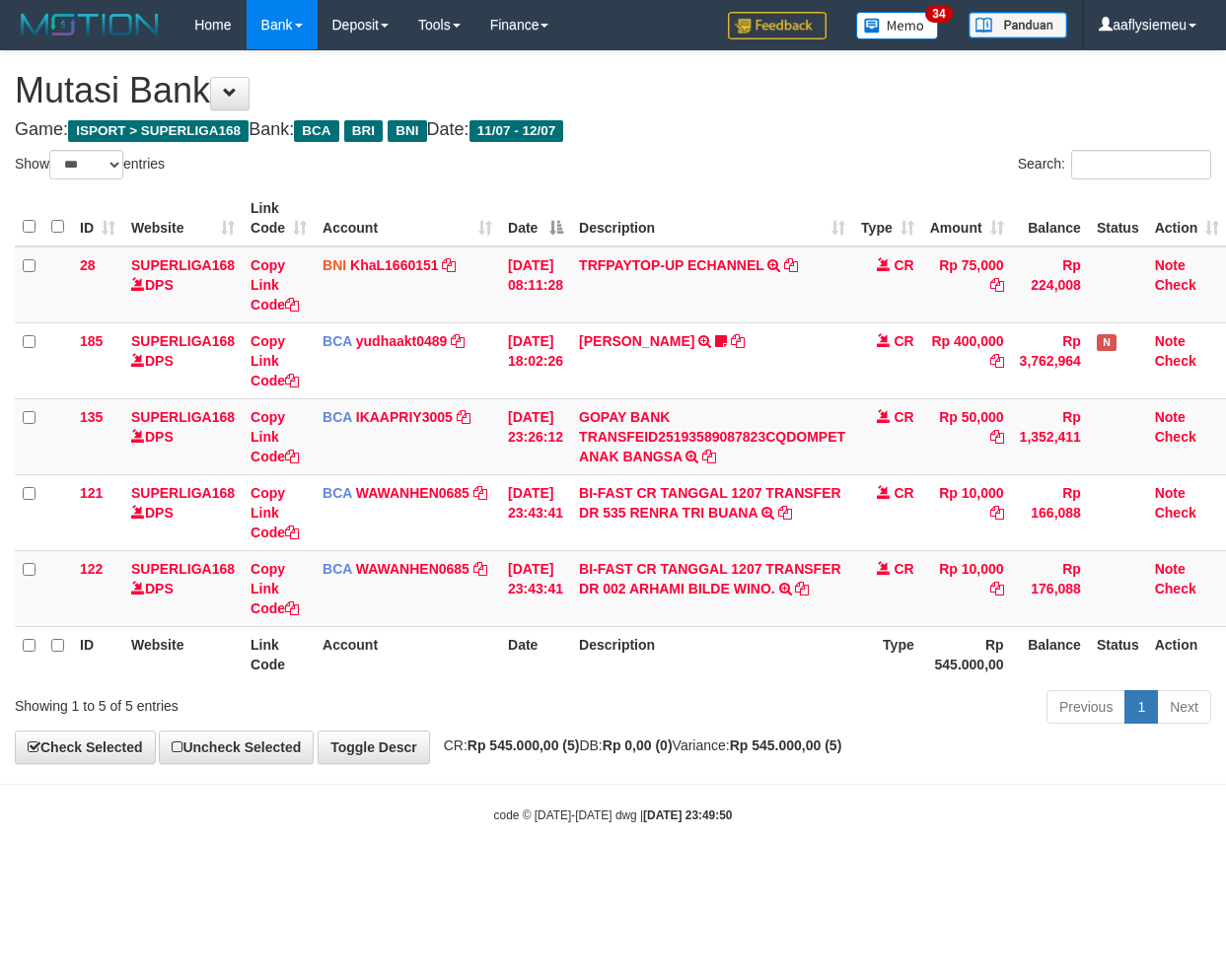 select on "***" 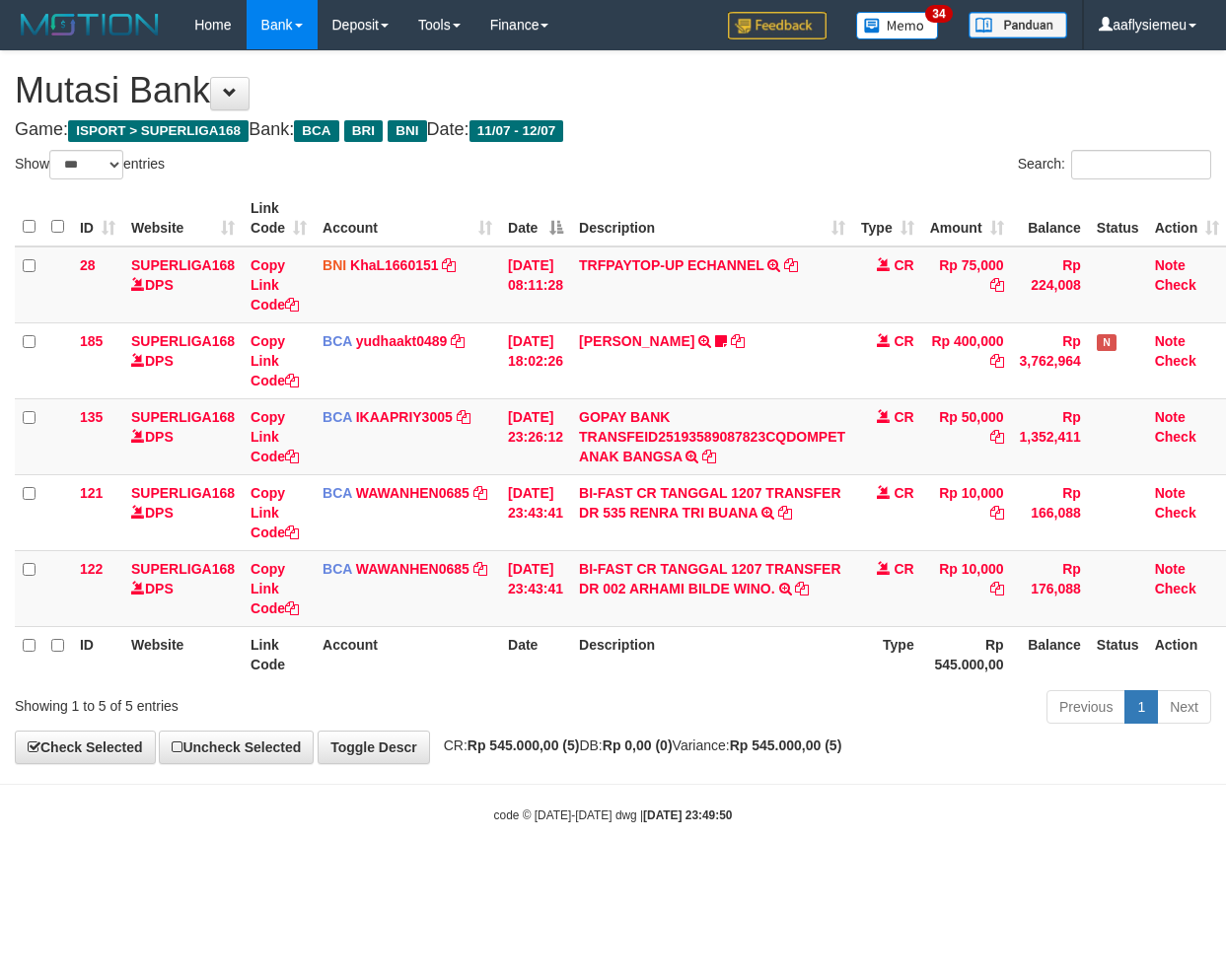 scroll, scrollTop: 0, scrollLeft: 14, axis: horizontal 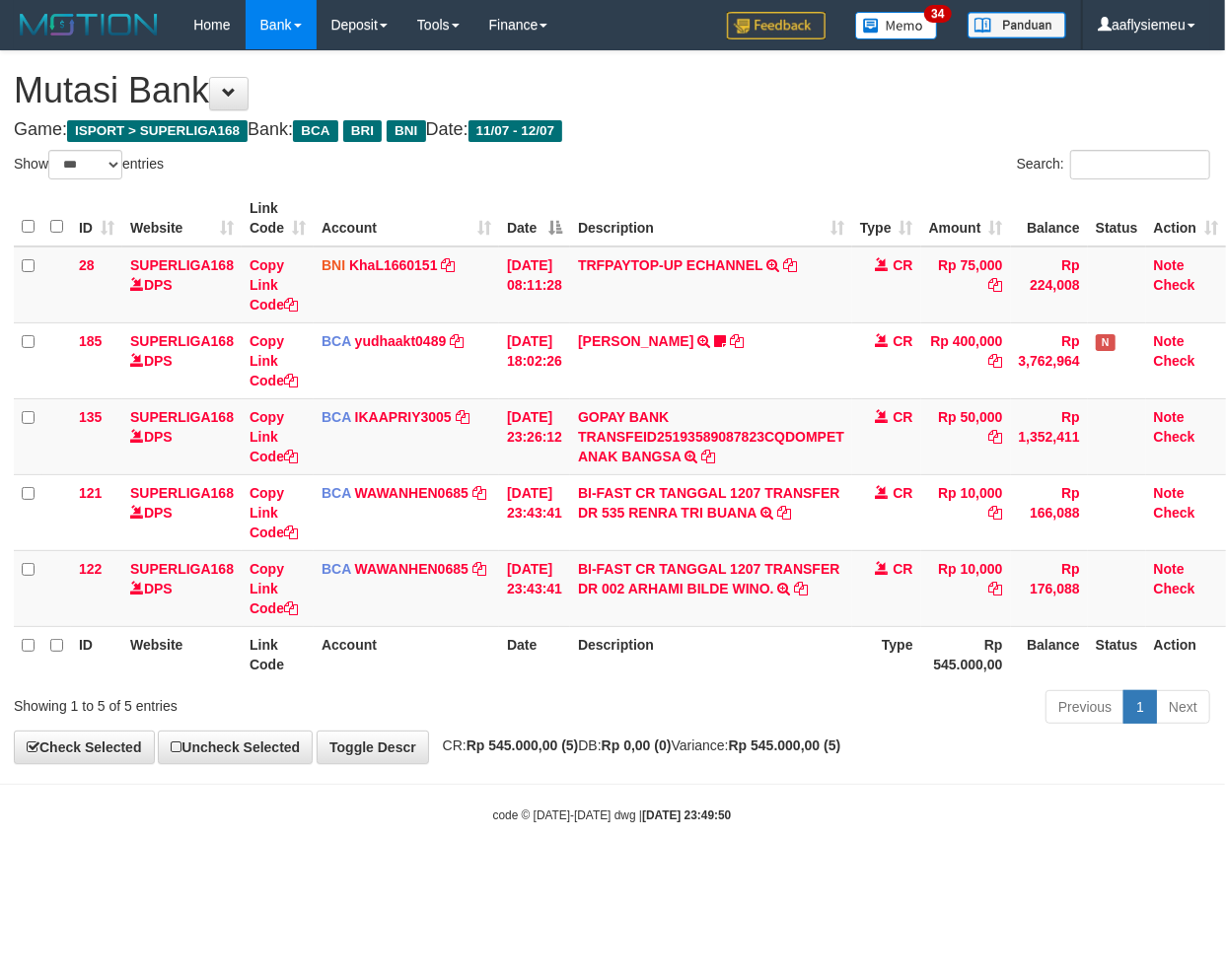 click on "Toggle navigation
Home
Bank
Account List
Load
By Website
Group
[ISPORT]													SUPERLIGA168
By Load Group (DPS)
34" at bounding box center (612, 437) 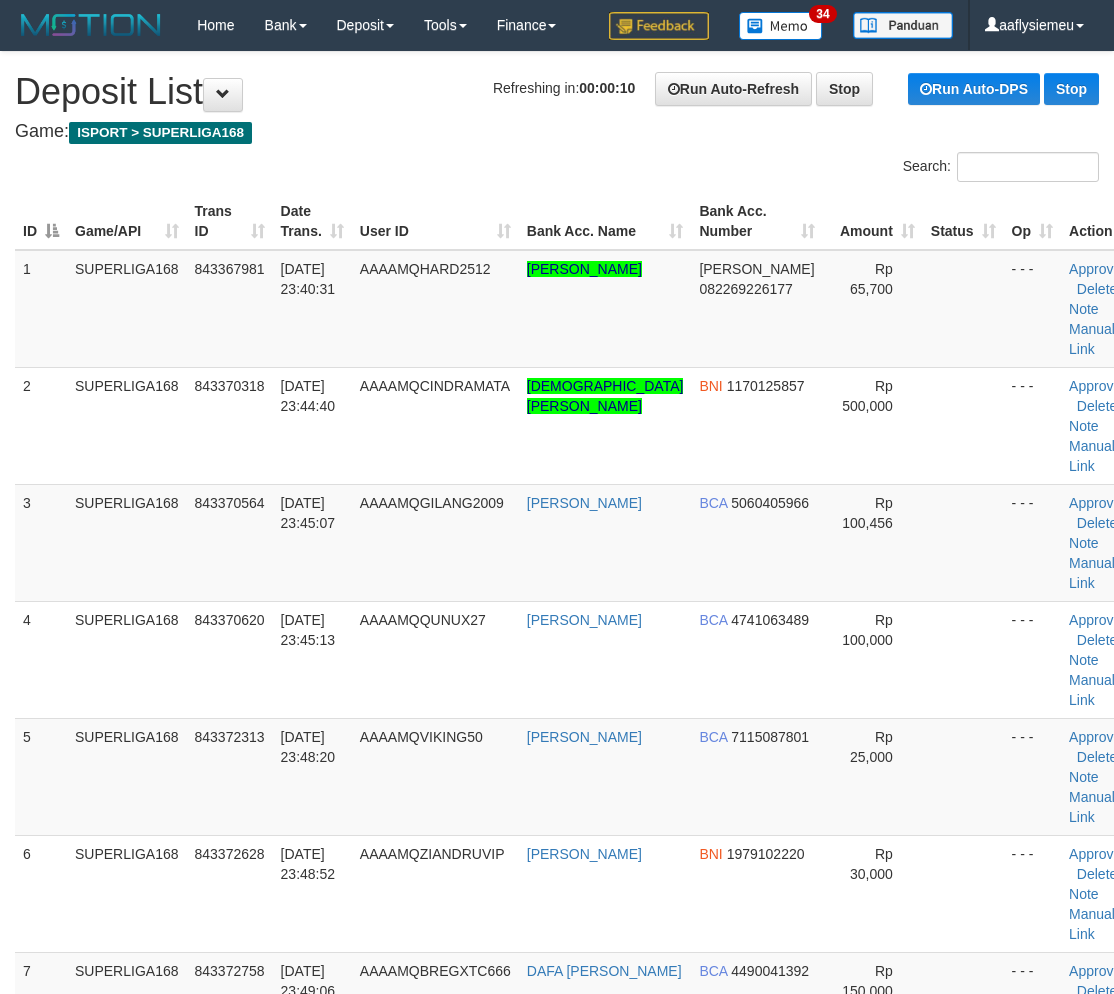 scroll, scrollTop: 444, scrollLeft: 0, axis: vertical 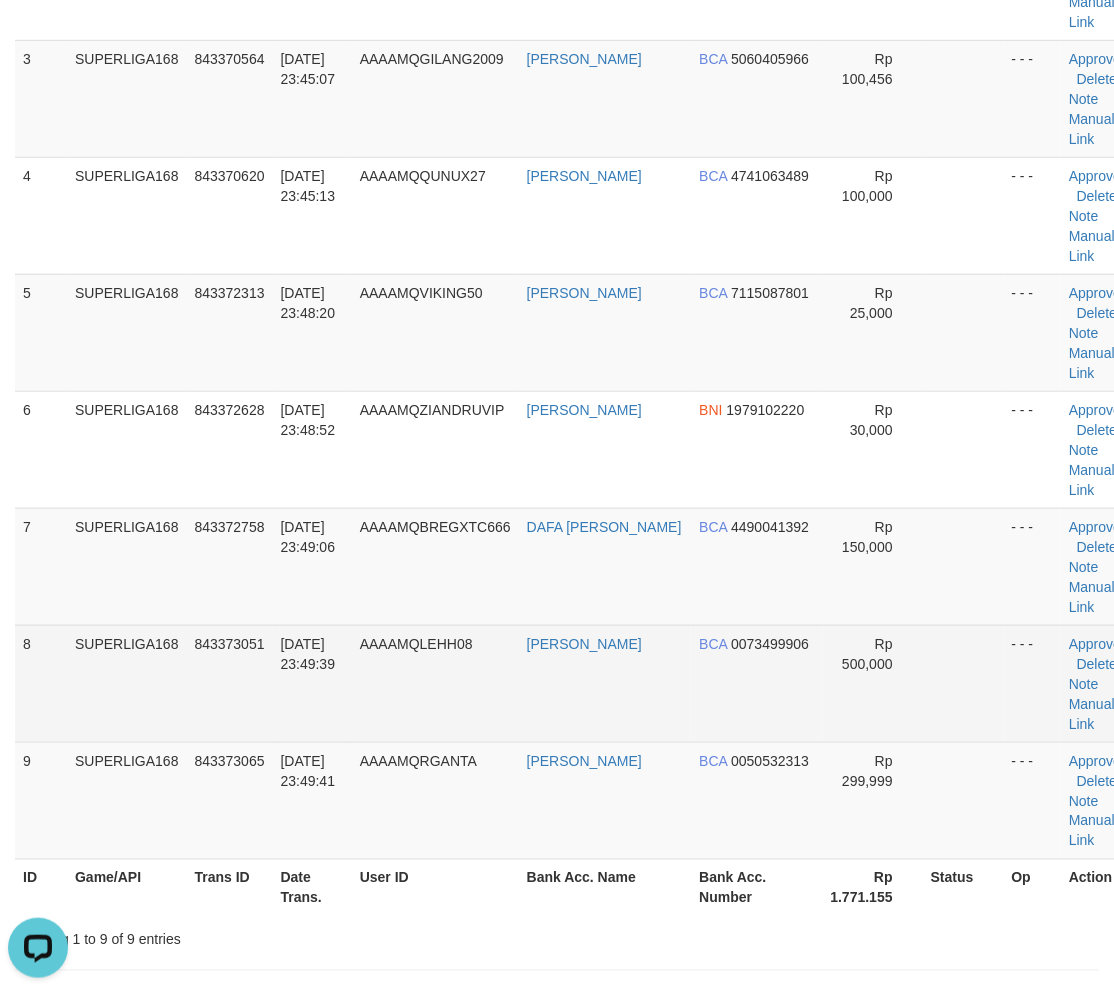 click on "[DATE] 23:49:39" at bounding box center (312, 683) 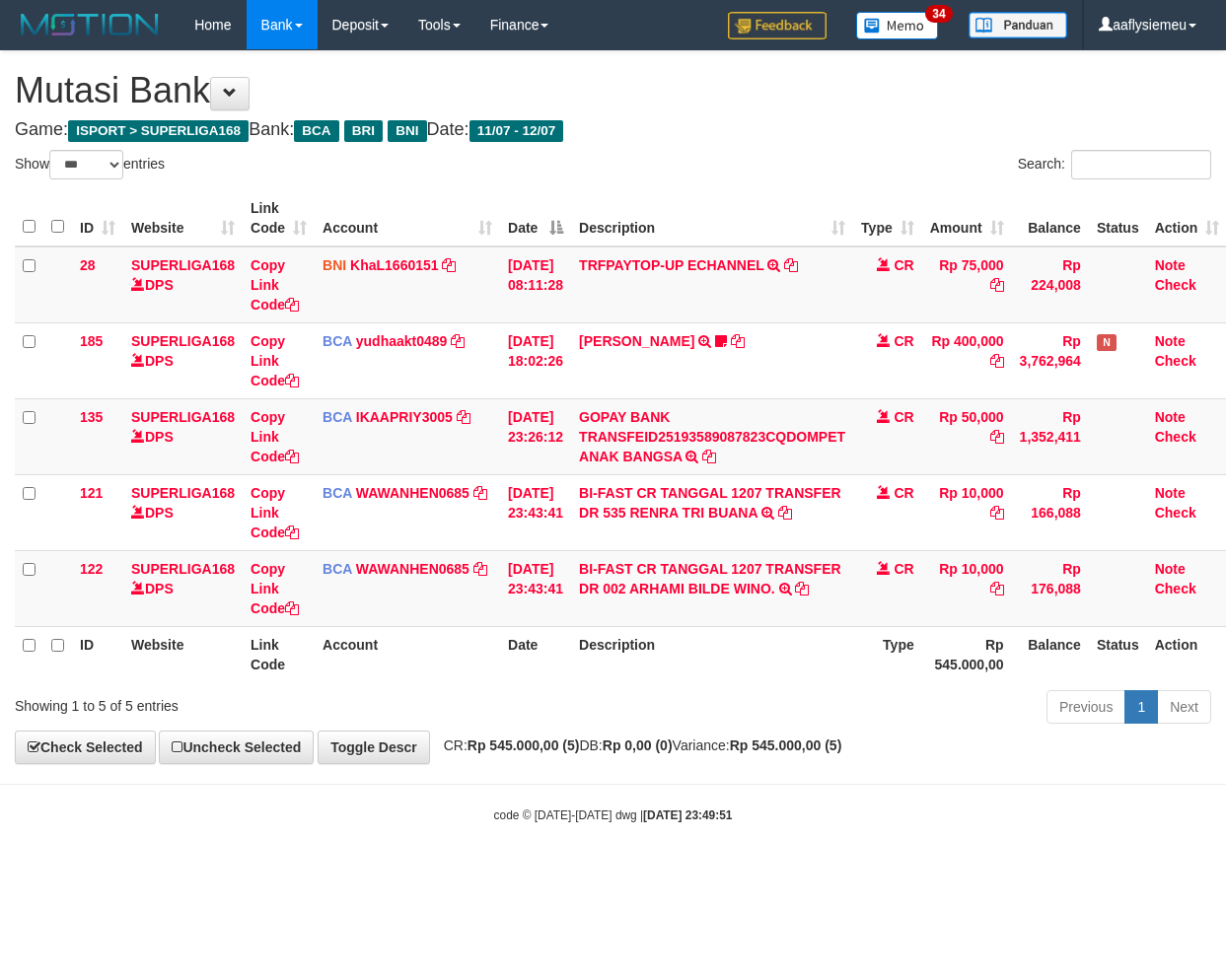 select on "***" 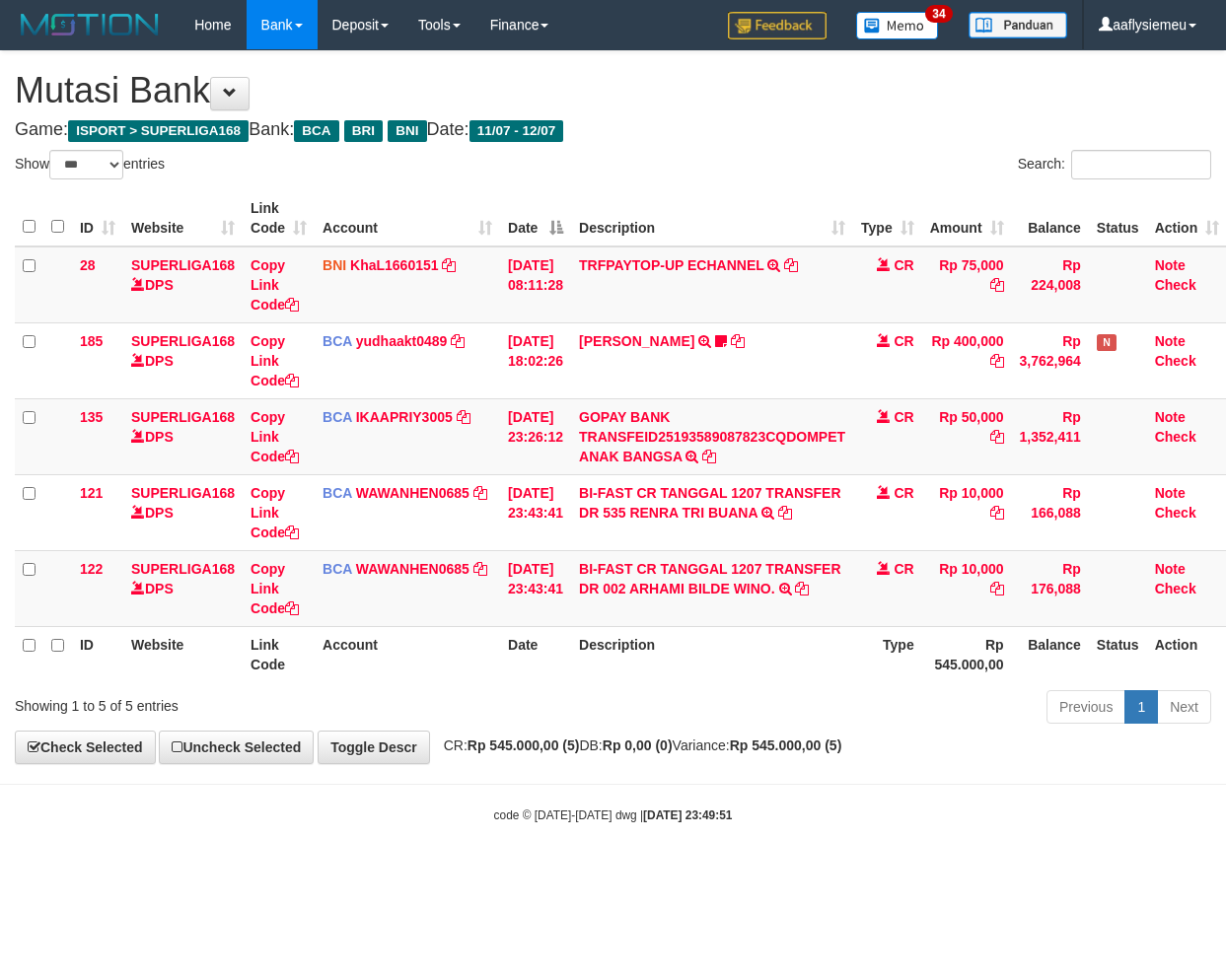 click on "Toggle navigation
Home
Bank
Account List
Load
By Website
Group
[ISPORT]													SUPERLIGA168
By Load Group (DPS)
34" at bounding box center (613, 437) 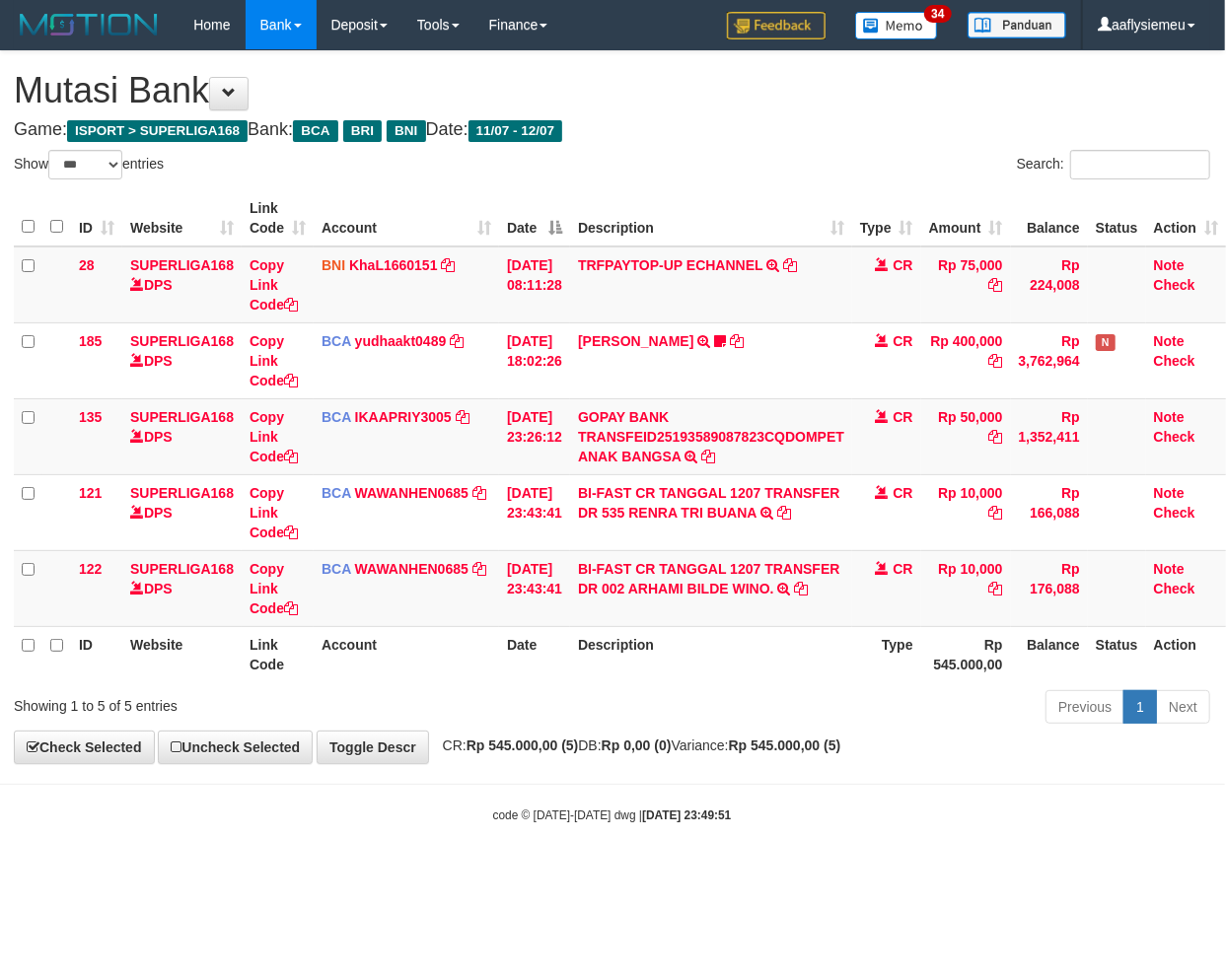 click on "Toggle navigation
Home
Bank
Account List
Load
By Website
Group
[ISPORT]													SUPERLIGA168
By Load Group (DPS)
34" at bounding box center (612, 437) 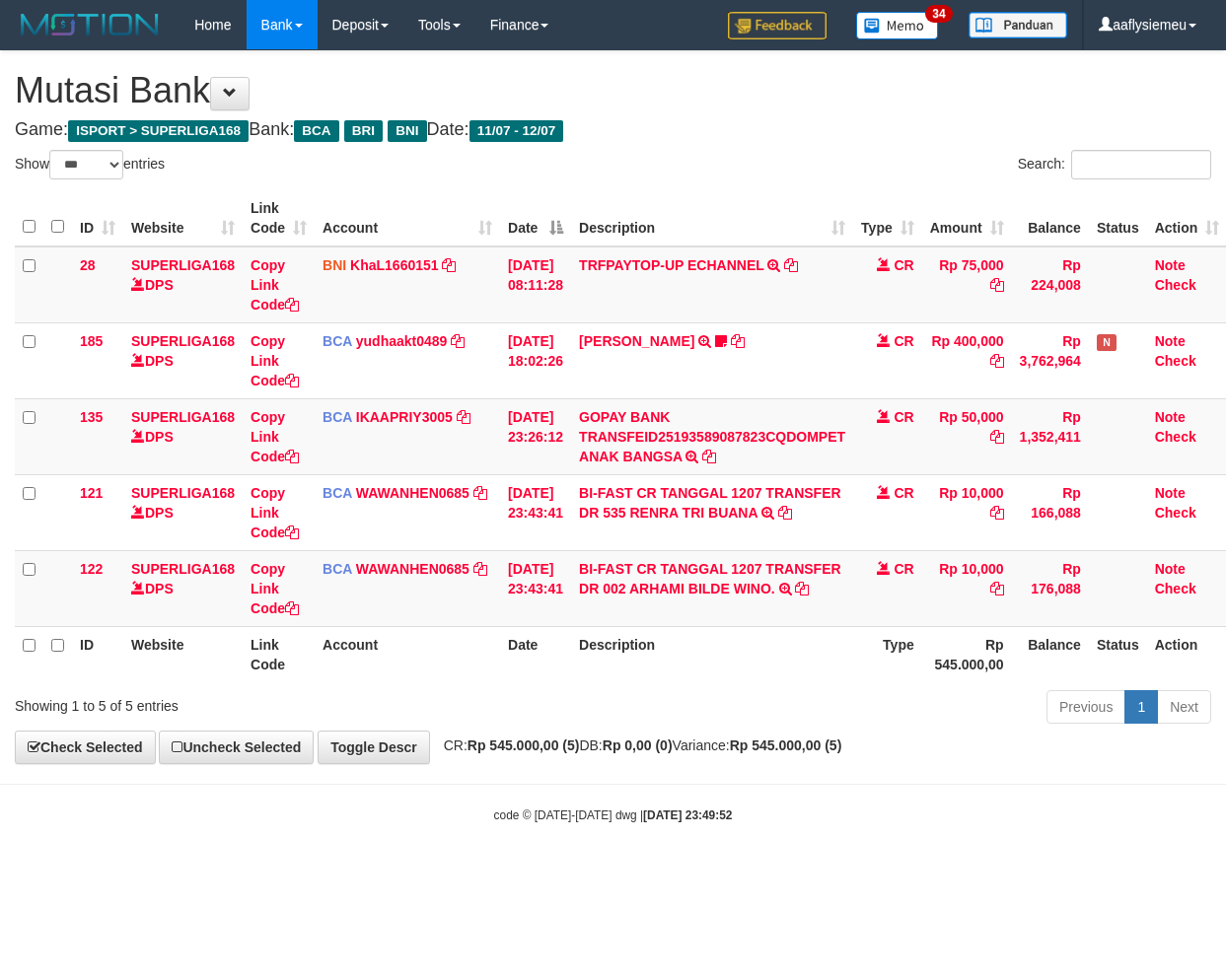 select on "***" 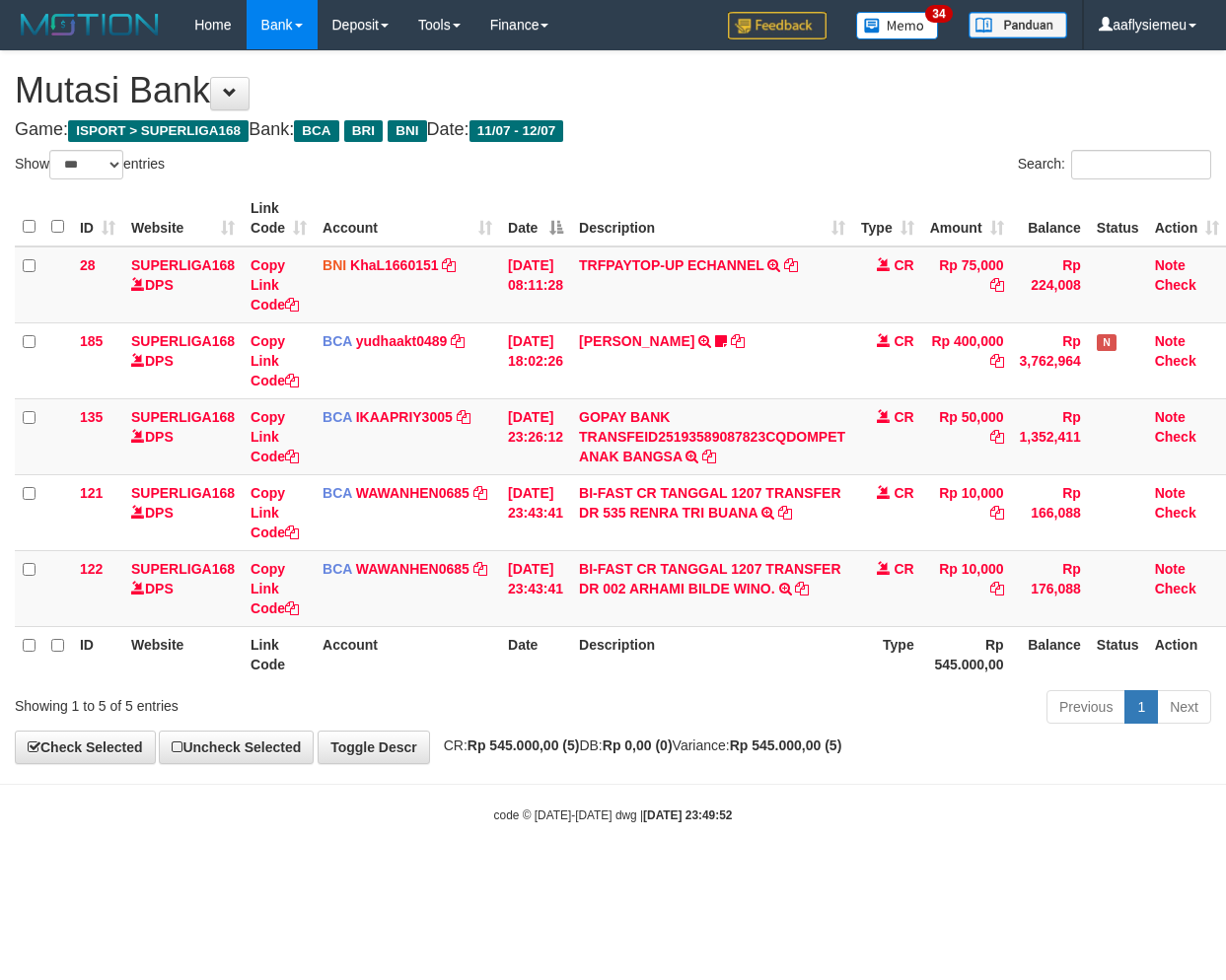 scroll, scrollTop: 0, scrollLeft: 14, axis: horizontal 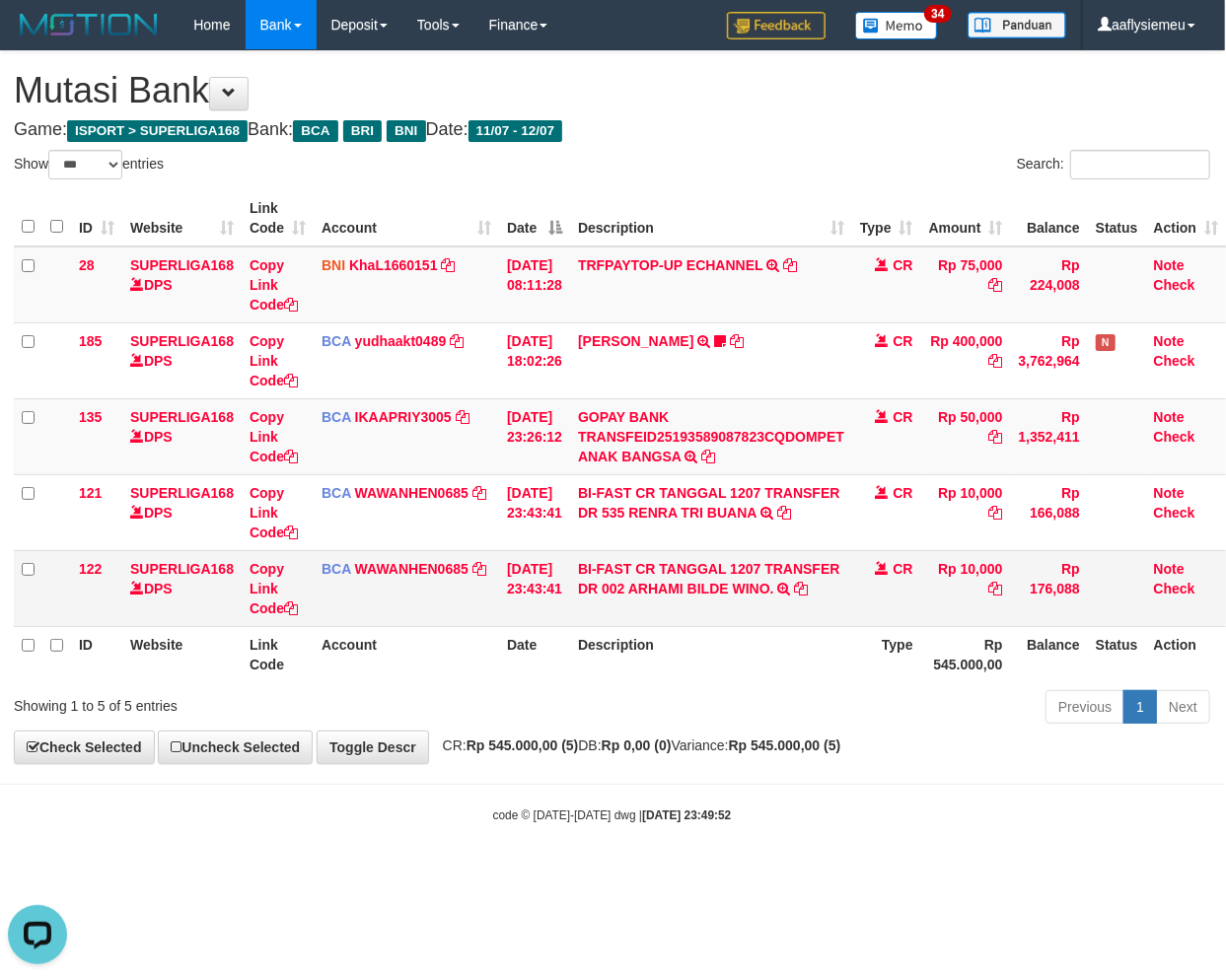 click on "[DATE] 23:43:41" at bounding box center (535, 588) 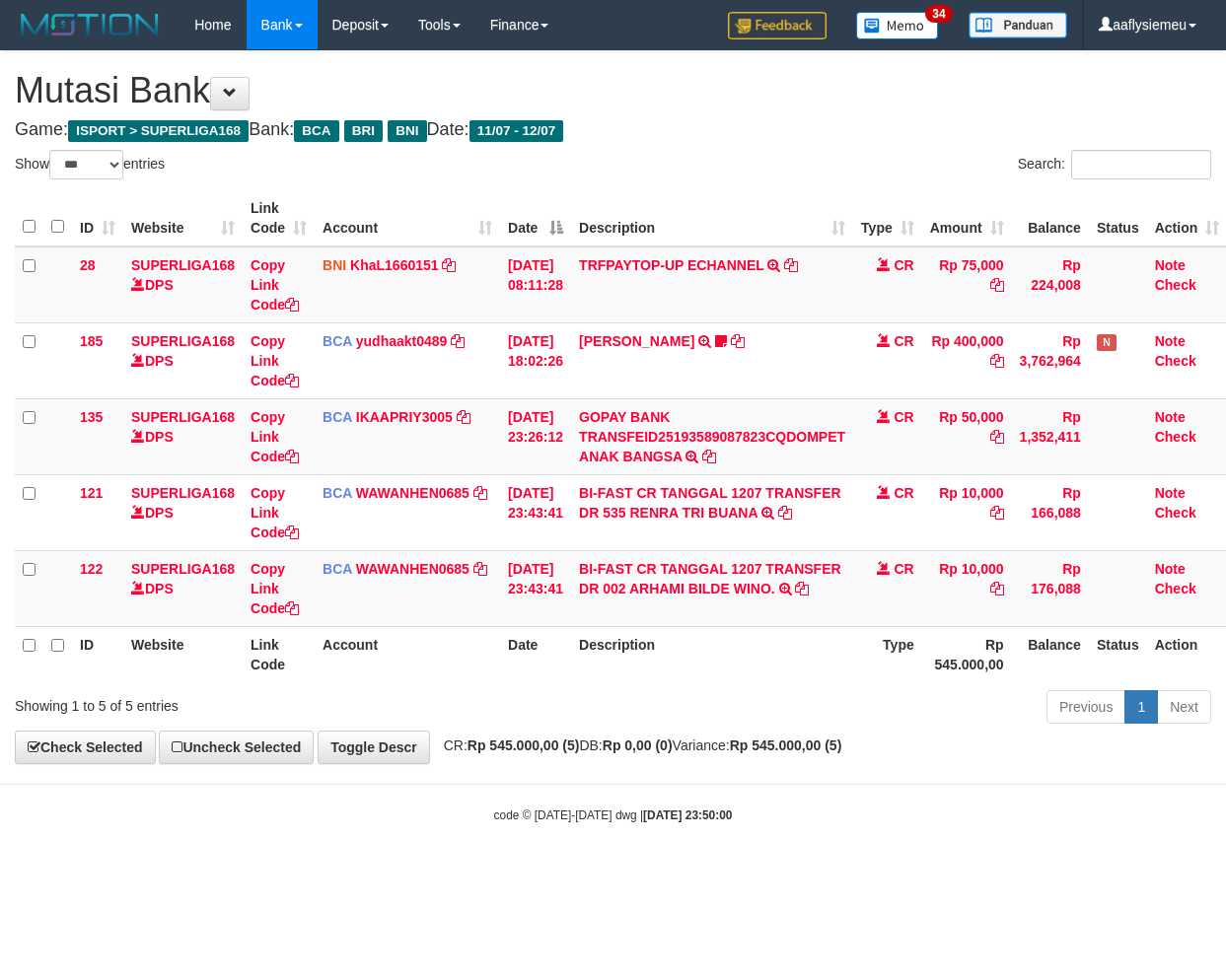 select on "***" 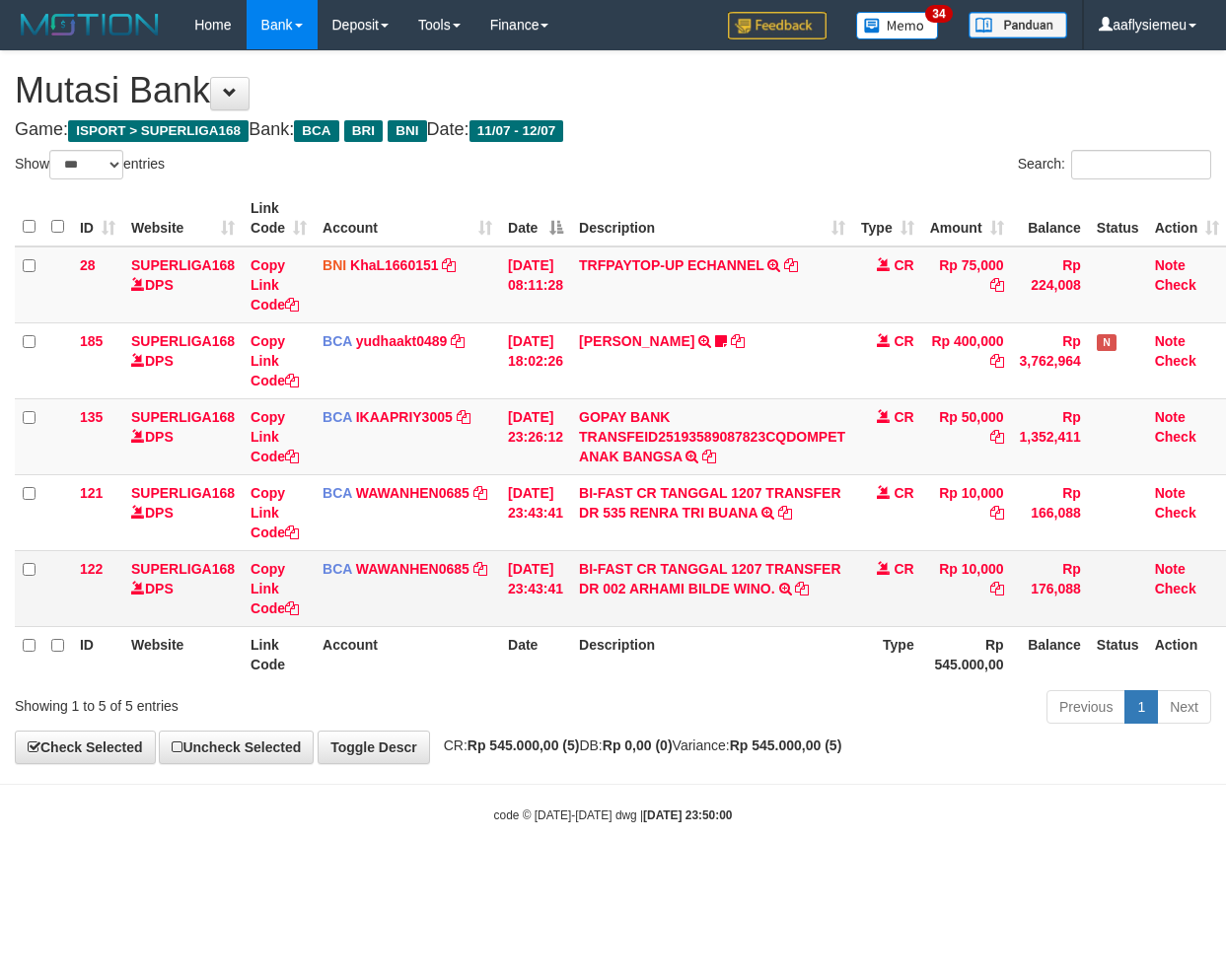 scroll, scrollTop: 0, scrollLeft: 14, axis: horizontal 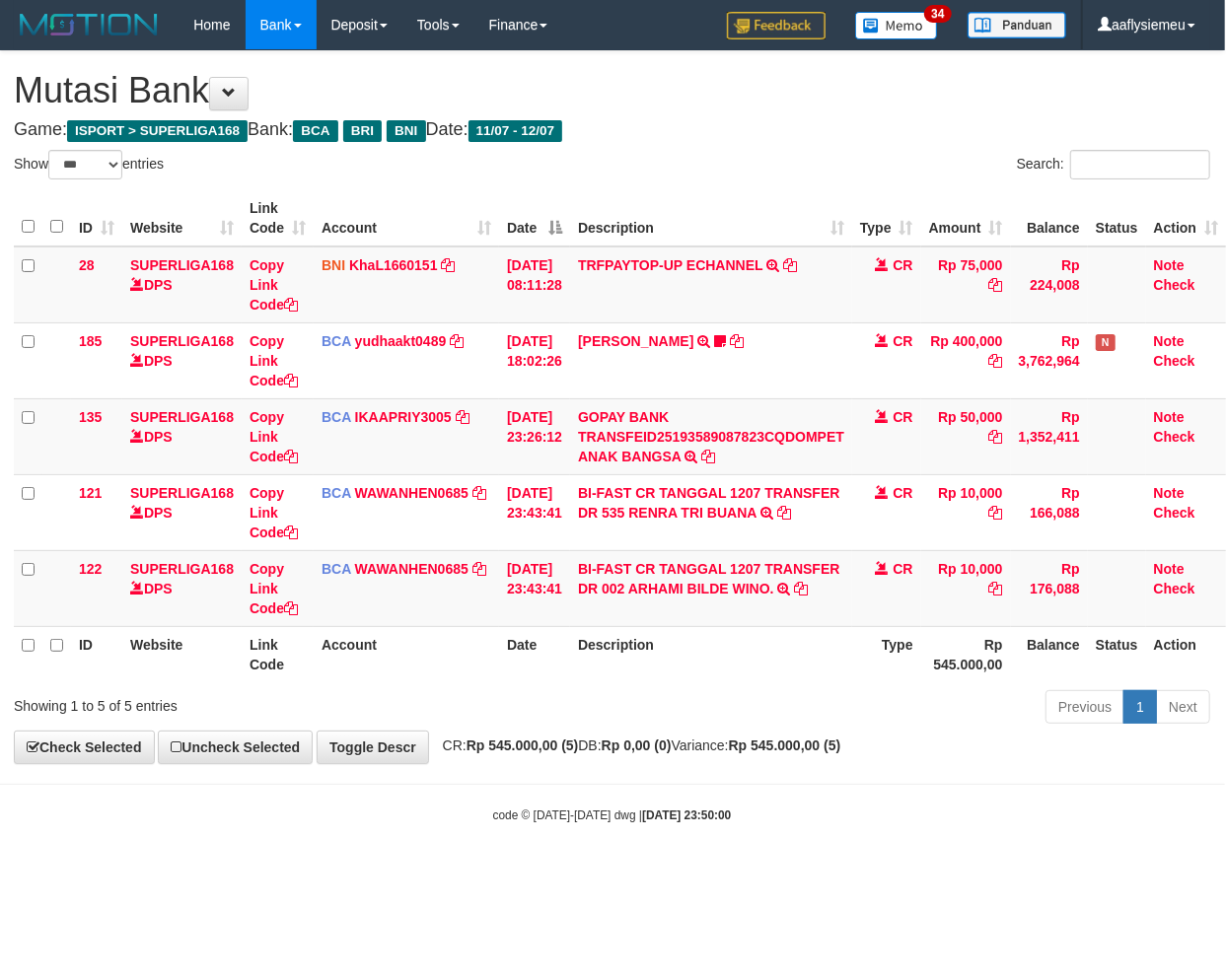 click on "code © 2012-2018 dwg |  2025/07/12 23:50:00" at bounding box center (612, 814) 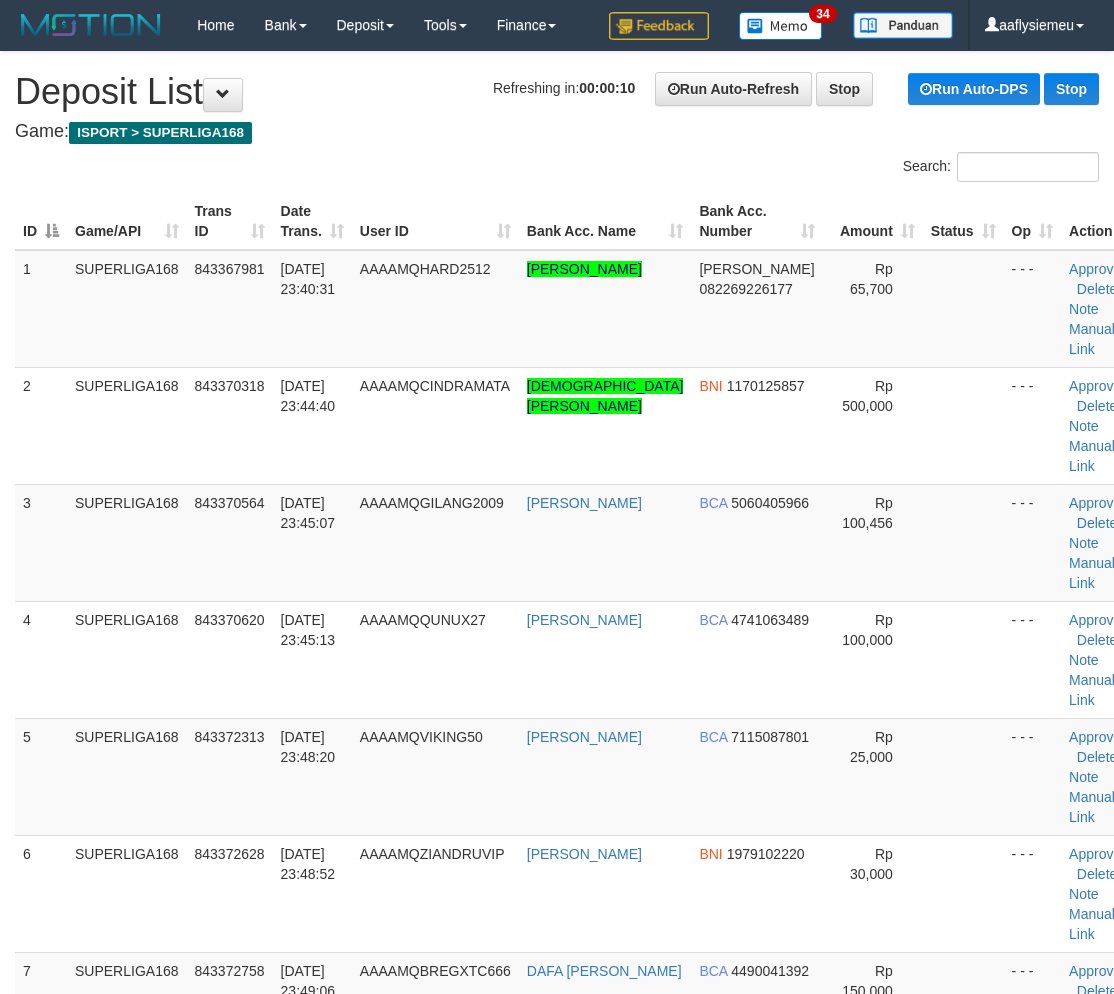 scroll, scrollTop: 0, scrollLeft: 0, axis: both 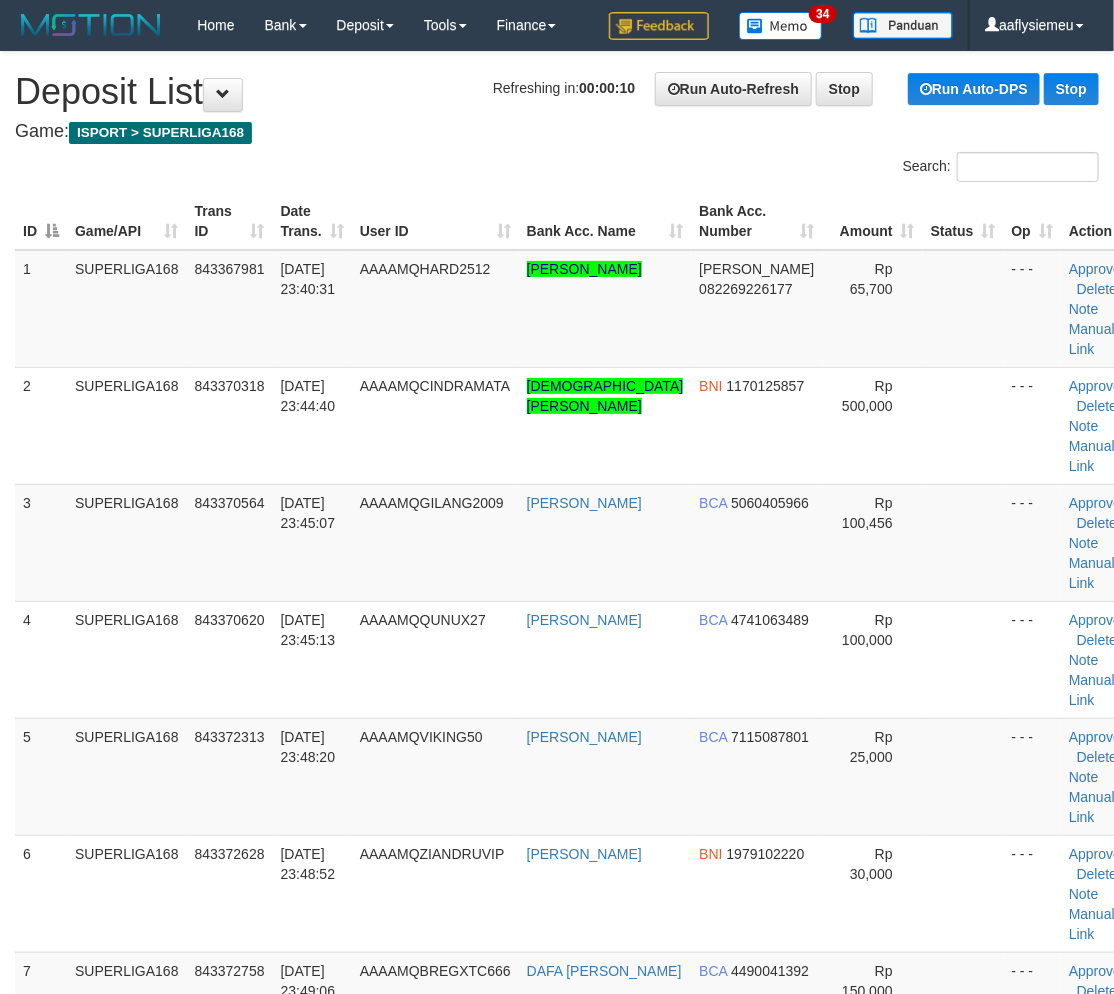 drag, startPoint x: 324, startPoint y: 552, endPoint x: 5, endPoint y: 634, distance: 329.3706 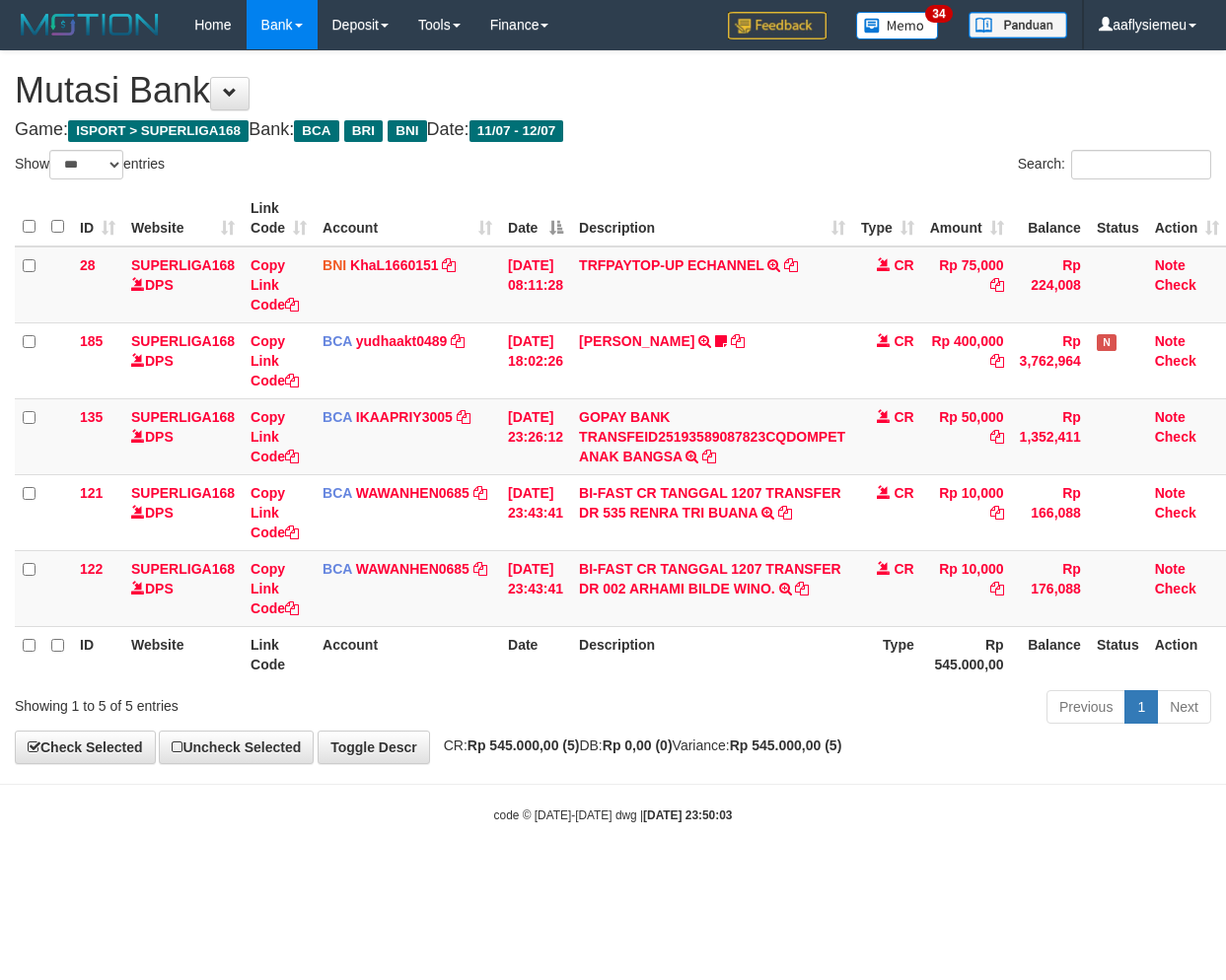 select on "***" 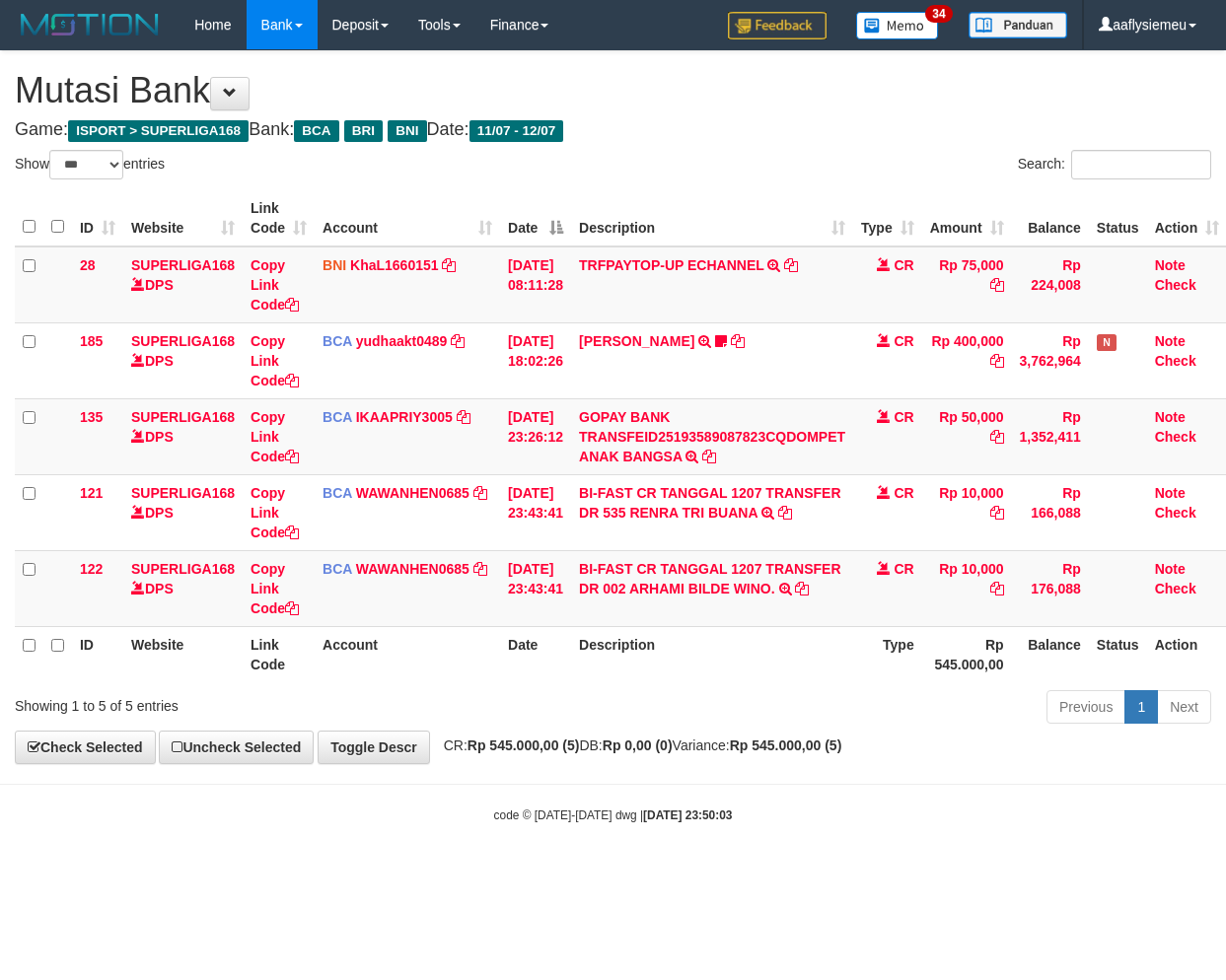 scroll, scrollTop: 0, scrollLeft: 14, axis: horizontal 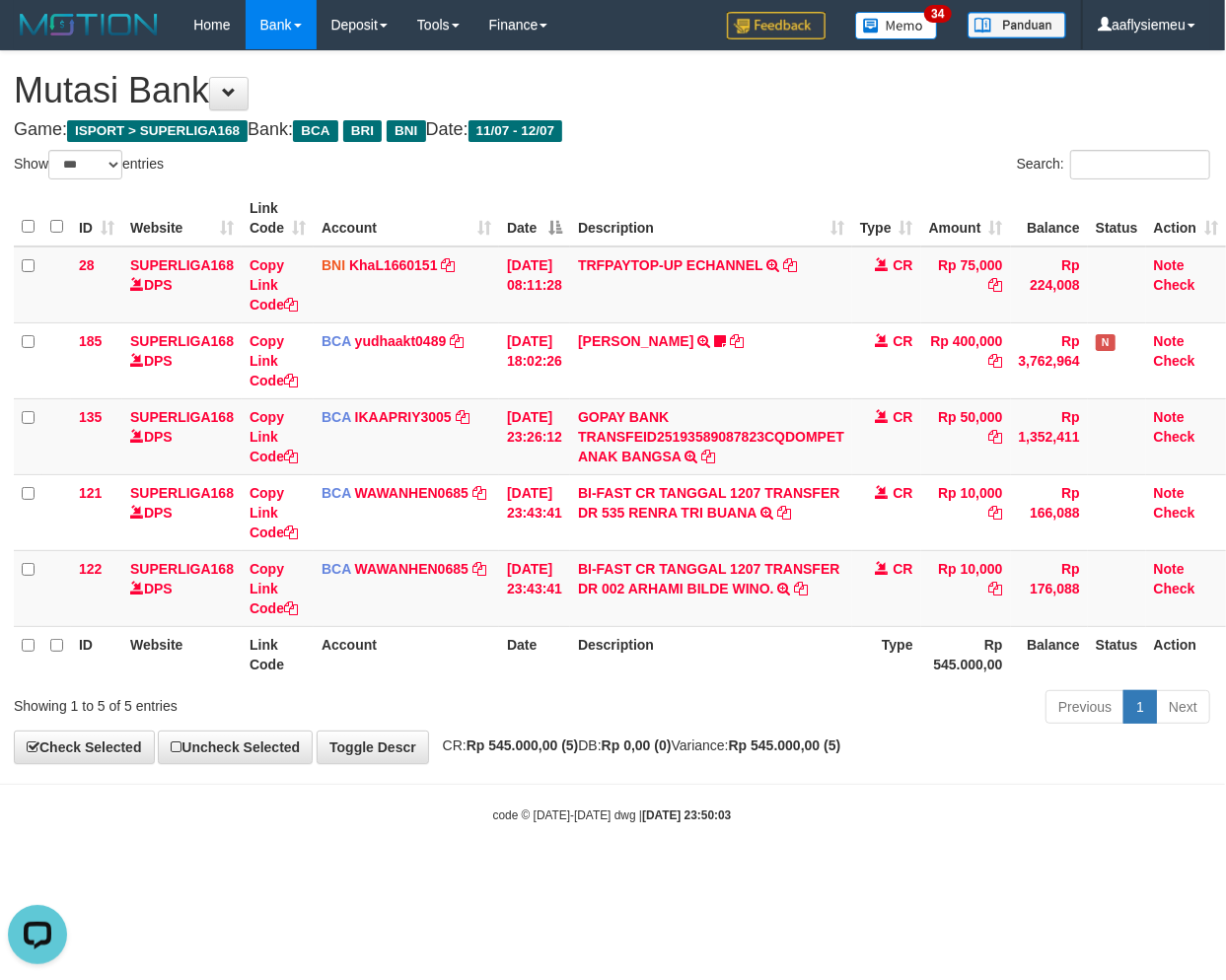 drag, startPoint x: 644, startPoint y: 642, endPoint x: 1198, endPoint y: 634, distance: 554.05776 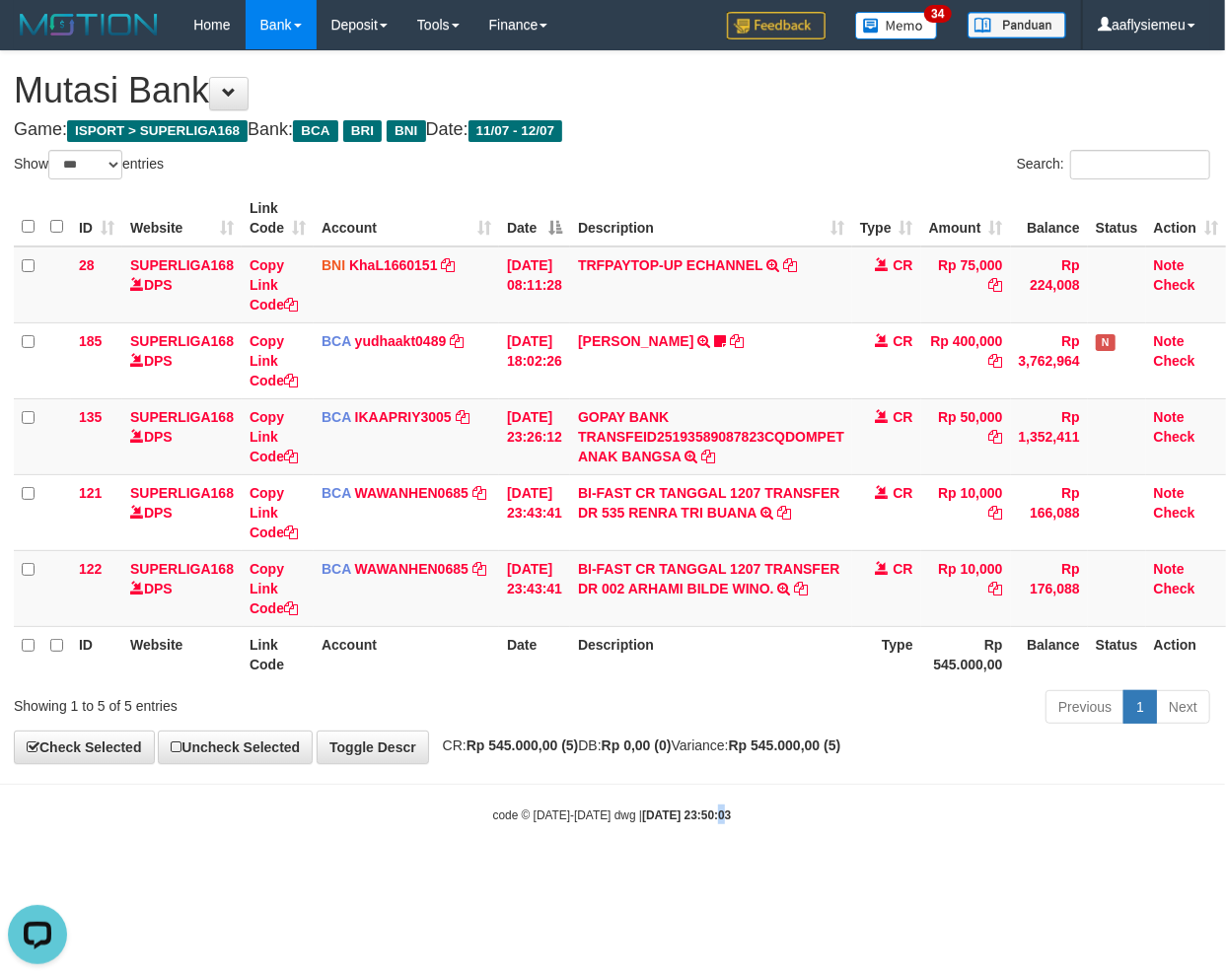 click on "Toggle navigation
Home
Bank
Account List
Load
By Website
Group
[ISPORT]													SUPERLIGA168
By Load Group (DPS)
34" at bounding box center (612, 437) 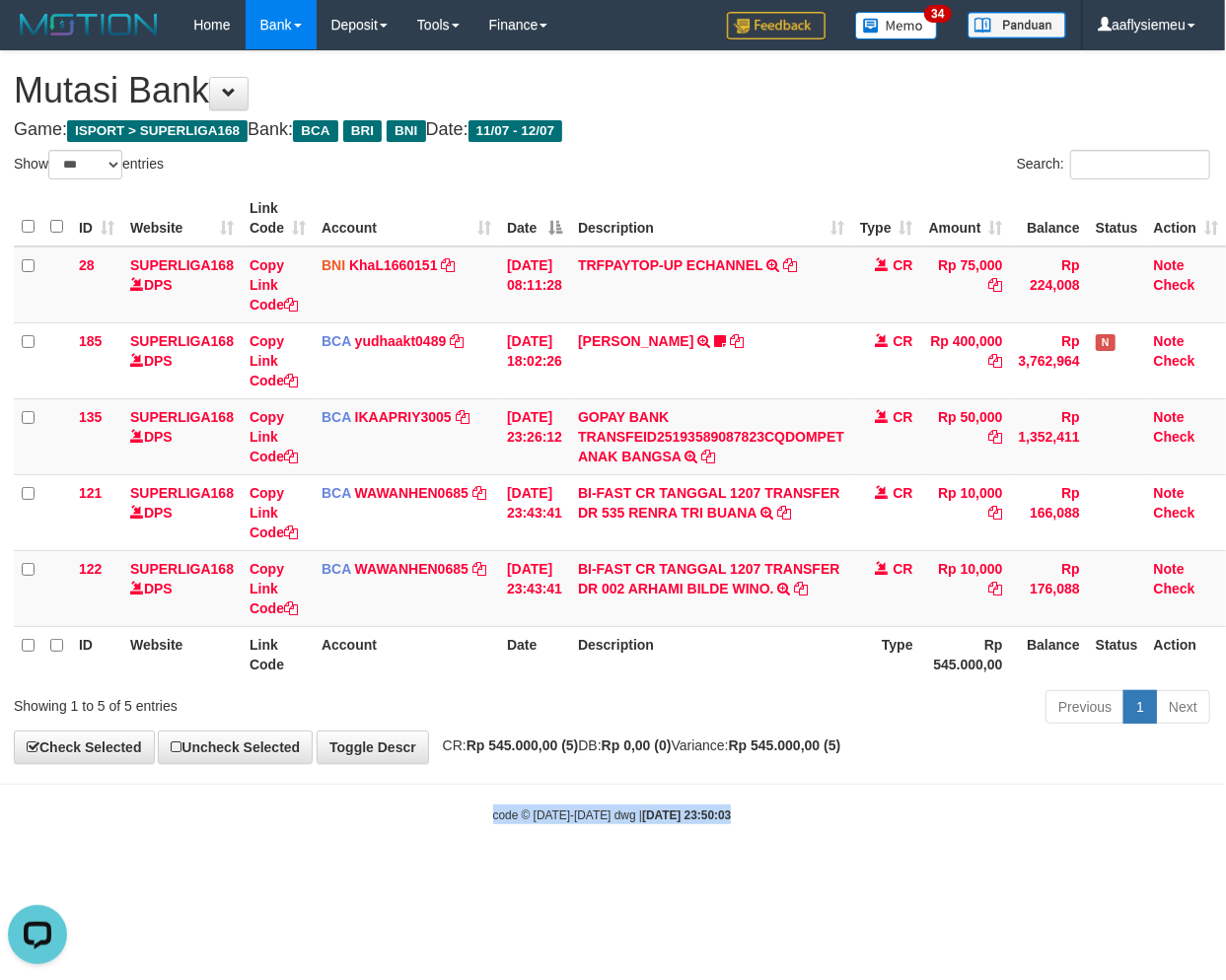 click on "Toggle navigation
Home
Bank
Account List
Load
By Website
Group
[ISPORT]													SUPERLIGA168
By Load Group (DPS)
34" at bounding box center [612, 437] 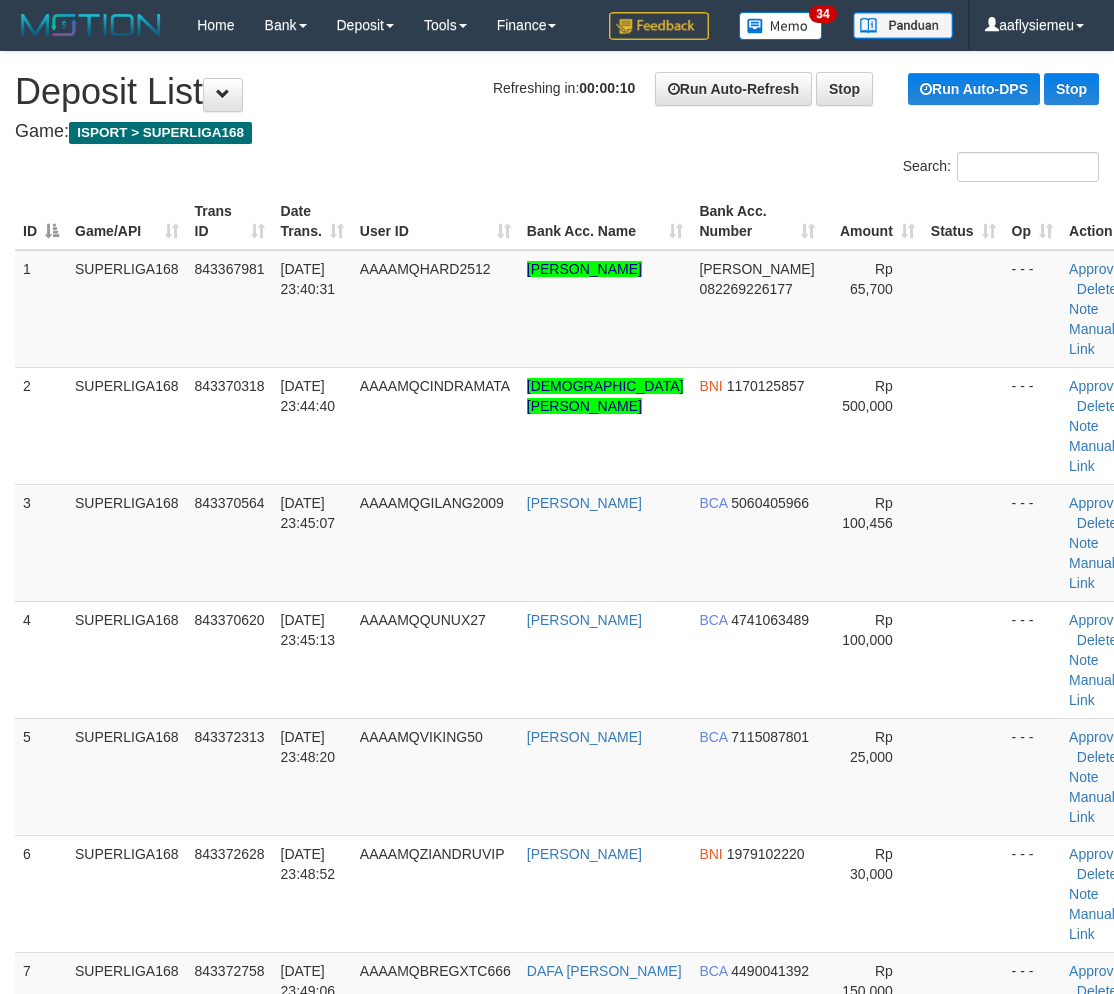 scroll, scrollTop: 0, scrollLeft: 0, axis: both 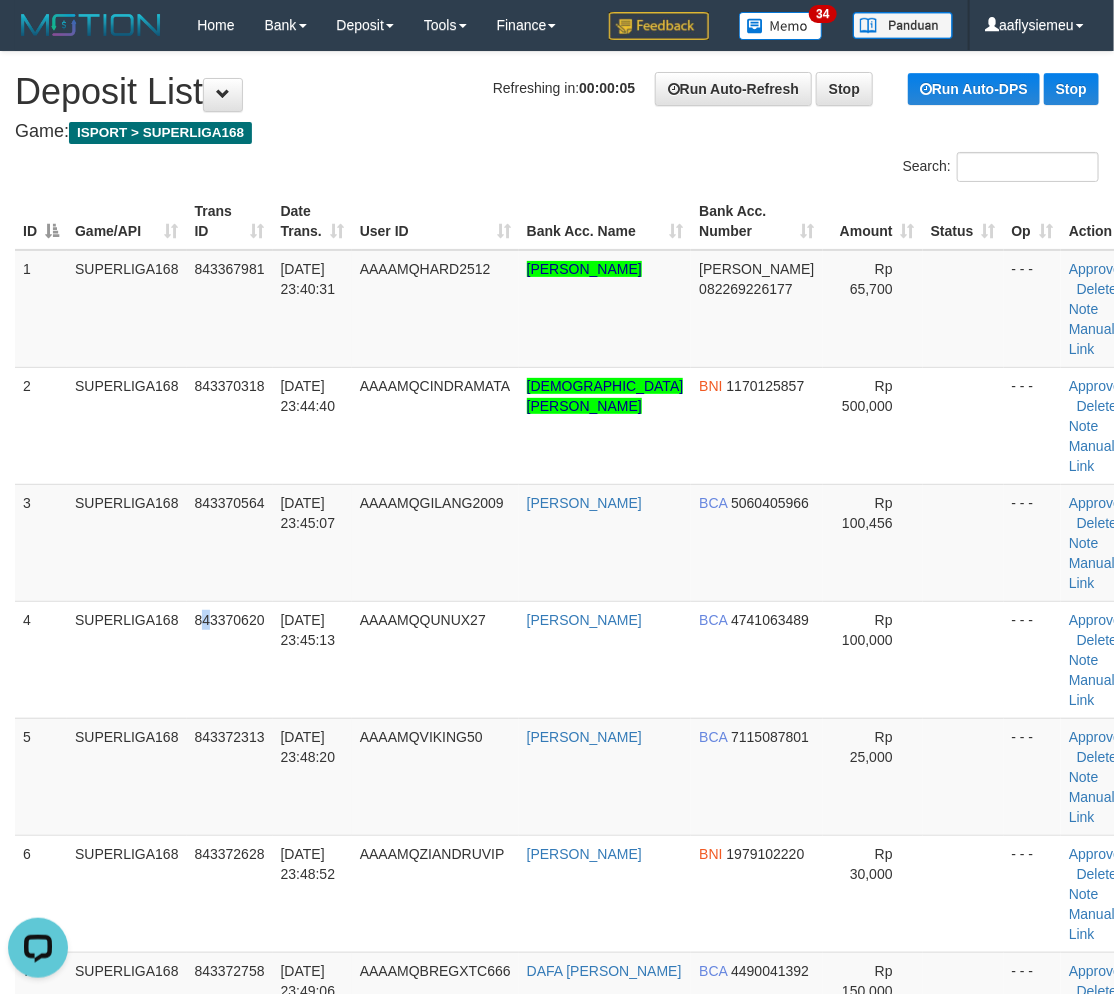 drag, startPoint x: 208, startPoint y: 554, endPoint x: 3, endPoint y: 625, distance: 216.94699 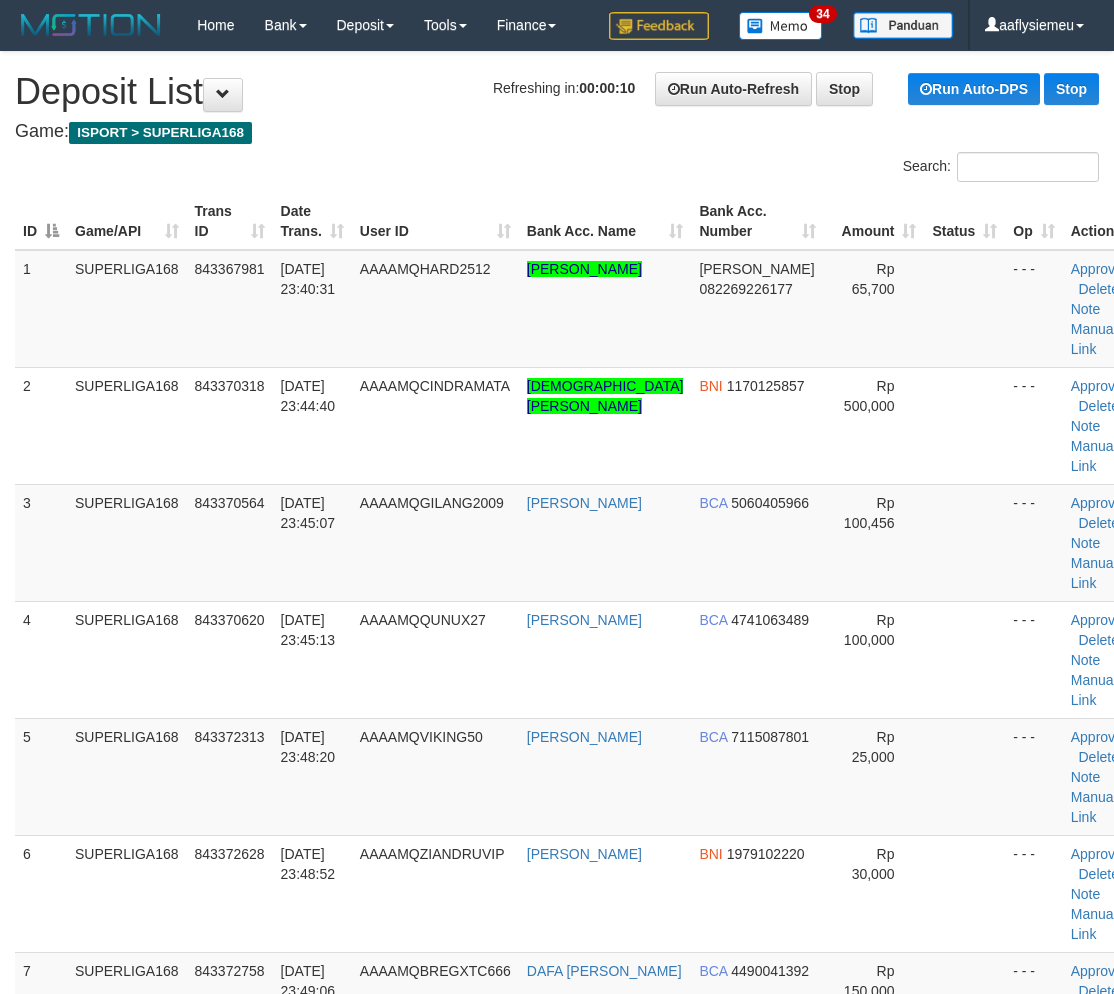 scroll, scrollTop: 0, scrollLeft: 0, axis: both 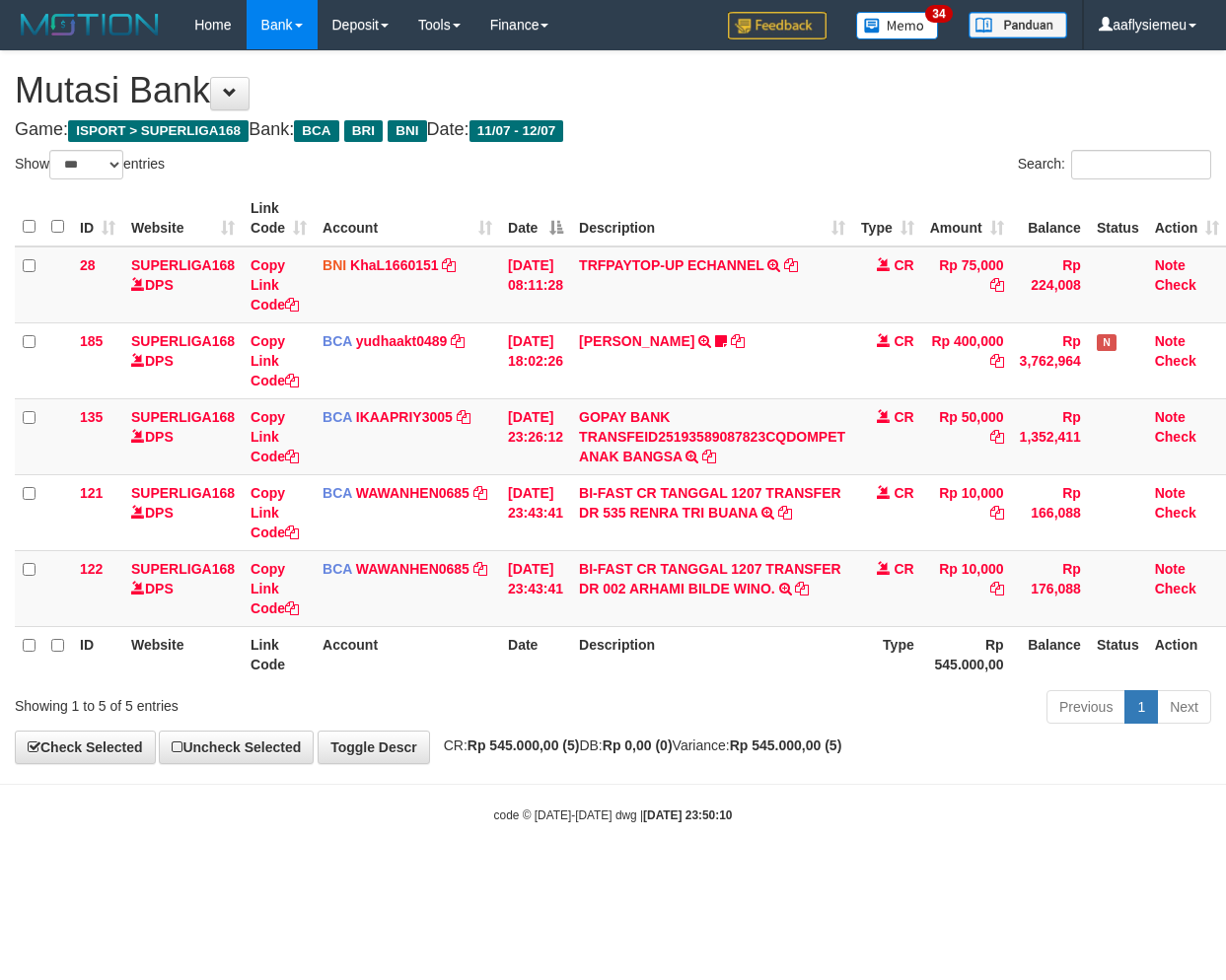 select on "***" 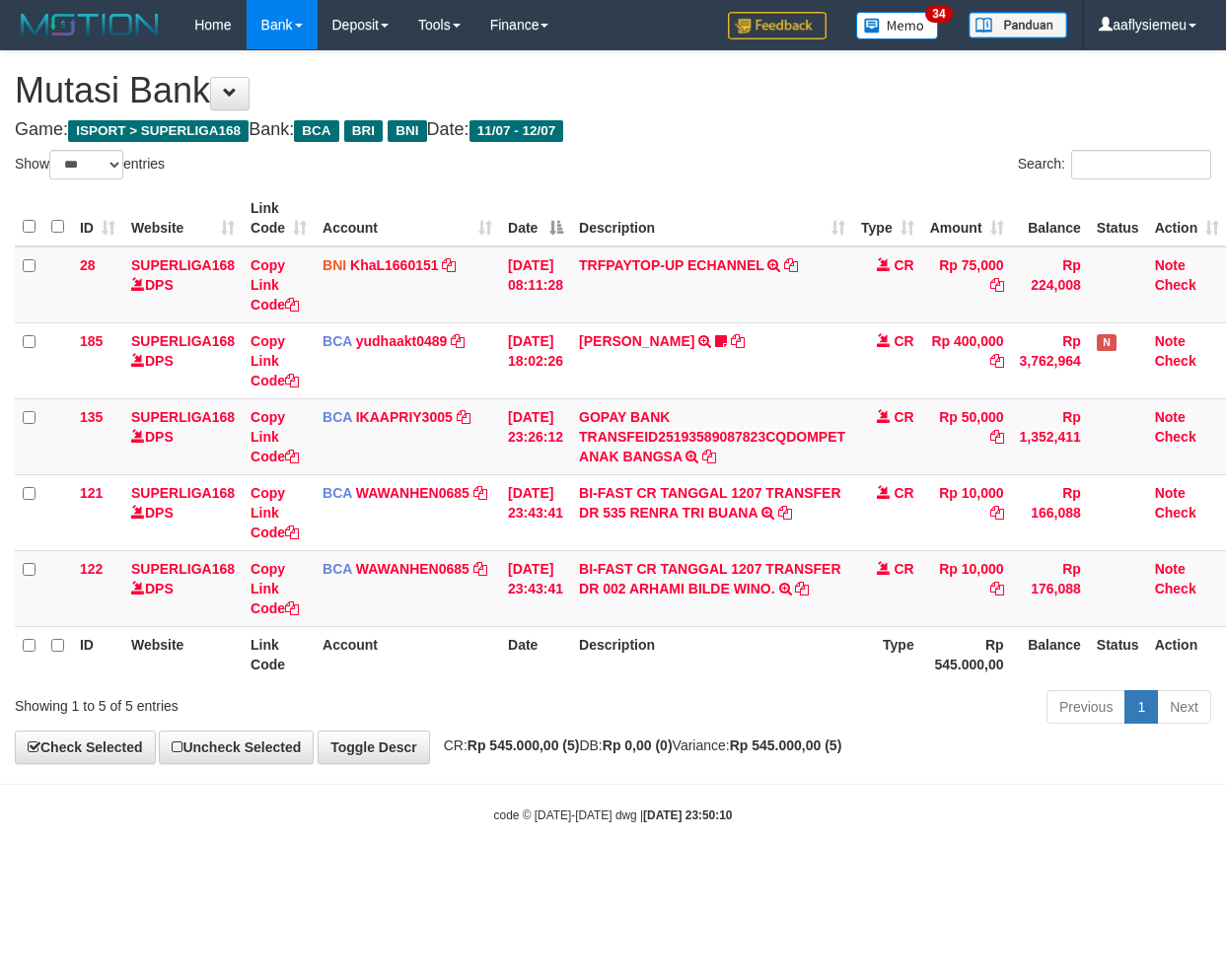scroll, scrollTop: 0, scrollLeft: 14, axis: horizontal 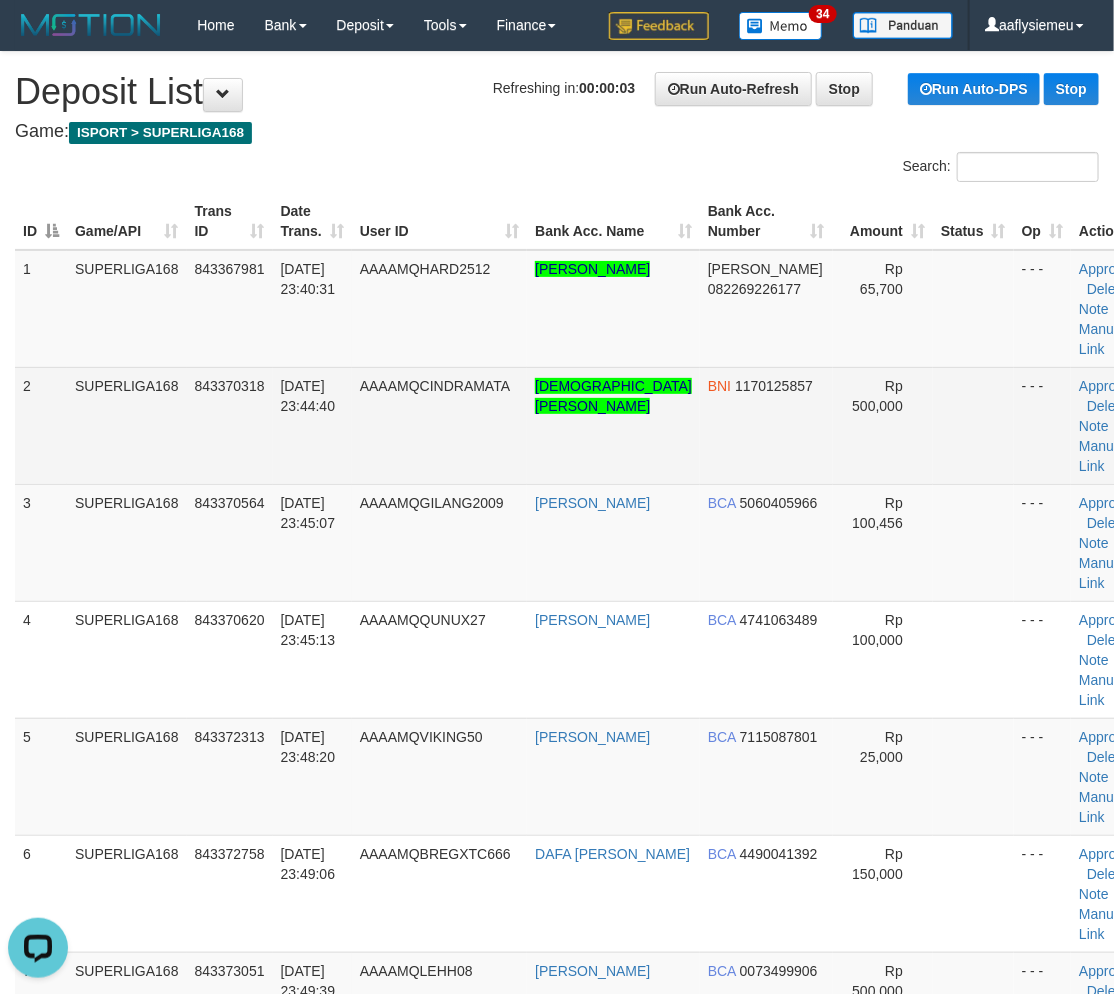 click on "2" at bounding box center (41, 425) 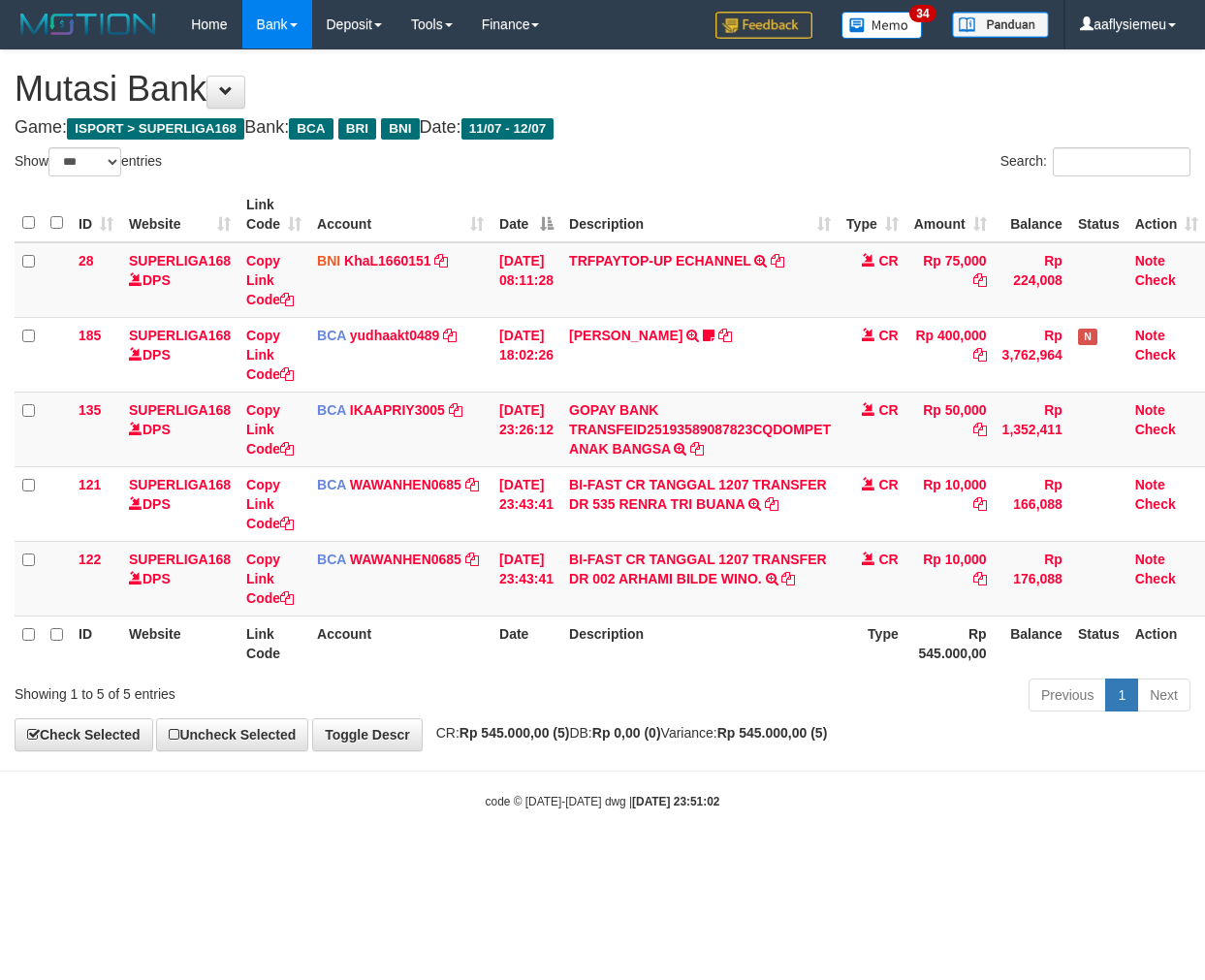 select on "***" 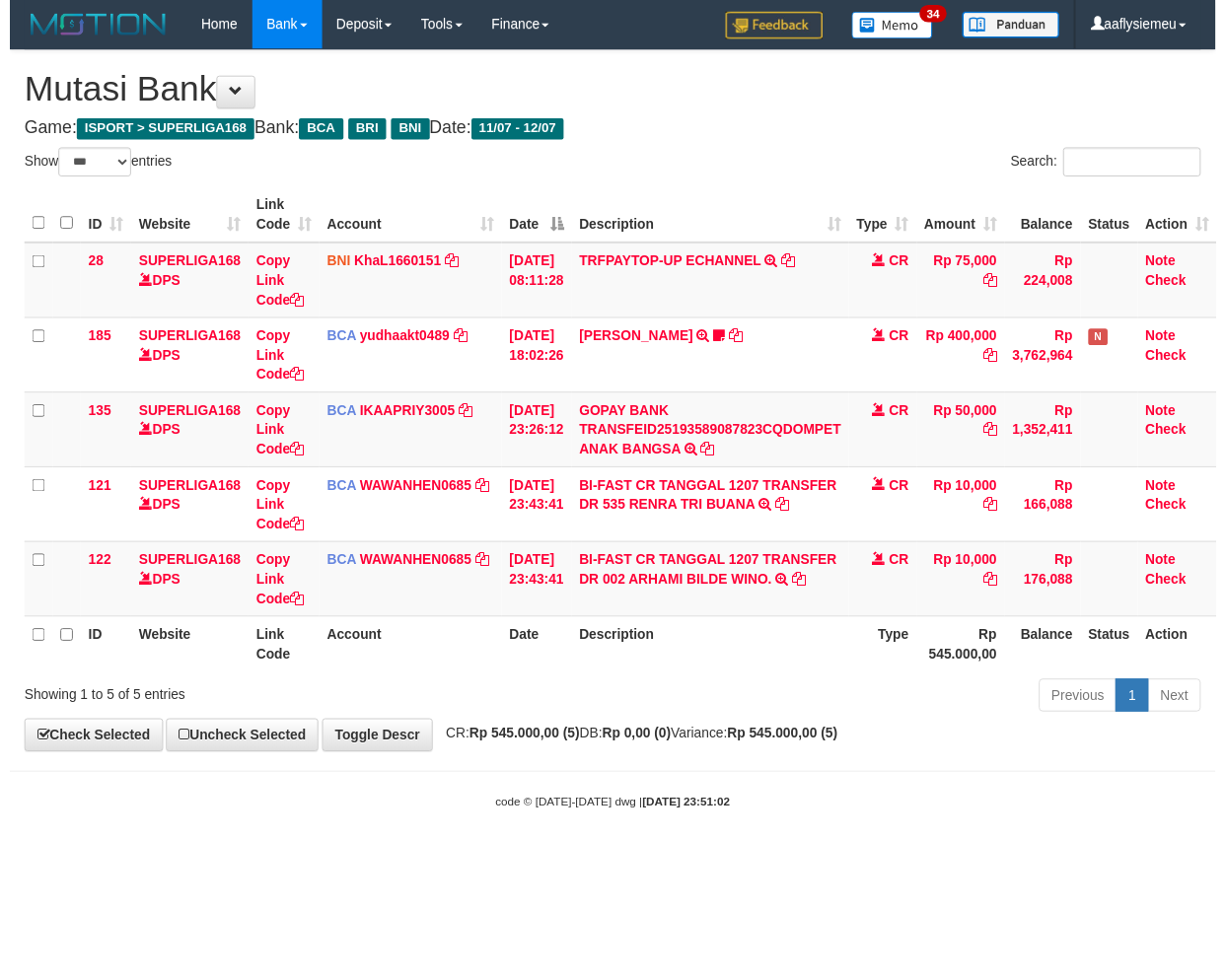 scroll, scrollTop: 0, scrollLeft: 14, axis: horizontal 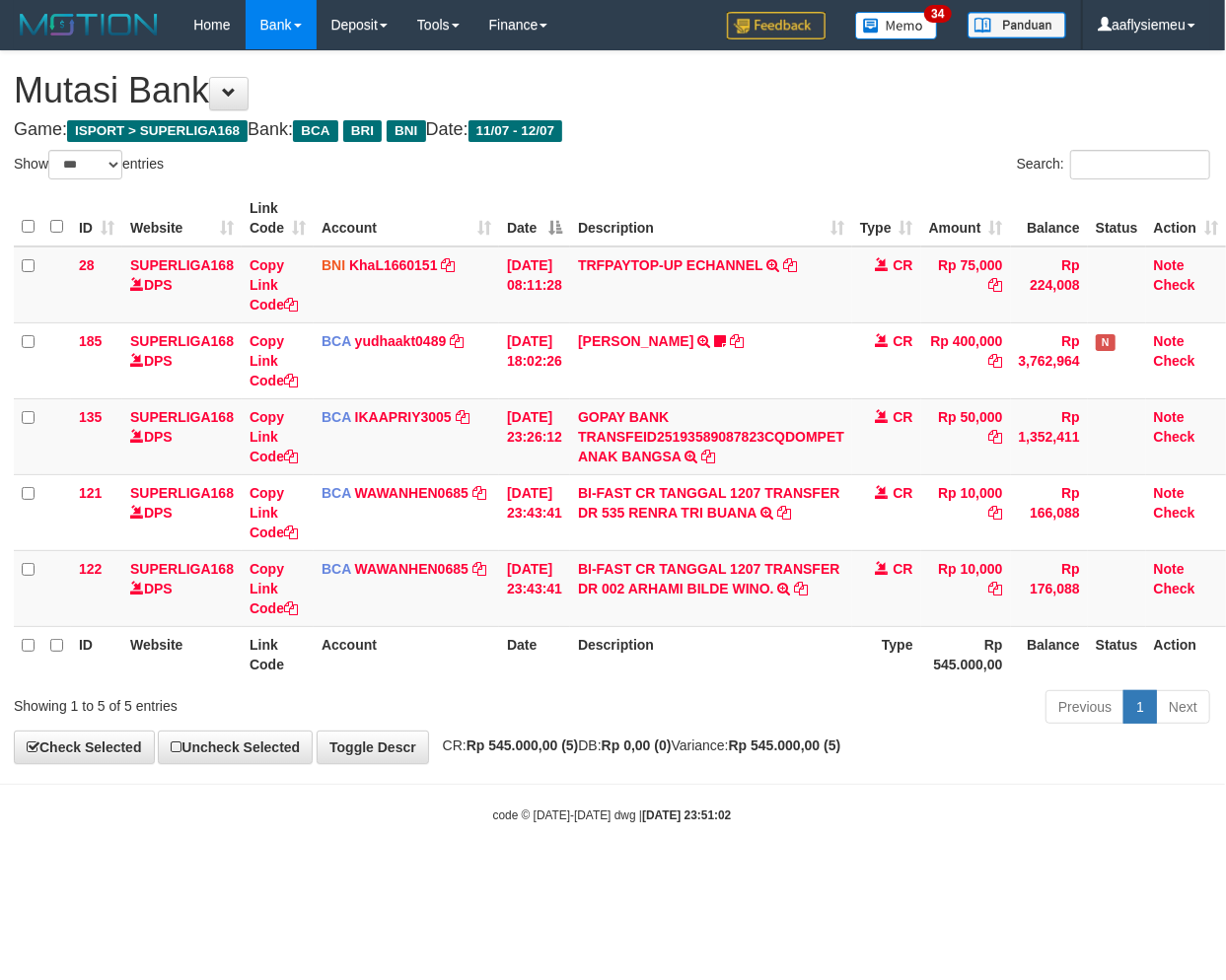 click on "**********" at bounding box center [612, 407] 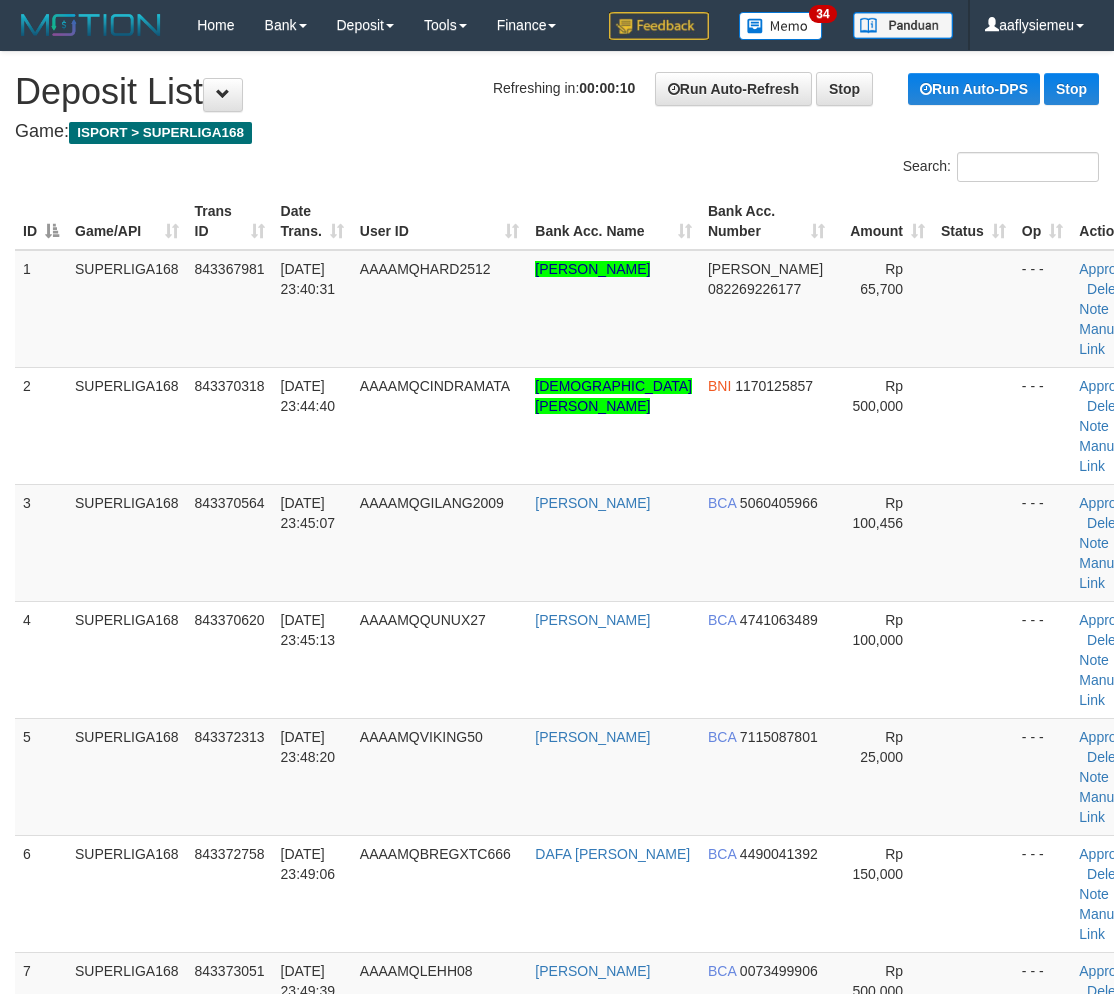 scroll, scrollTop: 0, scrollLeft: 0, axis: both 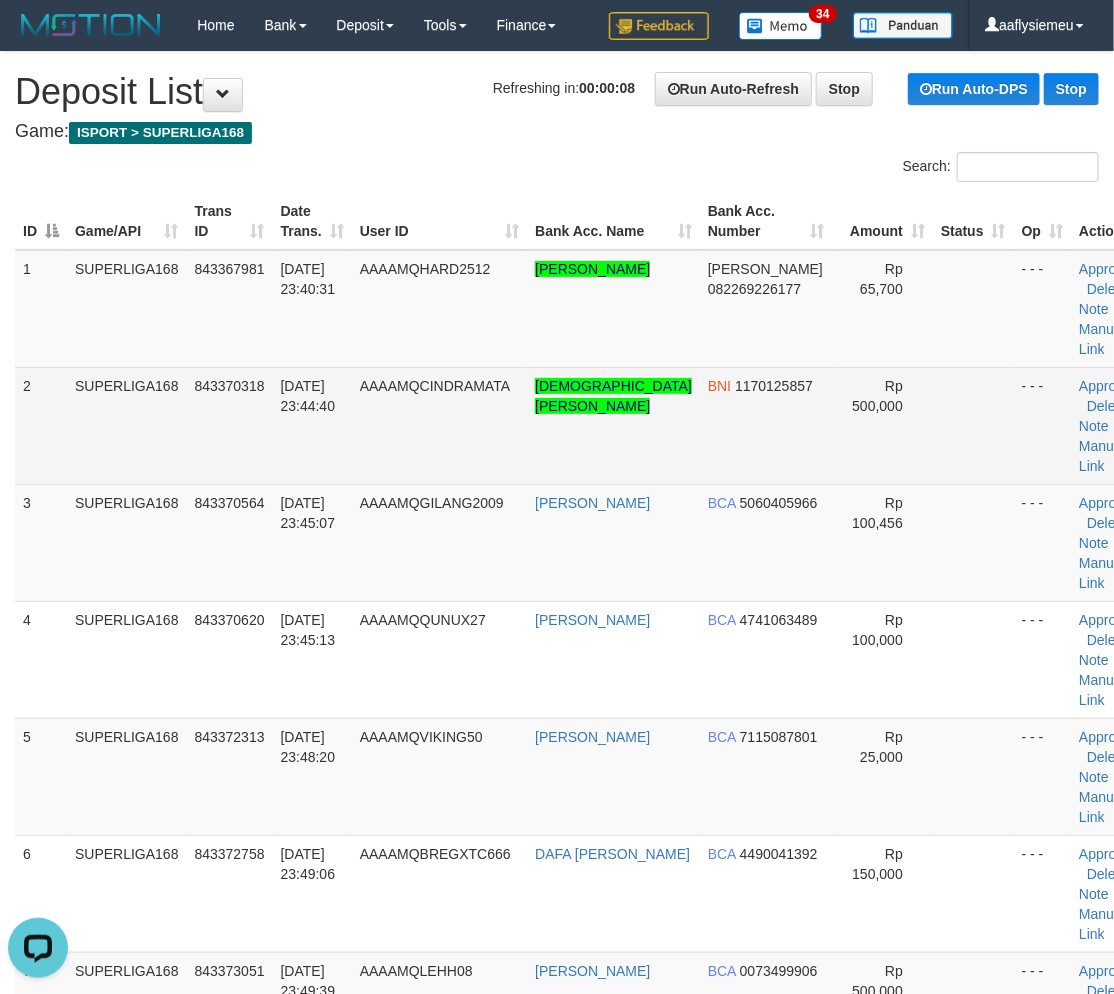 click on "843370318" at bounding box center [230, 425] 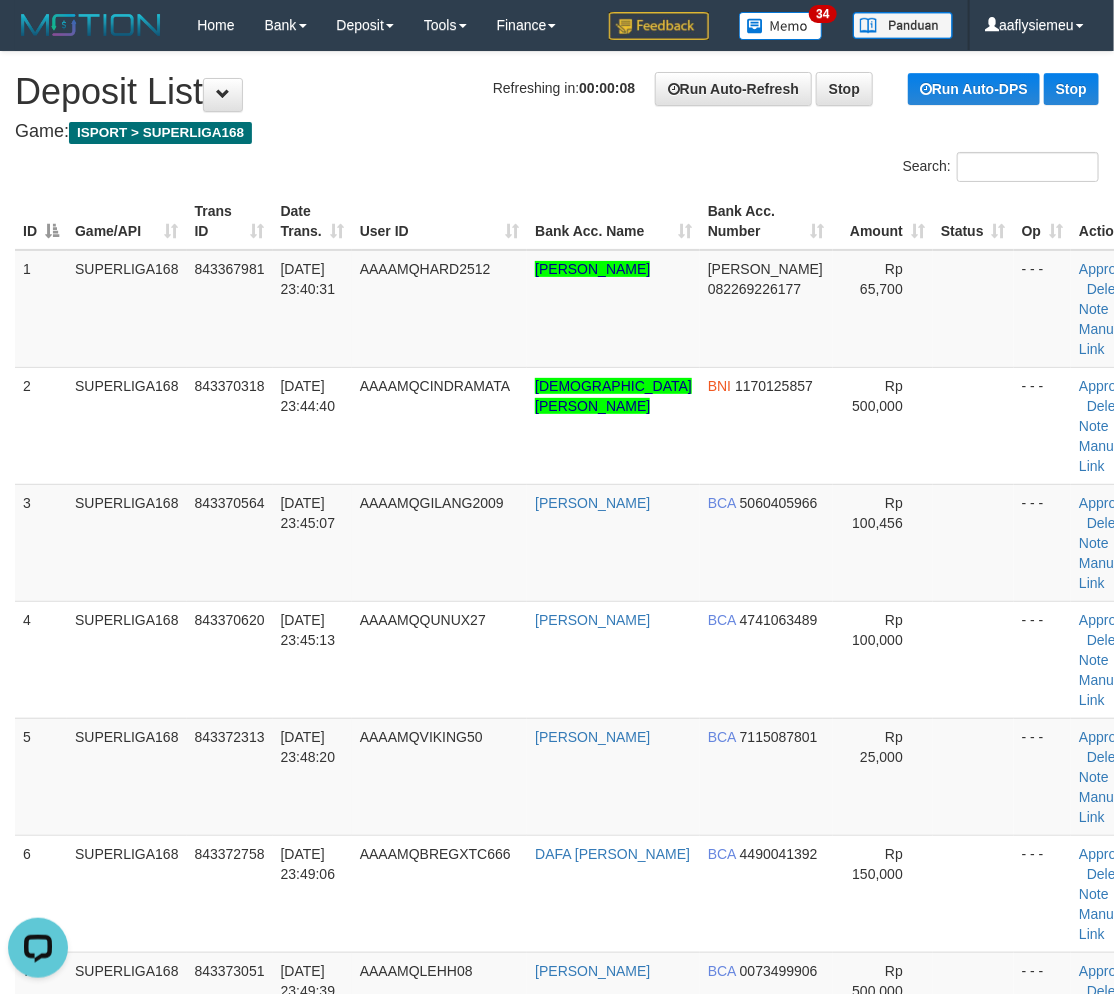 scroll, scrollTop: 715, scrollLeft: 0, axis: vertical 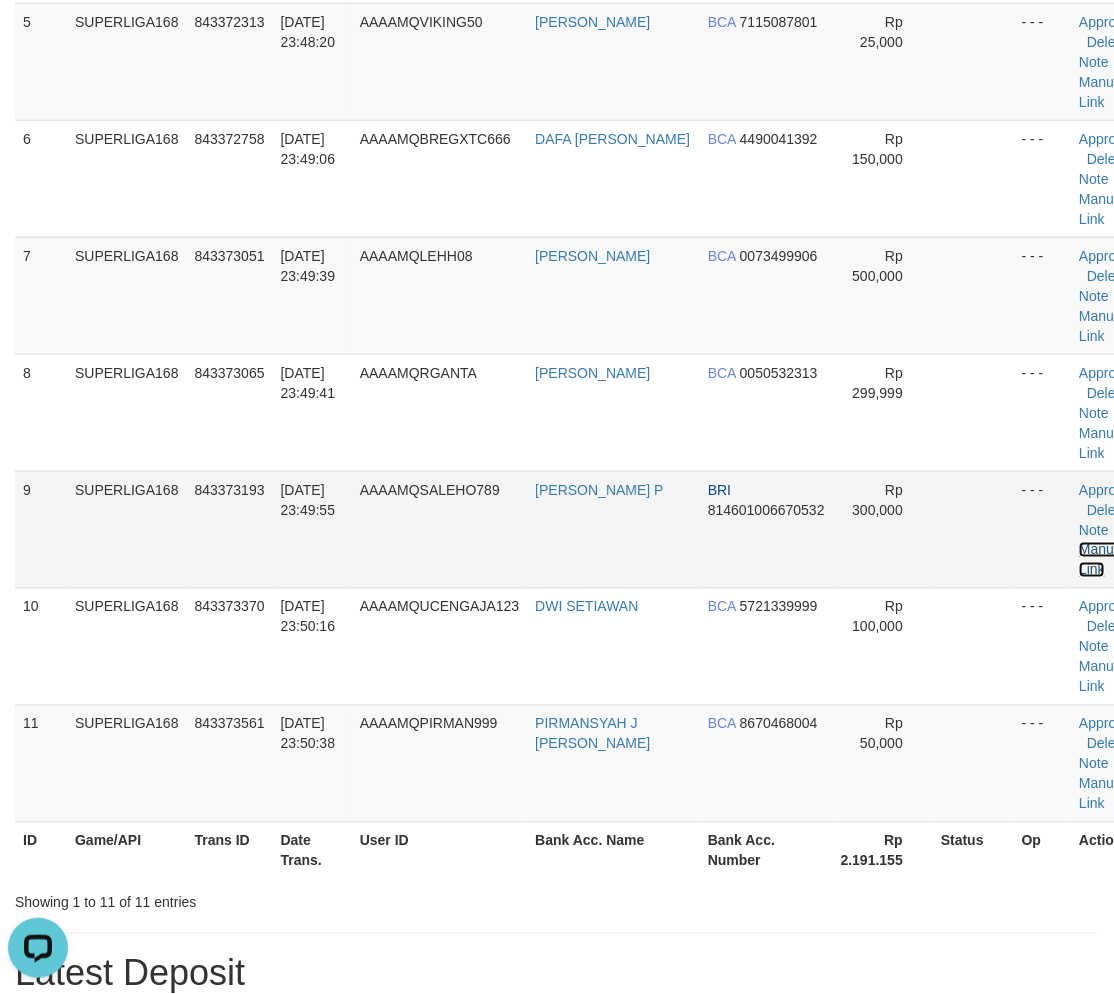 click on "Manual Link" at bounding box center (1102, 560) 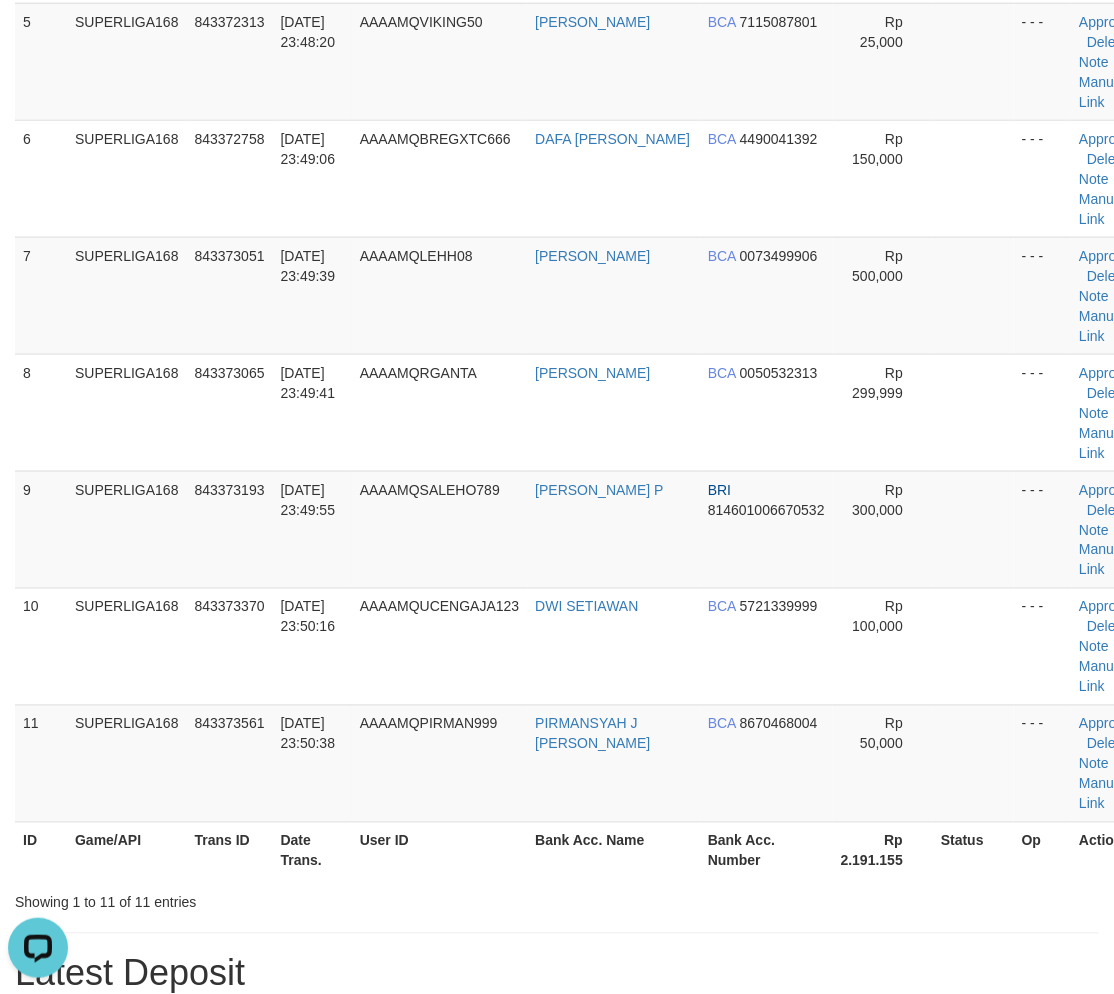 drag, startPoint x: 402, startPoint y: 901, endPoint x: 291, endPoint y: 853, distance: 120.93387 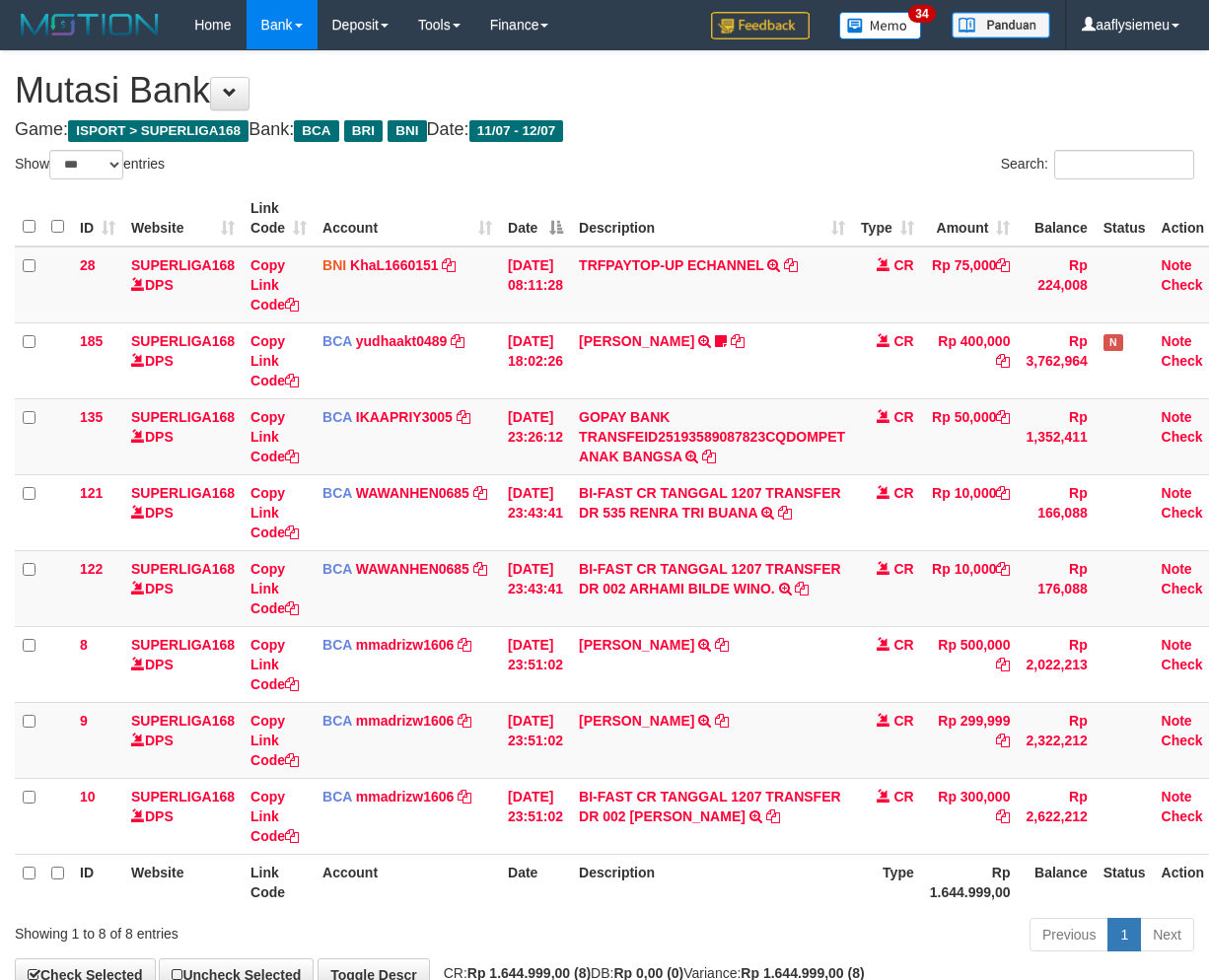 select on "***" 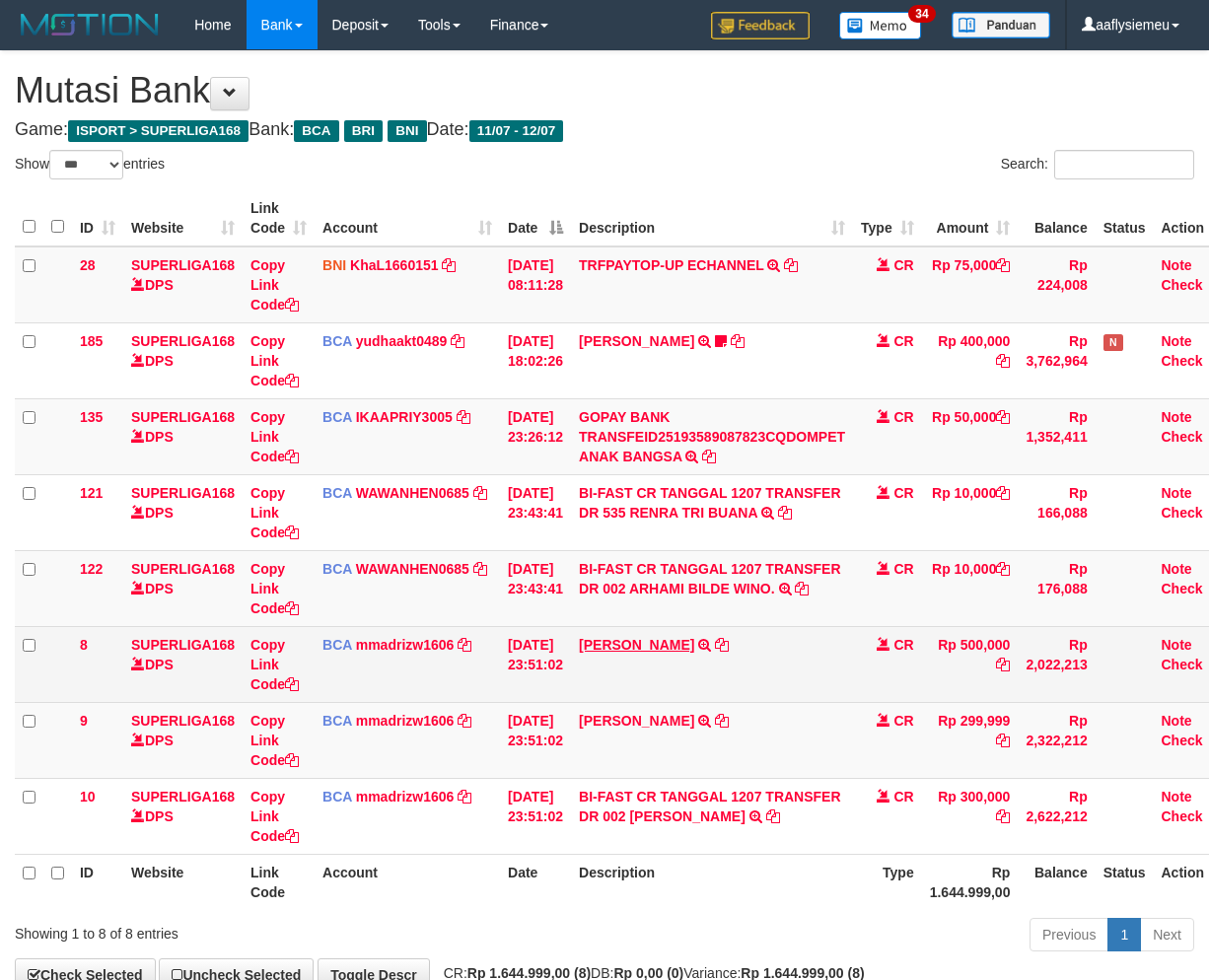 scroll, scrollTop: 0, scrollLeft: 14, axis: horizontal 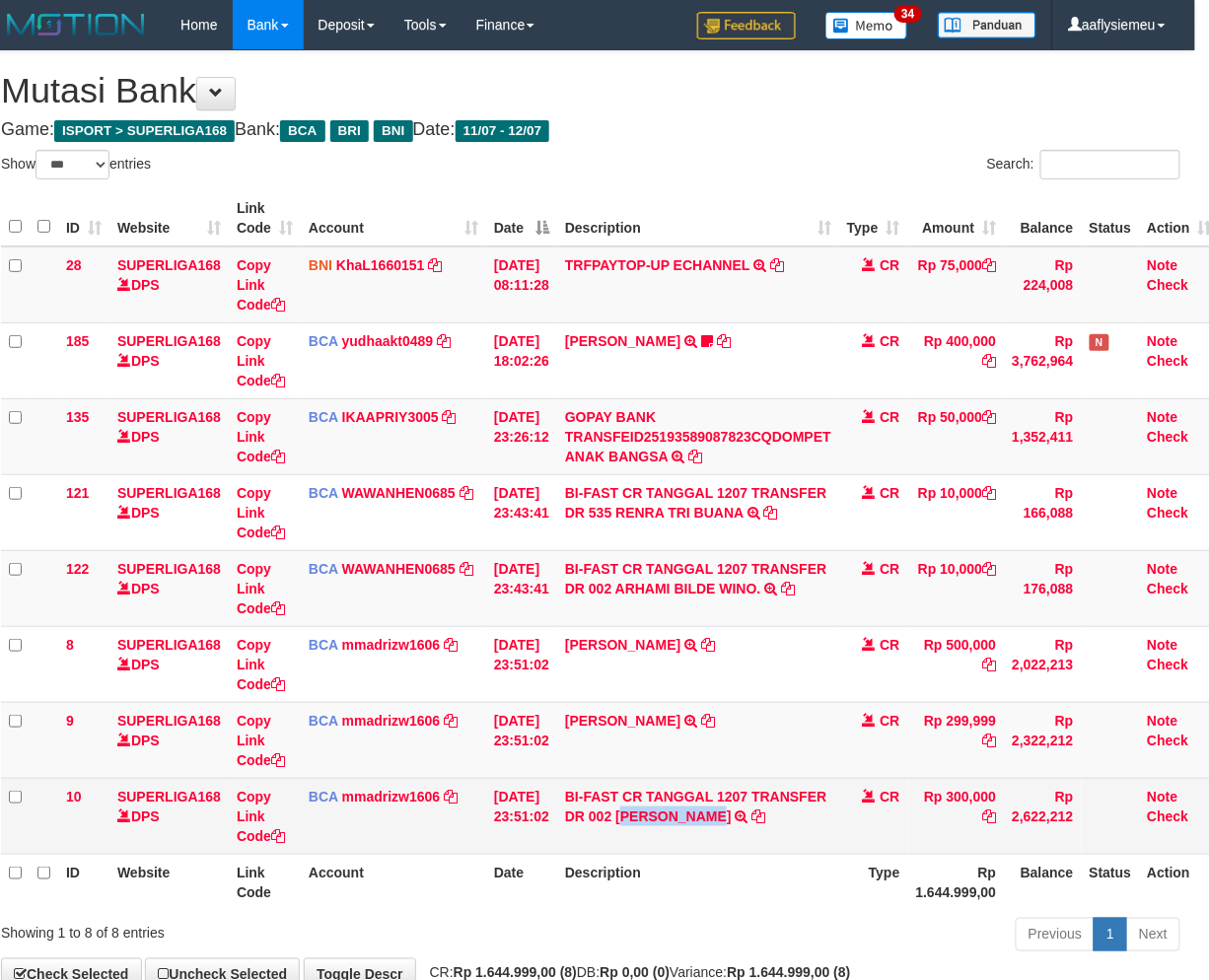 copy on "NANDA DIMAS" 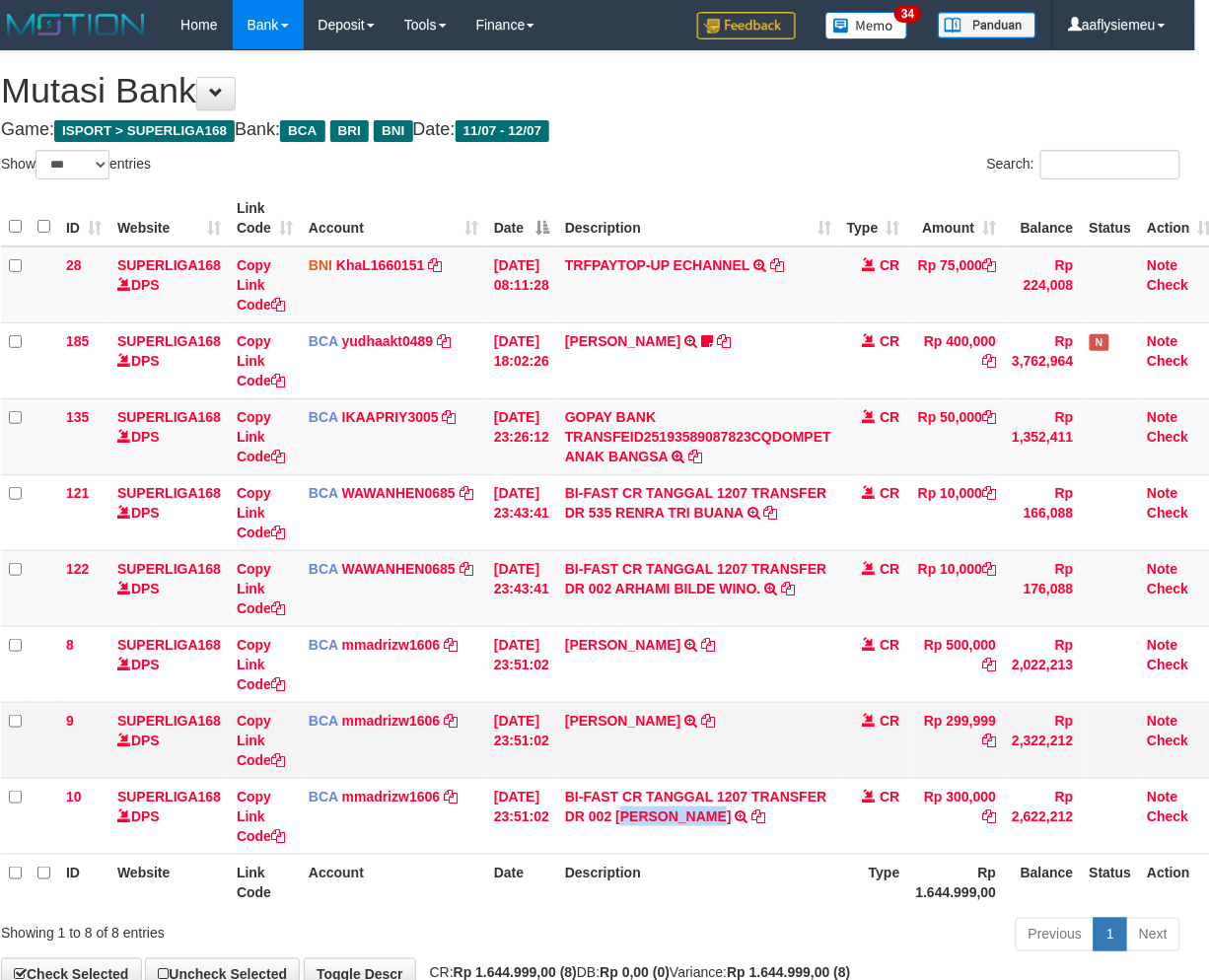 drag, startPoint x: 635, startPoint y: 829, endPoint x: 1039, endPoint y: 722, distance: 417.92942 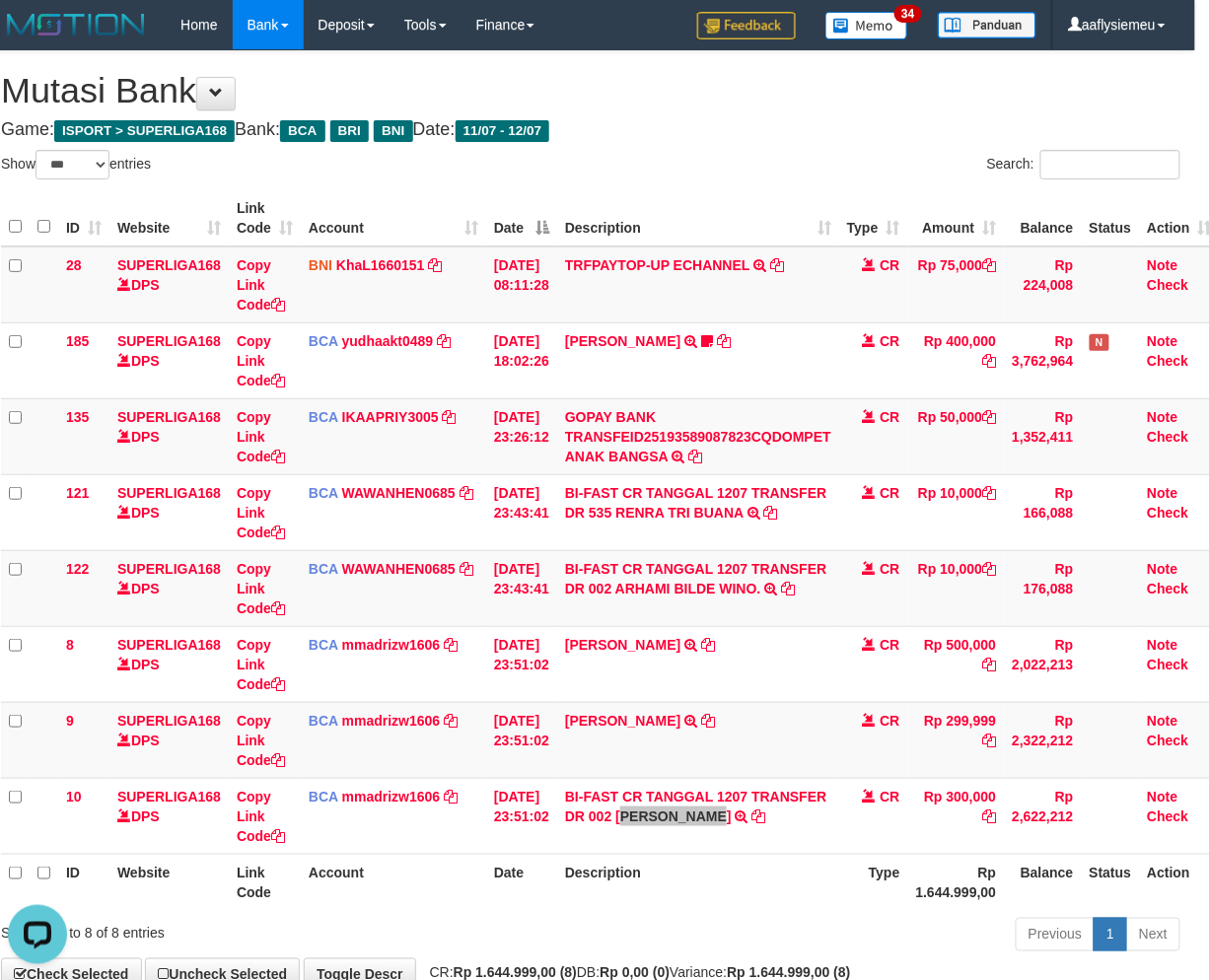 scroll, scrollTop: 0, scrollLeft: 0, axis: both 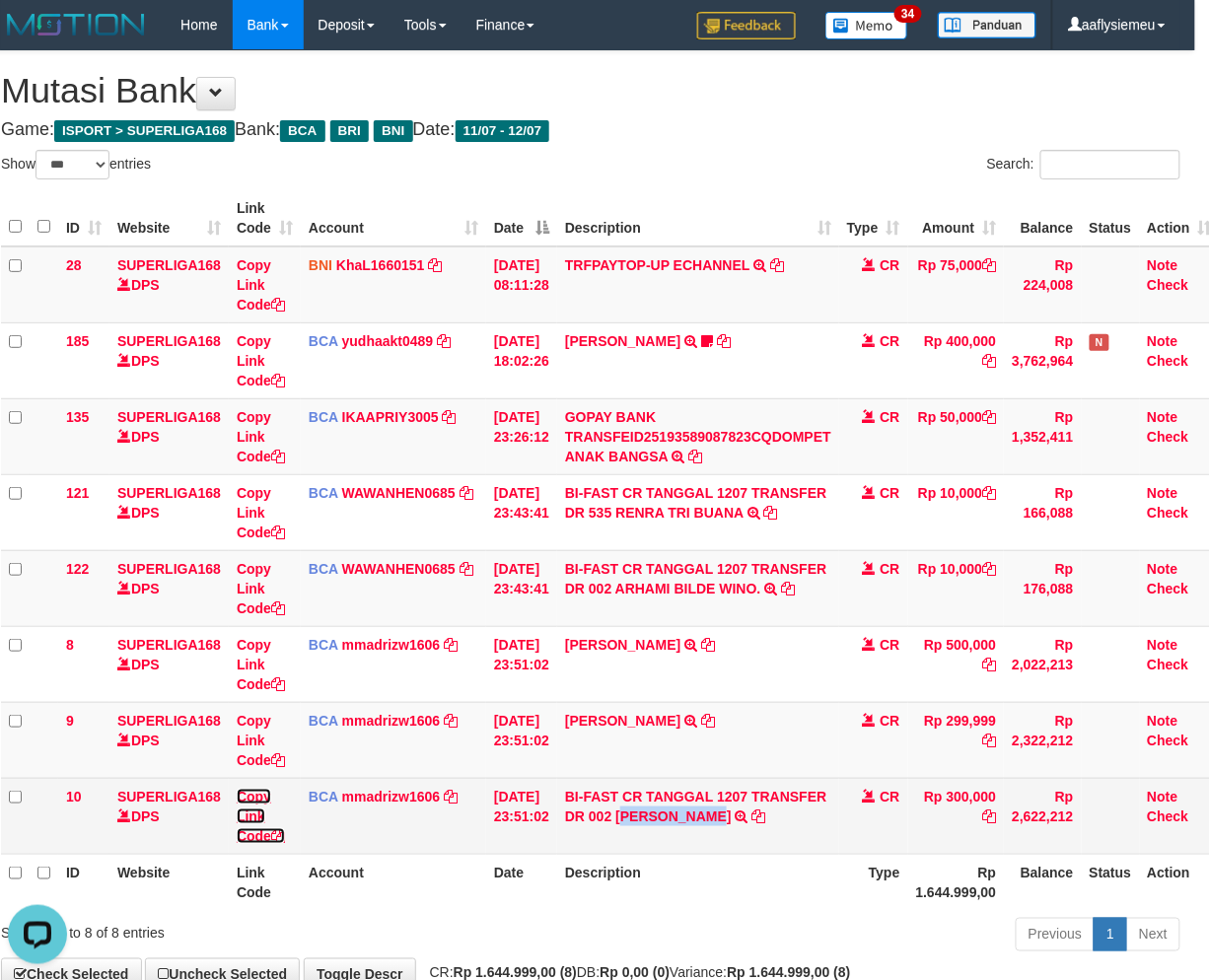 drag, startPoint x: 259, startPoint y: 838, endPoint x: 487, endPoint y: 810, distance: 229.71286 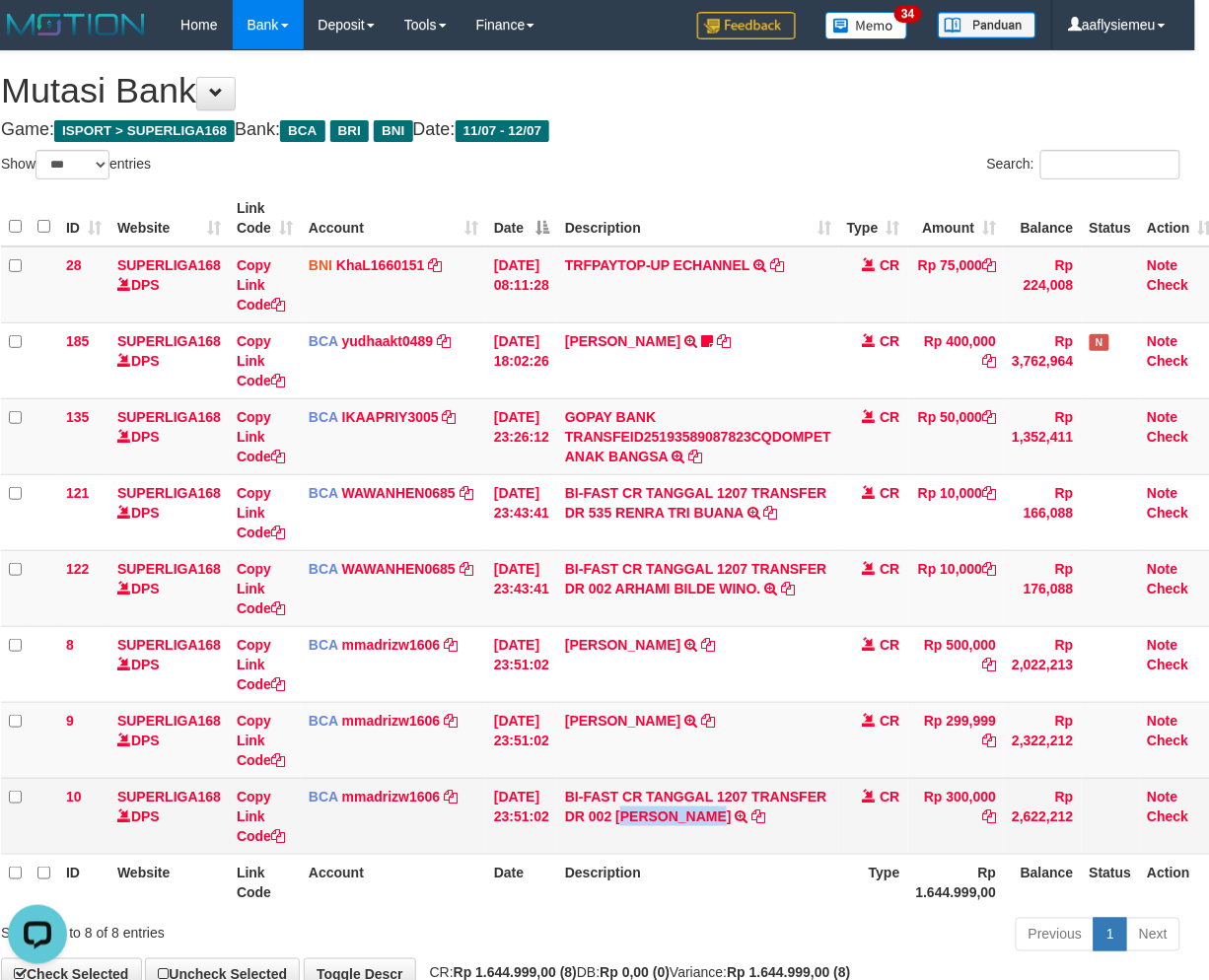 copy on "NANDA DIMAS" 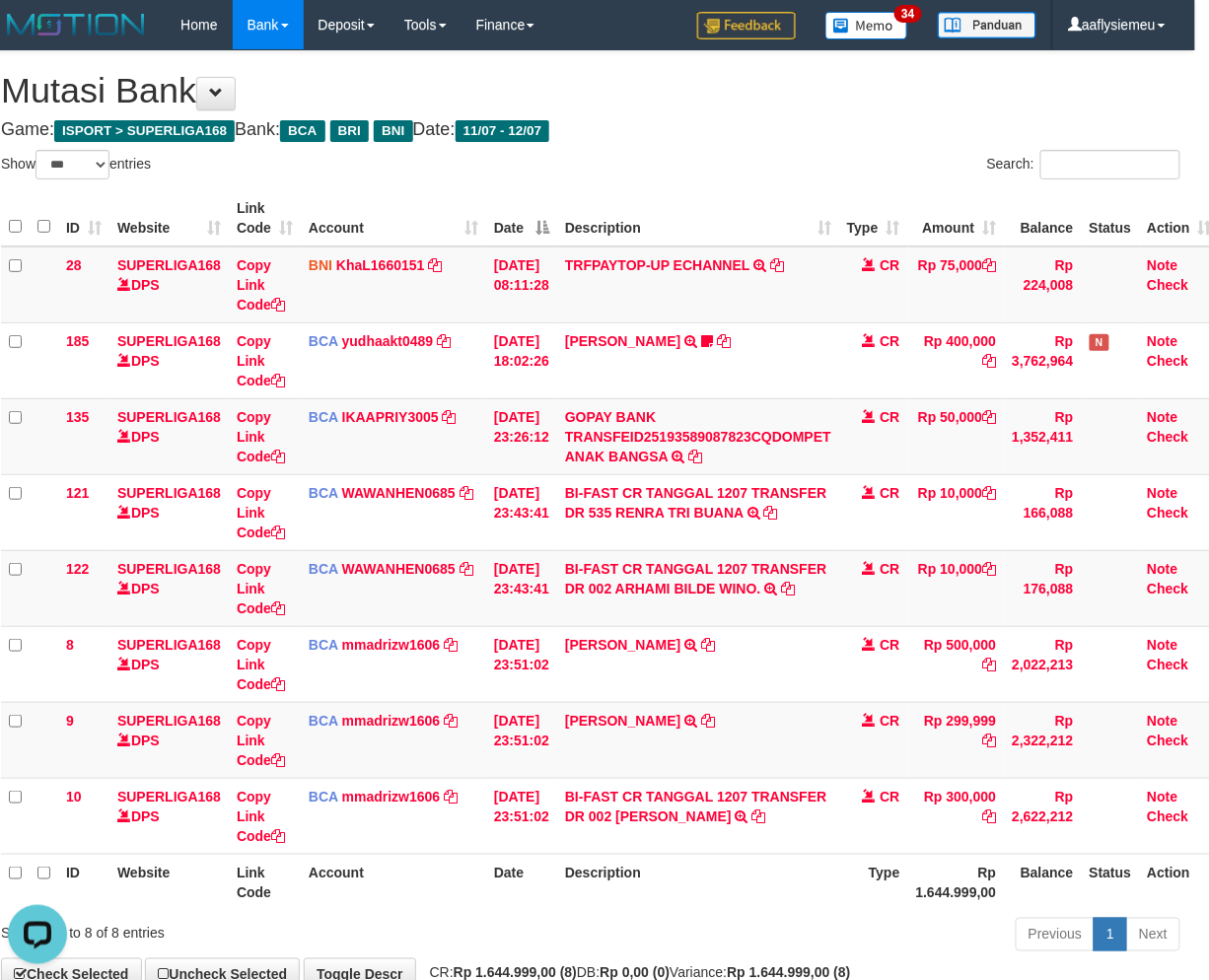 scroll, scrollTop: 270, scrollLeft: 0, axis: vertical 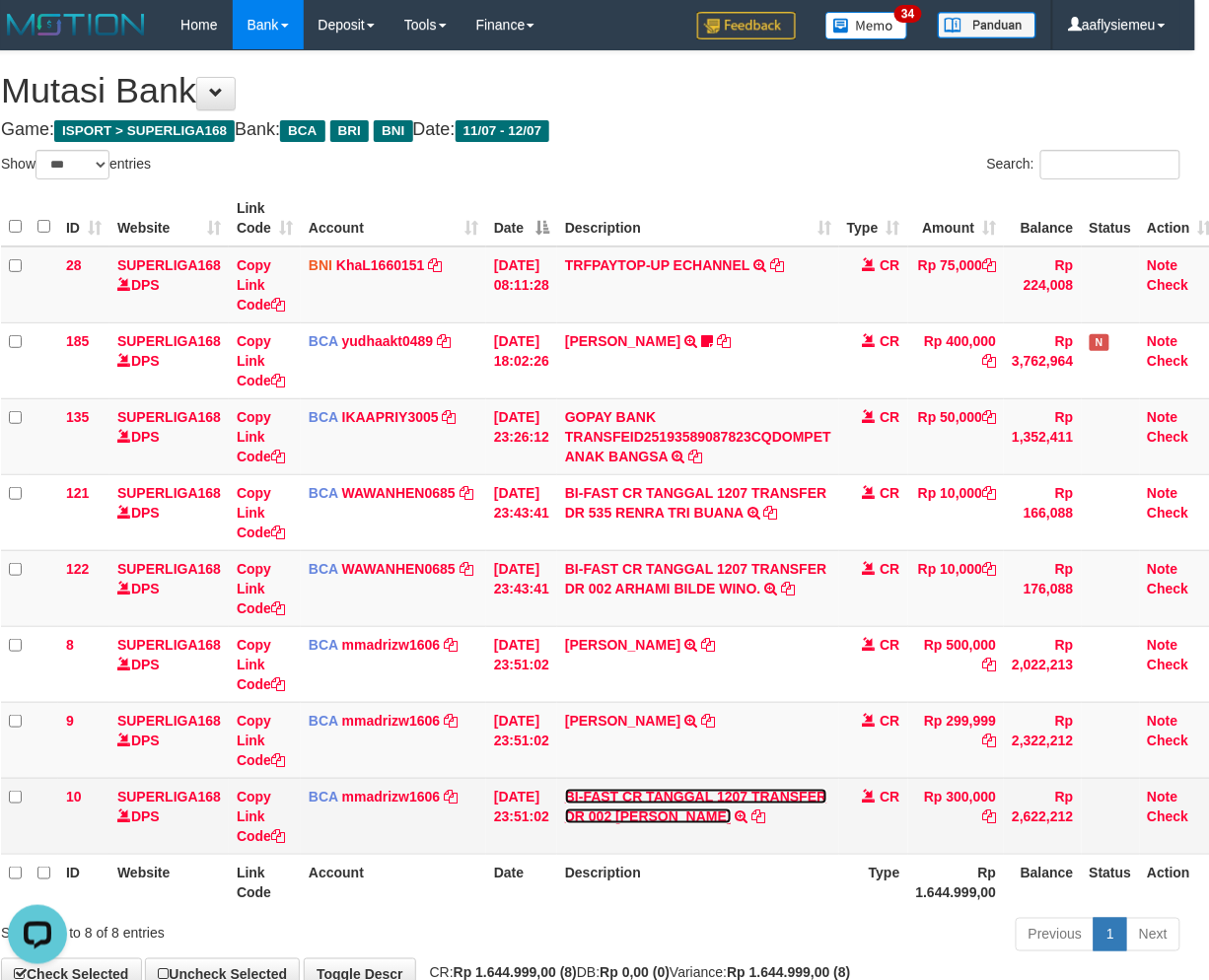 drag, startPoint x: 772, startPoint y: 813, endPoint x: 1223, endPoint y: 663, distance: 475.29044 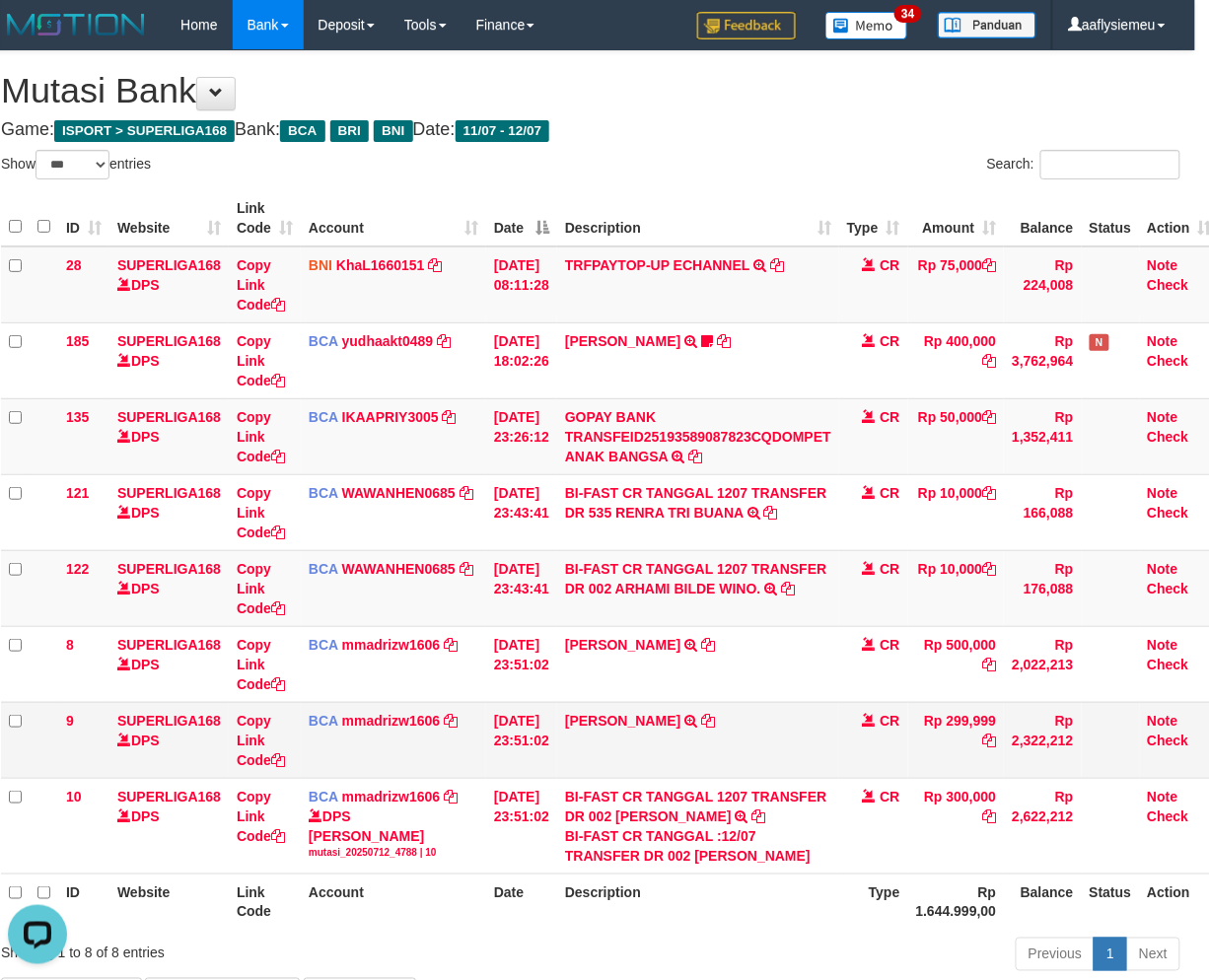 drag, startPoint x: 918, startPoint y: 825, endPoint x: 1200, endPoint y: 760, distance: 289.3942 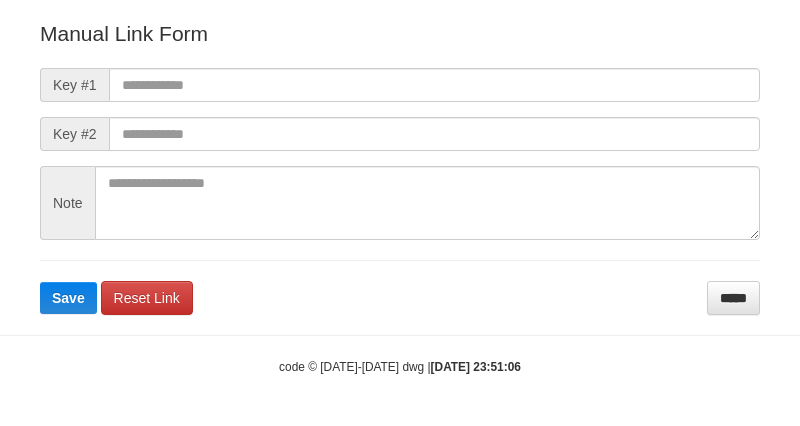 scroll, scrollTop: 242, scrollLeft: 0, axis: vertical 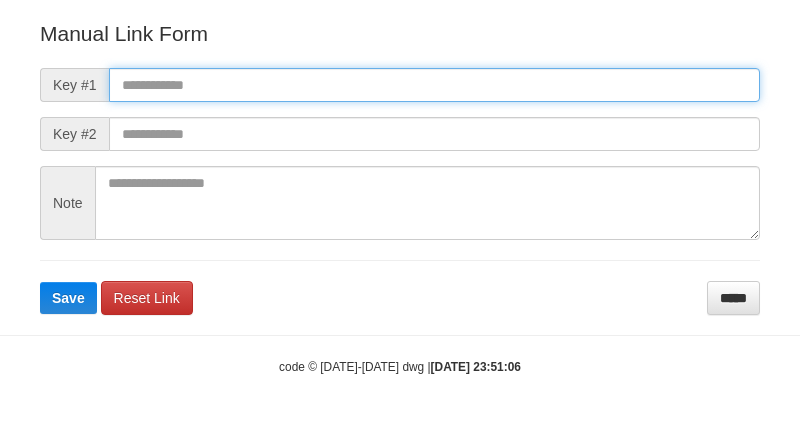 drag, startPoint x: 207, startPoint y: 87, endPoint x: 120, endPoint y: 255, distance: 189.19038 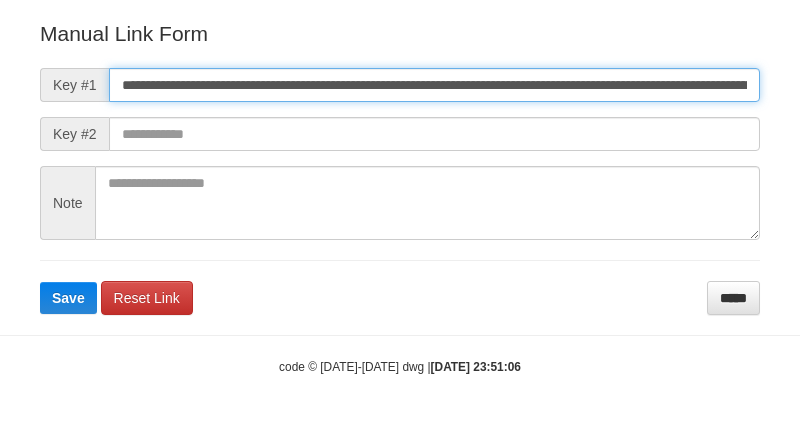 scroll, scrollTop: 0, scrollLeft: 1164, axis: horizontal 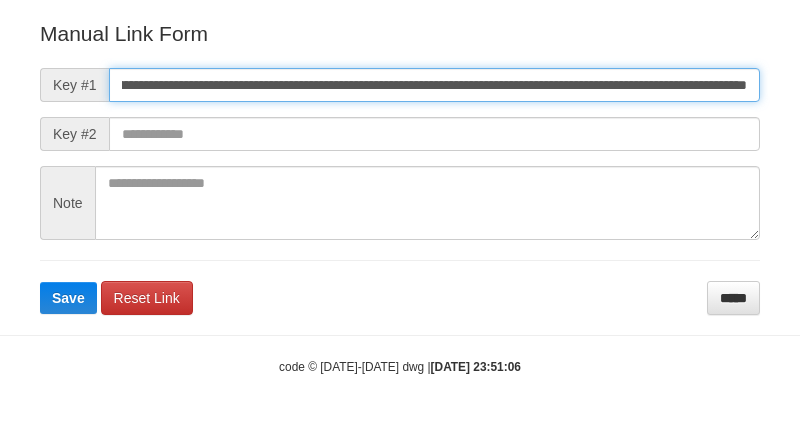 type on "**********" 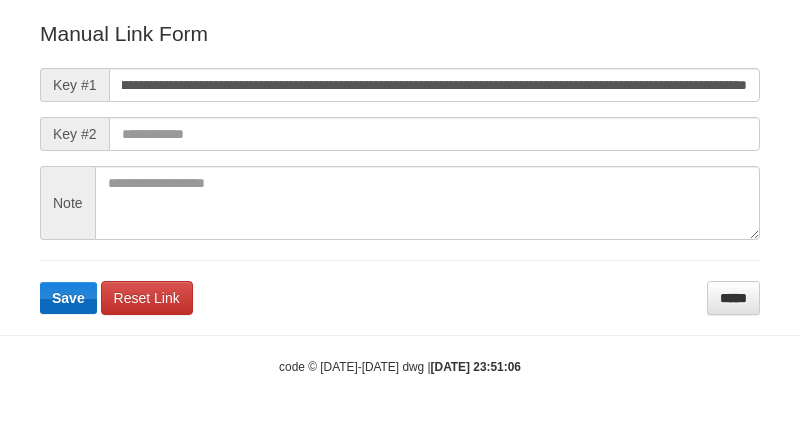 click on "**********" at bounding box center [400, 101] 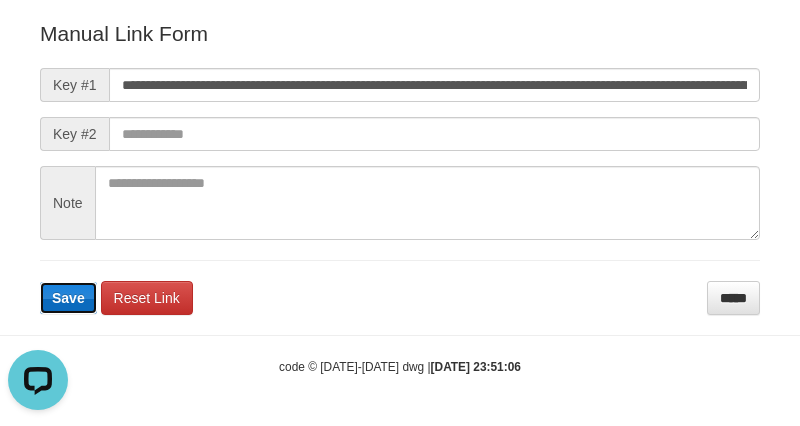 scroll, scrollTop: 0, scrollLeft: 0, axis: both 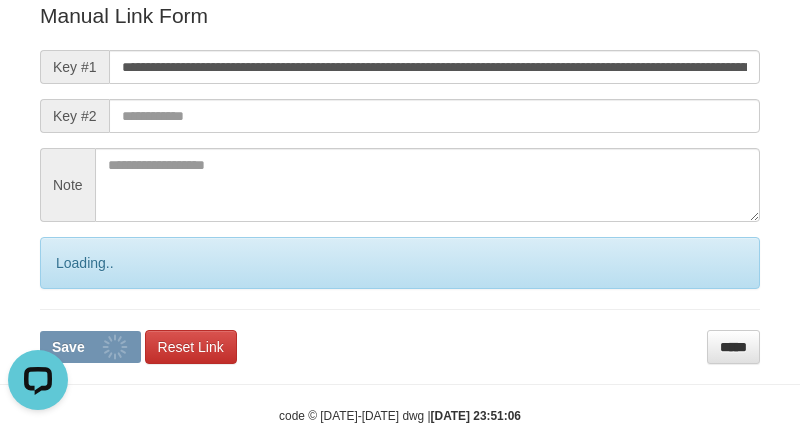 click on "**********" at bounding box center (400, 182) 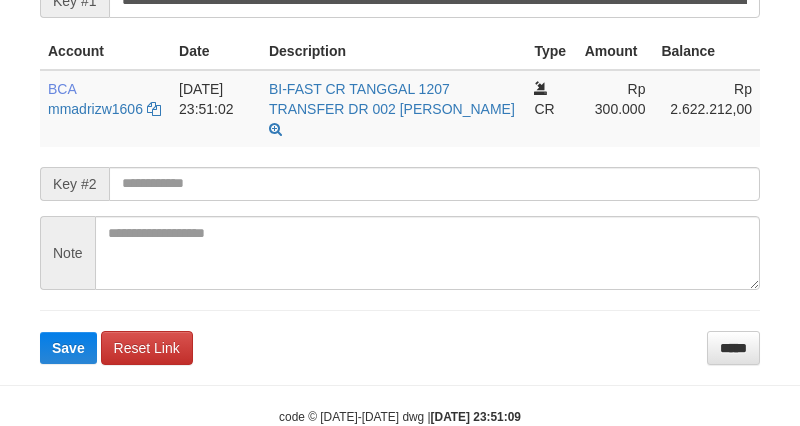 scroll, scrollTop: 540, scrollLeft: 0, axis: vertical 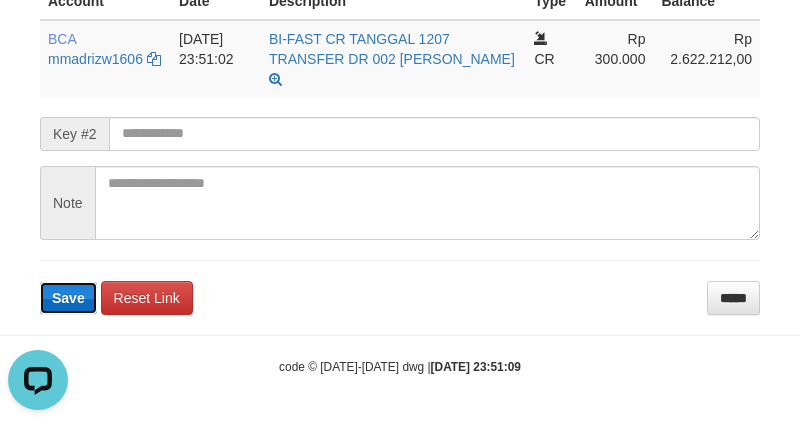 type 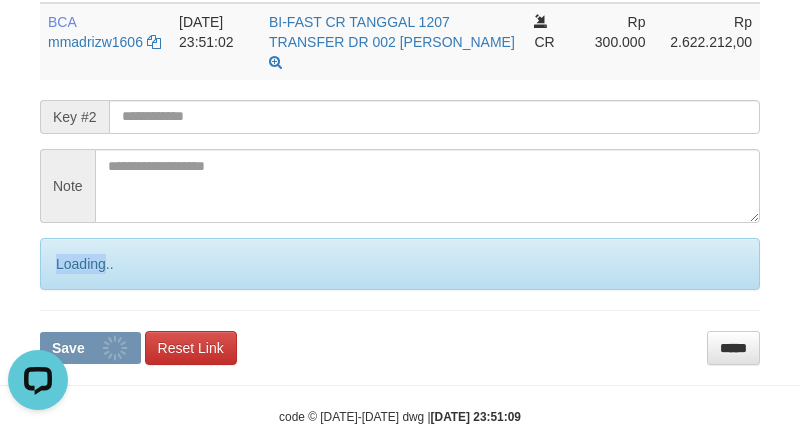 click on "Loading.." at bounding box center [400, 264] 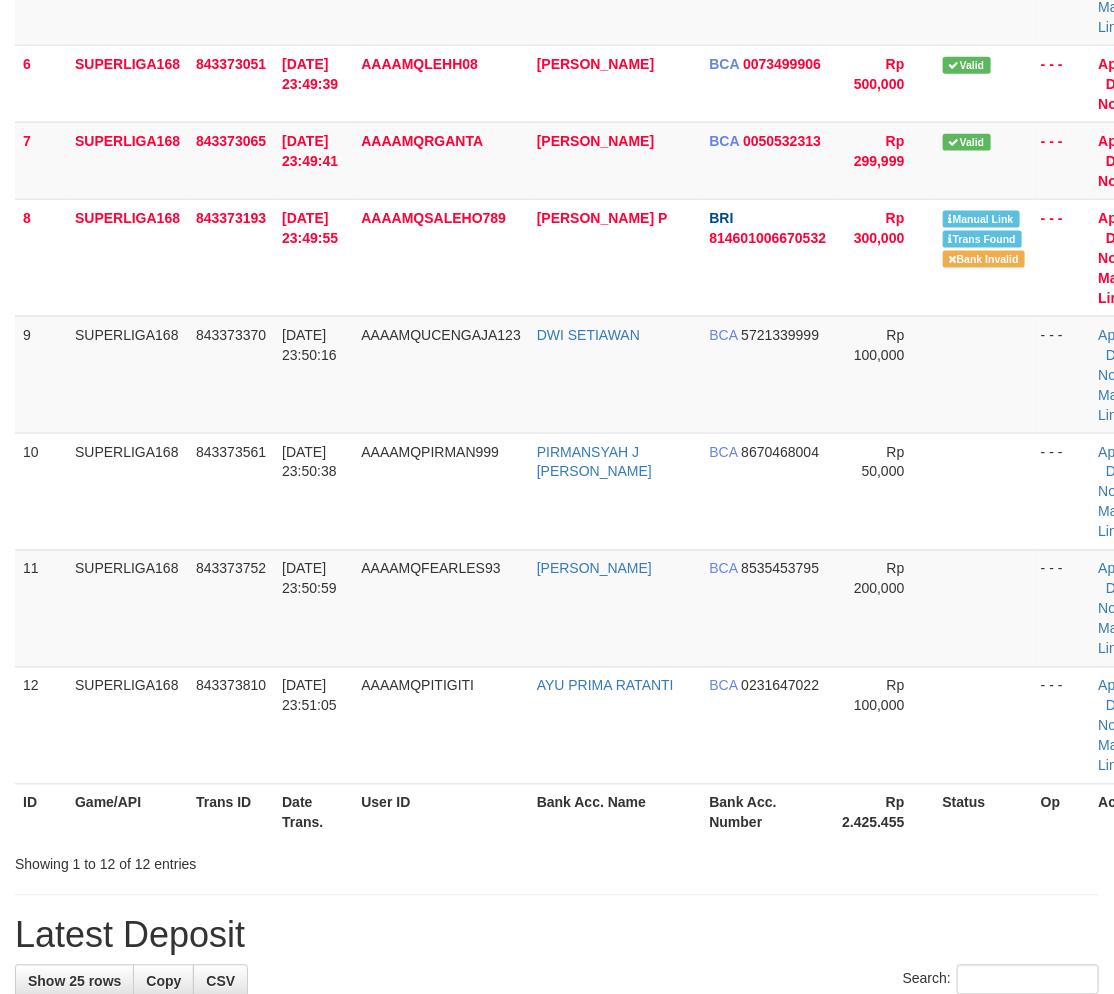 click on "User ID" at bounding box center [441, 812] 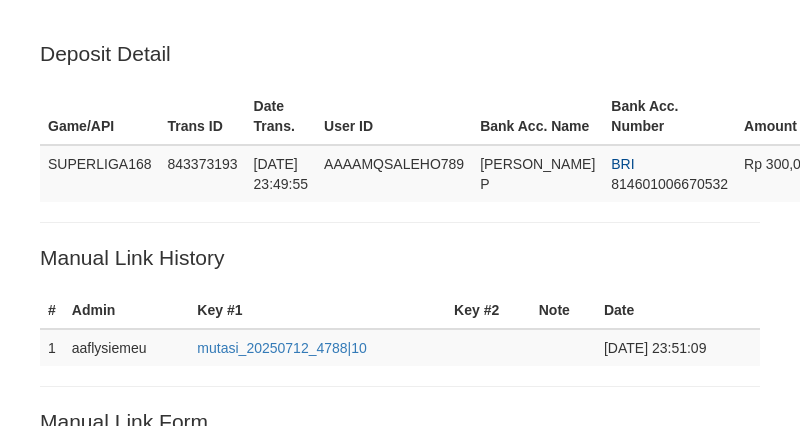 scroll, scrollTop: 531, scrollLeft: 0, axis: vertical 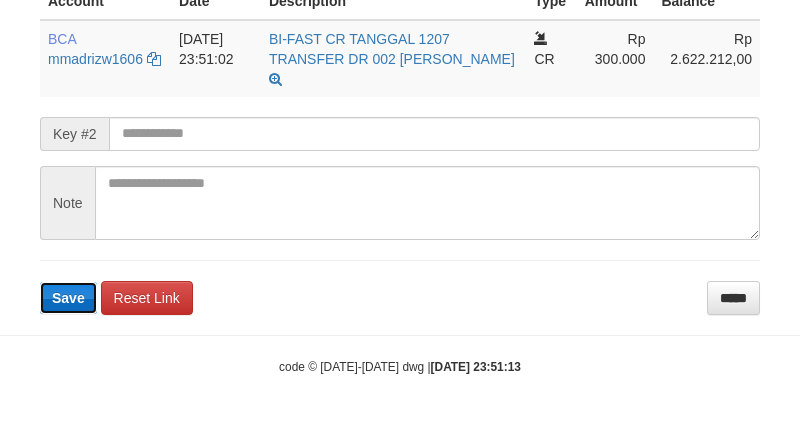 type 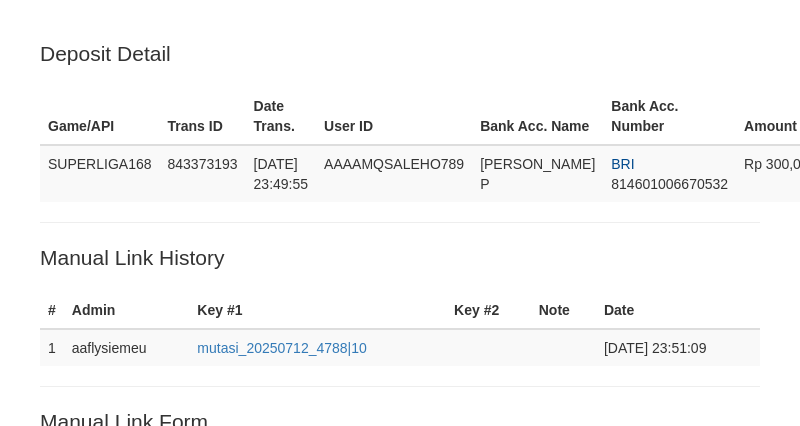 click on "Invalid key #1 (Mutasi already checked)" at bounding box center (400, 804) 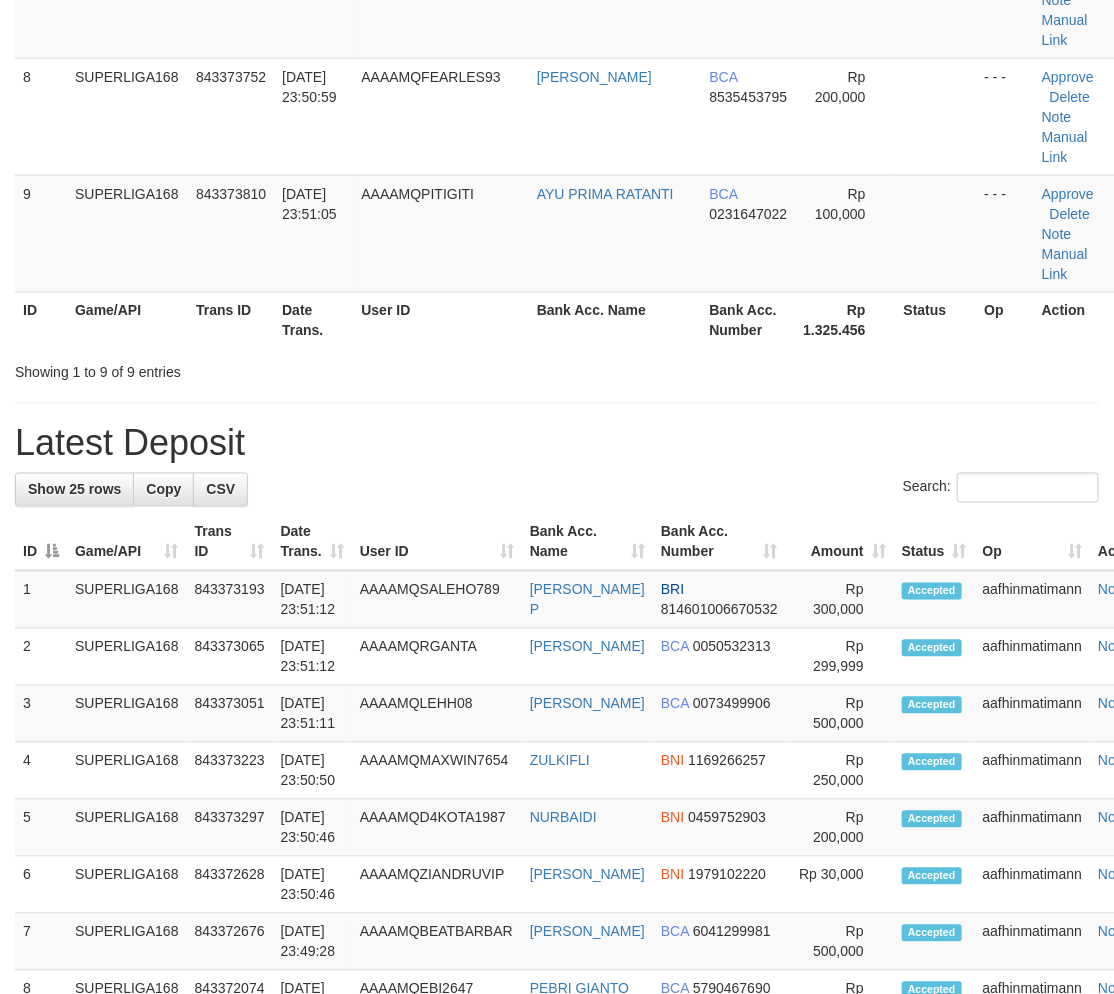scroll, scrollTop: 715, scrollLeft: 0, axis: vertical 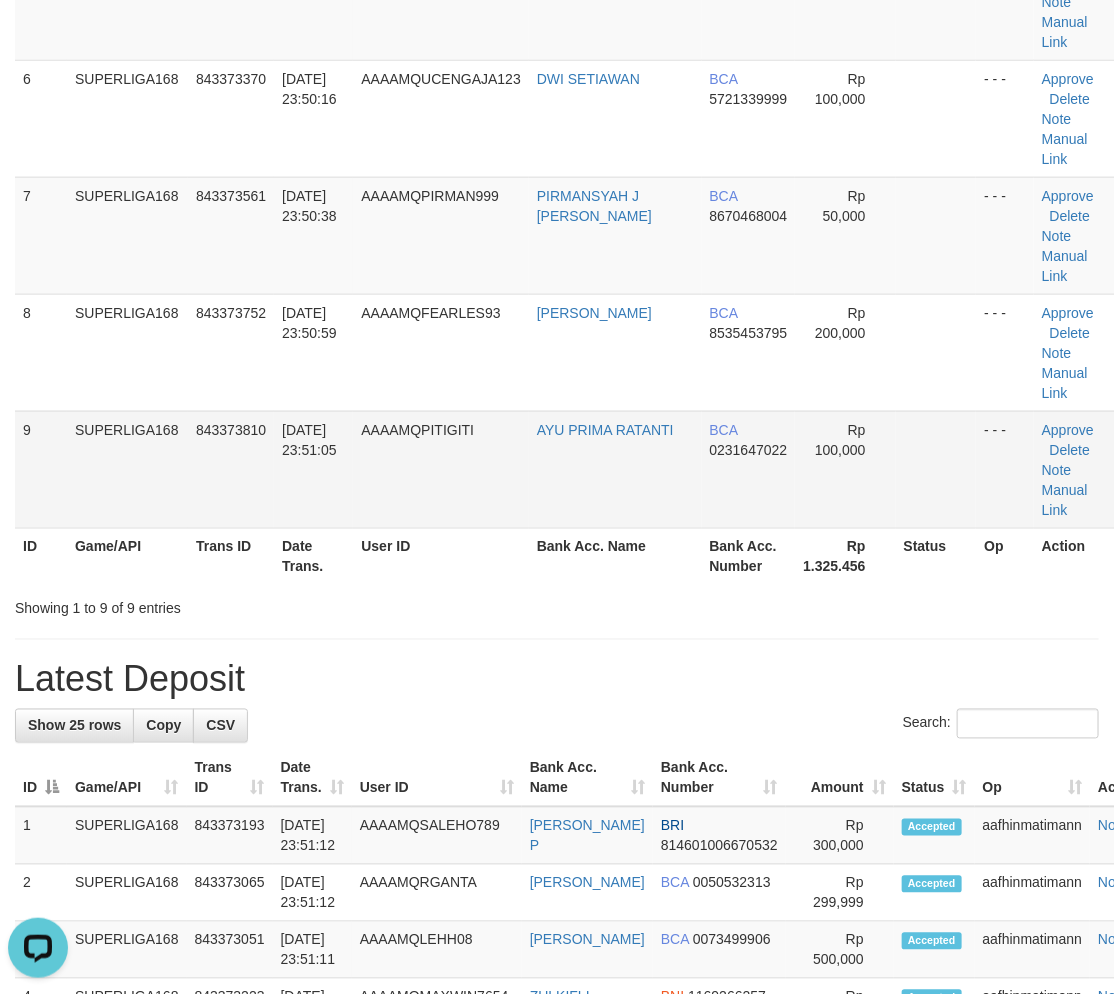 click on "12/07/2025 23:51:05" at bounding box center [313, 469] 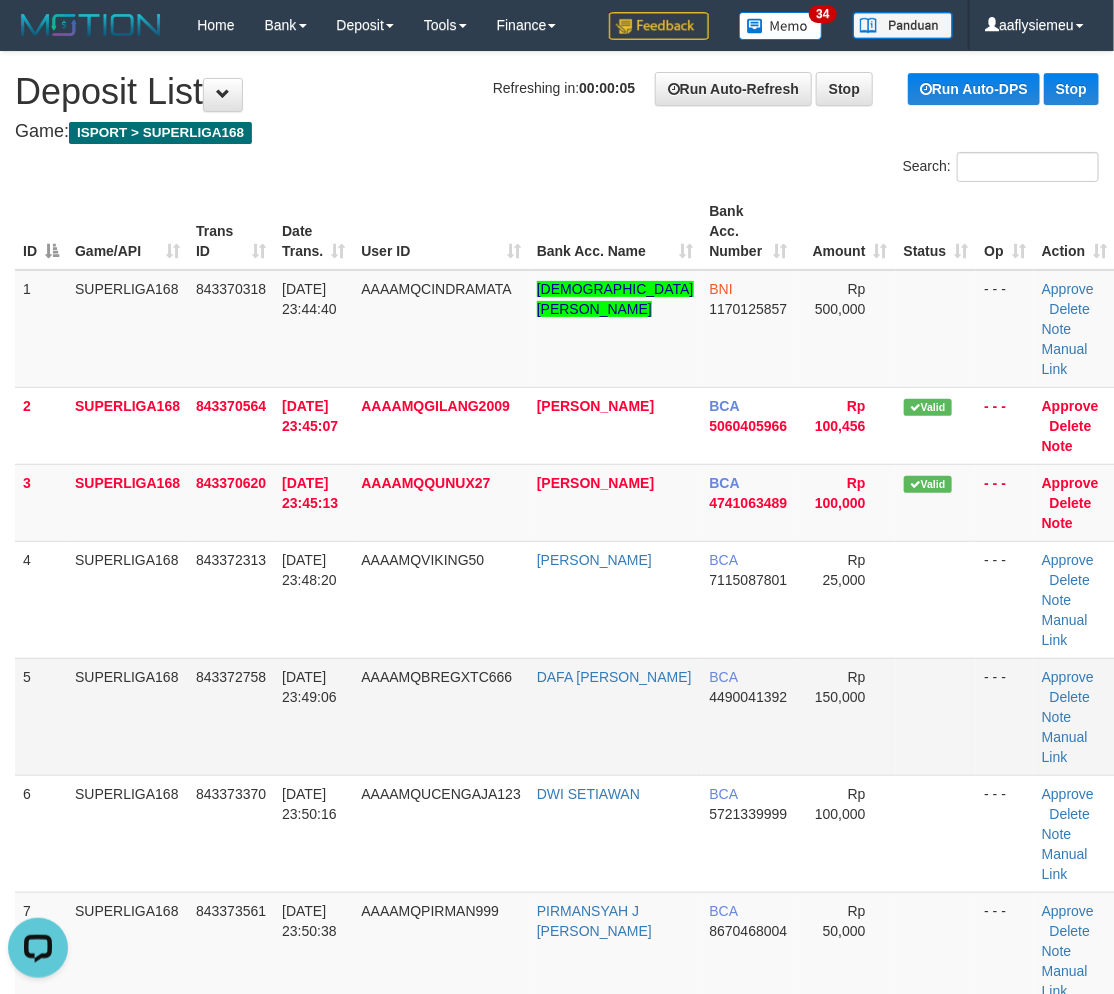 drag, startPoint x: 360, startPoint y: 592, endPoint x: 265, endPoint y: 653, distance: 112.898186 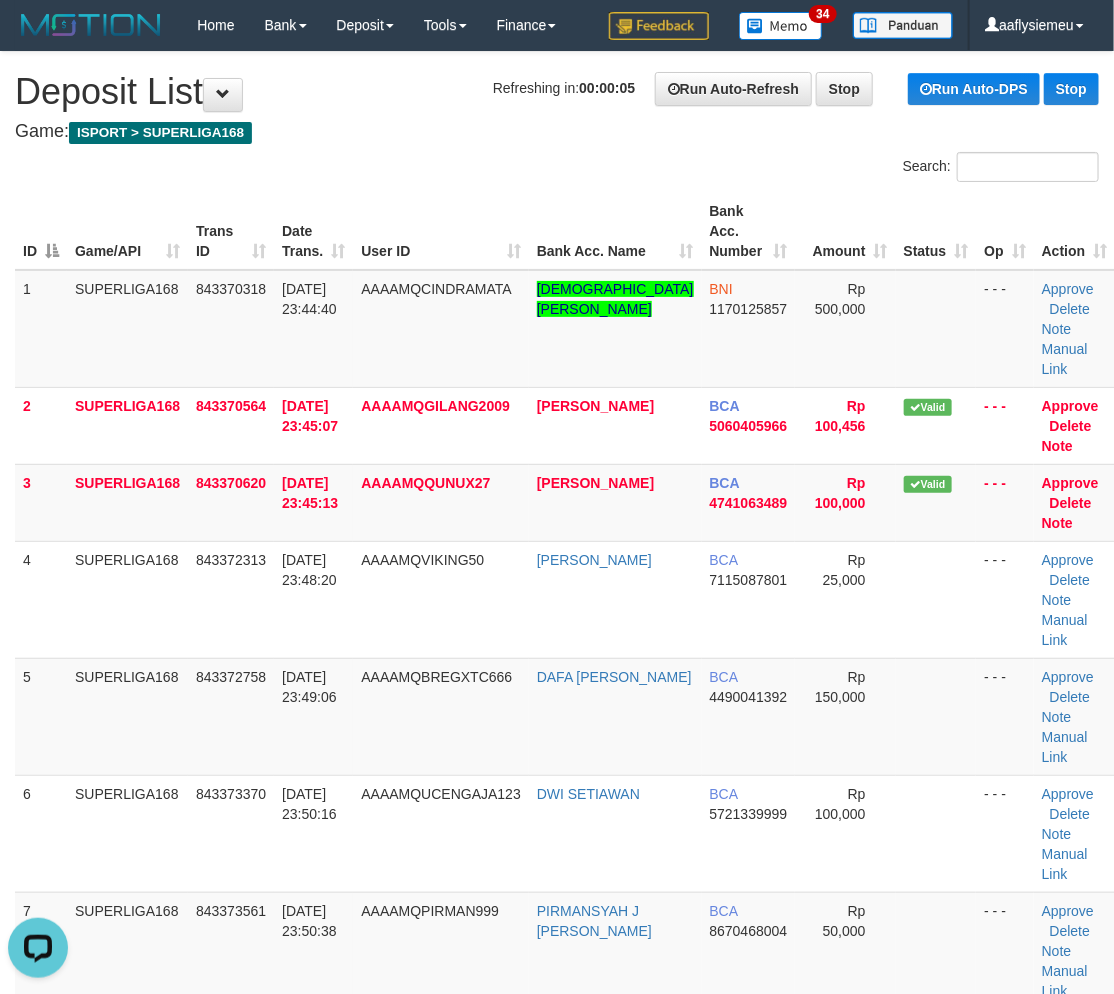 drag, startPoint x: 168, startPoint y: 625, endPoint x: 4, endPoint y: 703, distance: 181.60396 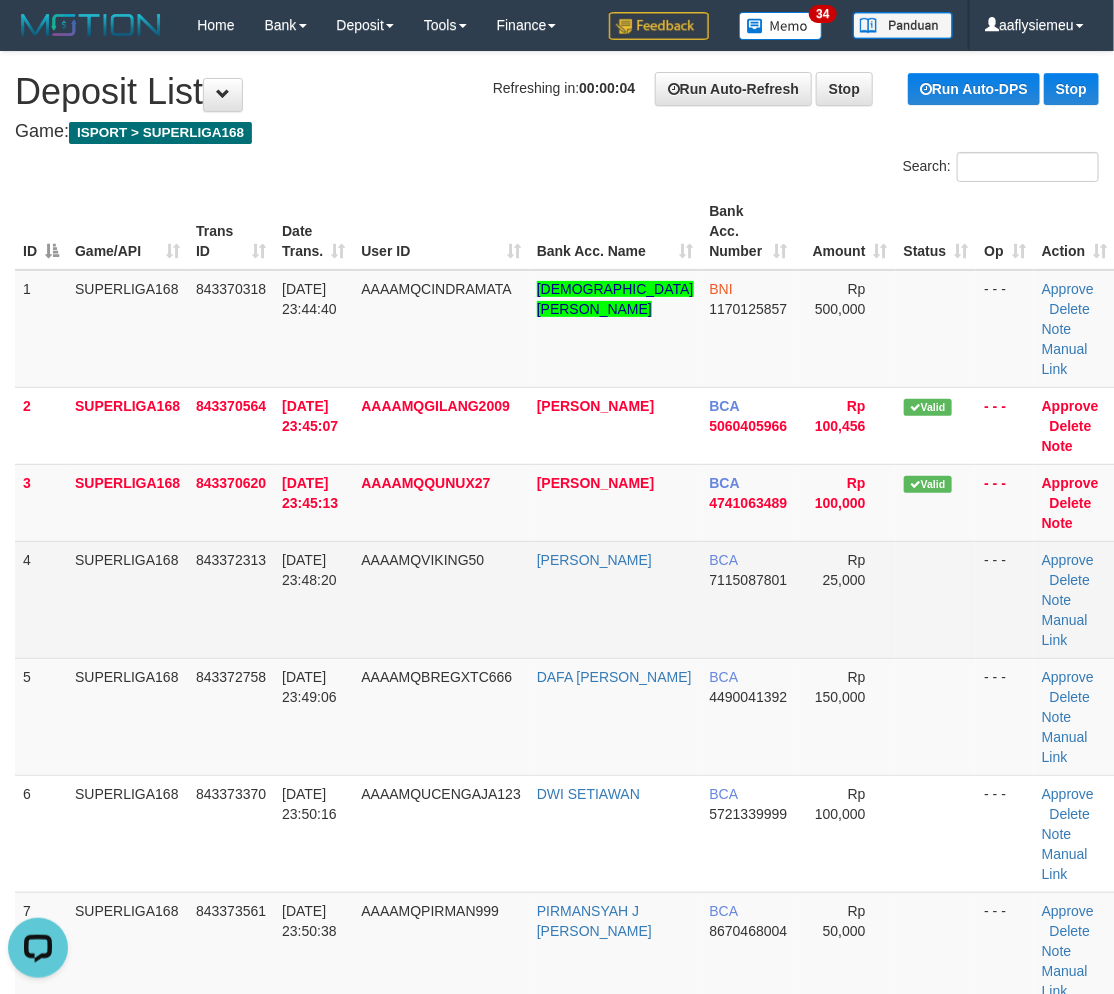drag, startPoint x: 320, startPoint y: 570, endPoint x: 2, endPoint y: 674, distance: 334.57437 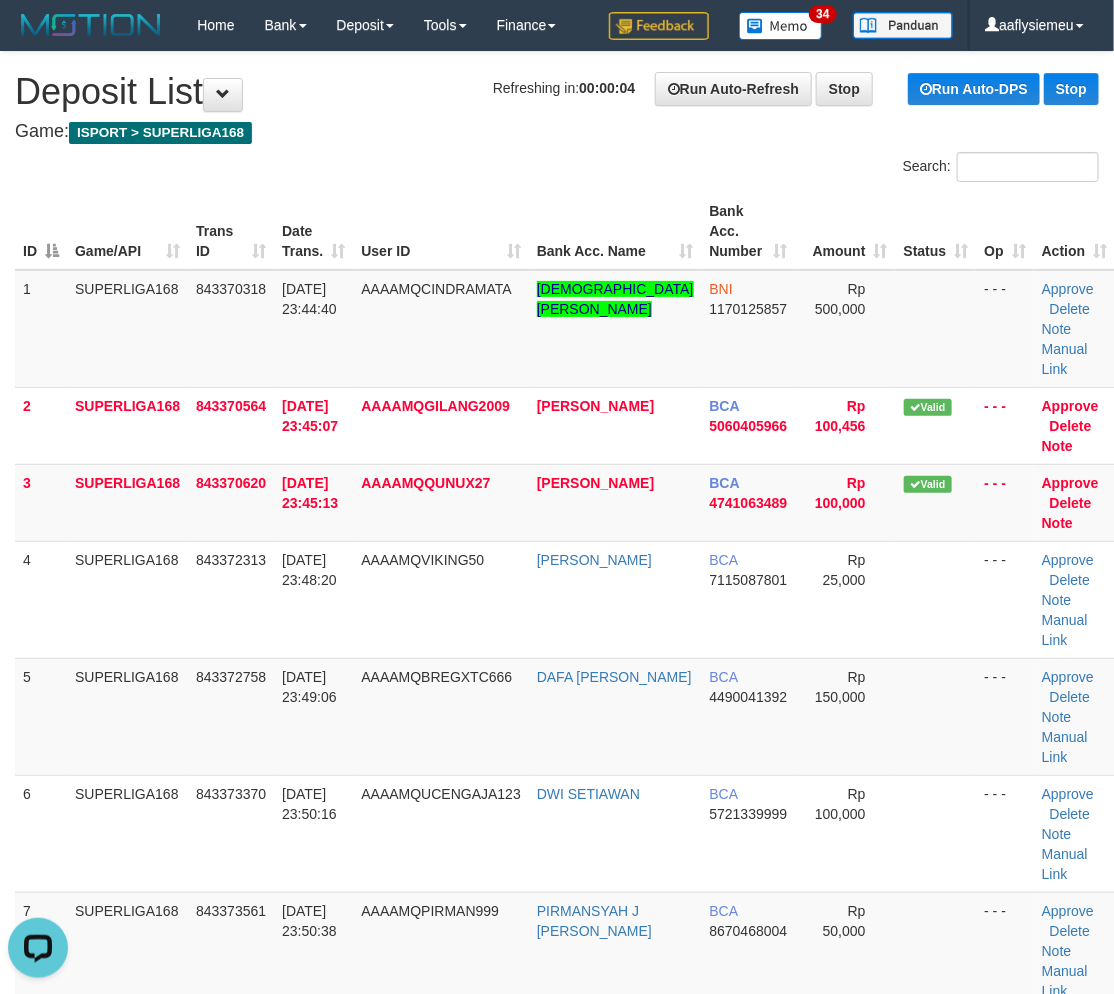 drag, startPoint x: 137, startPoint y: 592, endPoint x: 1, endPoint y: 641, distance: 144.55795 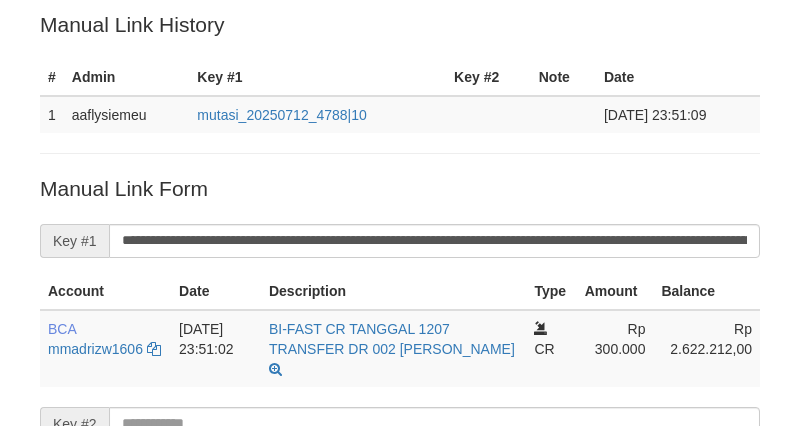 scroll, scrollTop: 77, scrollLeft: 0, axis: vertical 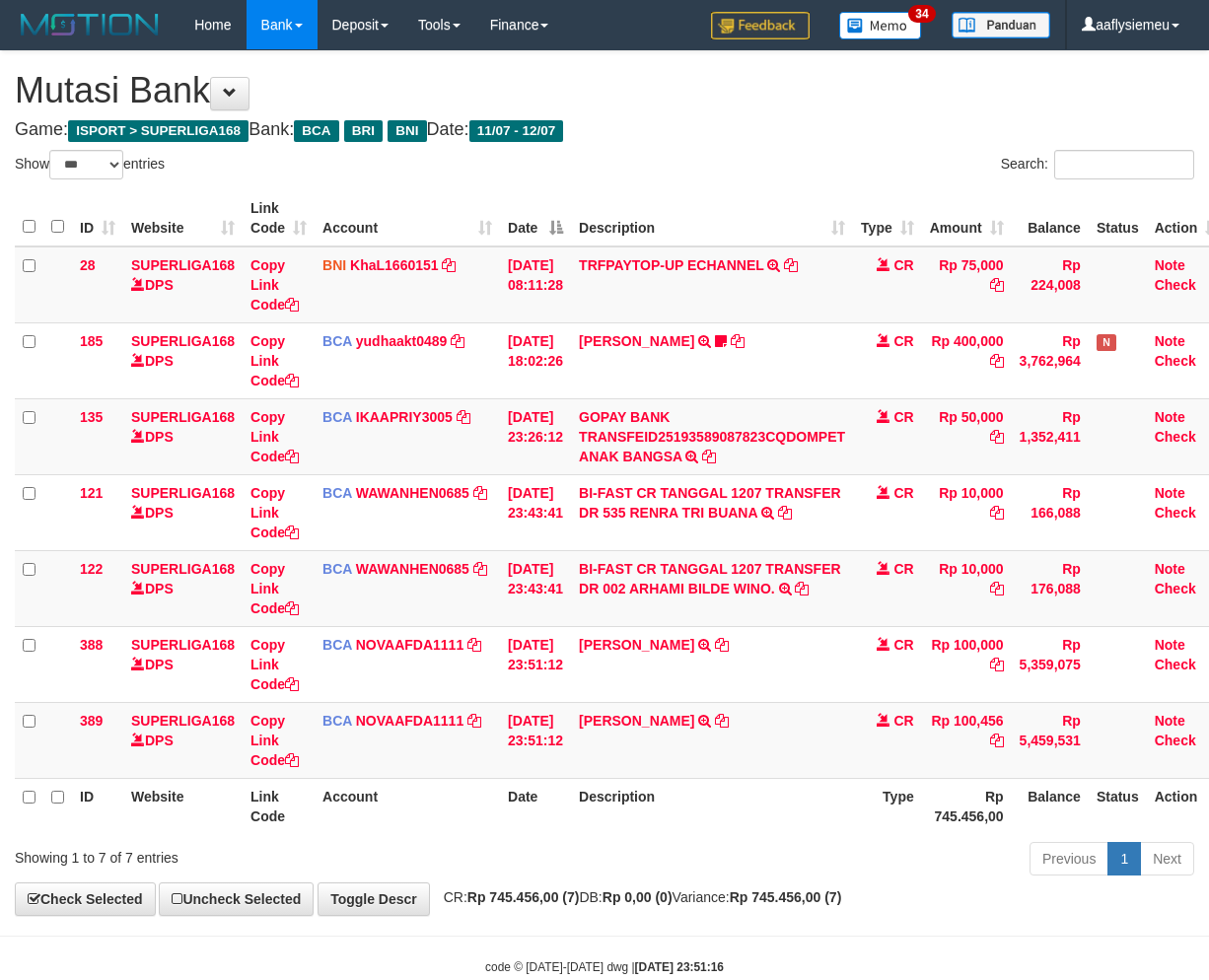 select on "***" 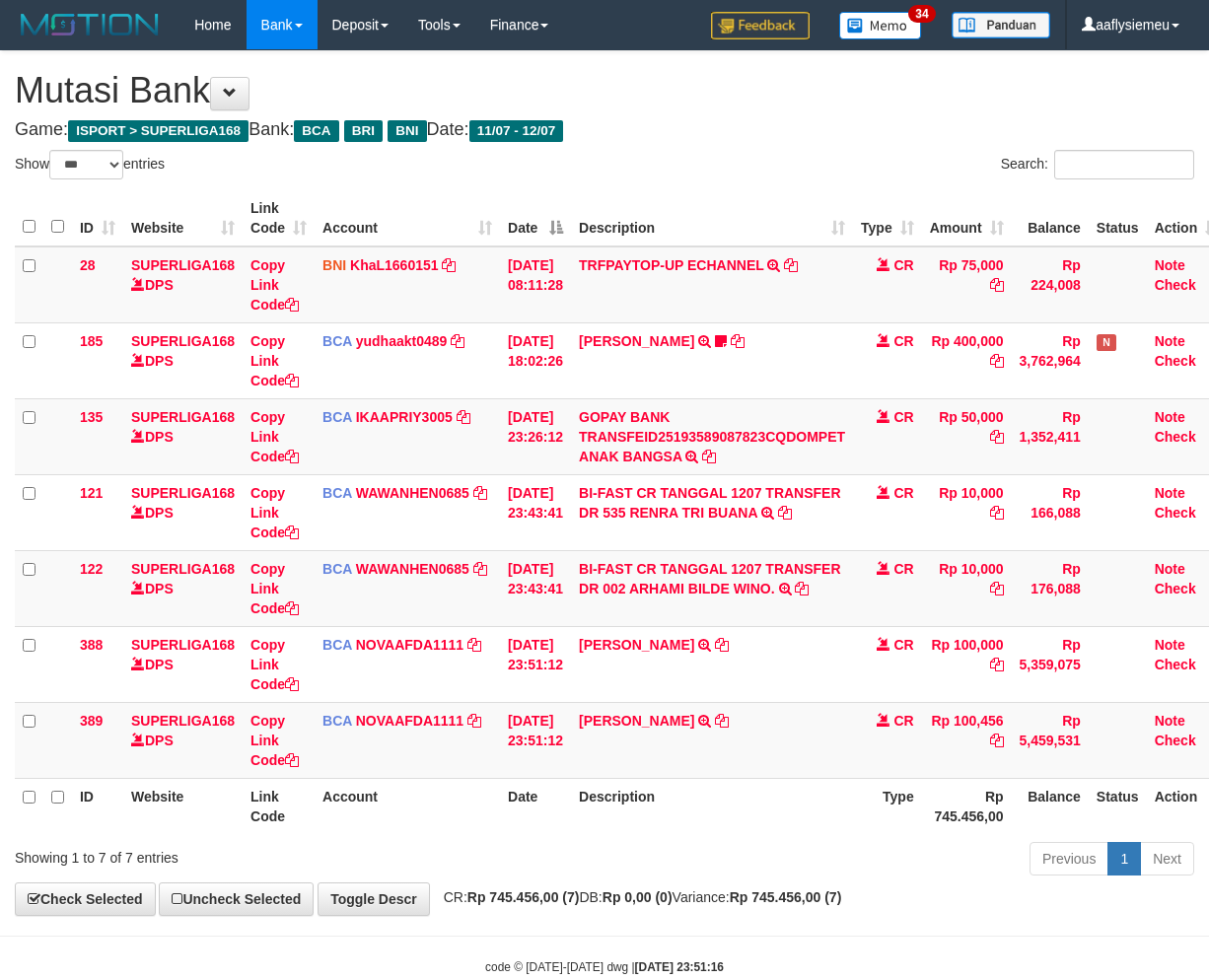 scroll, scrollTop: 0, scrollLeft: 14, axis: horizontal 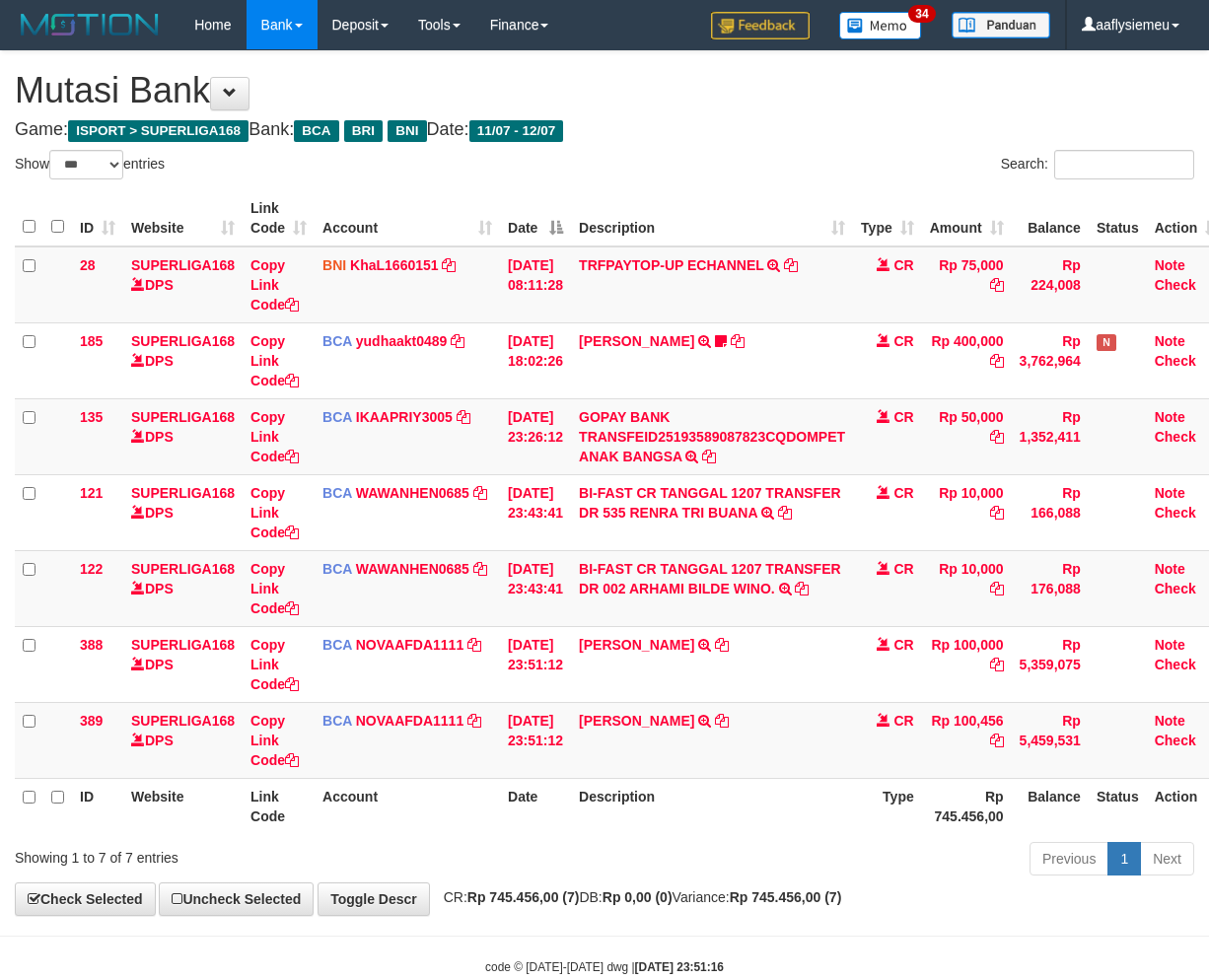 select on "***" 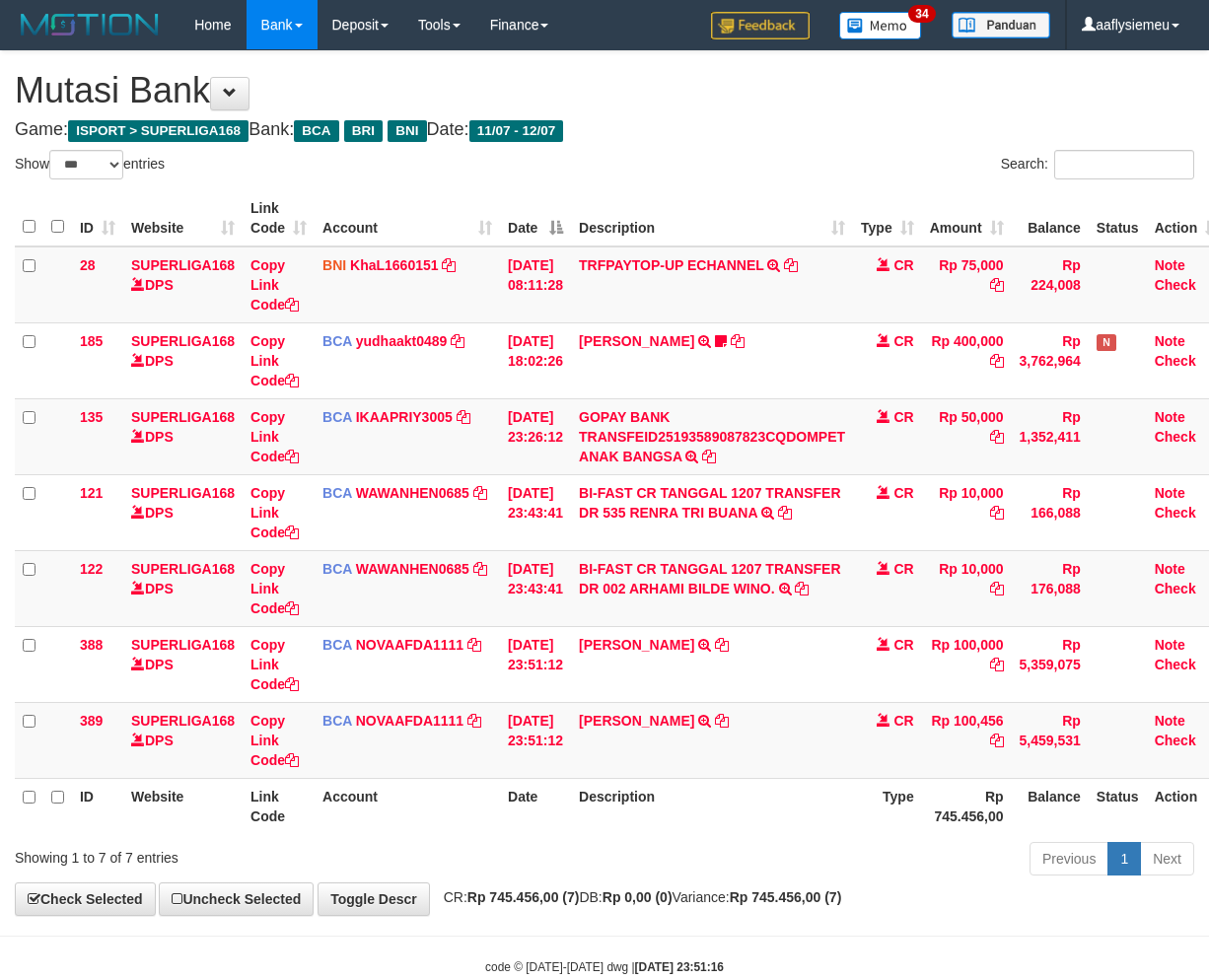 scroll, scrollTop: 0, scrollLeft: 14, axis: horizontal 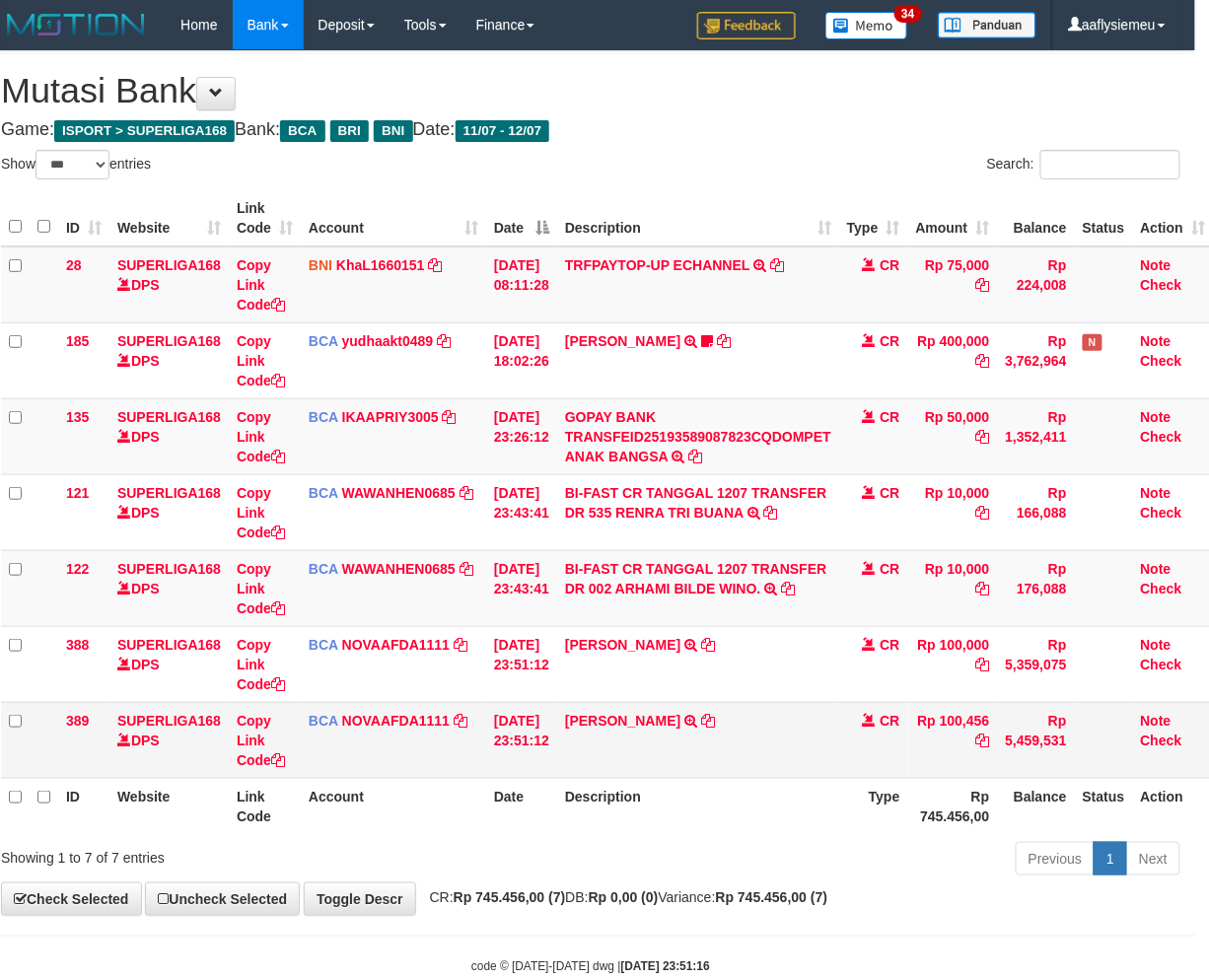 drag, startPoint x: 879, startPoint y: 686, endPoint x: 692, endPoint y: 737, distance: 193.82982 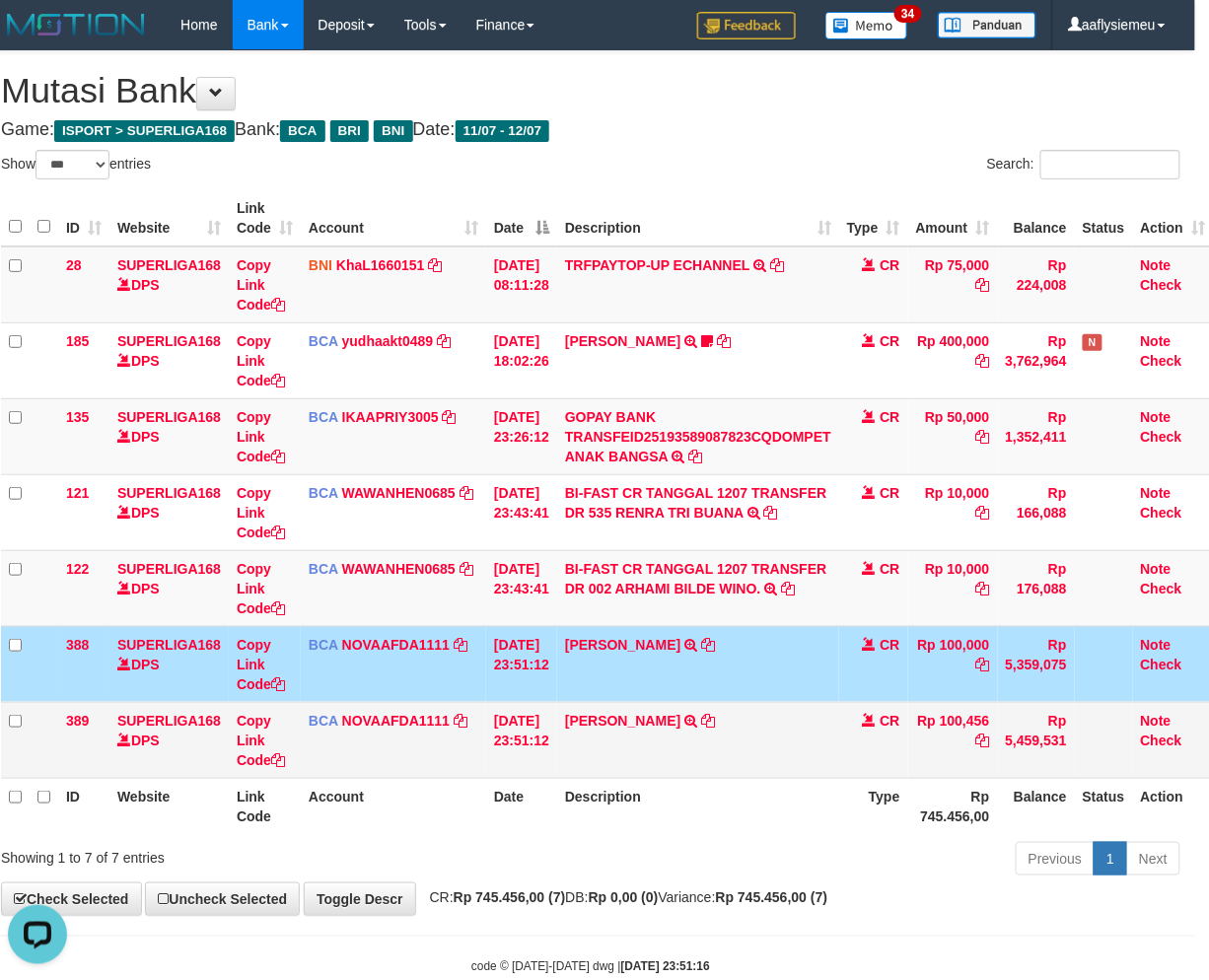 scroll, scrollTop: 0, scrollLeft: 0, axis: both 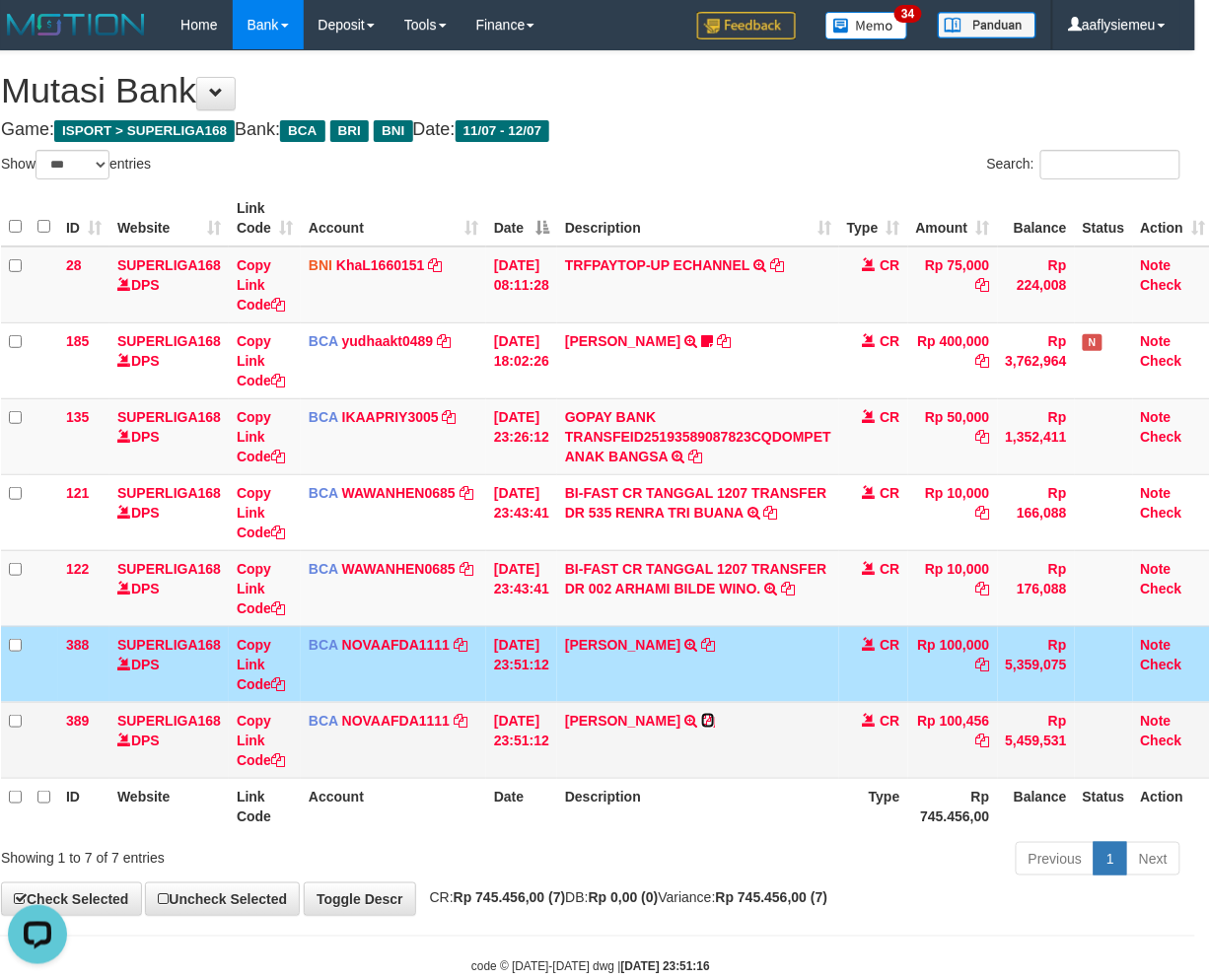 click at bounding box center (708, 721) 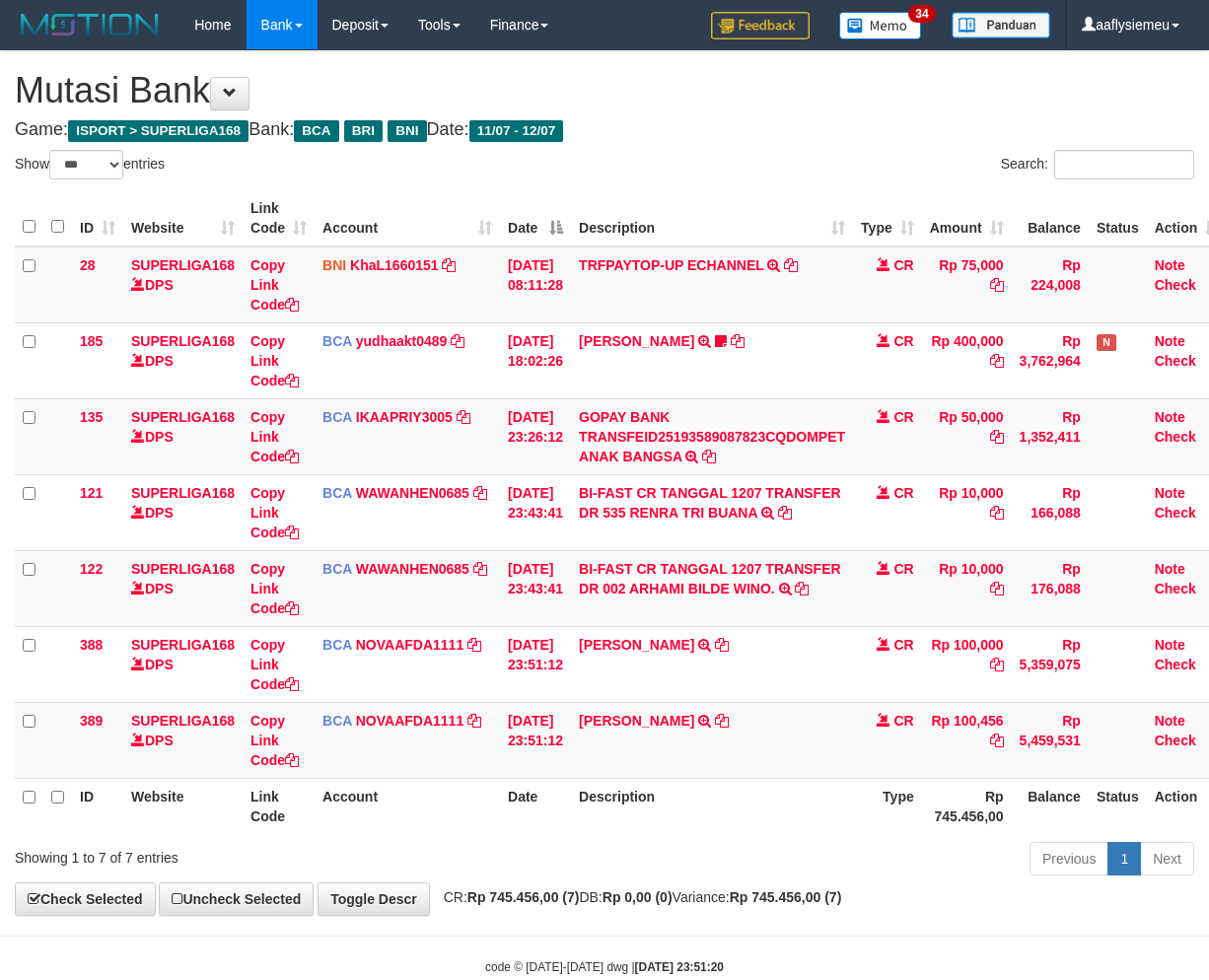 select on "***" 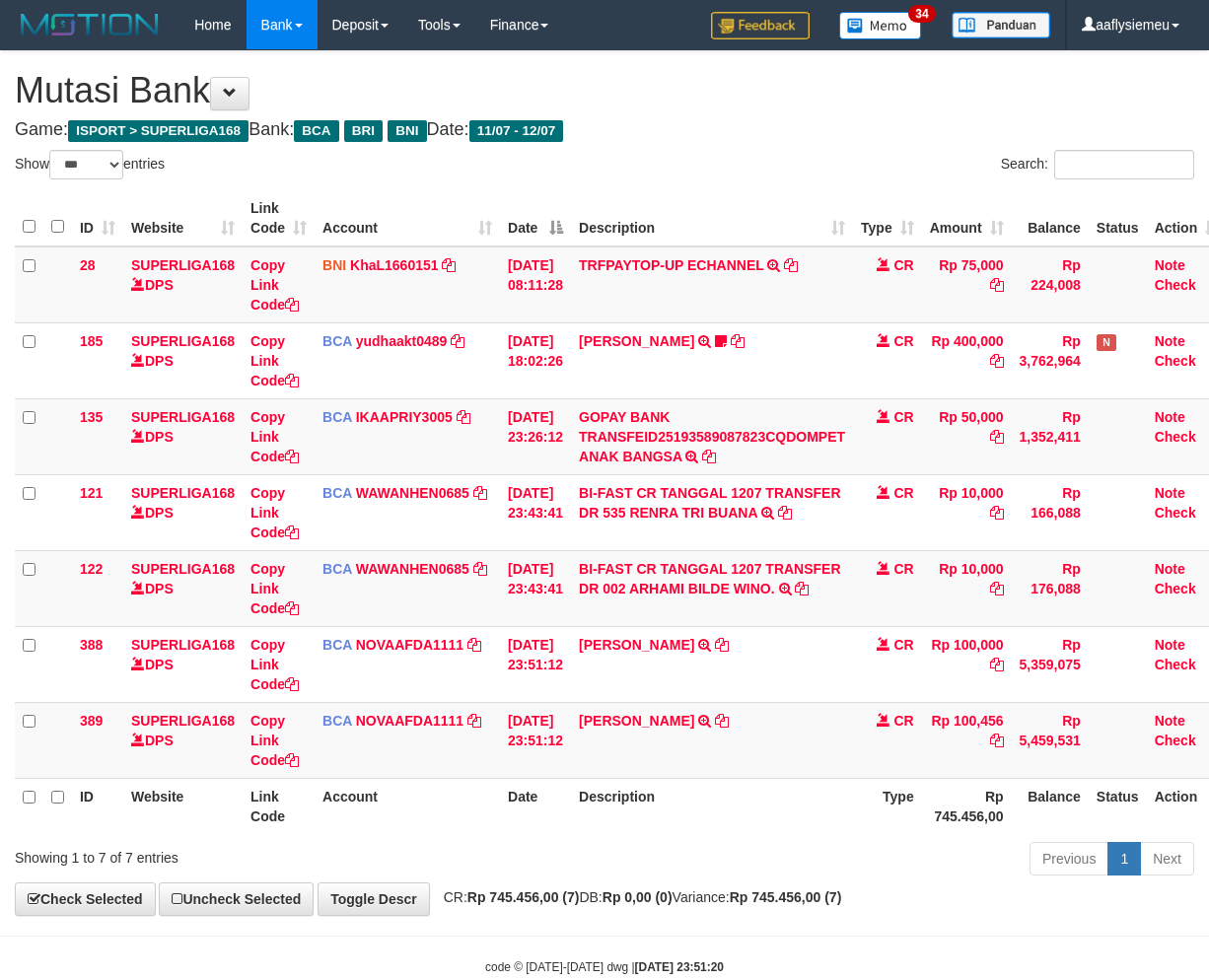 scroll, scrollTop: 0, scrollLeft: 14, axis: horizontal 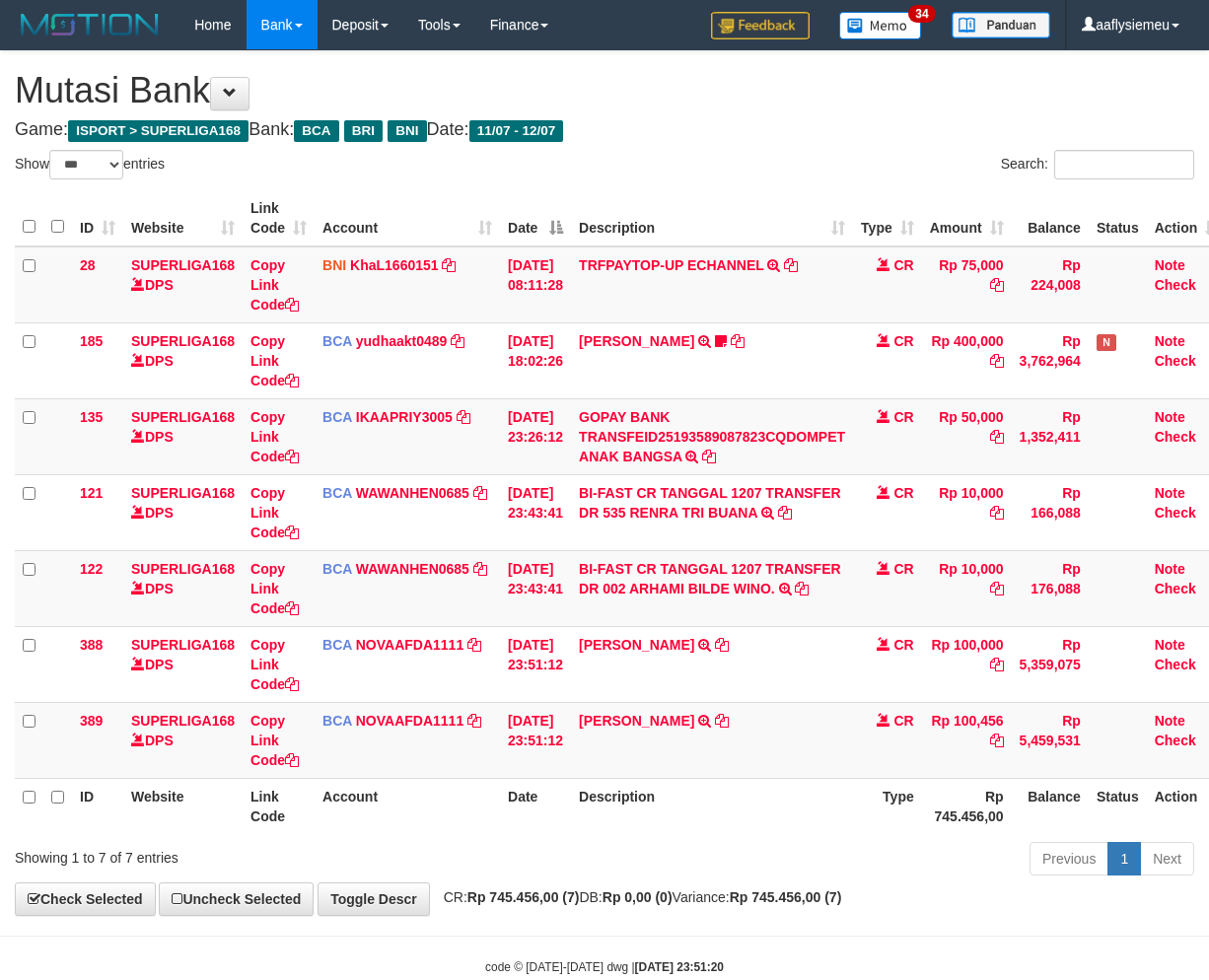 select on "***" 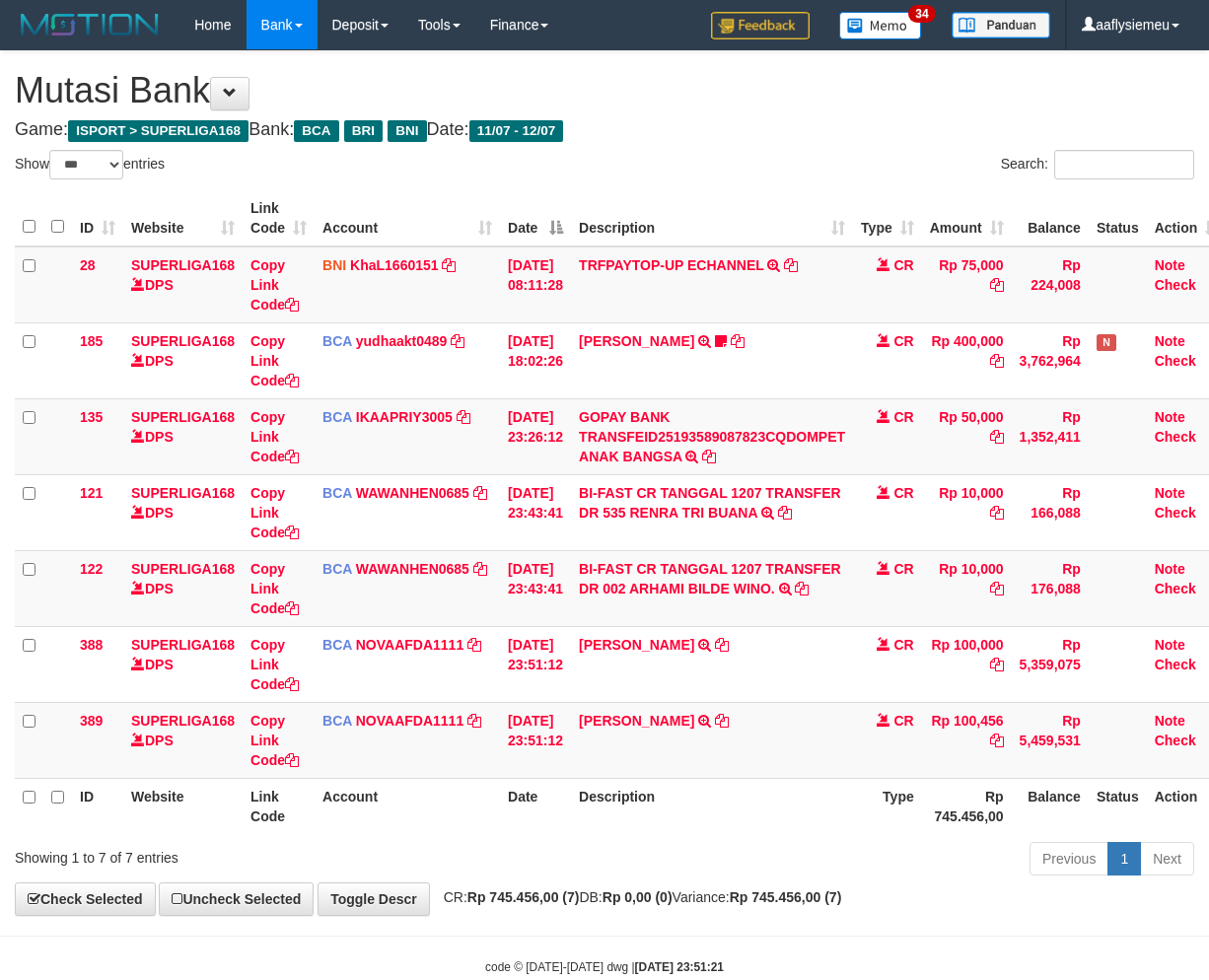 select on "***" 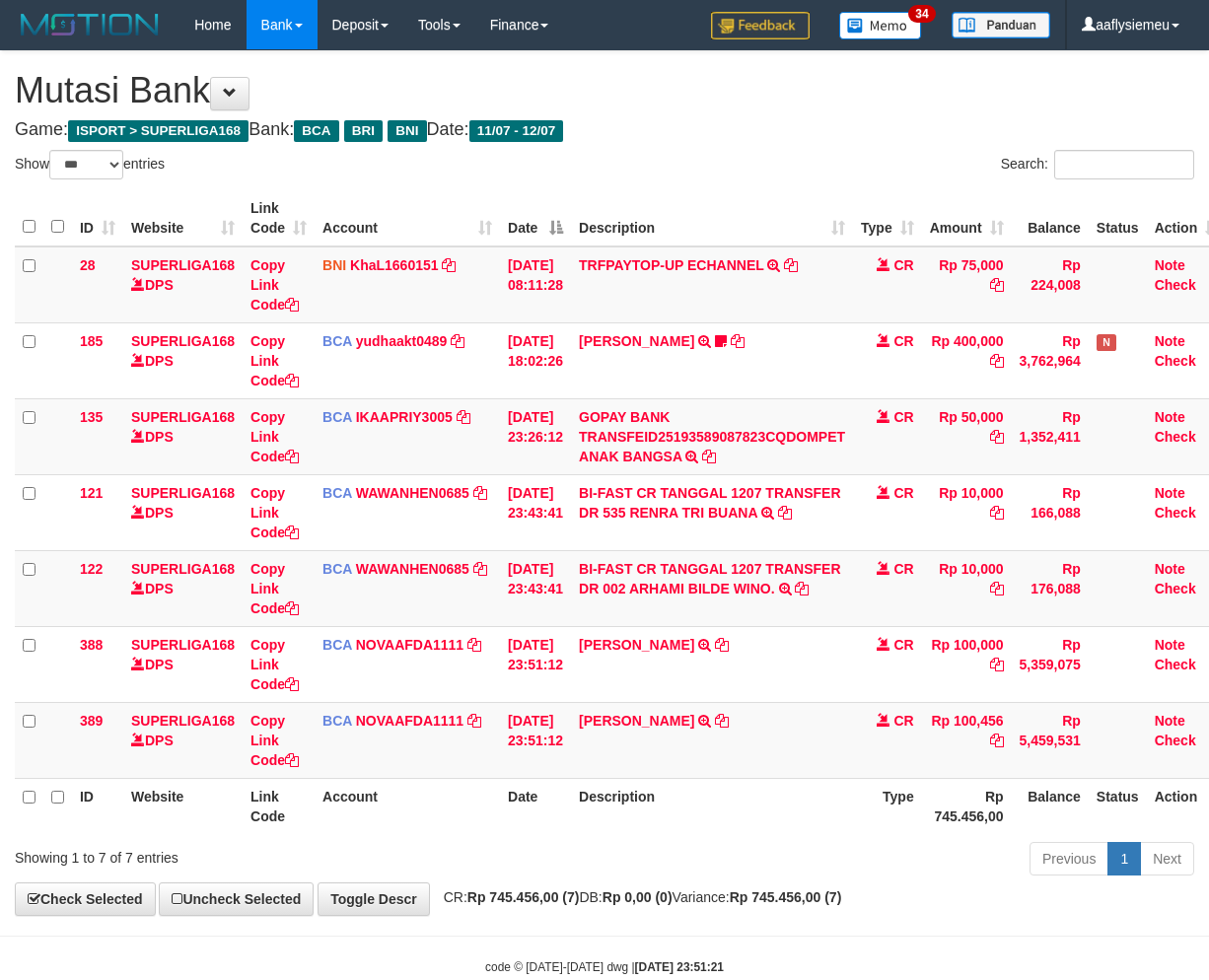 scroll, scrollTop: 0, scrollLeft: 14, axis: horizontal 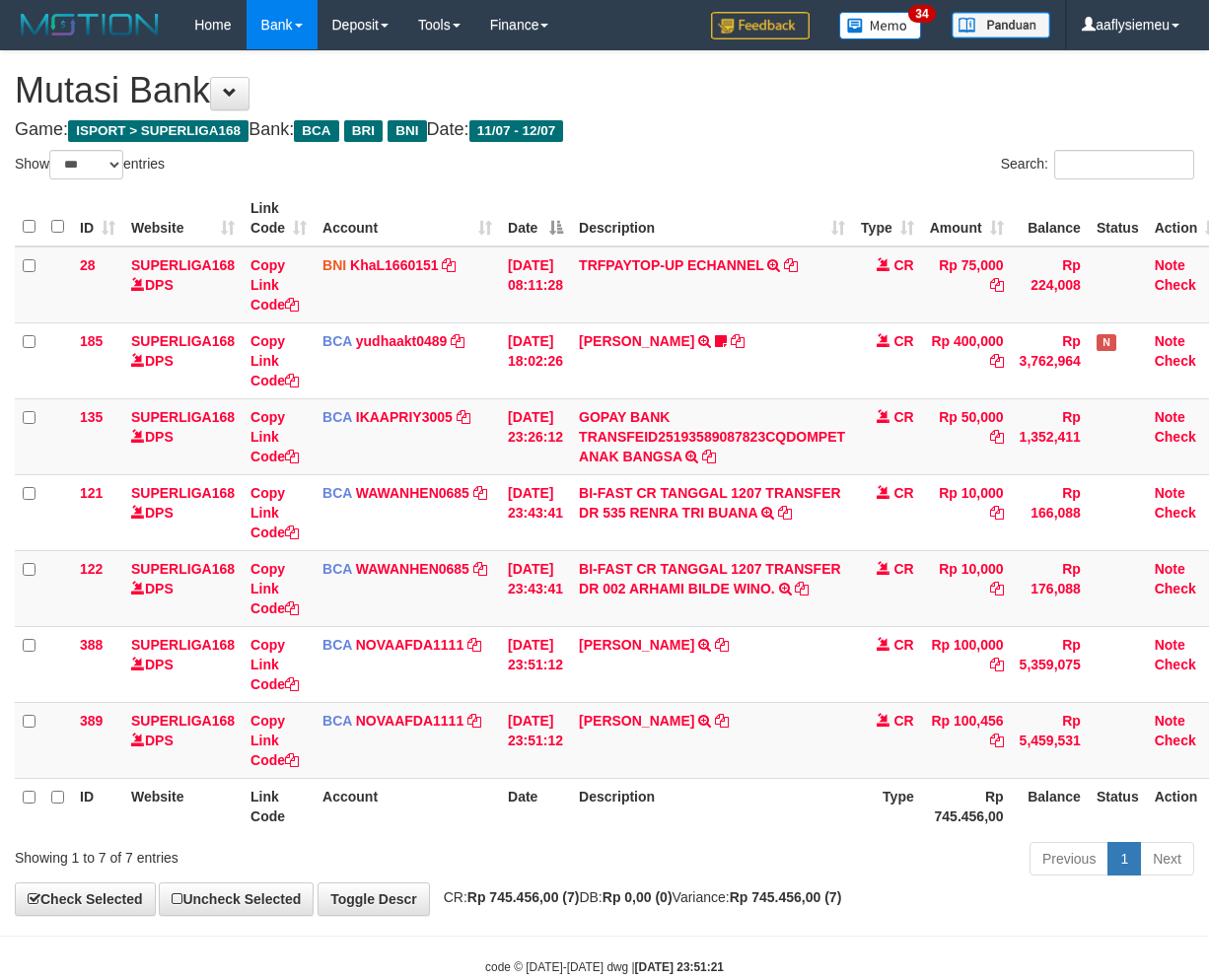 select on "***" 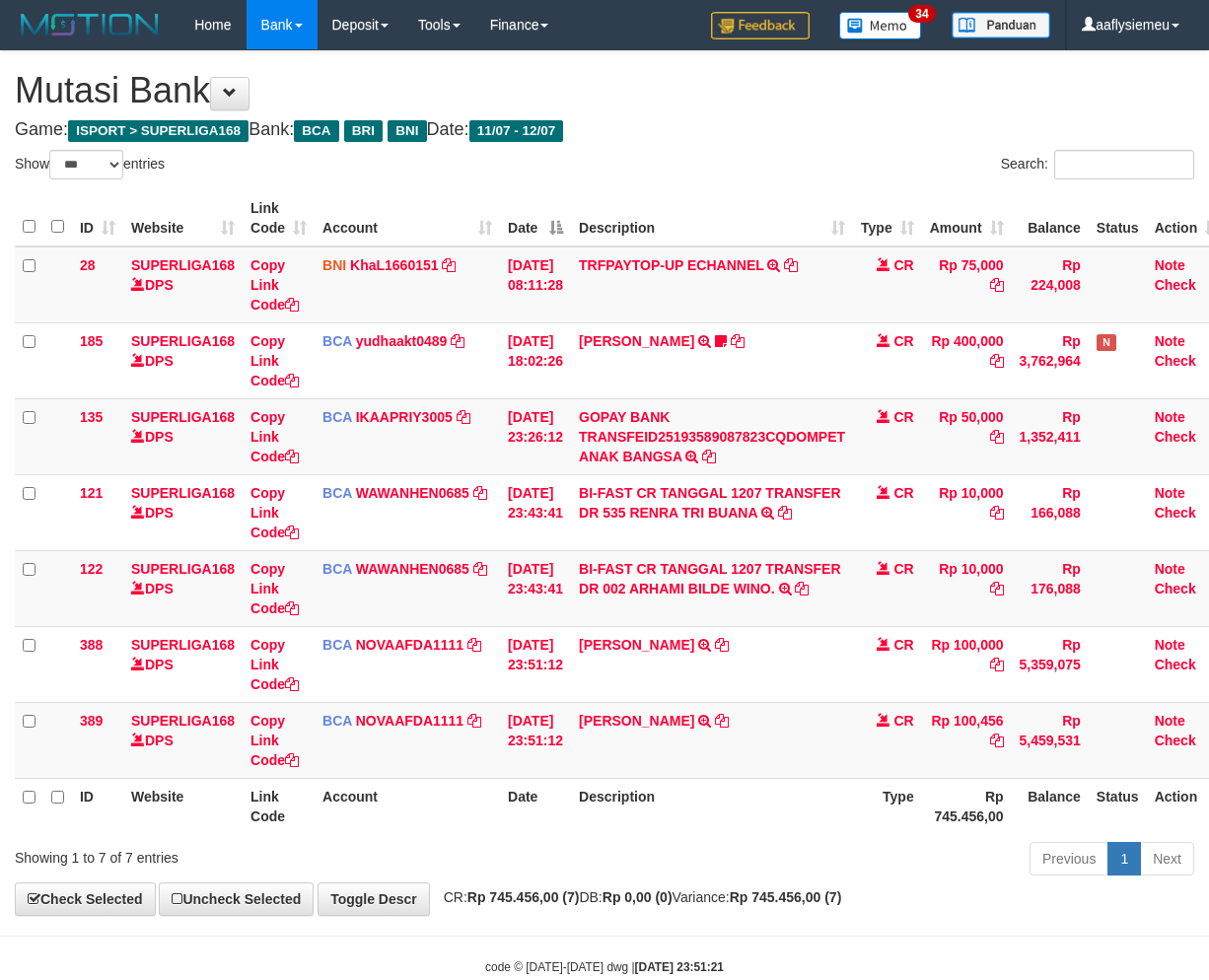 scroll, scrollTop: 0, scrollLeft: 14, axis: horizontal 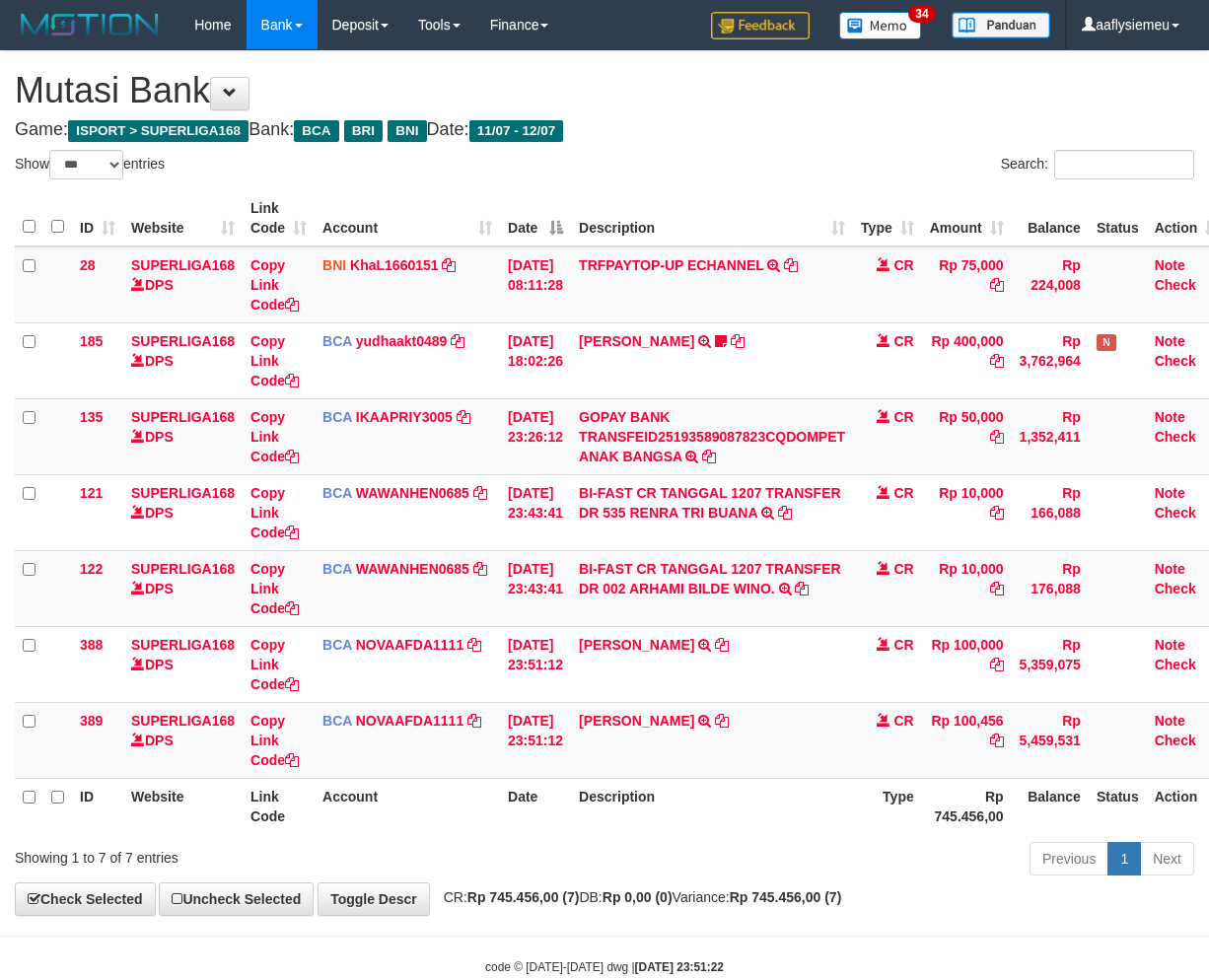 select on "***" 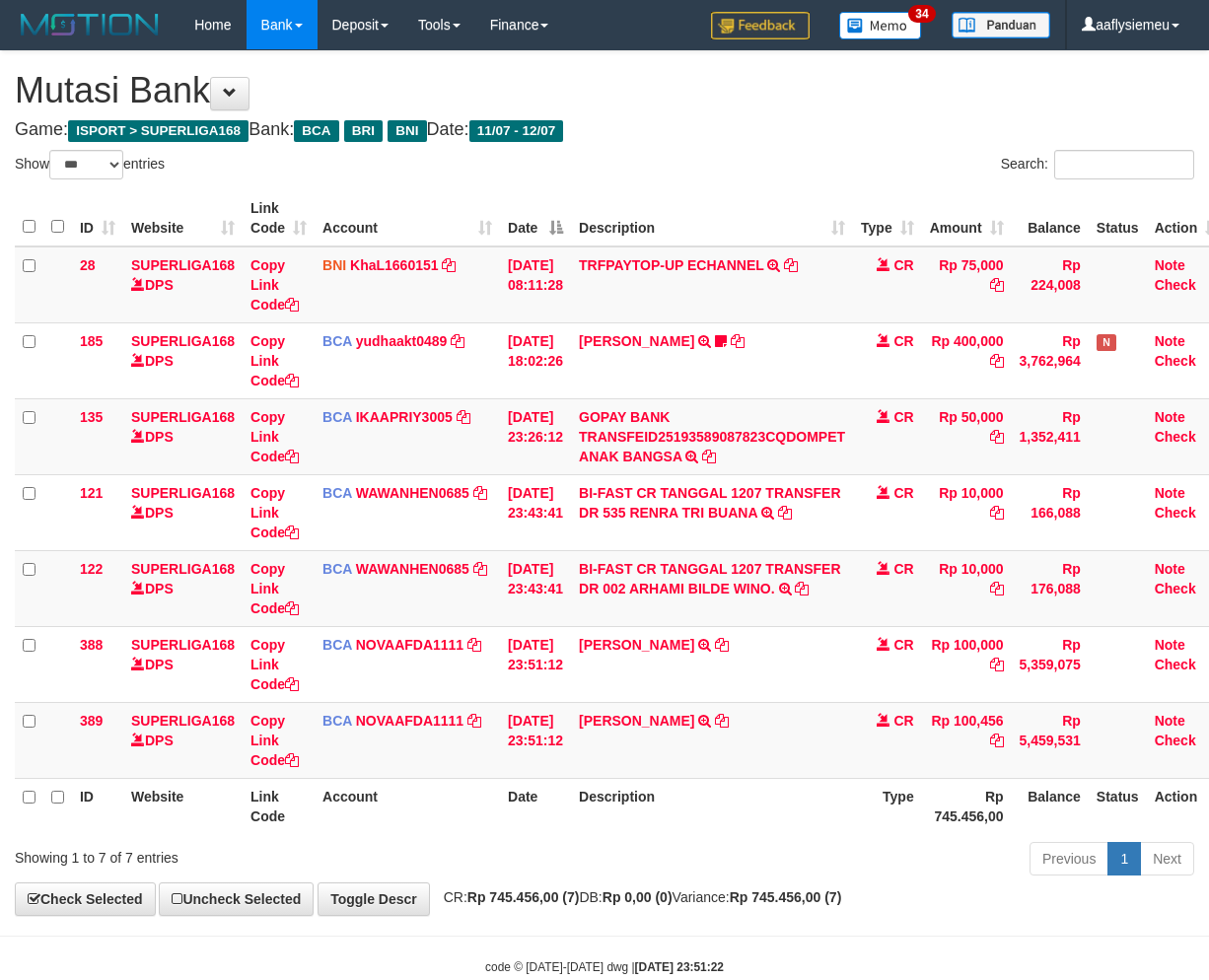 scroll, scrollTop: 0, scrollLeft: 14, axis: horizontal 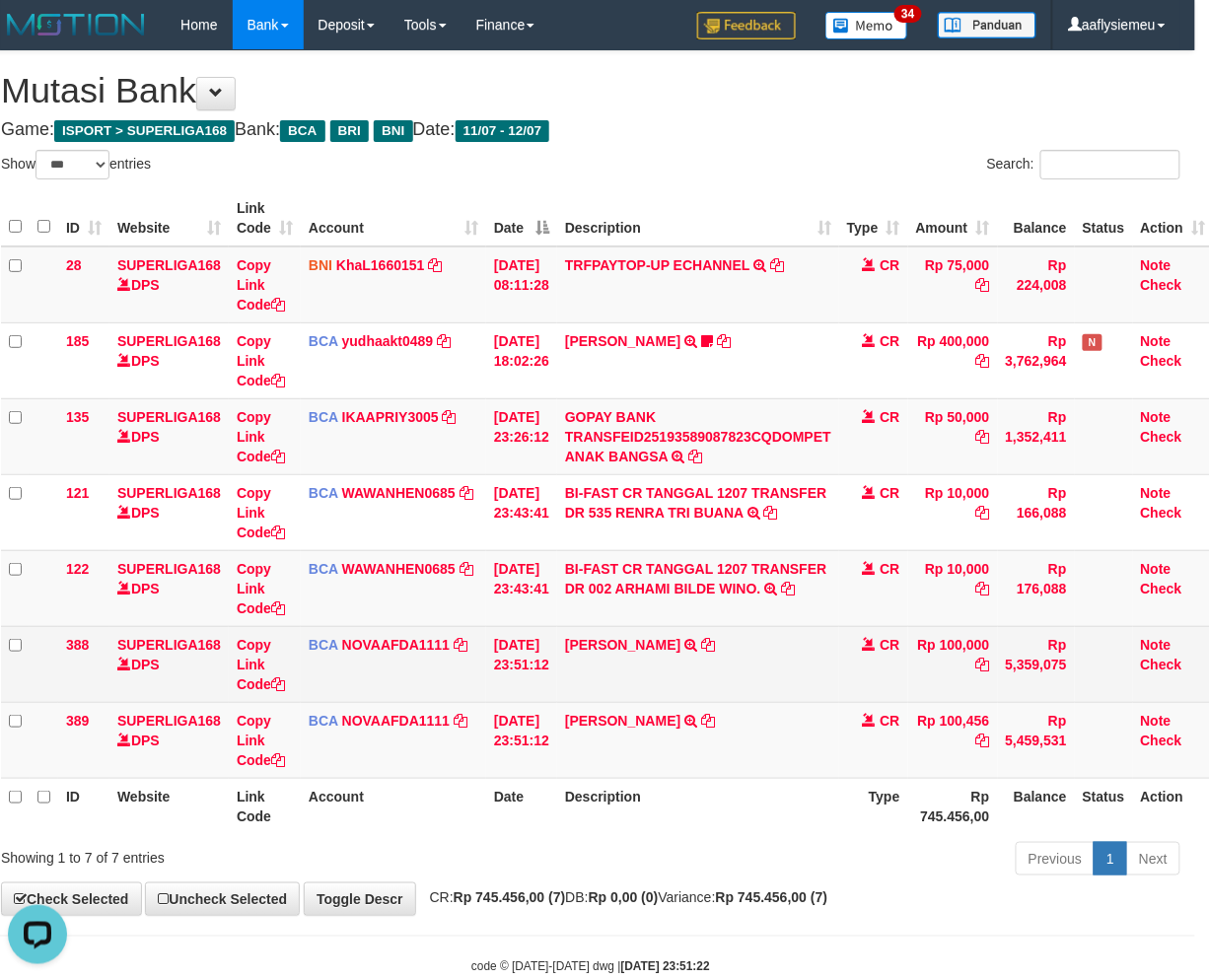 click on "[DATE] 23:51:12" at bounding box center [522, 664] 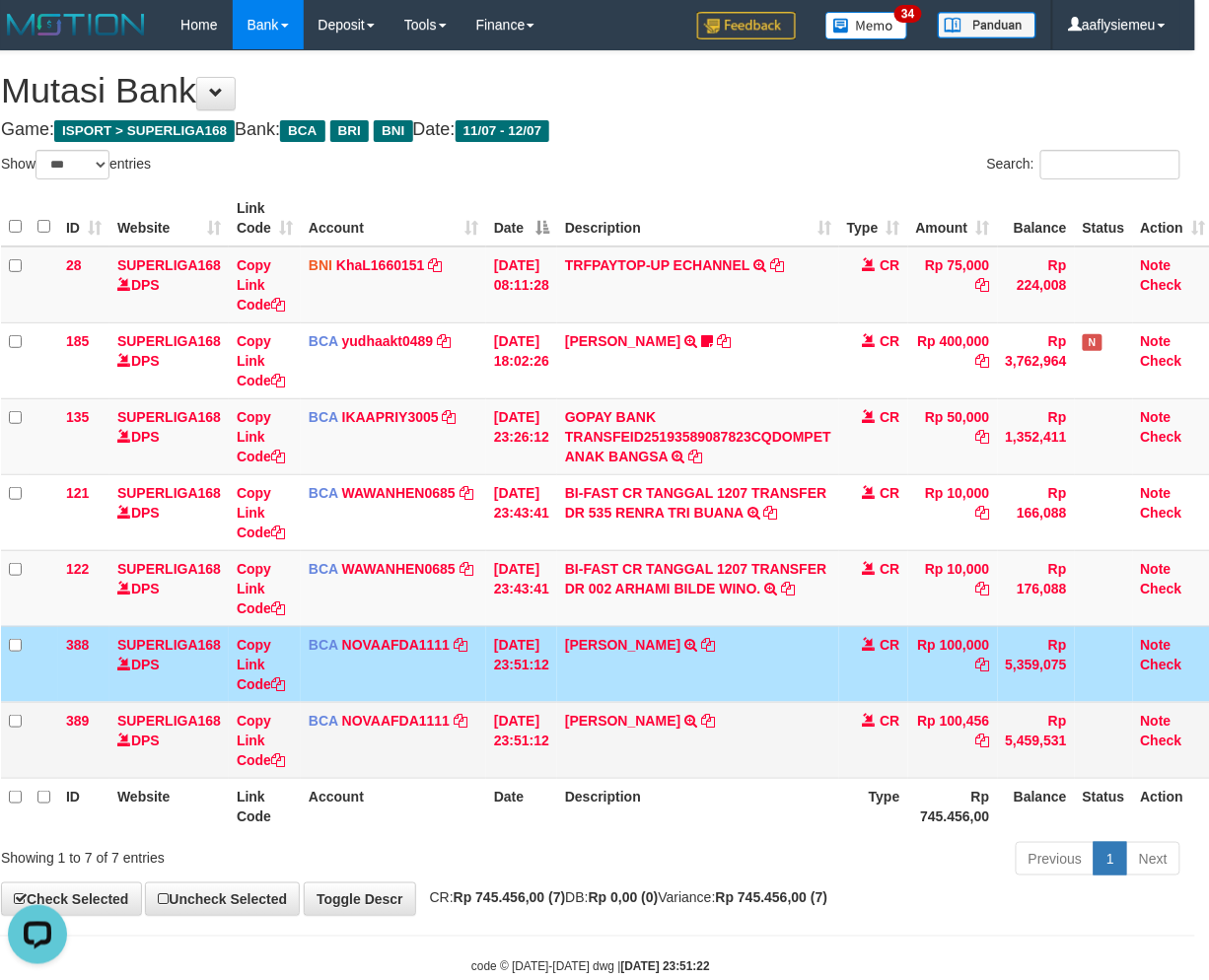 click on "ZAENAL FATONI         TRSF E-BANKING CR 1207/FTSCY/WS95031
100456.00ZAENAL FATONI" at bounding box center (698, 739) 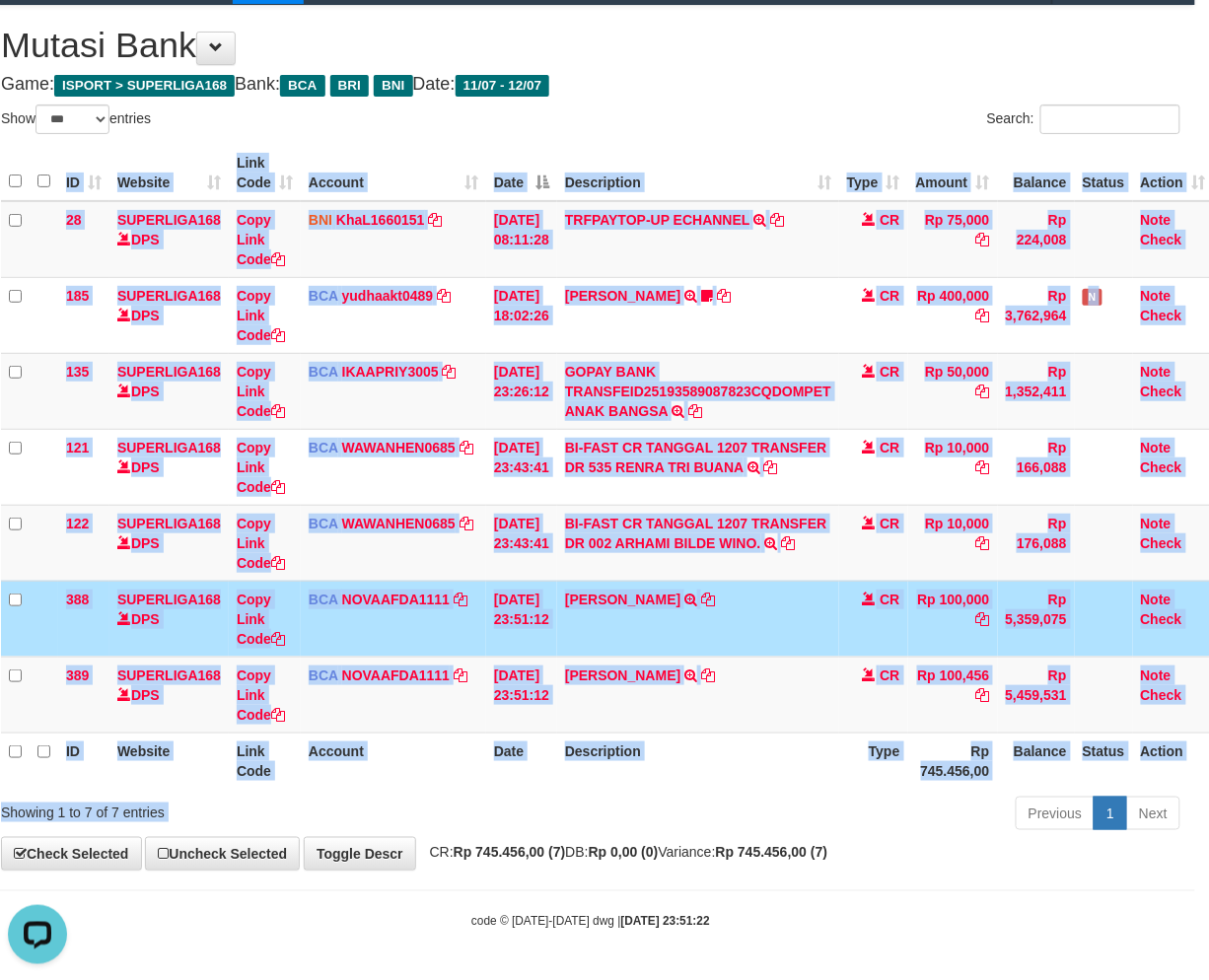 click on "Show  ** ** ** ***  entries Search:
ID Website Link Code Account Date Description Type Amount Balance Status Action
28
SUPERLIGA168    DPS
Copy Link Code
BNI
KhaL1660151
DPS
KHEIR TSAR MUHAMMAD ALI
mutasi_20250712_4651 | 28
mutasi_20250712_4651 | 28
12/07/2025 08:11:28
TRFPAYTOP-UP ECHANNEL         TRF/PAY/TOP-UP ECHANNEL
CR
Rp 75,000
Rp 224,008
Note
Check
185
SUPERLIGA168    DPS
Copy Link Code
BCA
yudhaakt0489" at bounding box center (591, 470) 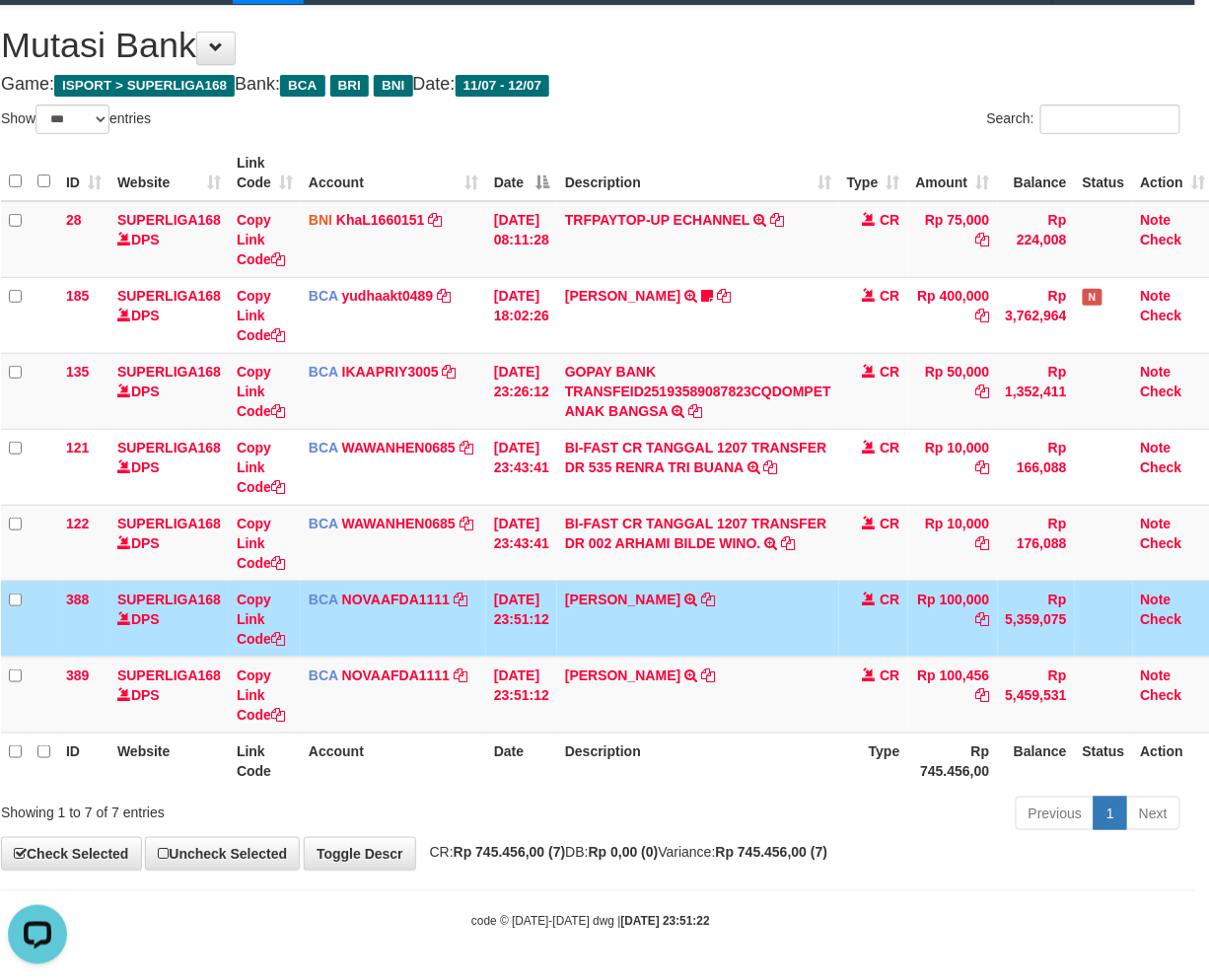 click on "Description" at bounding box center [698, 760] 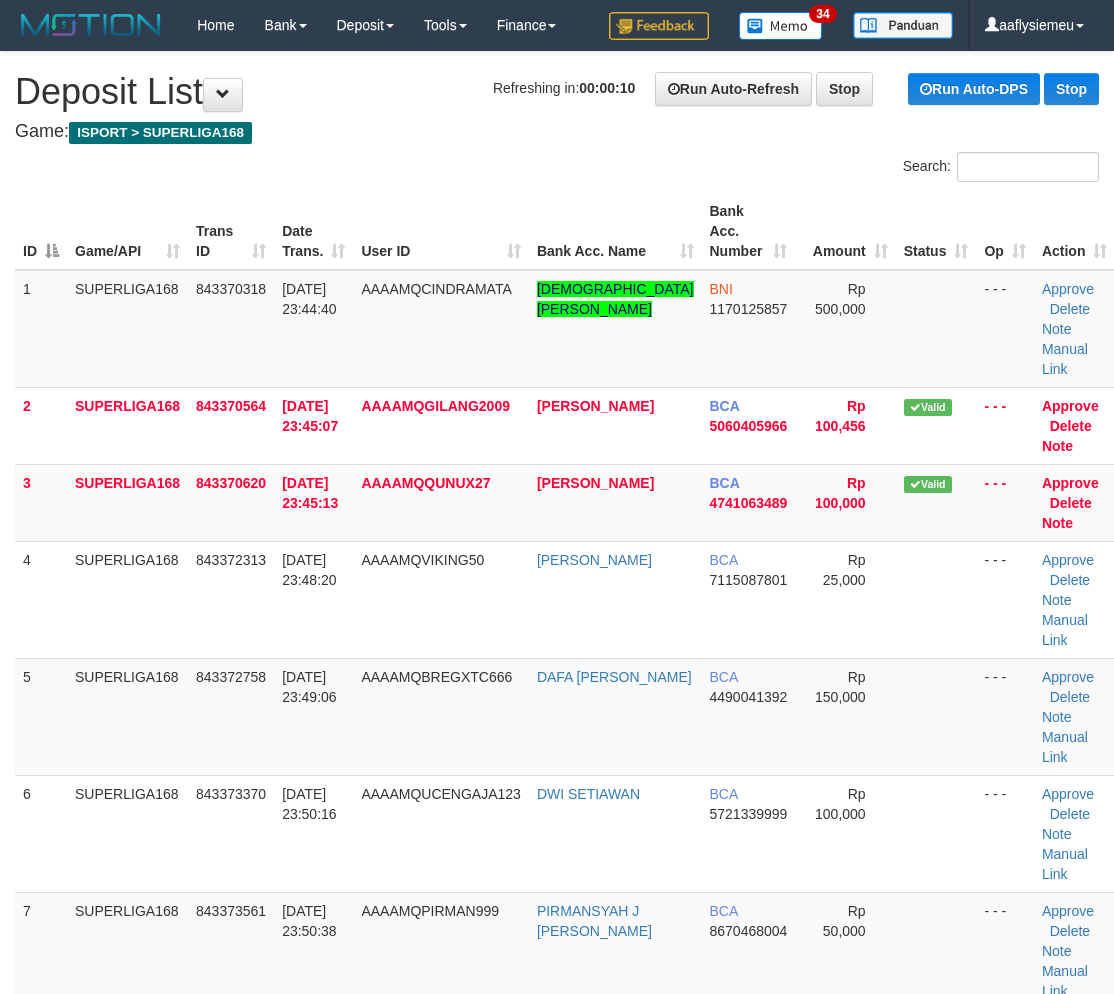 scroll, scrollTop: 0, scrollLeft: 0, axis: both 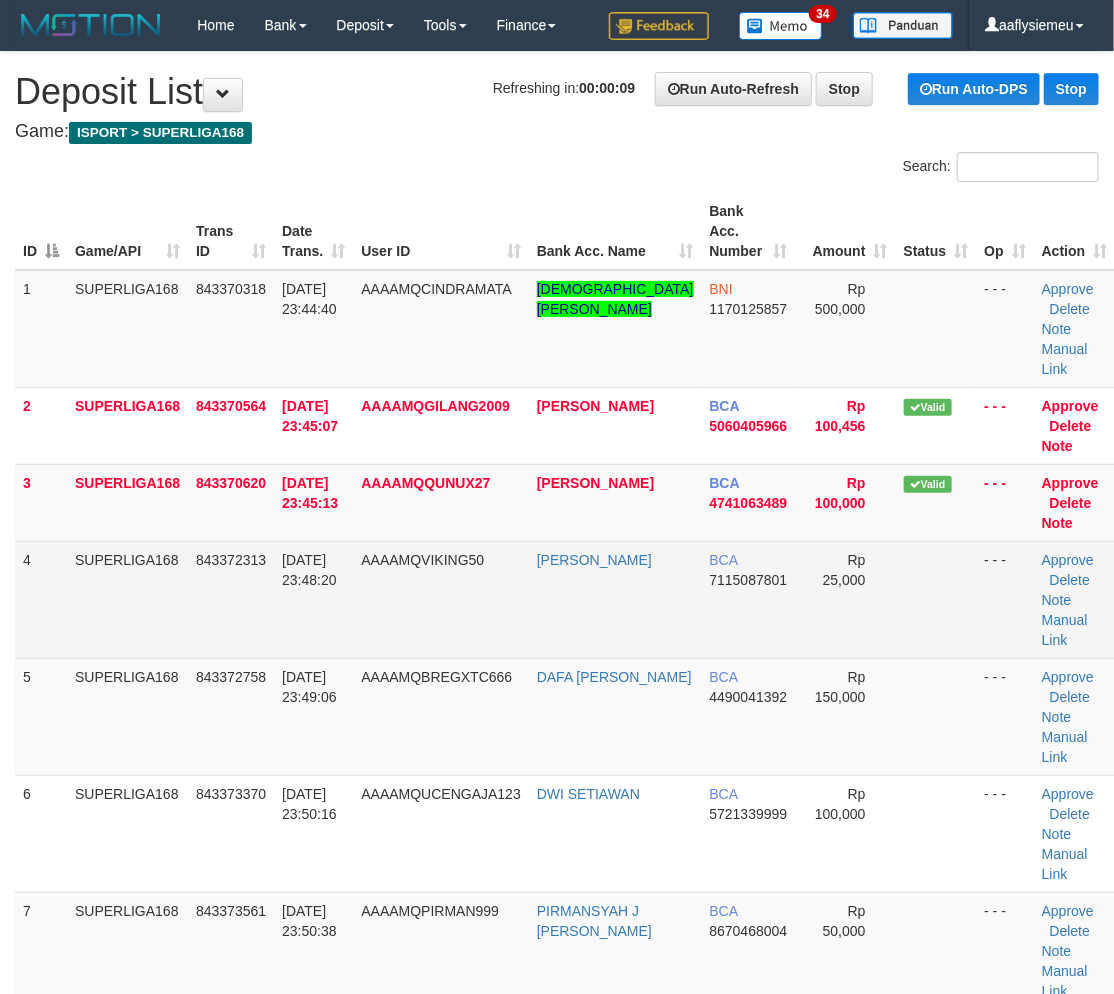 click on "SUPERLIGA168" at bounding box center [127, 599] 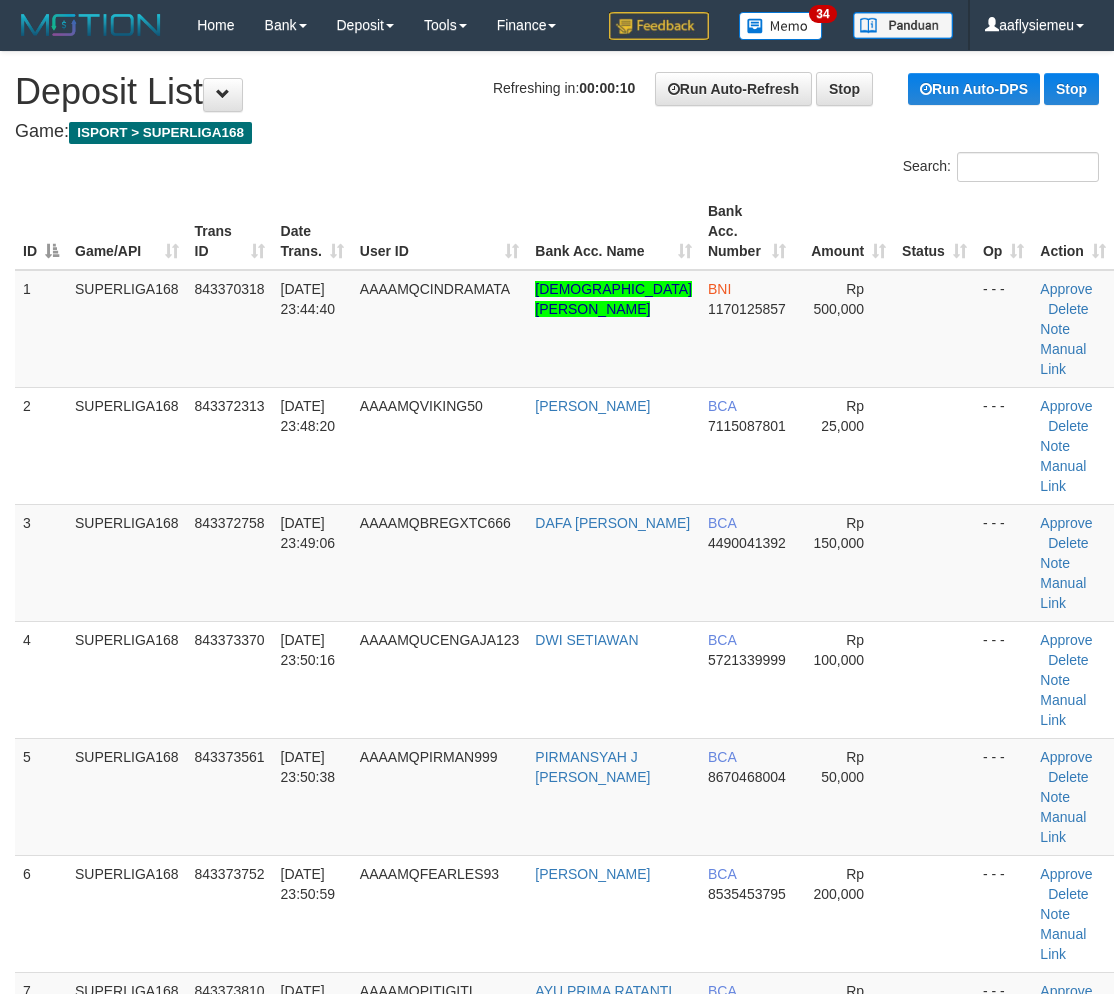 scroll, scrollTop: 0, scrollLeft: 0, axis: both 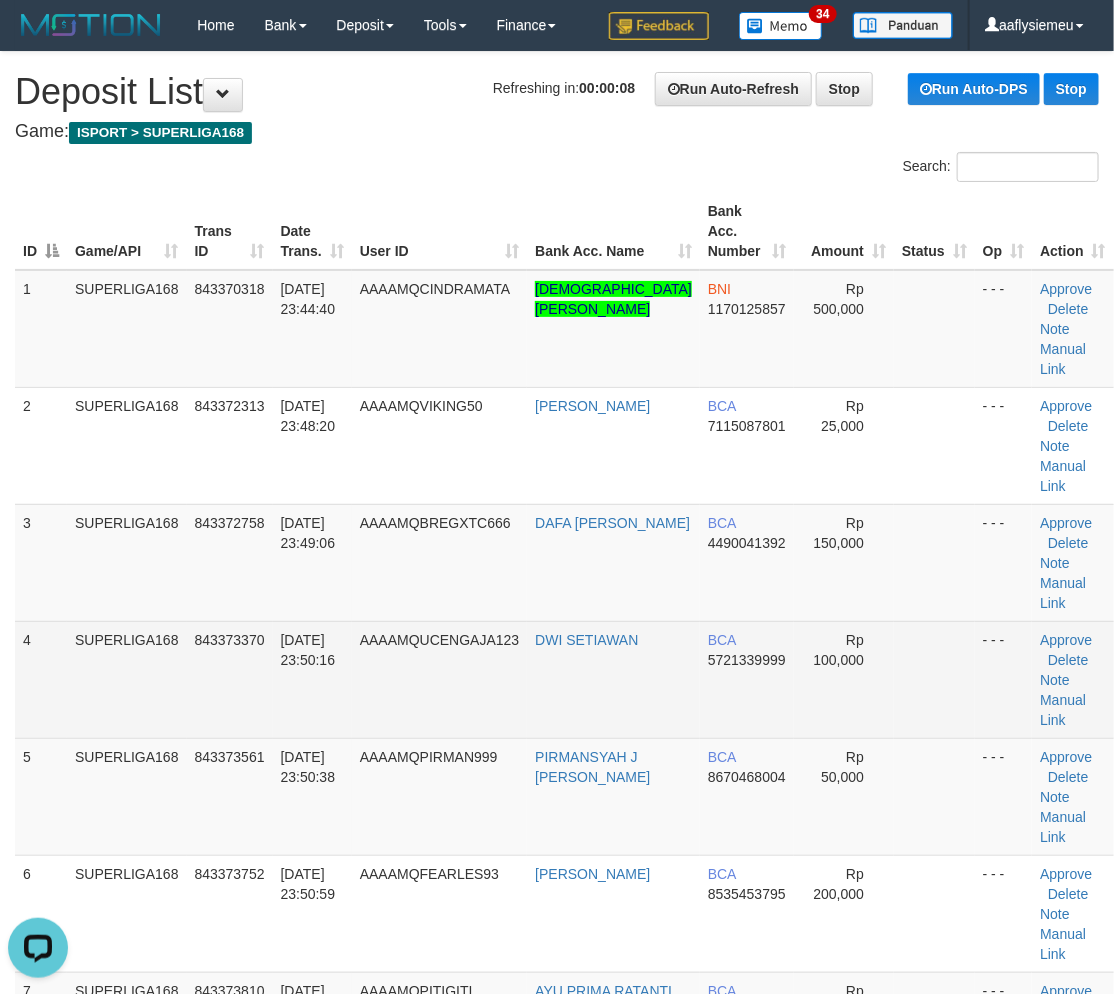 click on "SUPERLIGA168" at bounding box center [127, 679] 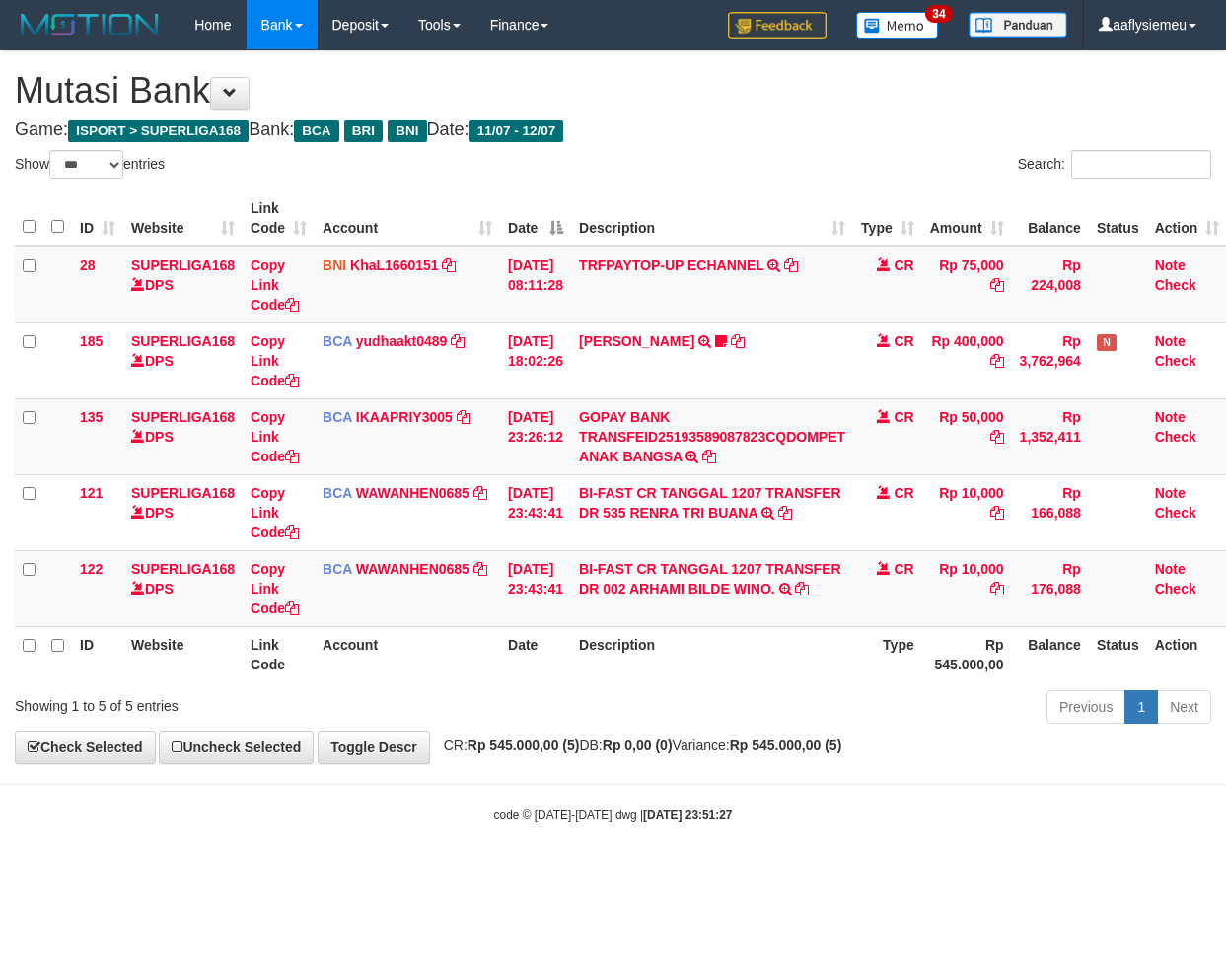 select on "***" 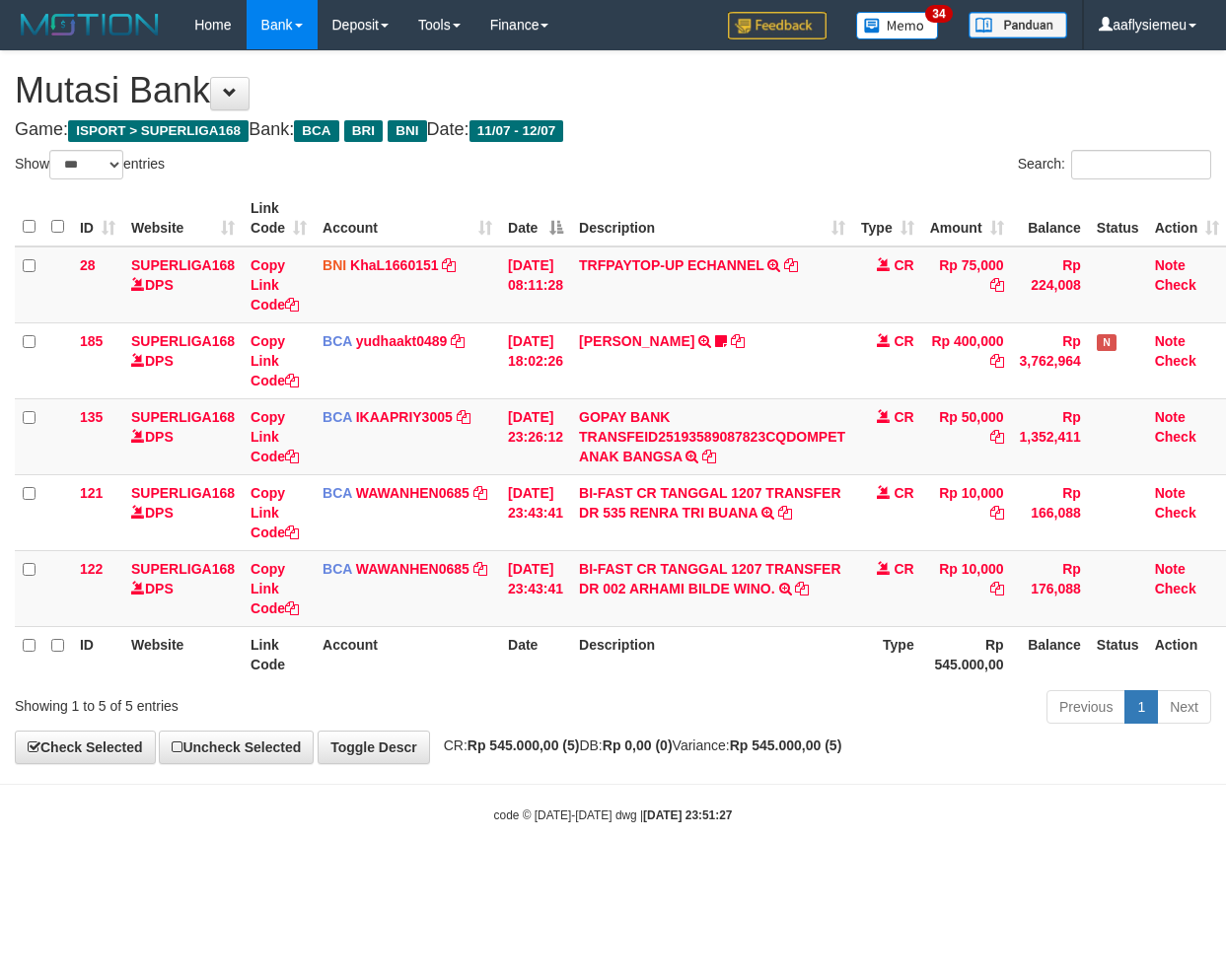 scroll, scrollTop: 0, scrollLeft: 0, axis: both 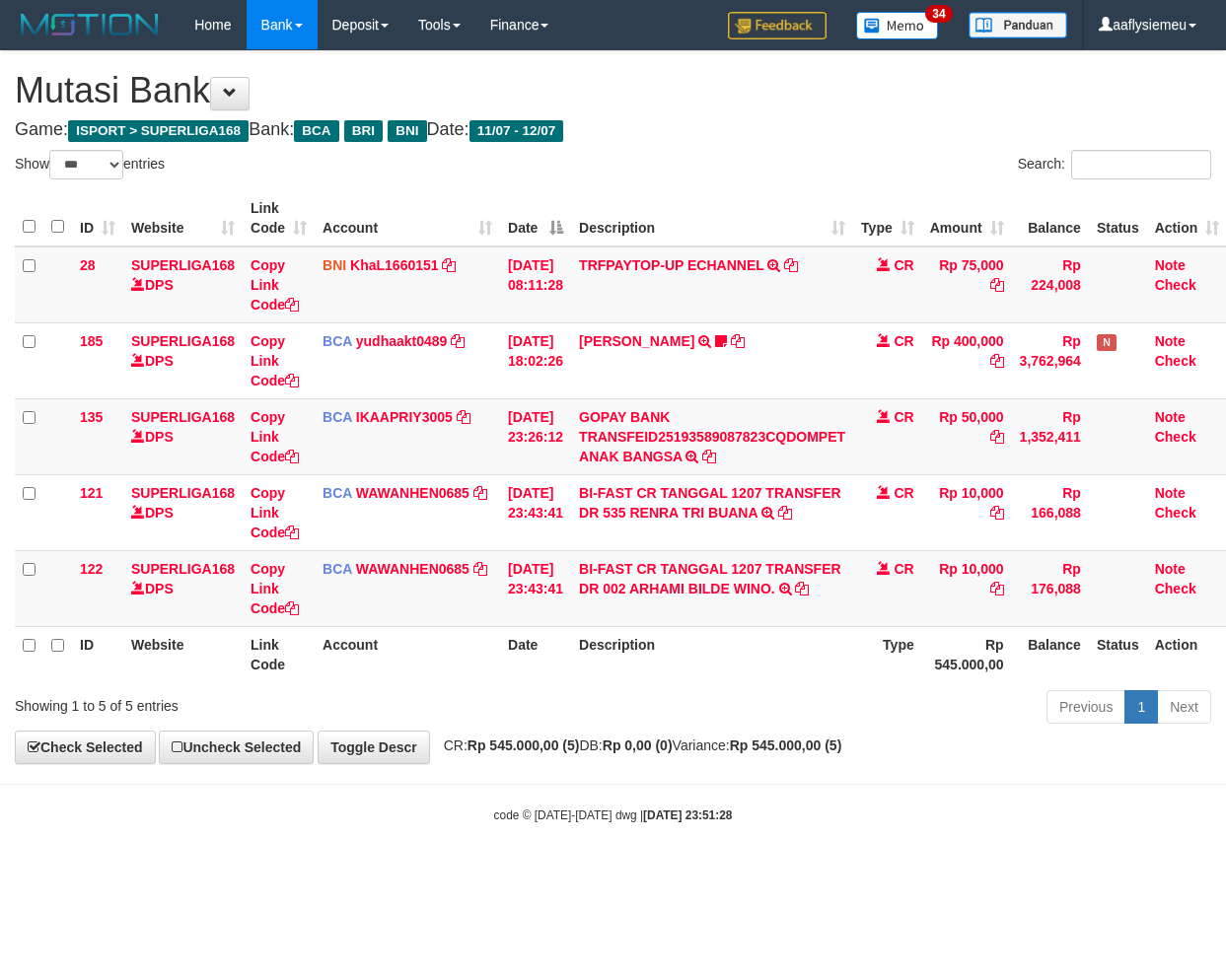 select on "***" 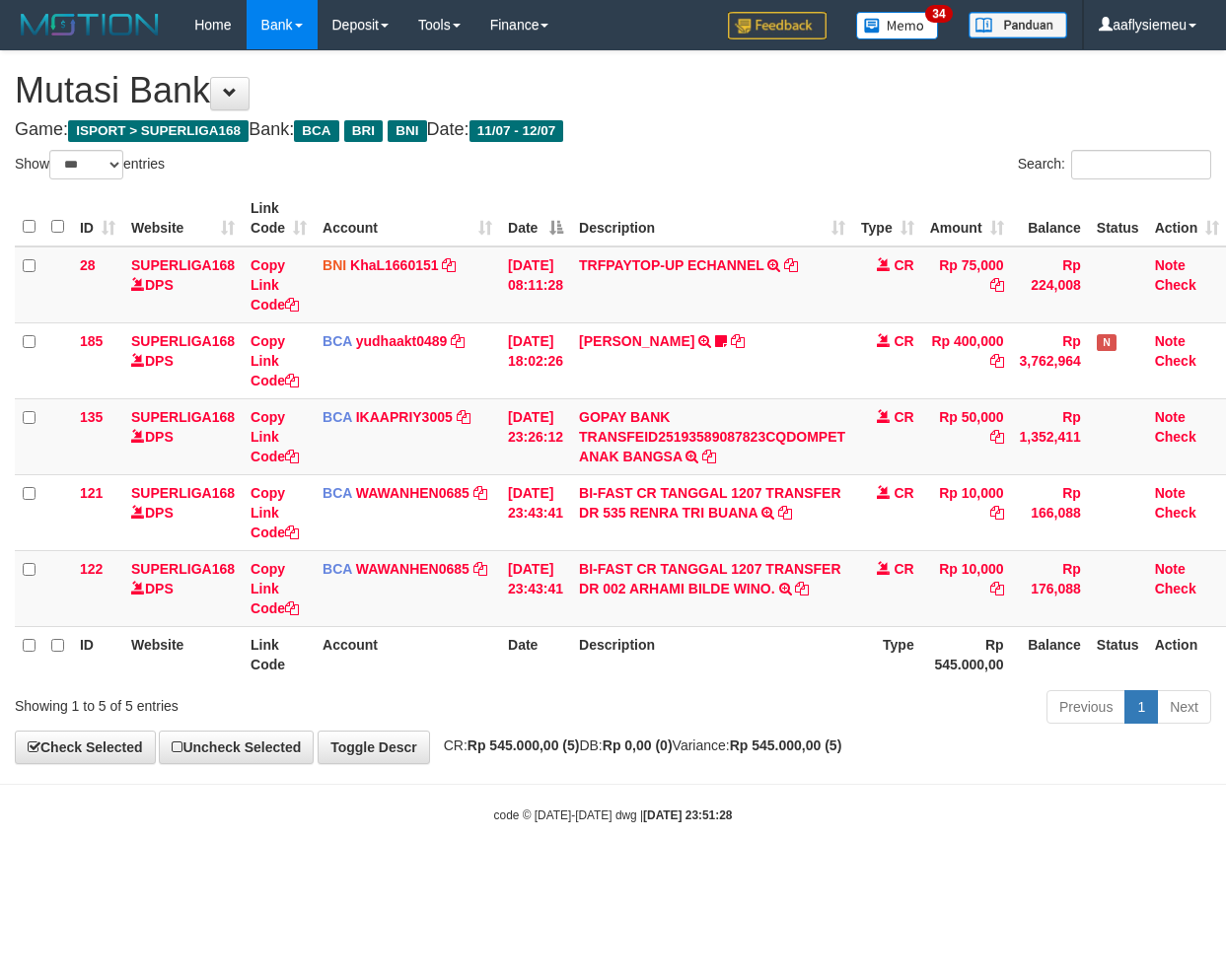 scroll, scrollTop: 0, scrollLeft: 0, axis: both 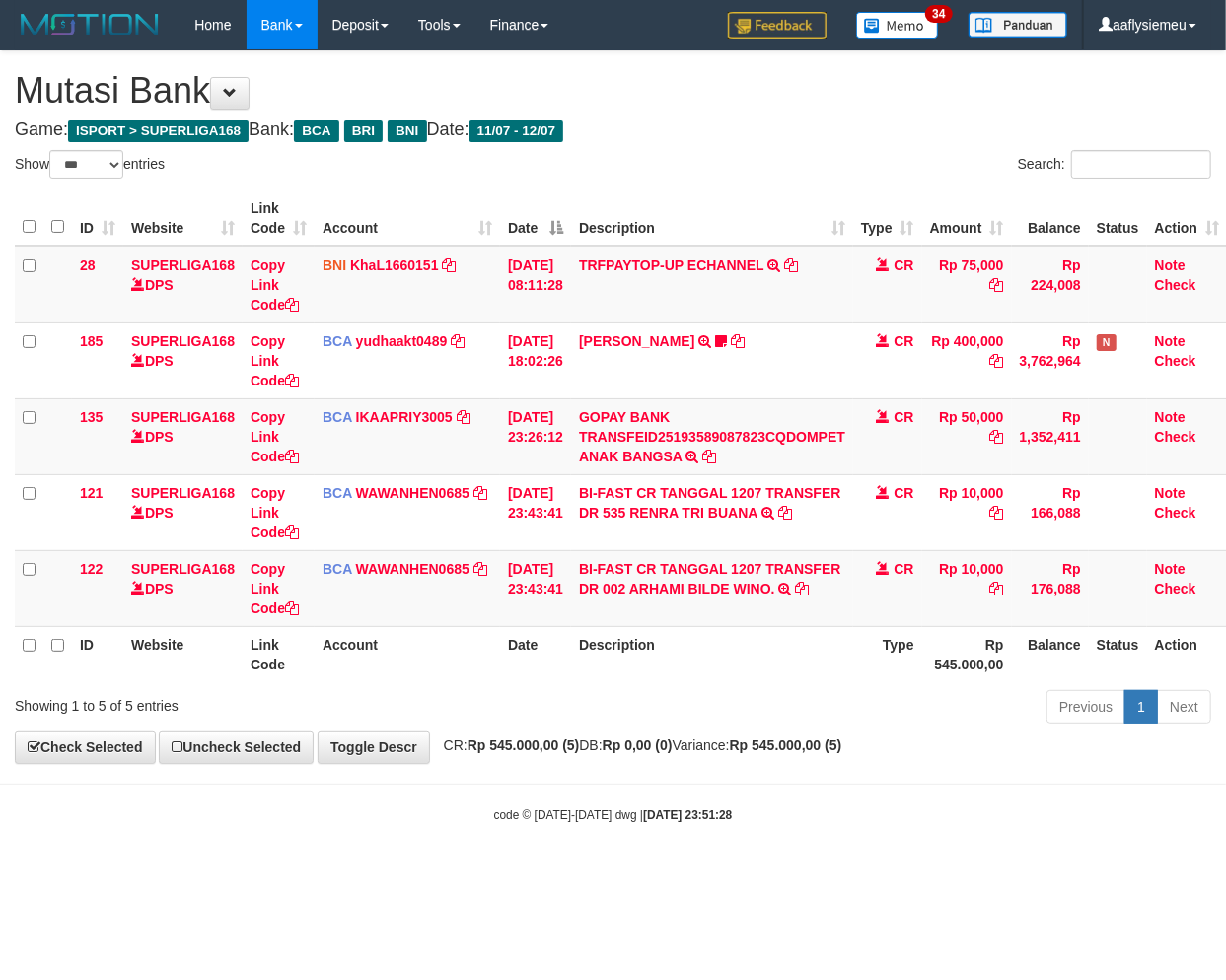 drag, startPoint x: 521, startPoint y: 702, endPoint x: 955, endPoint y: 672, distance: 435.03563 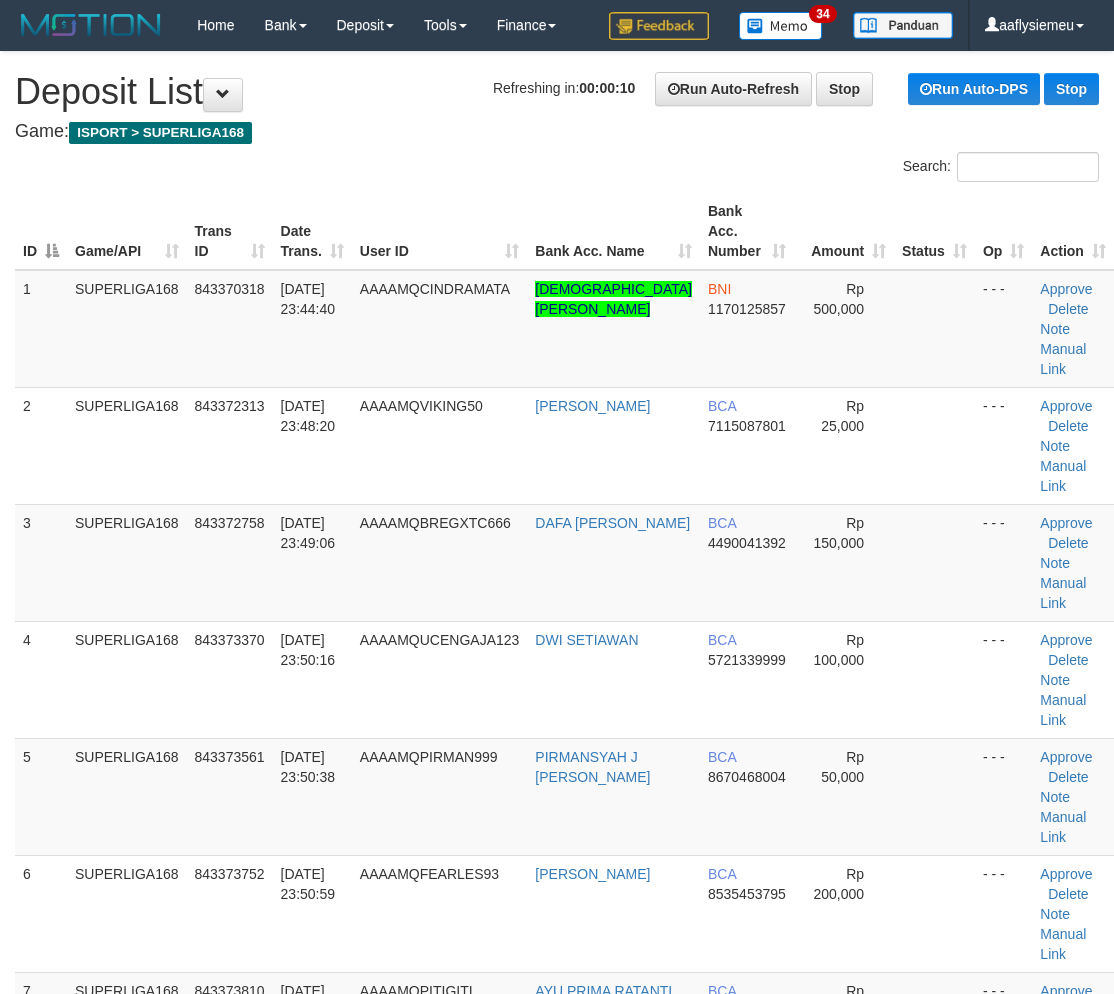 scroll, scrollTop: 0, scrollLeft: 0, axis: both 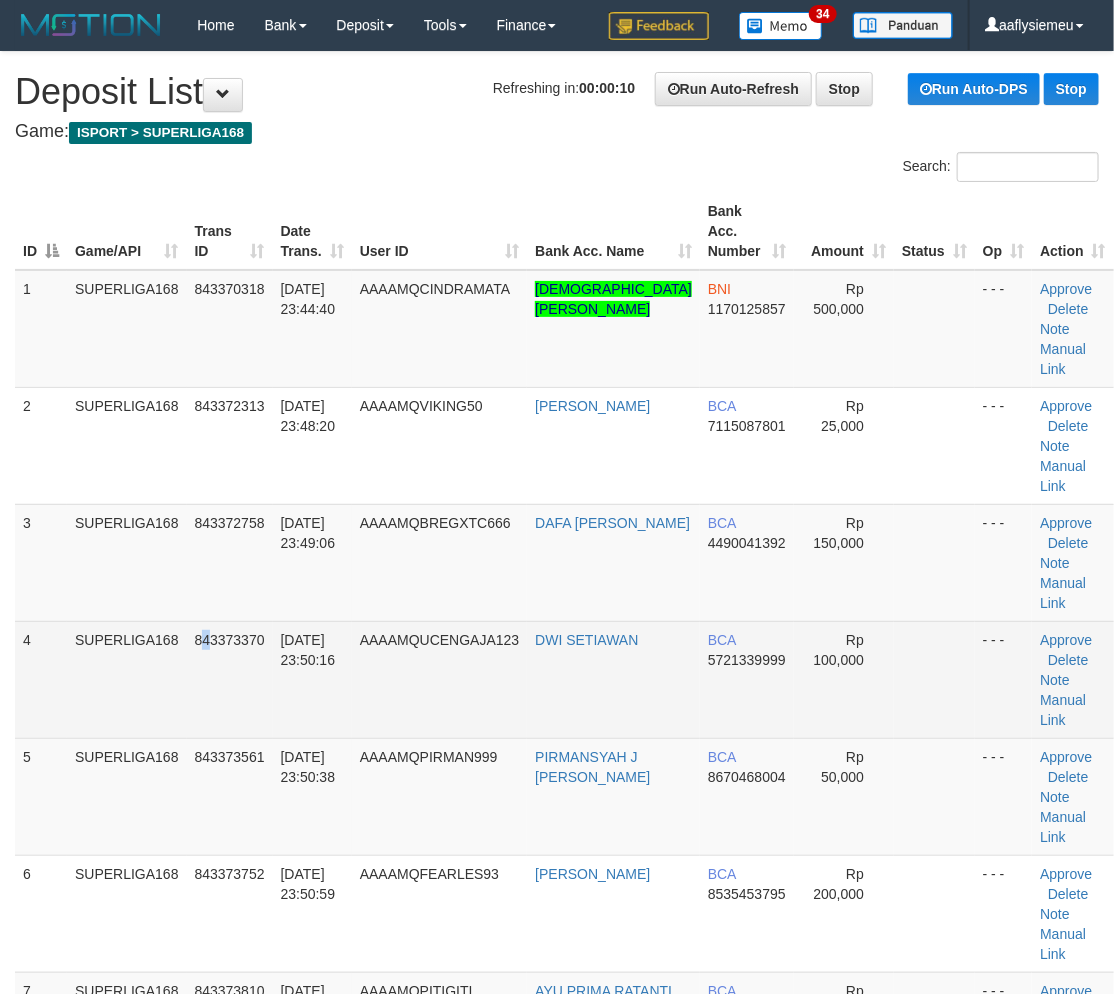 click on "843373370" at bounding box center (230, 640) 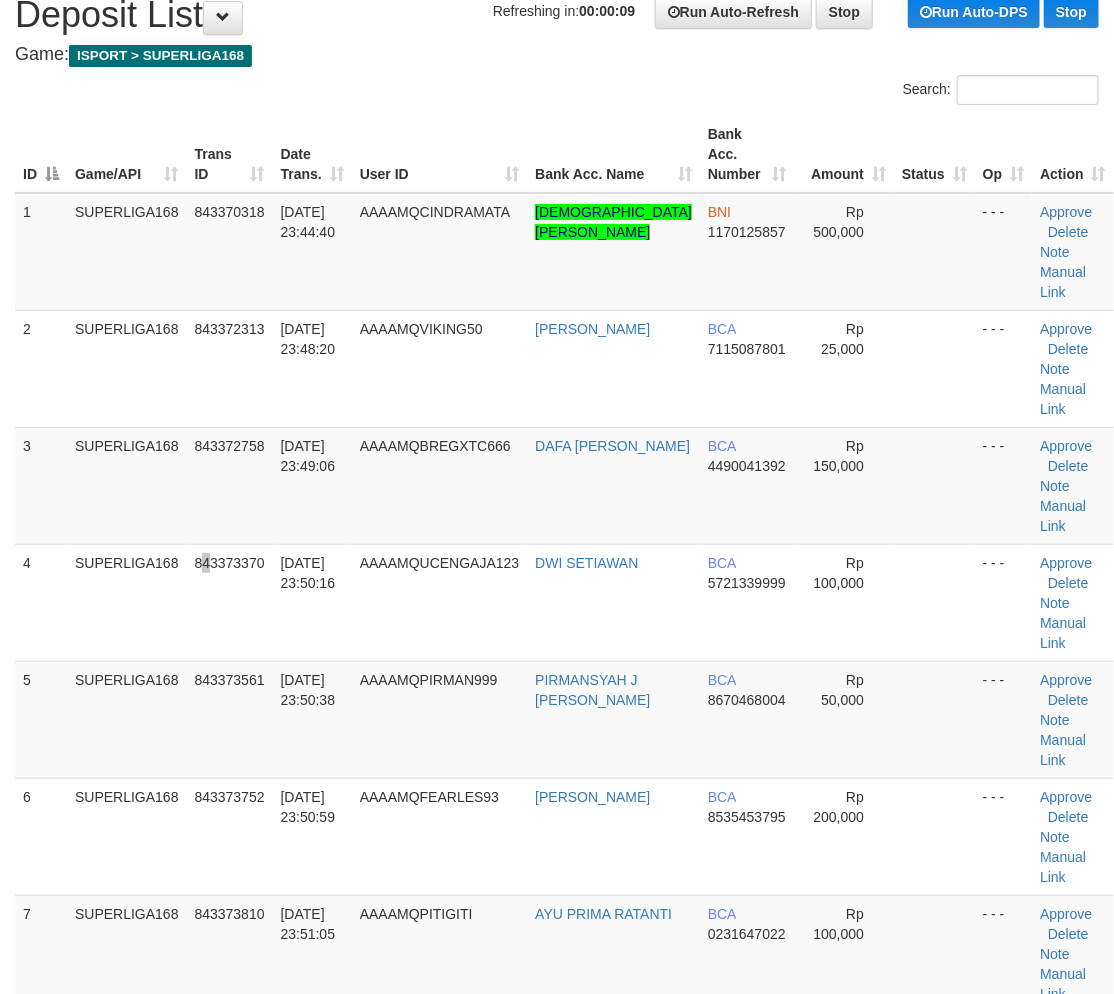 scroll, scrollTop: 444, scrollLeft: 0, axis: vertical 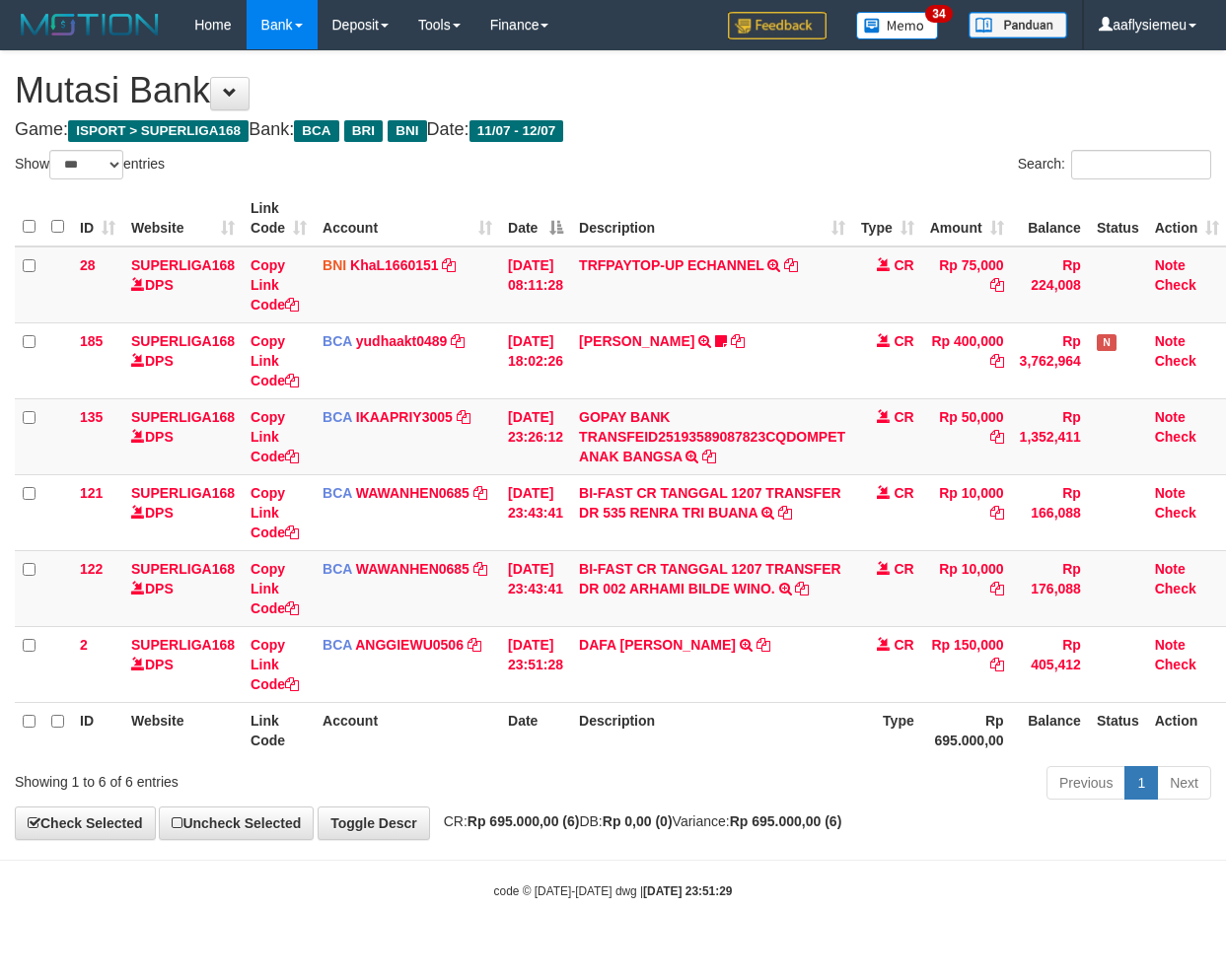 select on "***" 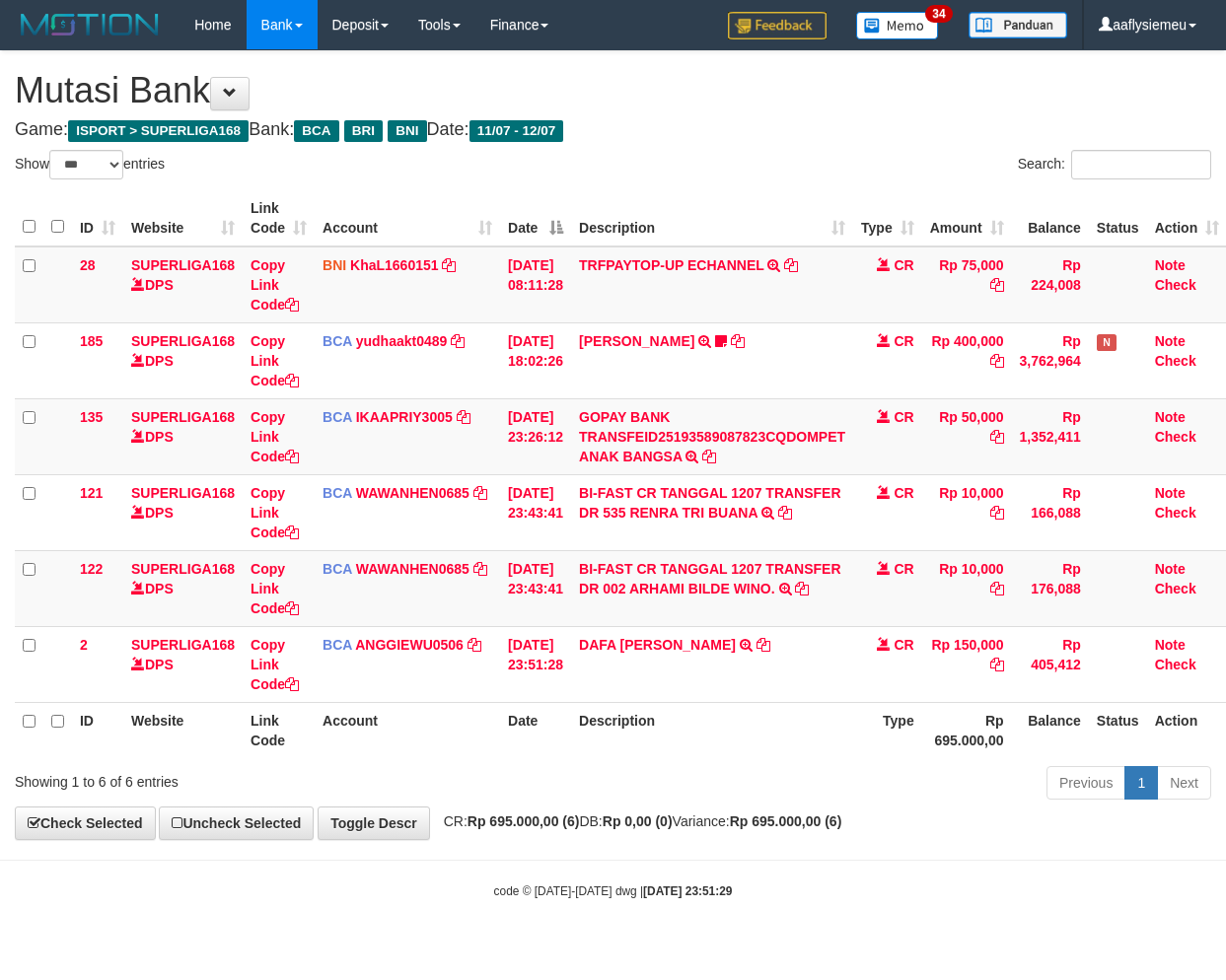 scroll, scrollTop: 0, scrollLeft: 0, axis: both 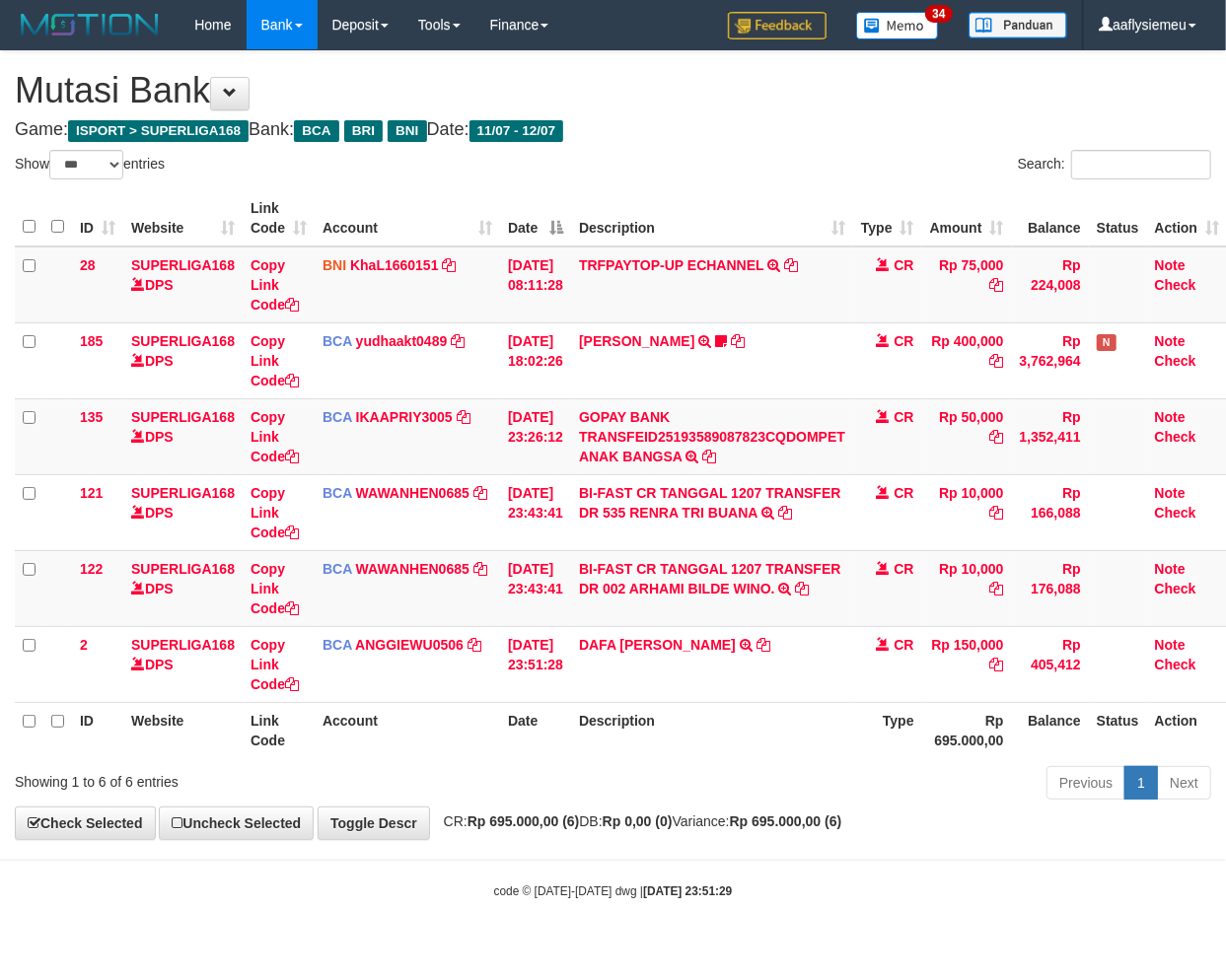 click on "**********" at bounding box center [613, 445] 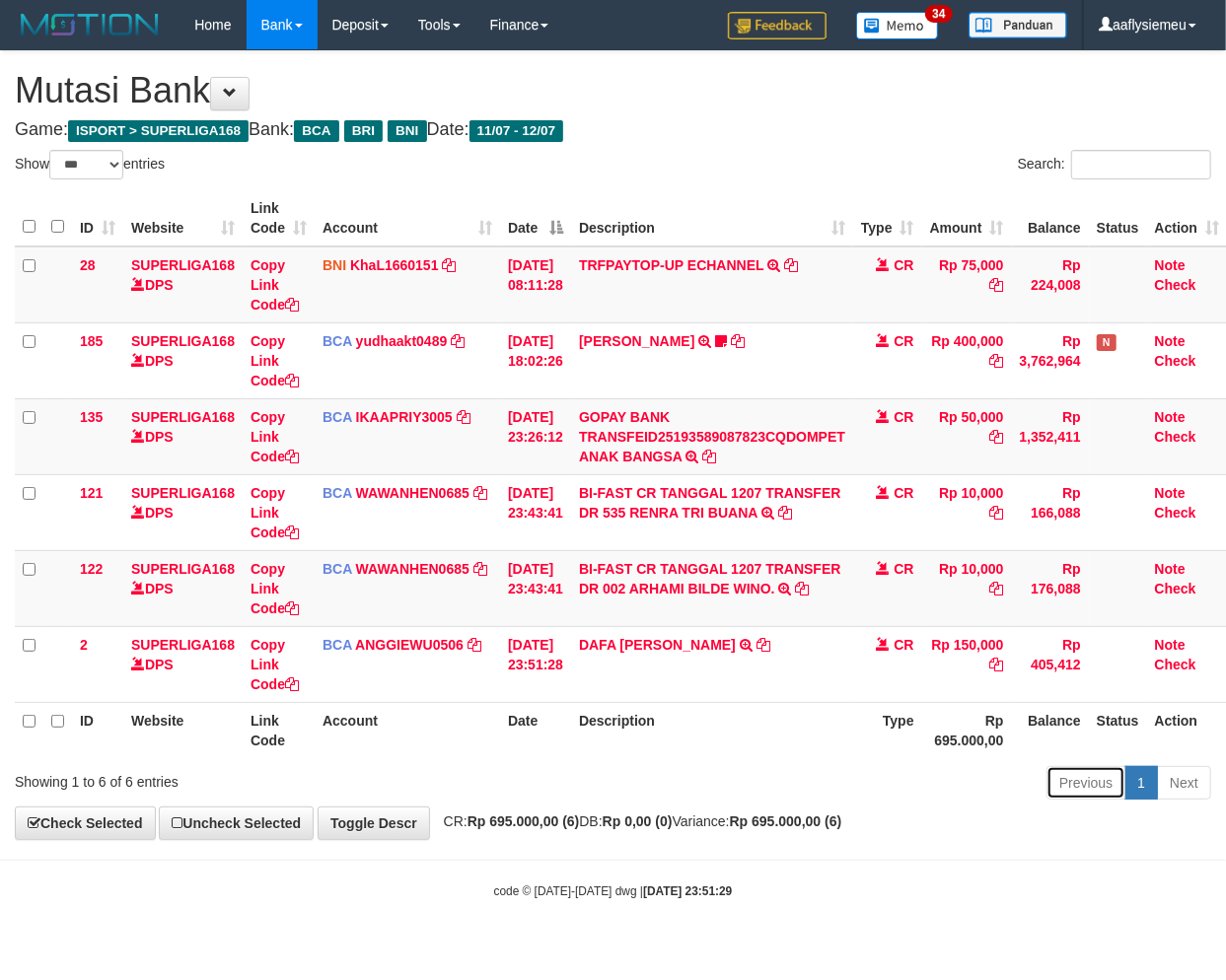 click on "Previous" at bounding box center (1086, 783) 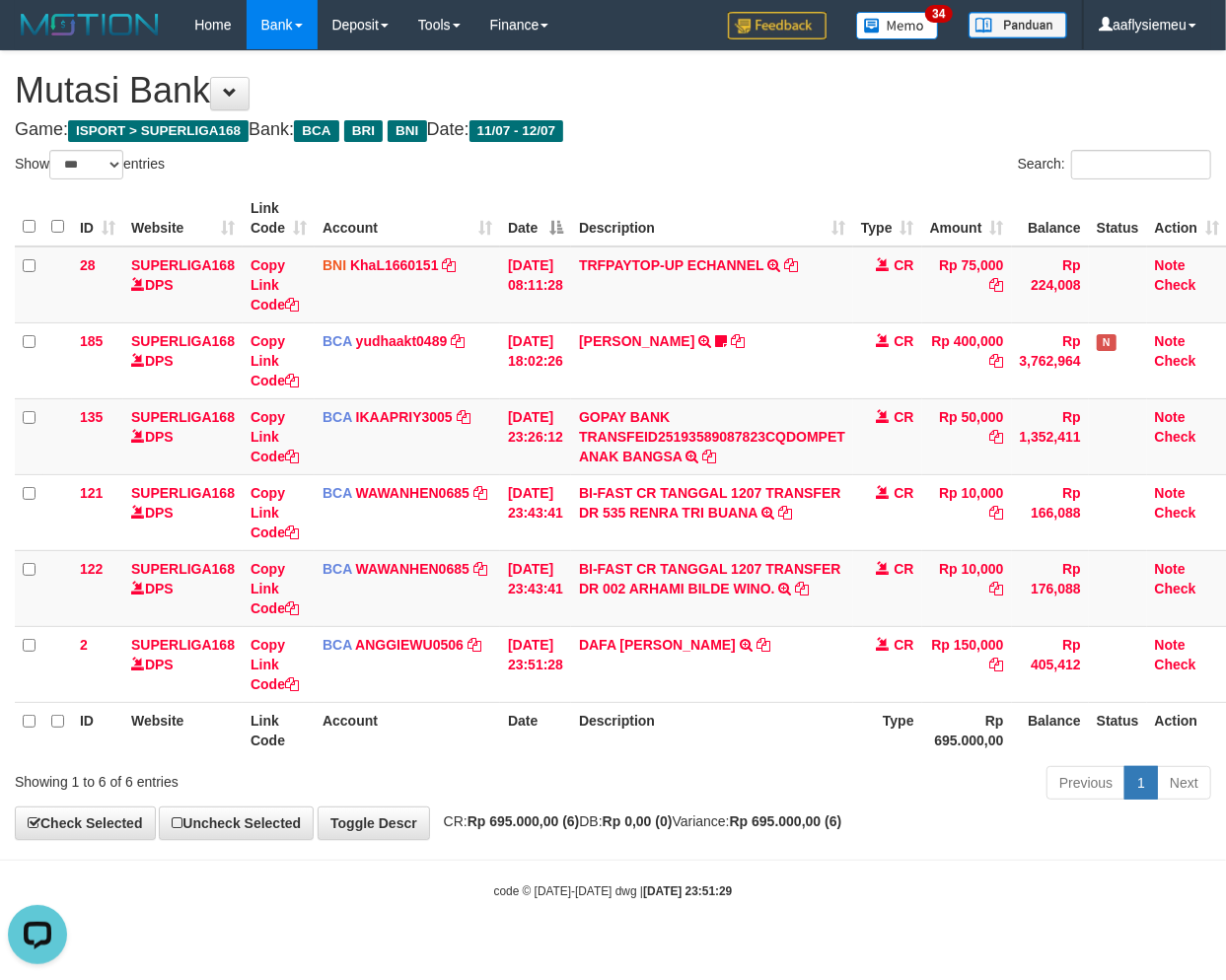 scroll, scrollTop: 0, scrollLeft: 0, axis: both 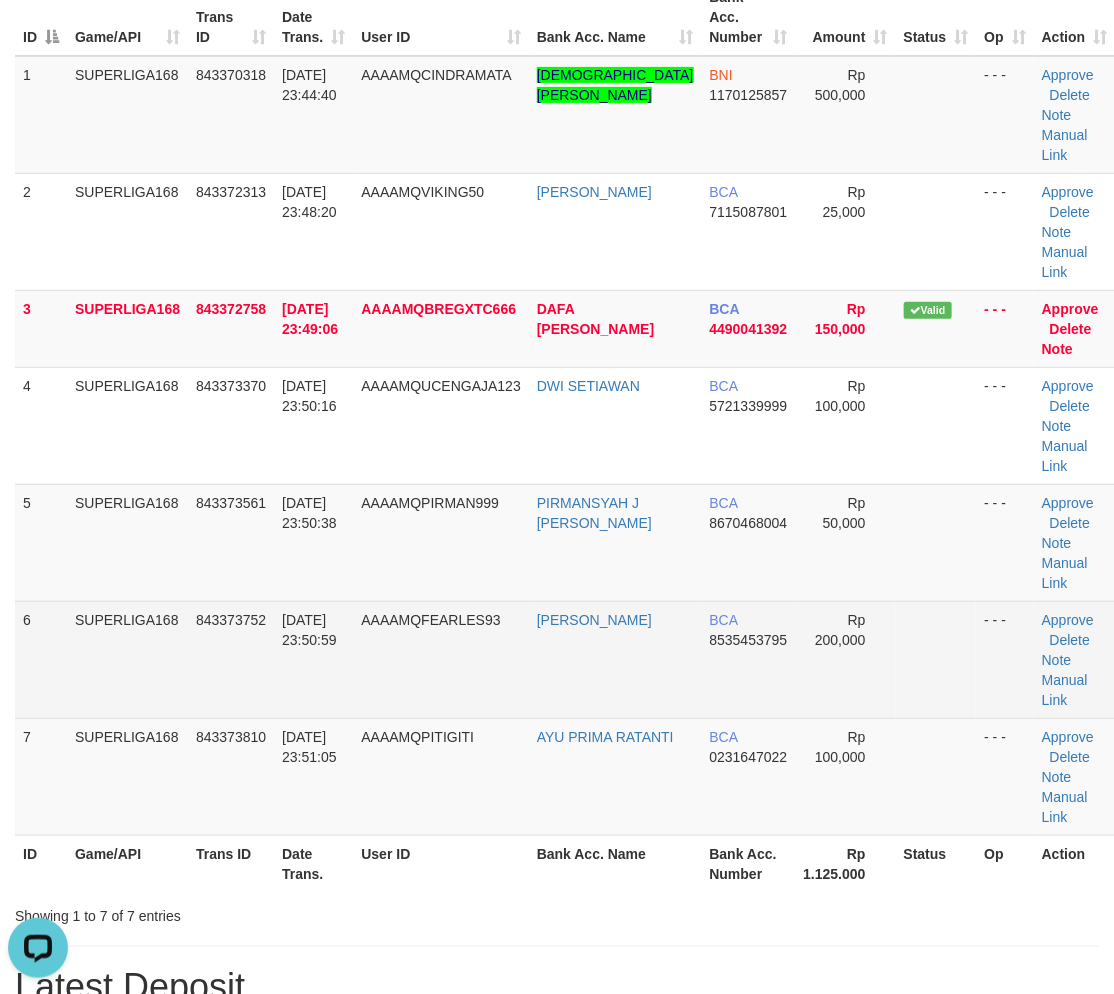 click on "SUPERLIGA168" at bounding box center [127, 659] 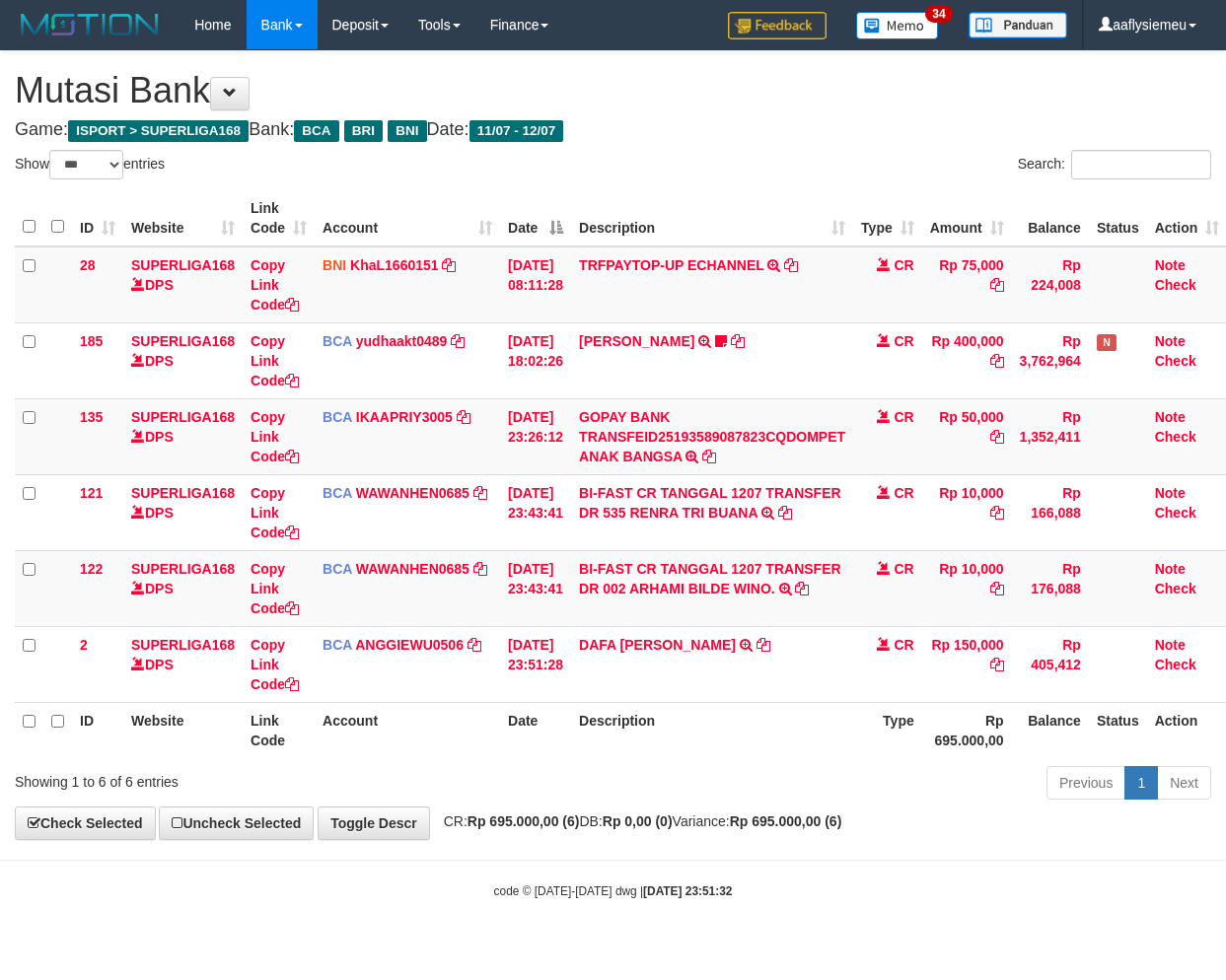 select on "***" 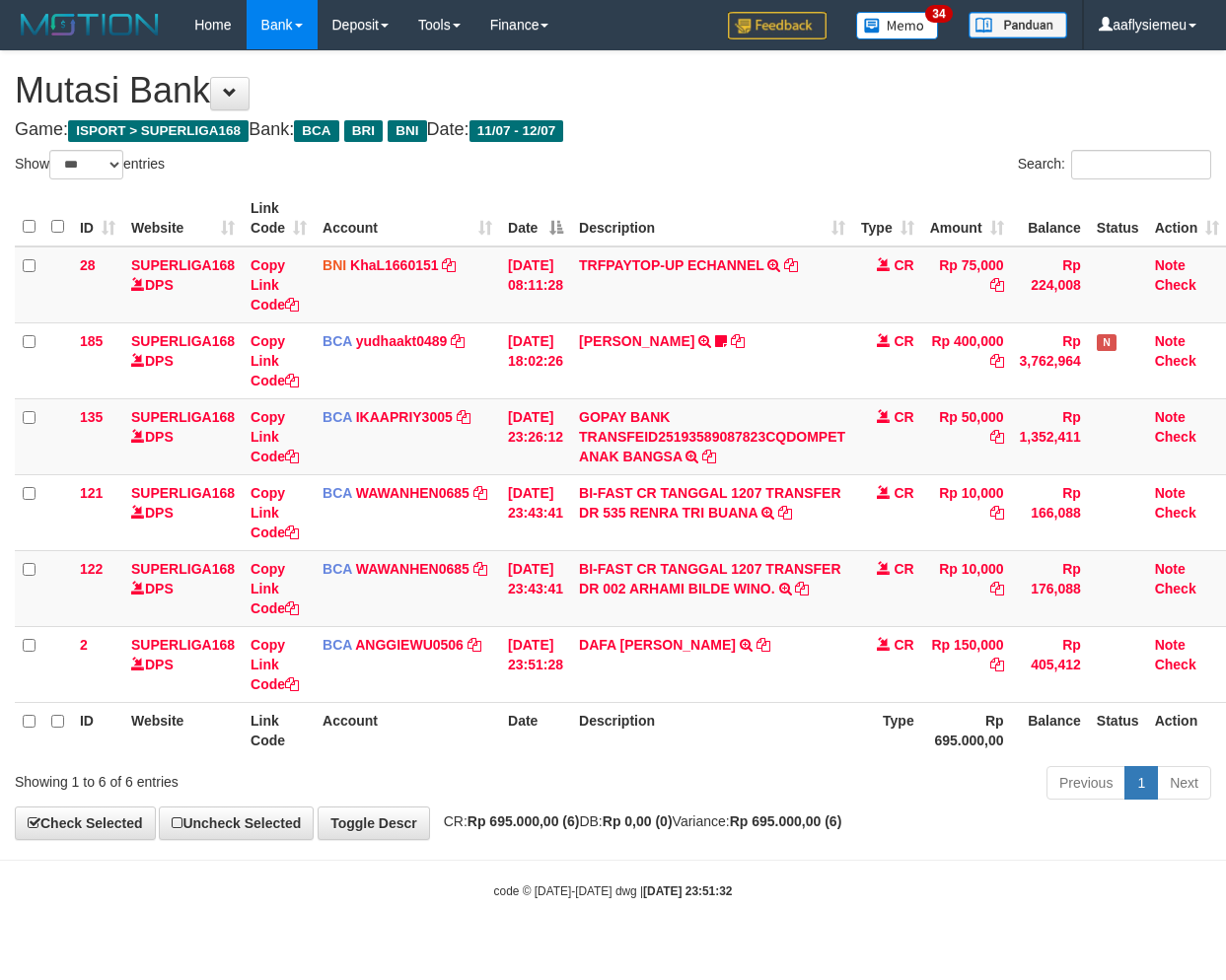 scroll, scrollTop: 0, scrollLeft: 0, axis: both 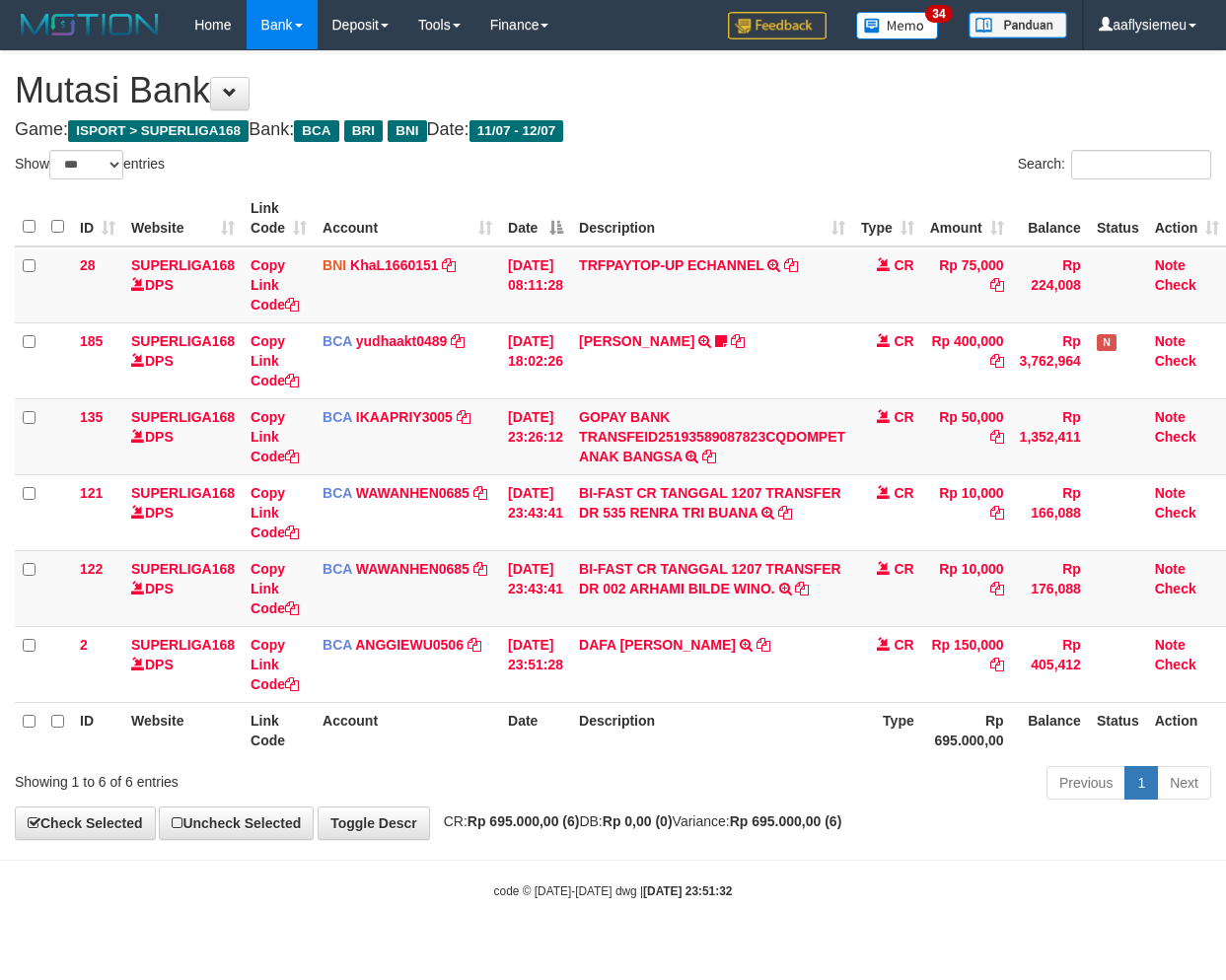 select on "***" 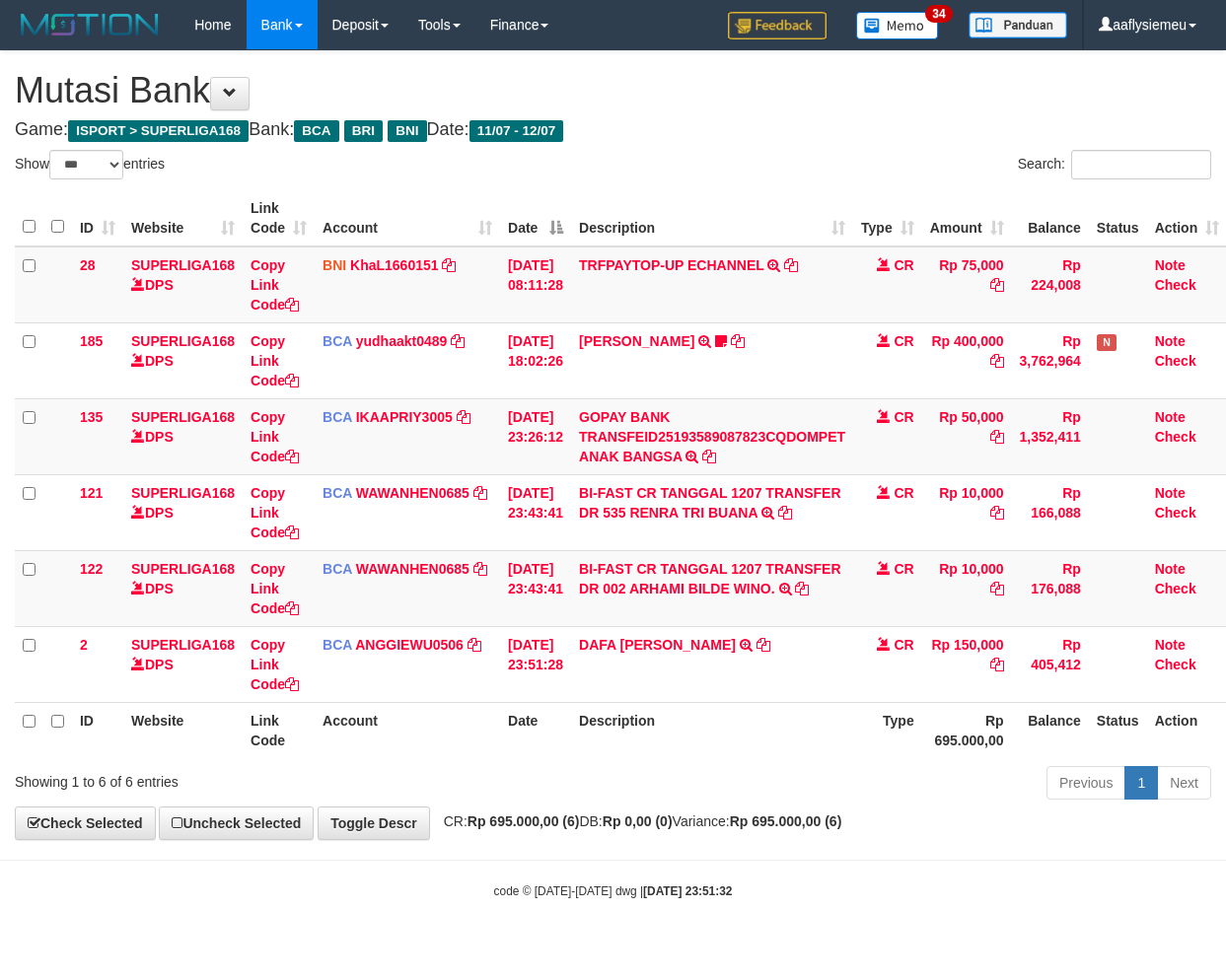 scroll, scrollTop: 0, scrollLeft: 0, axis: both 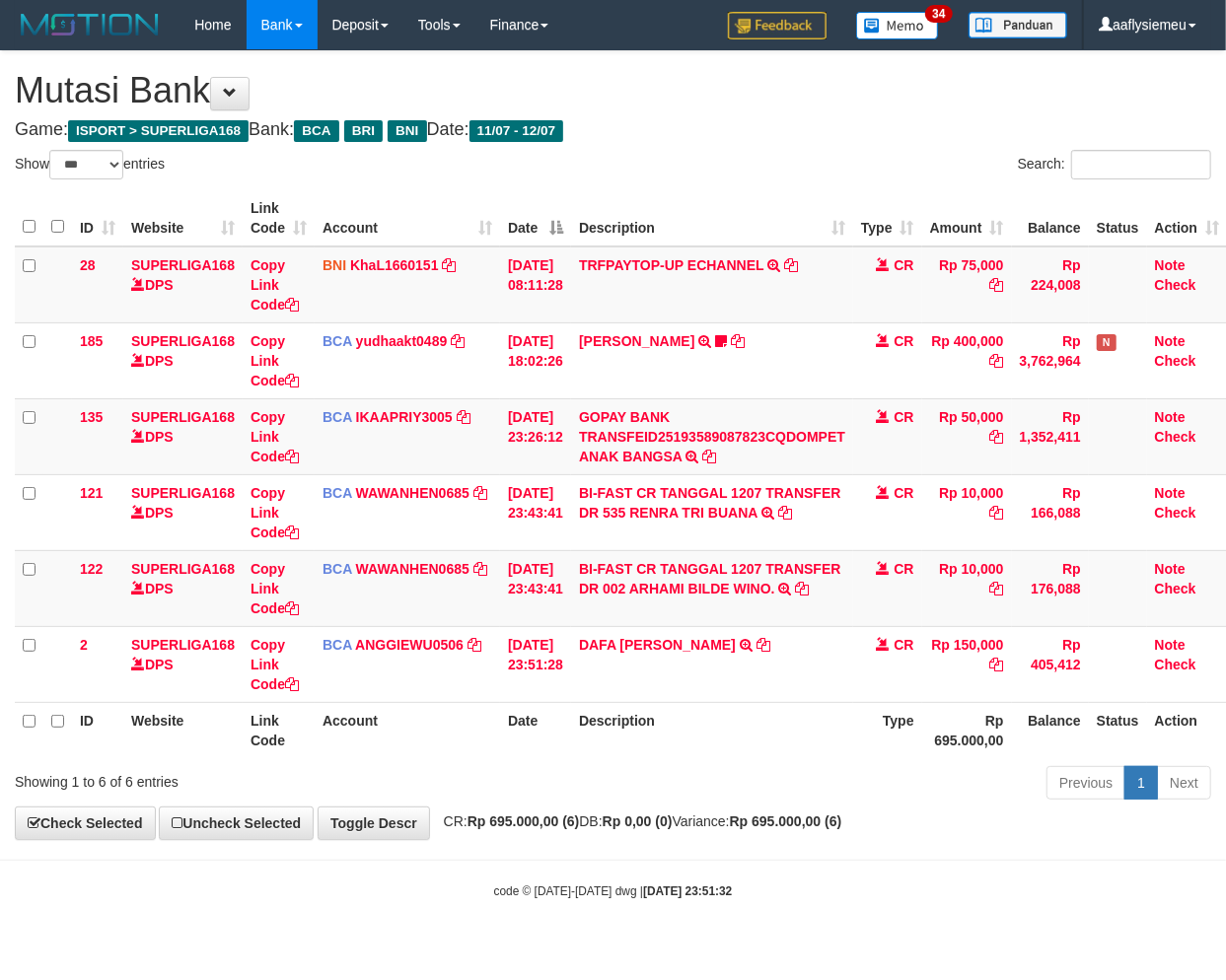 click on "Previous 1 Next" at bounding box center [868, 785] 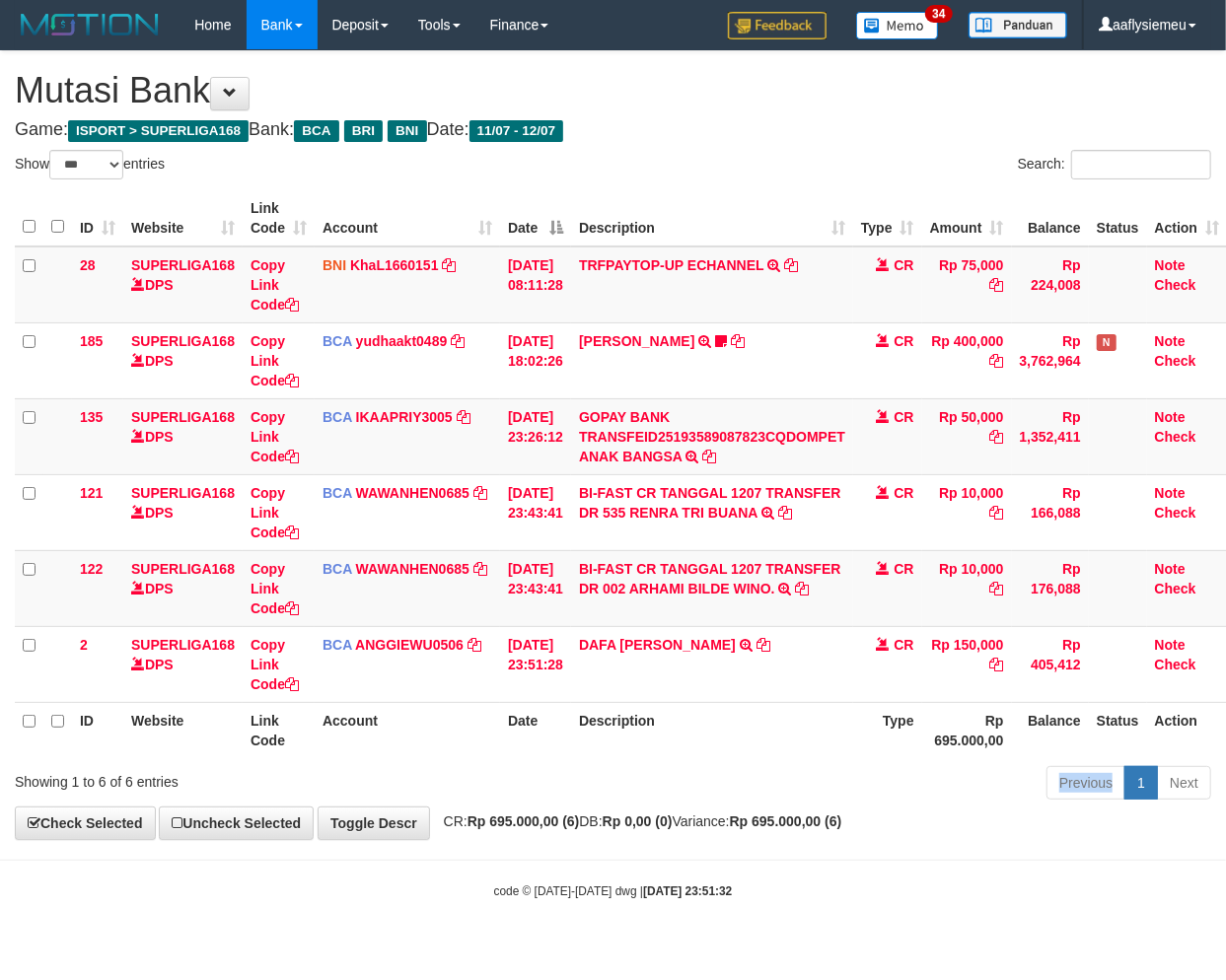 click on "Previous 1 Next" at bounding box center (868, 785) 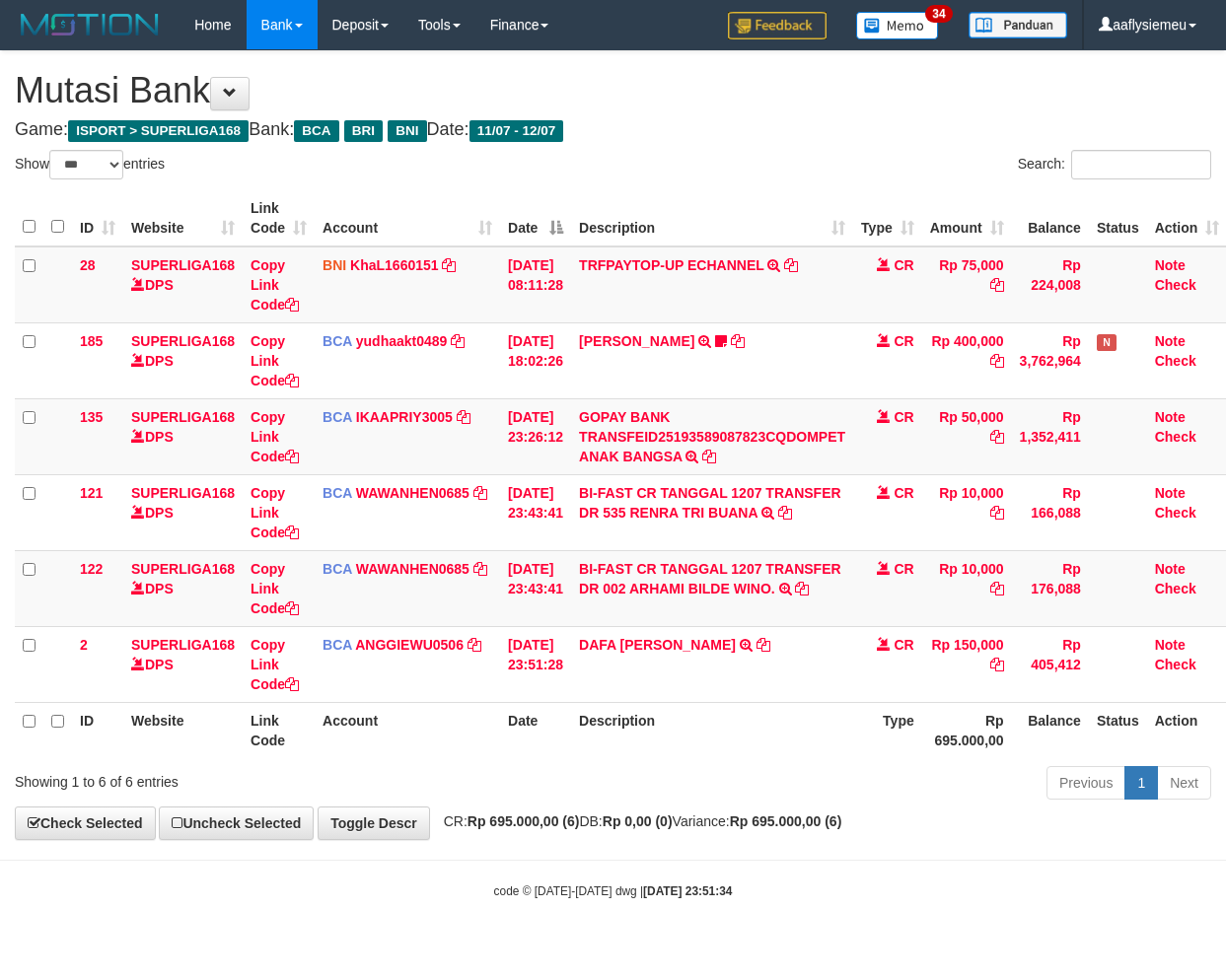 select on "***" 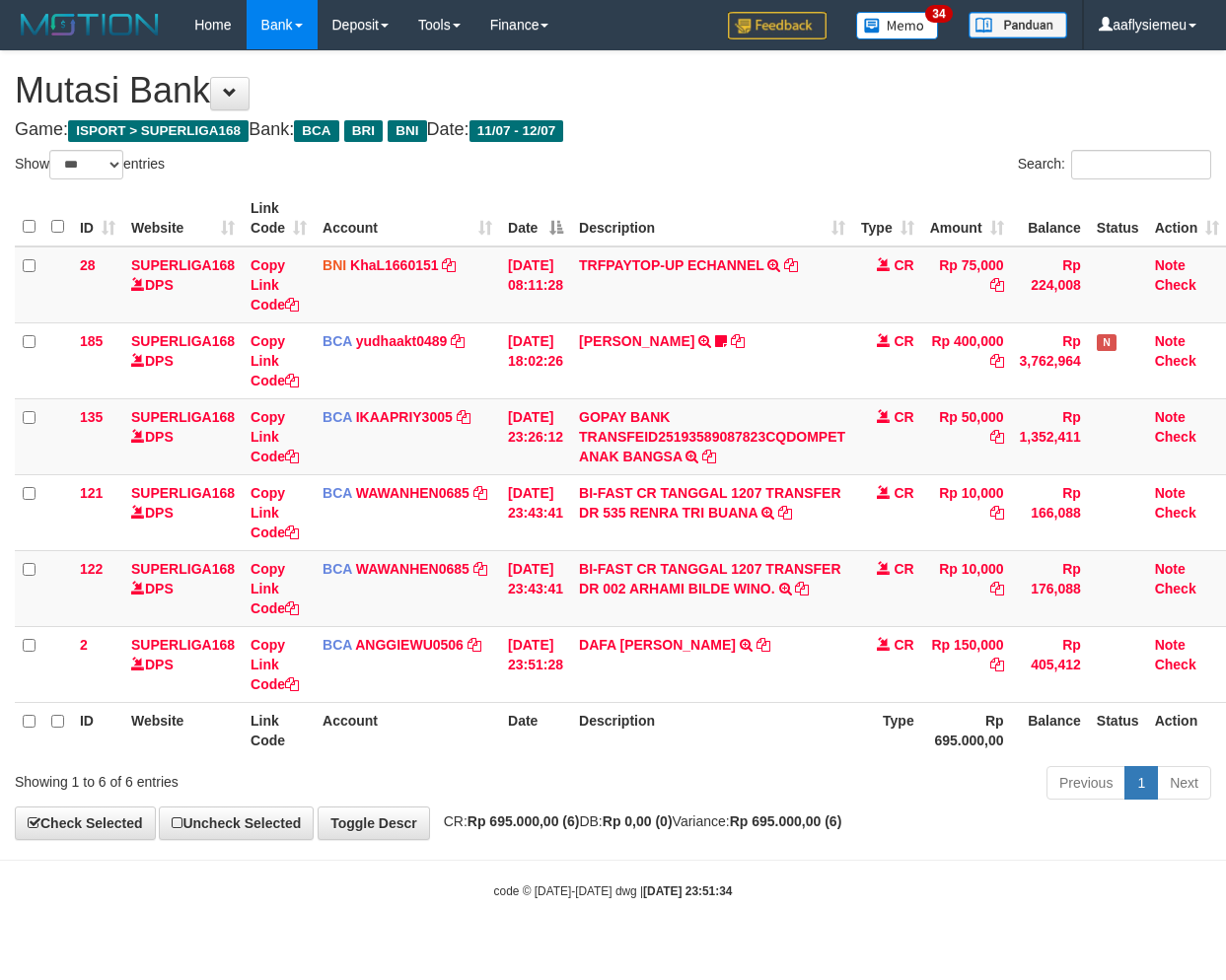 scroll, scrollTop: 0, scrollLeft: 0, axis: both 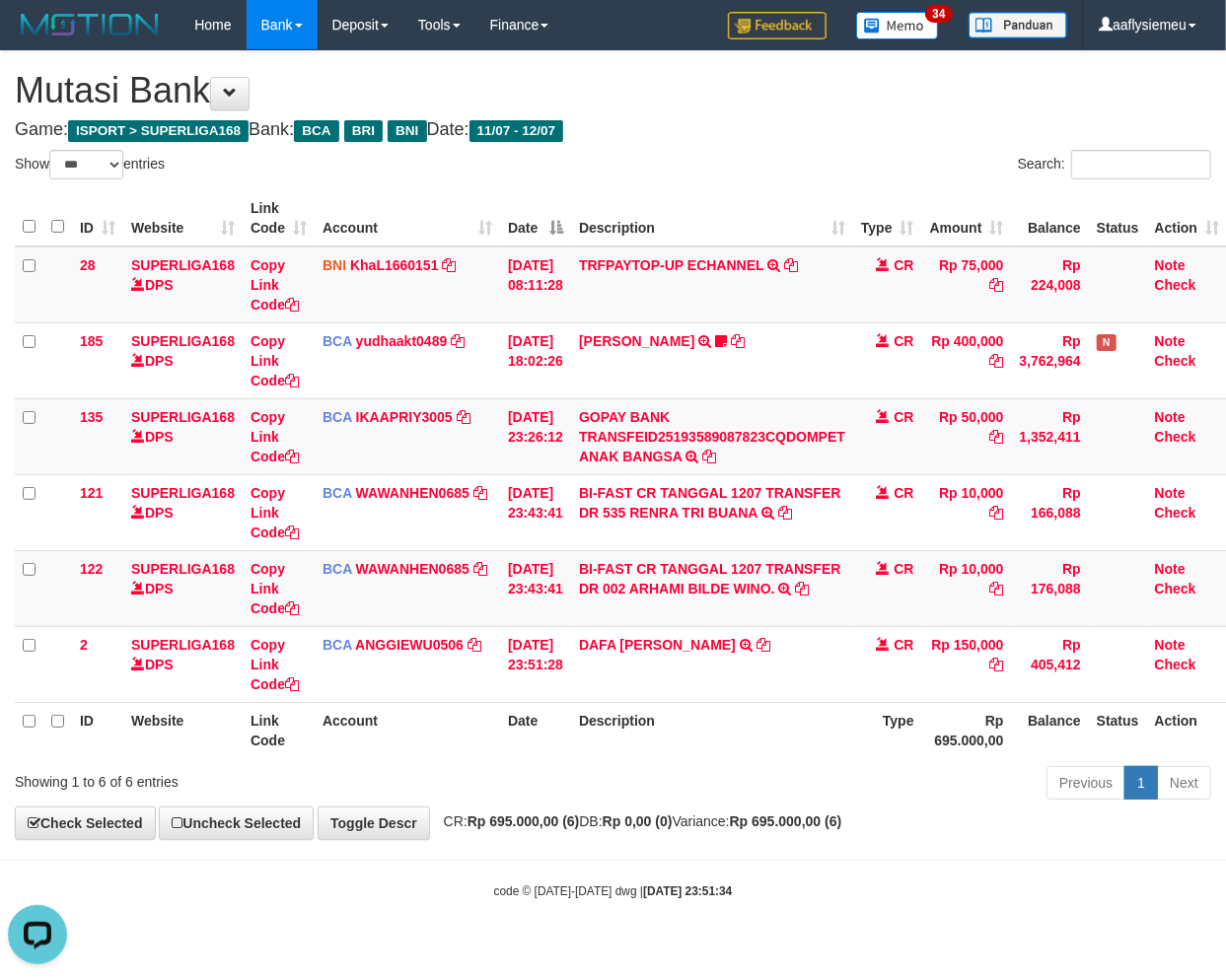 drag, startPoint x: 810, startPoint y: 810, endPoint x: 1046, endPoint y: 752, distance: 243.02263 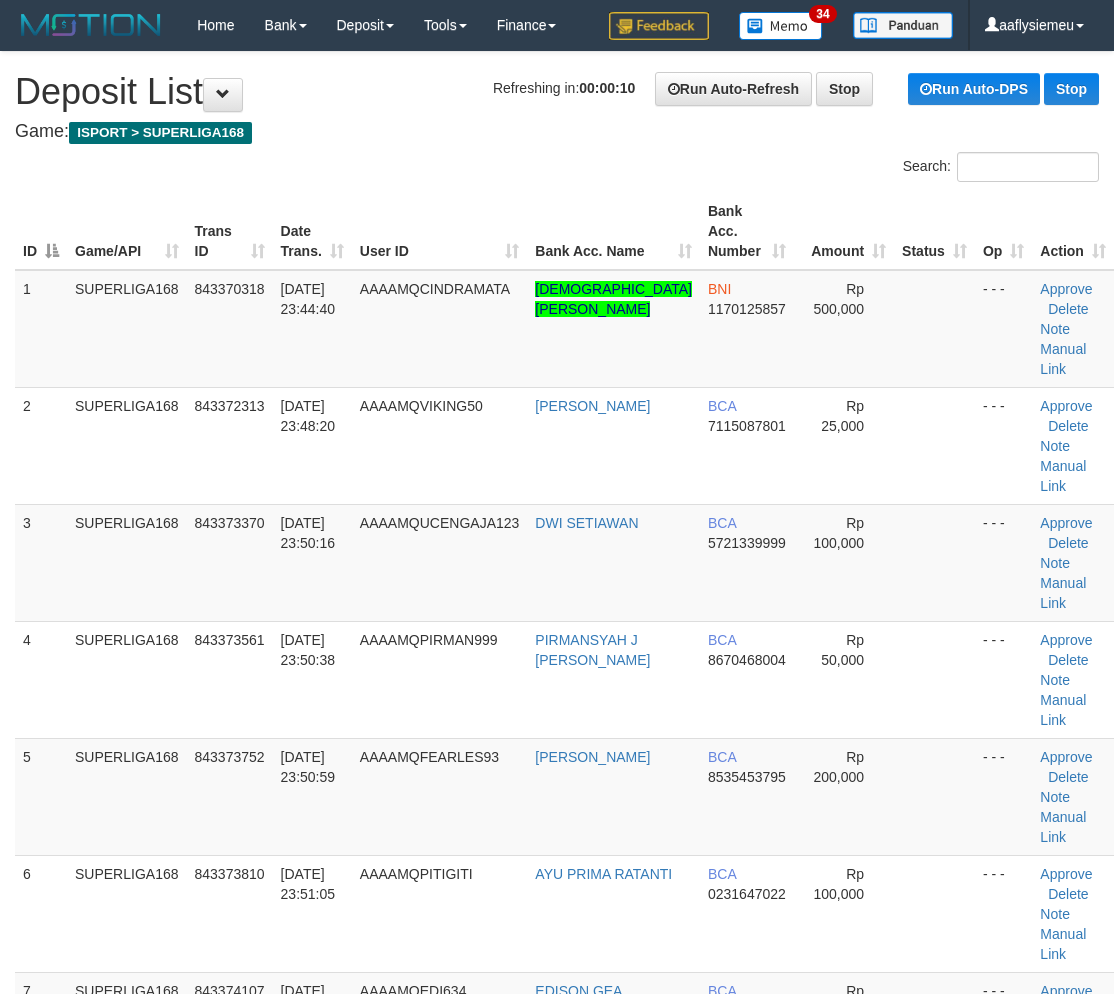 scroll, scrollTop: 0, scrollLeft: 0, axis: both 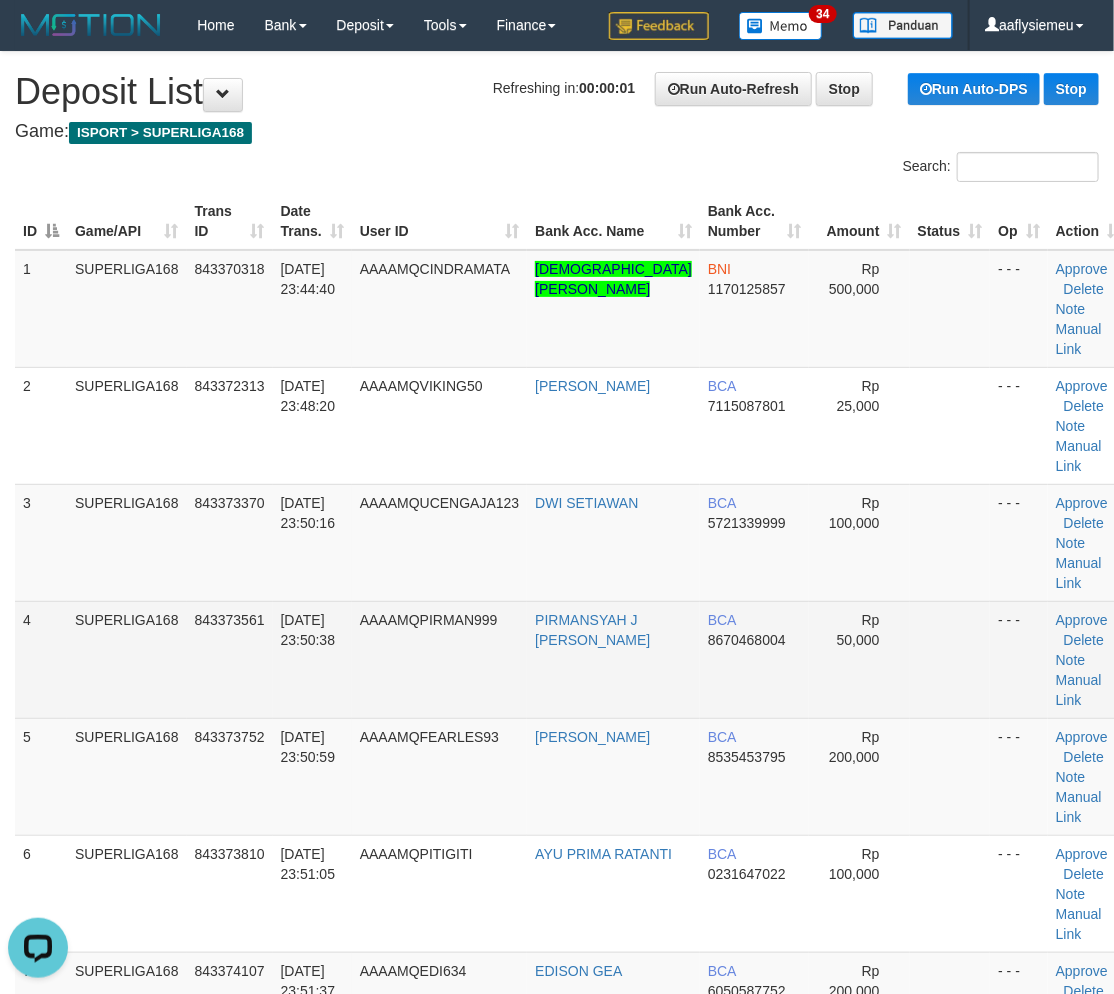 drag, startPoint x: 382, startPoint y: 524, endPoint x: 14, endPoint y: 634, distance: 384.08853 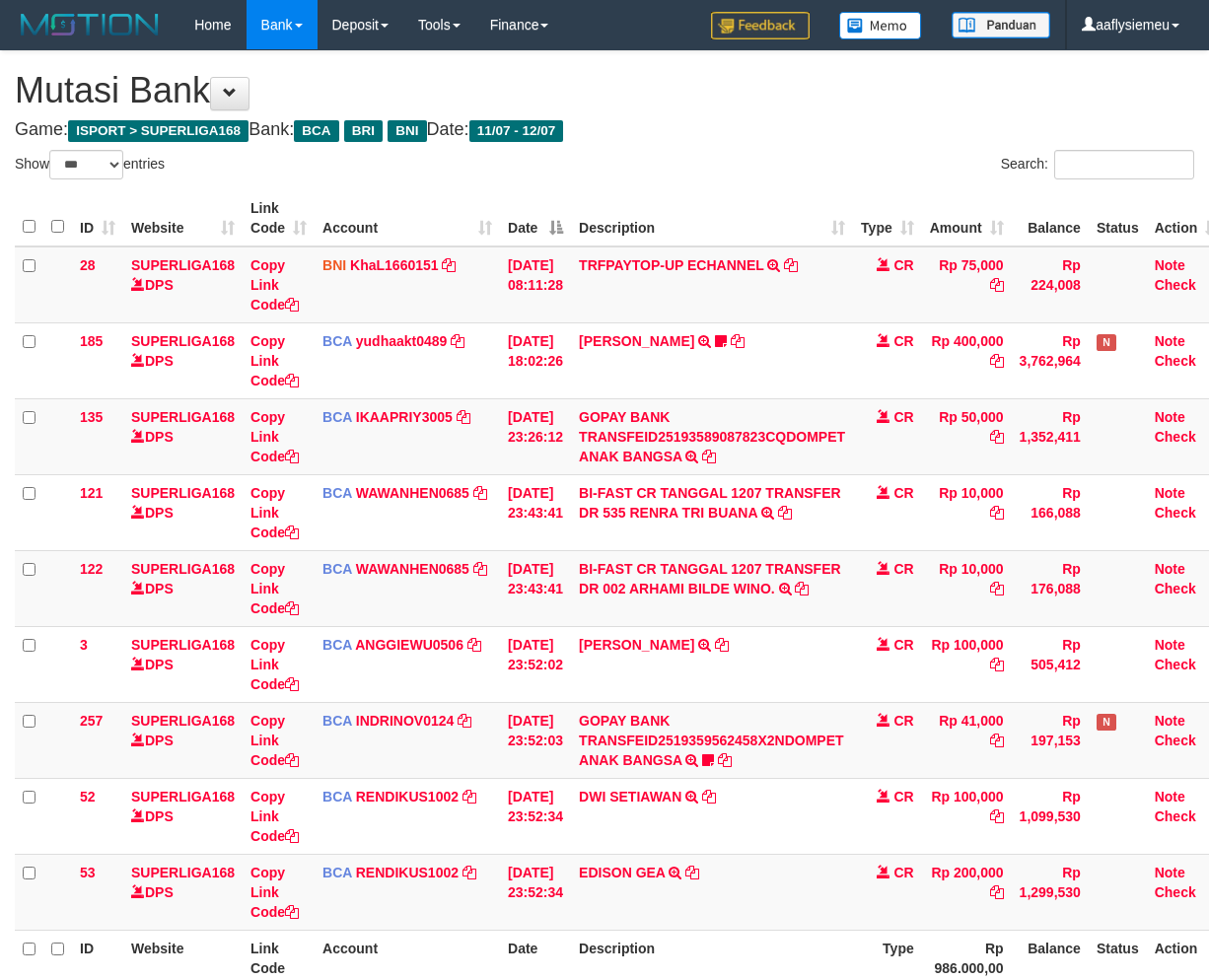select on "***" 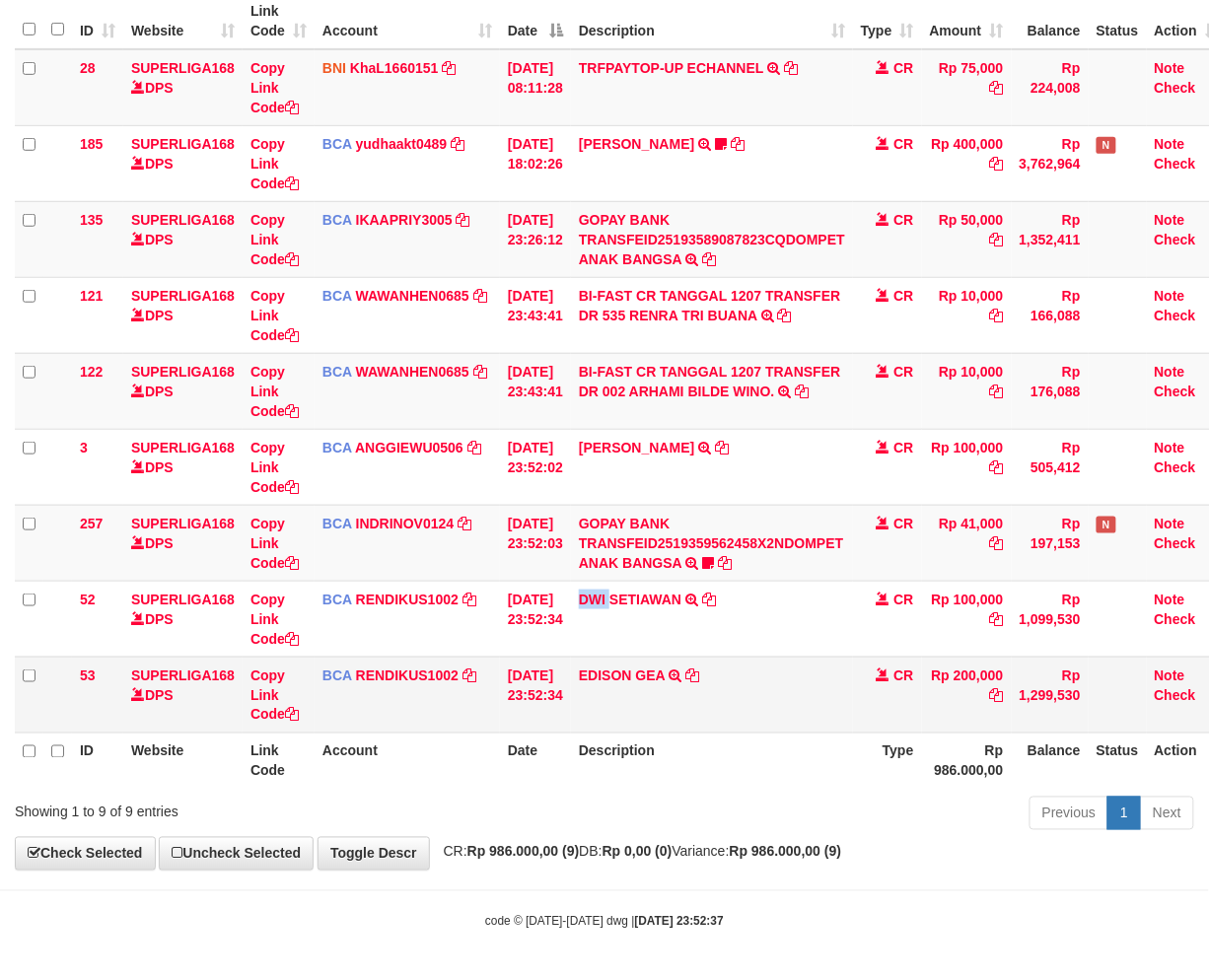 scroll, scrollTop: 198, scrollLeft: 0, axis: vertical 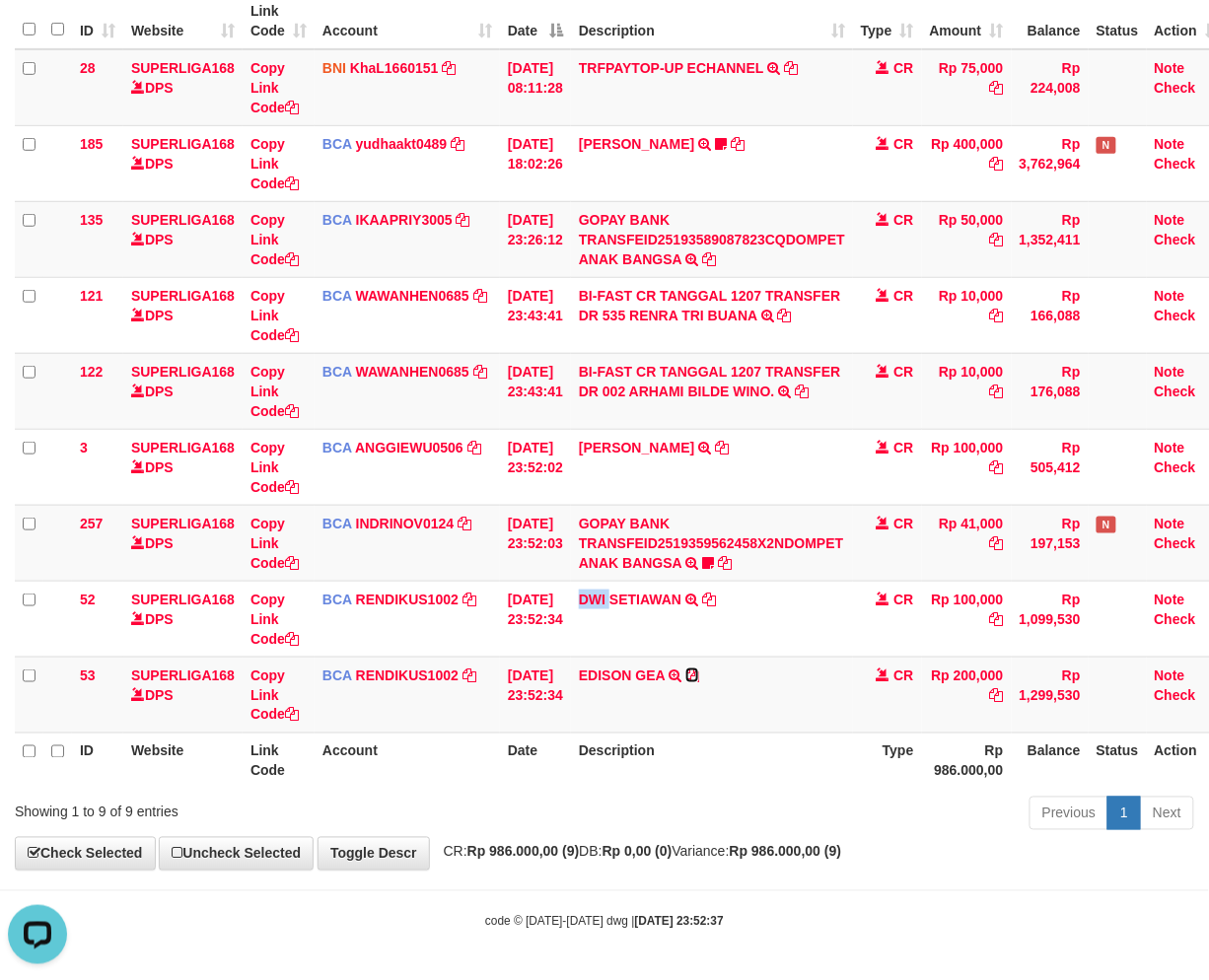 drag, startPoint x: 703, startPoint y: 672, endPoint x: 1220, endPoint y: 667, distance: 517.02418 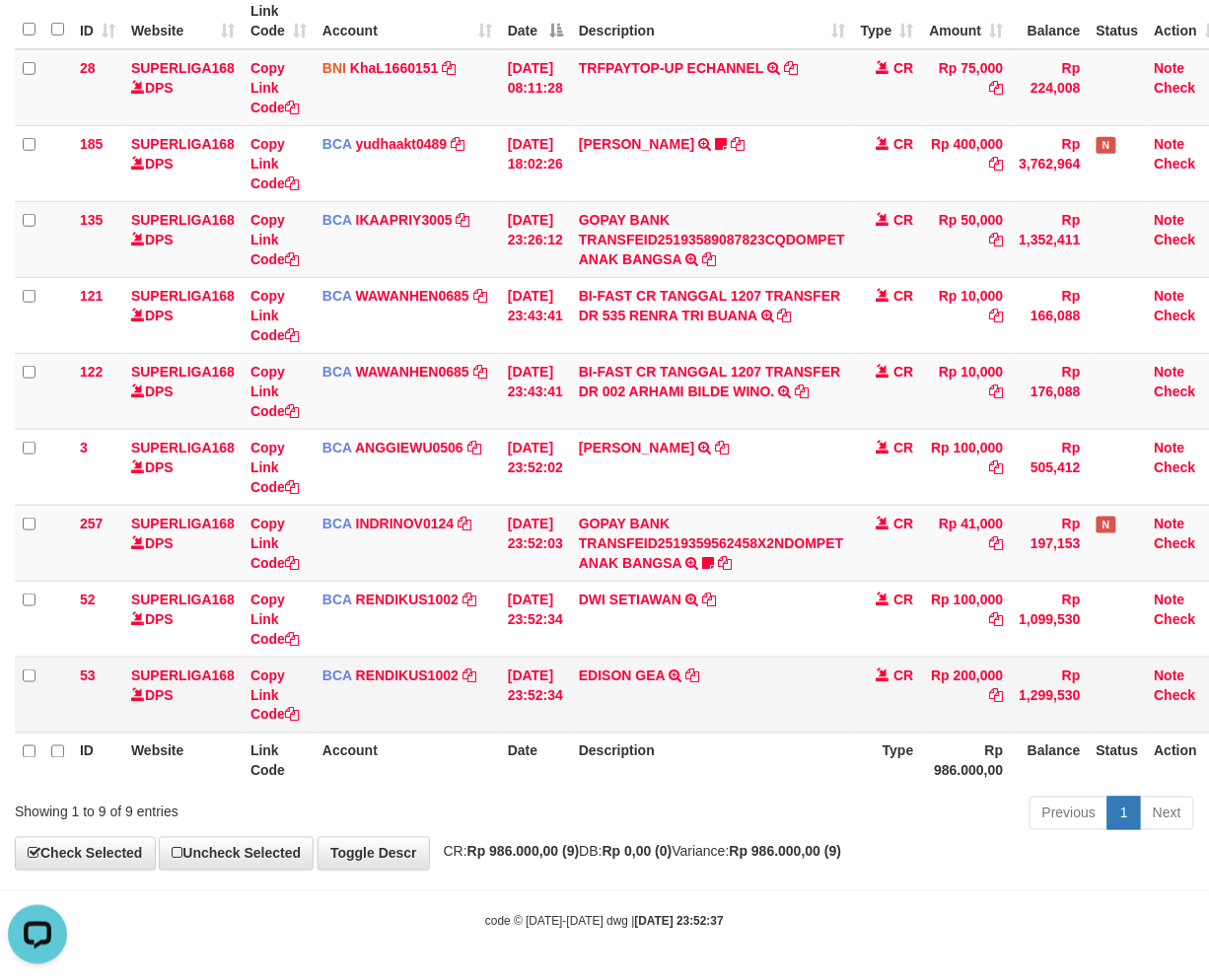 drag, startPoint x: 751, startPoint y: 784, endPoint x: 1118, endPoint y: 716, distance: 373.2466 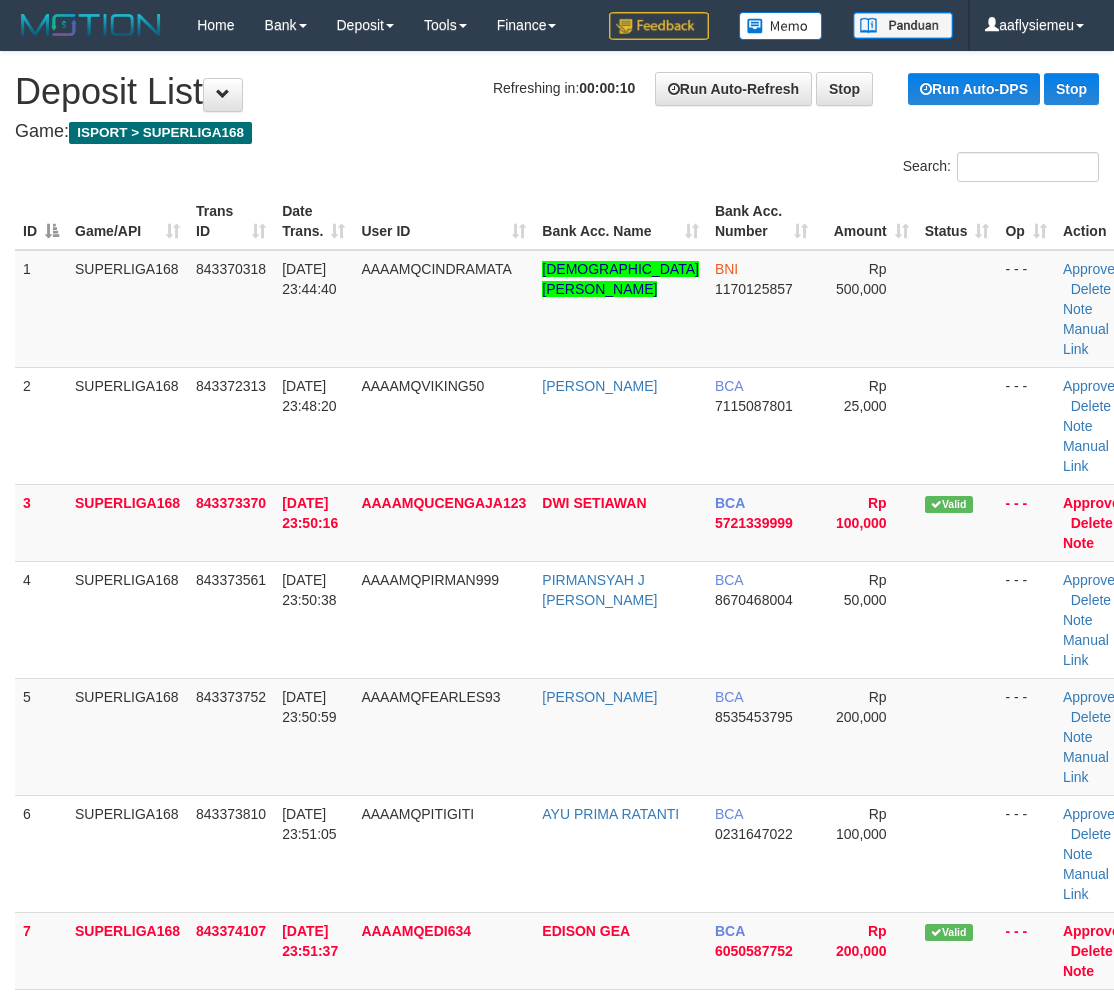 scroll, scrollTop: 0, scrollLeft: 0, axis: both 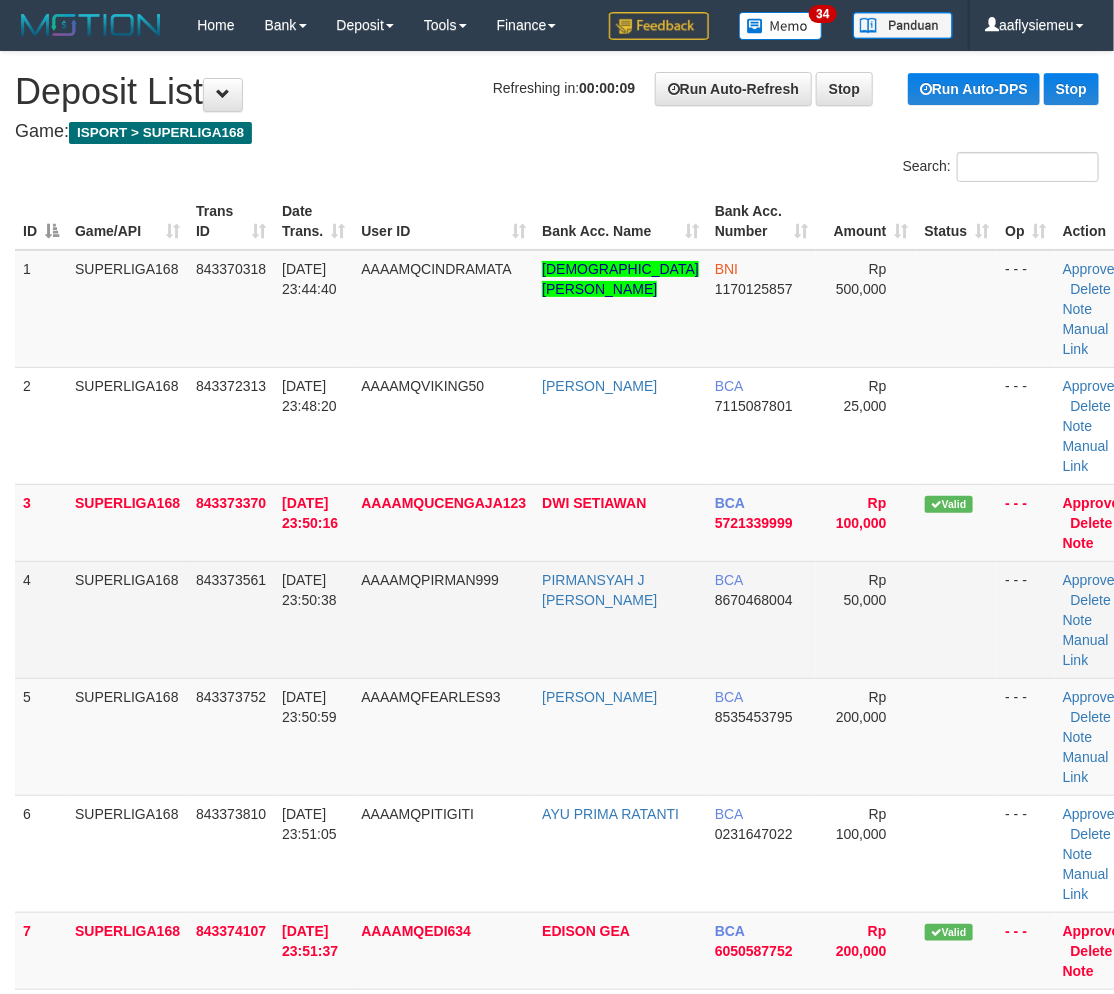 click on "12/07/2025 23:50:38" at bounding box center [313, 619] 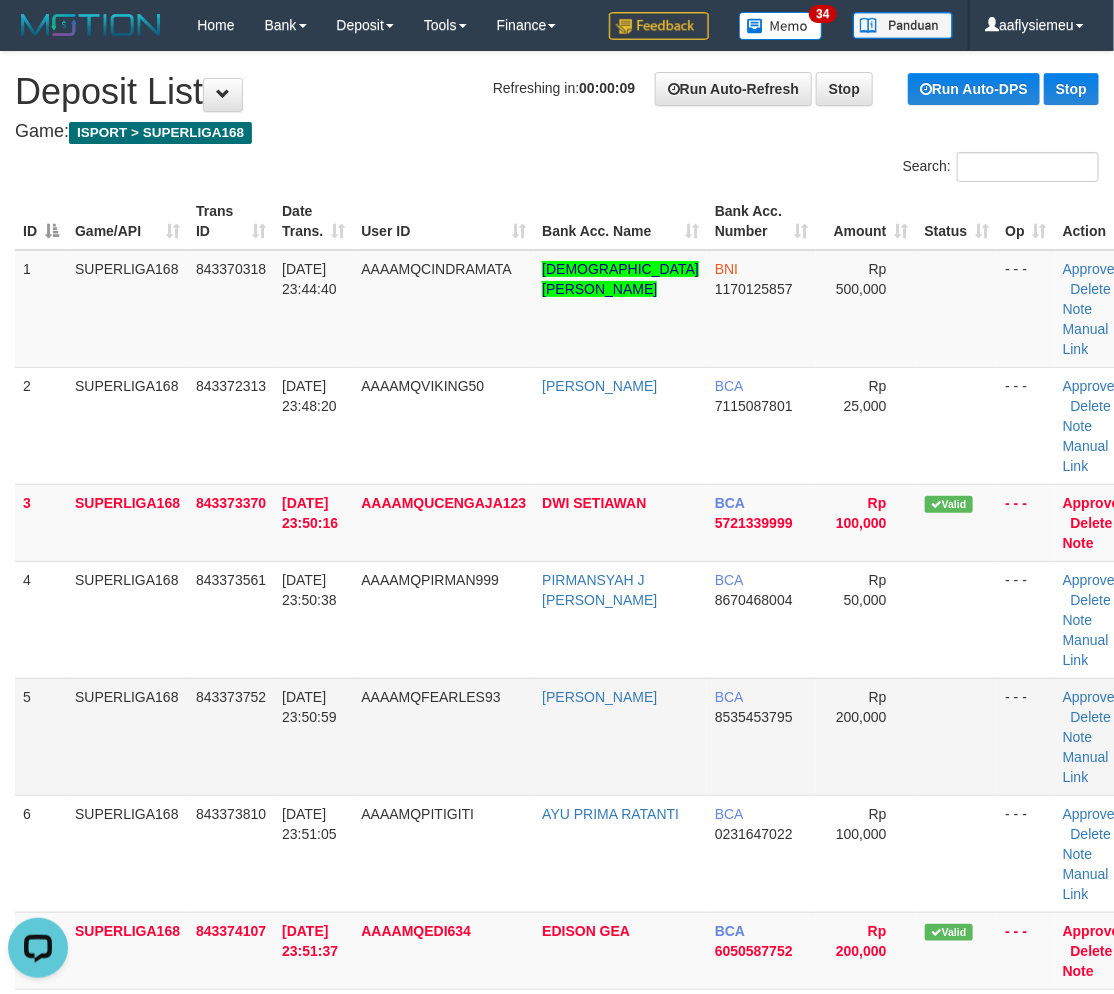 scroll, scrollTop: 0, scrollLeft: 0, axis: both 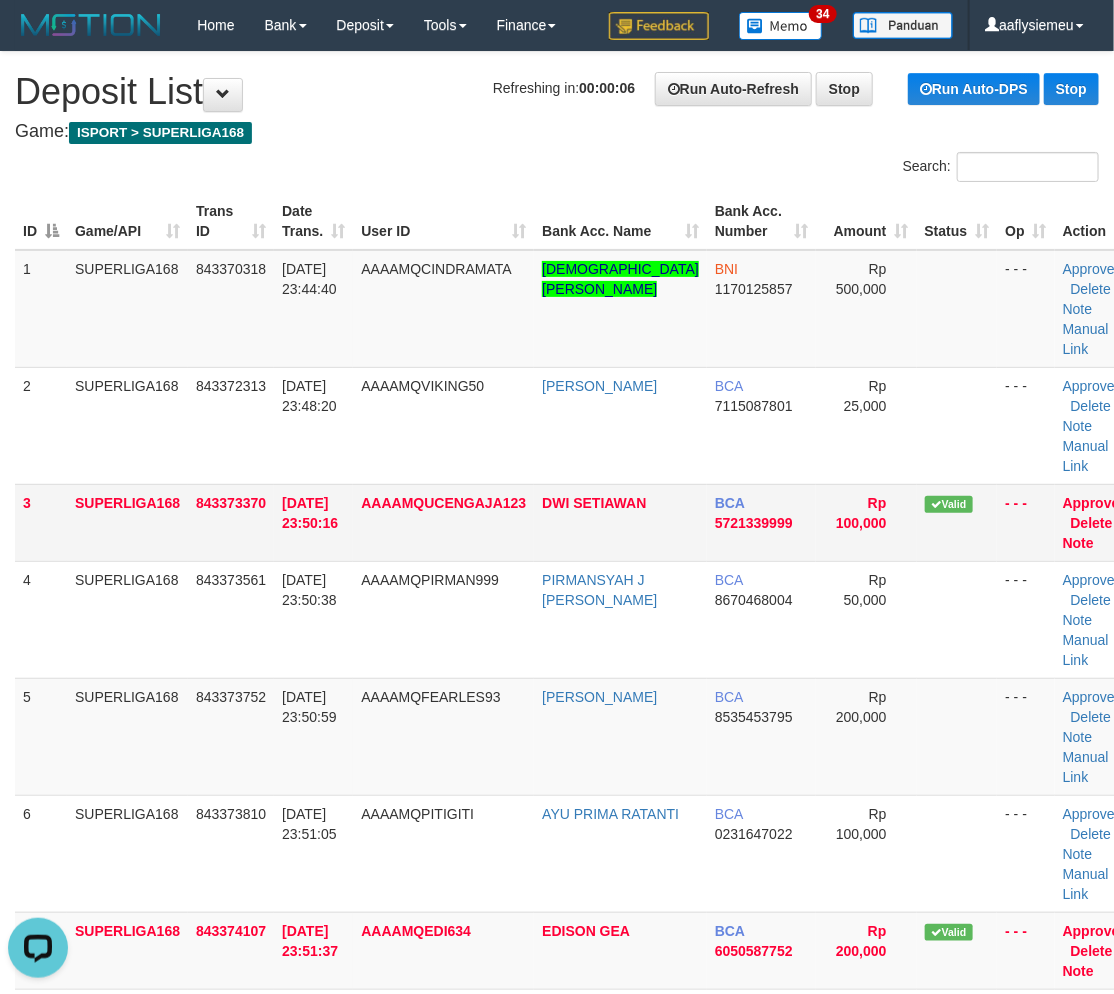 click on "843373370" at bounding box center (231, 522) 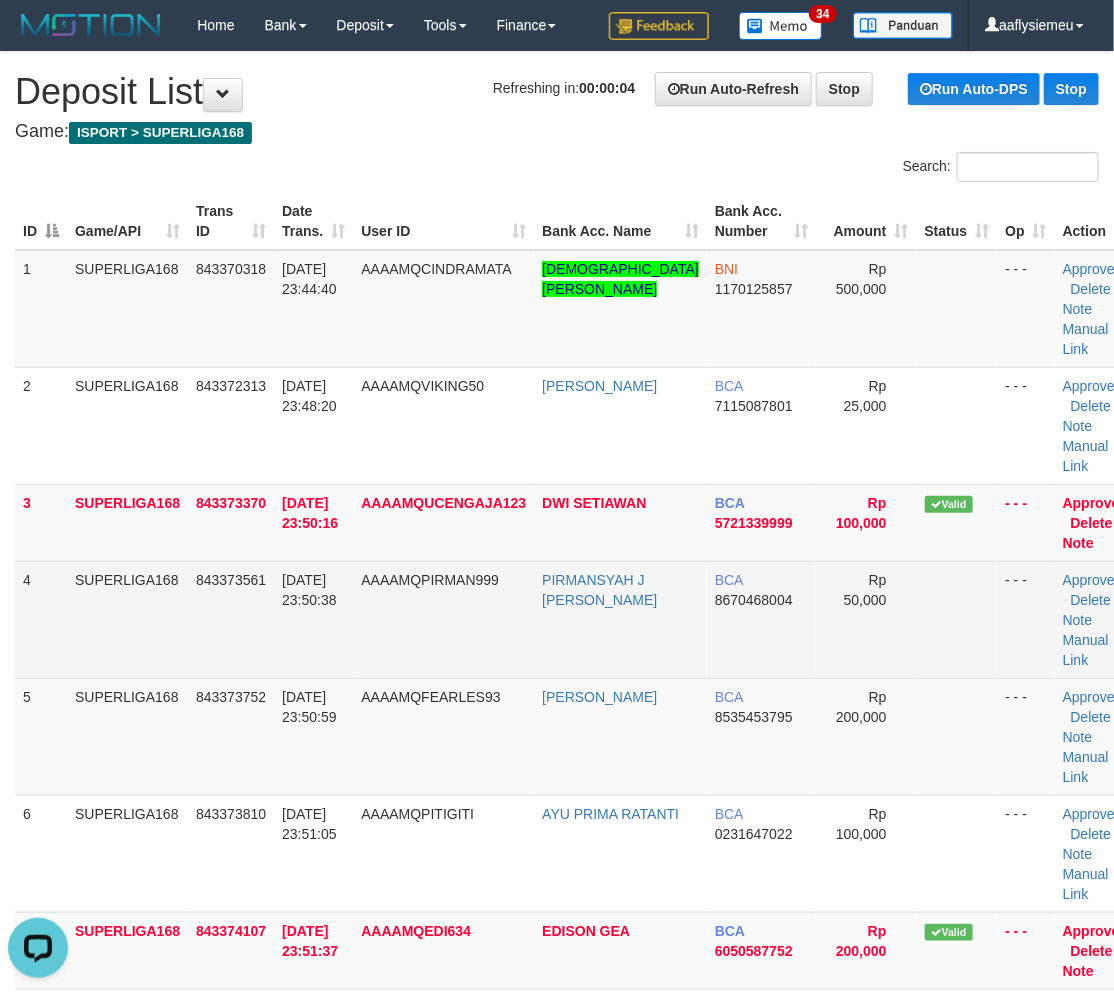 scroll, scrollTop: 860, scrollLeft: 0, axis: vertical 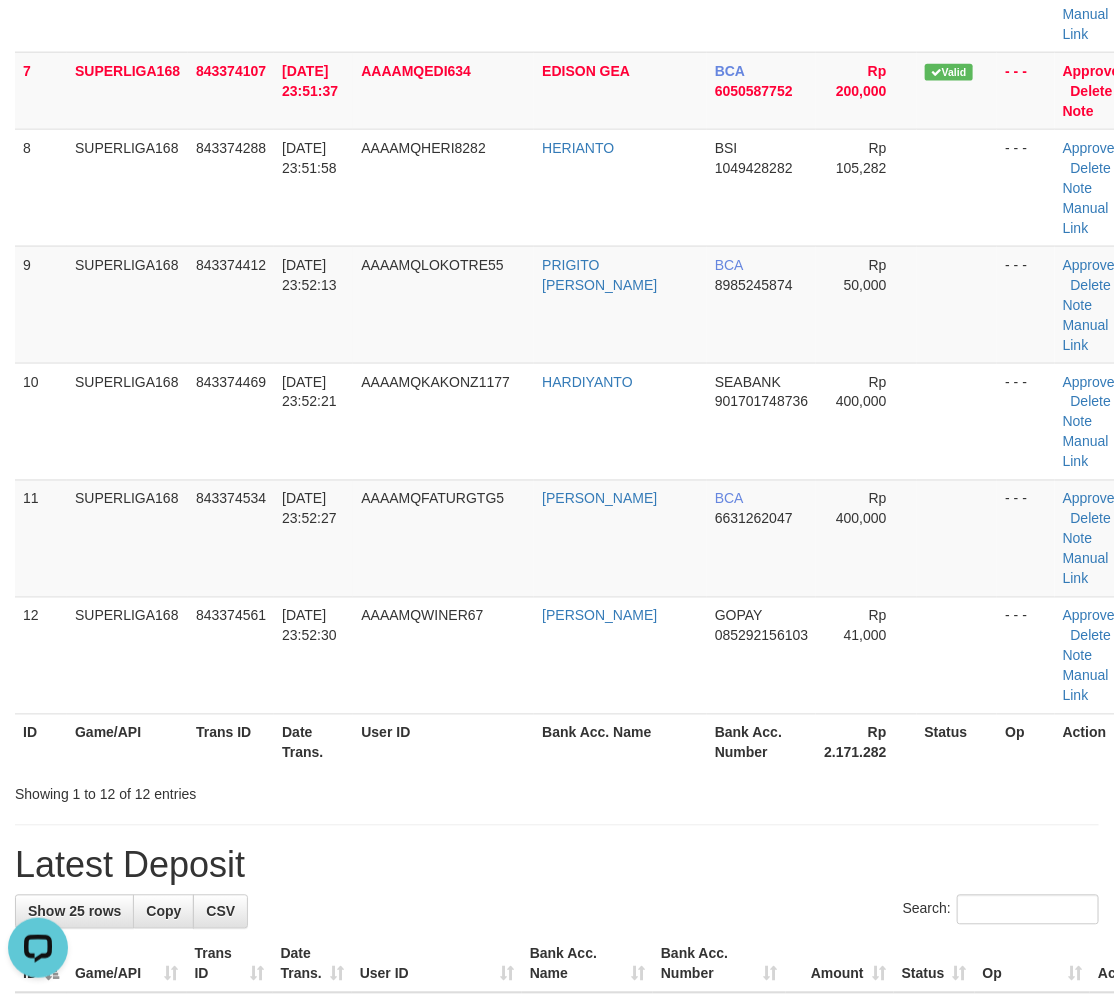 drag, startPoint x: 306, startPoint y: 531, endPoint x: 1, endPoint y: 626, distance: 319.45267 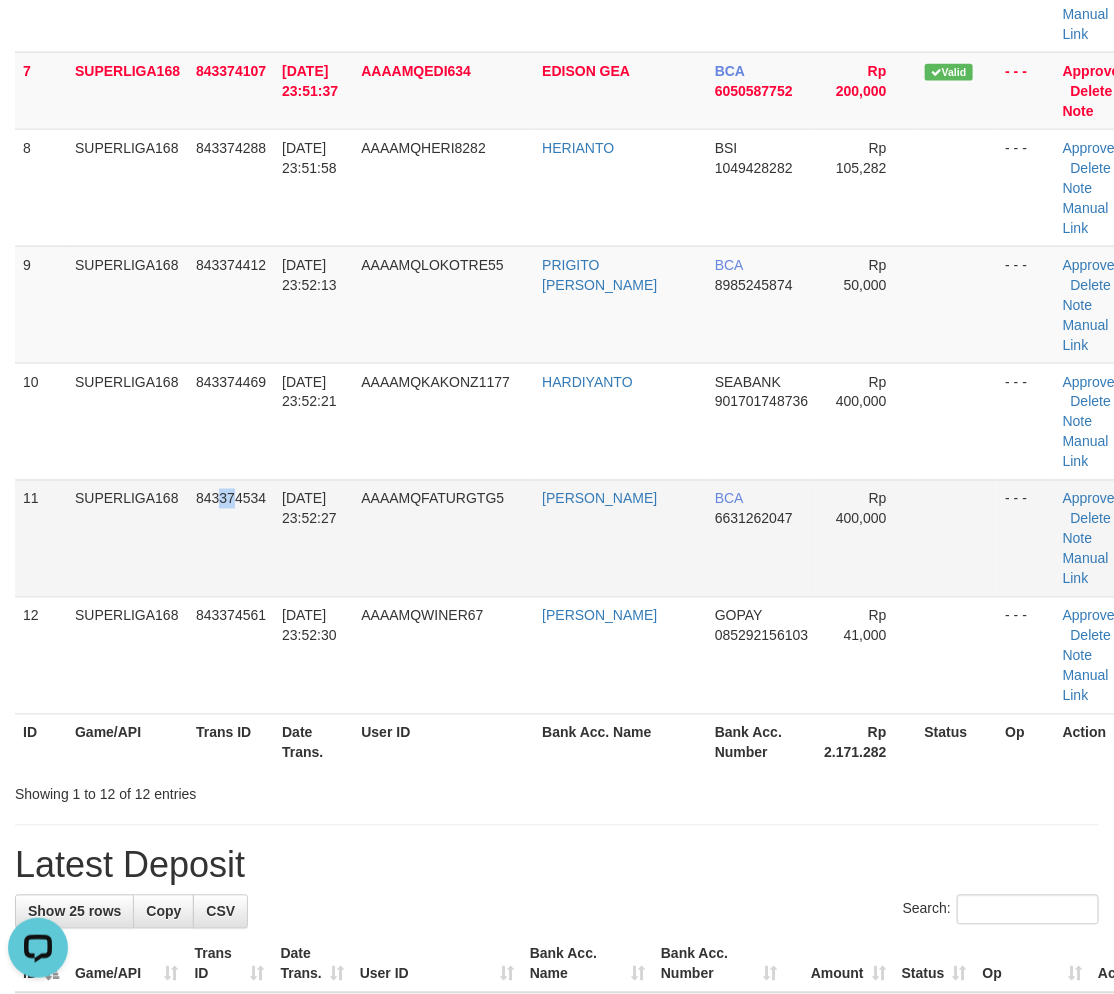 click on "843374534" at bounding box center [231, 538] 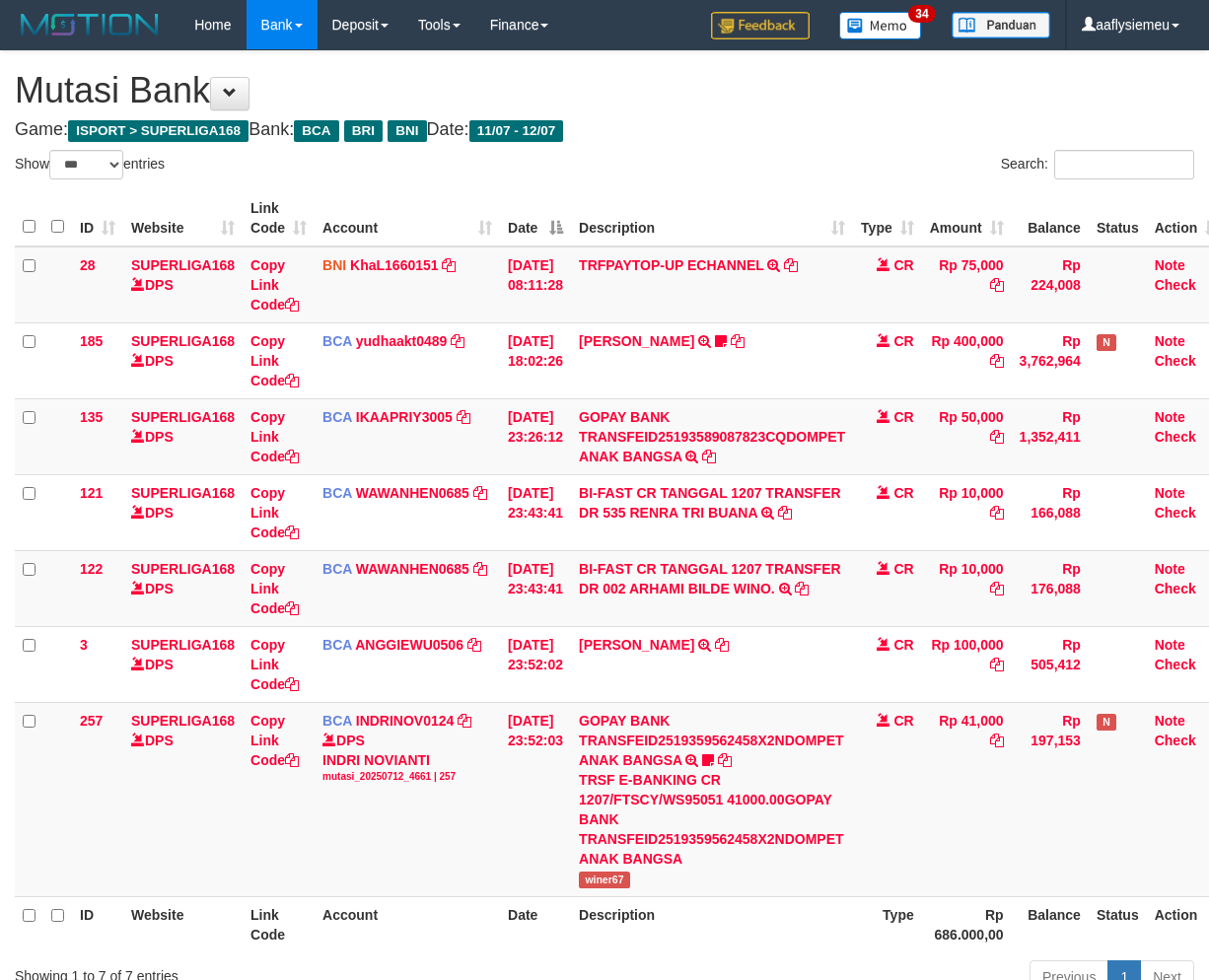 select on "***" 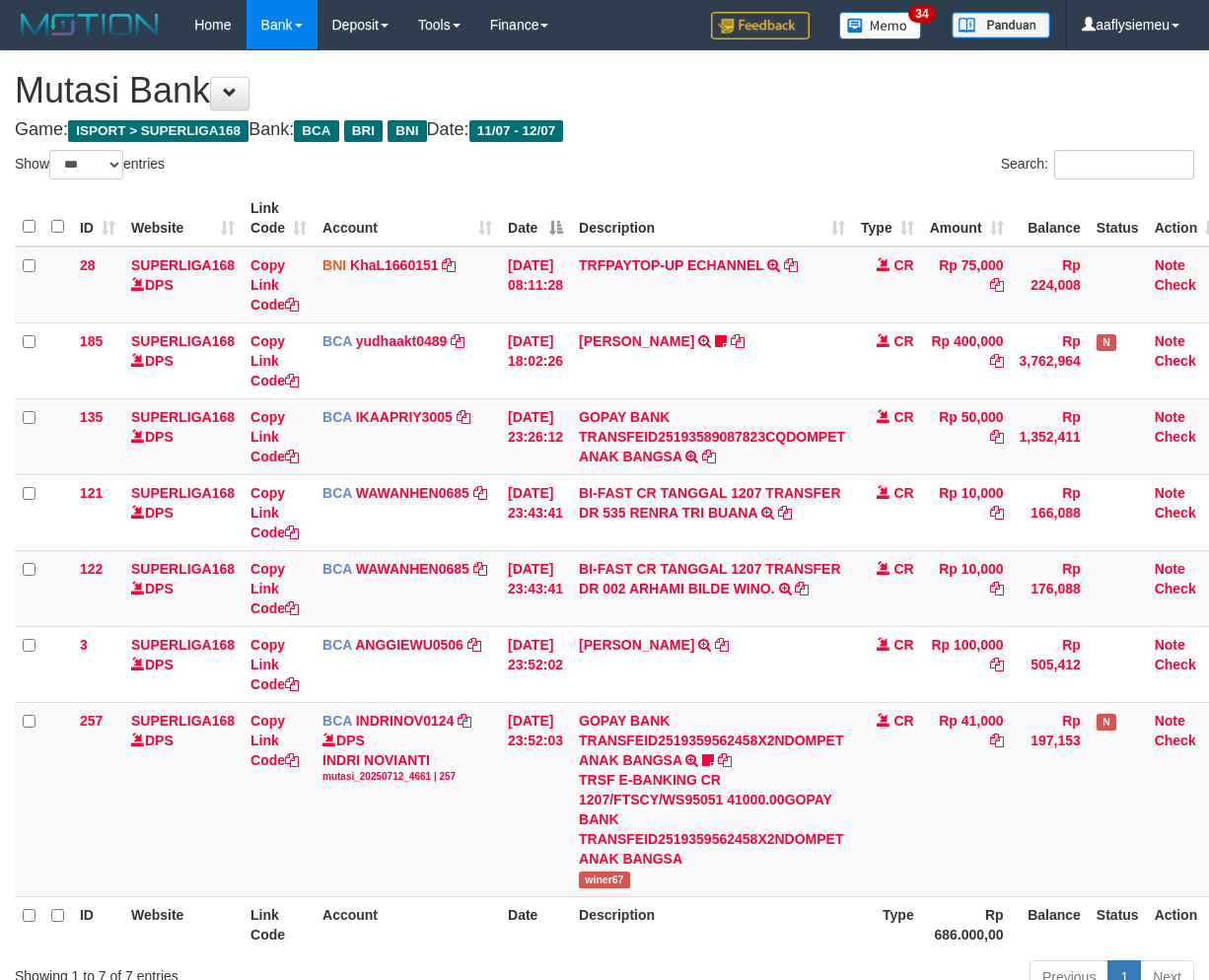 scroll, scrollTop: 0, scrollLeft: 0, axis: both 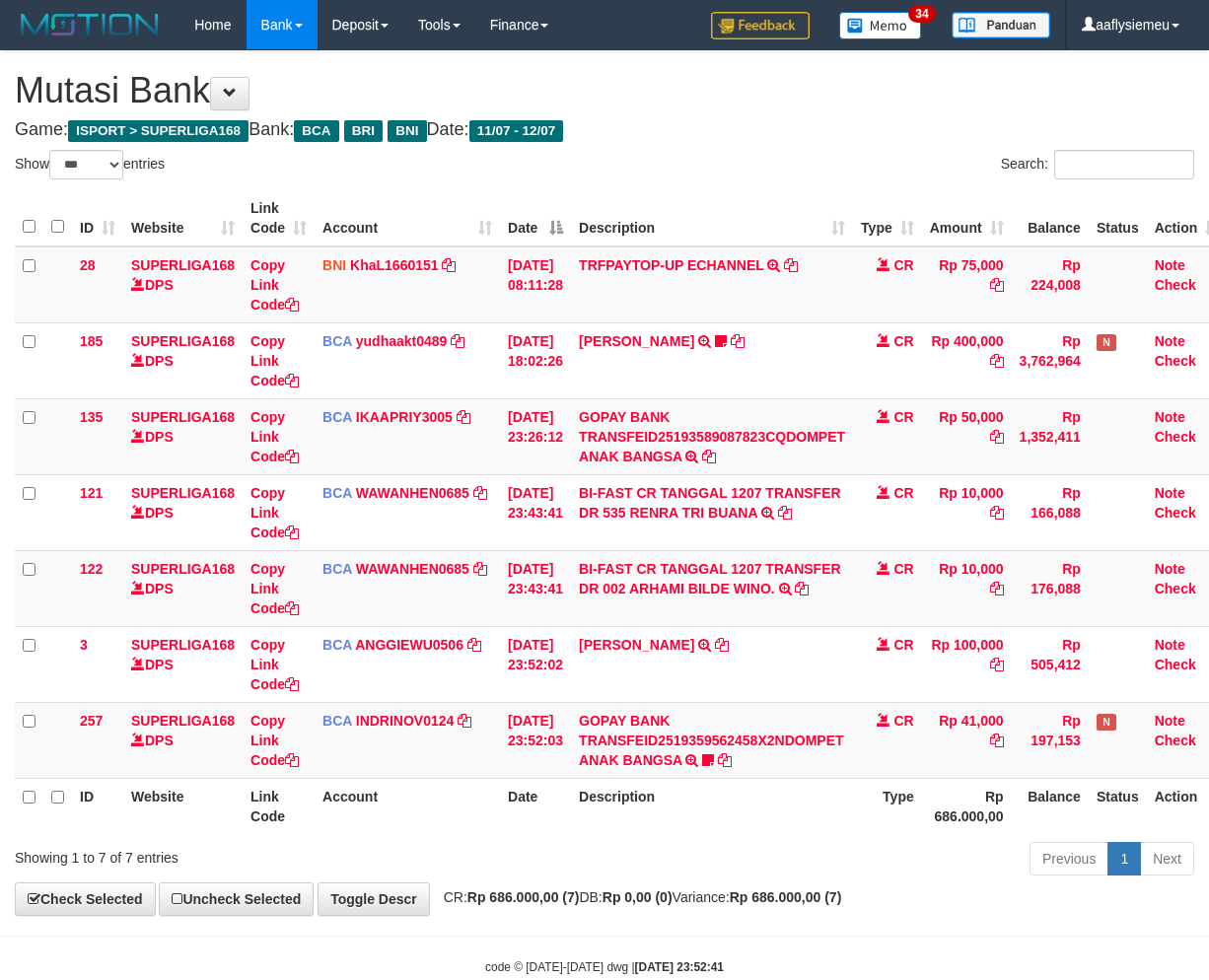select on "***" 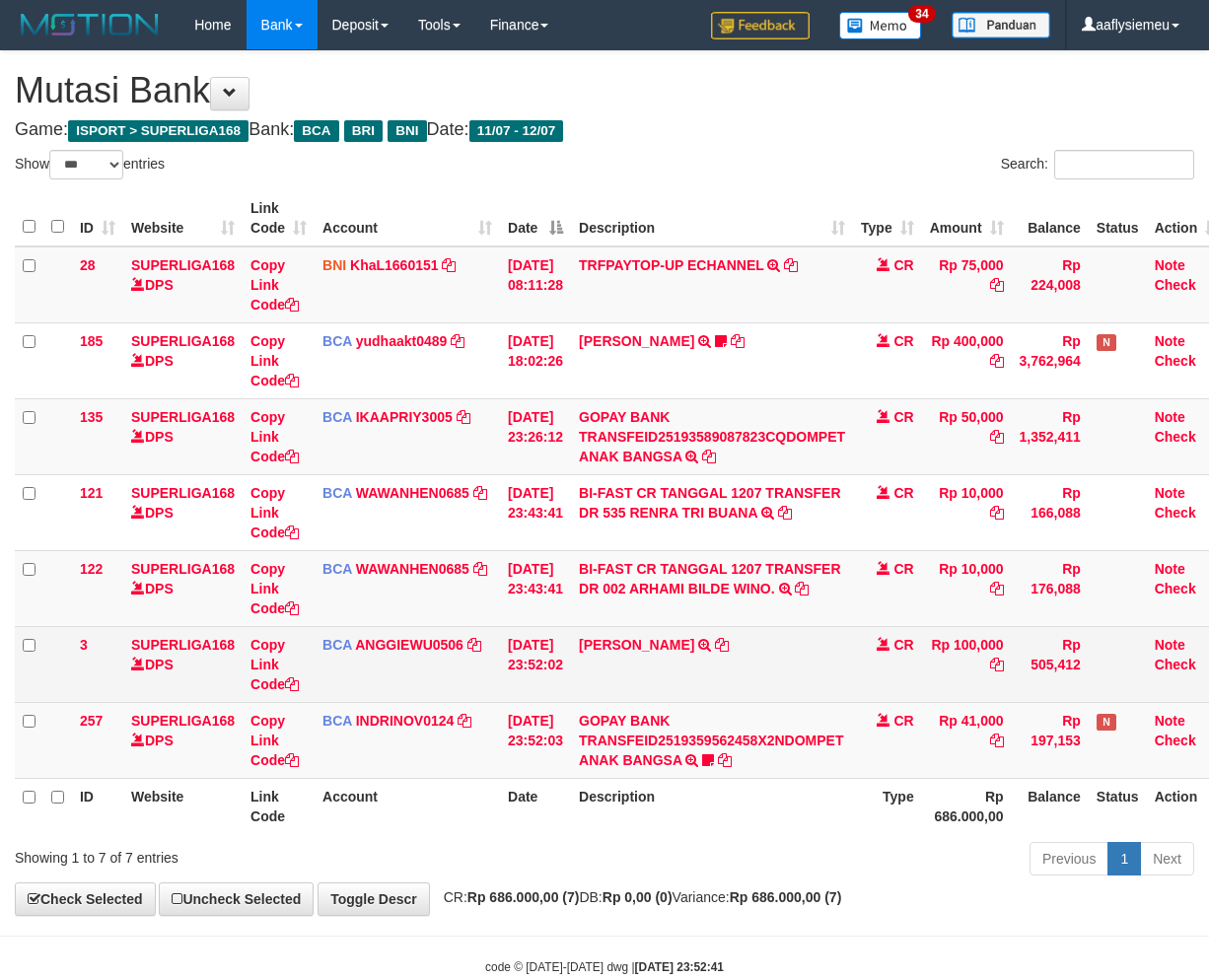 scroll, scrollTop: 45, scrollLeft: 0, axis: vertical 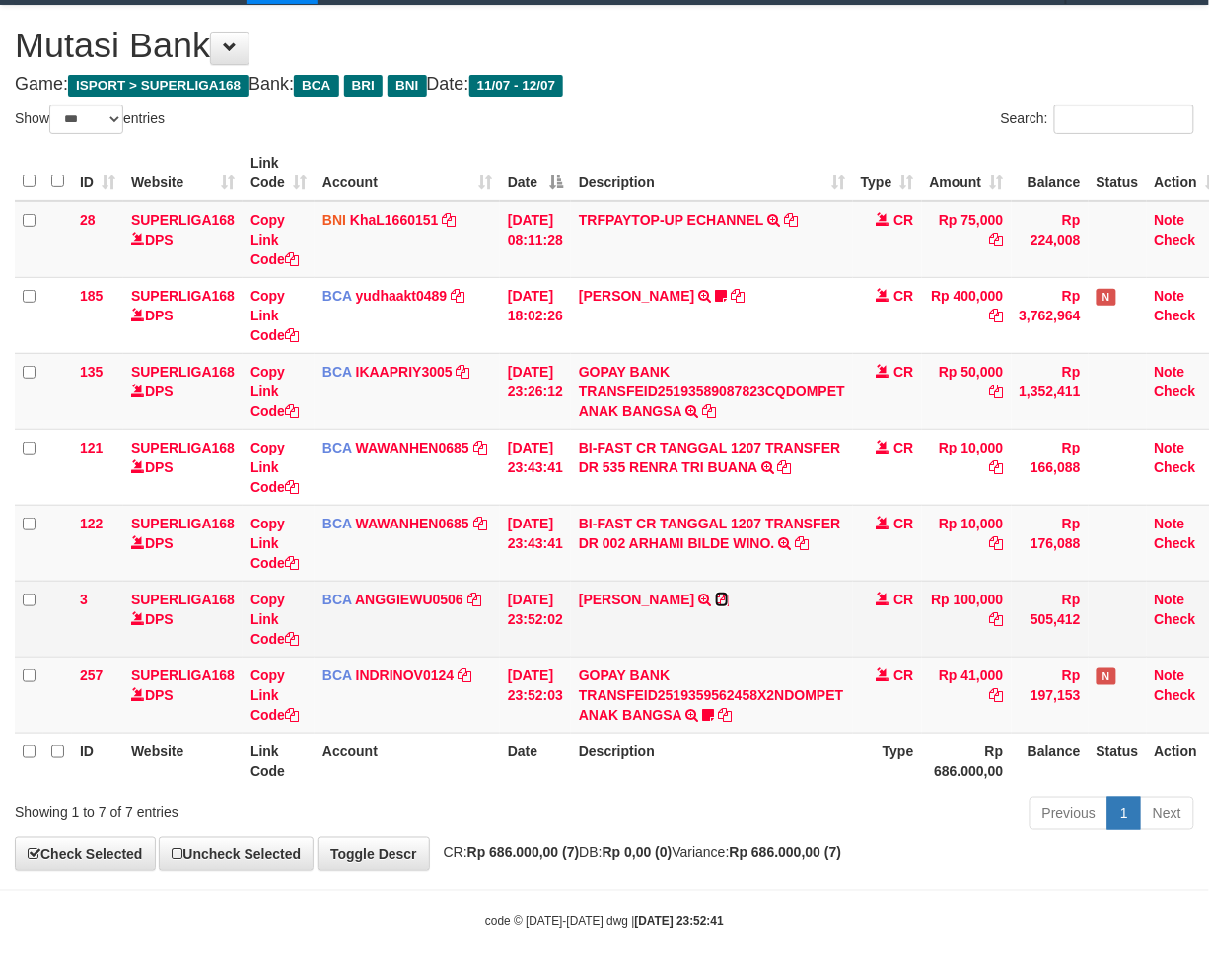click at bounding box center [722, 599] 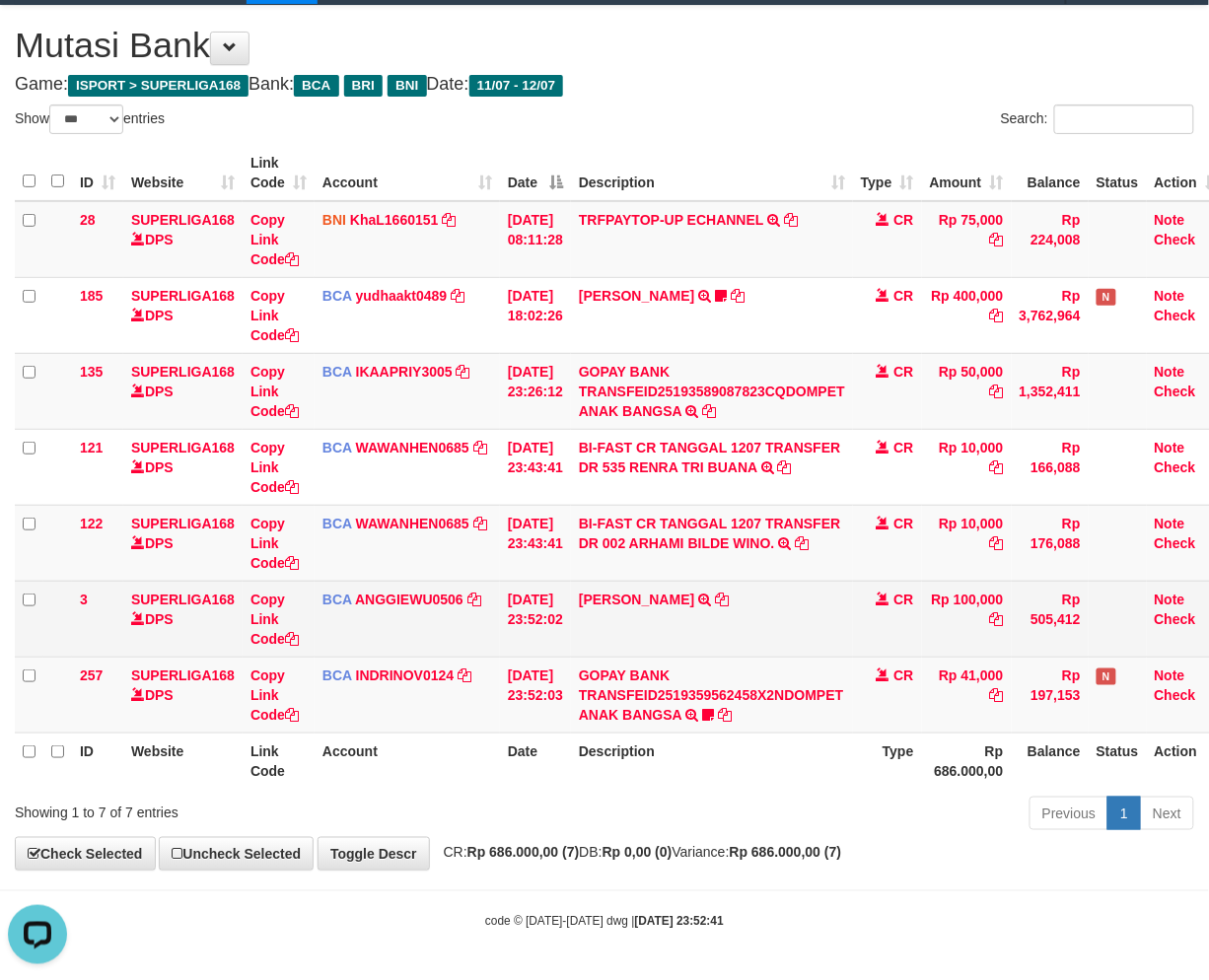 scroll, scrollTop: 0, scrollLeft: 0, axis: both 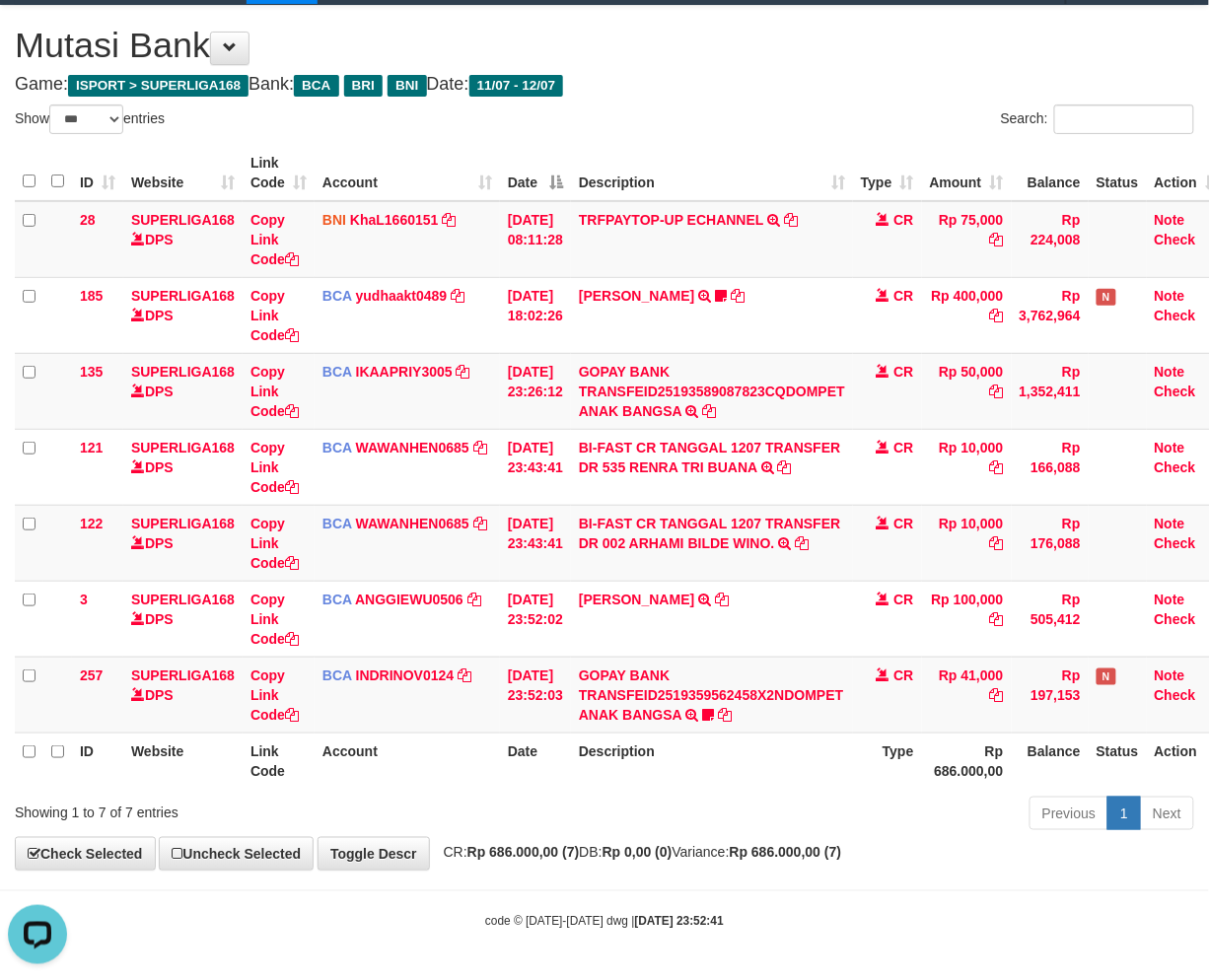 drag, startPoint x: 874, startPoint y: 797, endPoint x: 952, endPoint y: 780, distance: 79.83107 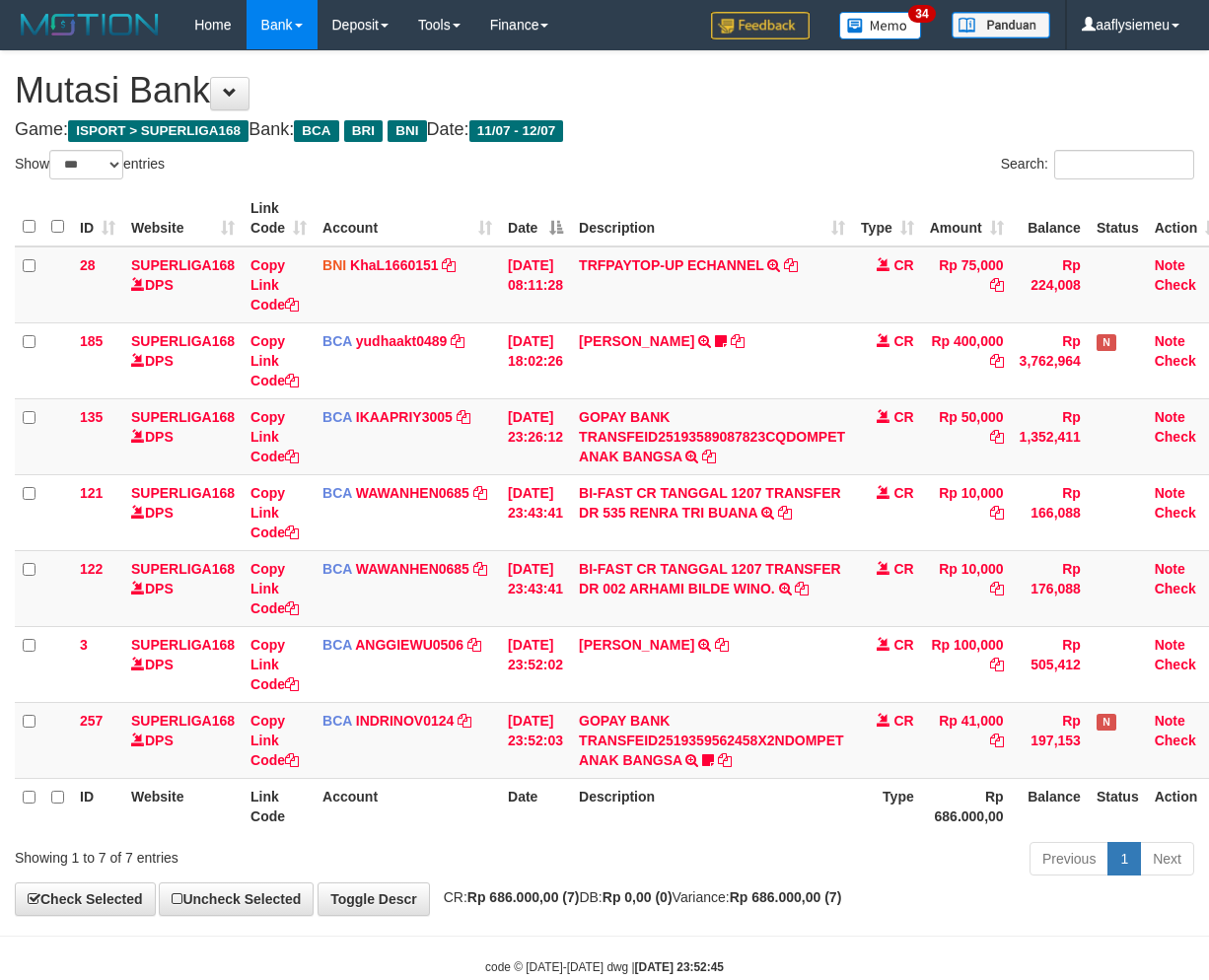 select on "***" 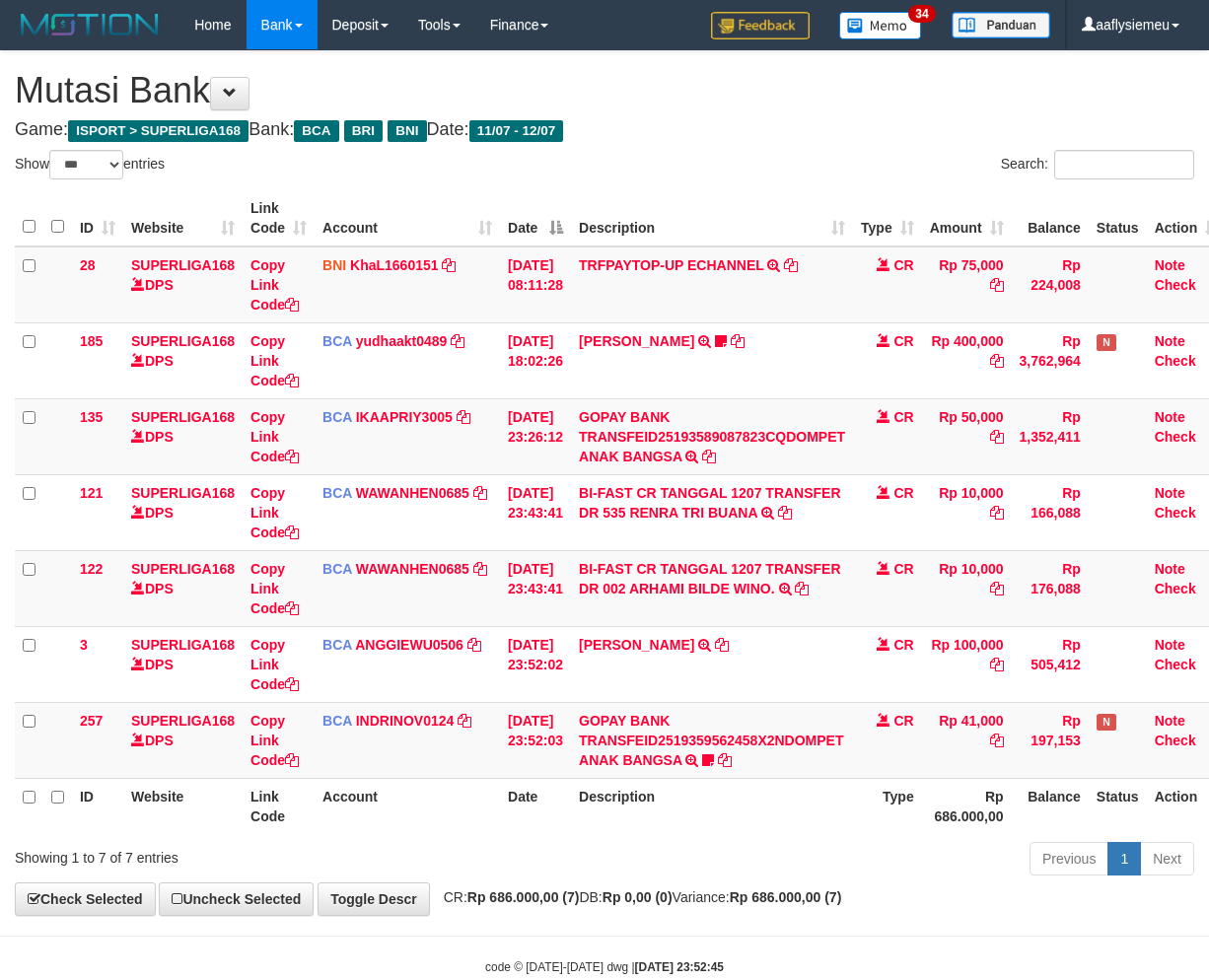 scroll, scrollTop: 45, scrollLeft: 0, axis: vertical 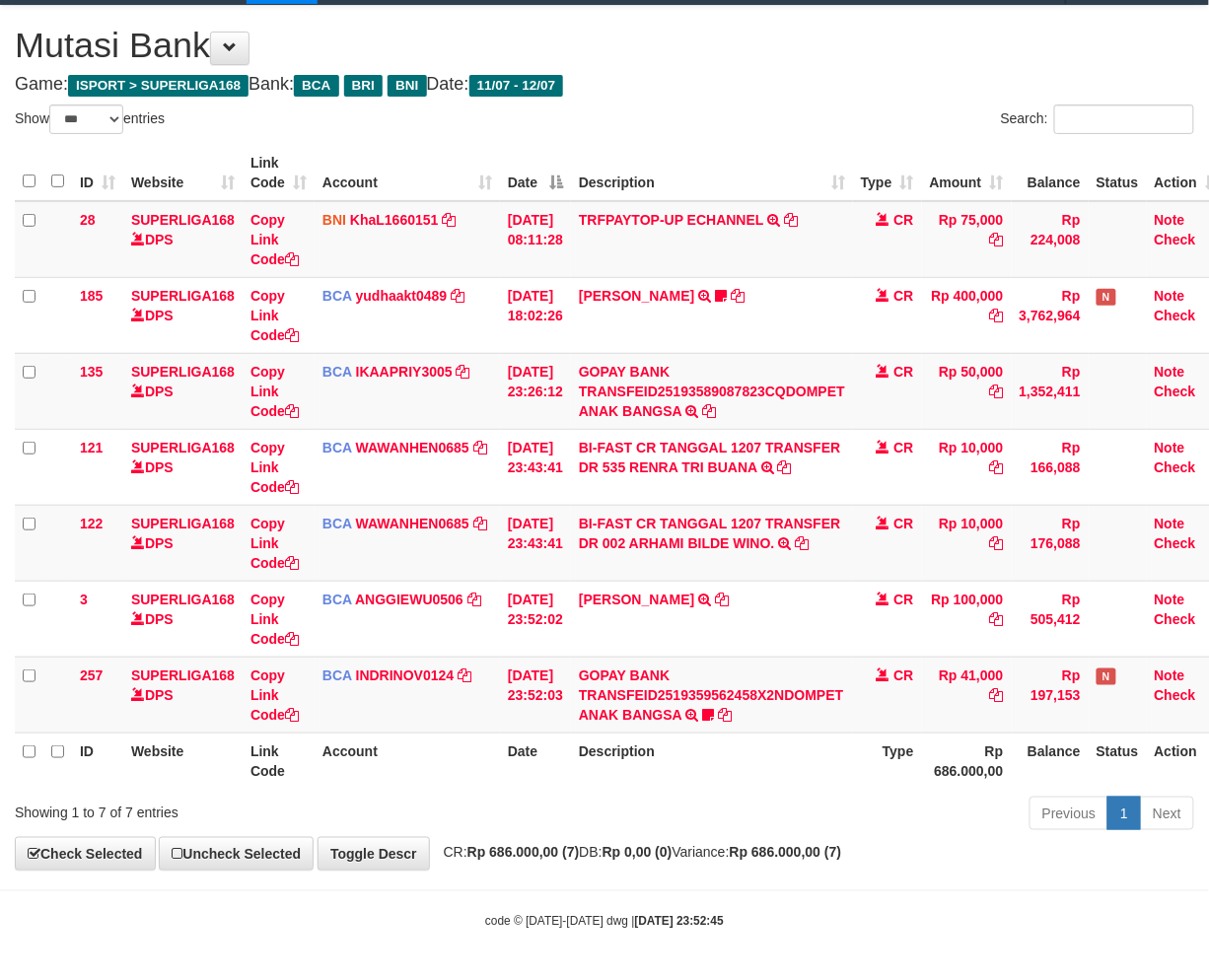 click on "Toggle navigation
Home
Bank
Account List
Load
By Website
Group
[ISPORT]													SUPERLIGA168
By Load Group (DPS)
34" at bounding box center (604, 467) 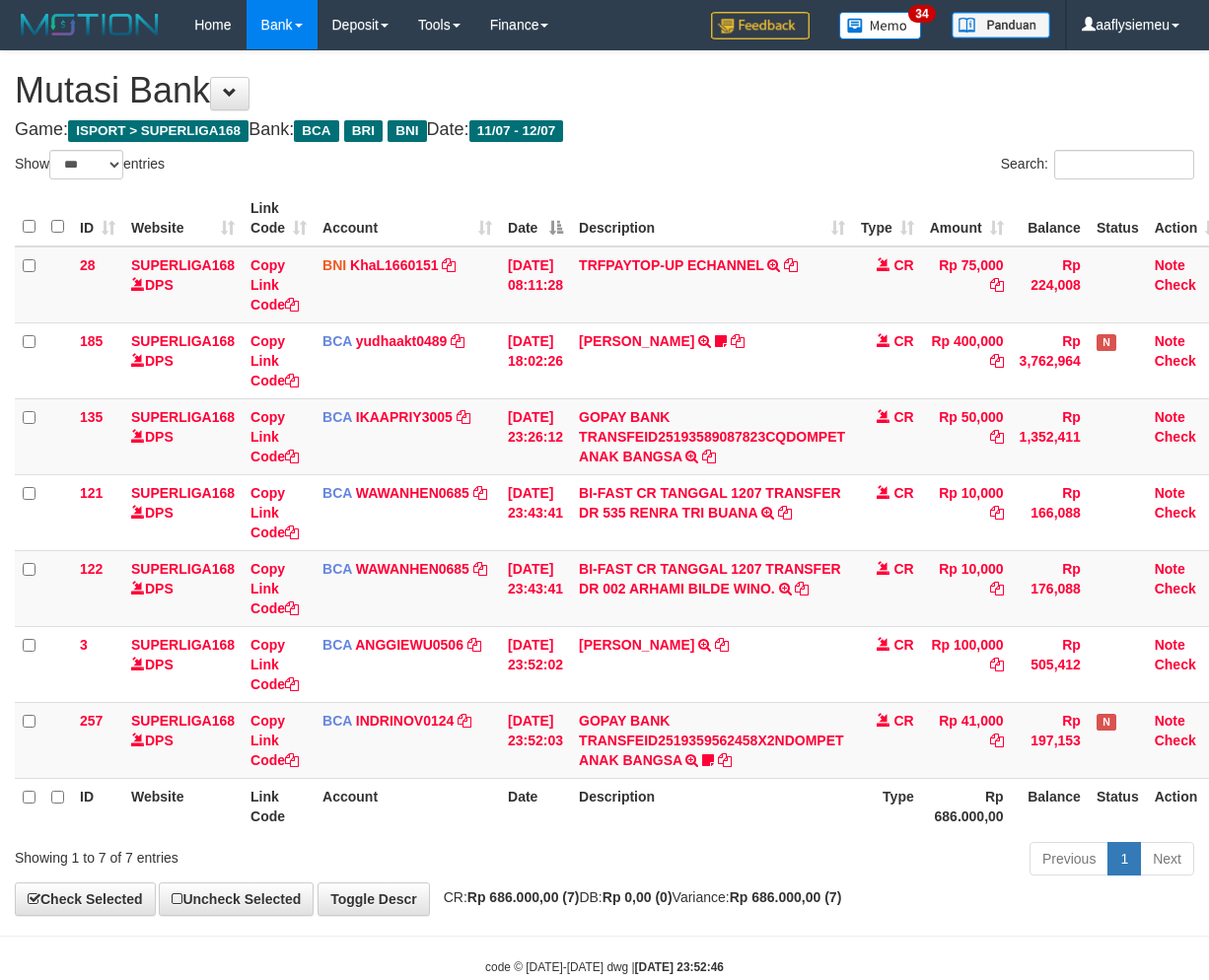 select on "***" 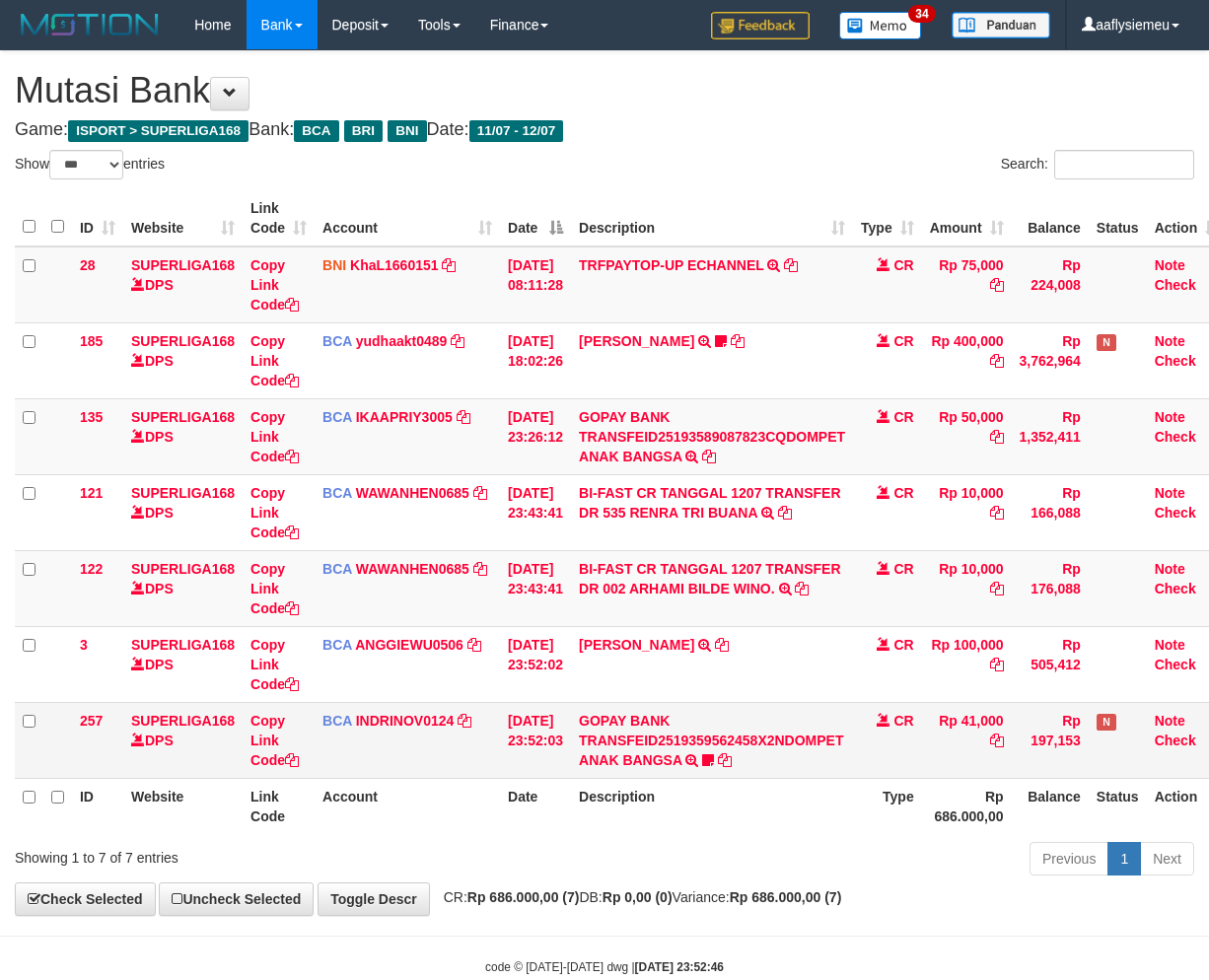 scroll, scrollTop: 0, scrollLeft: 0, axis: both 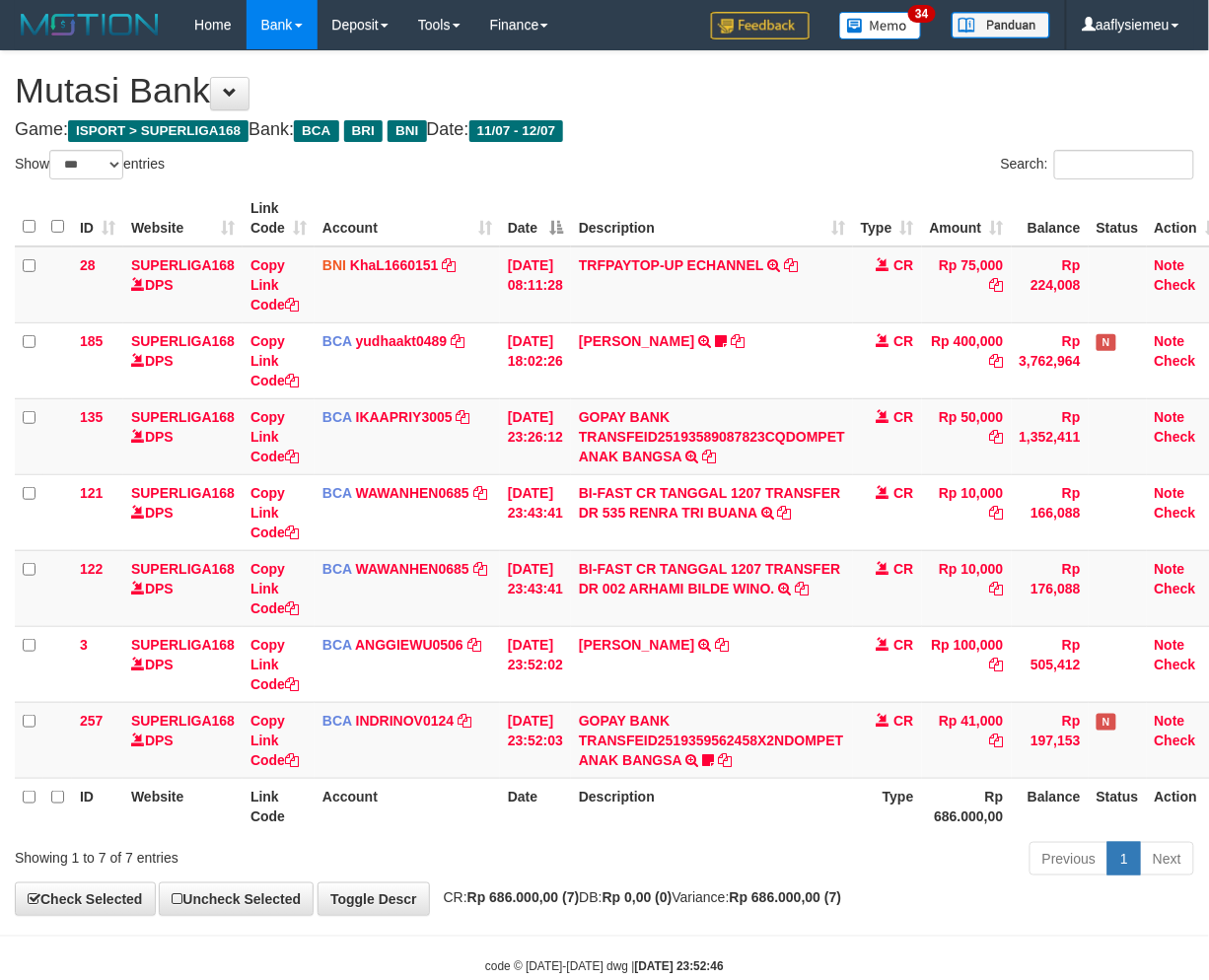 click on "Previous 1 Next" at bounding box center (856, 861) 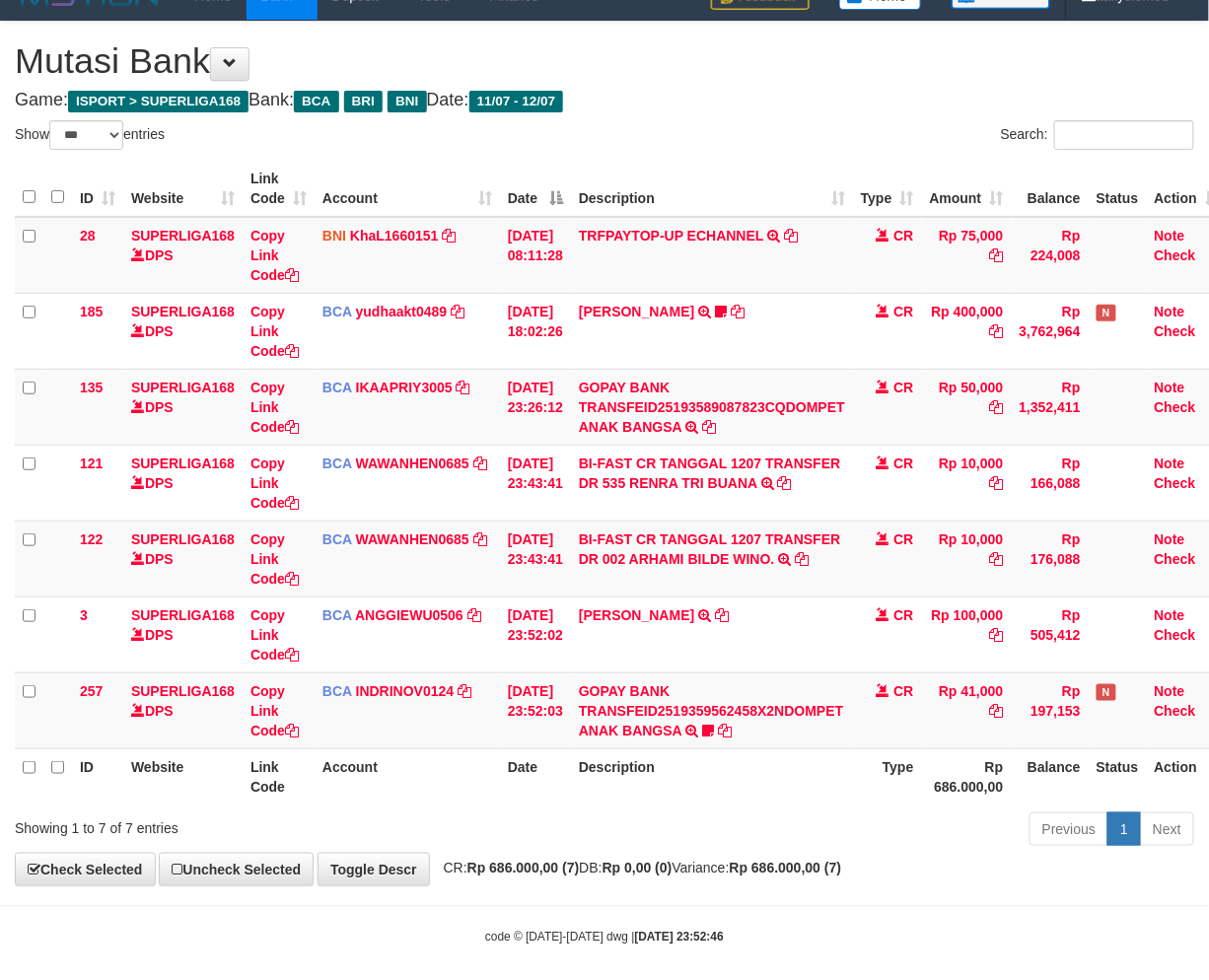 scroll, scrollTop: 45, scrollLeft: 0, axis: vertical 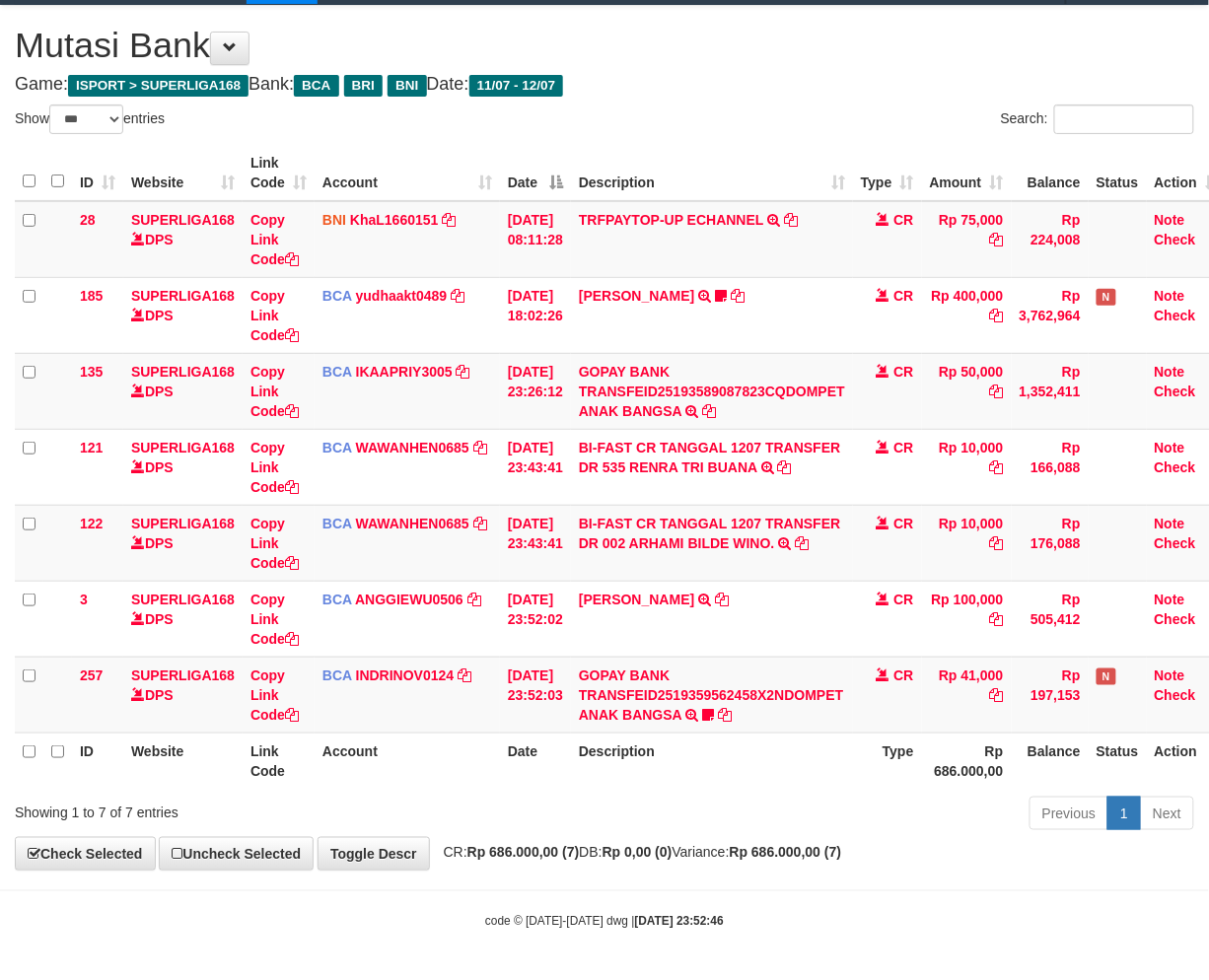 click on "Previous 1 Next" at bounding box center [856, 815] 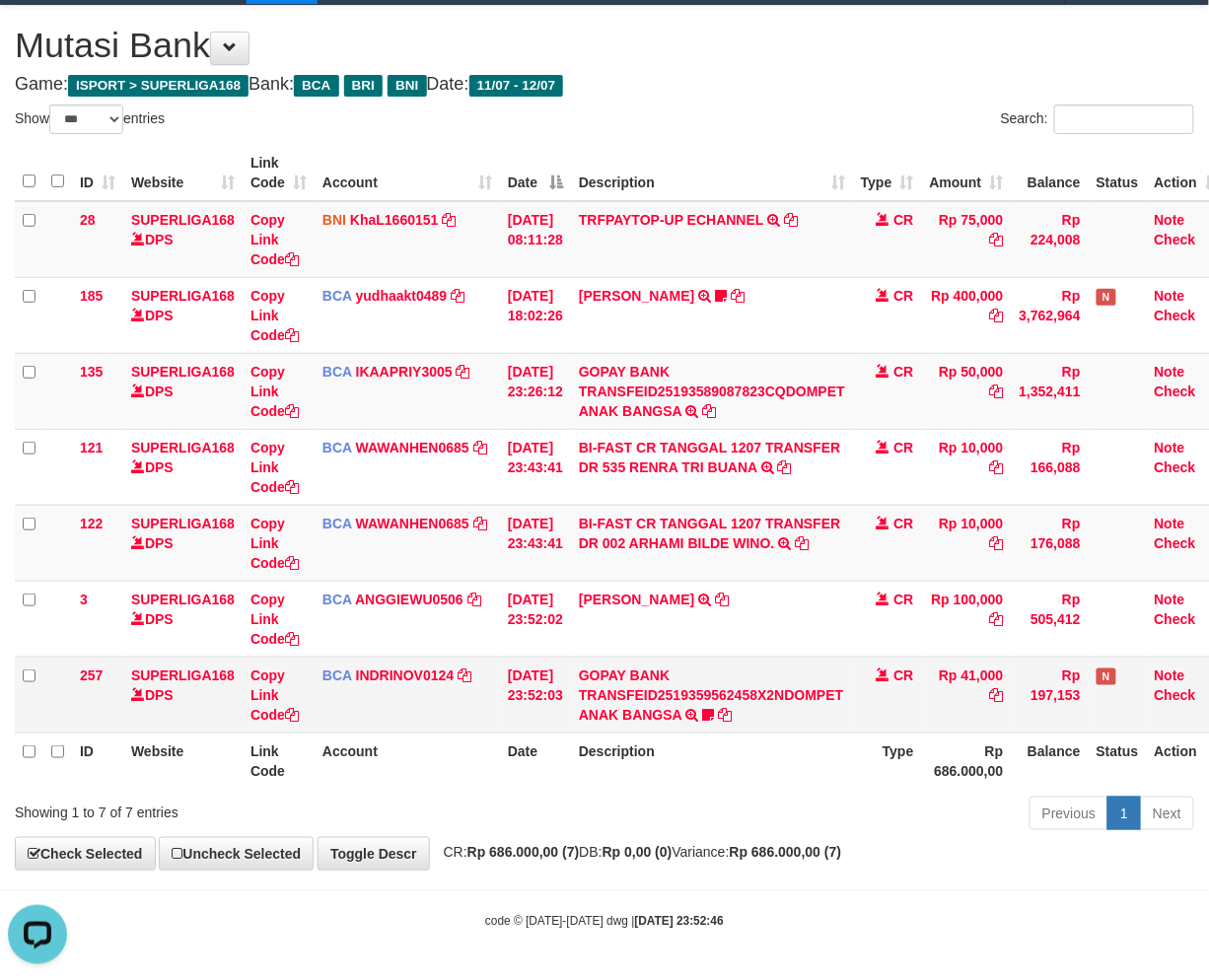 scroll, scrollTop: 0, scrollLeft: 0, axis: both 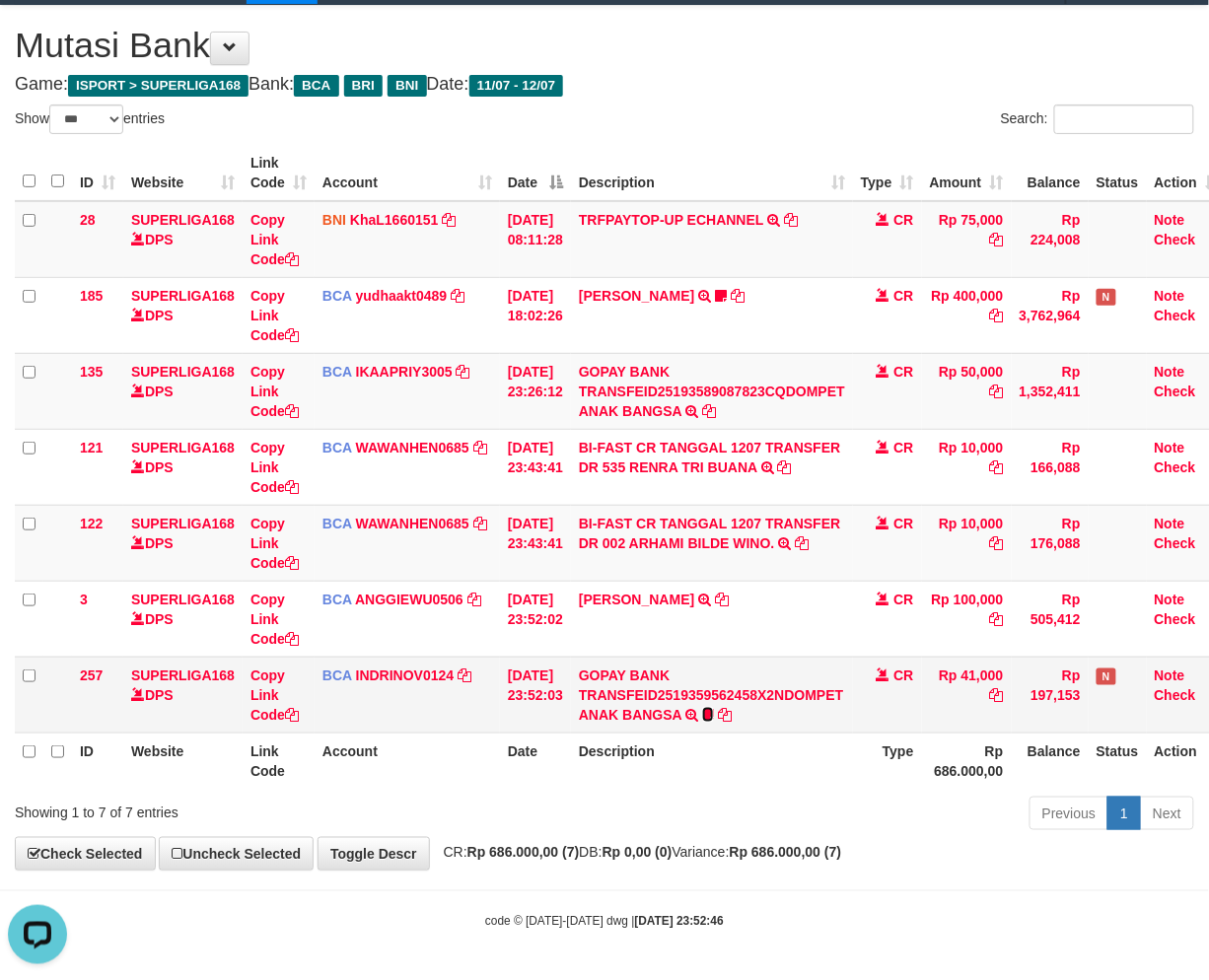 click at bounding box center [708, 715] 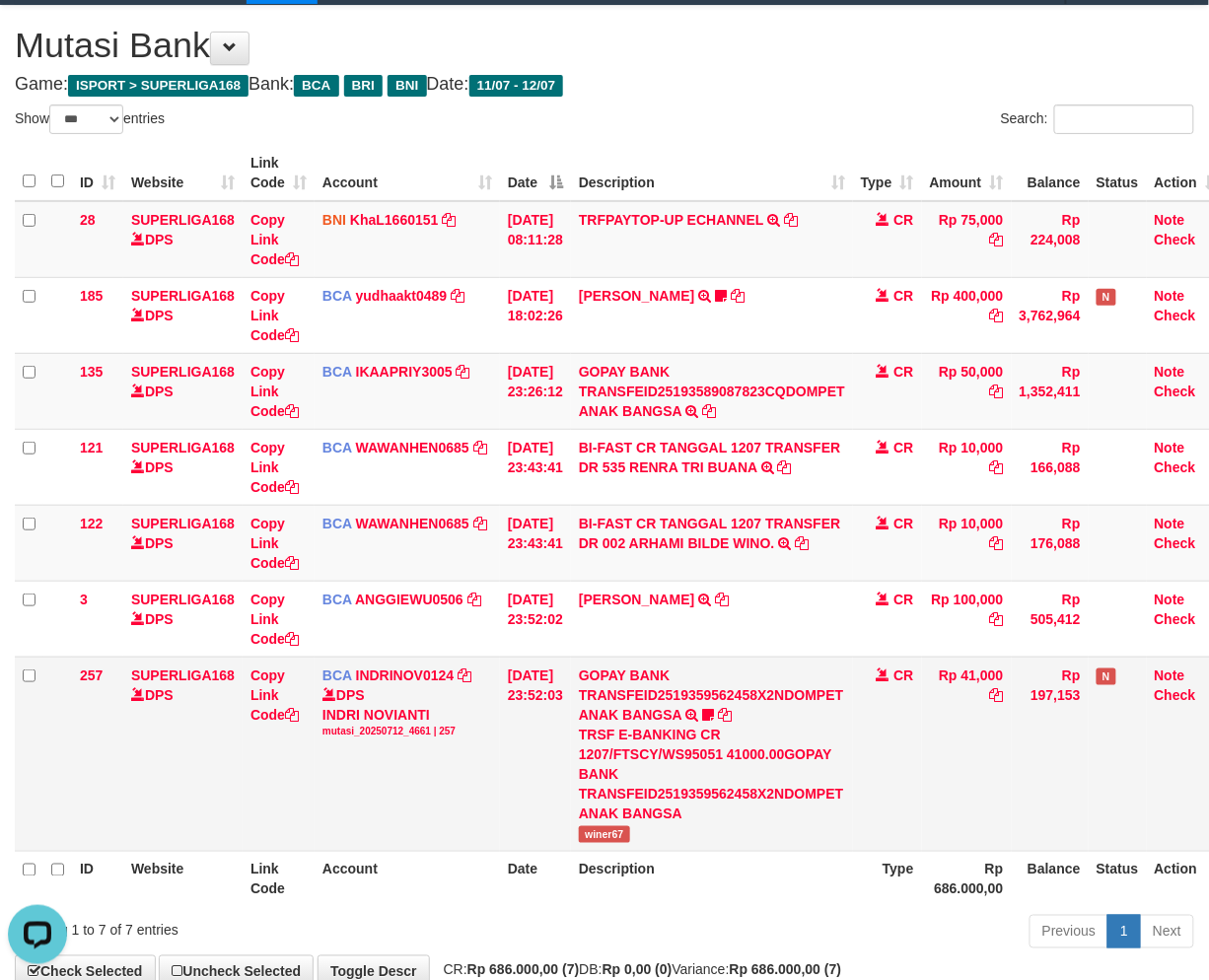 click on "12/07/2025 23:52:03" at bounding box center [535, 753] 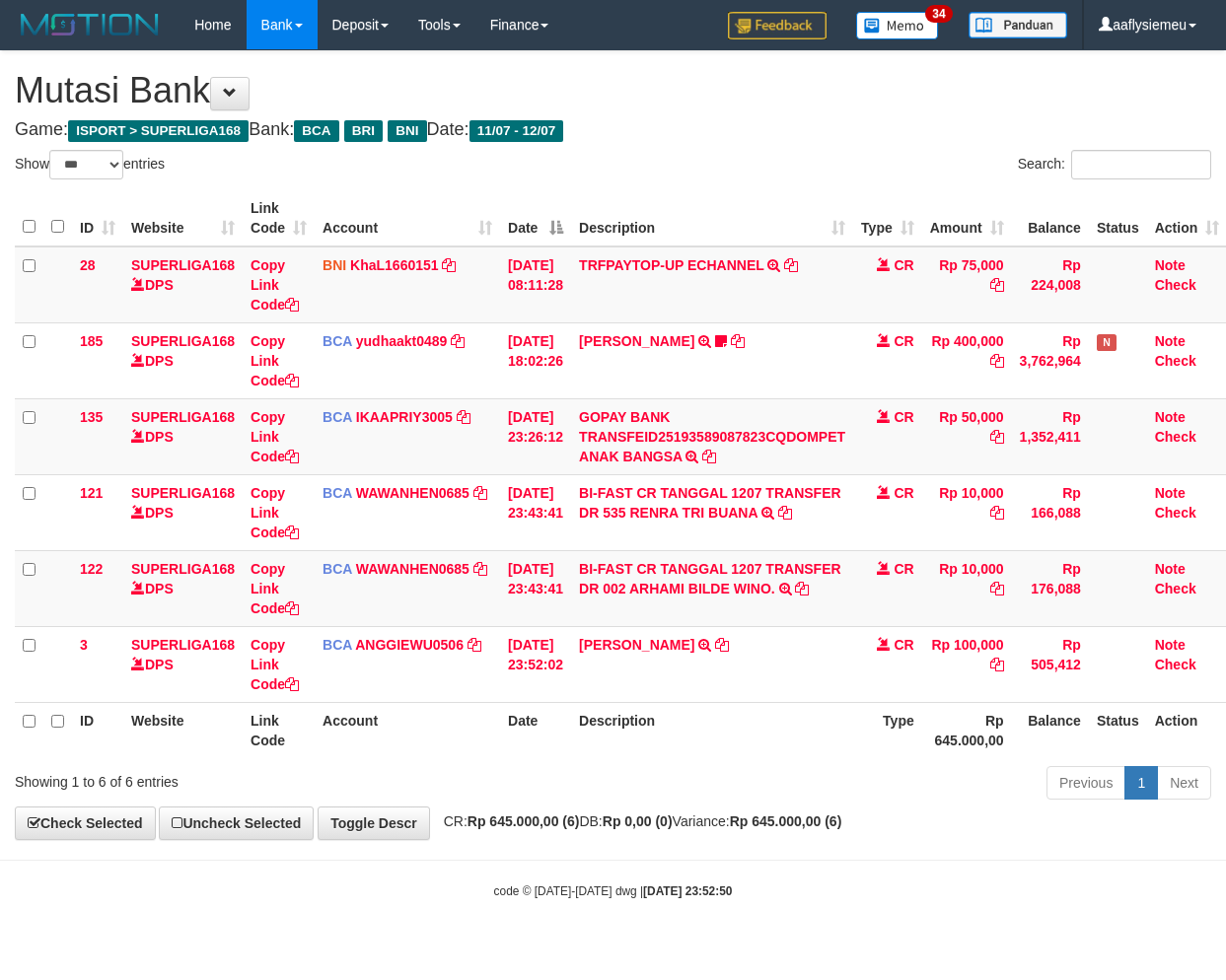 select on "***" 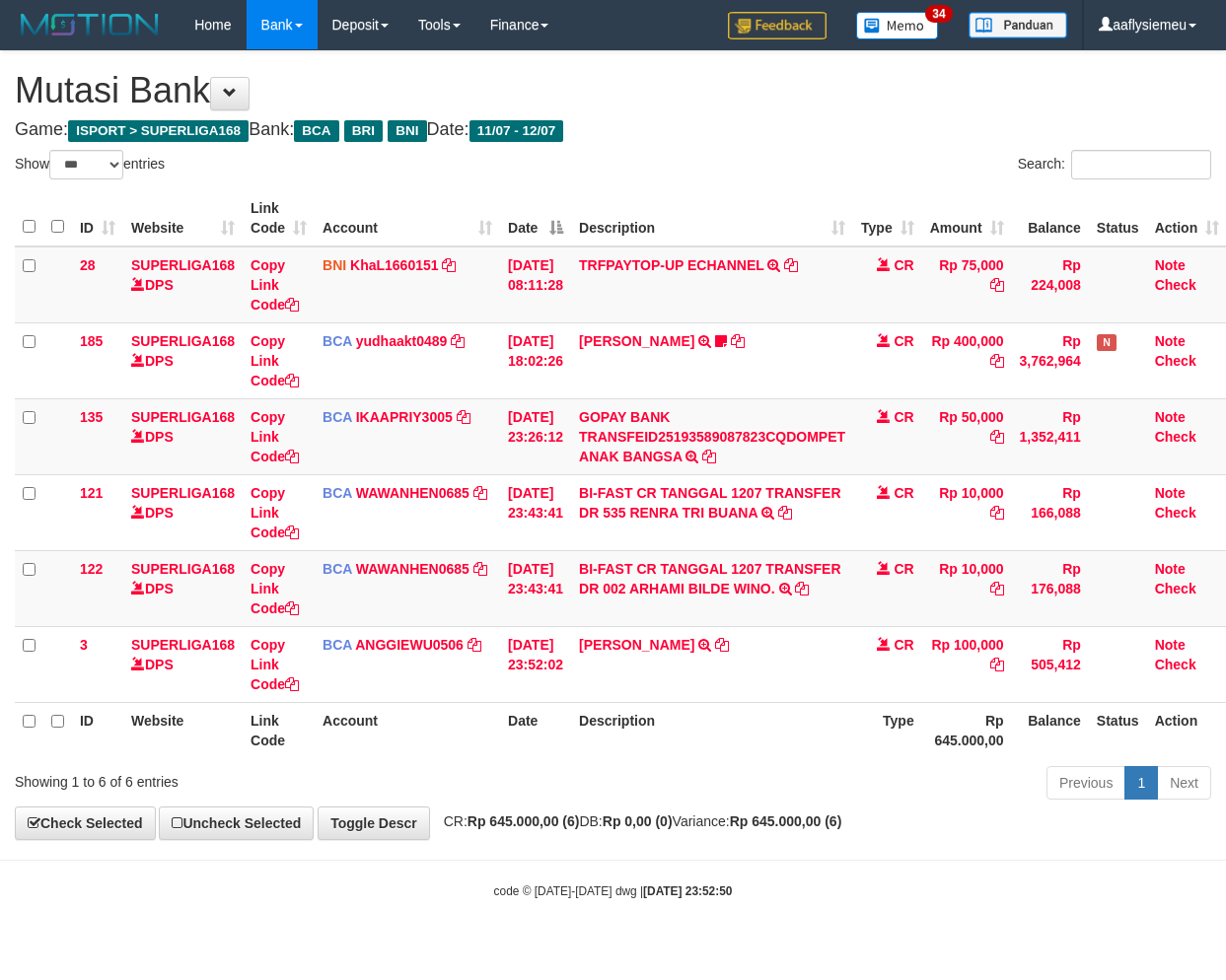click on "Previous 1 Next" at bounding box center [868, 785] 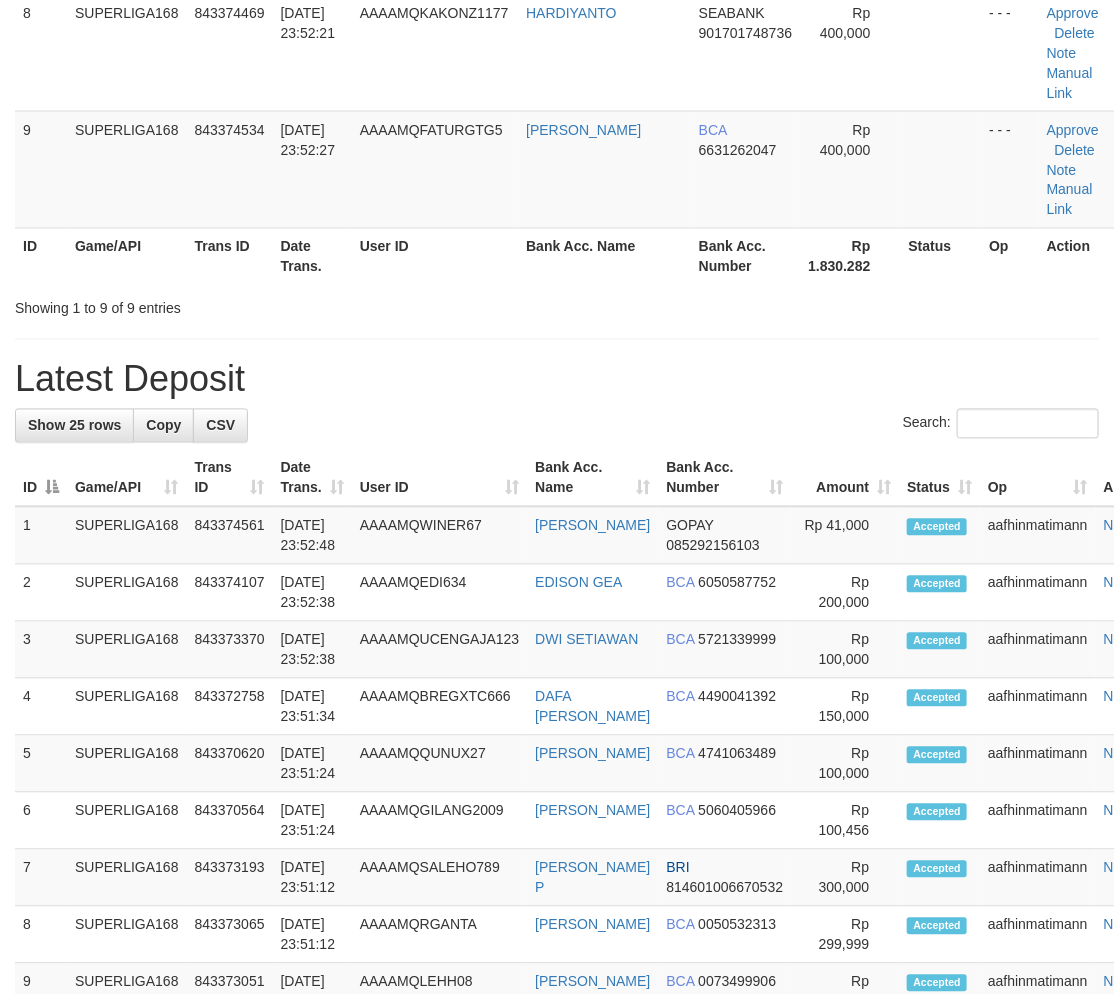 scroll, scrollTop: 738, scrollLeft: 0, axis: vertical 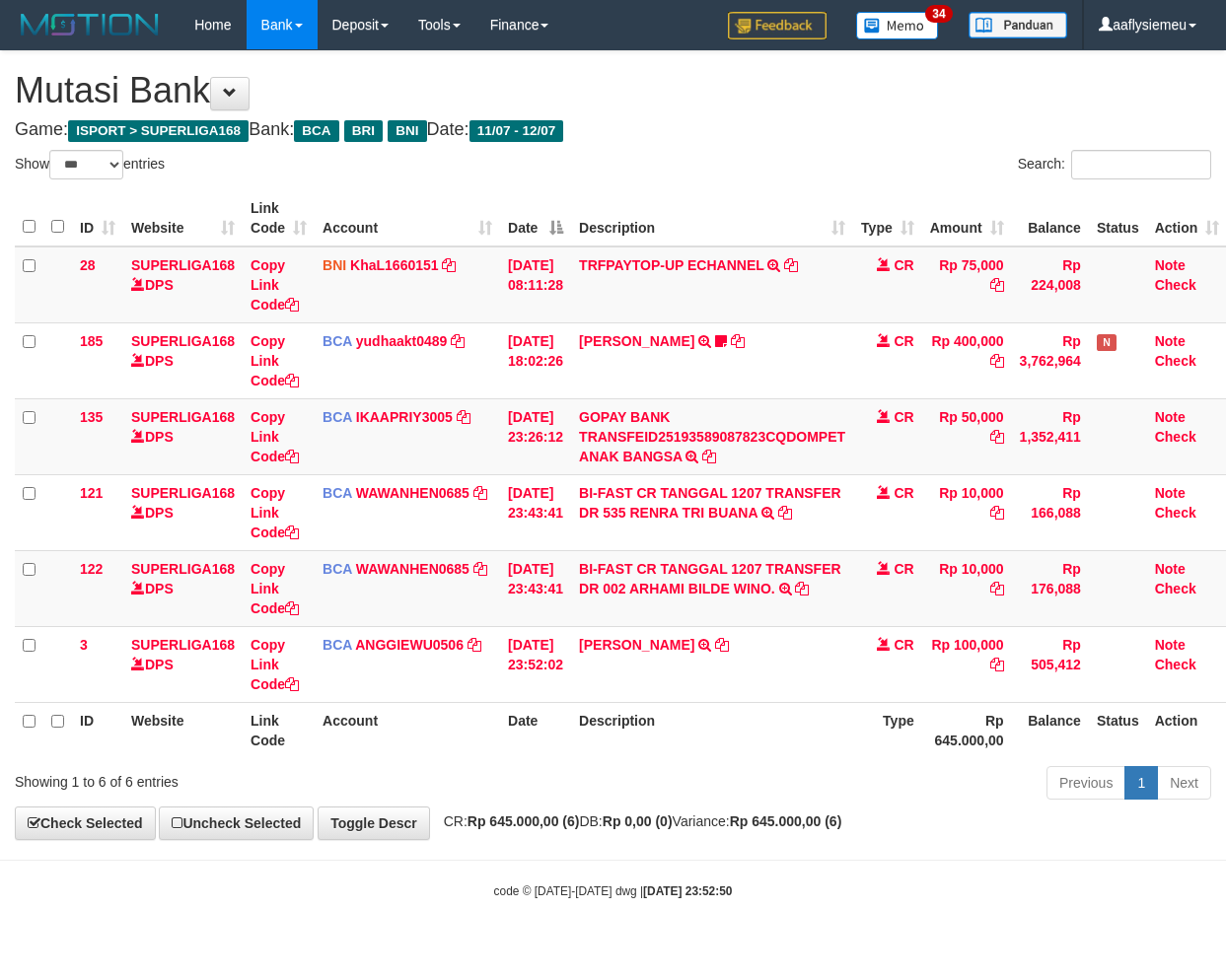 select on "***" 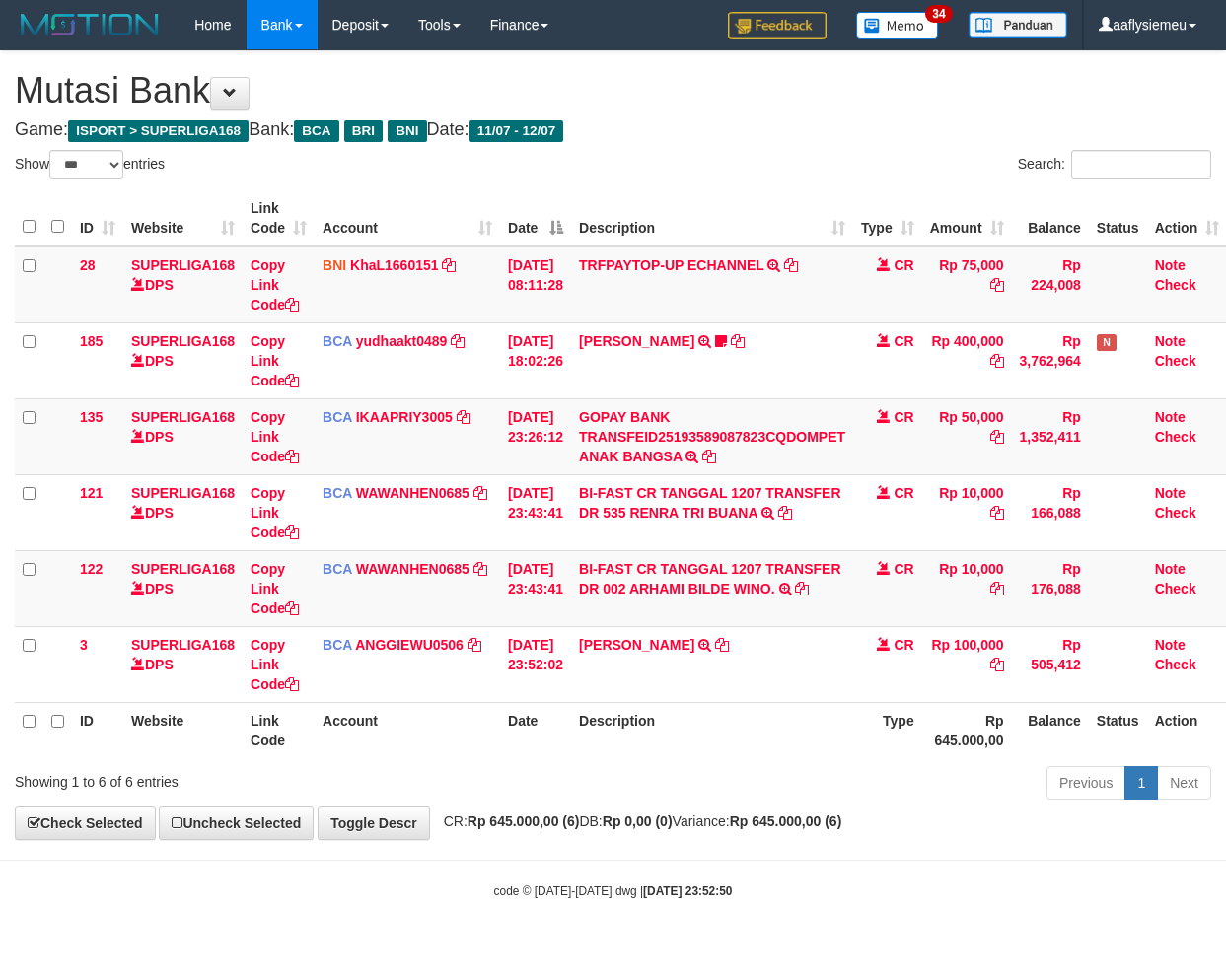 scroll, scrollTop: 0, scrollLeft: 0, axis: both 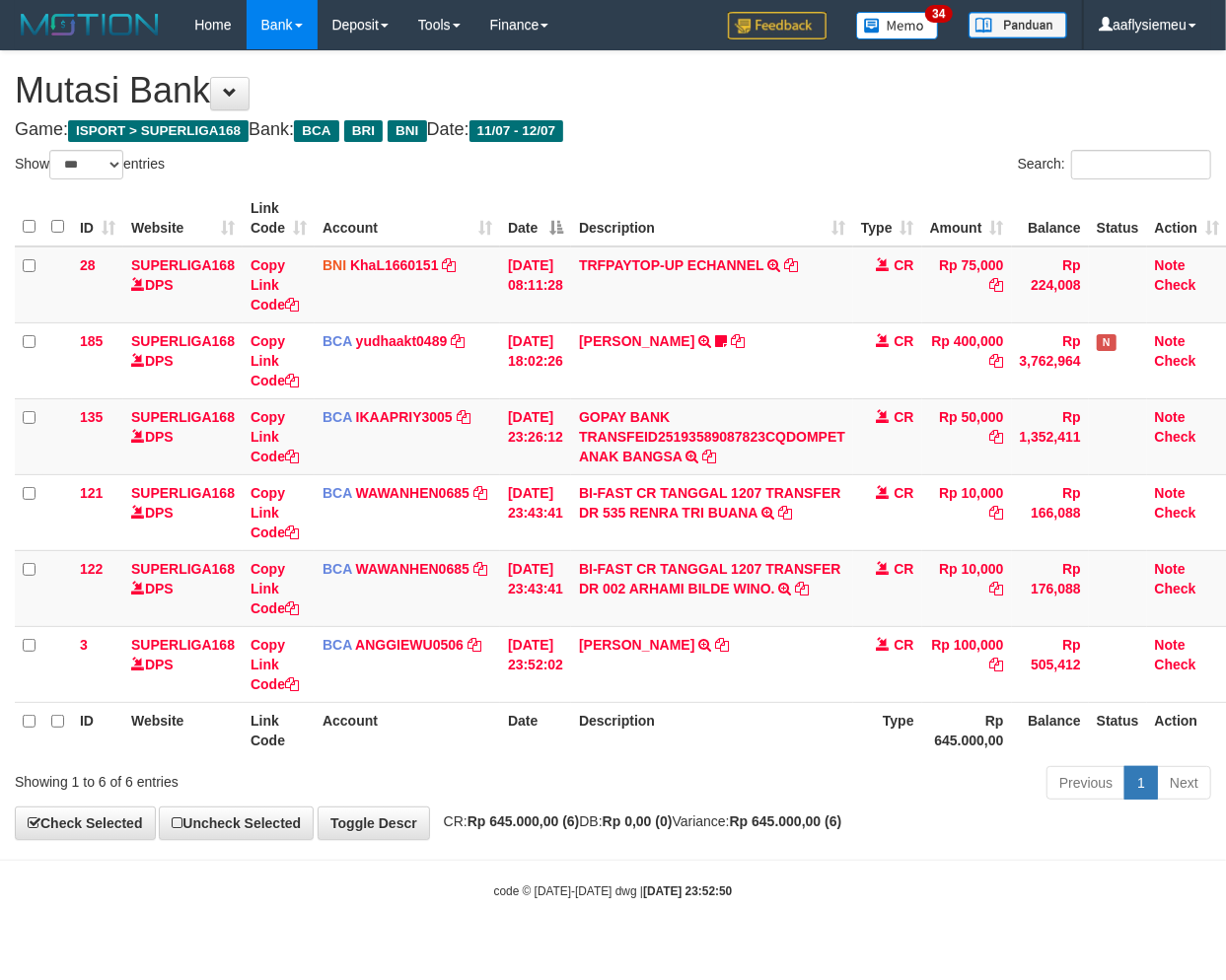 click on "**********" at bounding box center (613, 445) 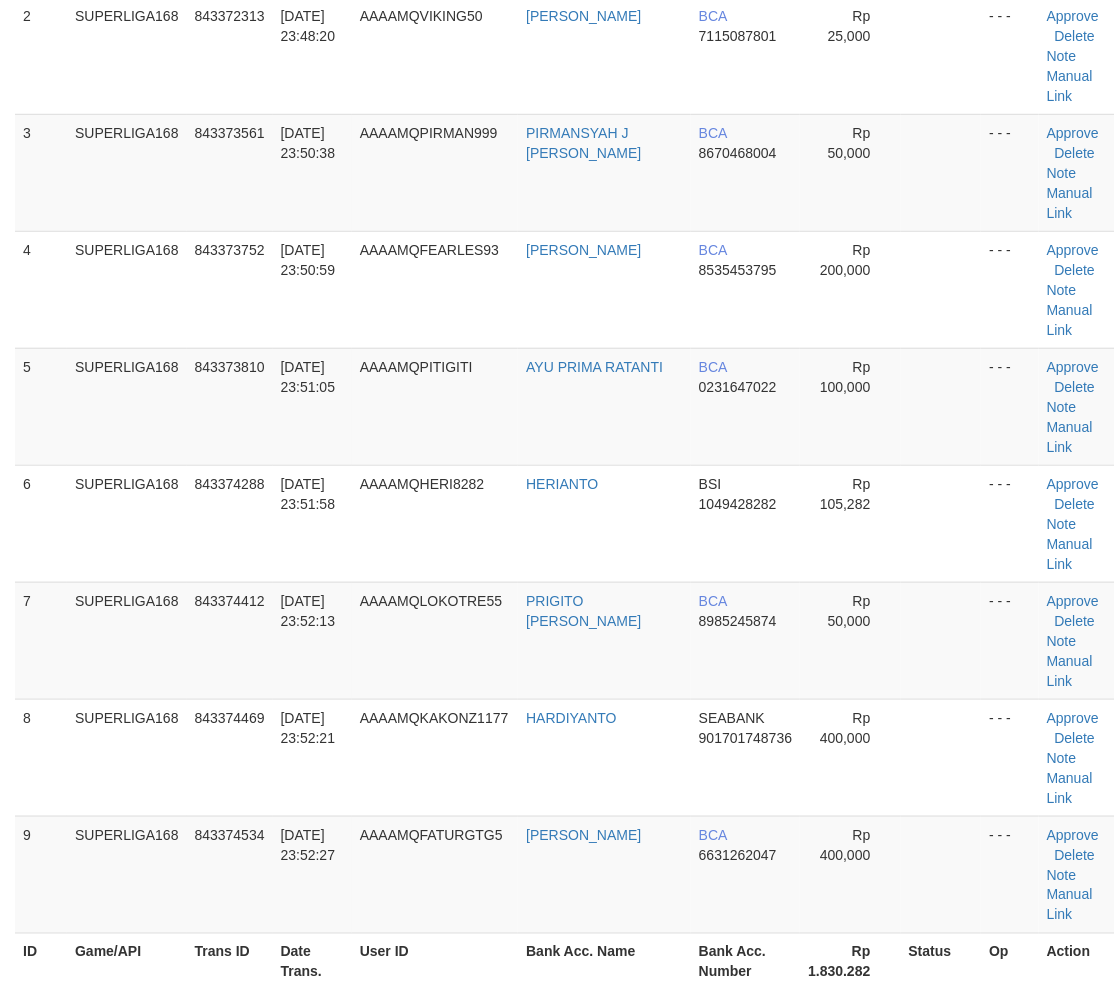 scroll, scrollTop: 368, scrollLeft: 0, axis: vertical 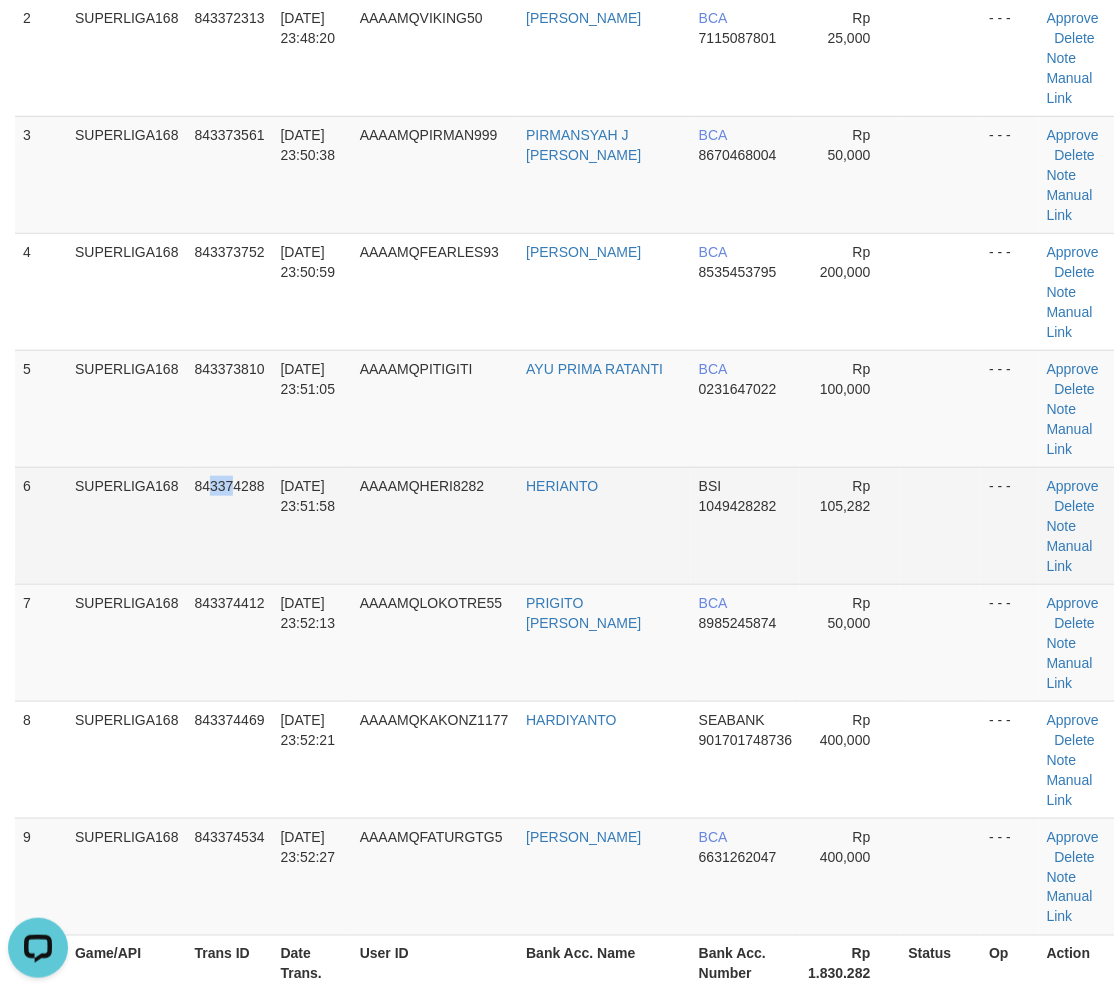 click on "843374288" at bounding box center (230, 525) 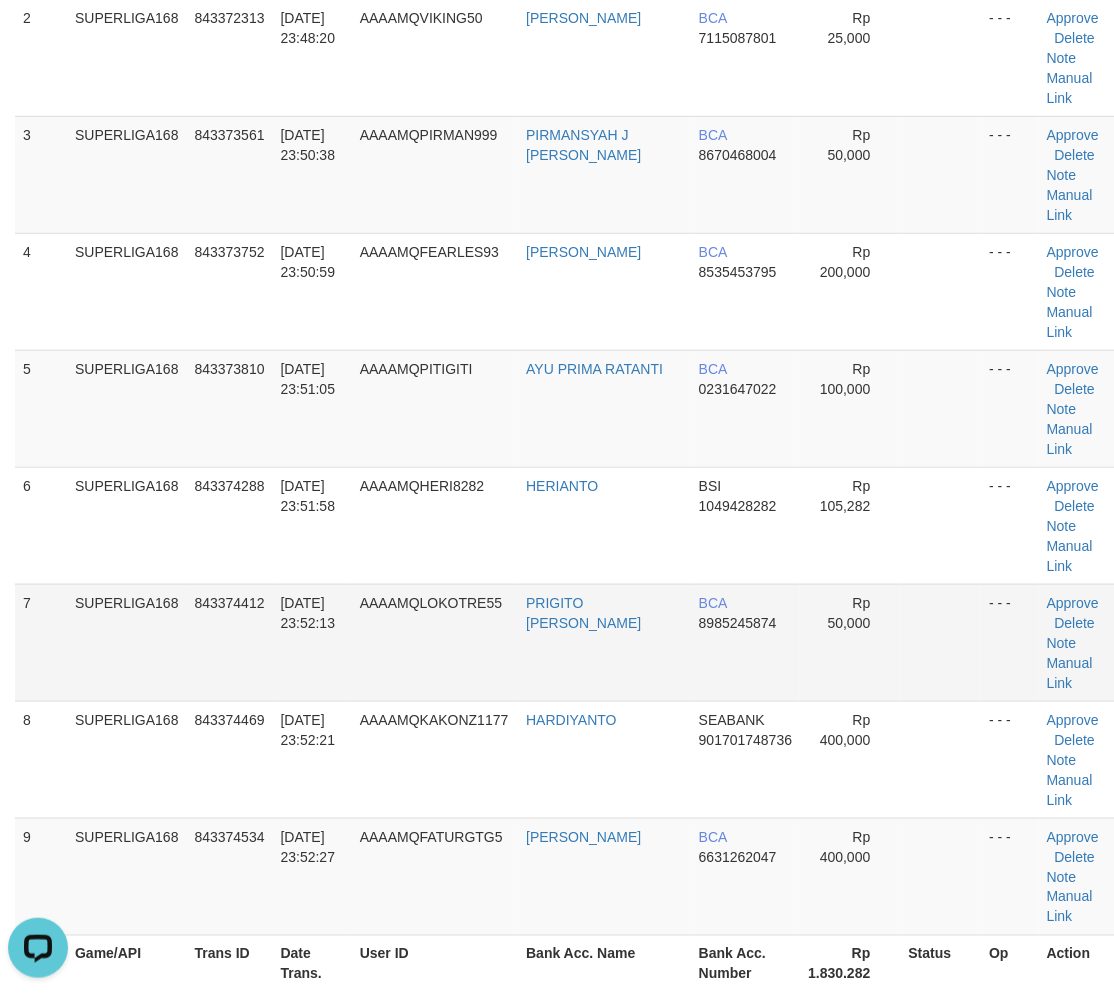 click on "SUPERLIGA168" at bounding box center [127, 642] 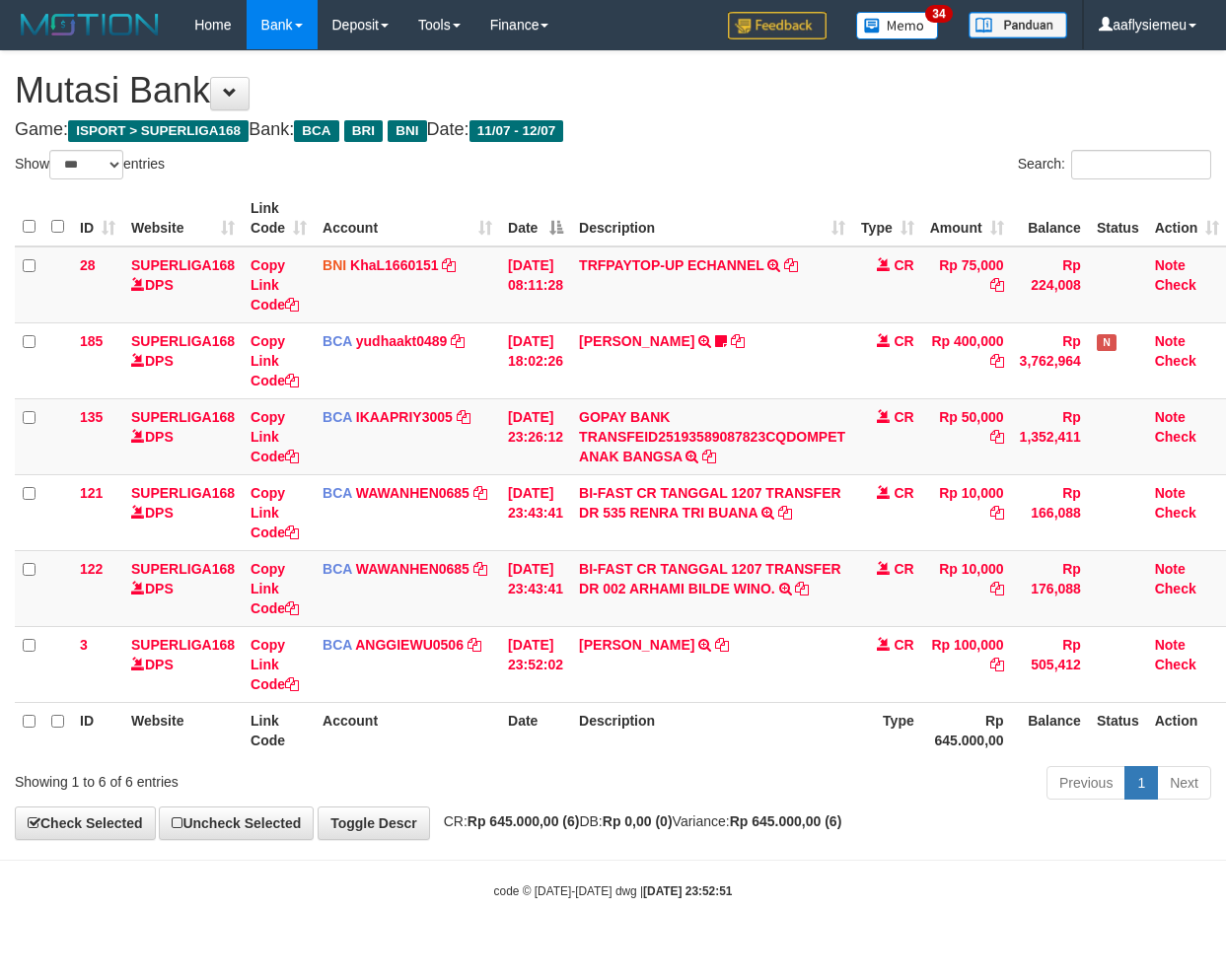 select on "***" 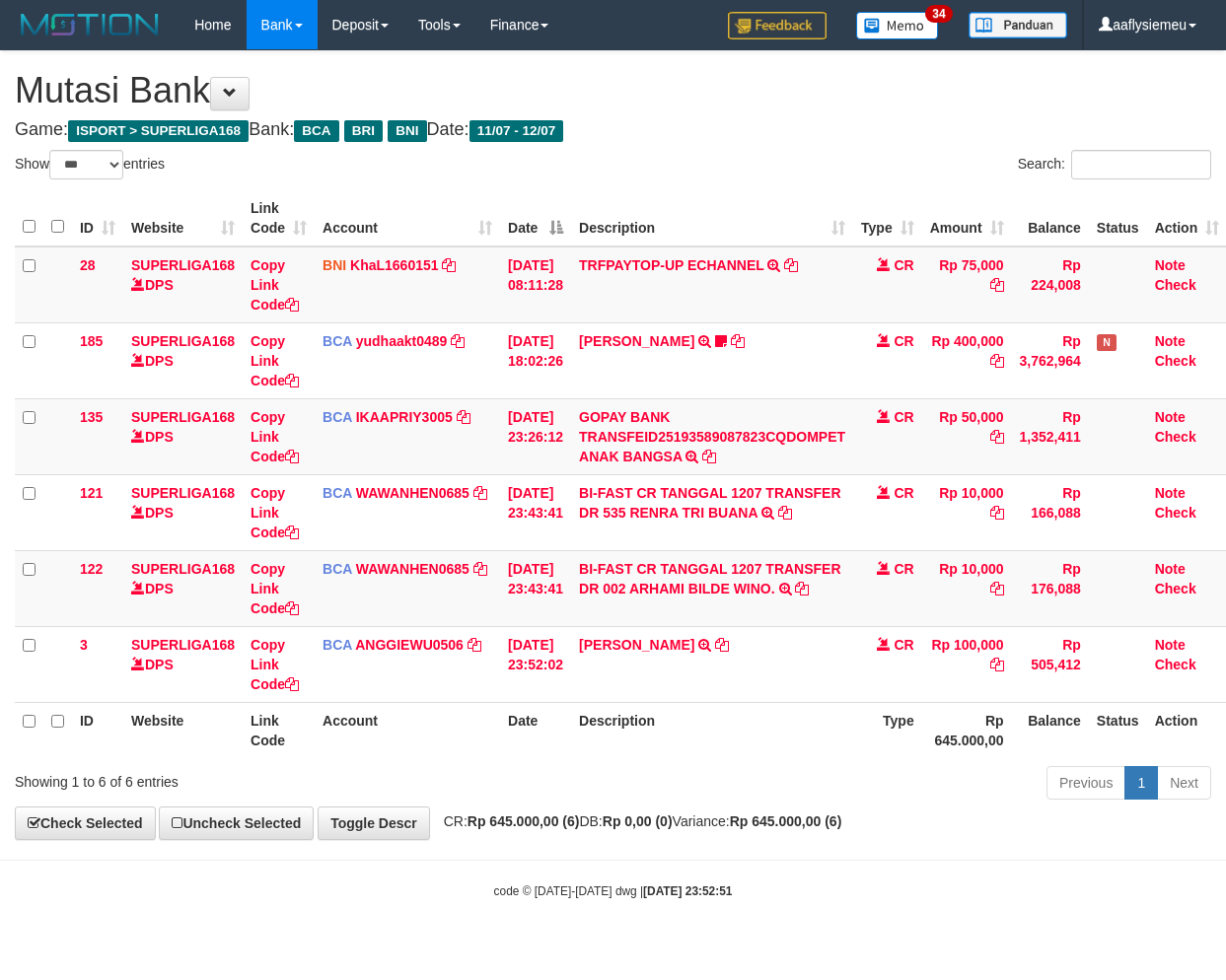 scroll, scrollTop: 0, scrollLeft: 0, axis: both 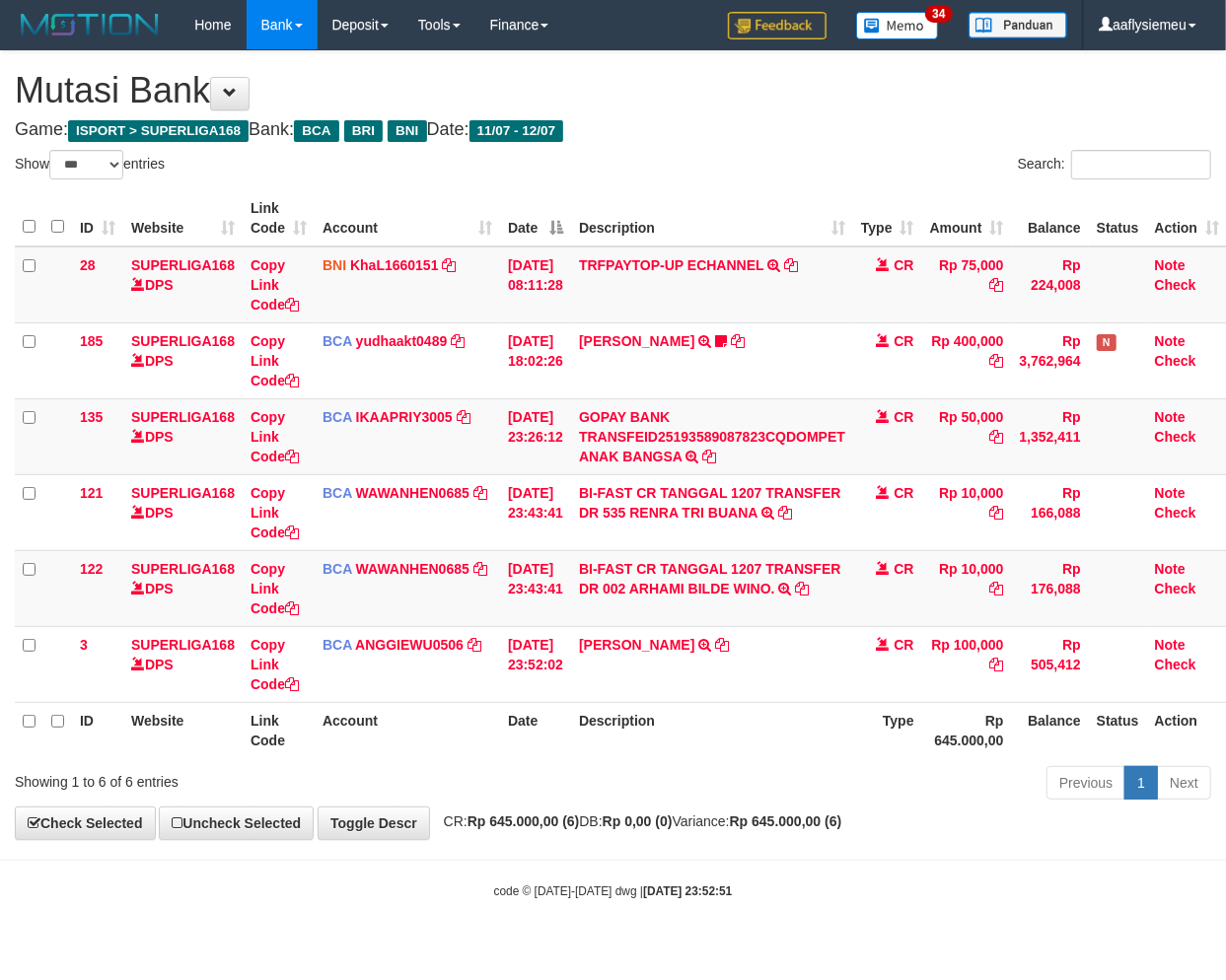 click on "Previous 1 Next" at bounding box center [868, 785] 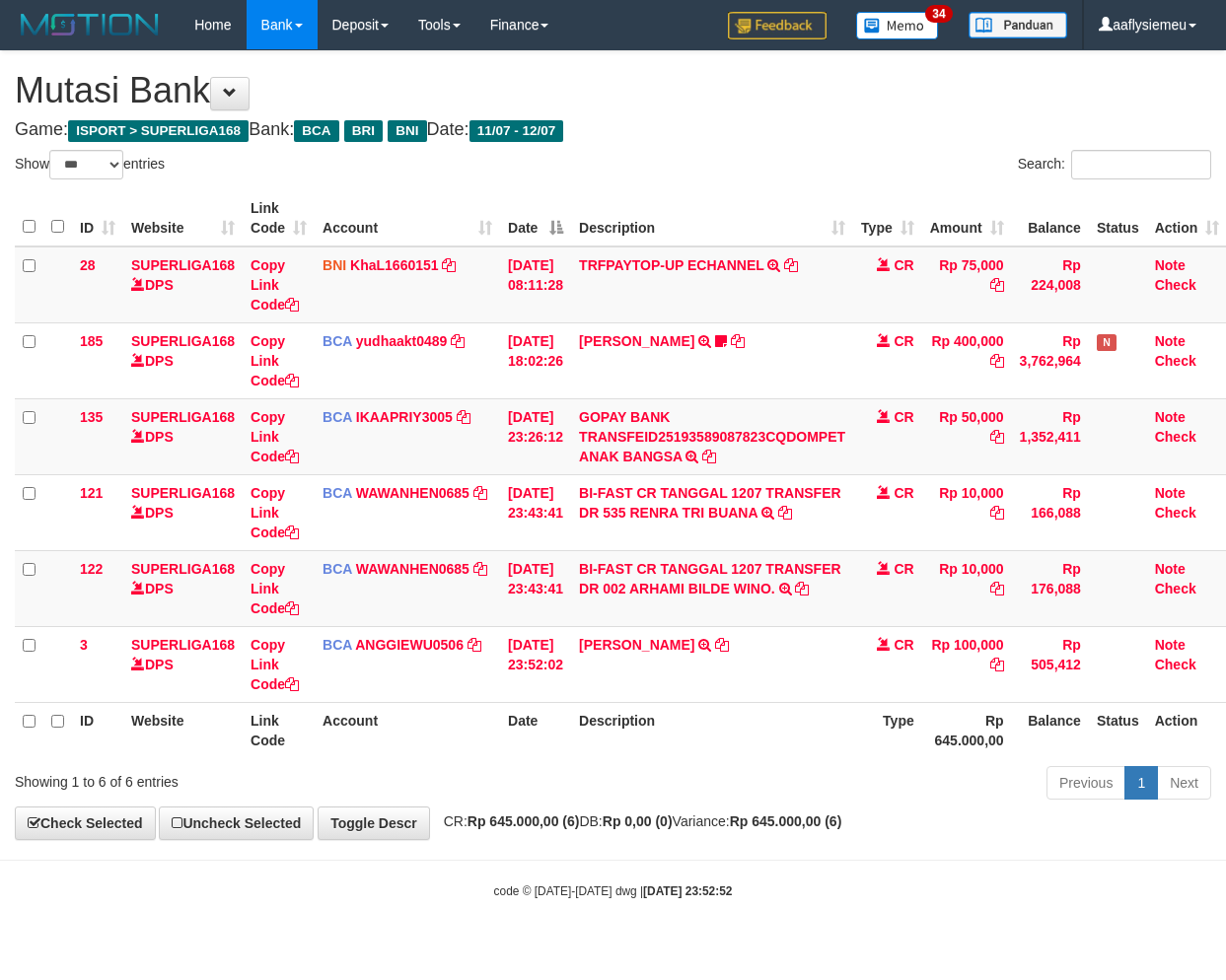select on "***" 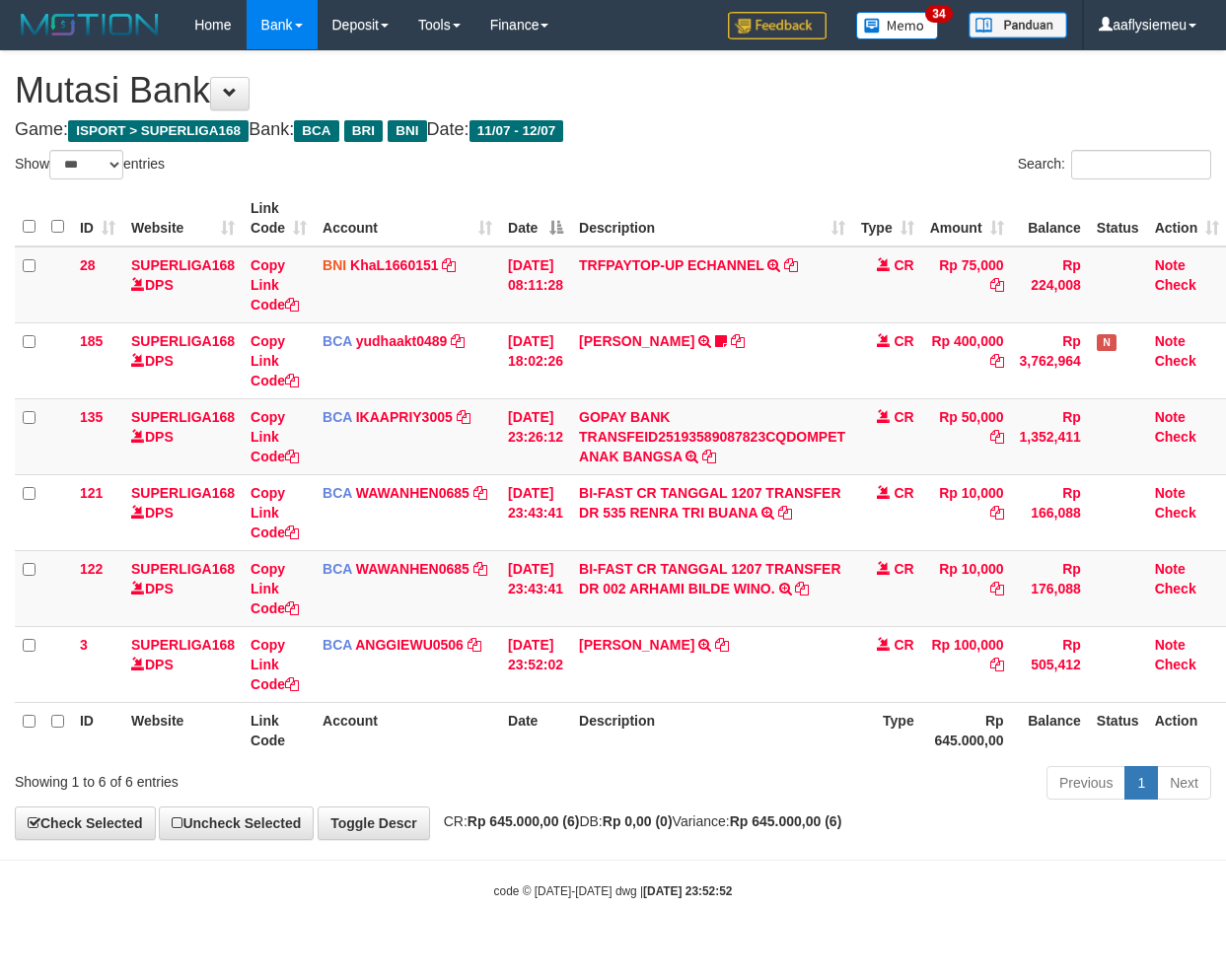 scroll, scrollTop: 0, scrollLeft: 0, axis: both 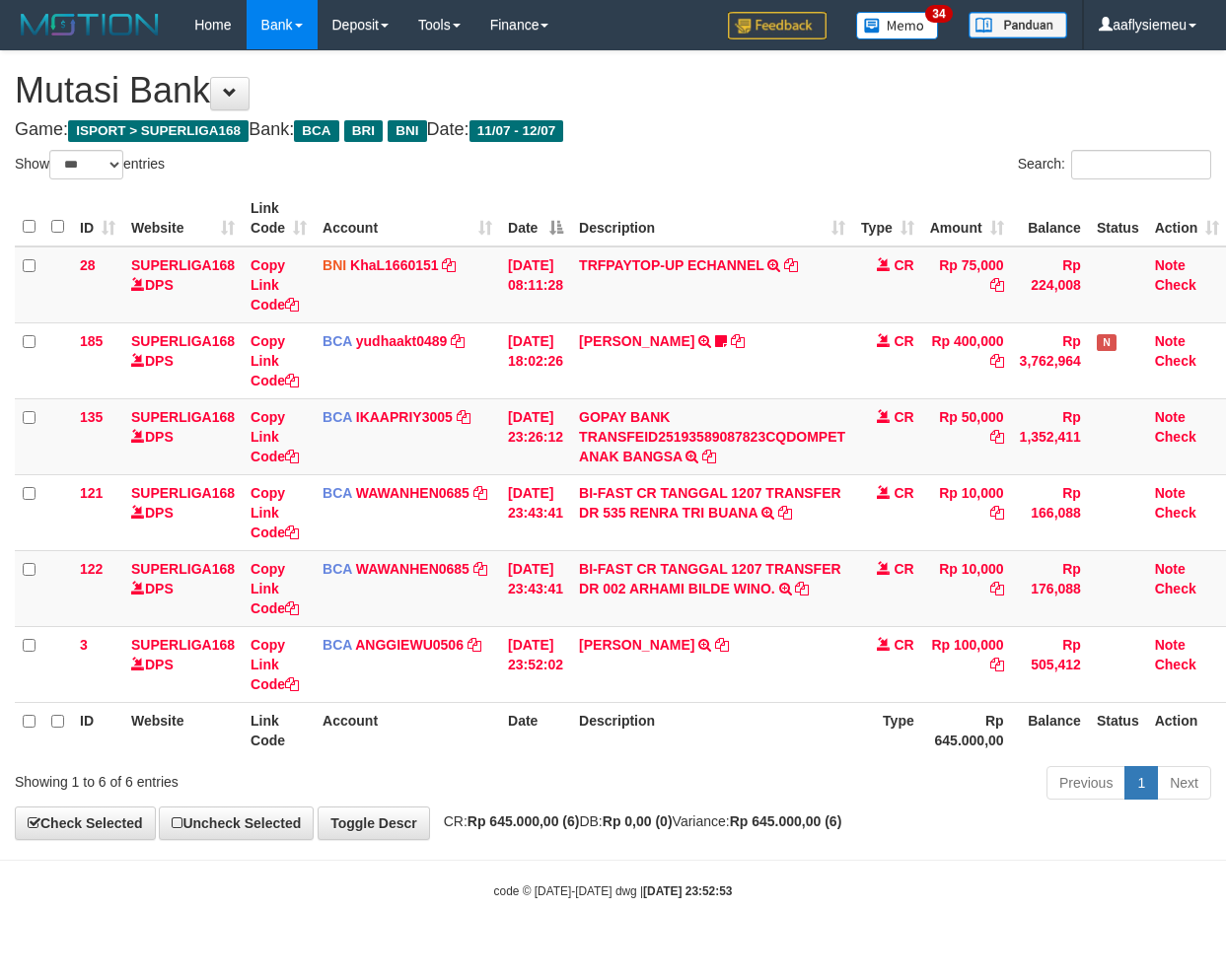 select on "***" 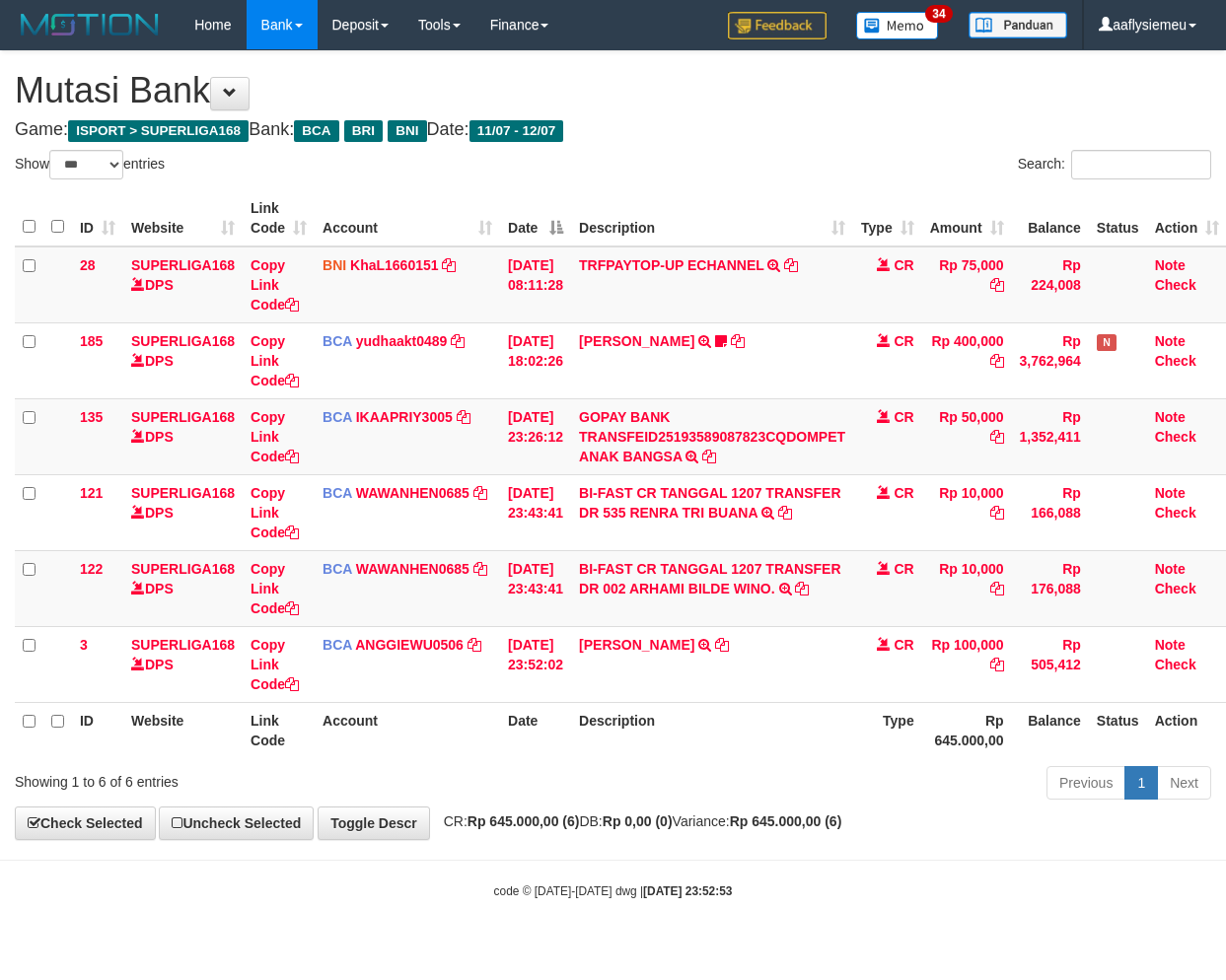 scroll, scrollTop: 0, scrollLeft: 0, axis: both 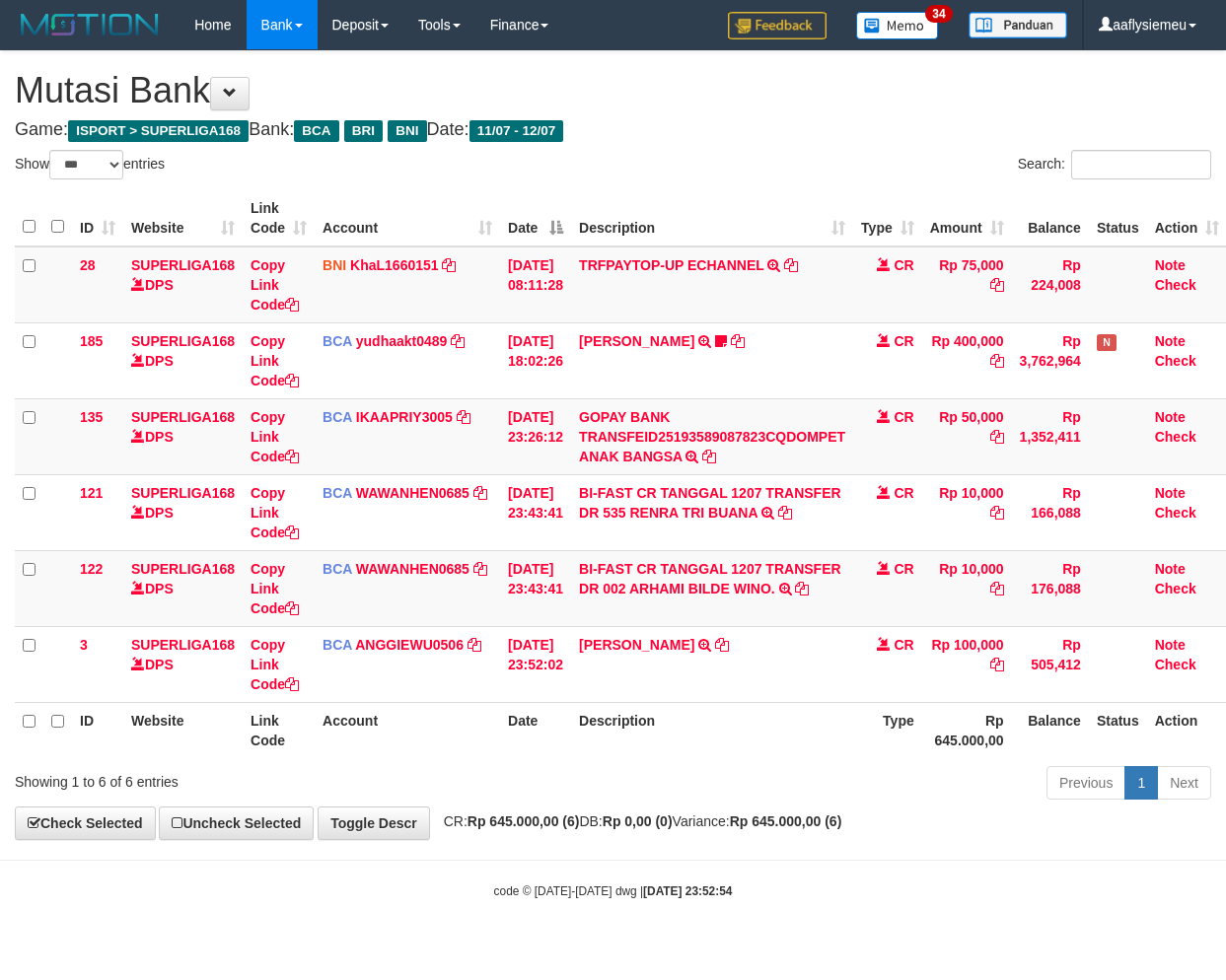 select on "***" 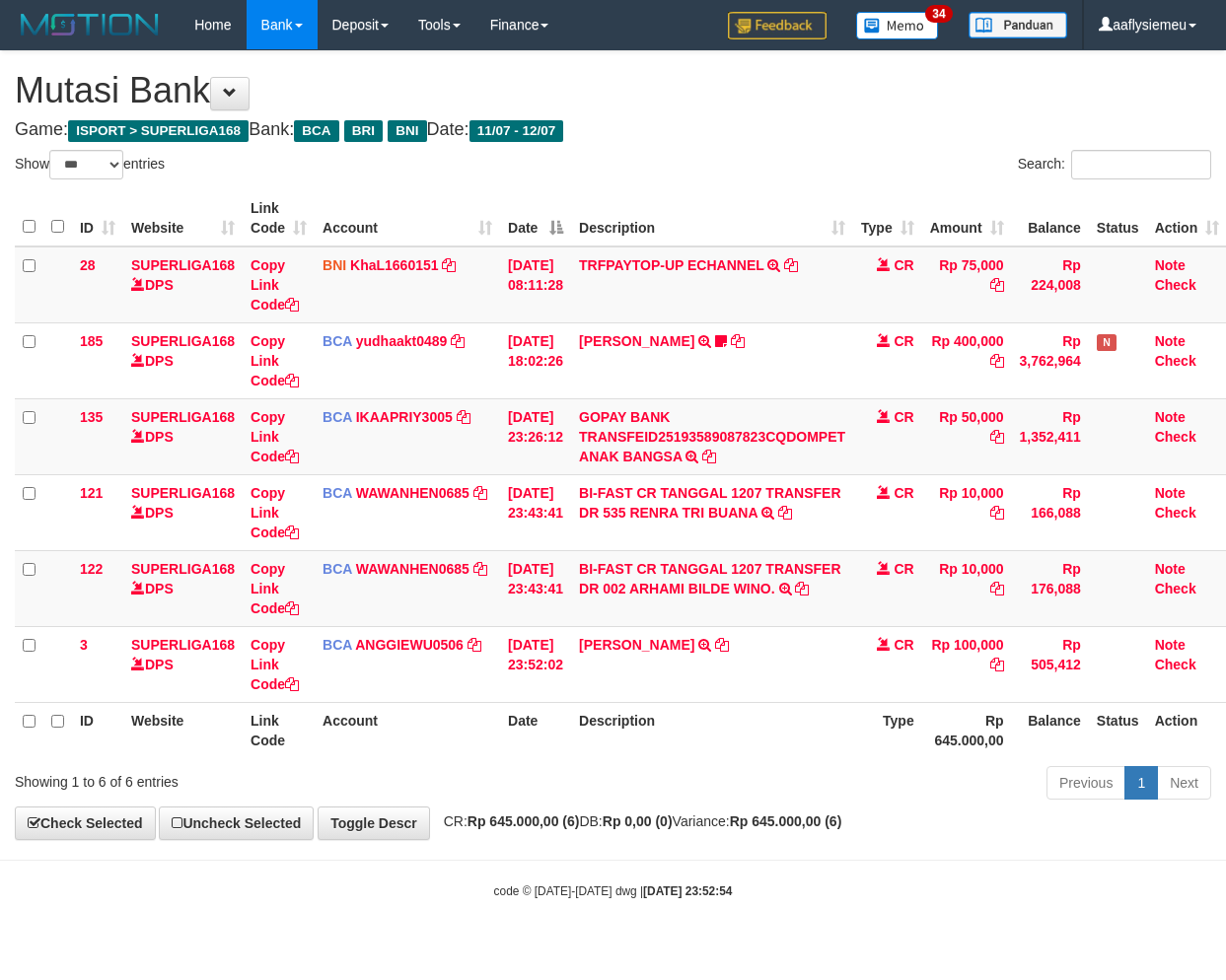 scroll, scrollTop: 0, scrollLeft: 0, axis: both 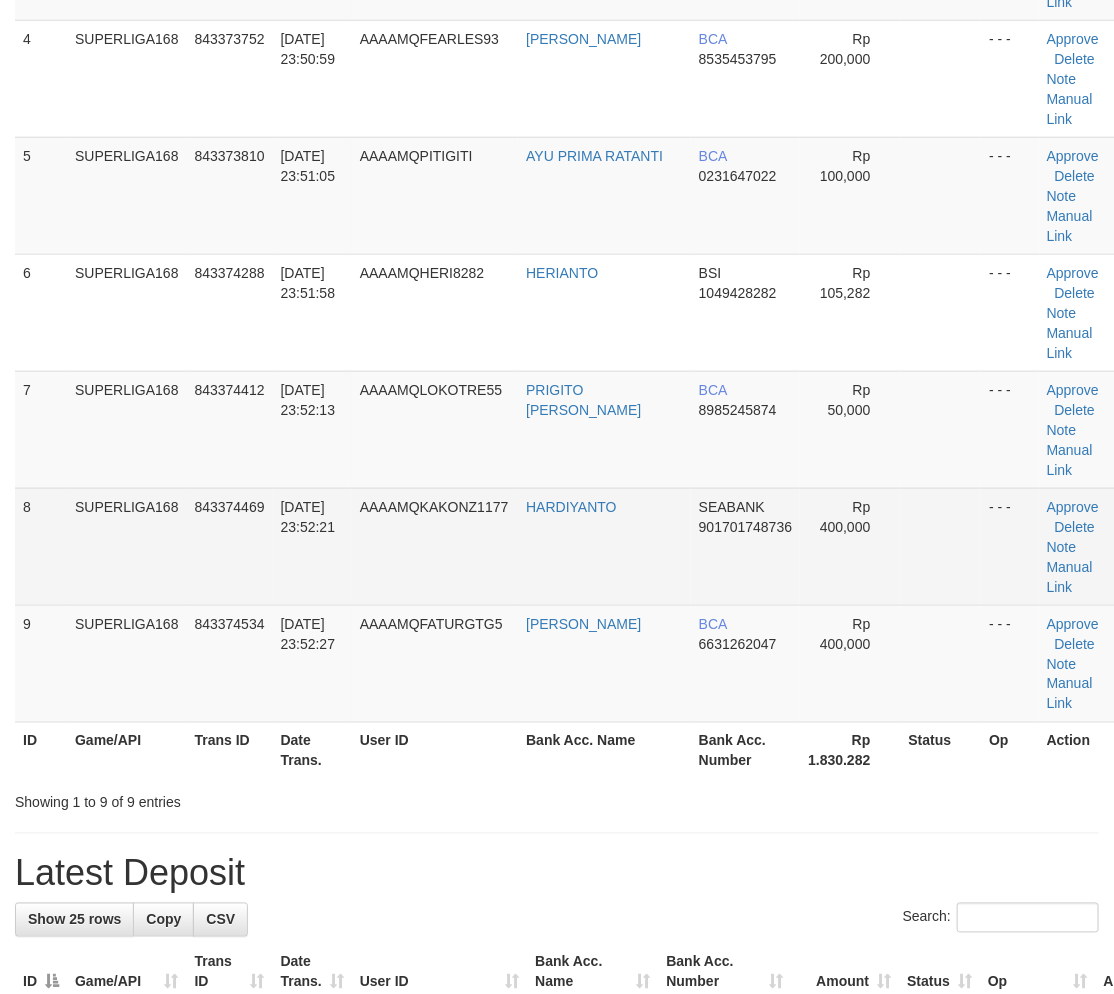 drag, startPoint x: 203, startPoint y: 522, endPoint x: 4, endPoint y: 628, distance: 225.47061 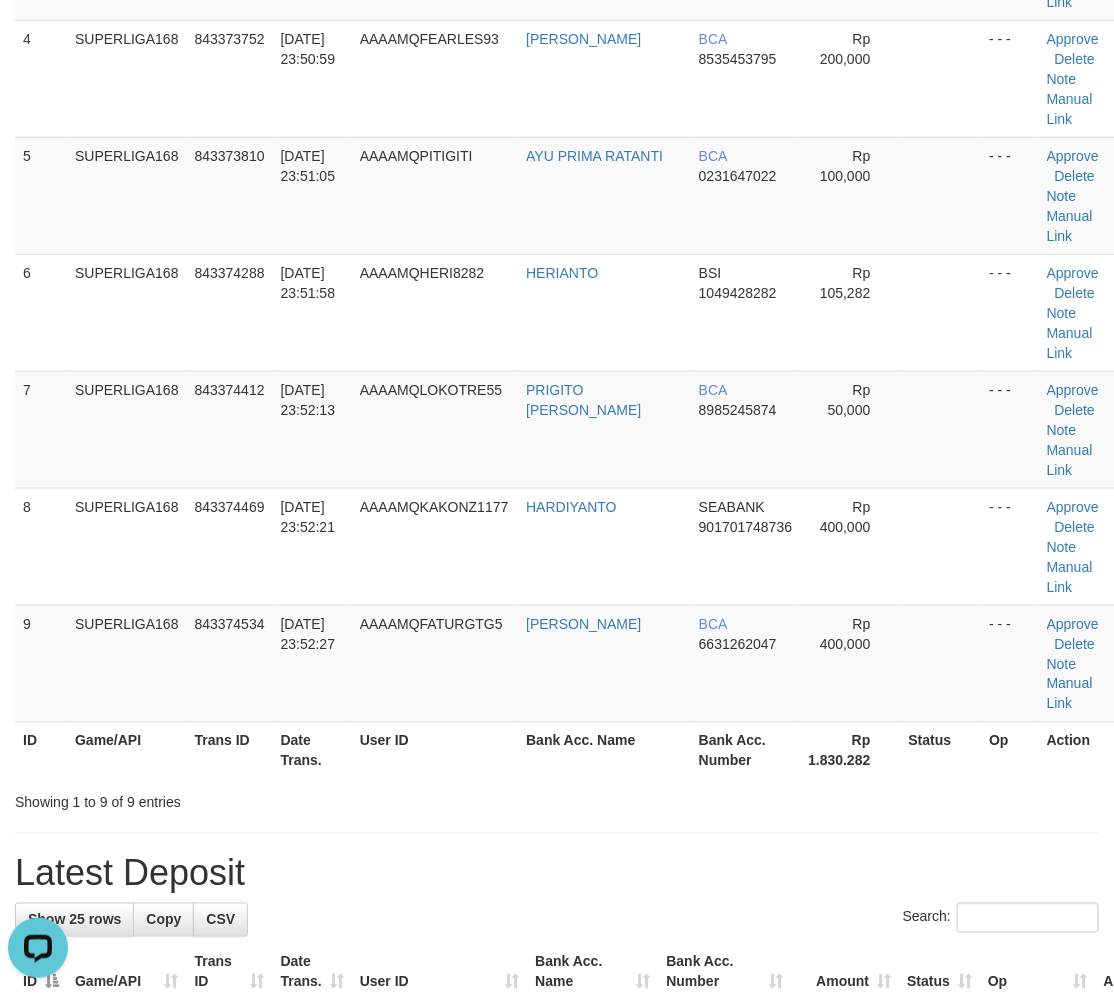 scroll, scrollTop: 0, scrollLeft: 0, axis: both 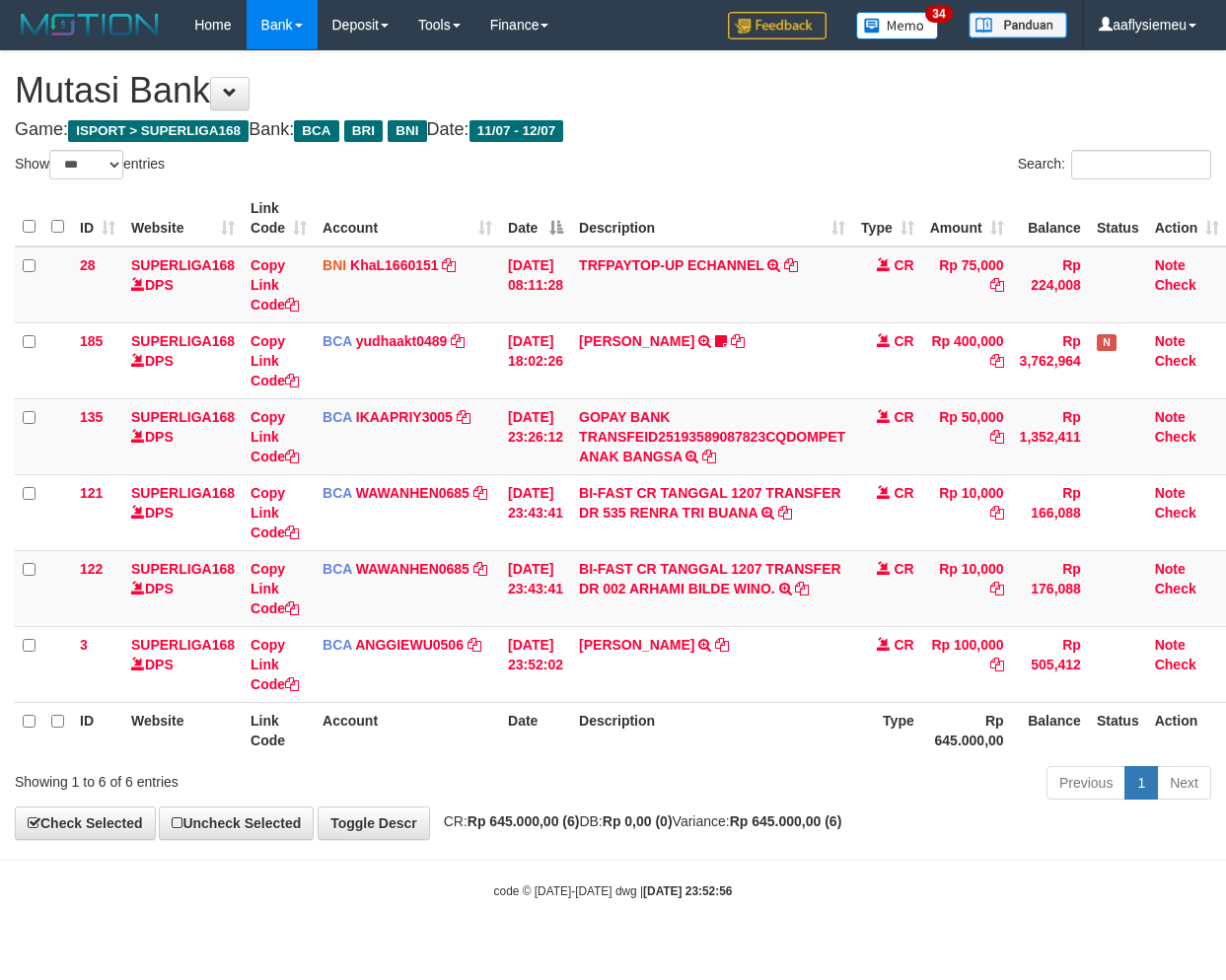 select on "***" 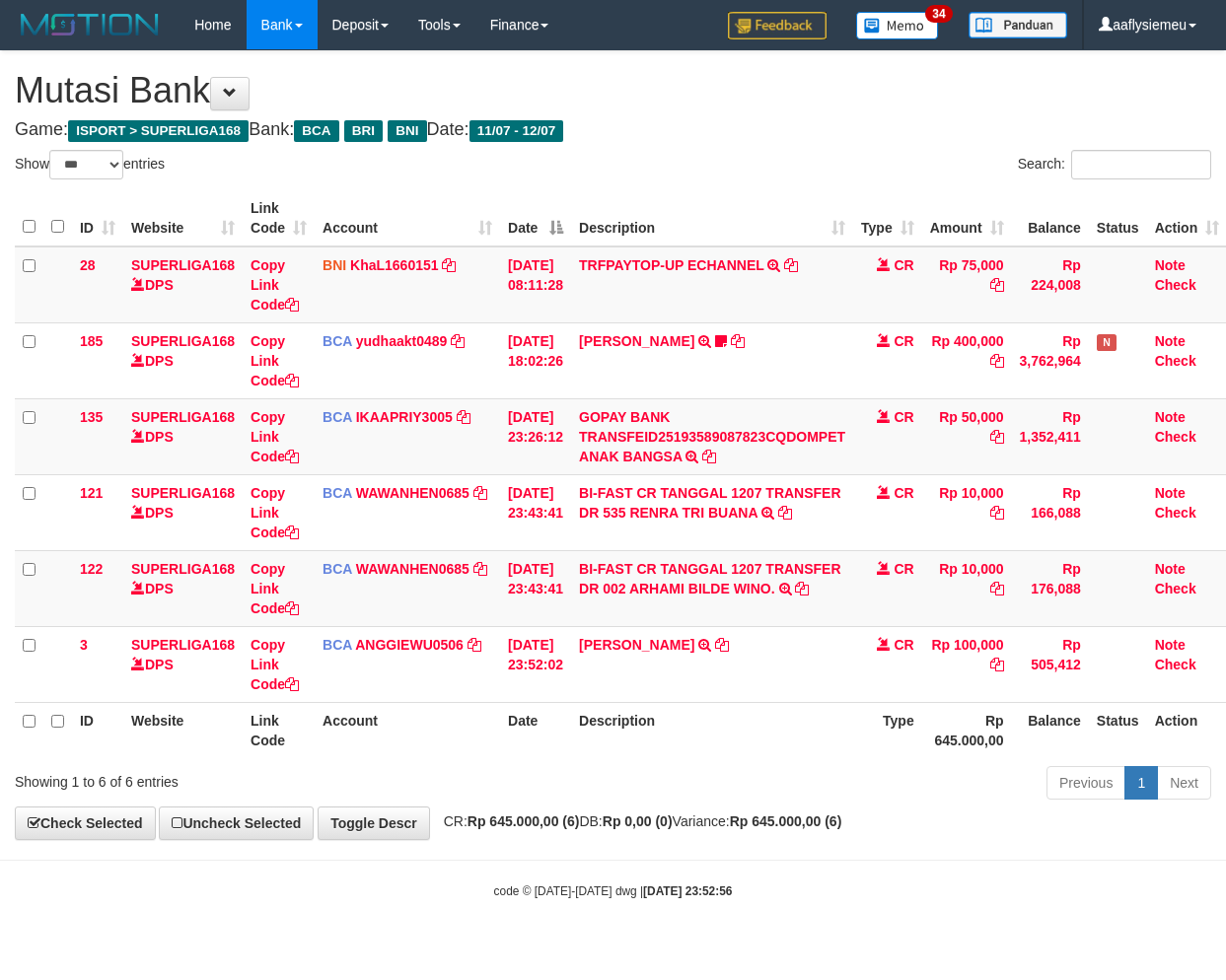 click on "Toggle navigation
Home
Bank
Account List
Load
By Website
Group
[ISPORT]													SUPERLIGA168
By Load Group (DPS)
34" at bounding box center (613, 474) 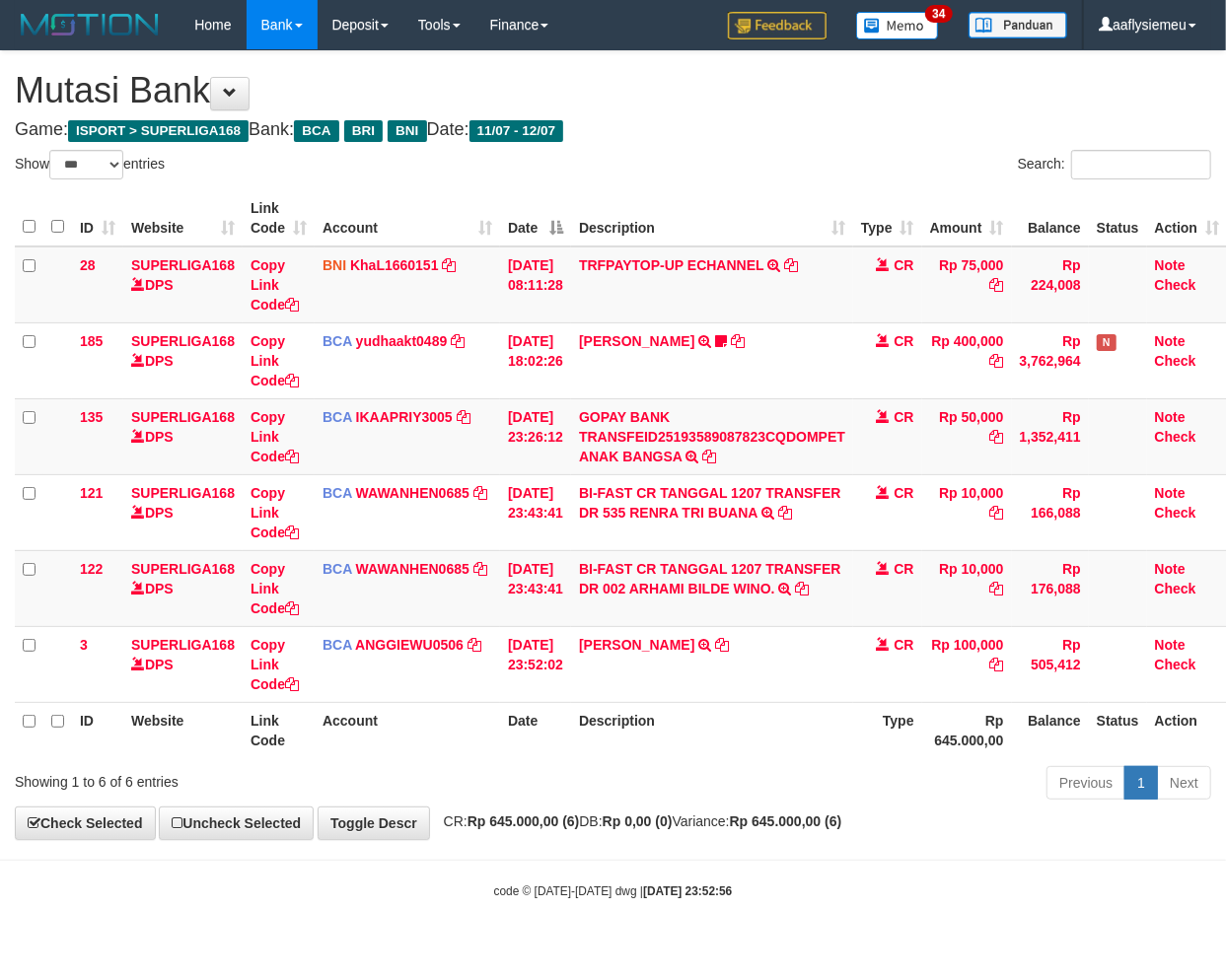 click on "Toggle navigation
Home
Bank
Account List
Load
By Website
Group
[ISPORT]													SUPERLIGA168
By Load Group (DPS)
34" at bounding box center (613, 474) 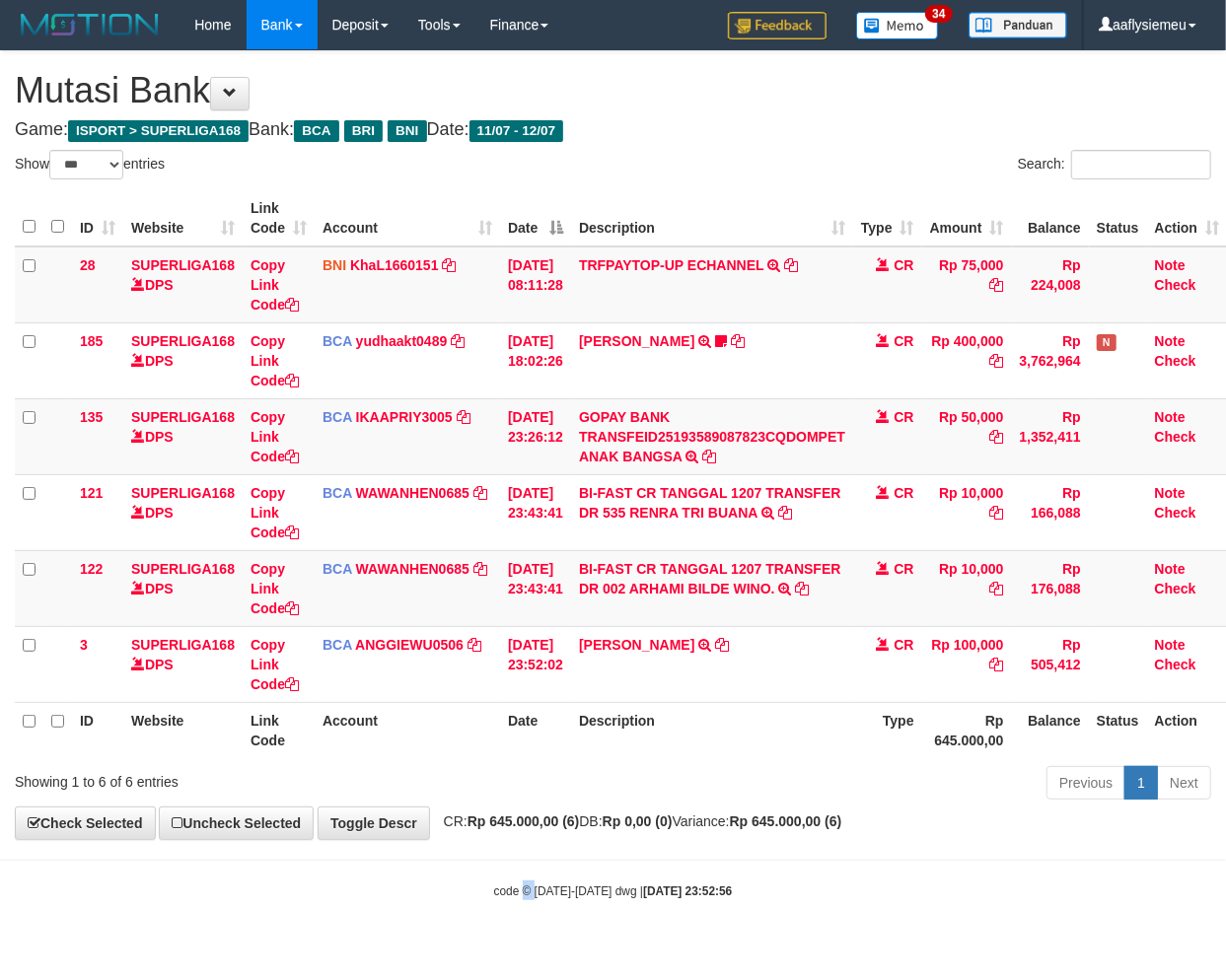 click on "Toggle navigation
Home
Bank
Account List
Load
By Website
Group
[ISPORT]													SUPERLIGA168
By Load Group (DPS)
34" at bounding box center (613, 474) 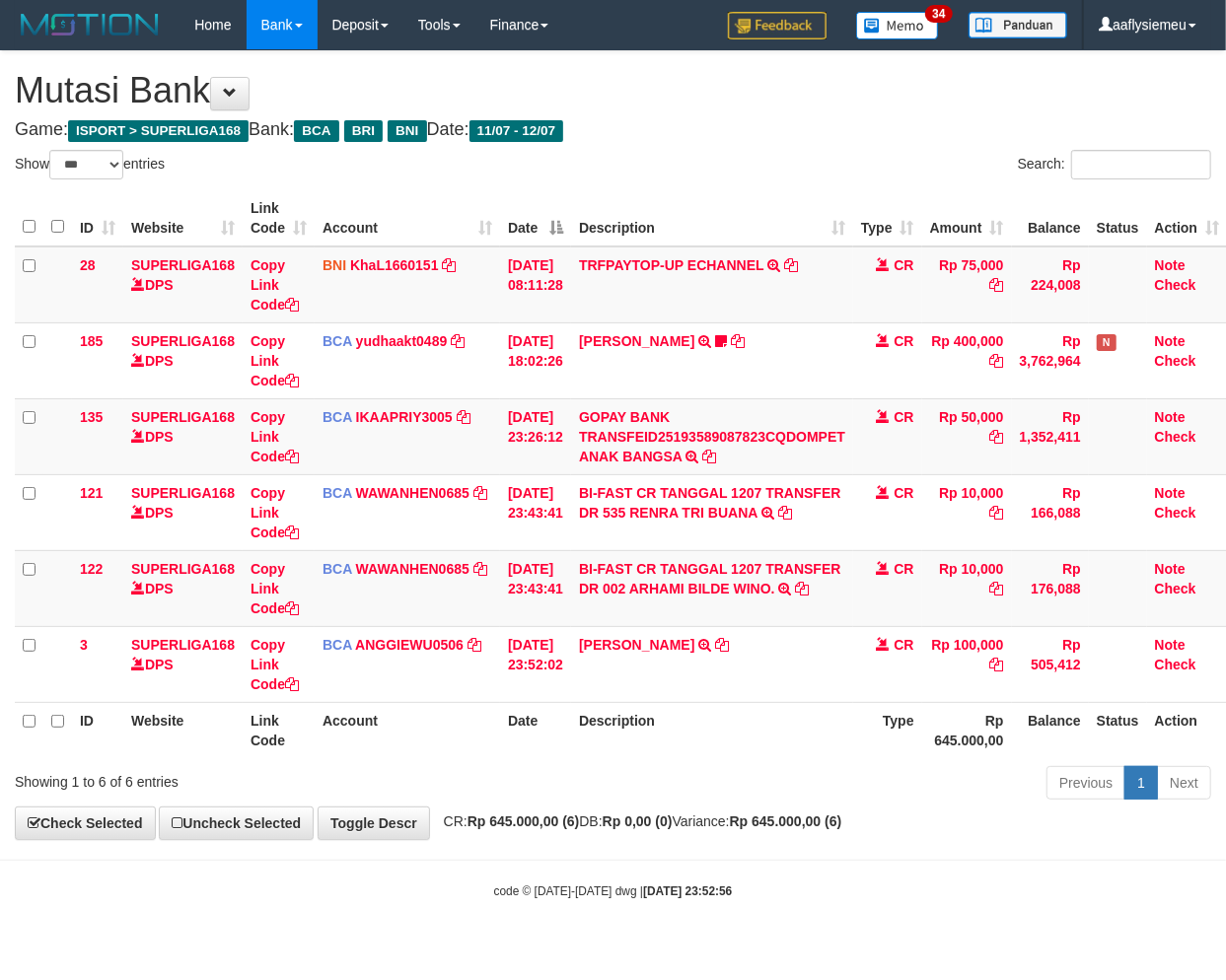 click on "Toggle navigation
Home
Bank
Account List
Load
By Website
Group
[ISPORT]													SUPERLIGA168
By Load Group (DPS)
34" at bounding box center (613, 474) 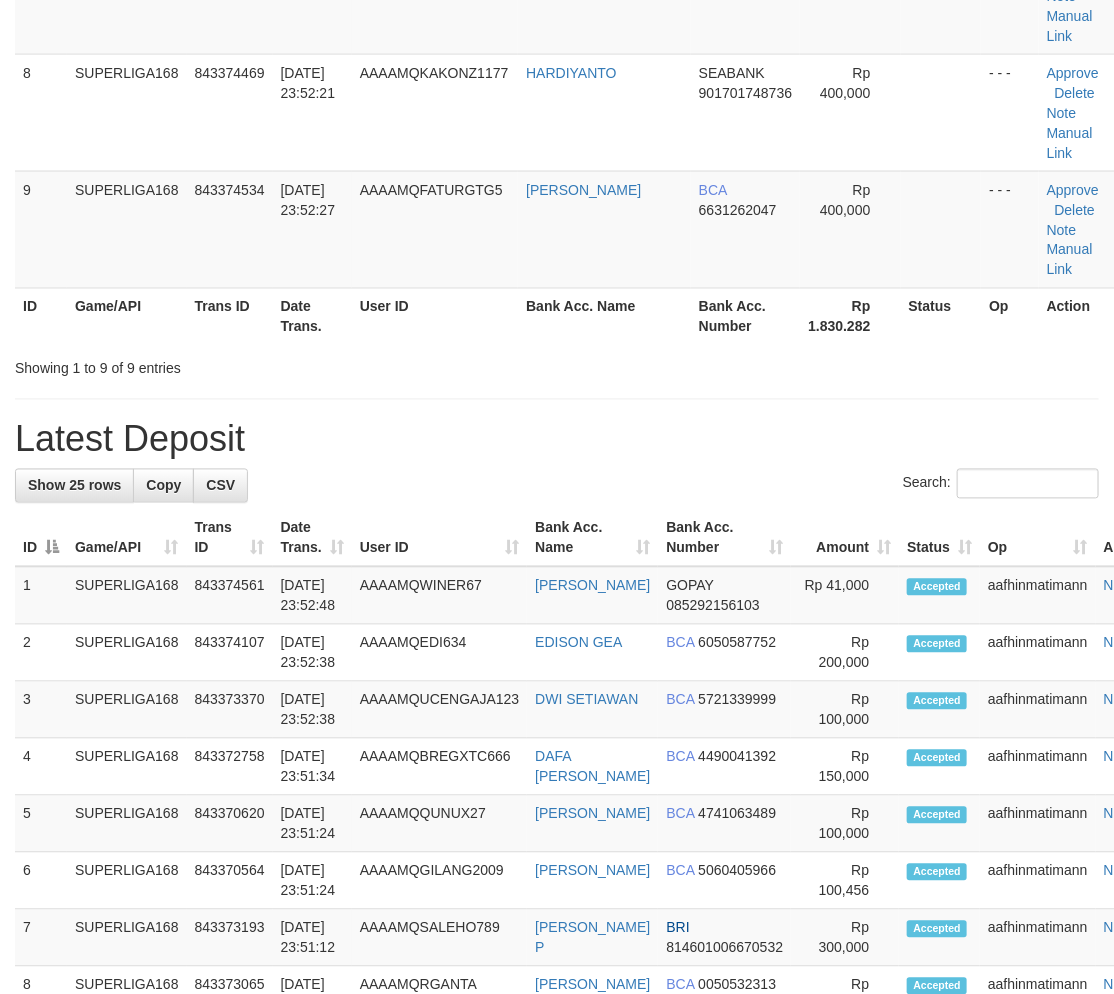 scroll, scrollTop: 581, scrollLeft: 0, axis: vertical 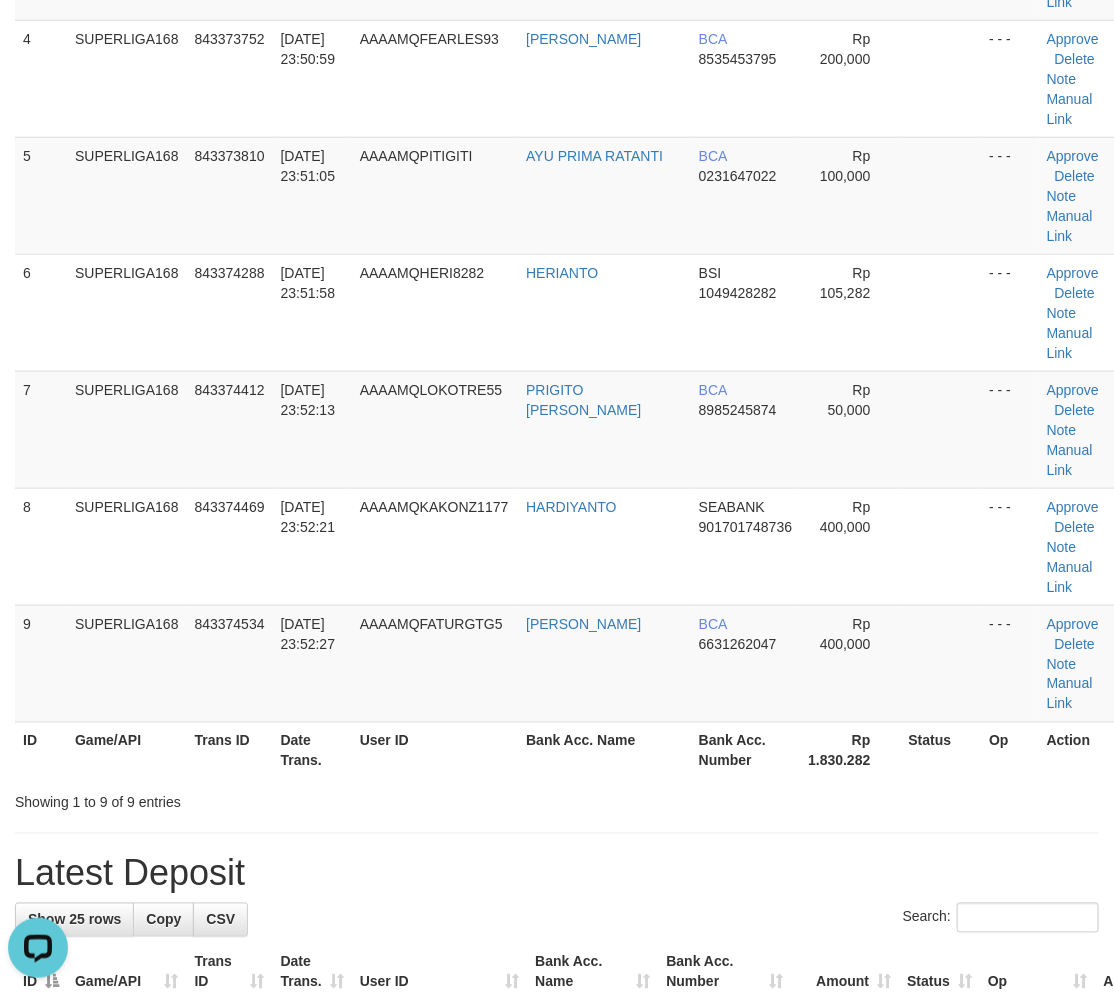 drag, startPoint x: 218, startPoint y: 540, endPoint x: 1, endPoint y: 621, distance: 231.6247 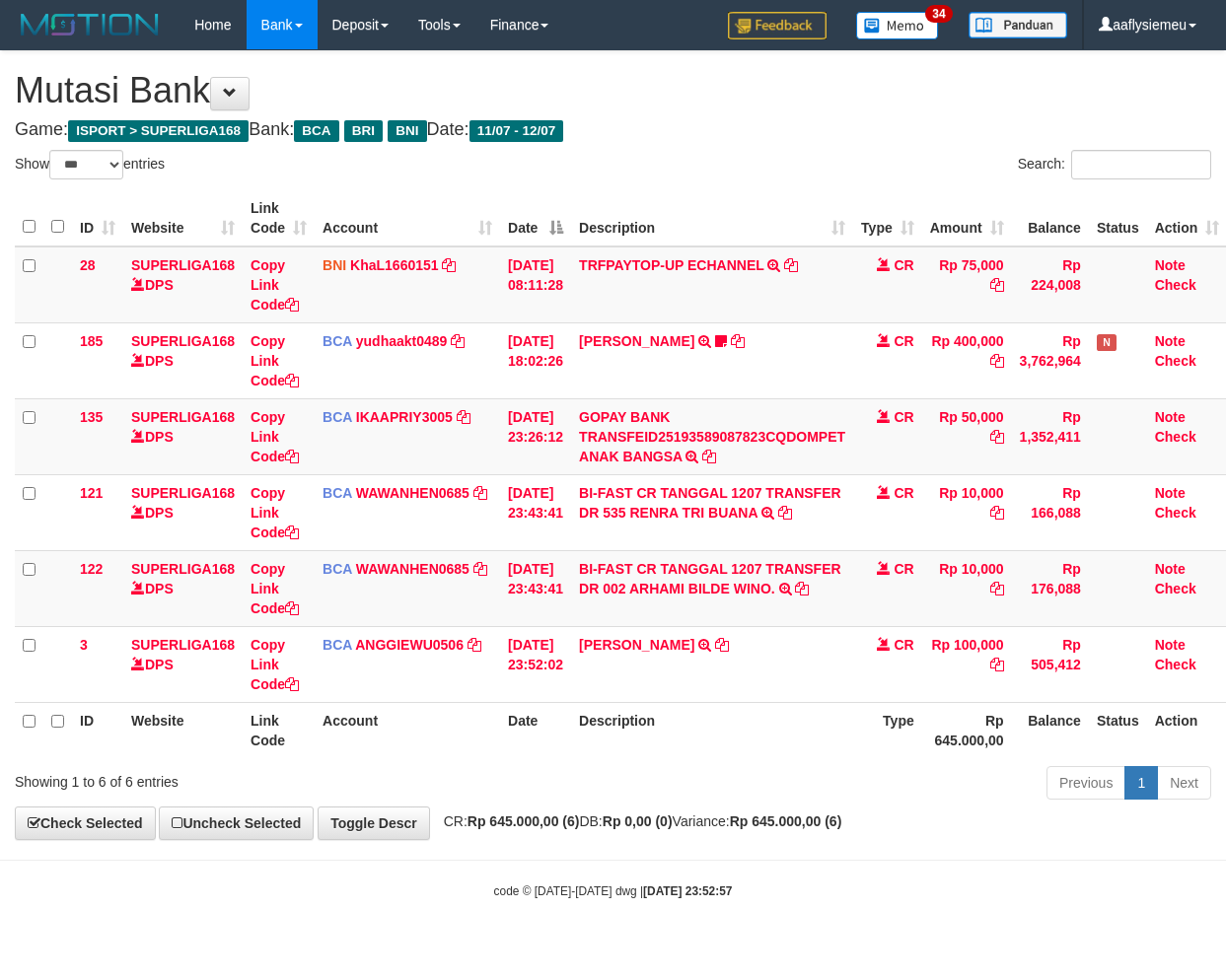 select on "***" 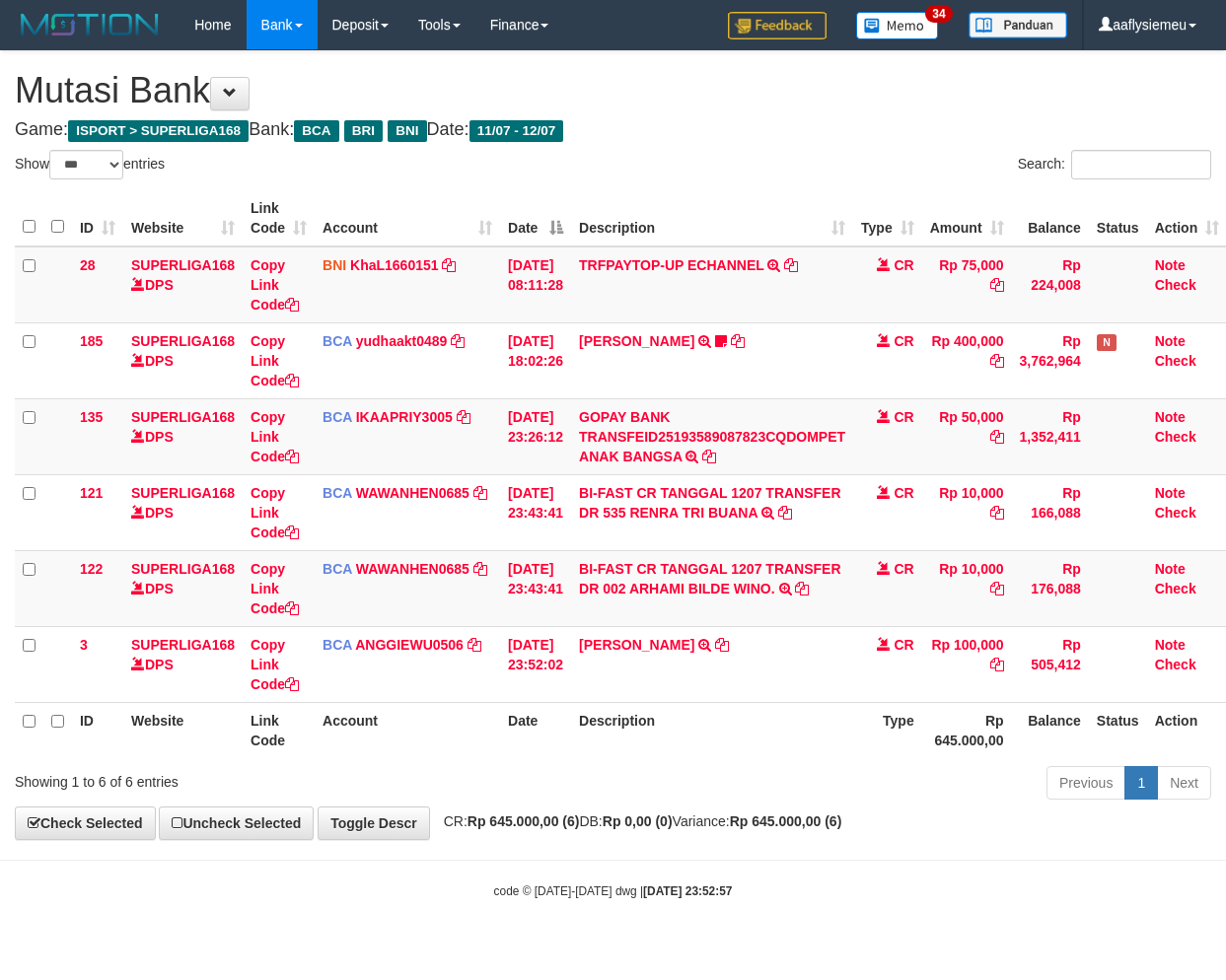 scroll, scrollTop: 0, scrollLeft: 0, axis: both 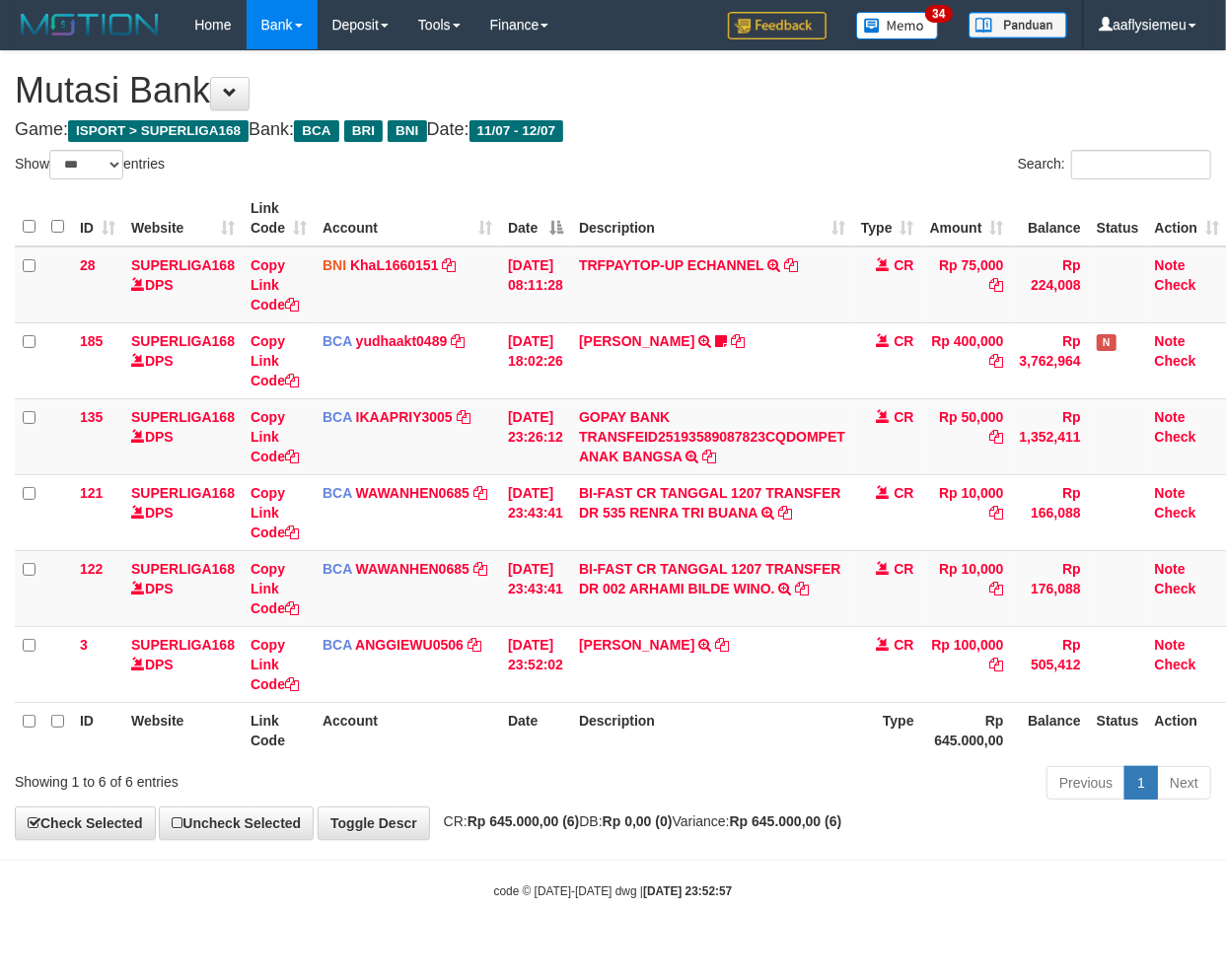 click on "Previous 1 Next" at bounding box center [868, 785] 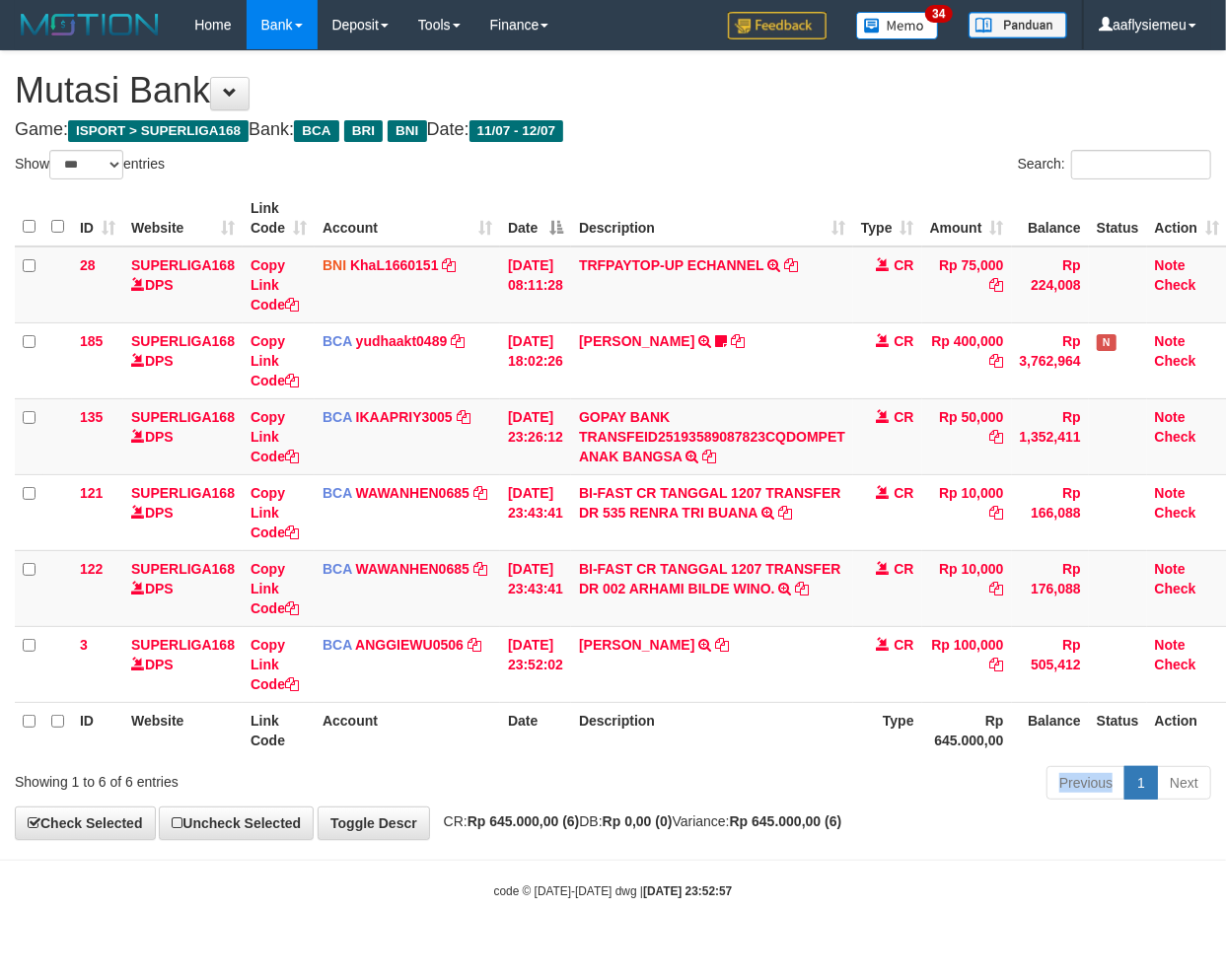 click on "Previous 1 Next" at bounding box center (868, 785) 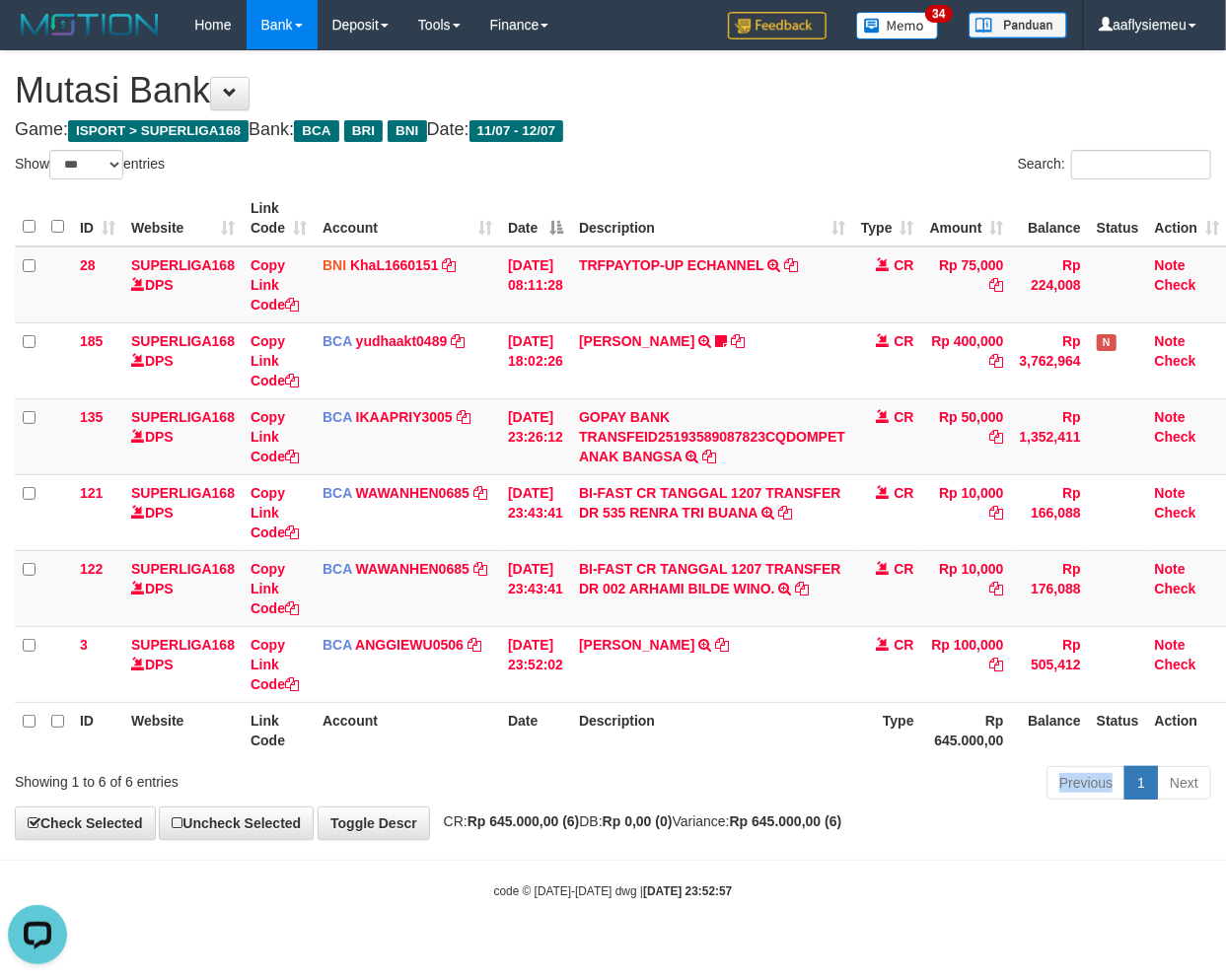 scroll, scrollTop: 0, scrollLeft: 0, axis: both 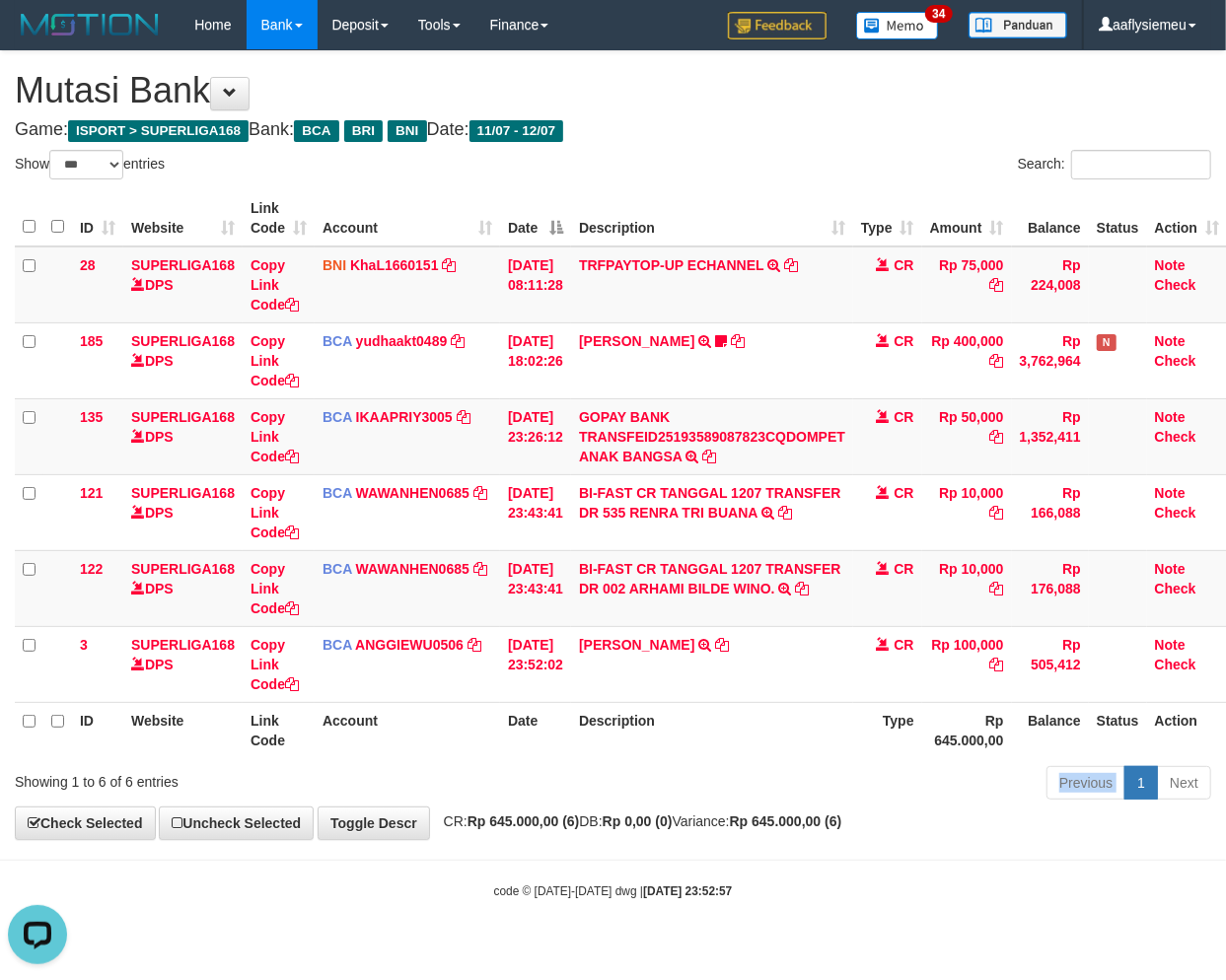 drag, startPoint x: 693, startPoint y: 794, endPoint x: 1157, endPoint y: 703, distance: 472.8393 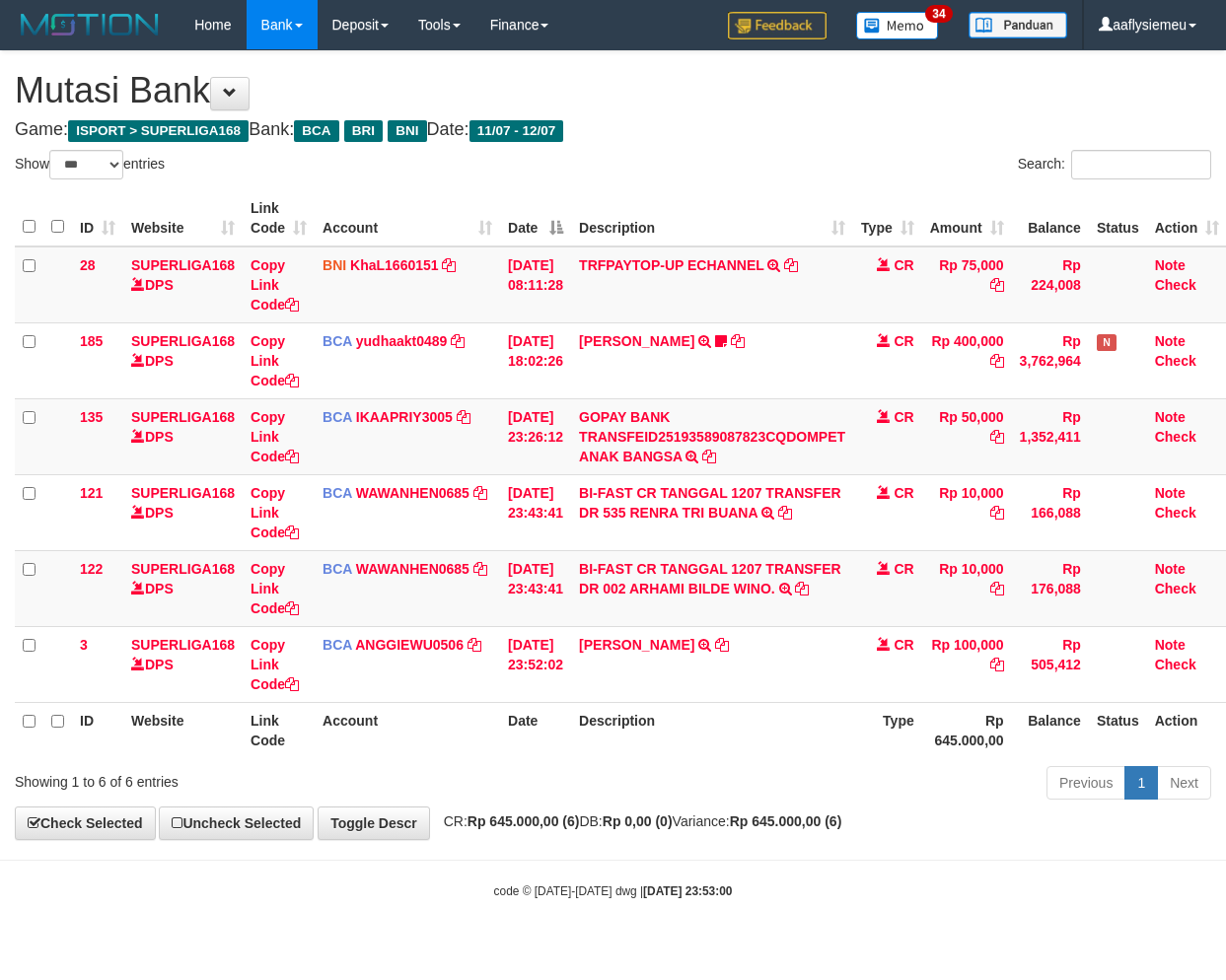 select on "***" 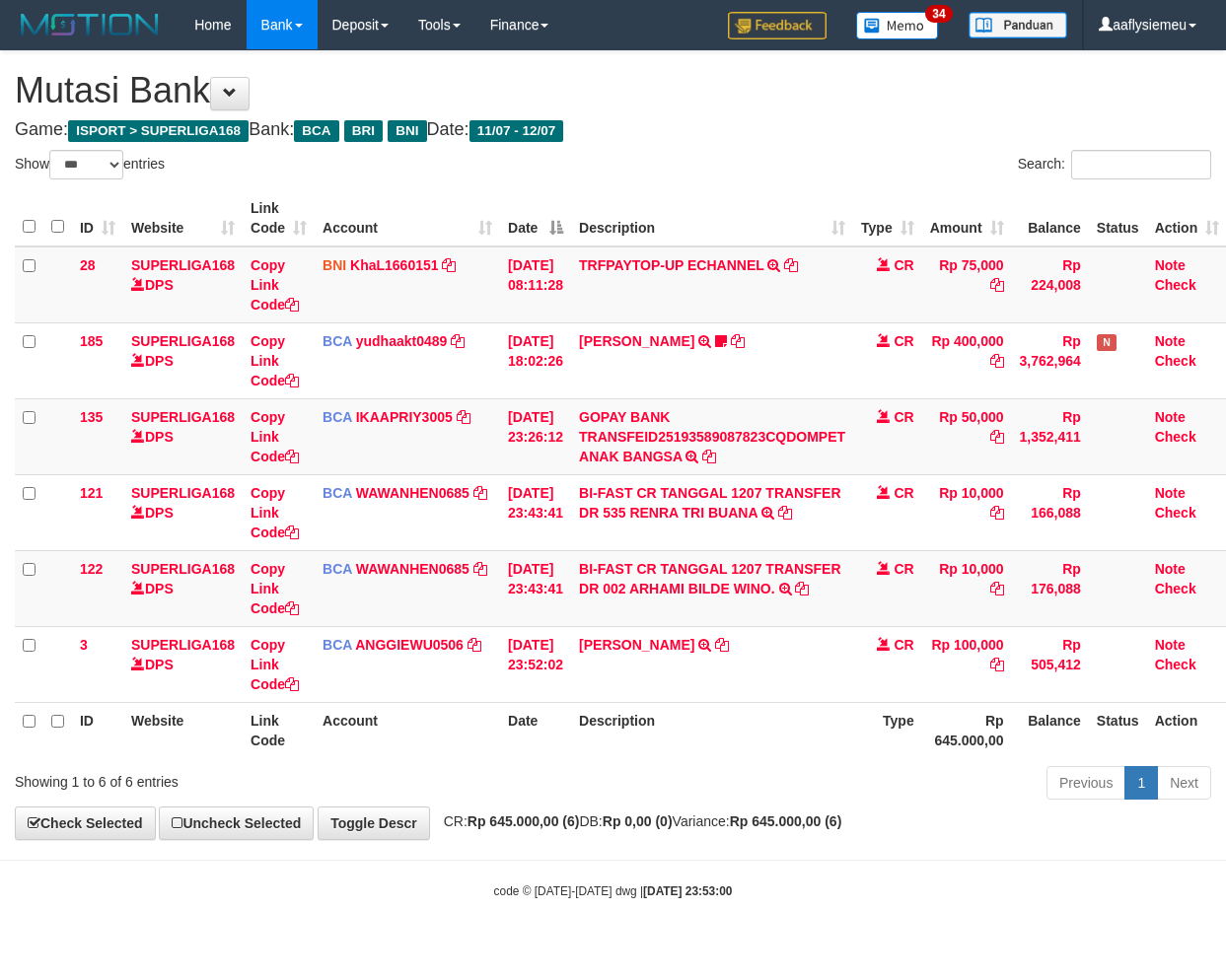 scroll, scrollTop: 0, scrollLeft: 0, axis: both 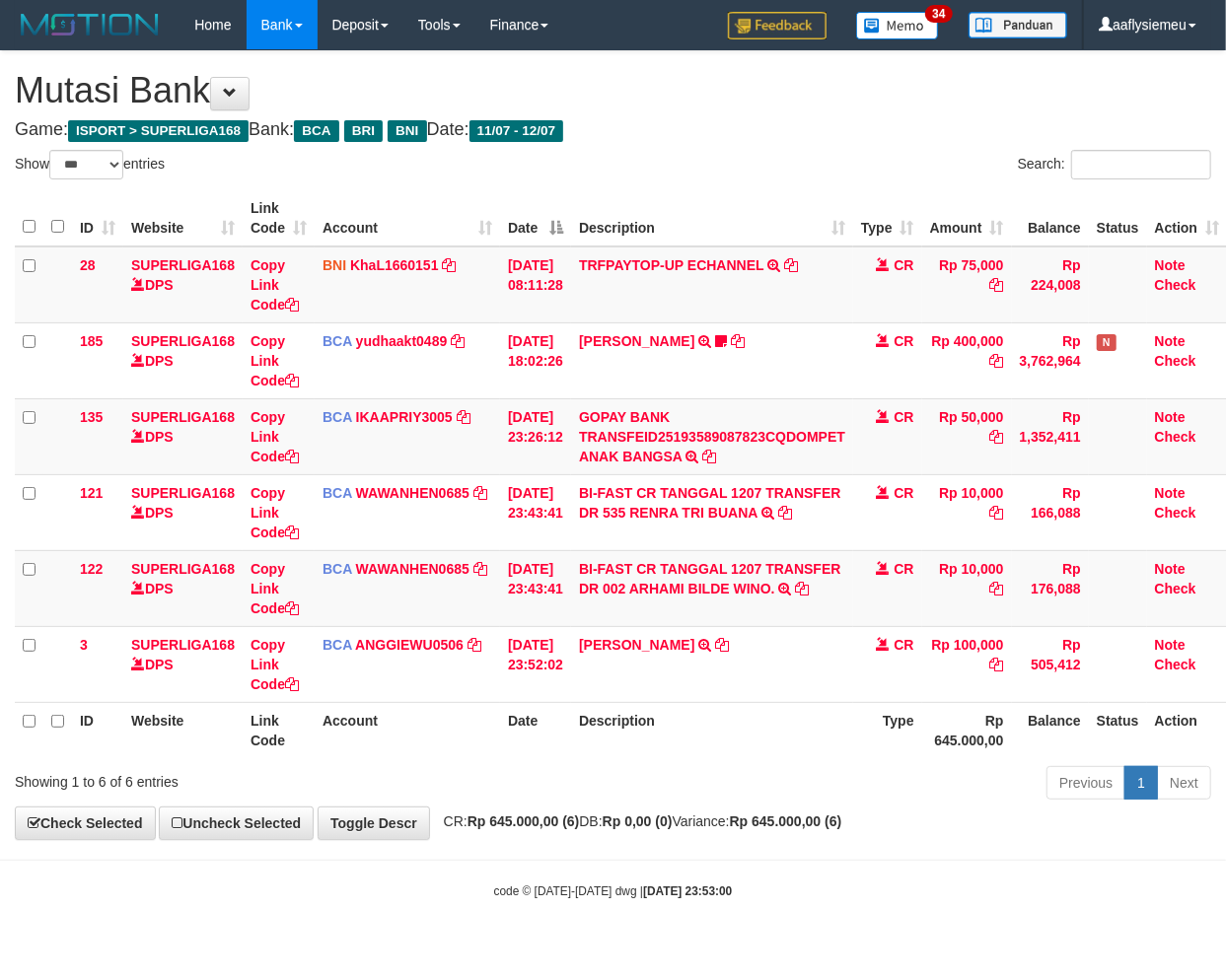 click on "Rp 645.000,00 (6)" at bounding box center (524, 821) 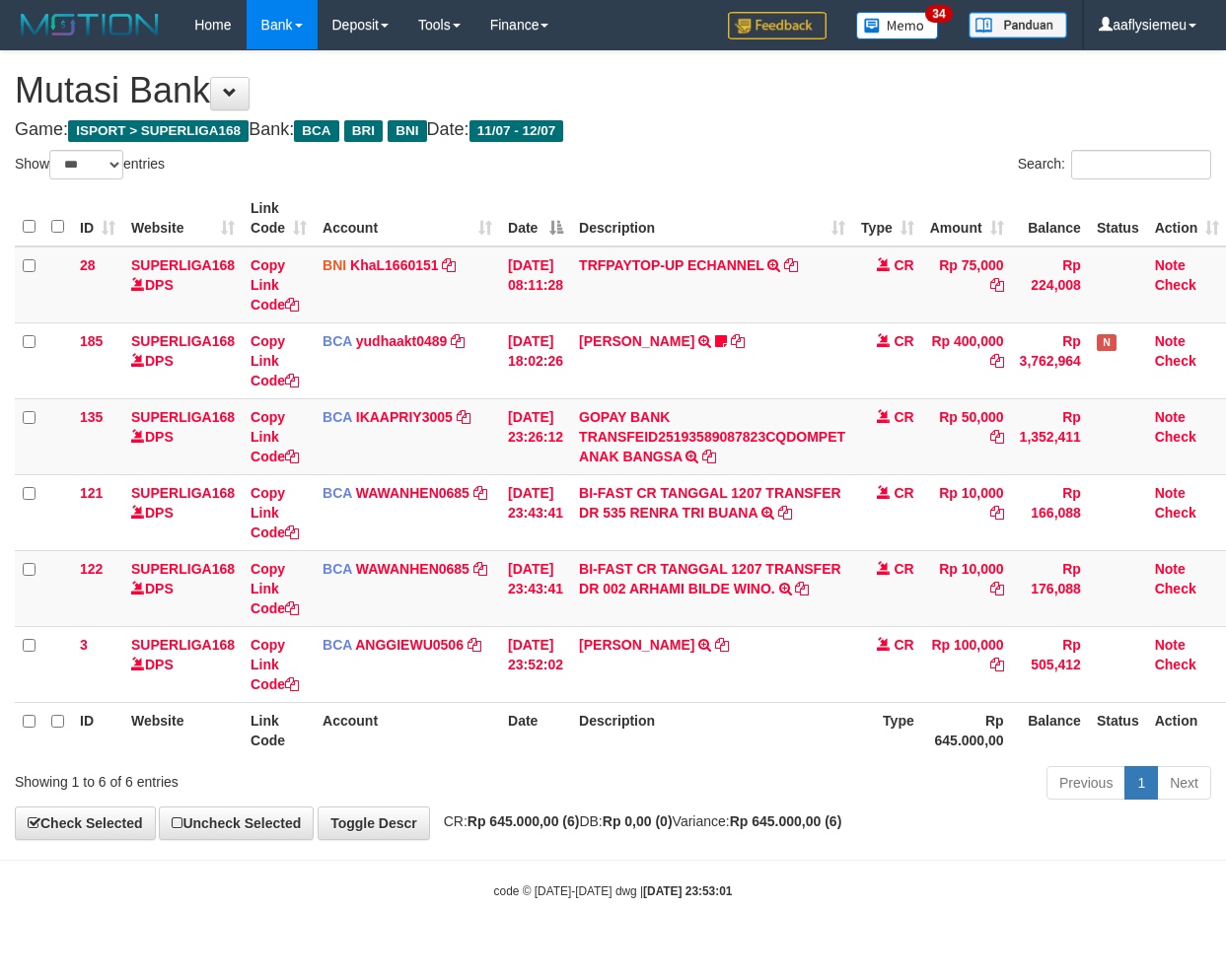 select on "***" 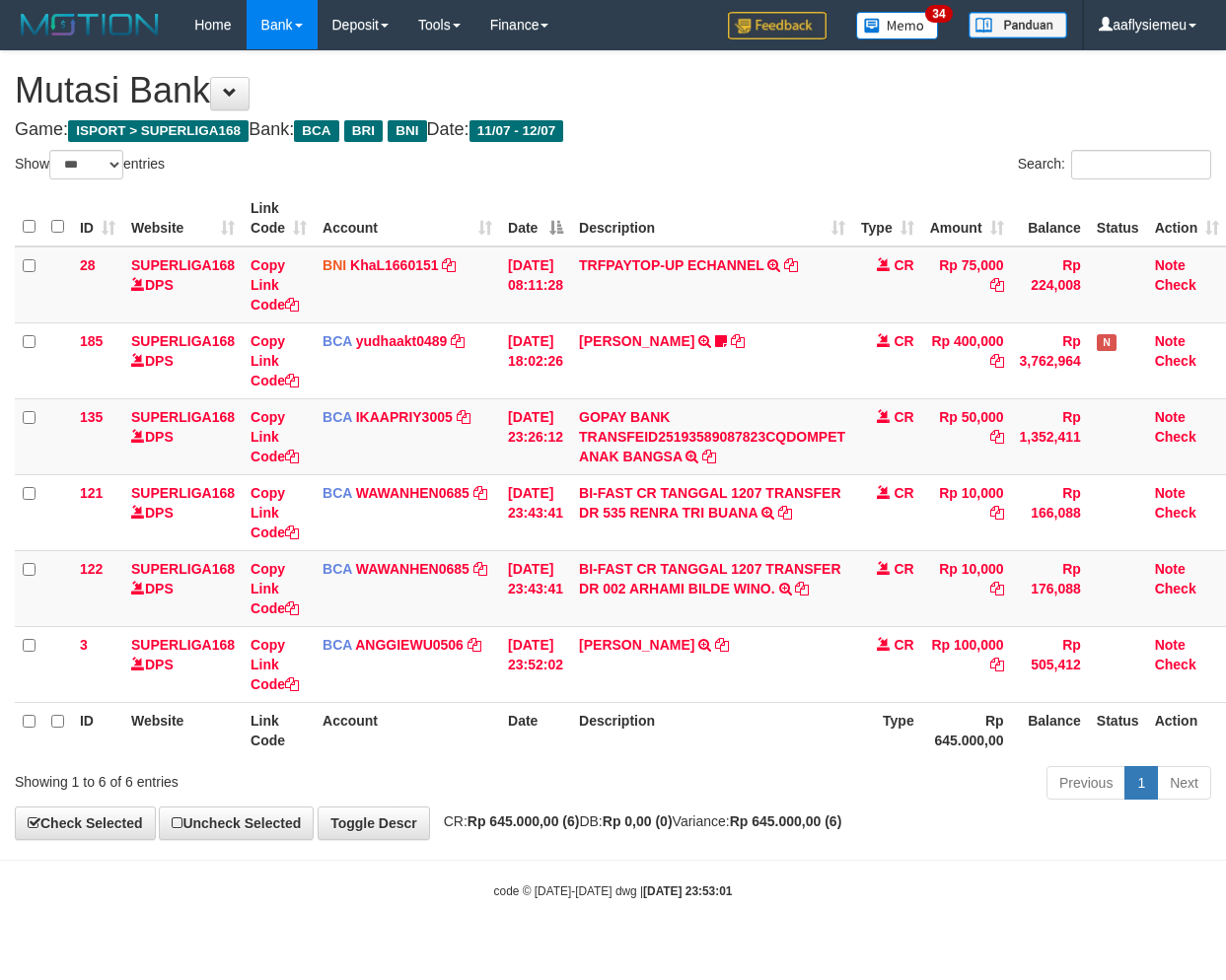 scroll, scrollTop: 0, scrollLeft: 0, axis: both 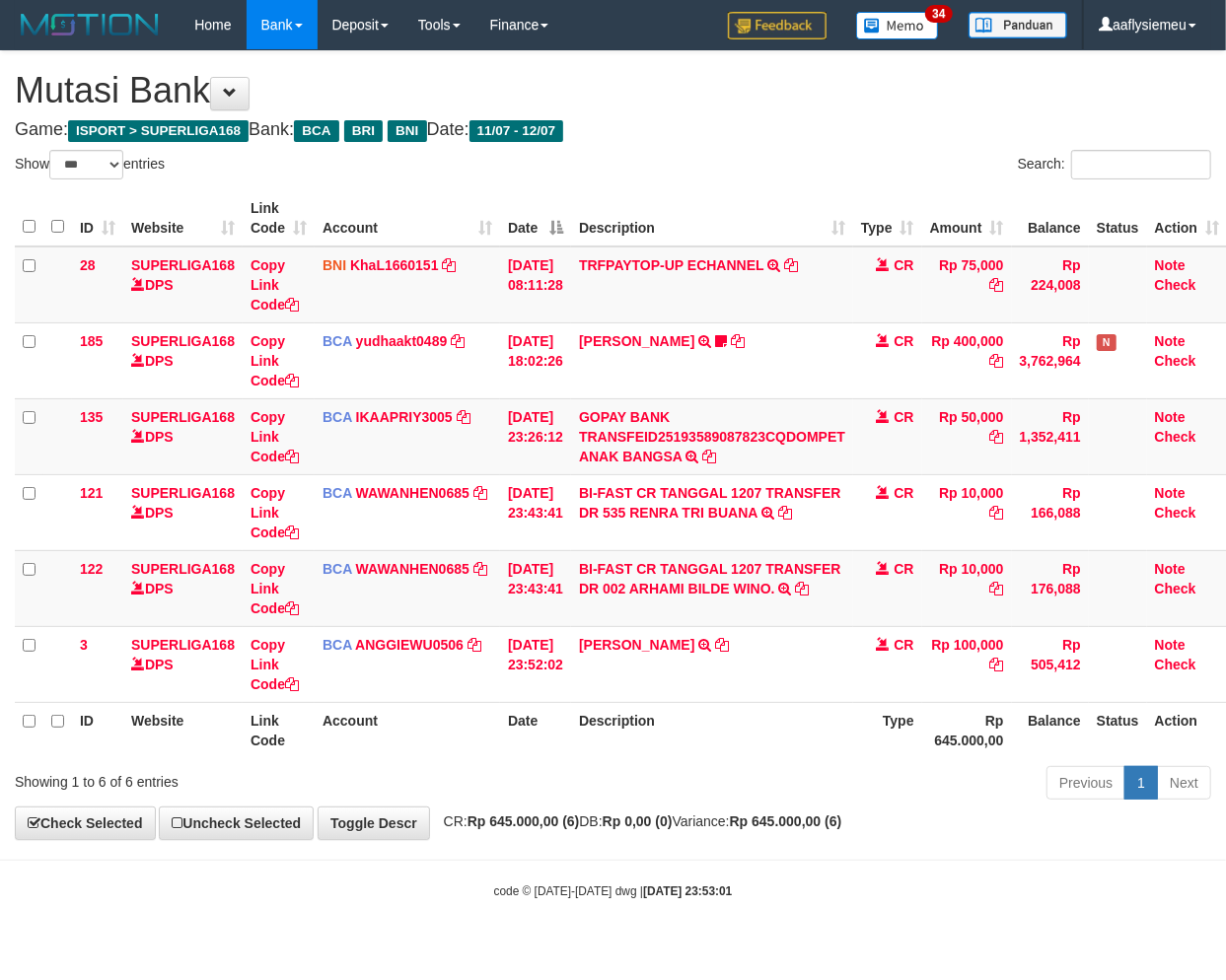 click on "Rp 645.000,00 (6)" at bounding box center (786, 821) 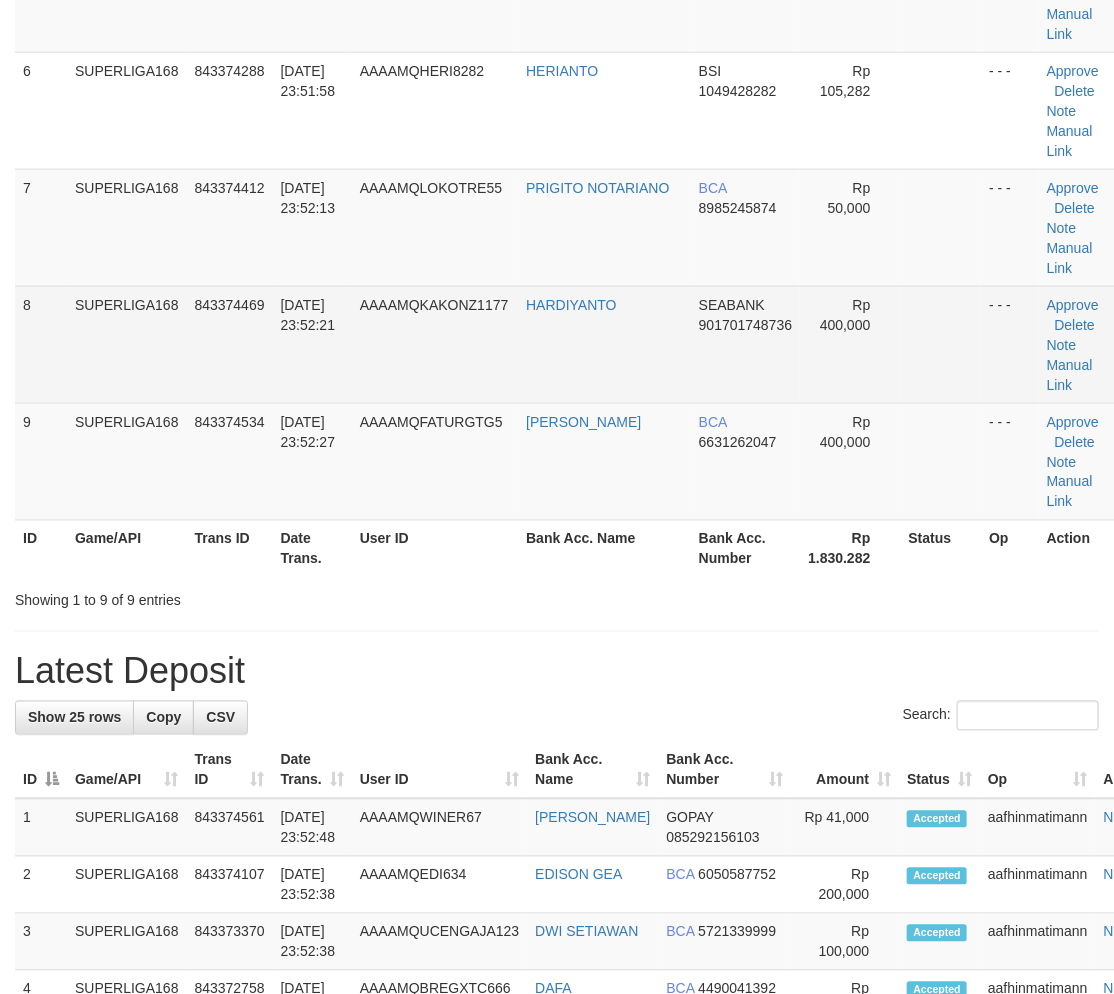 scroll, scrollTop: 571, scrollLeft: 0, axis: vertical 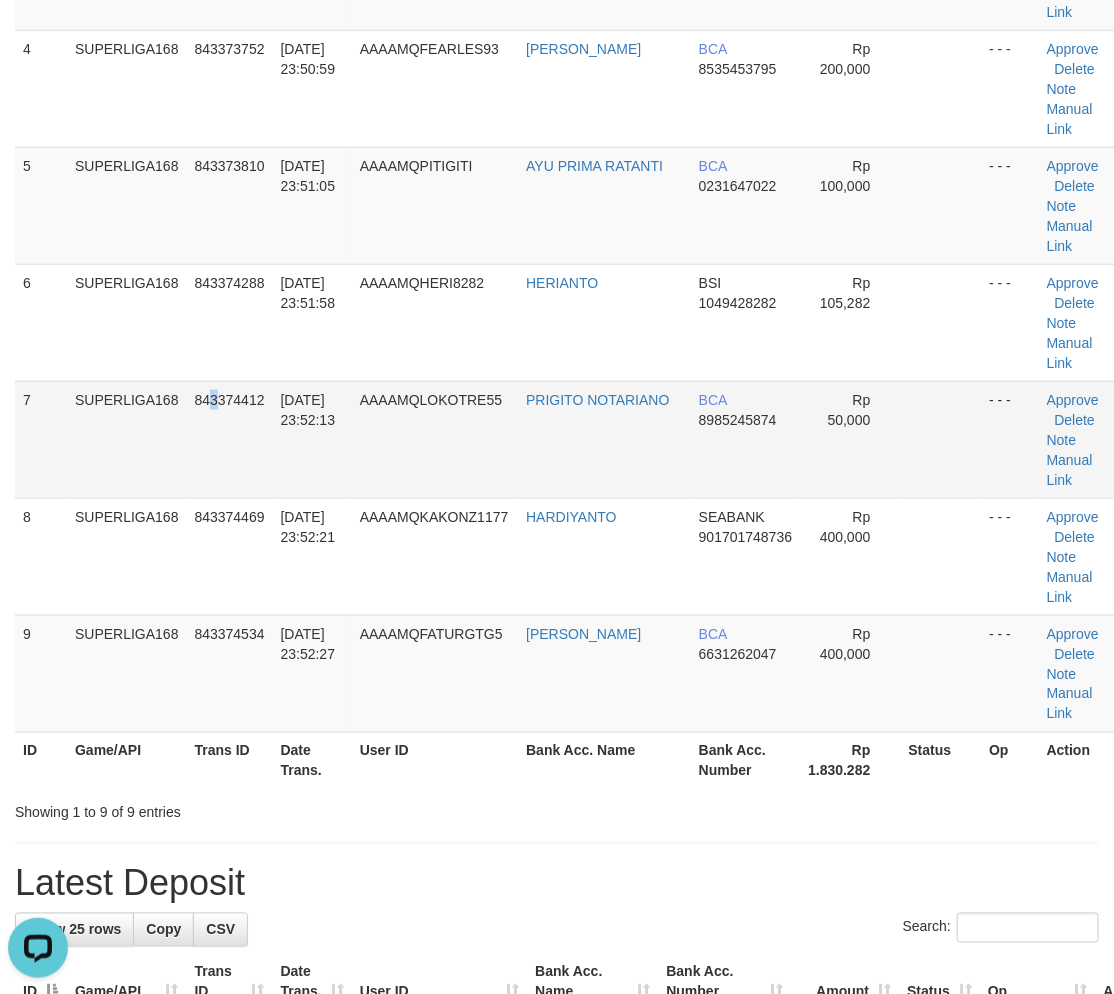 click on "843374412" at bounding box center [230, 439] 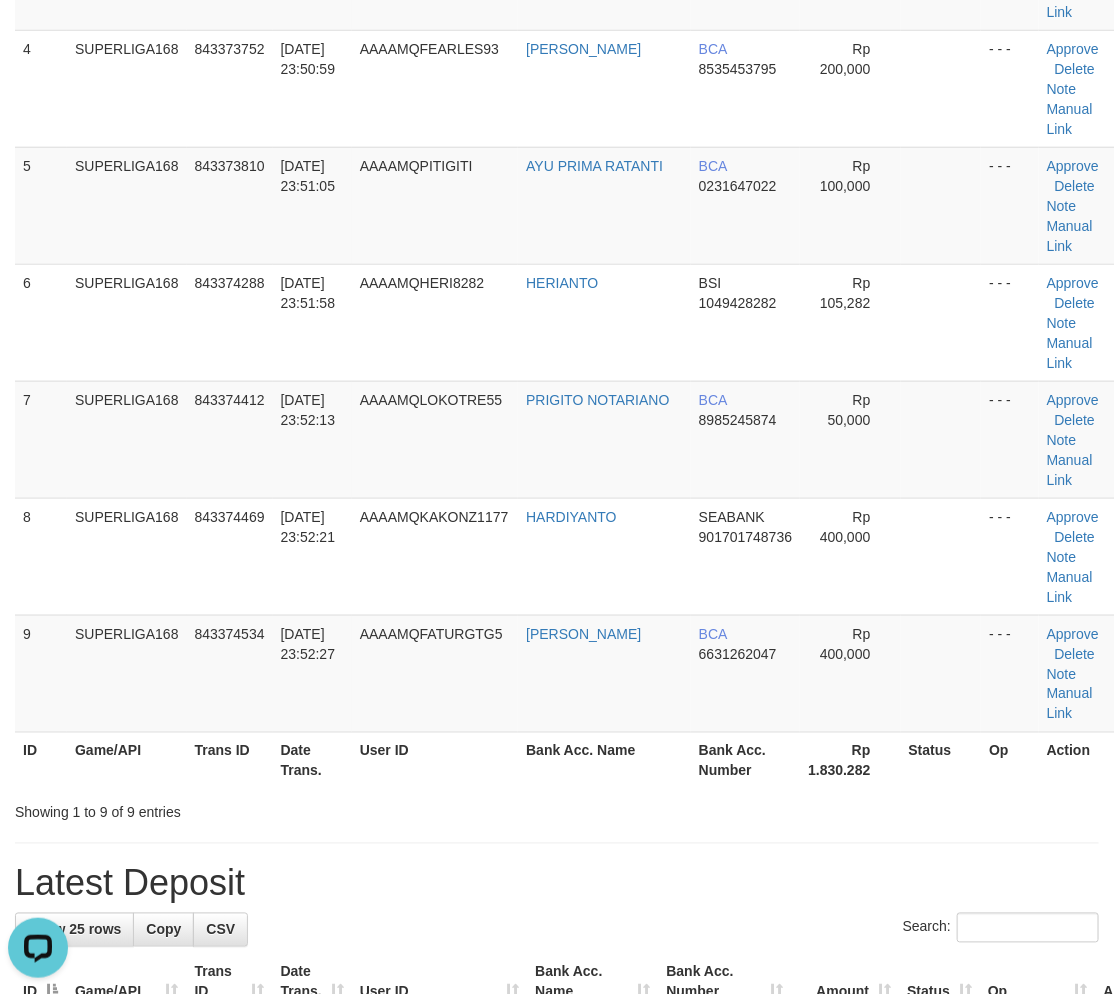 drag, startPoint x: 294, startPoint y: 507, endPoint x: 1, endPoint y: 612, distance: 311.24588 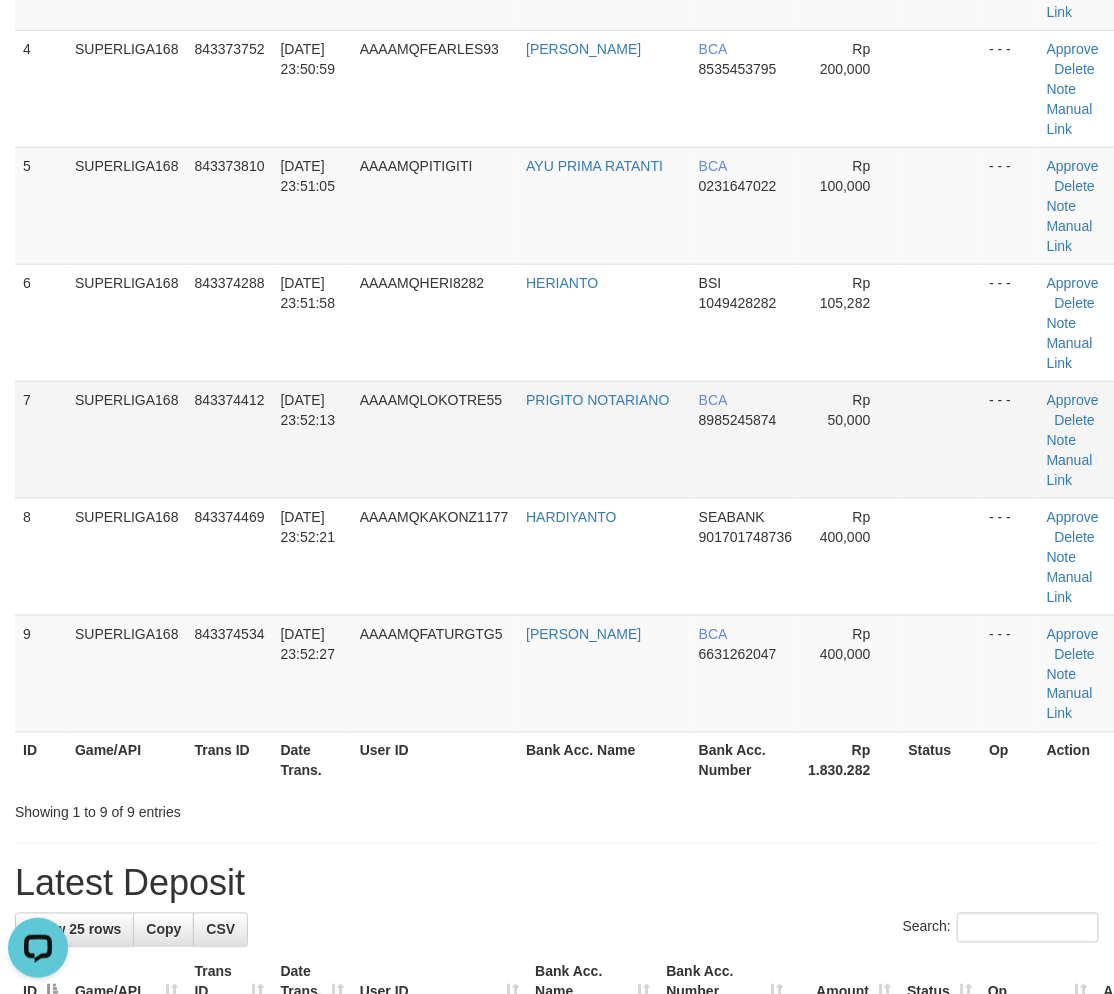 click on "843374412" at bounding box center (230, 439) 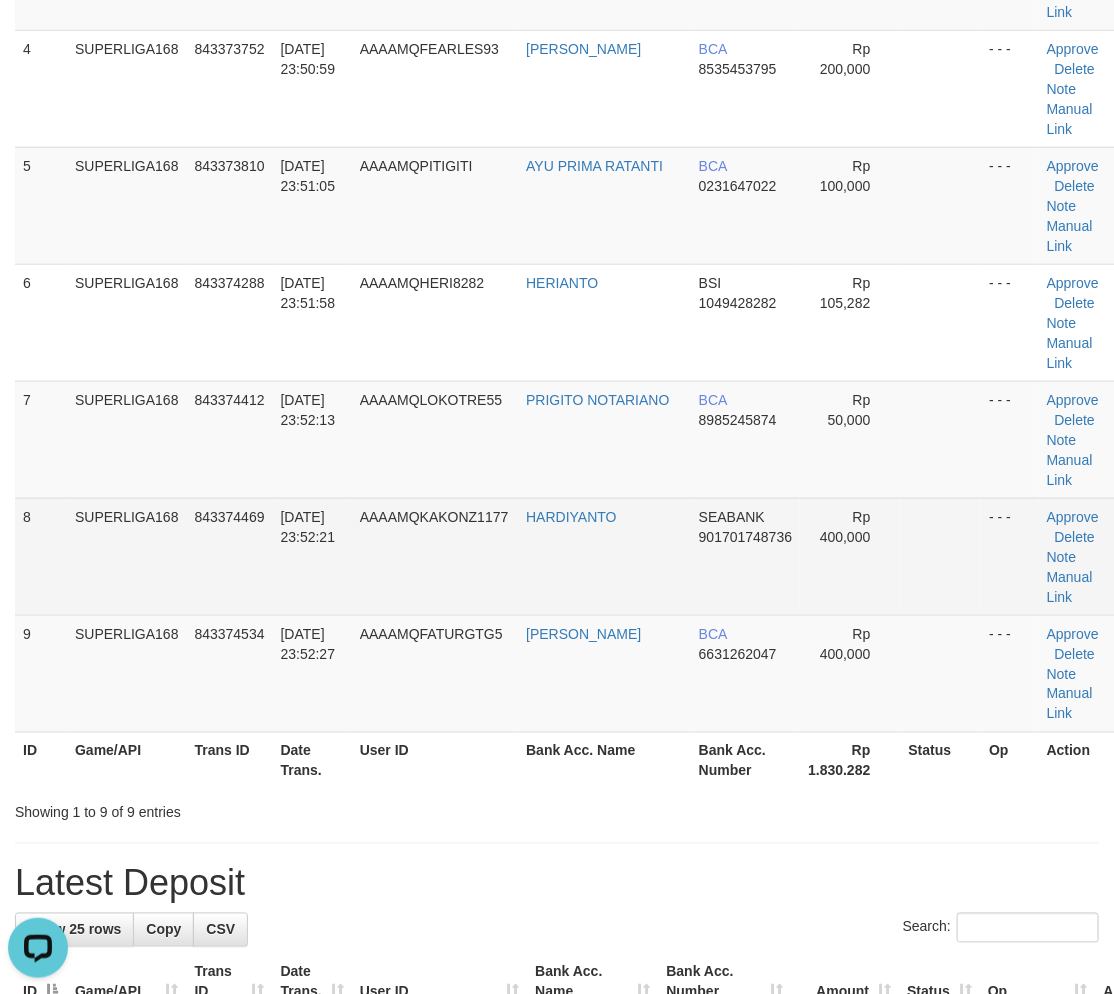 drag, startPoint x: 166, startPoint y: 554, endPoint x: 2, endPoint y: 613, distance: 174.29 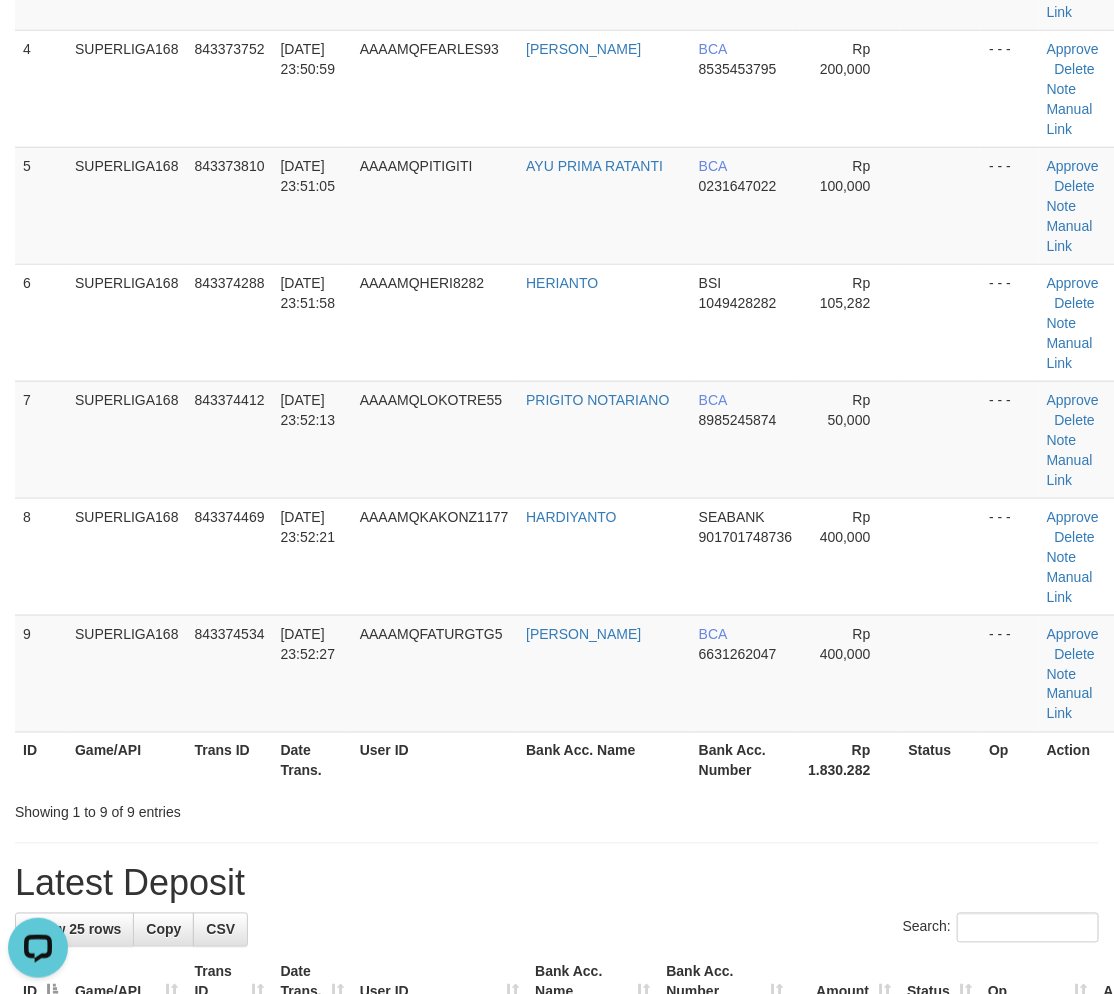 drag, startPoint x: 94, startPoint y: 533, endPoint x: 8, endPoint y: 574, distance: 95.27329 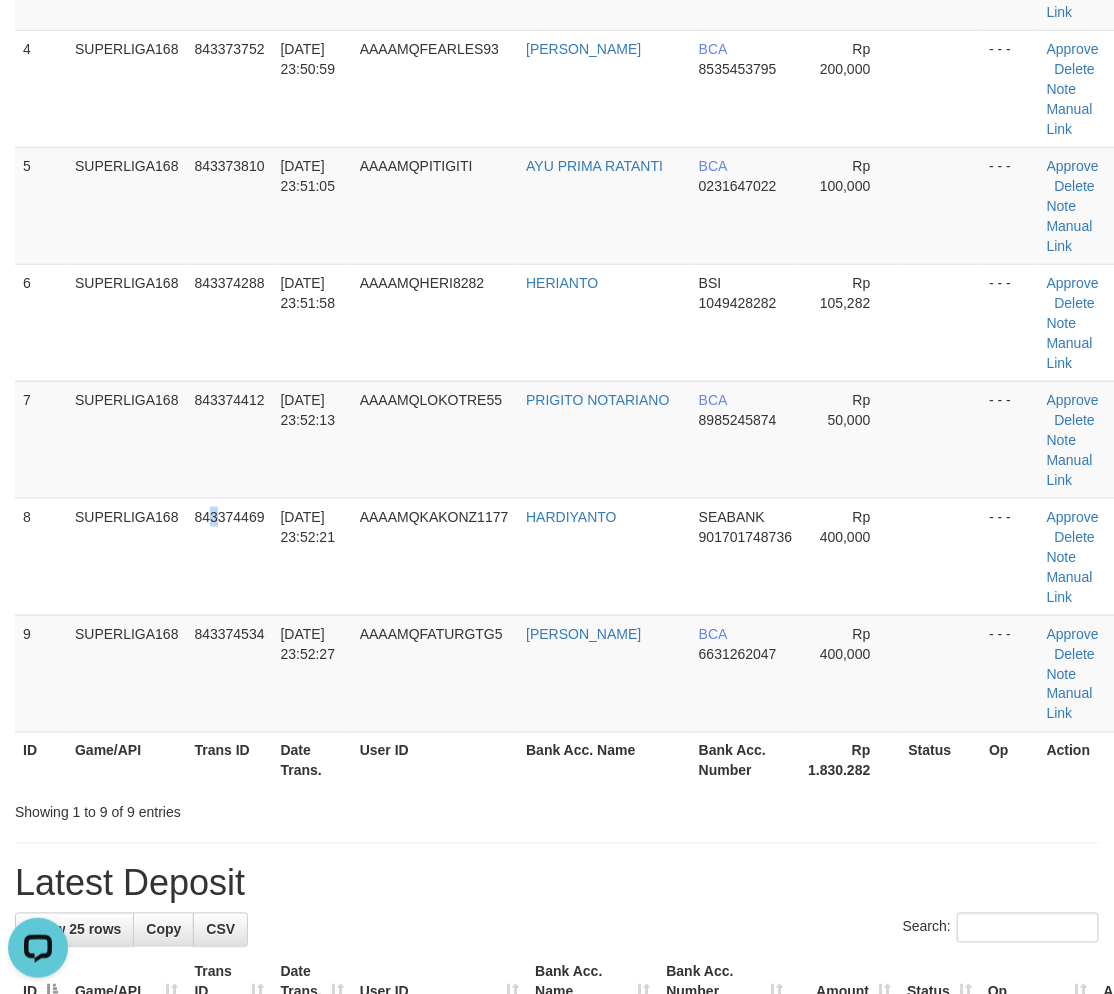 drag, startPoint x: 215, startPoint y: 507, endPoint x: 11, endPoint y: 582, distance: 217.34995 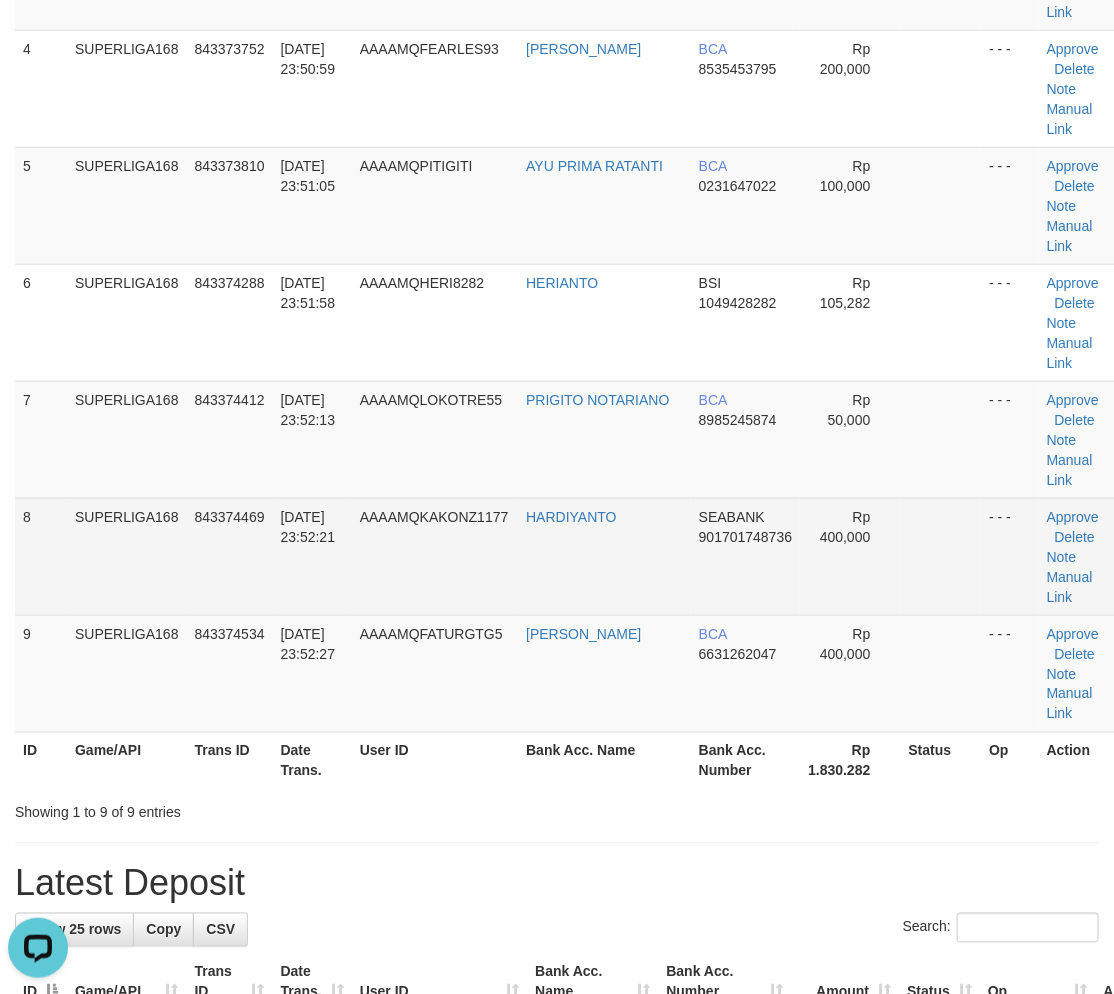 drag, startPoint x: 246, startPoint y: 508, endPoint x: 194, endPoint y: 542, distance: 62.1289 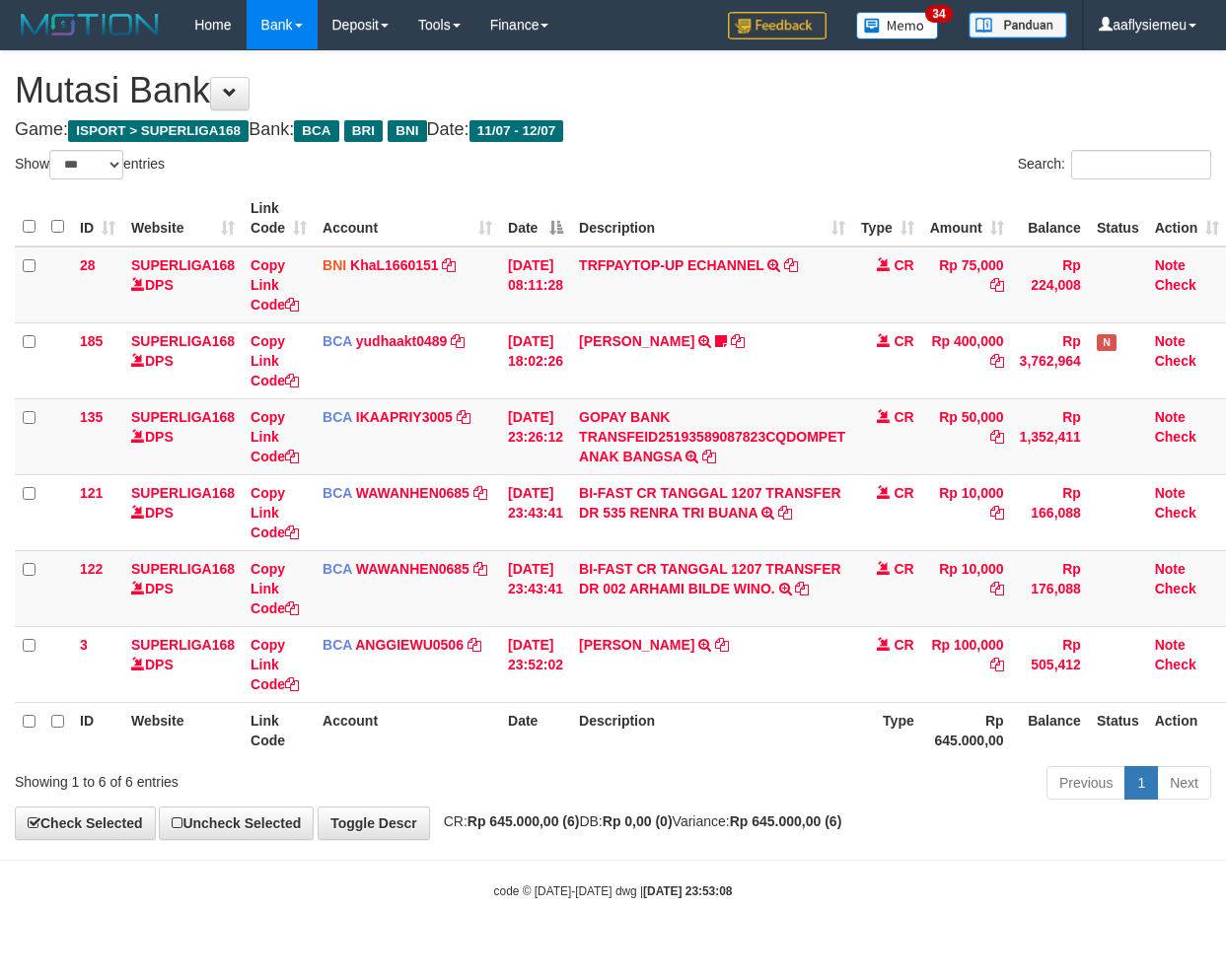 select on "***" 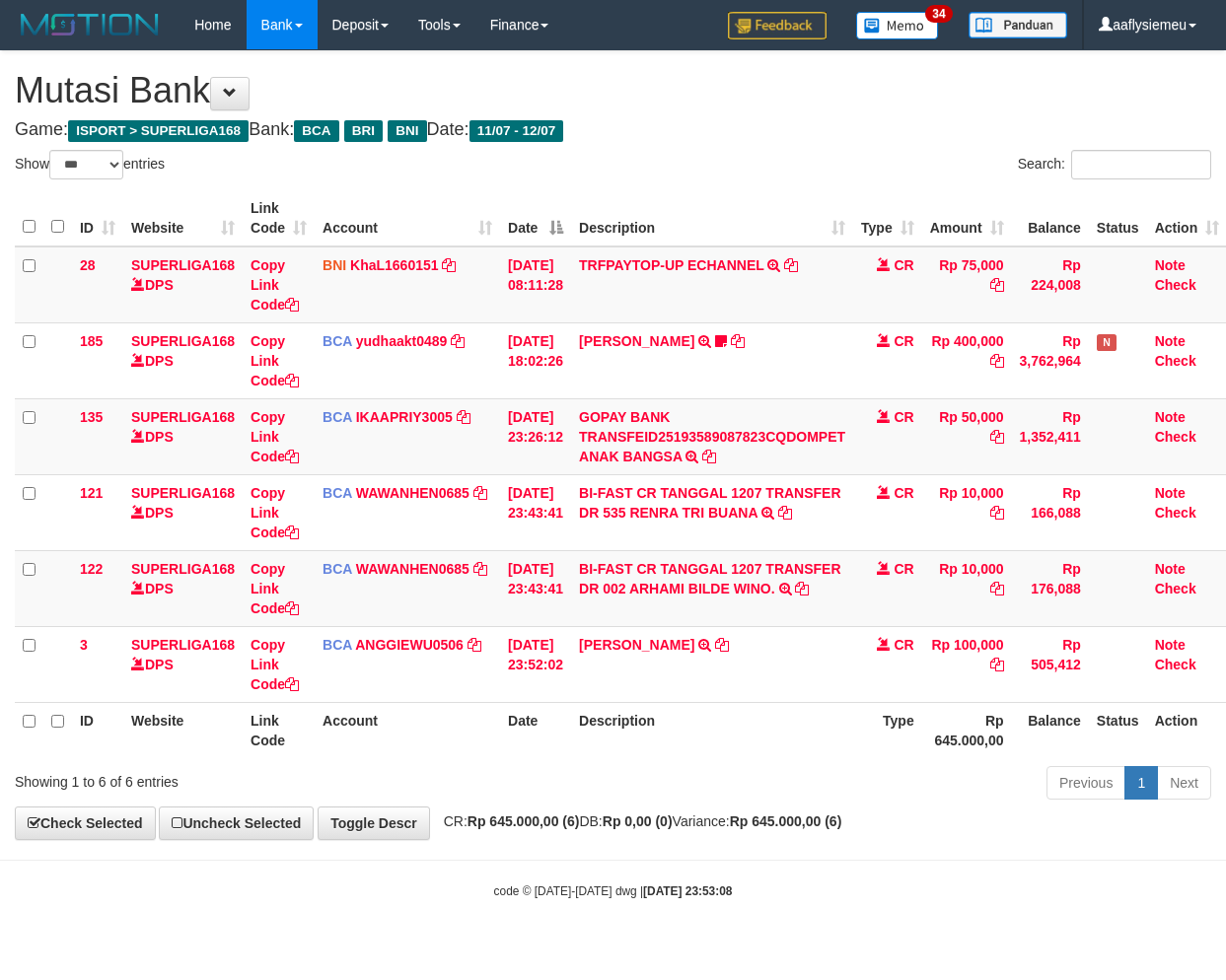 scroll, scrollTop: 0, scrollLeft: 0, axis: both 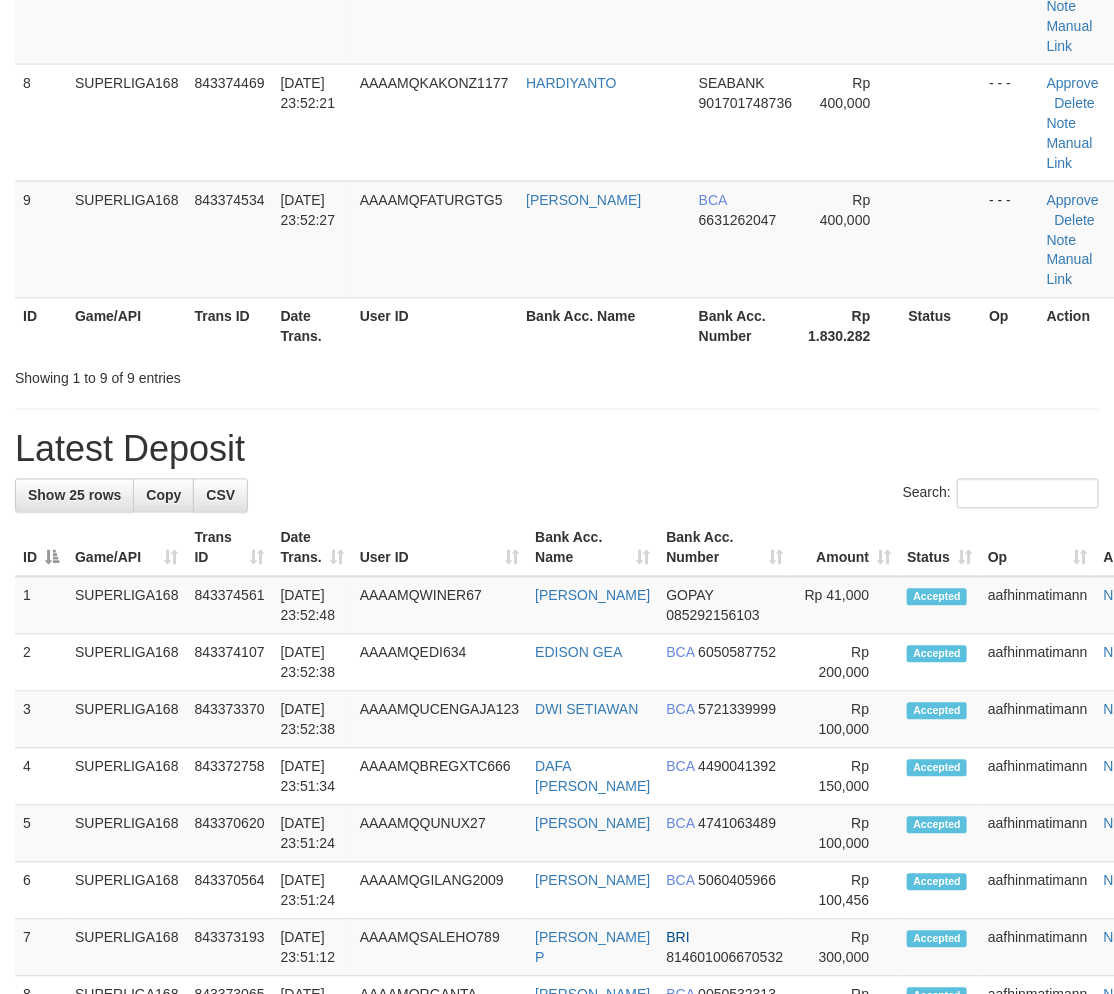 drag, startPoint x: 408, startPoint y: 450, endPoint x: 401, endPoint y: 461, distance: 13.038404 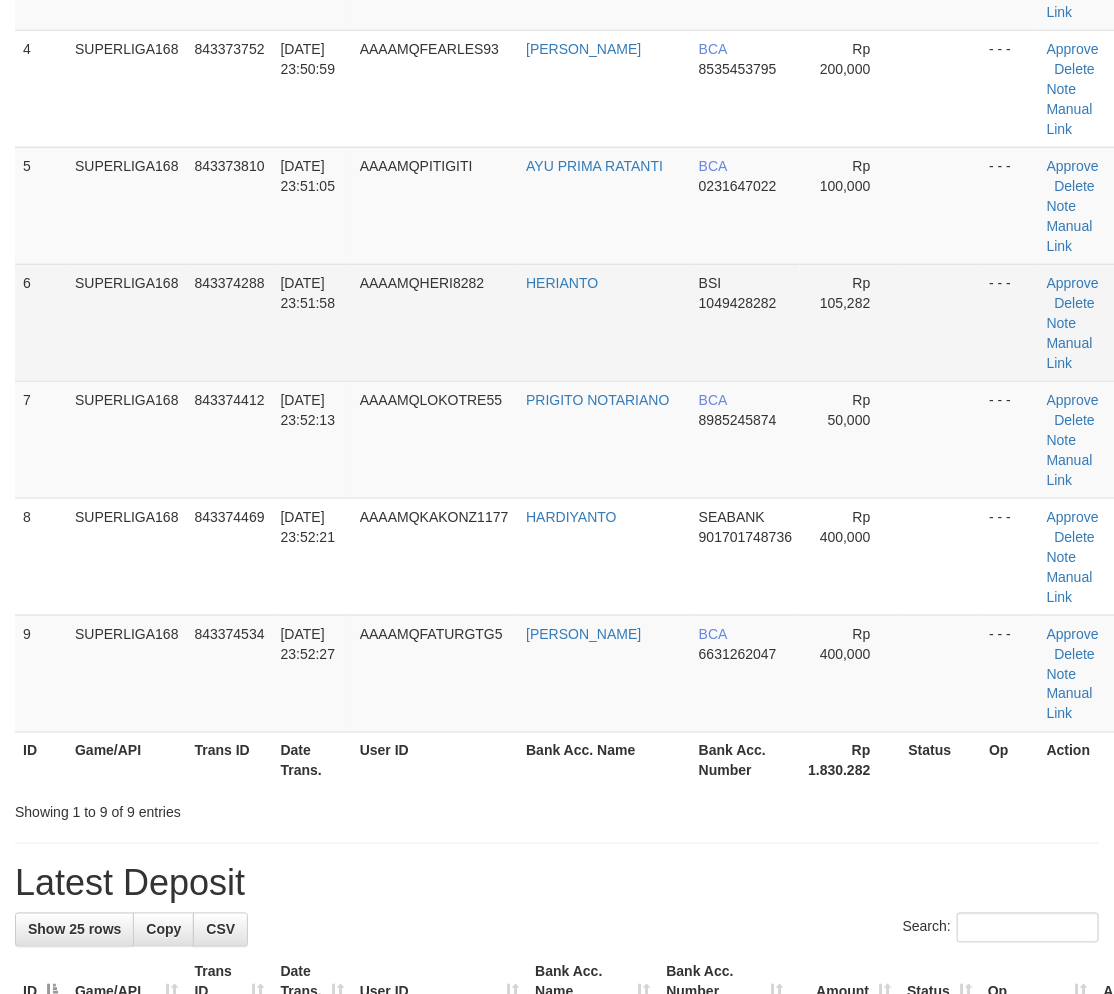 scroll, scrollTop: 348, scrollLeft: 0, axis: vertical 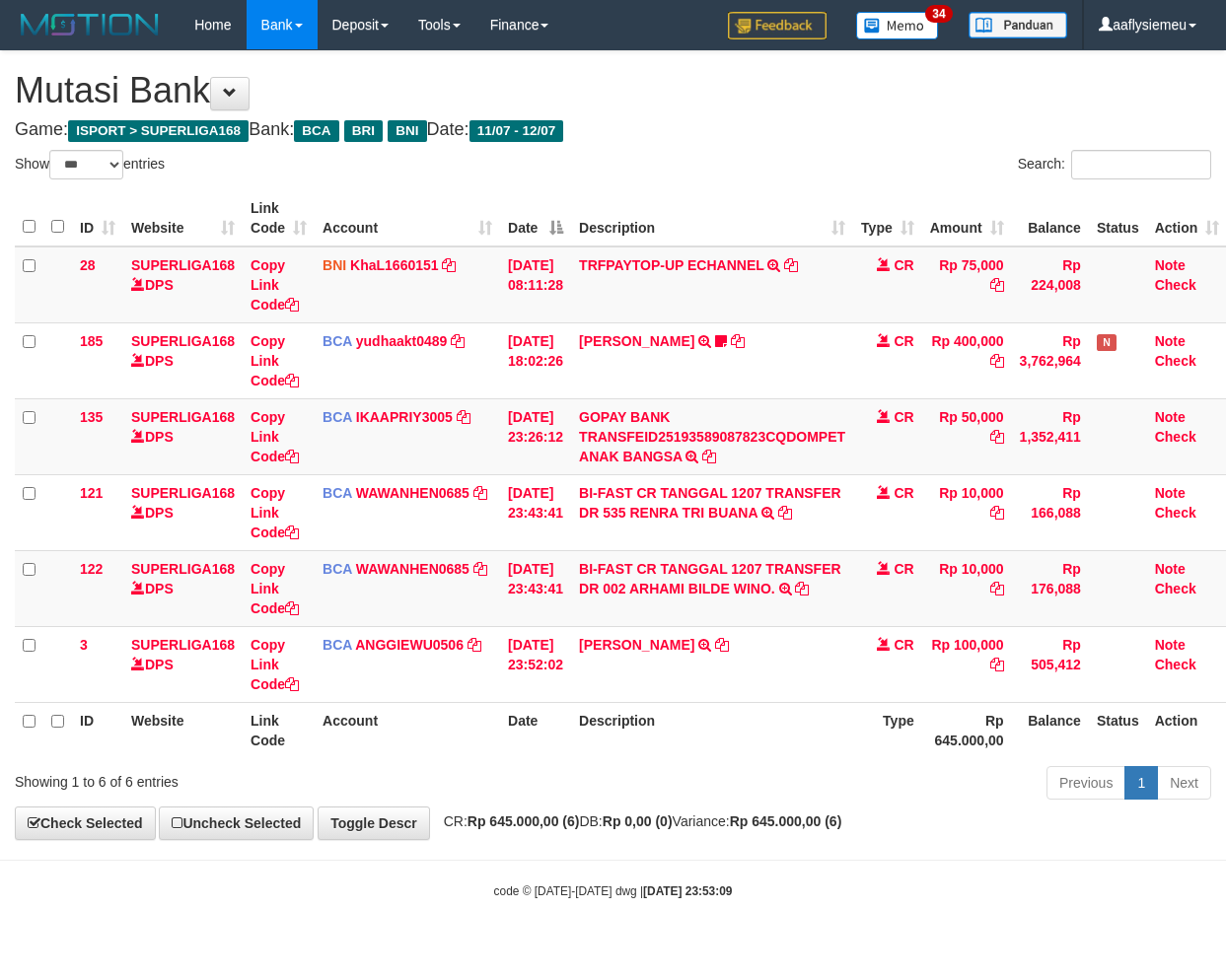 select on "***" 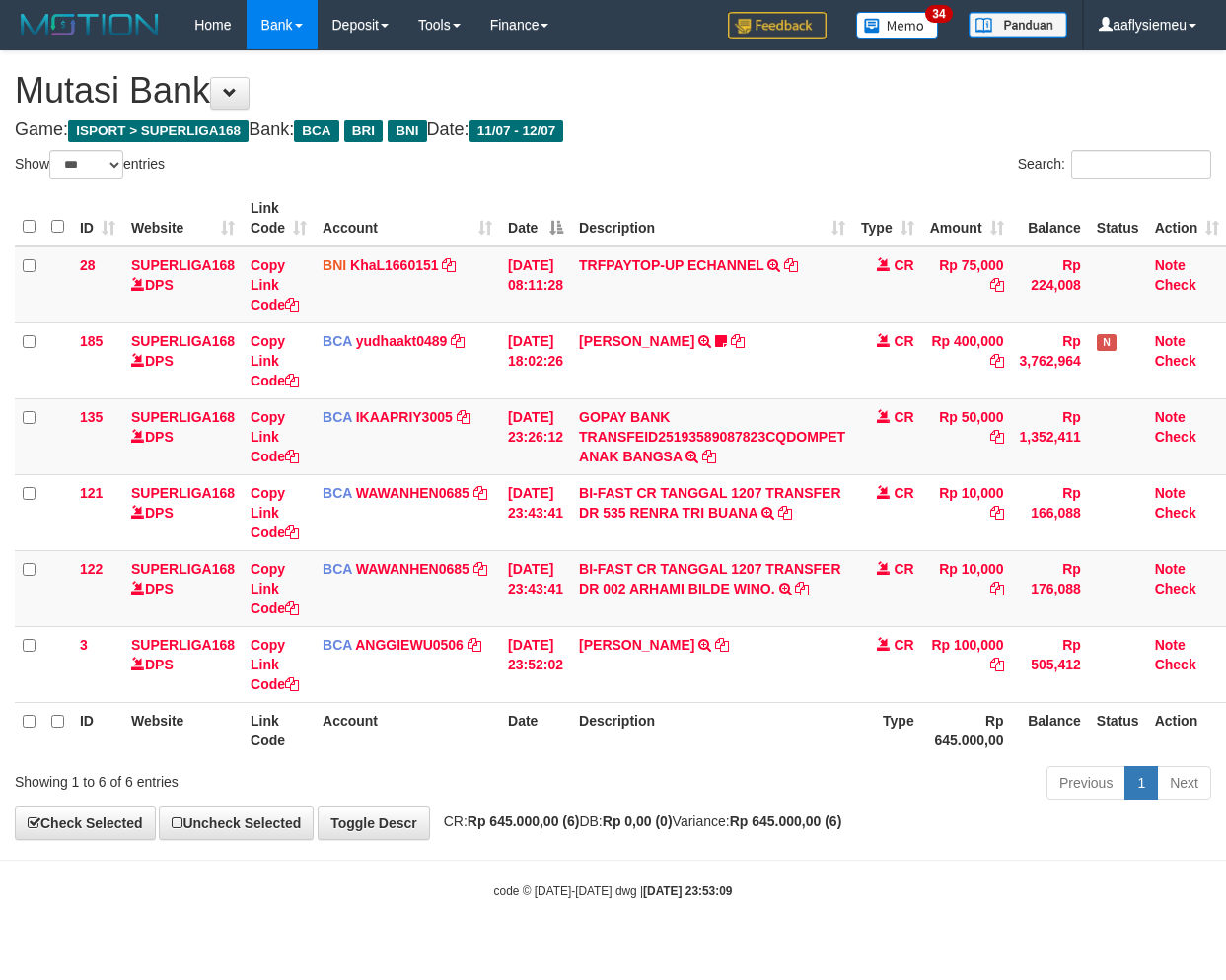 scroll, scrollTop: 0, scrollLeft: 0, axis: both 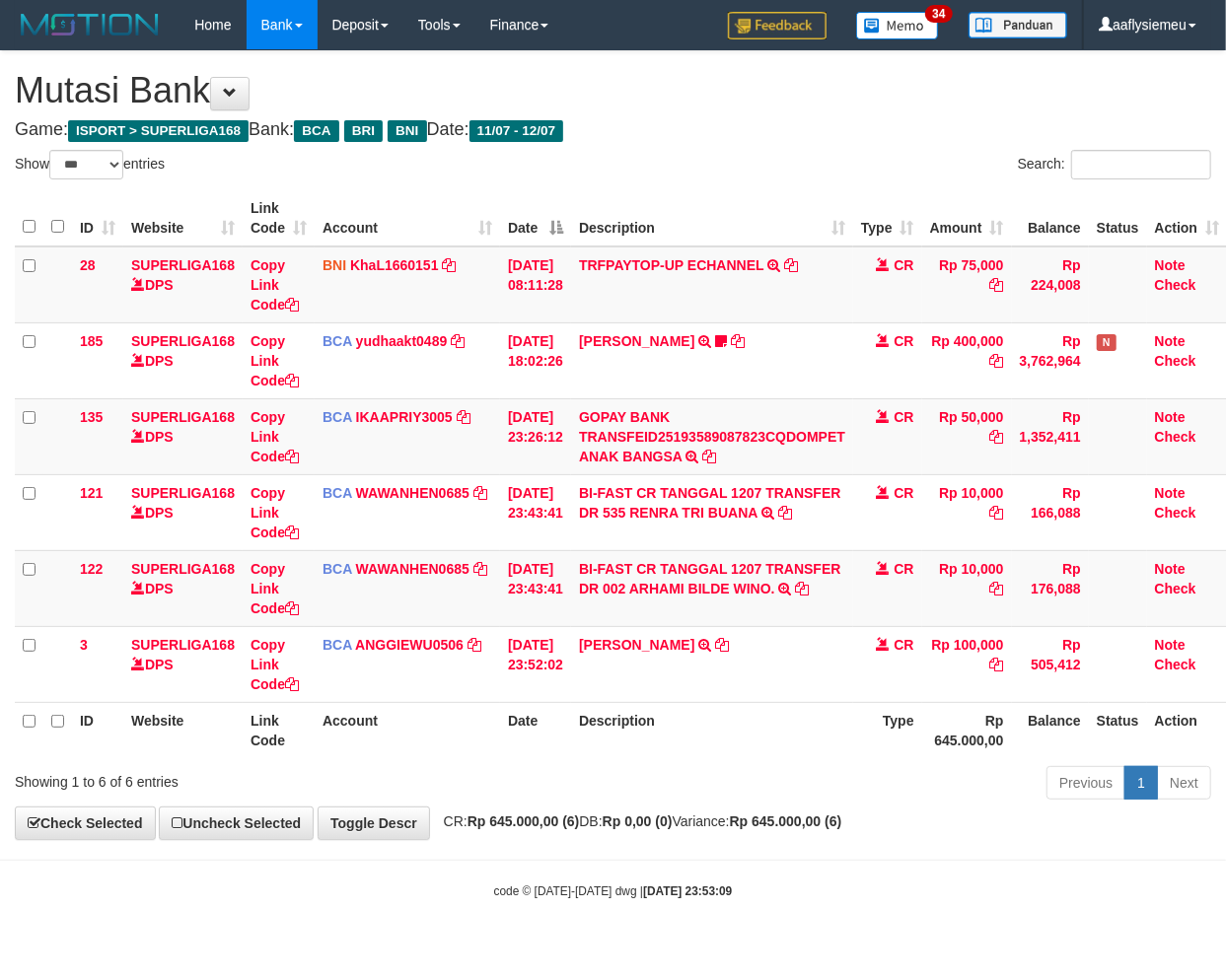 drag, startPoint x: 706, startPoint y: 881, endPoint x: 1197, endPoint y: 692, distance: 526.1198 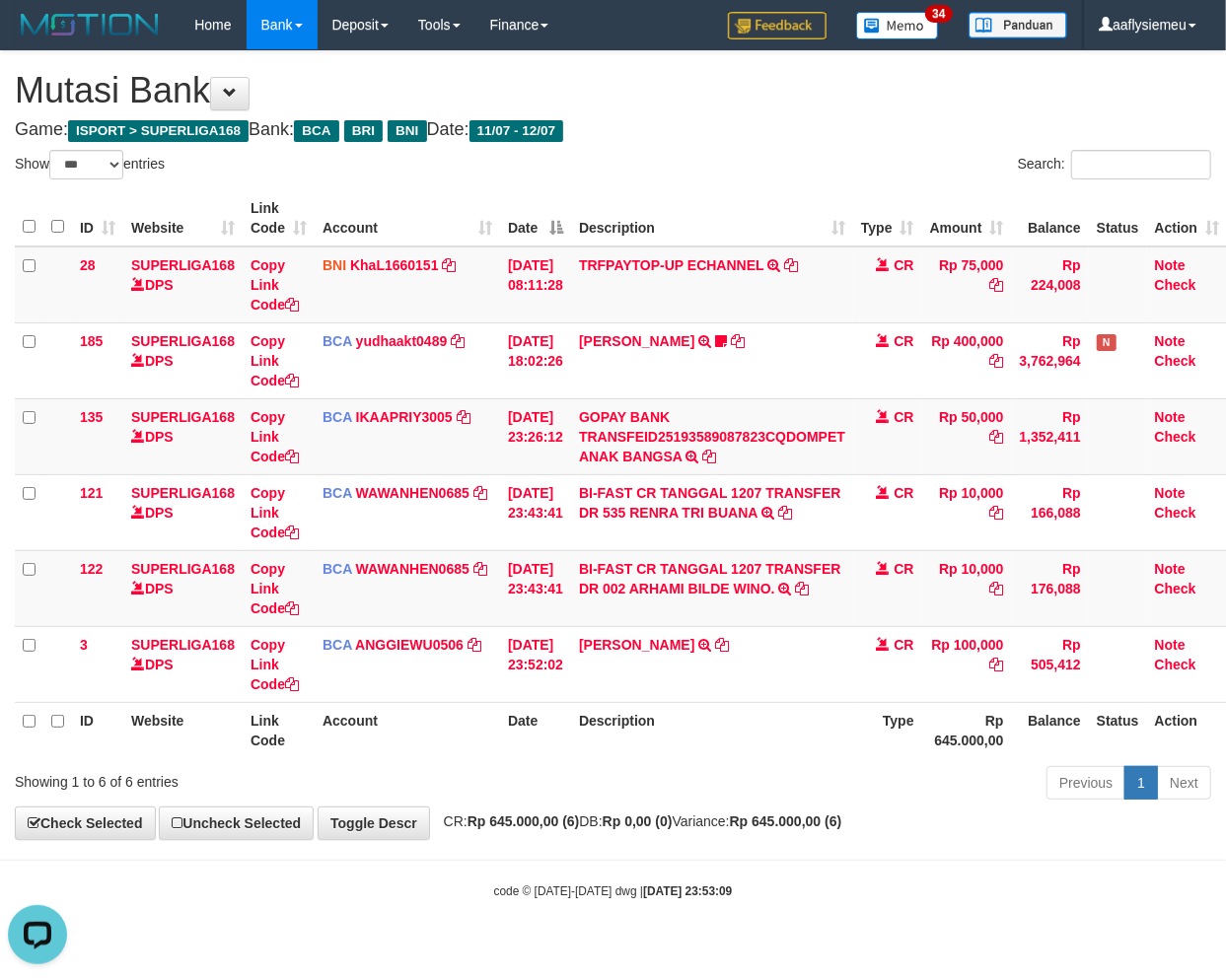 scroll, scrollTop: 0, scrollLeft: 0, axis: both 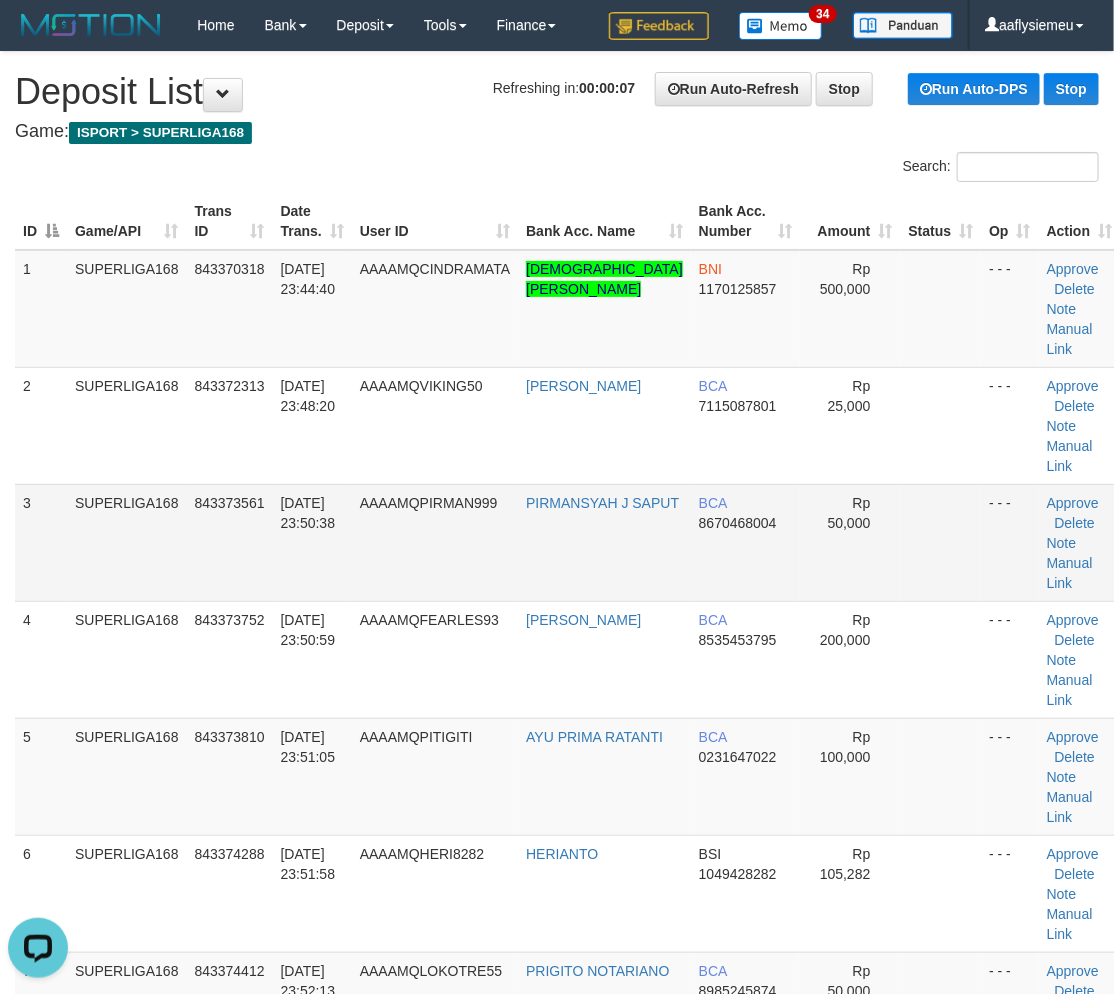 click on "3" at bounding box center [41, 542] 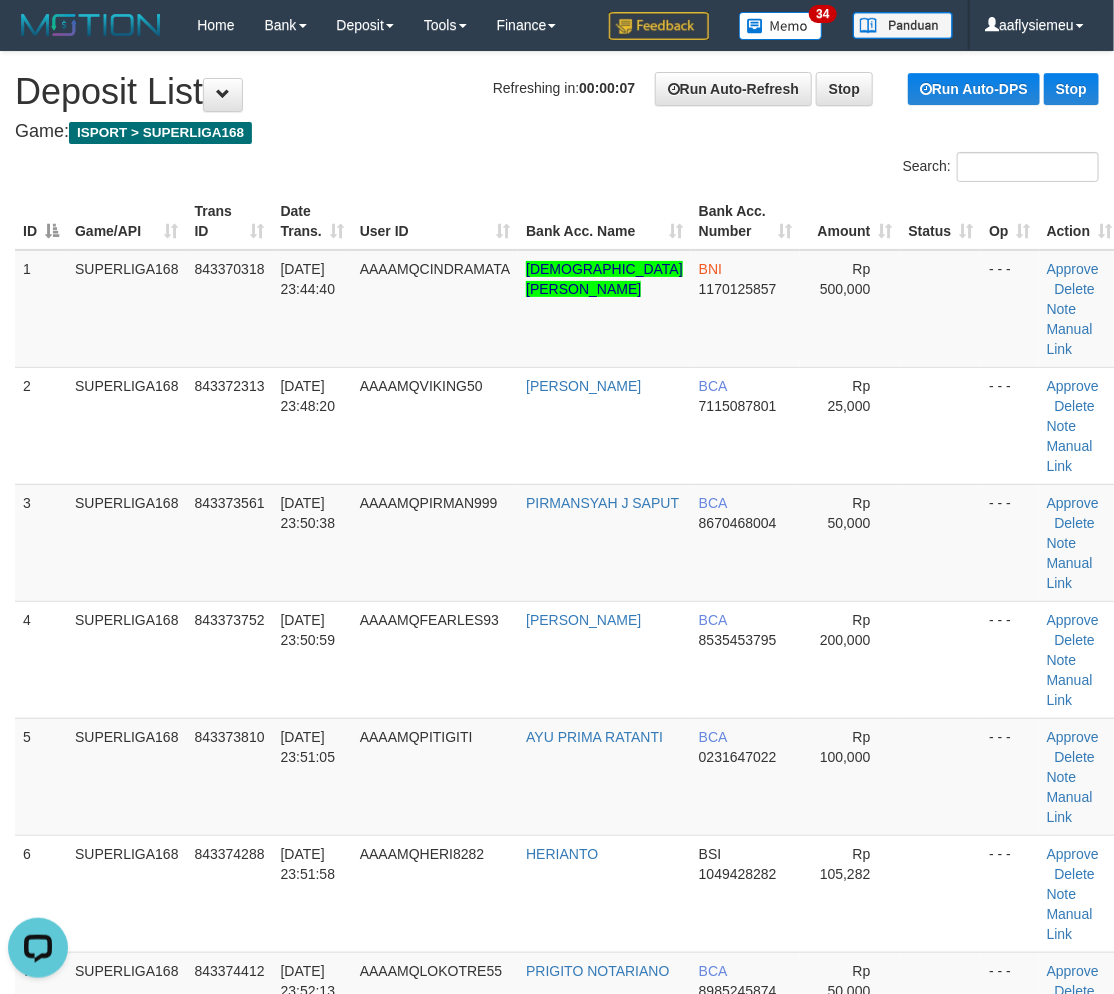 drag, startPoint x: 275, startPoint y: 512, endPoint x: 6, endPoint y: 607, distance: 285.28232 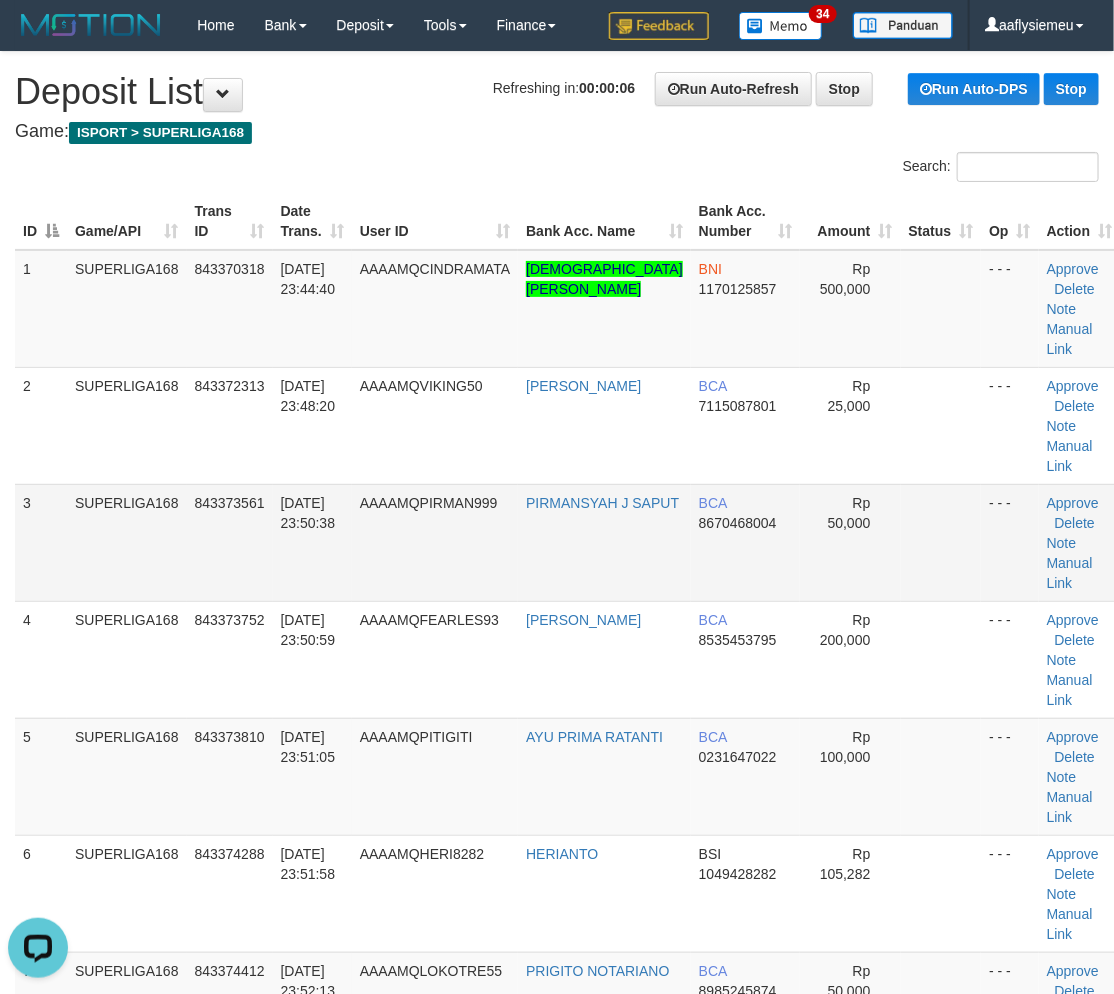 drag, startPoint x: 380, startPoint y: 472, endPoint x: 201, endPoint y: 546, distance: 193.69305 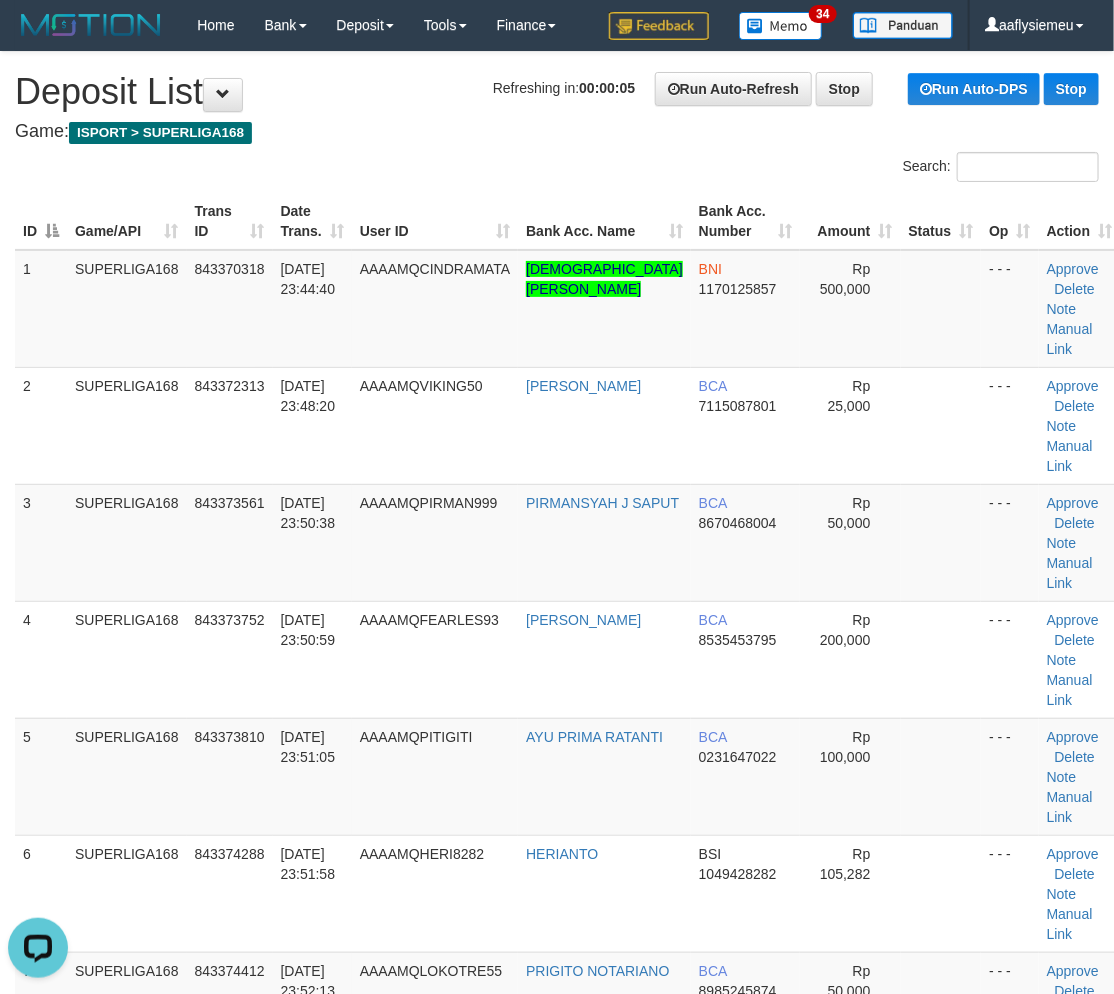 drag, startPoint x: 245, startPoint y: 566, endPoint x: 1, endPoint y: 644, distance: 256.164 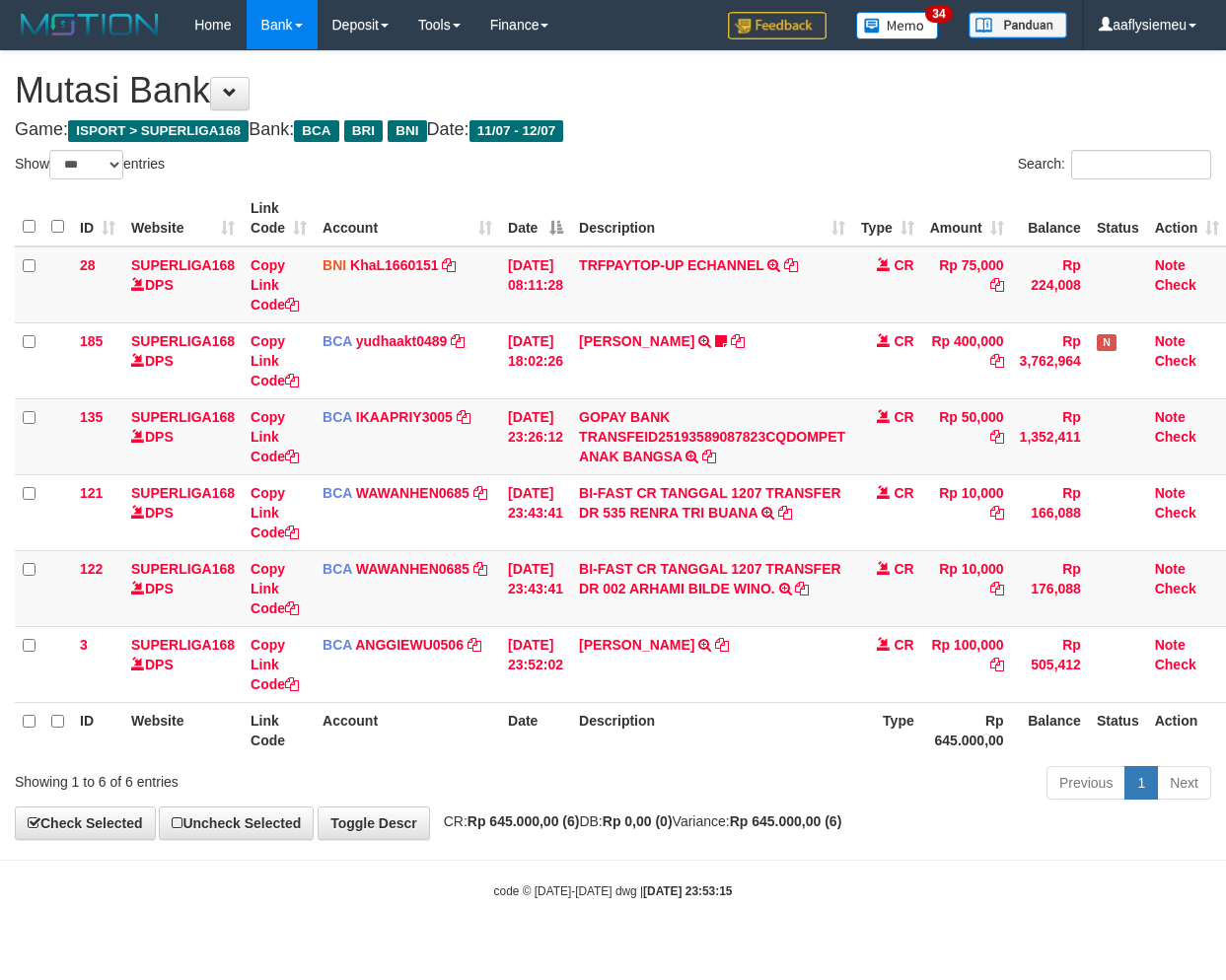 select on "***" 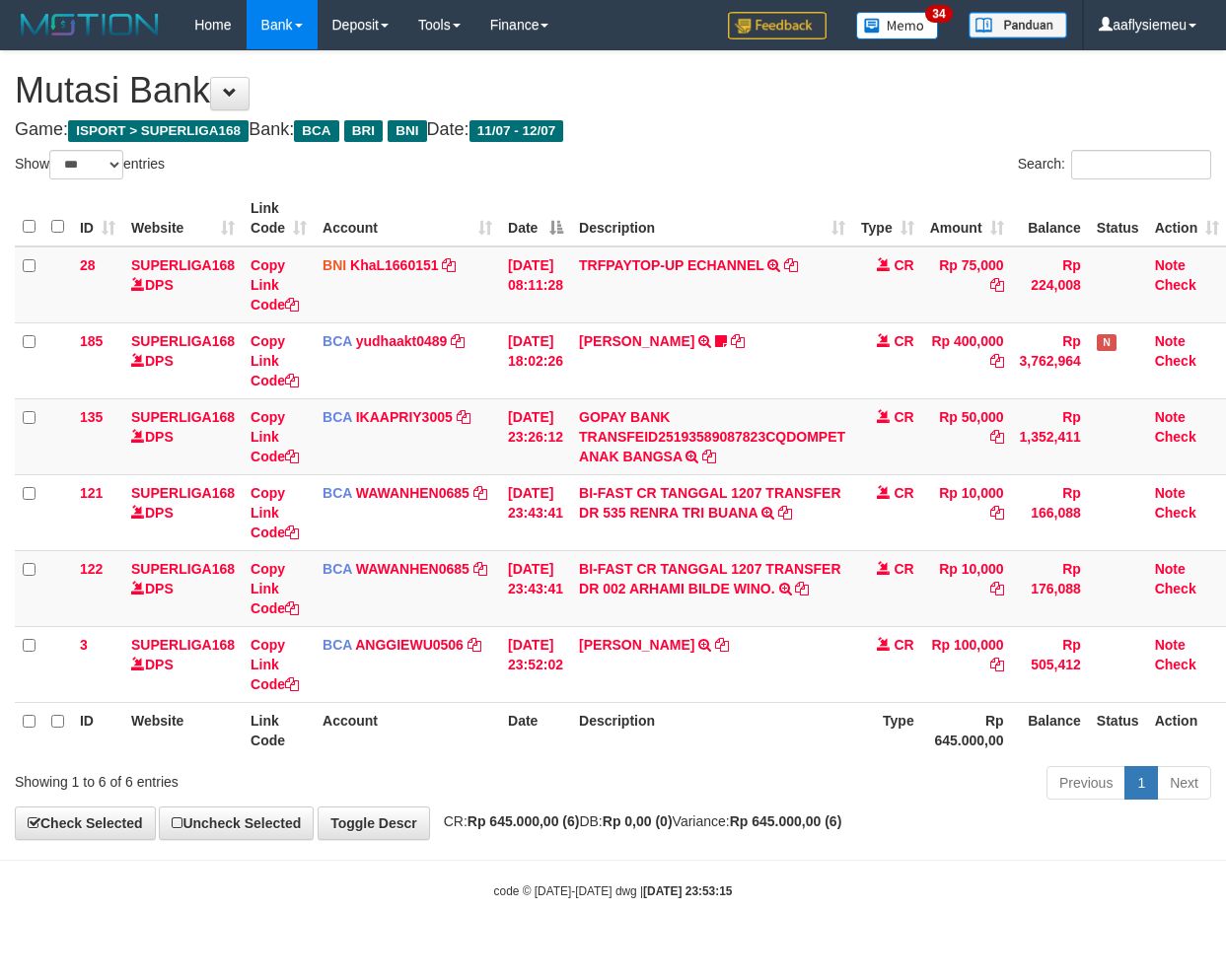 scroll, scrollTop: 0, scrollLeft: 0, axis: both 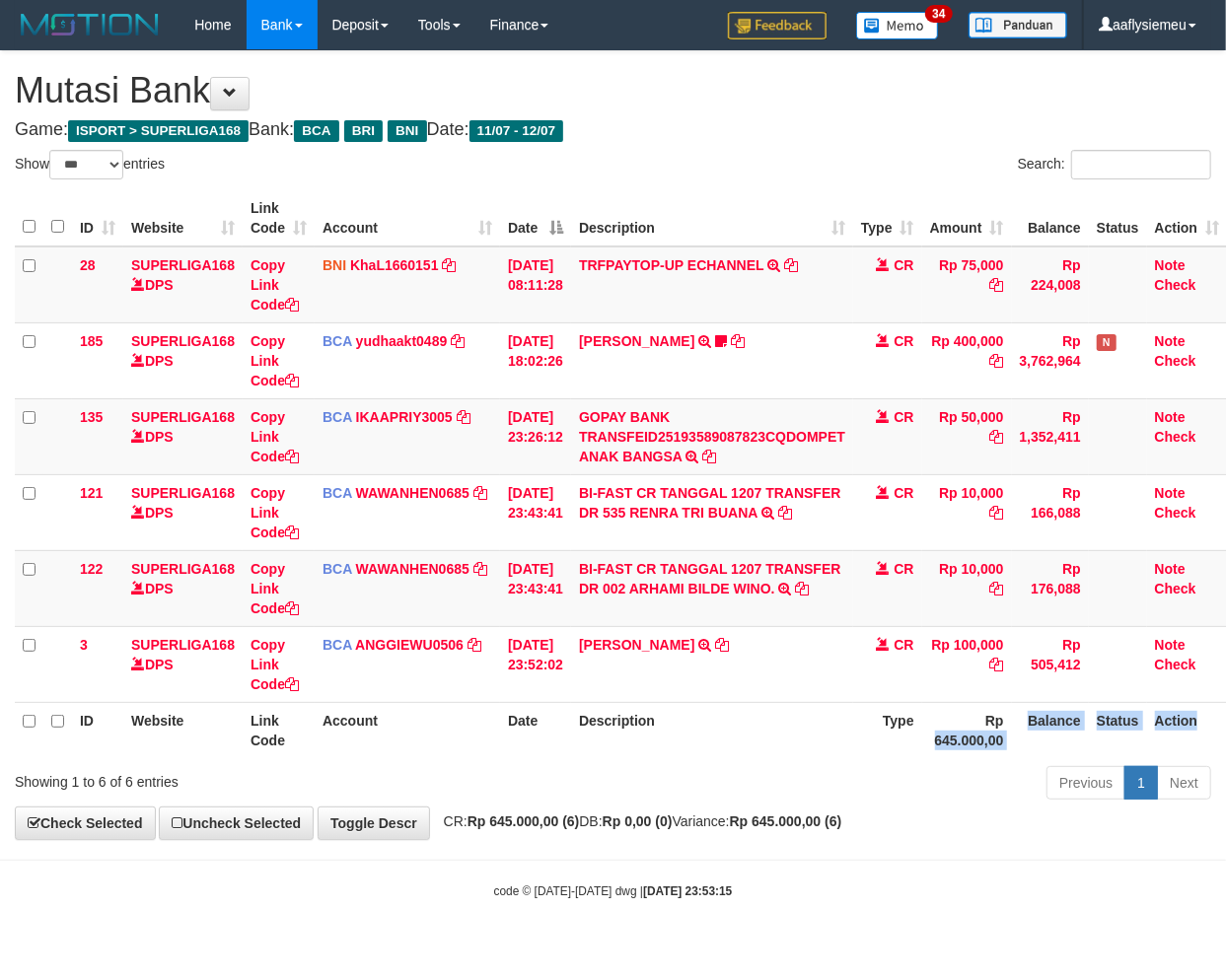 drag, startPoint x: 0, startPoint y: 0, endPoint x: 945, endPoint y: 756, distance: 1210.1905 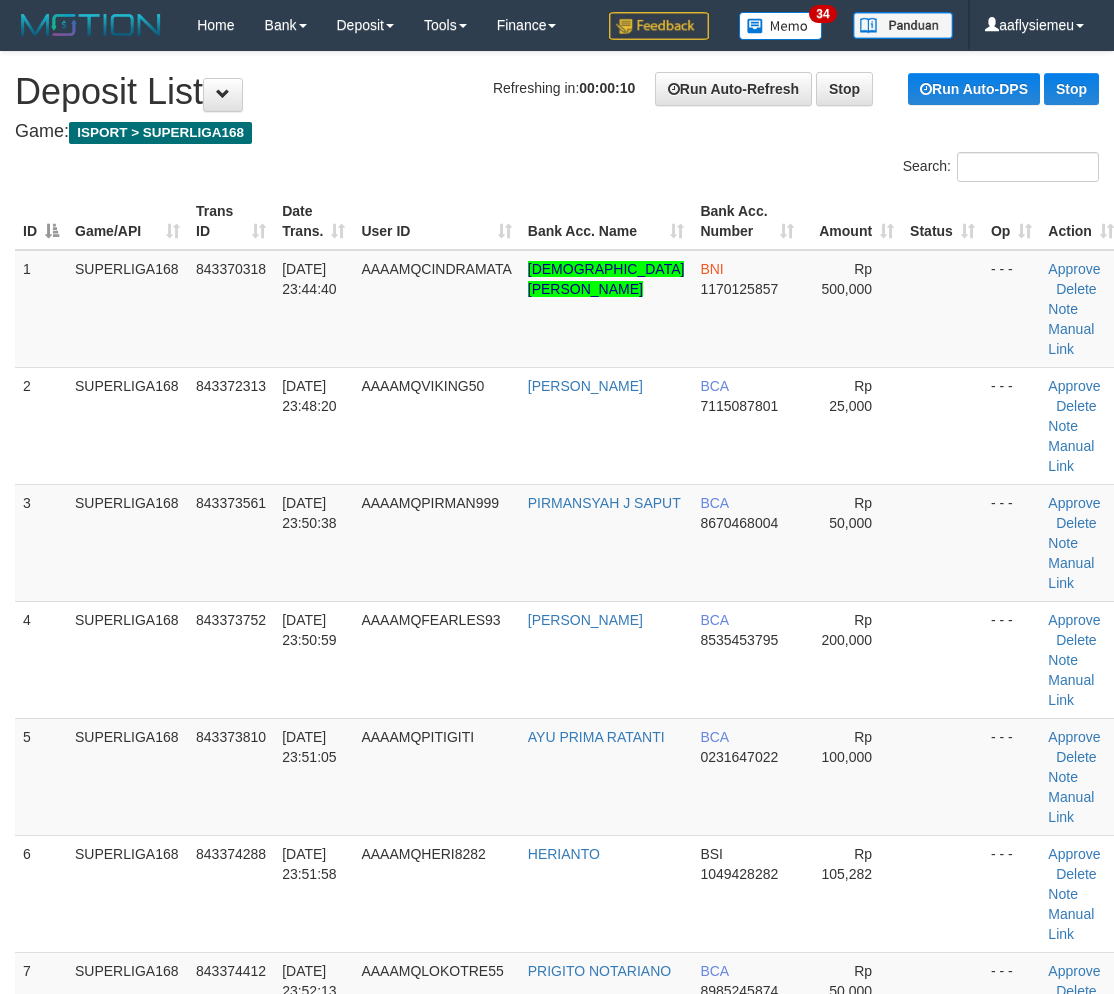 scroll, scrollTop: 0, scrollLeft: 0, axis: both 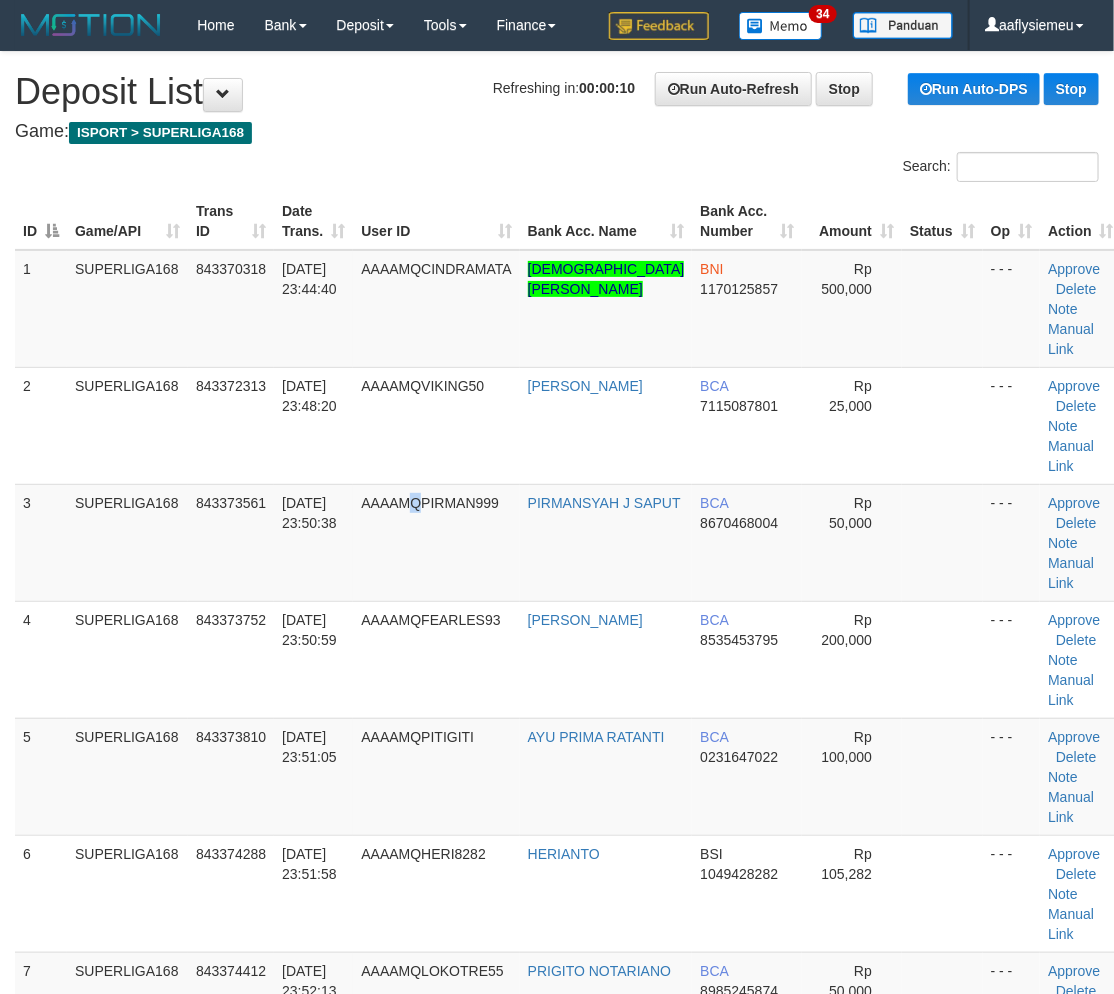 click on "AAAAMQPIRMAN999" at bounding box center [436, 542] 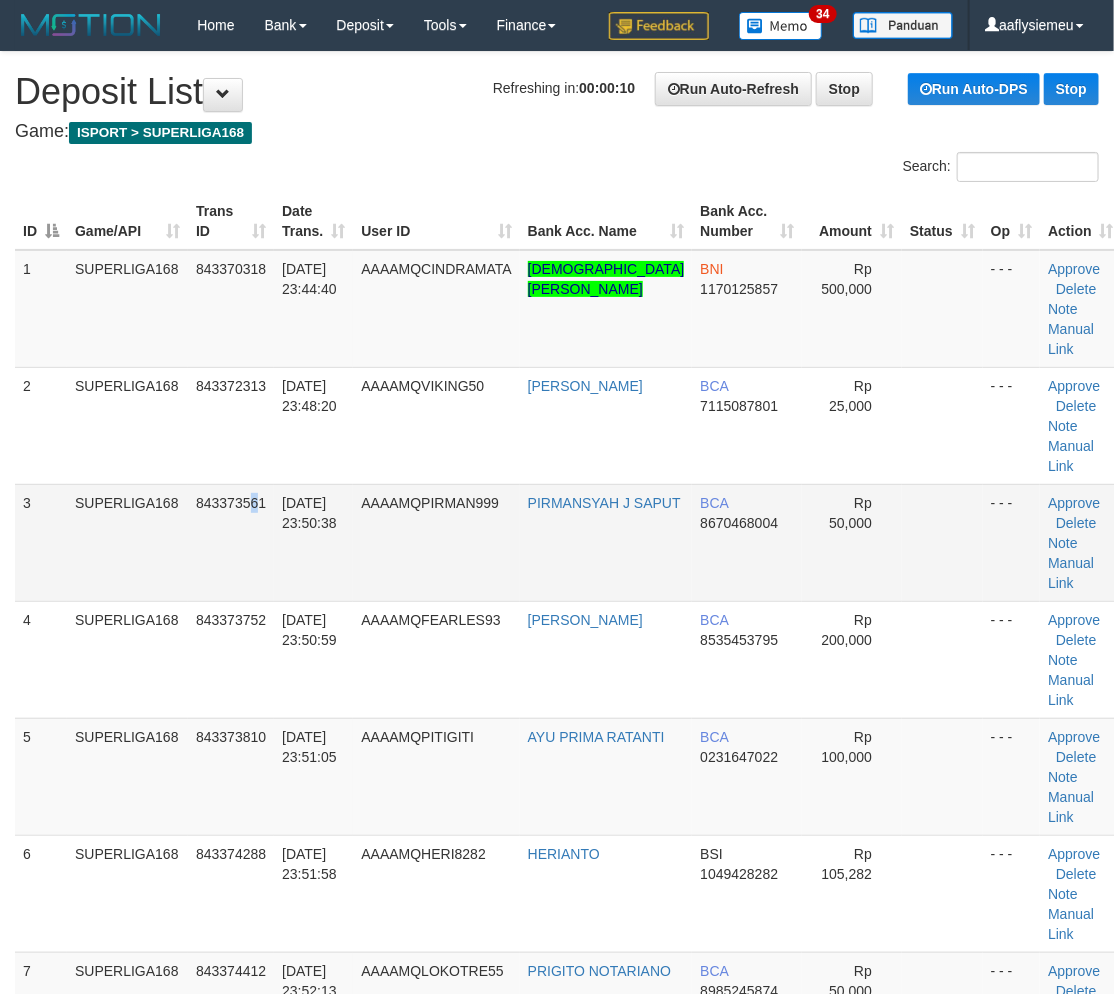 drag, startPoint x: 257, startPoint y: 528, endPoint x: 5, endPoint y: 586, distance: 258.58847 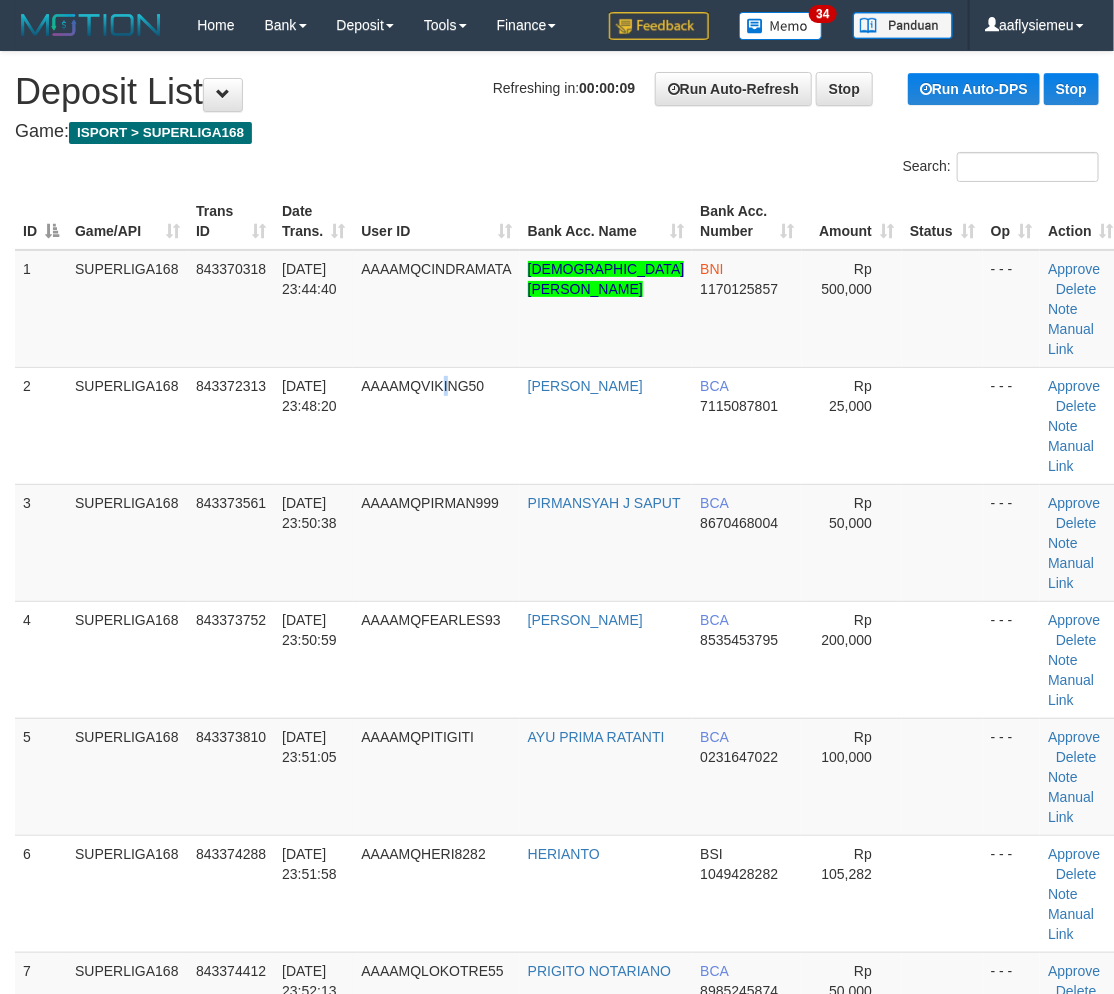 drag, startPoint x: 461, startPoint y: 413, endPoint x: 2, endPoint y: 577, distance: 487.4187 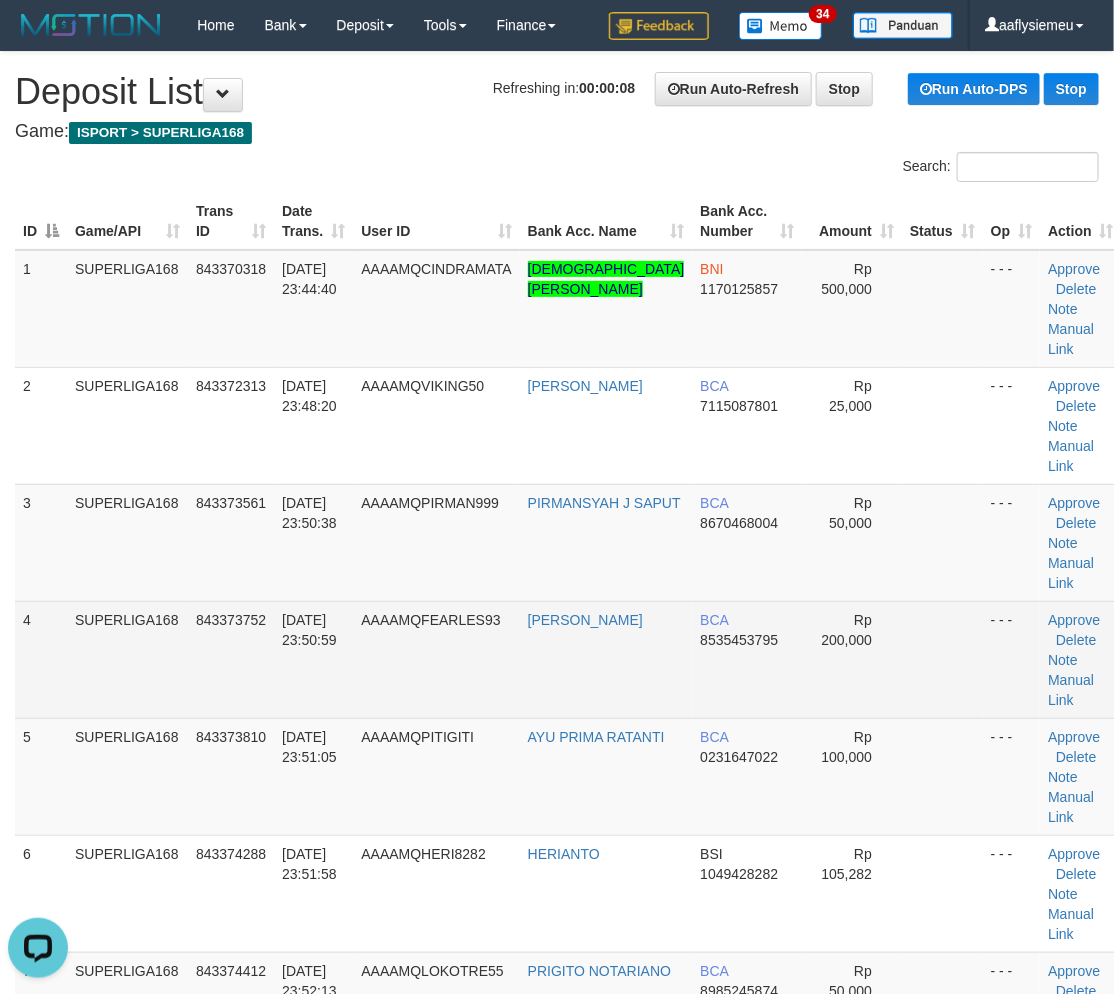 scroll, scrollTop: 0, scrollLeft: 0, axis: both 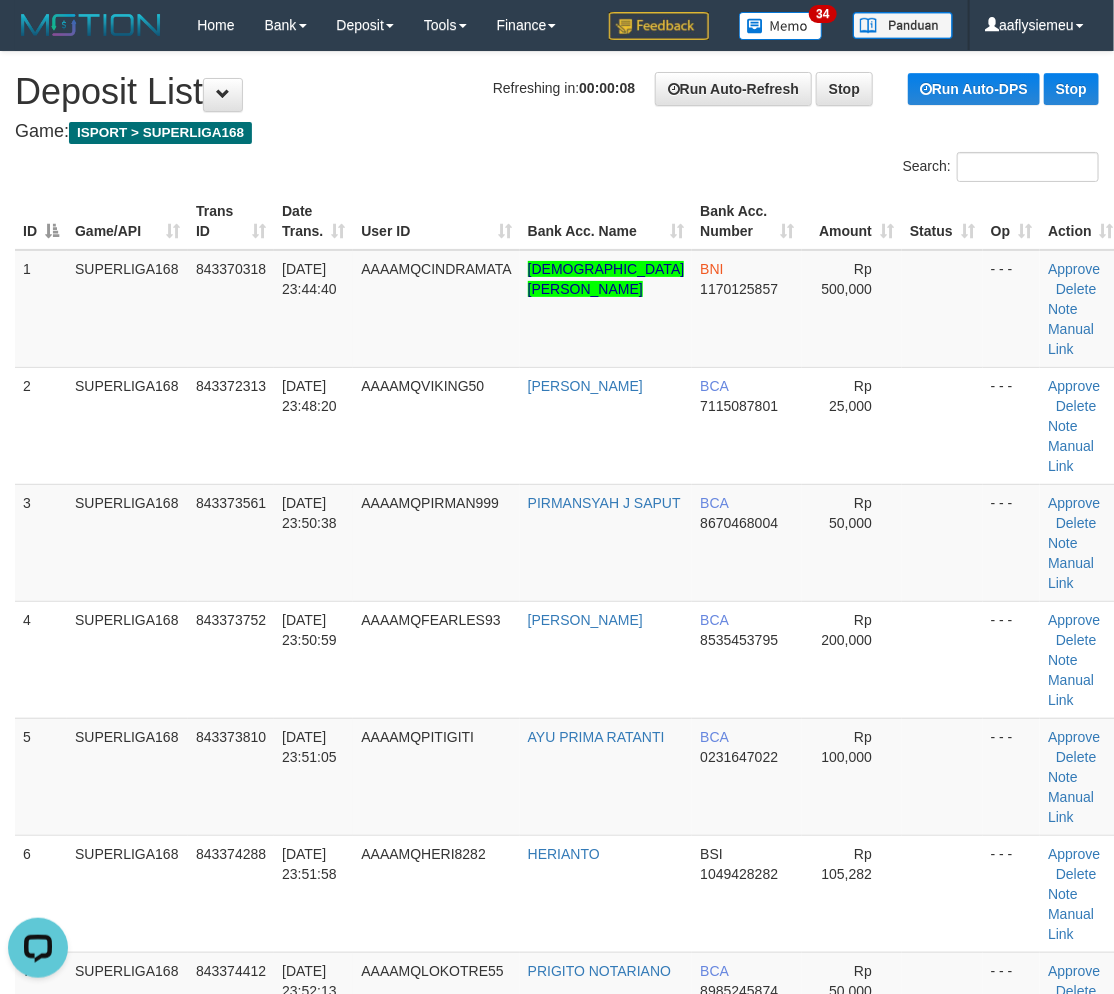drag, startPoint x: 230, startPoint y: 601, endPoint x: 4, endPoint y: 707, distance: 249.62372 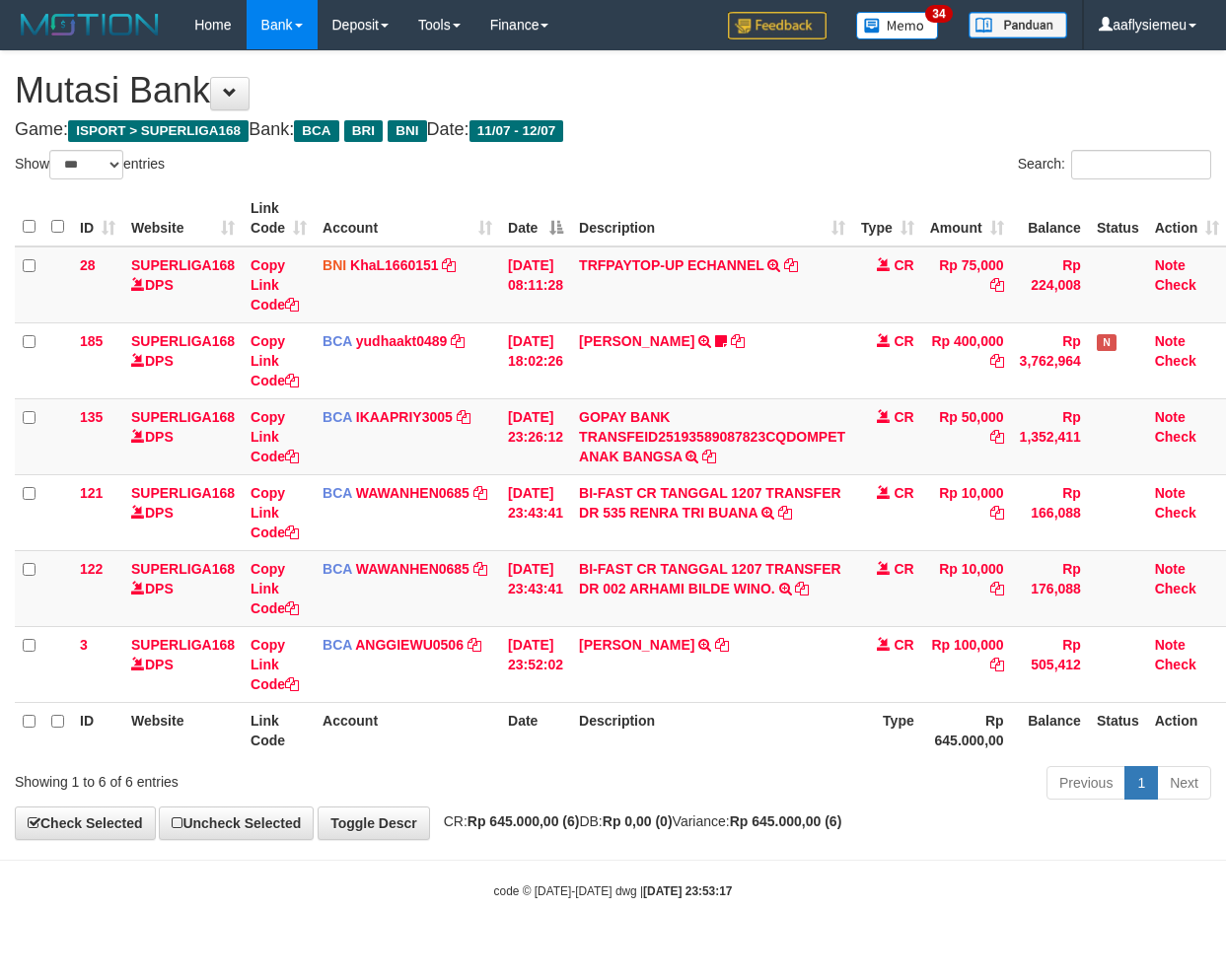 select on "***" 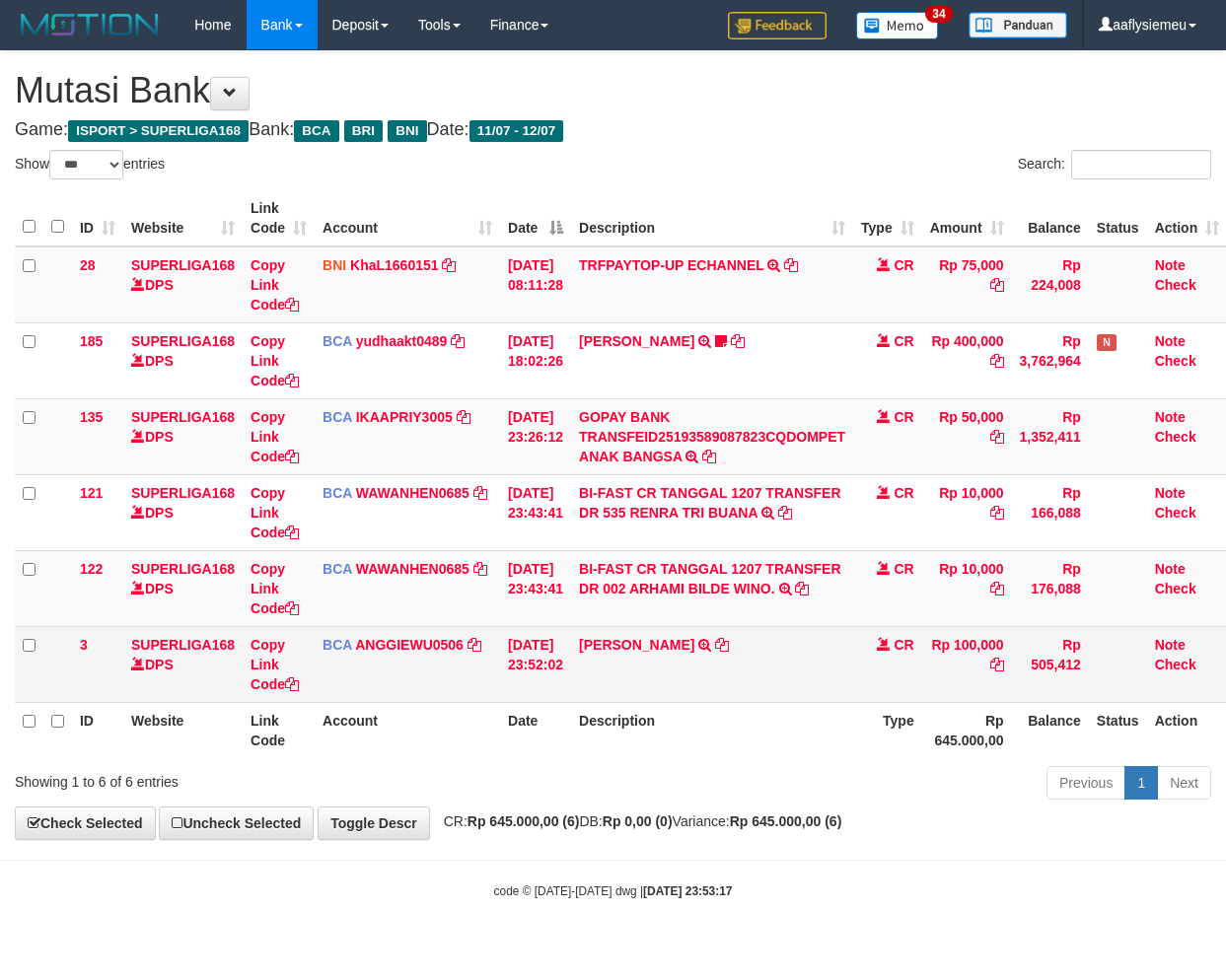 scroll, scrollTop: 0, scrollLeft: 0, axis: both 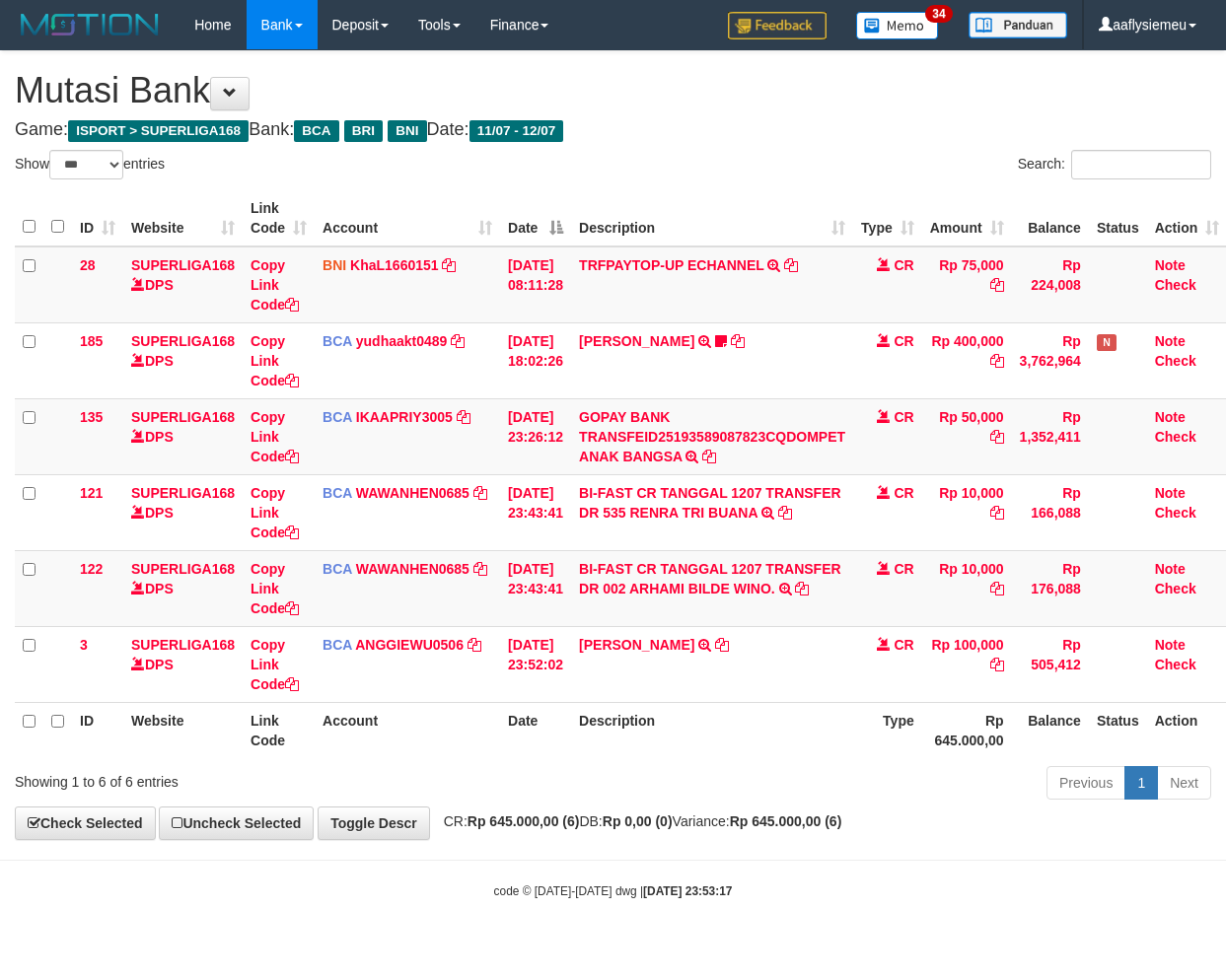 select on "***" 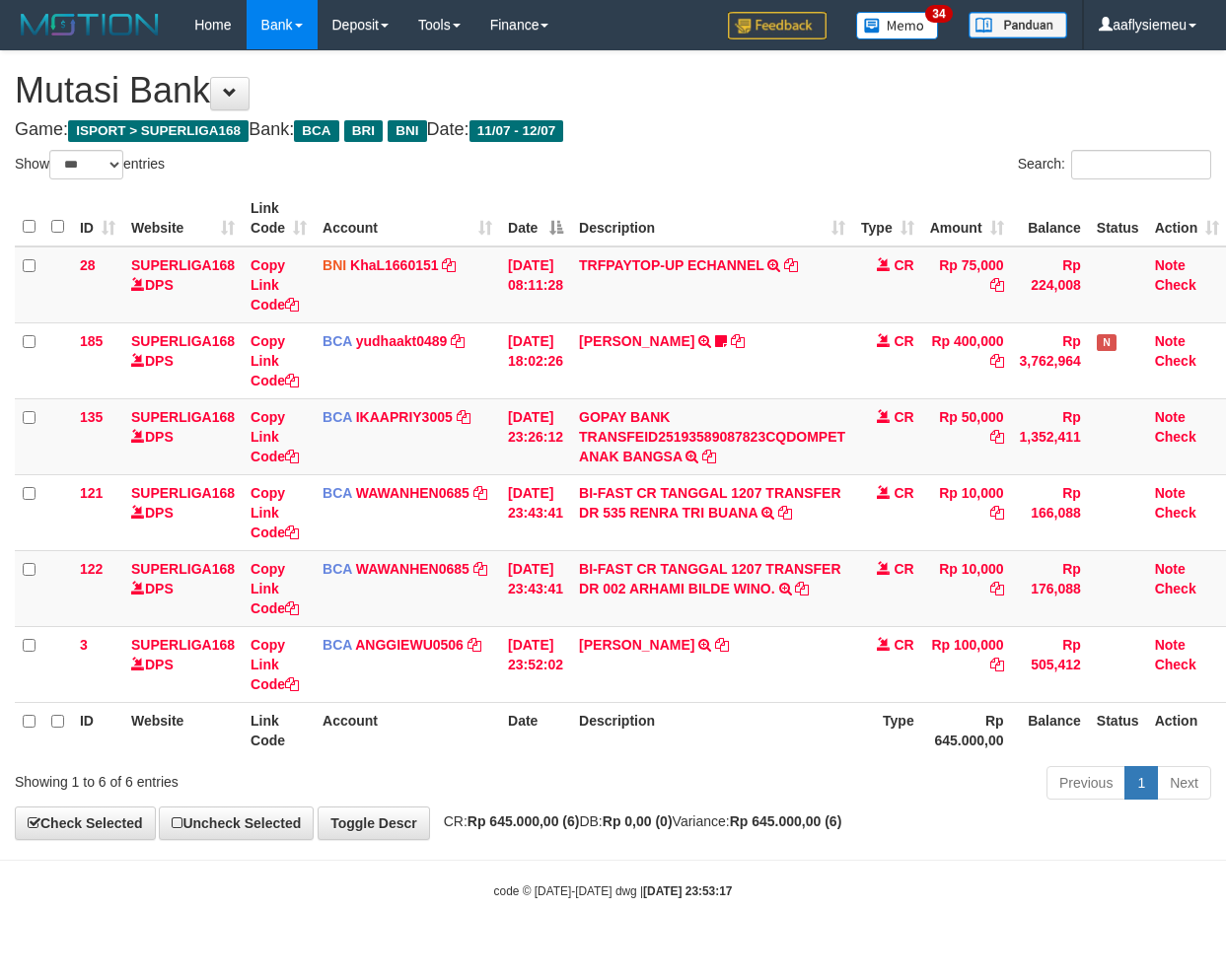 scroll, scrollTop: 0, scrollLeft: 0, axis: both 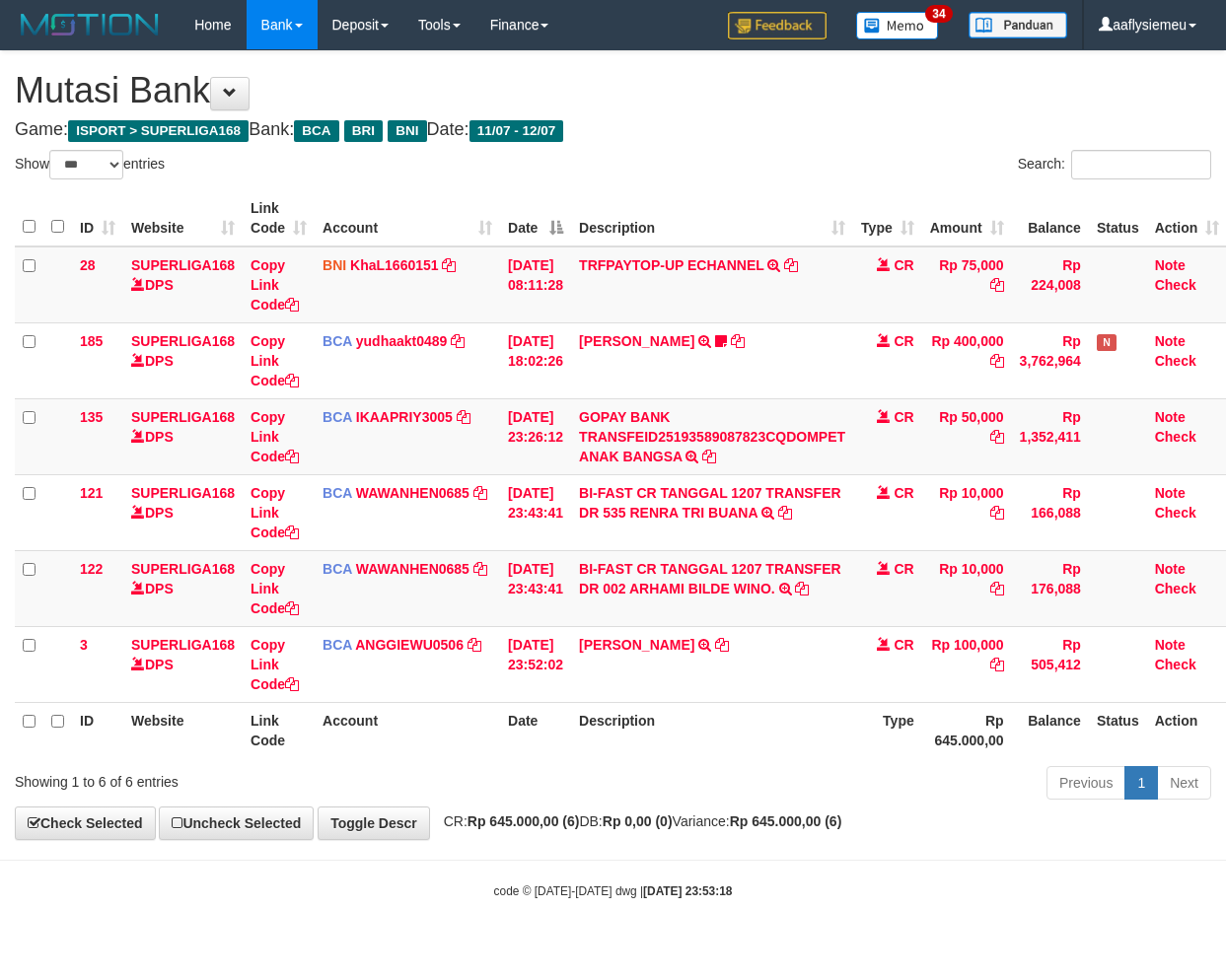 select on "***" 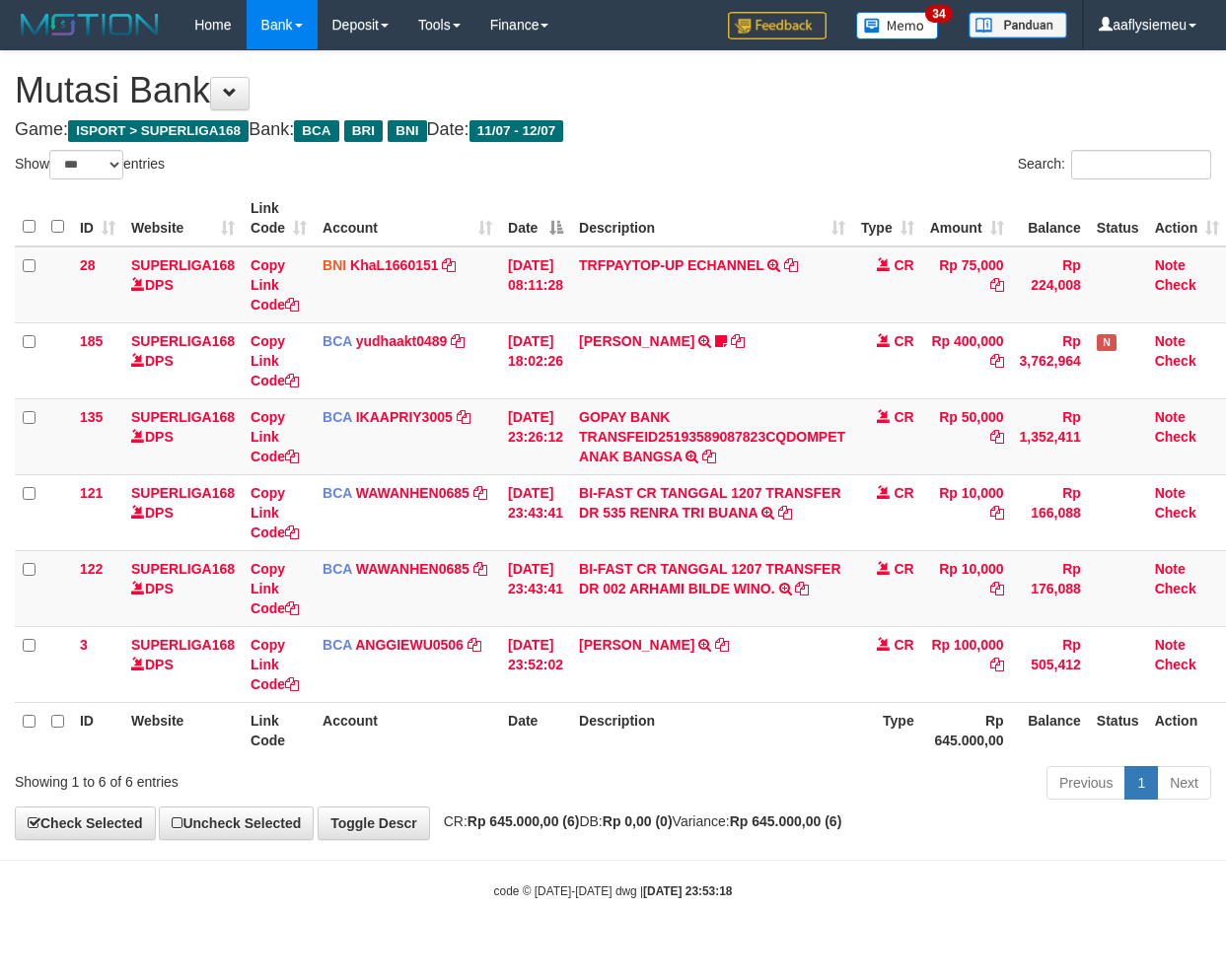 scroll, scrollTop: 0, scrollLeft: 0, axis: both 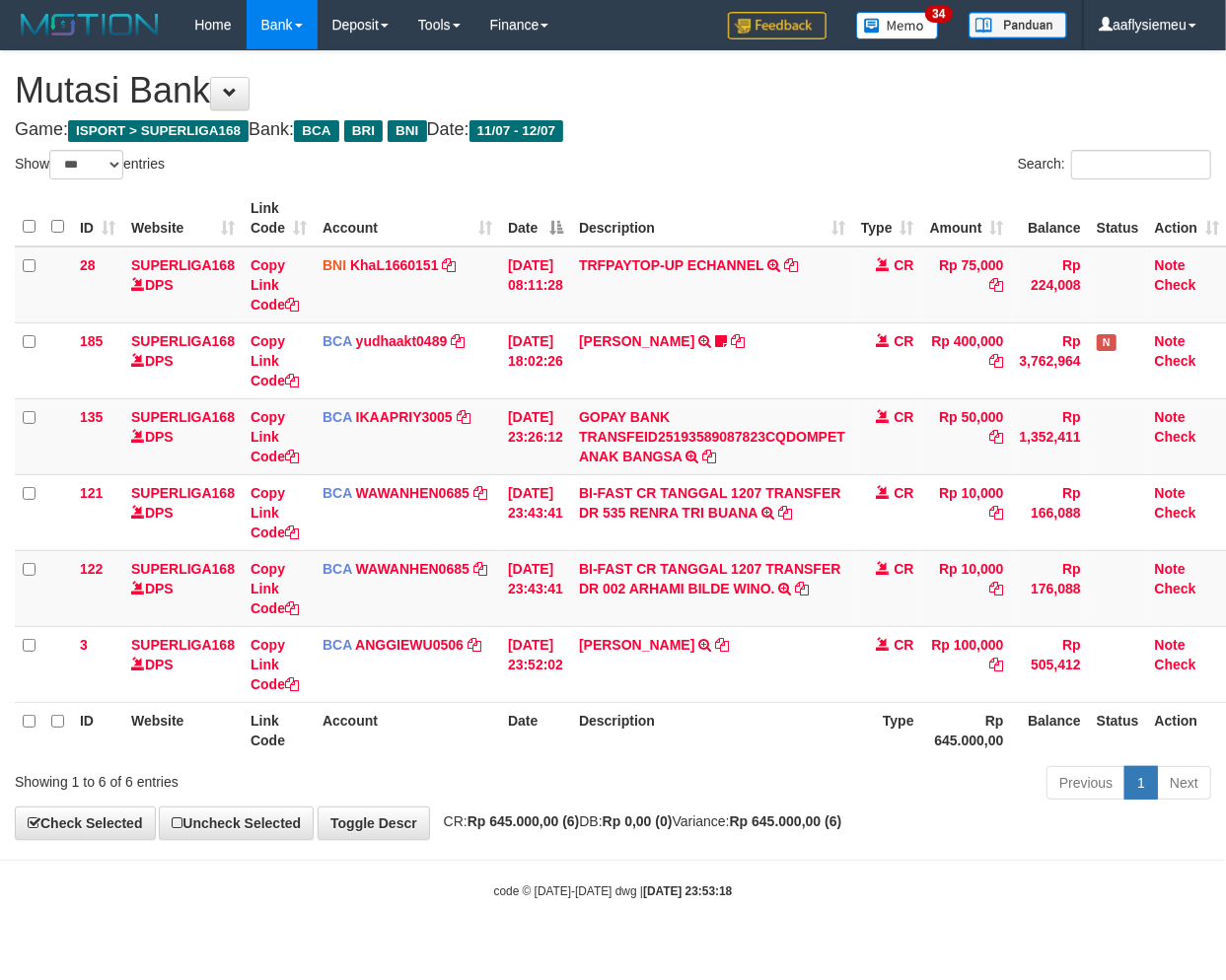 drag, startPoint x: 606, startPoint y: 864, endPoint x: 1218, endPoint y: 762, distance: 620.4418 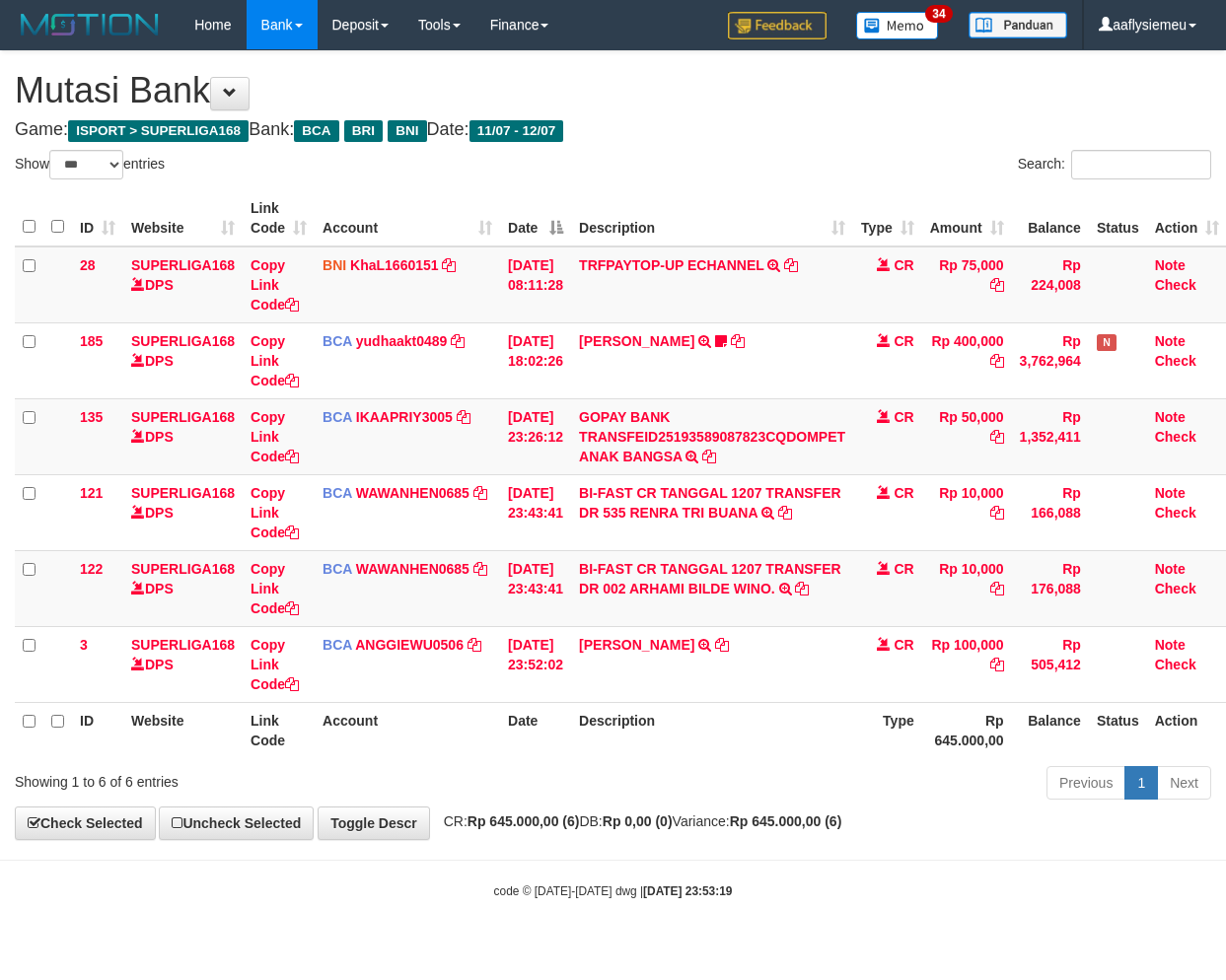 select on "***" 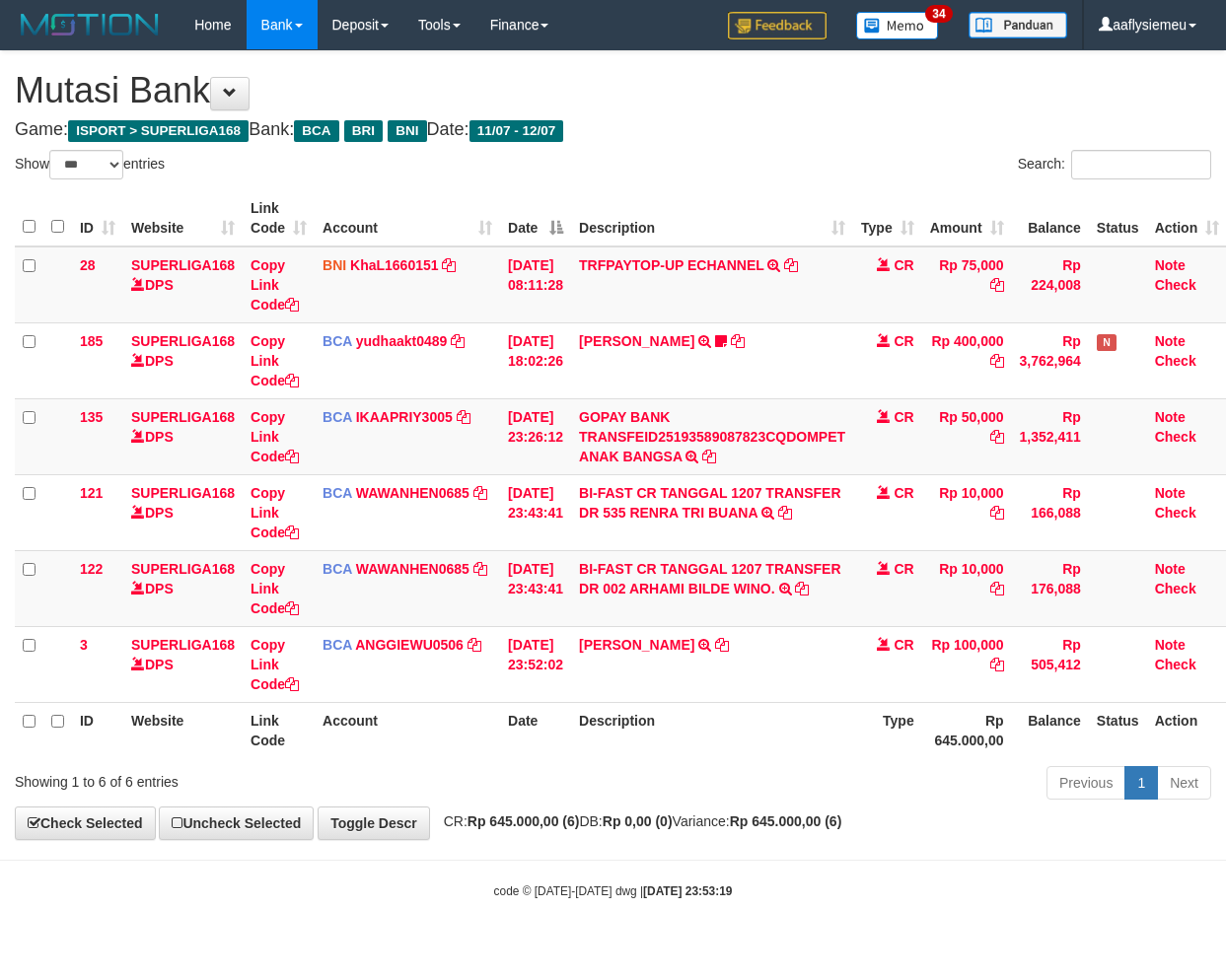 scroll, scrollTop: 0, scrollLeft: 0, axis: both 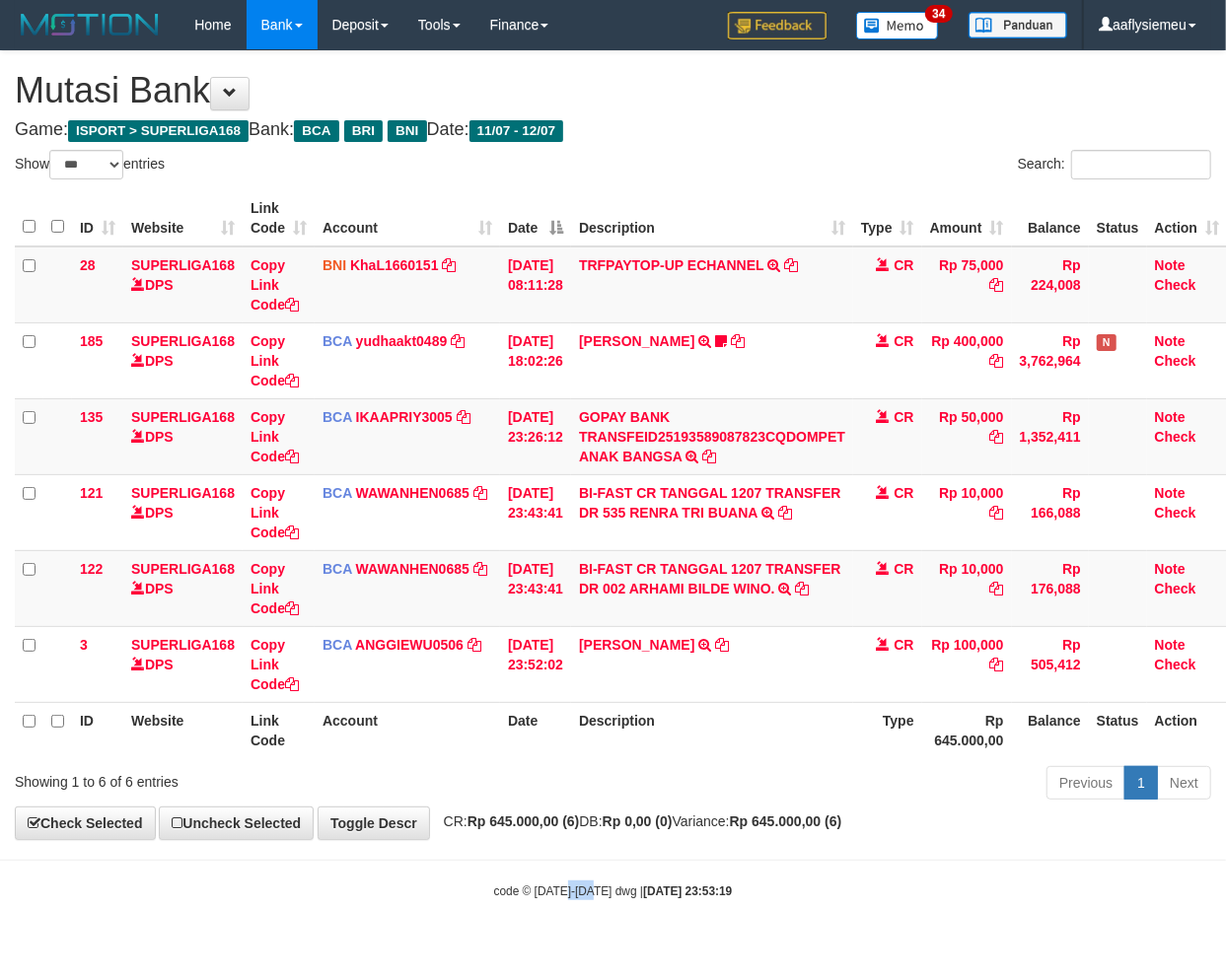 click on "code © [DATE]-[DATE] dwg |  [DATE] 23:53:19" at bounding box center (613, 890) 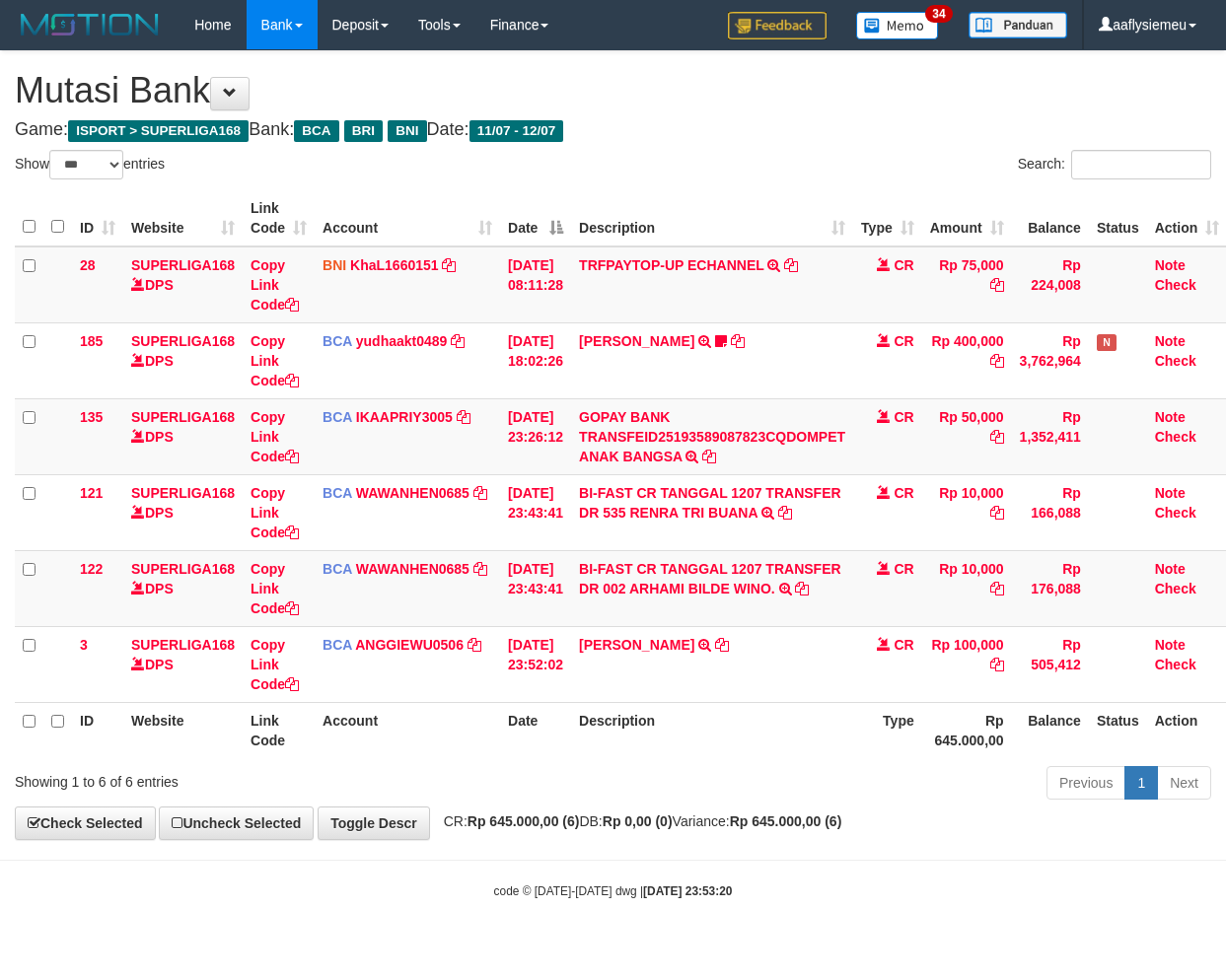 select on "***" 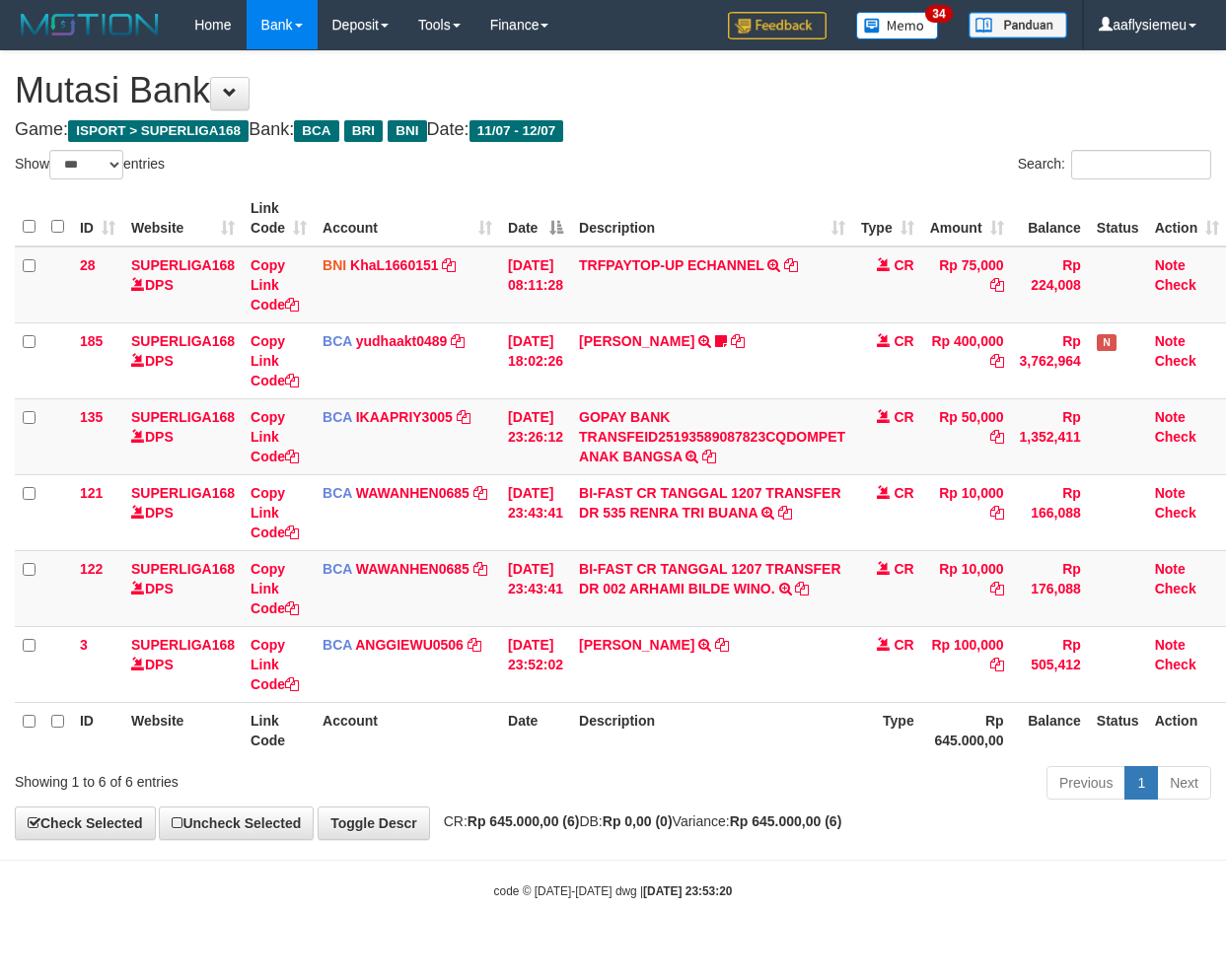scroll, scrollTop: 0, scrollLeft: 0, axis: both 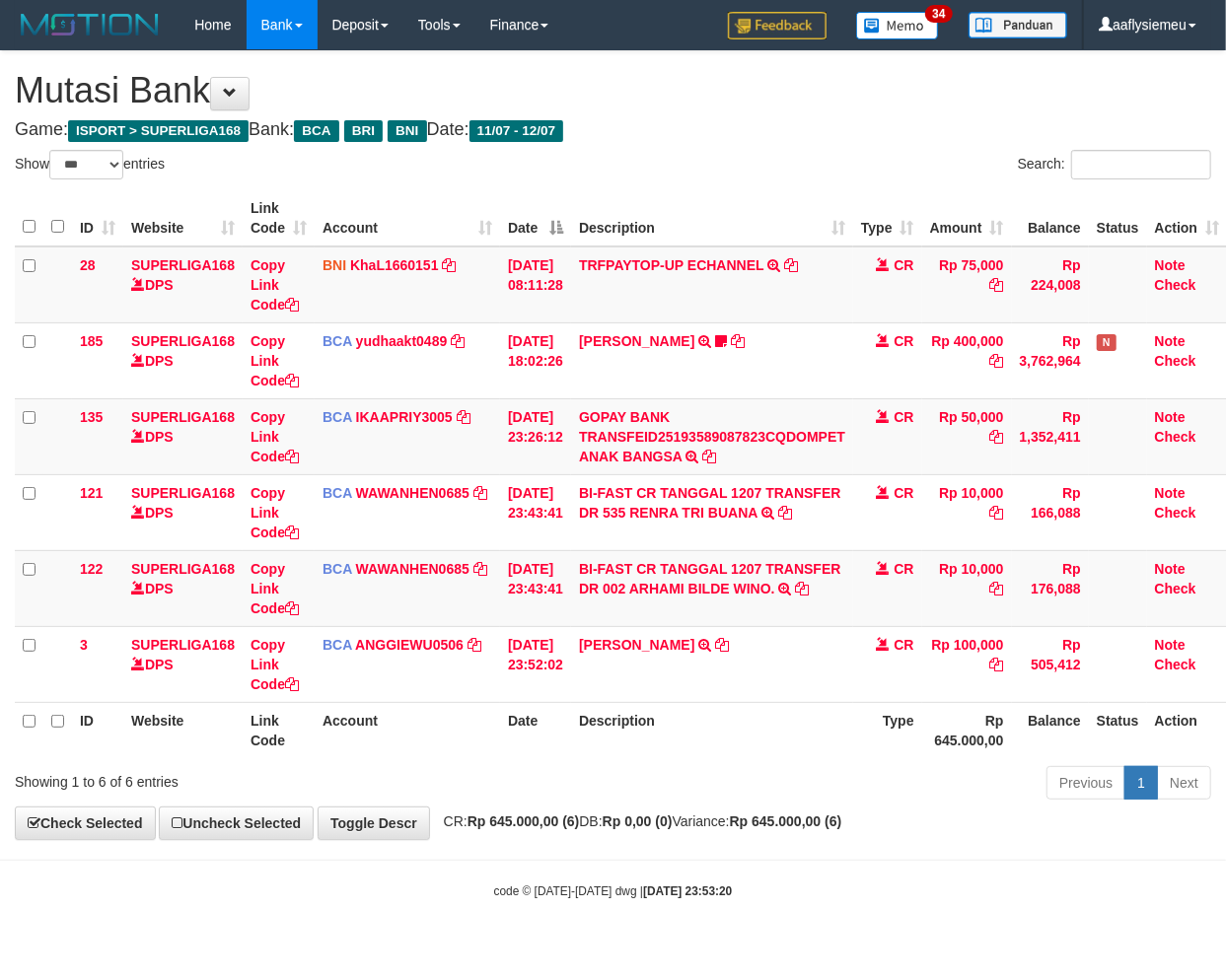 drag, startPoint x: 671, startPoint y: 883, endPoint x: 682, endPoint y: 878, distance: 12.083046 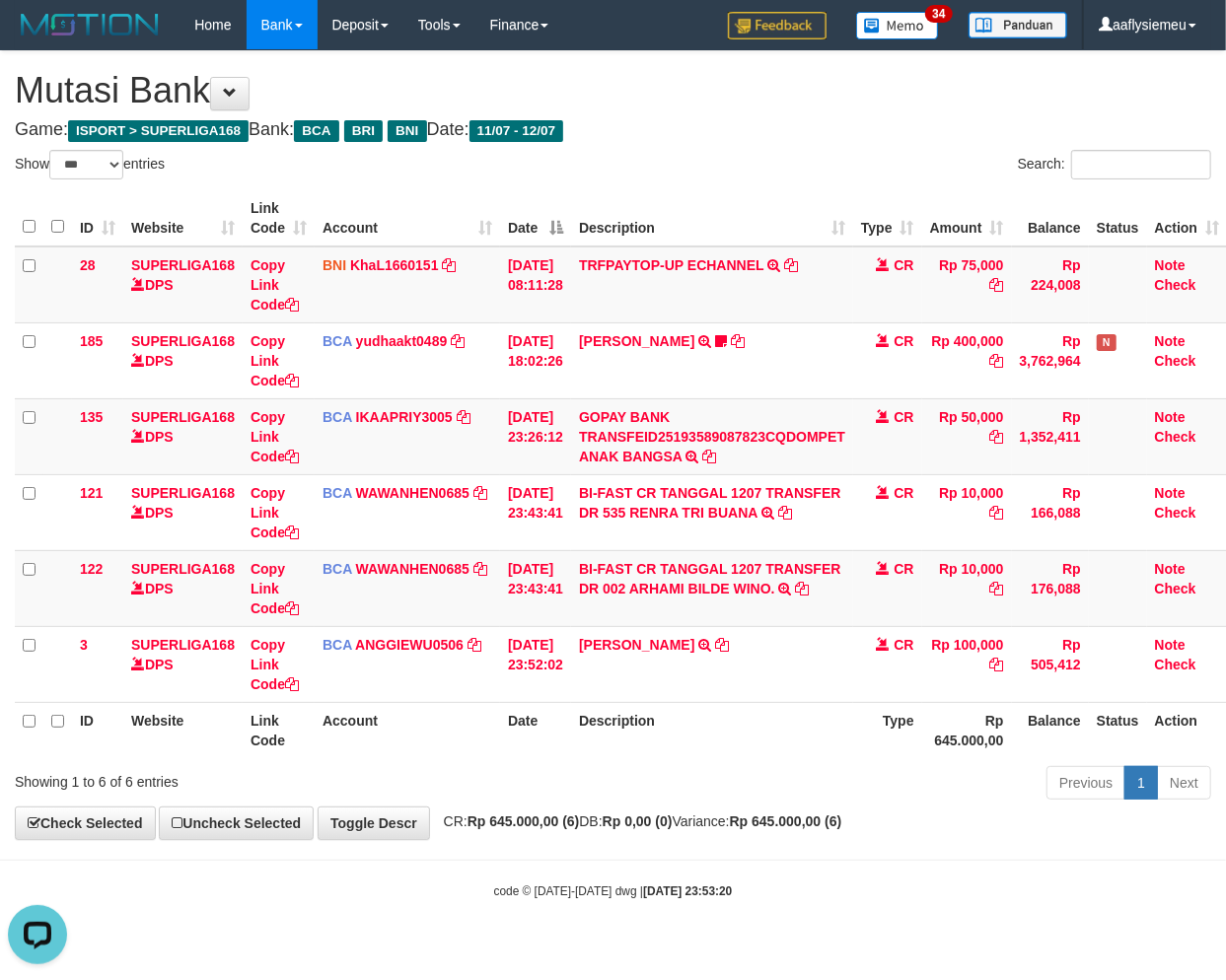 scroll, scrollTop: 0, scrollLeft: 0, axis: both 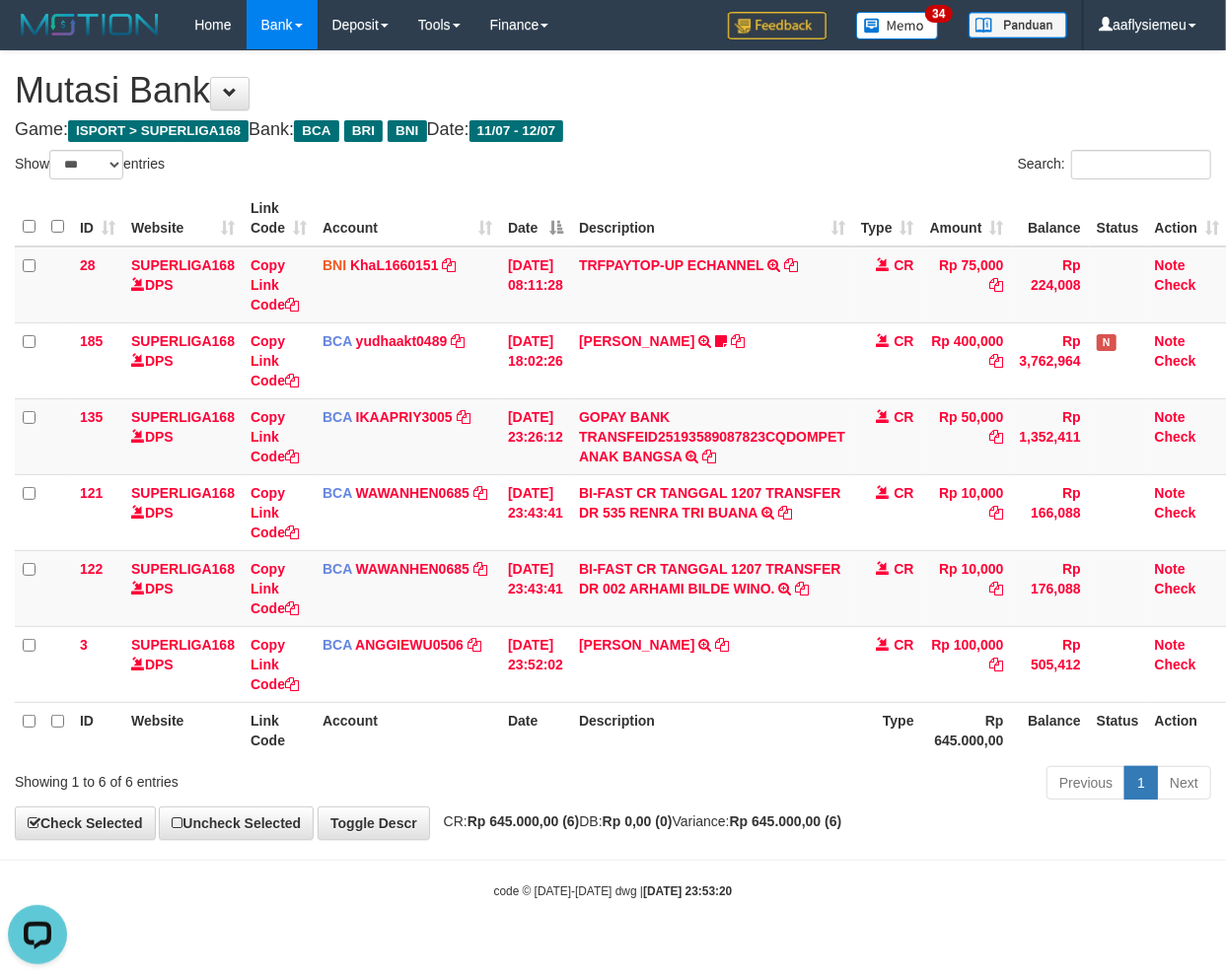 click on "Rp 645.000,00 (6)" at bounding box center (786, 821) 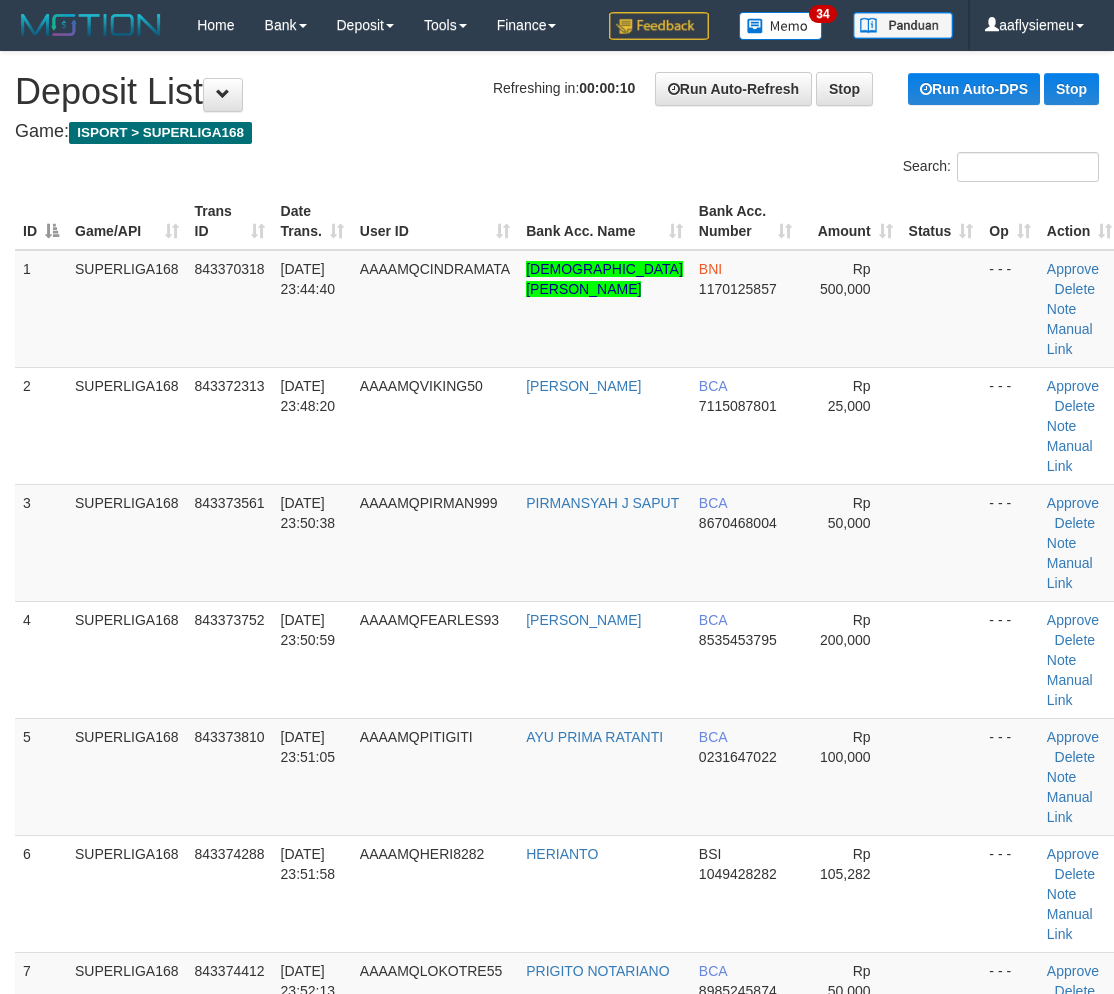 scroll, scrollTop: 0, scrollLeft: 0, axis: both 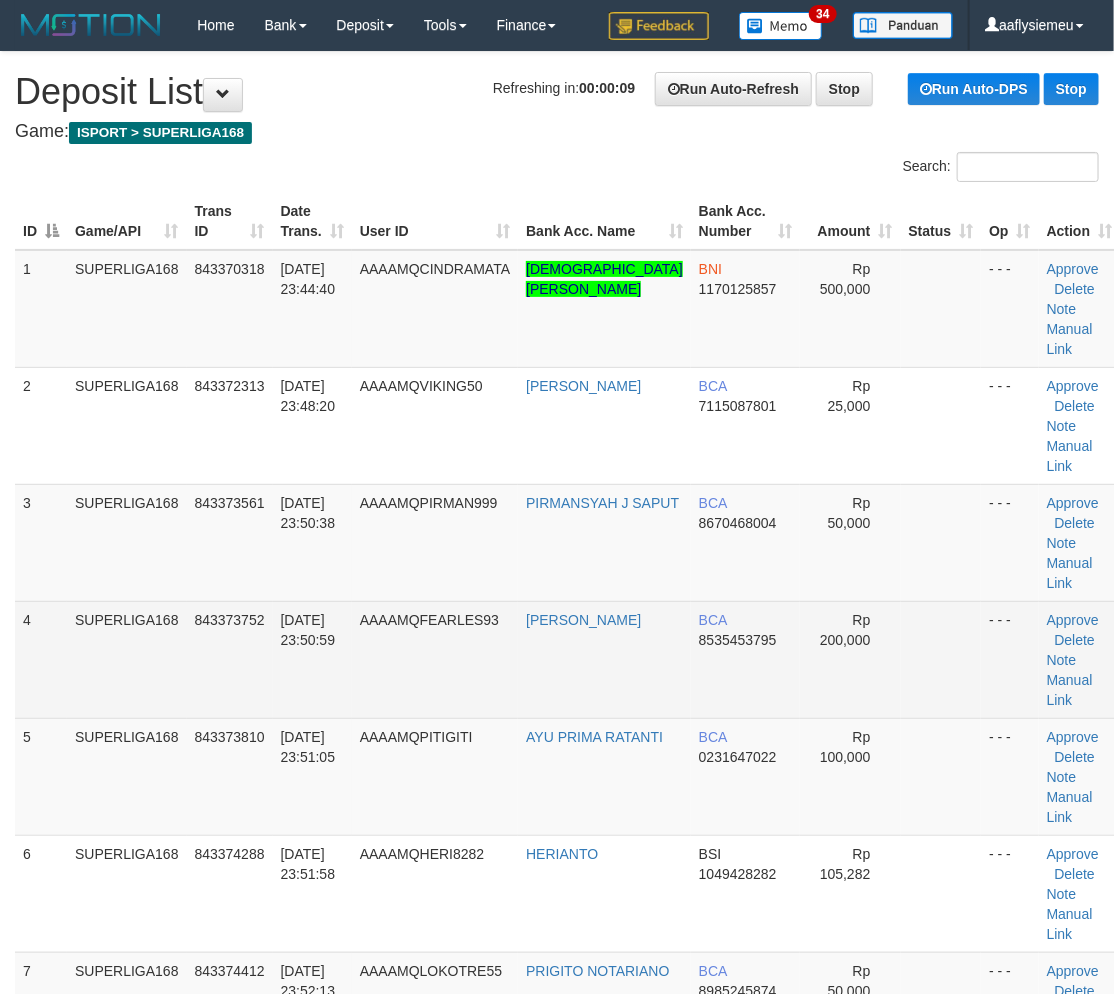 drag, startPoint x: 270, startPoint y: 623, endPoint x: 282, endPoint y: 620, distance: 12.369317 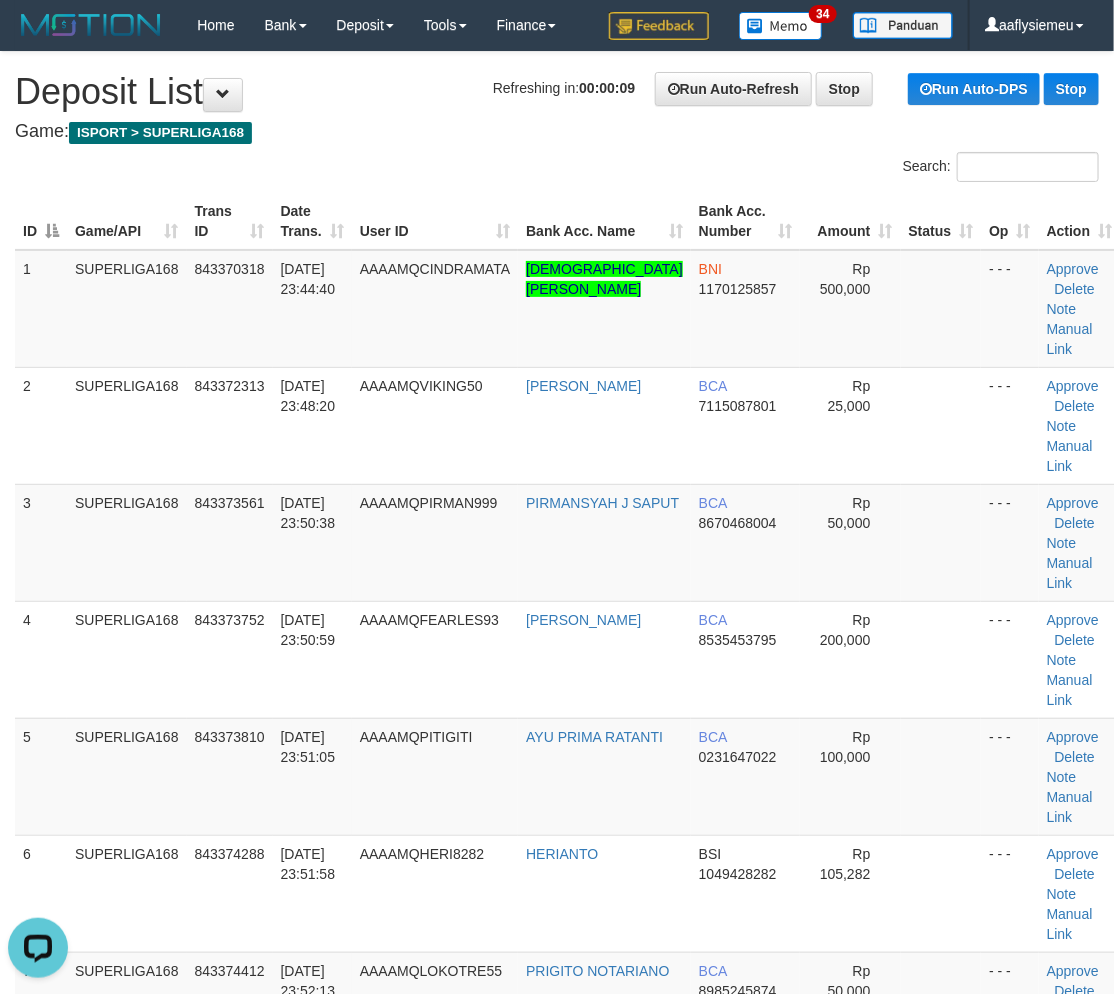 scroll, scrollTop: 0, scrollLeft: 0, axis: both 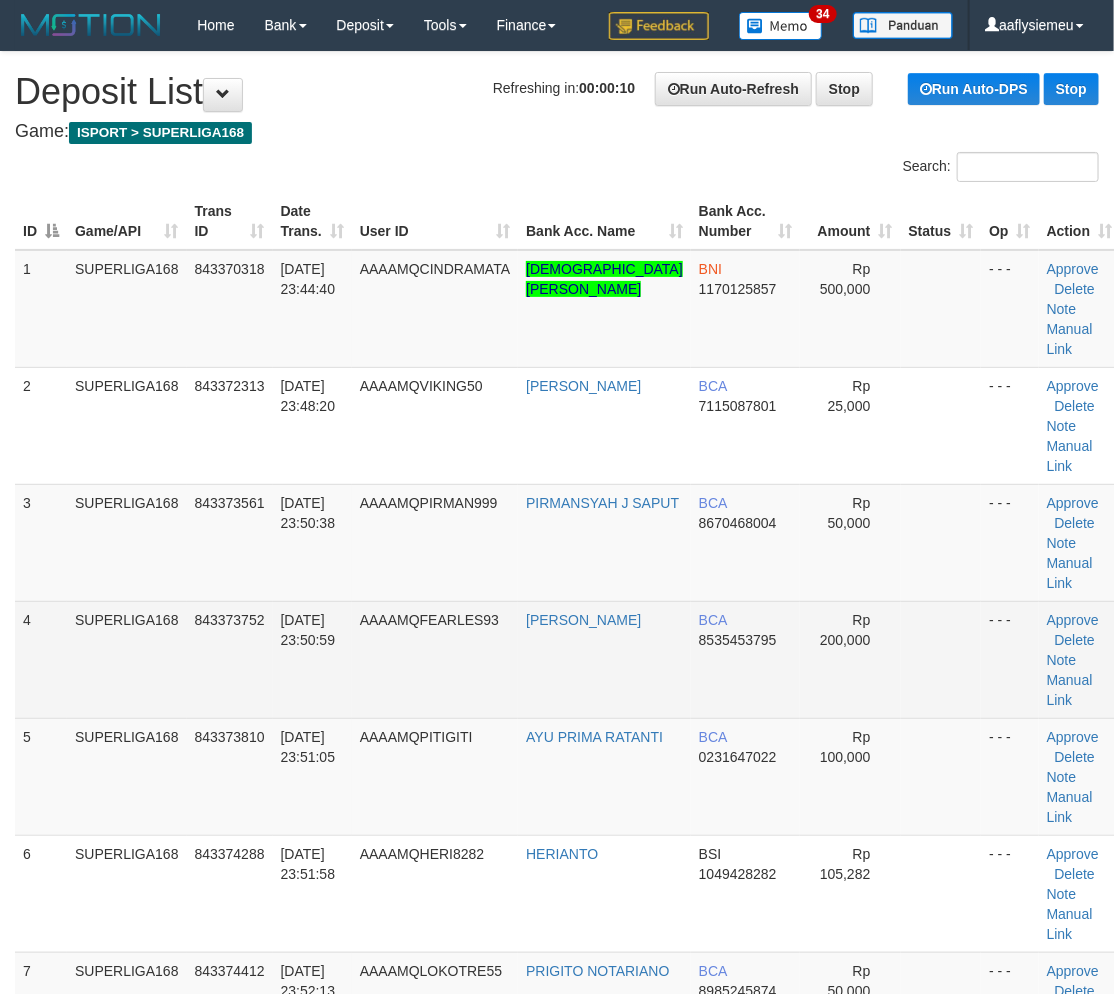 click on "SUPERLIGA168" at bounding box center [127, 659] 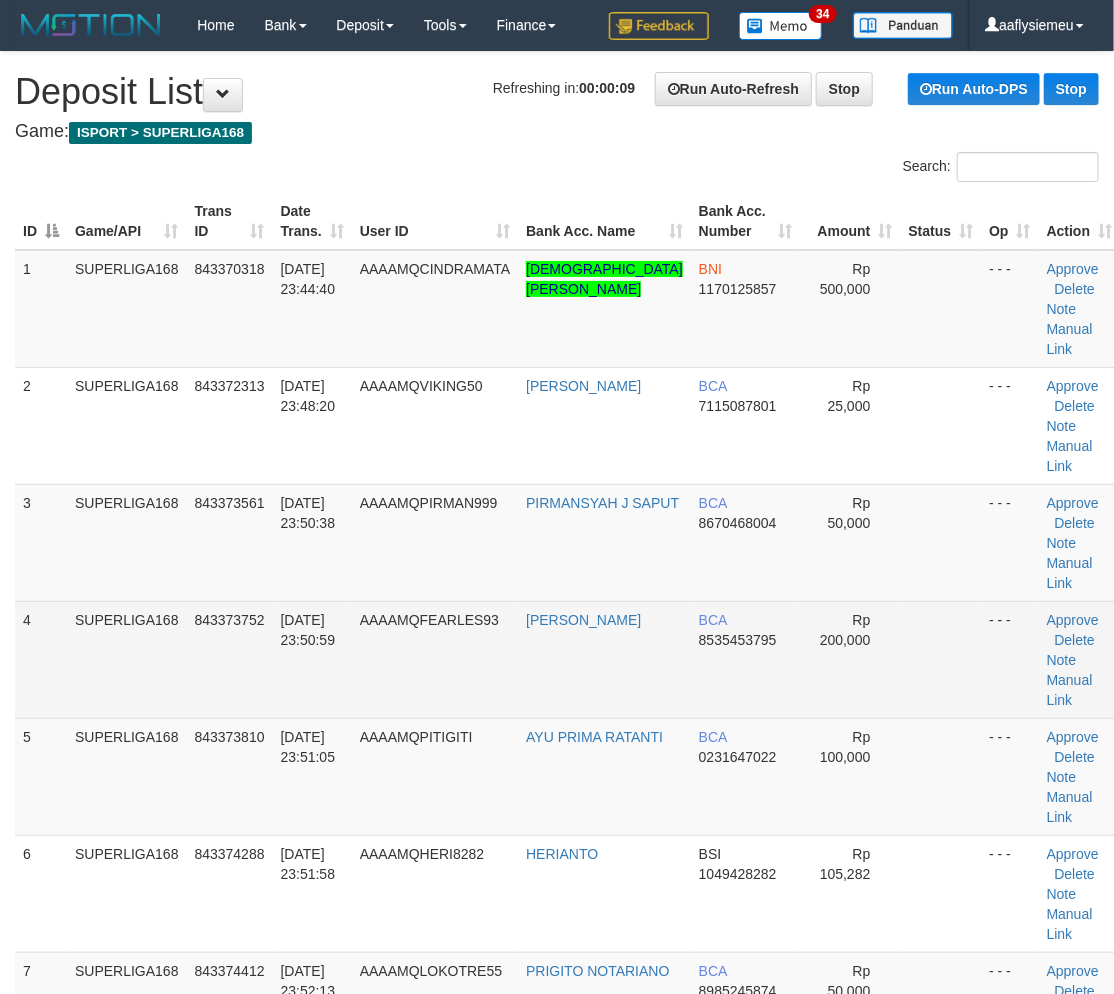 click on "4" at bounding box center (41, 659) 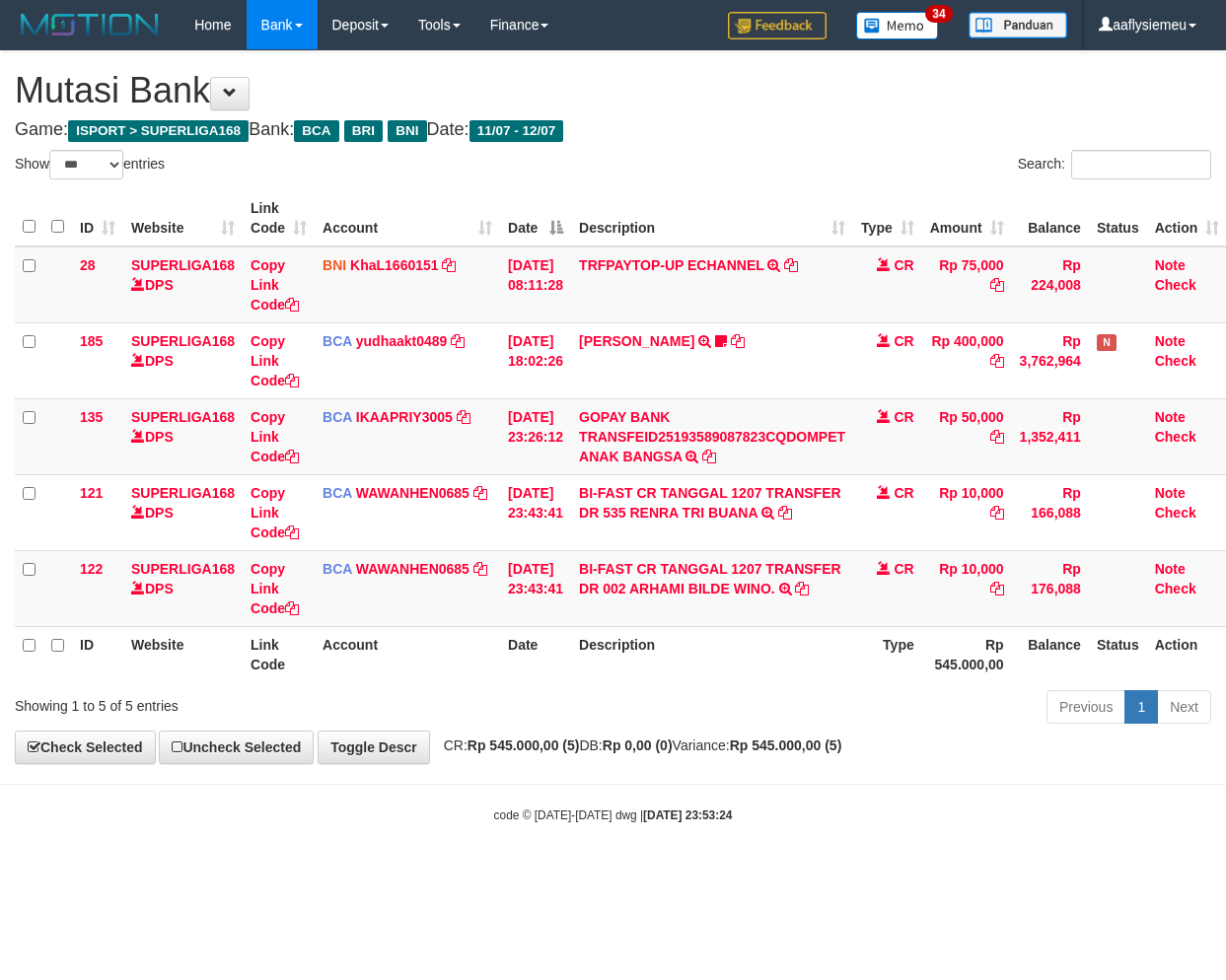 select on "***" 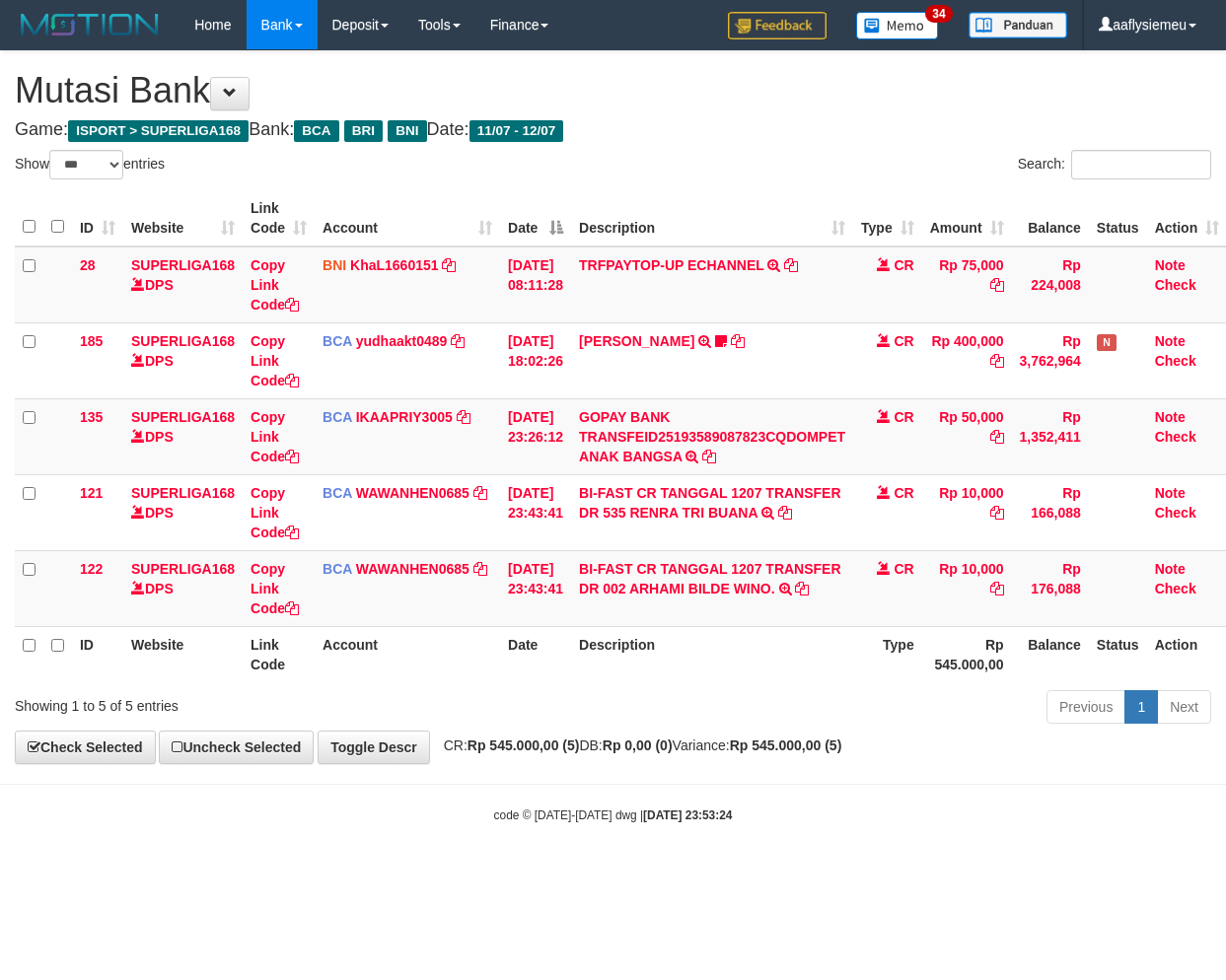 scroll, scrollTop: 0, scrollLeft: 0, axis: both 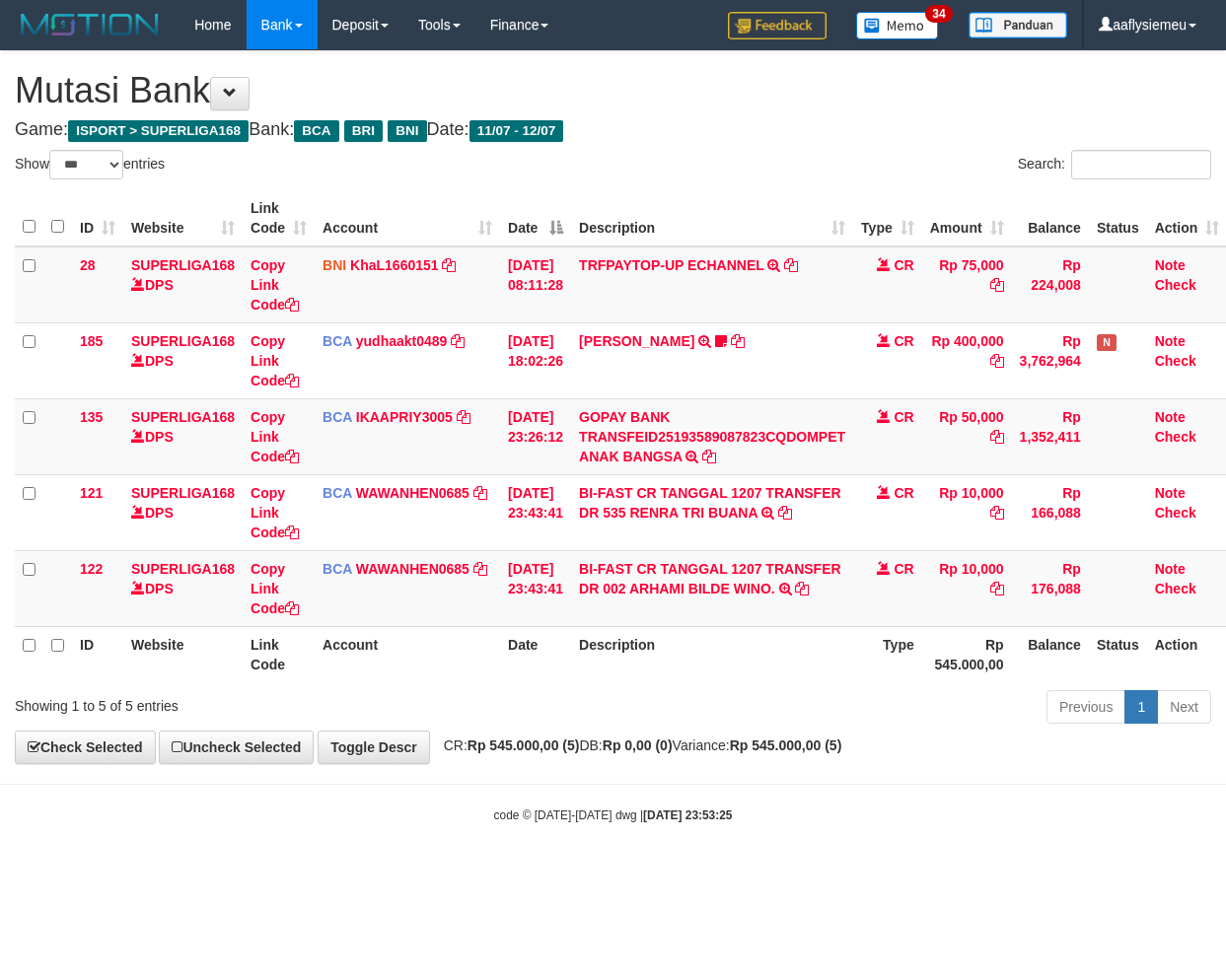 select on "***" 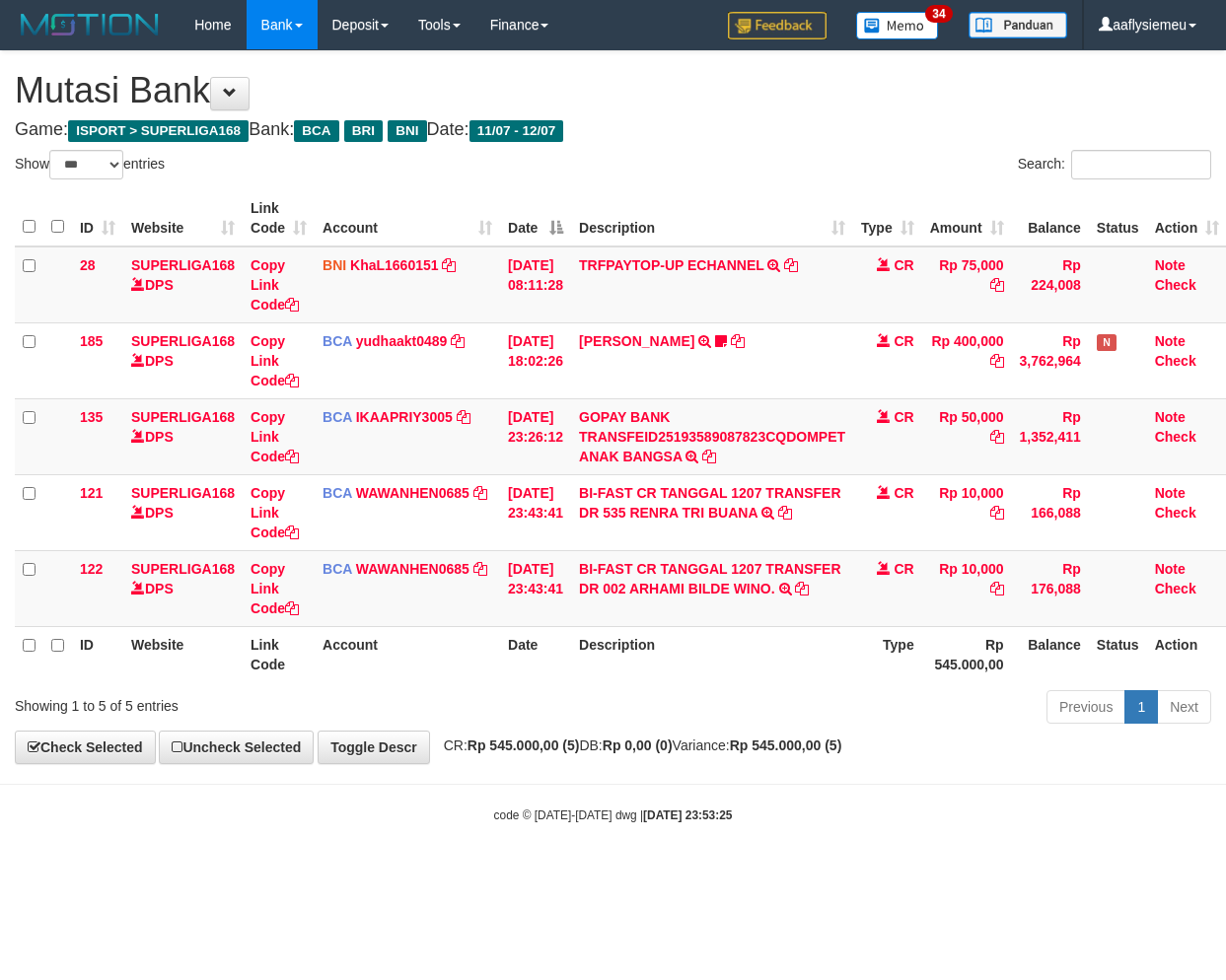 scroll, scrollTop: 0, scrollLeft: 0, axis: both 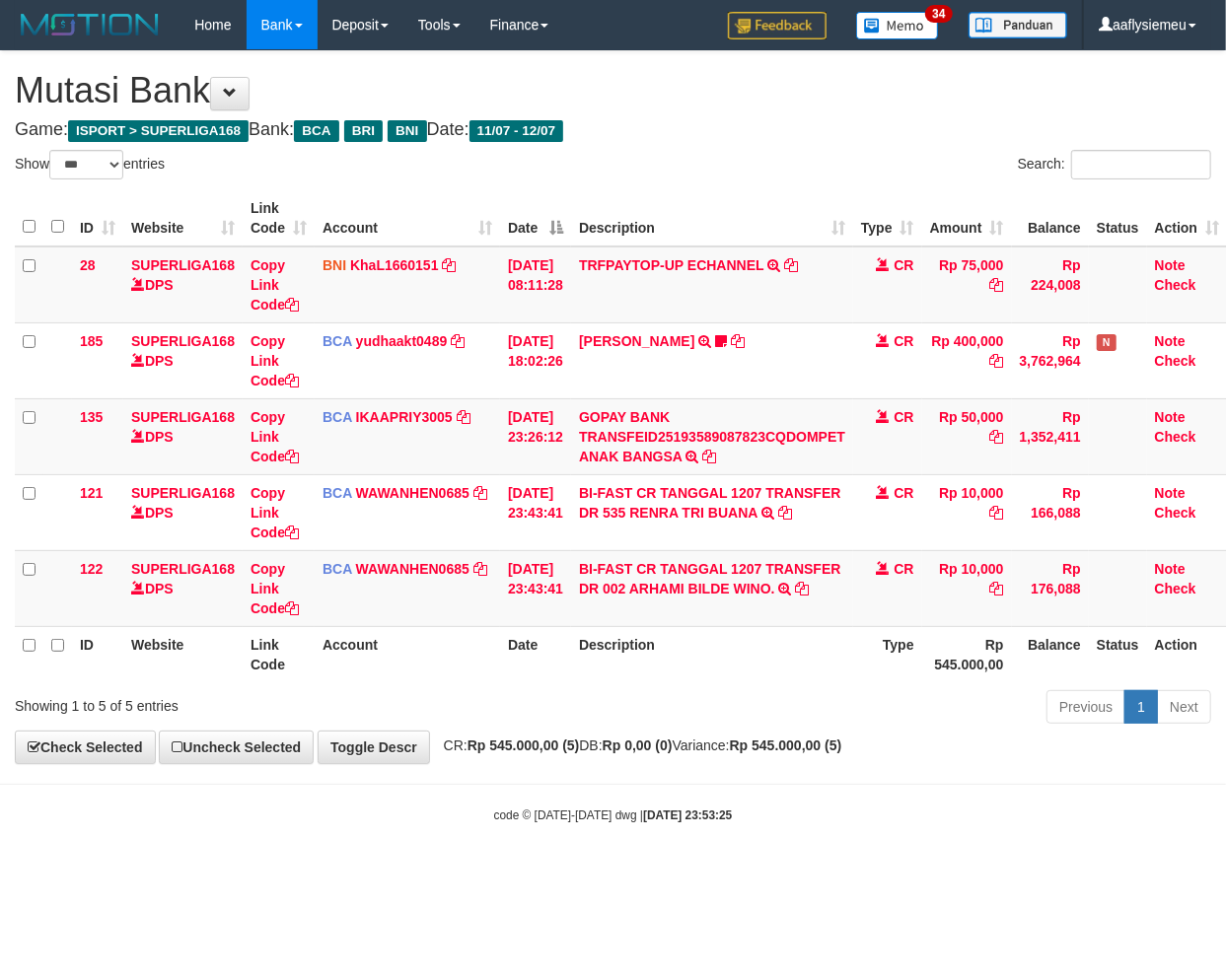 click on "Toggle navigation
Home
Bank
Account List
Load
By Website
Group
[ISPORT]													SUPERLIGA168
By Load Group (DPS)
34" at bounding box center [613, 437] 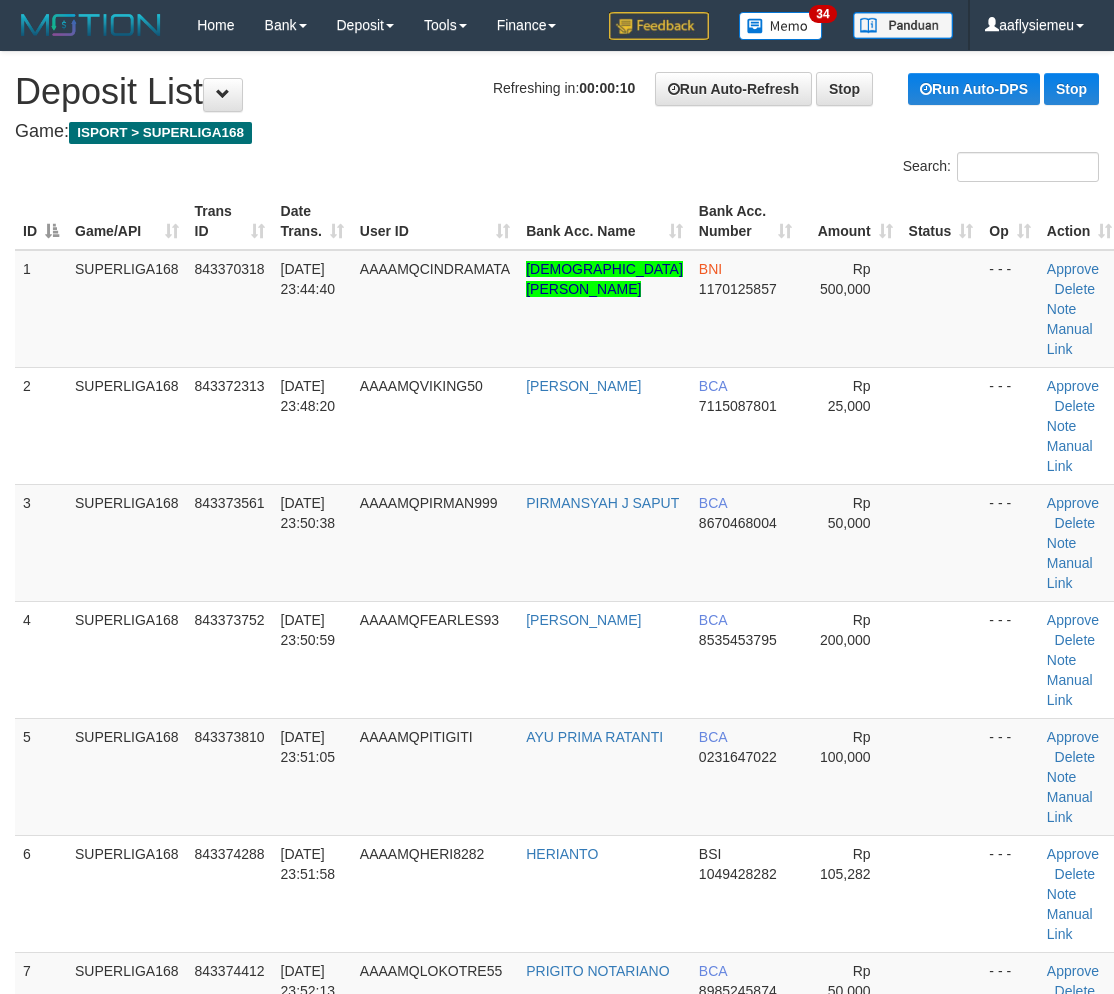 scroll, scrollTop: 0, scrollLeft: 0, axis: both 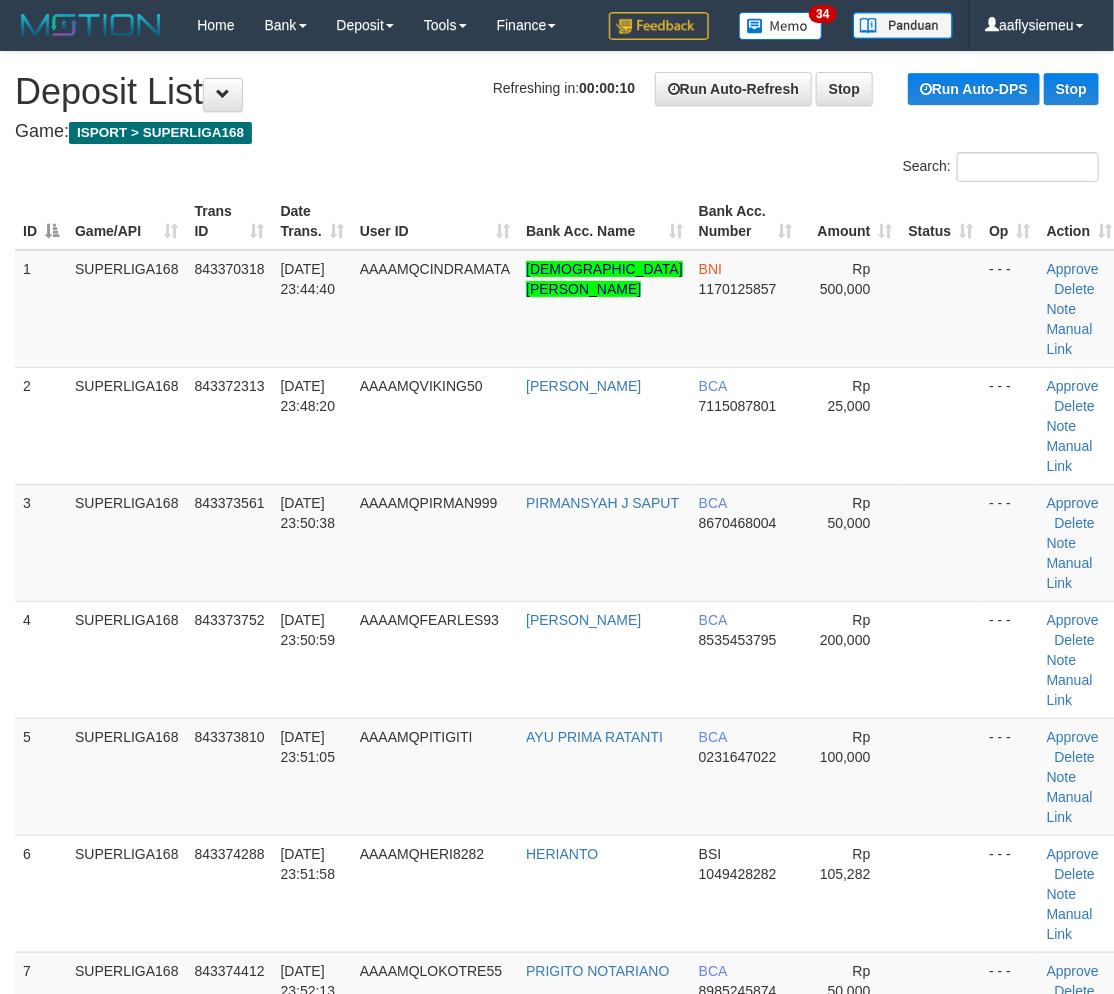 drag, startPoint x: 65, startPoint y: 615, endPoint x: 2, endPoint y: 651, distance: 72.56032 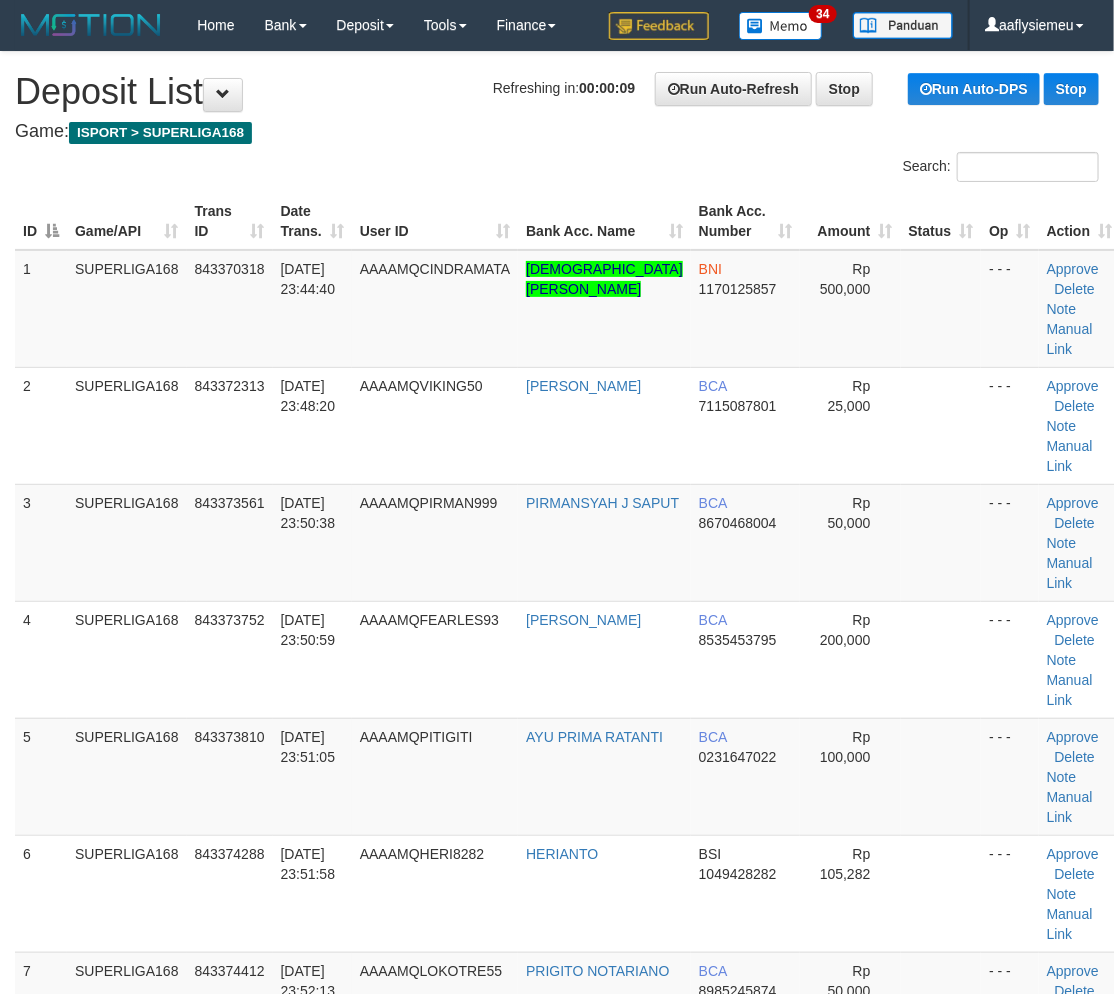 drag, startPoint x: 131, startPoint y: 636, endPoint x: 1, endPoint y: 702, distance: 145.79437 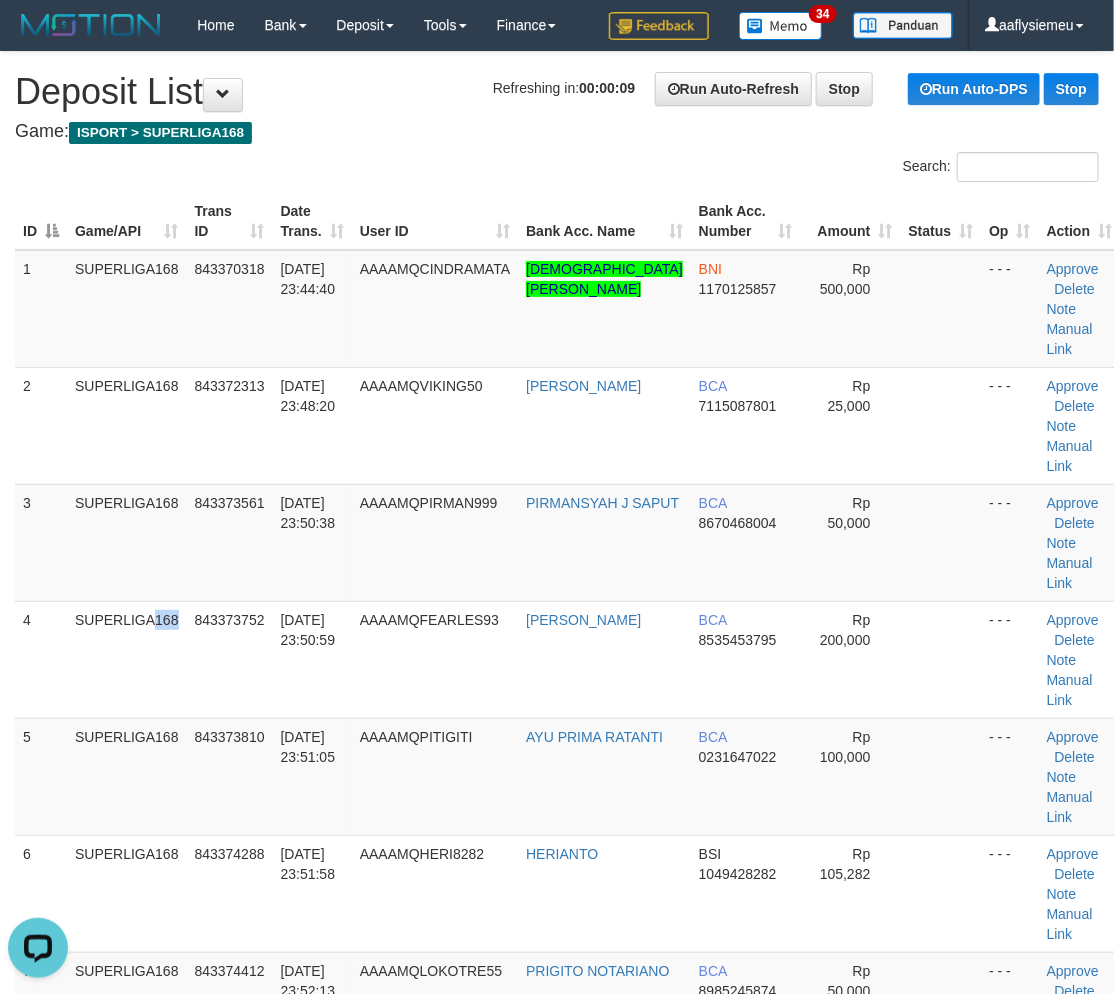 scroll, scrollTop: 0, scrollLeft: 0, axis: both 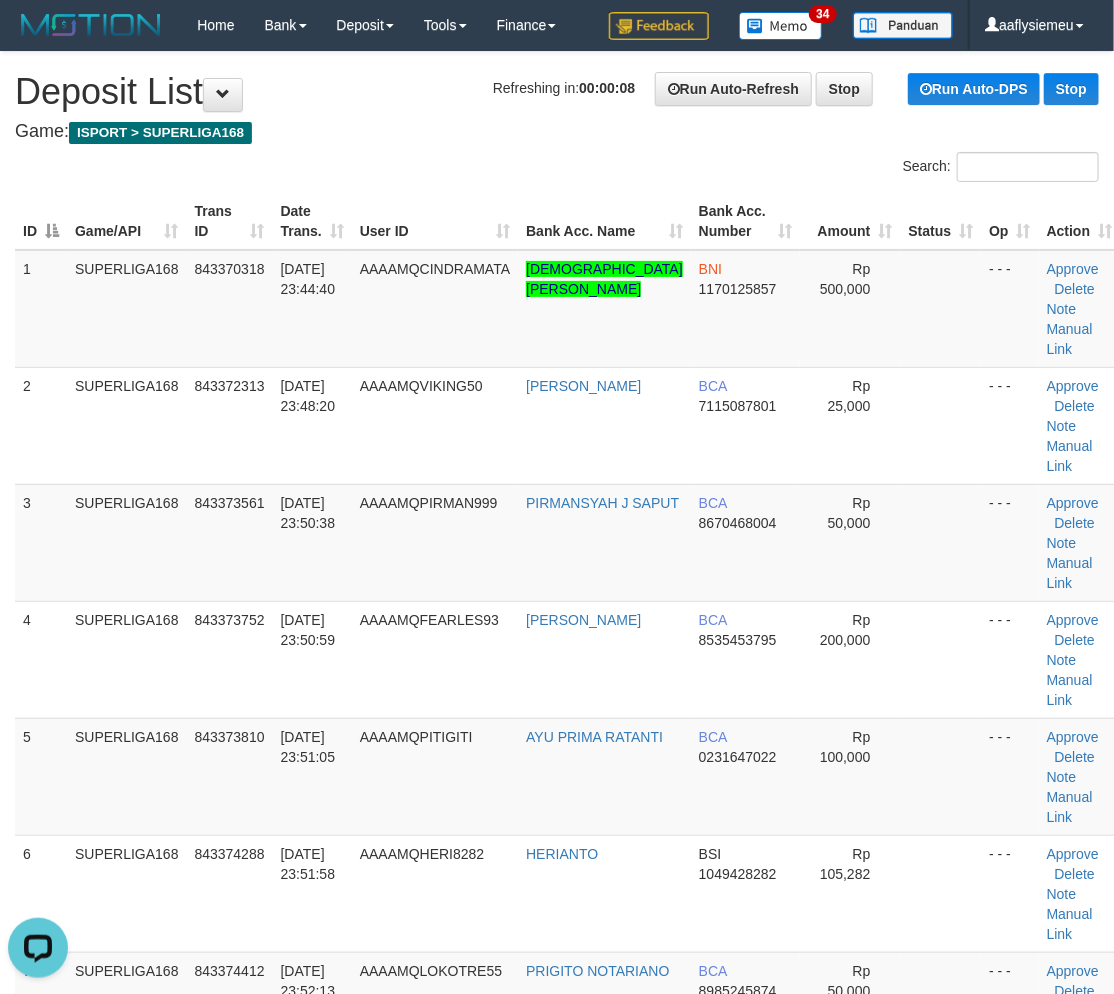 drag, startPoint x: 218, startPoint y: 644, endPoint x: 3, endPoint y: 720, distance: 228.03728 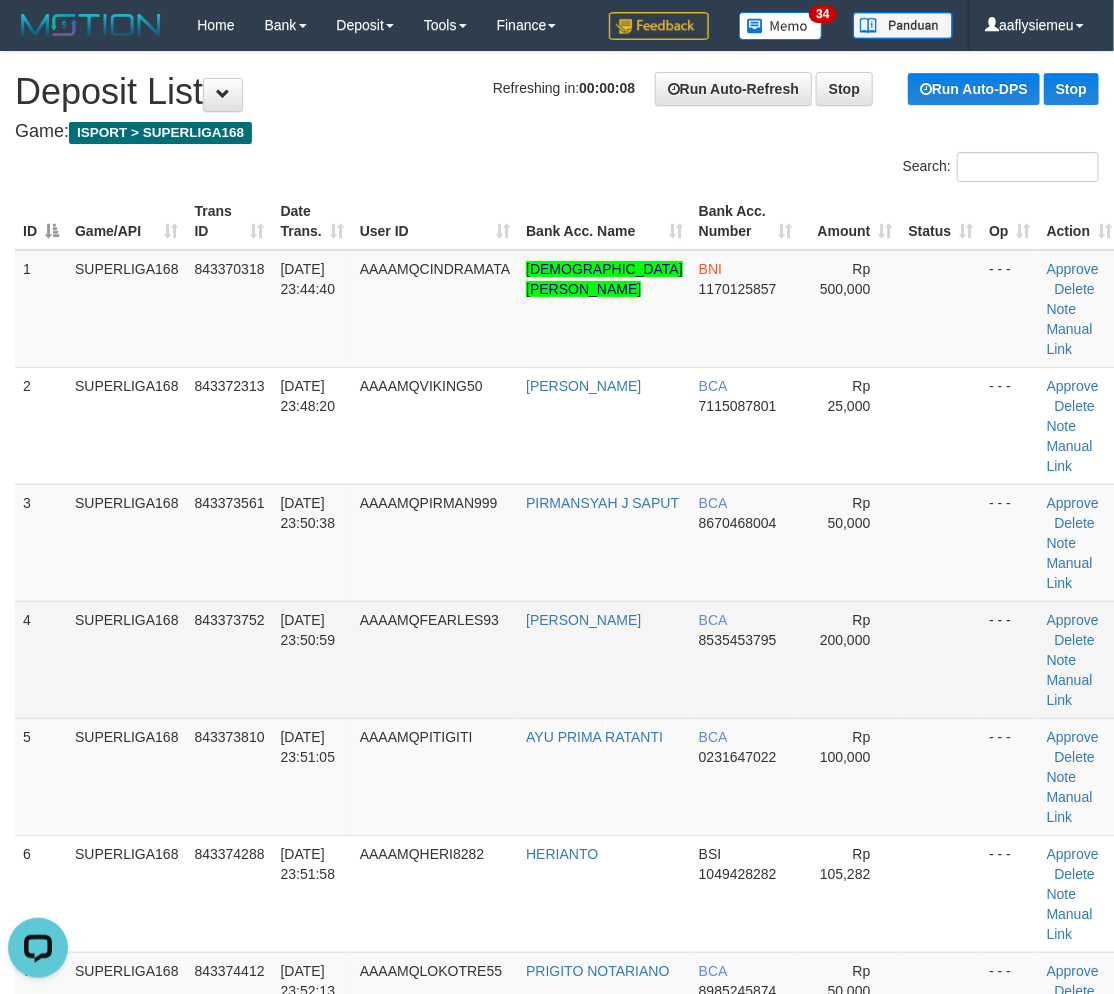 drag, startPoint x: 96, startPoint y: 595, endPoint x: 85, endPoint y: 610, distance: 18.601076 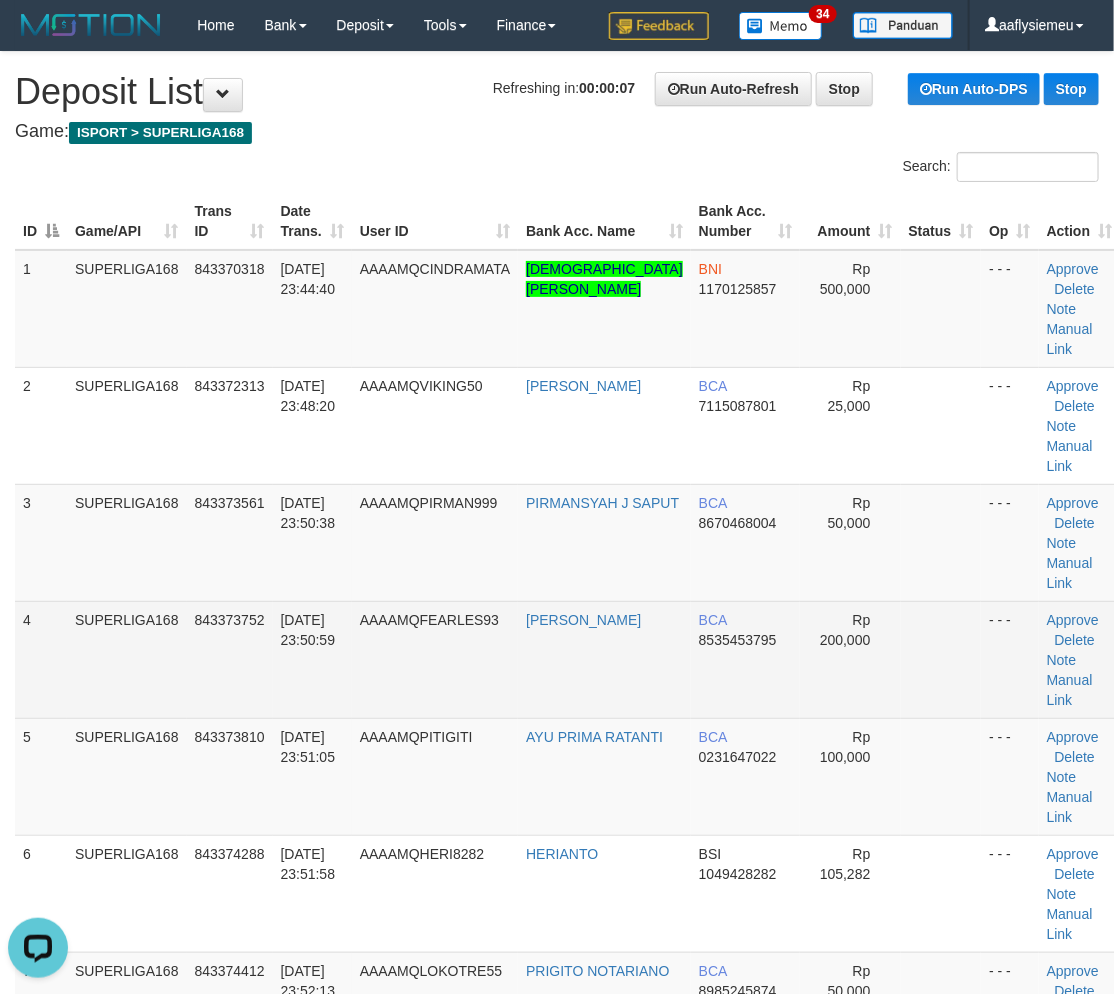 drag, startPoint x: 162, startPoint y: 626, endPoint x: 4, endPoint y: 678, distance: 166.337 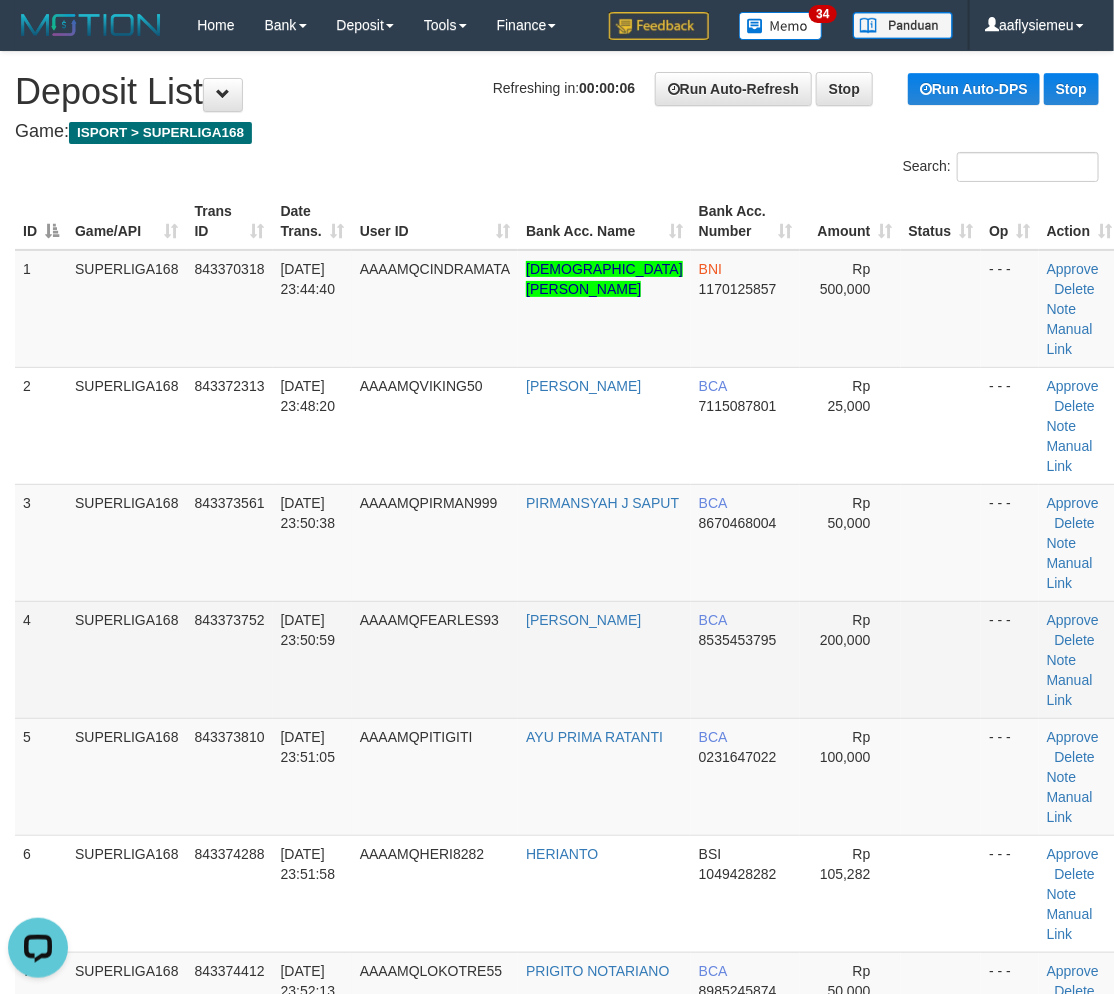 click on "4" at bounding box center (41, 659) 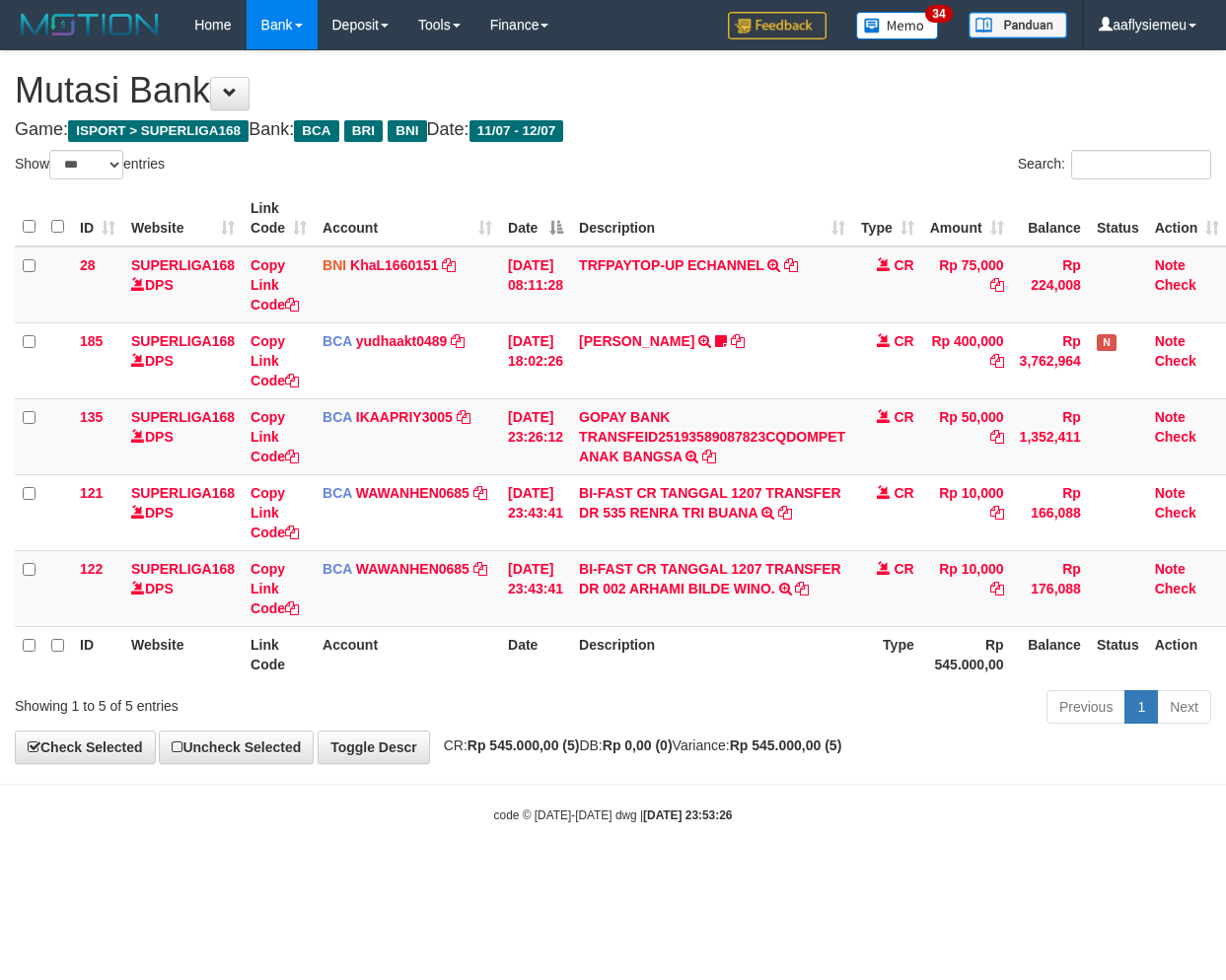 select on "***" 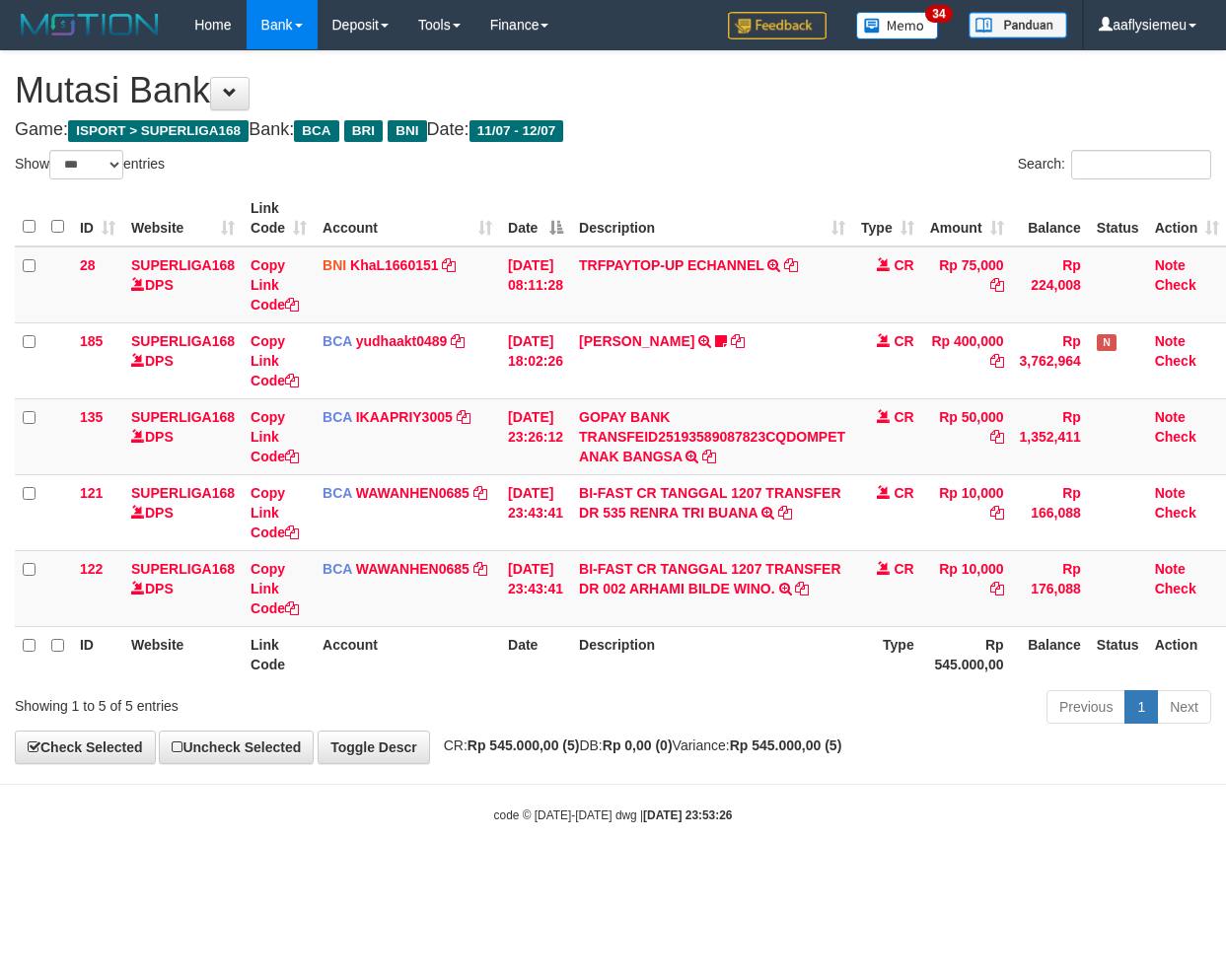 scroll, scrollTop: 0, scrollLeft: 0, axis: both 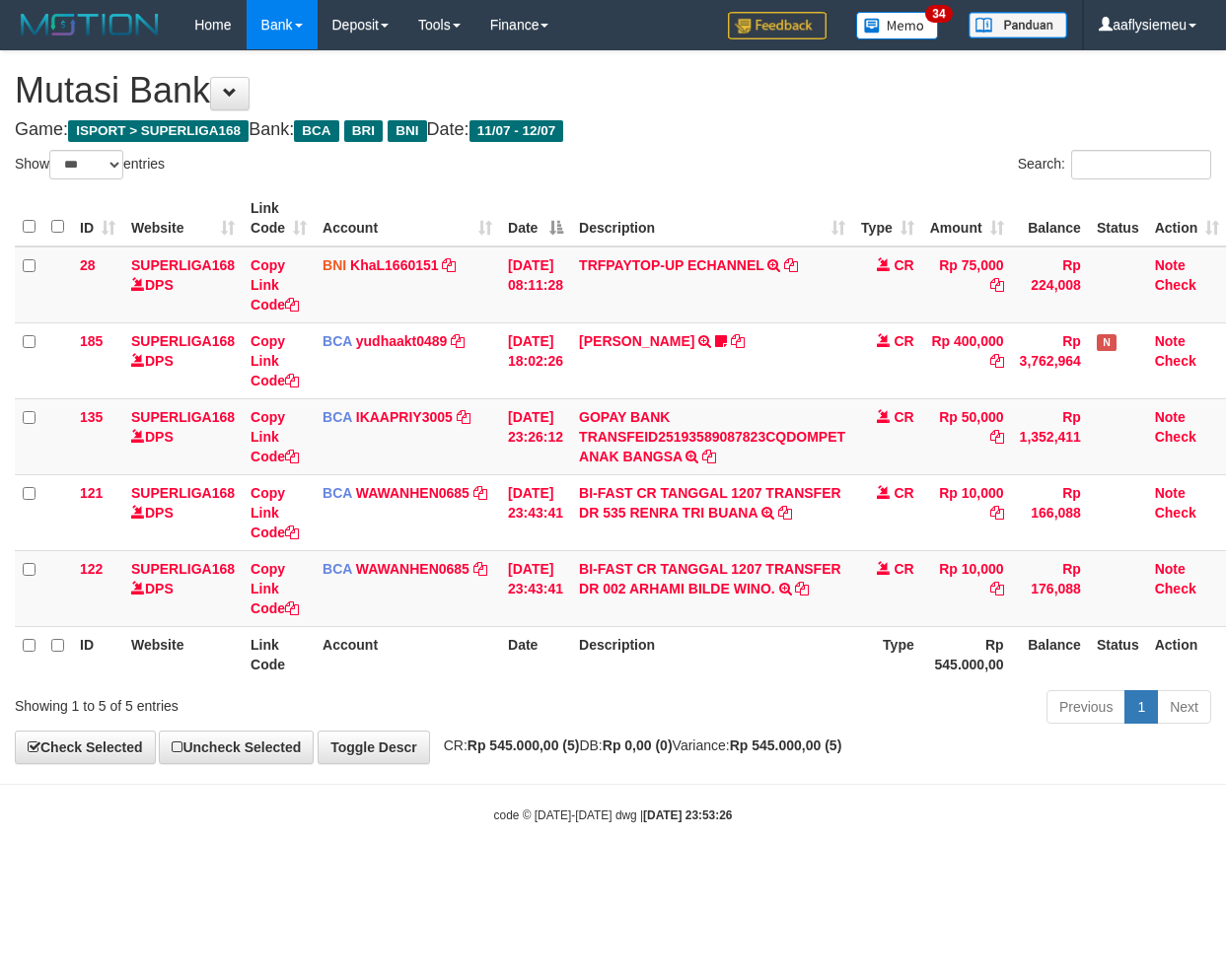 select on "***" 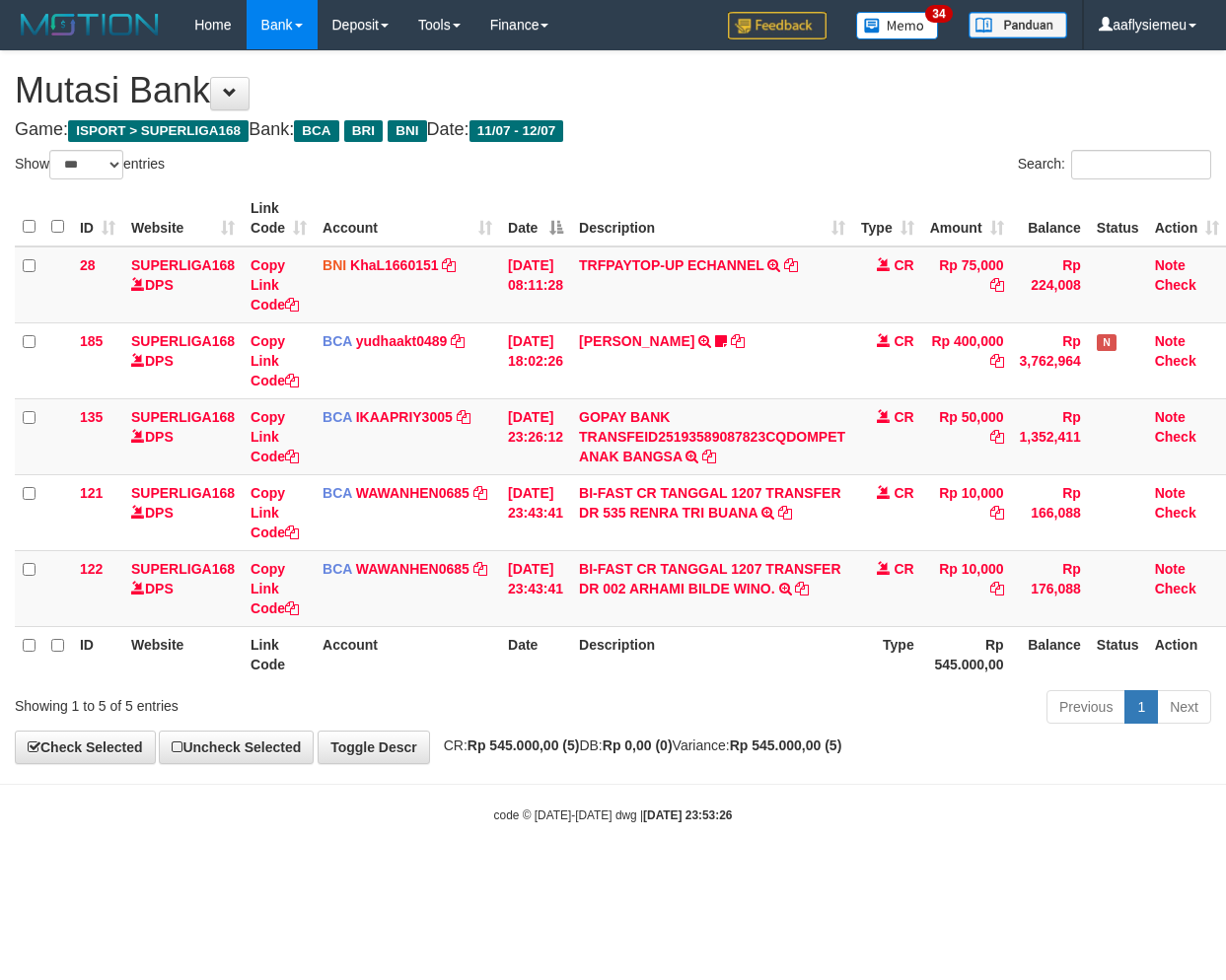 scroll, scrollTop: 0, scrollLeft: 0, axis: both 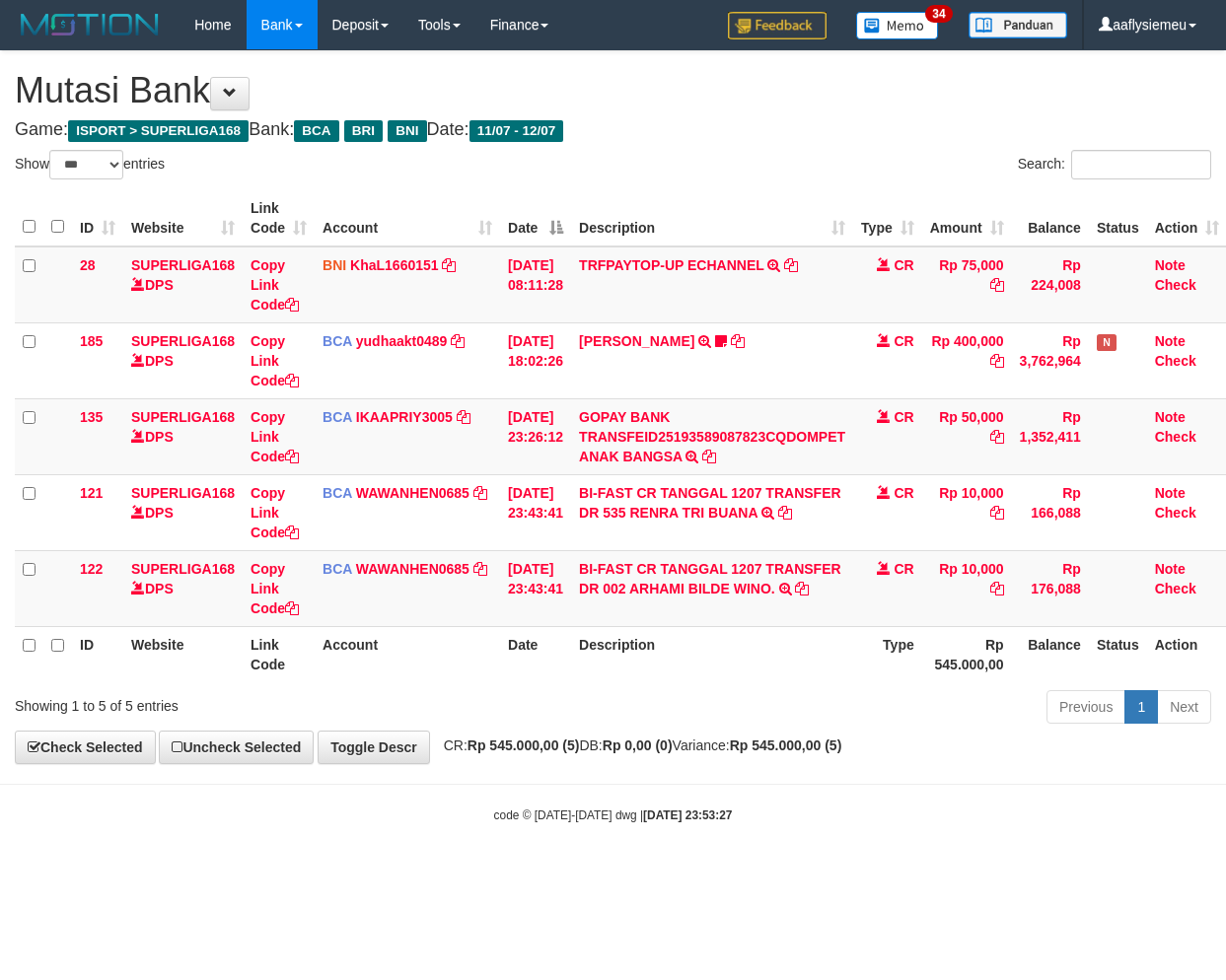 select on "***" 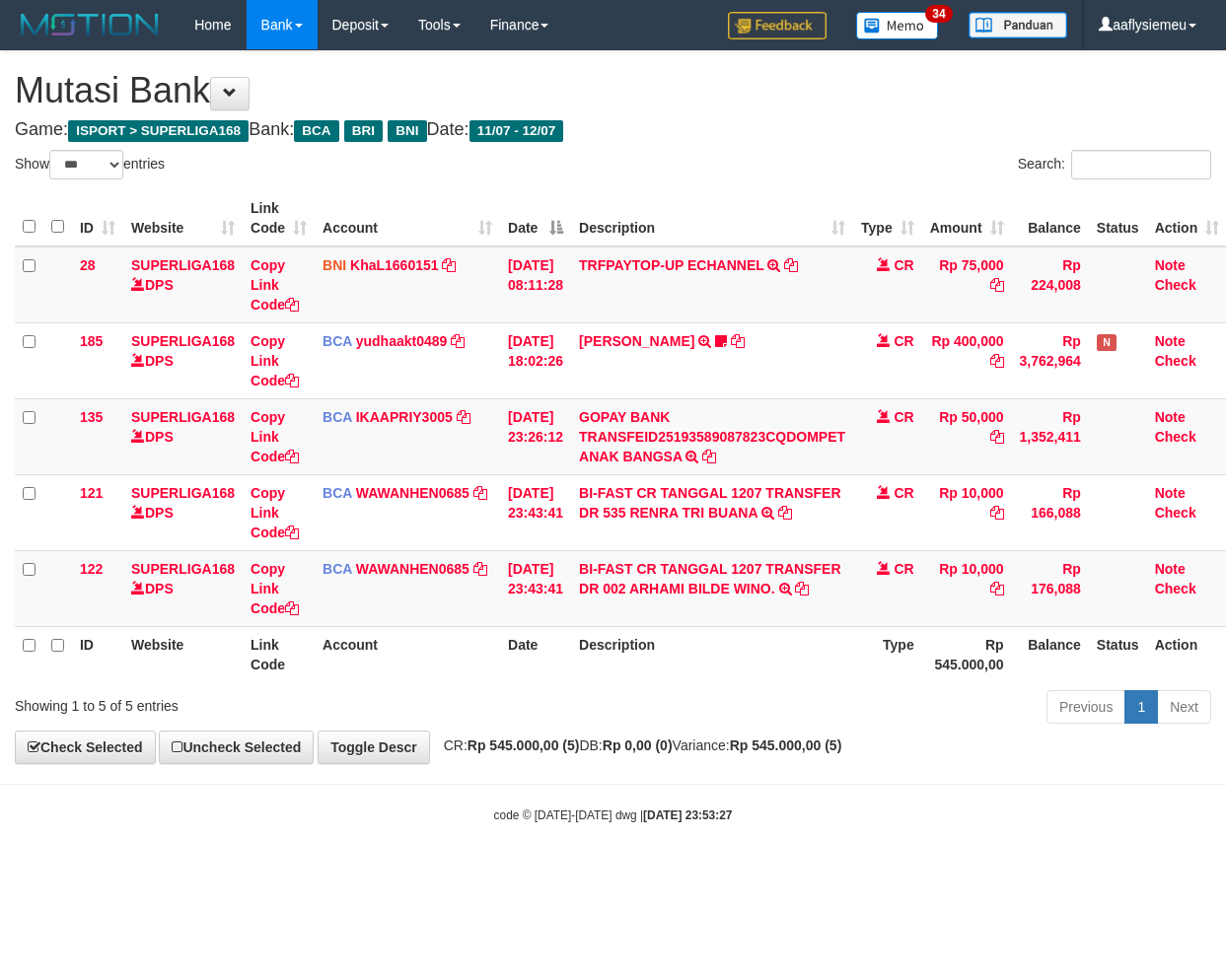 scroll, scrollTop: 0, scrollLeft: 0, axis: both 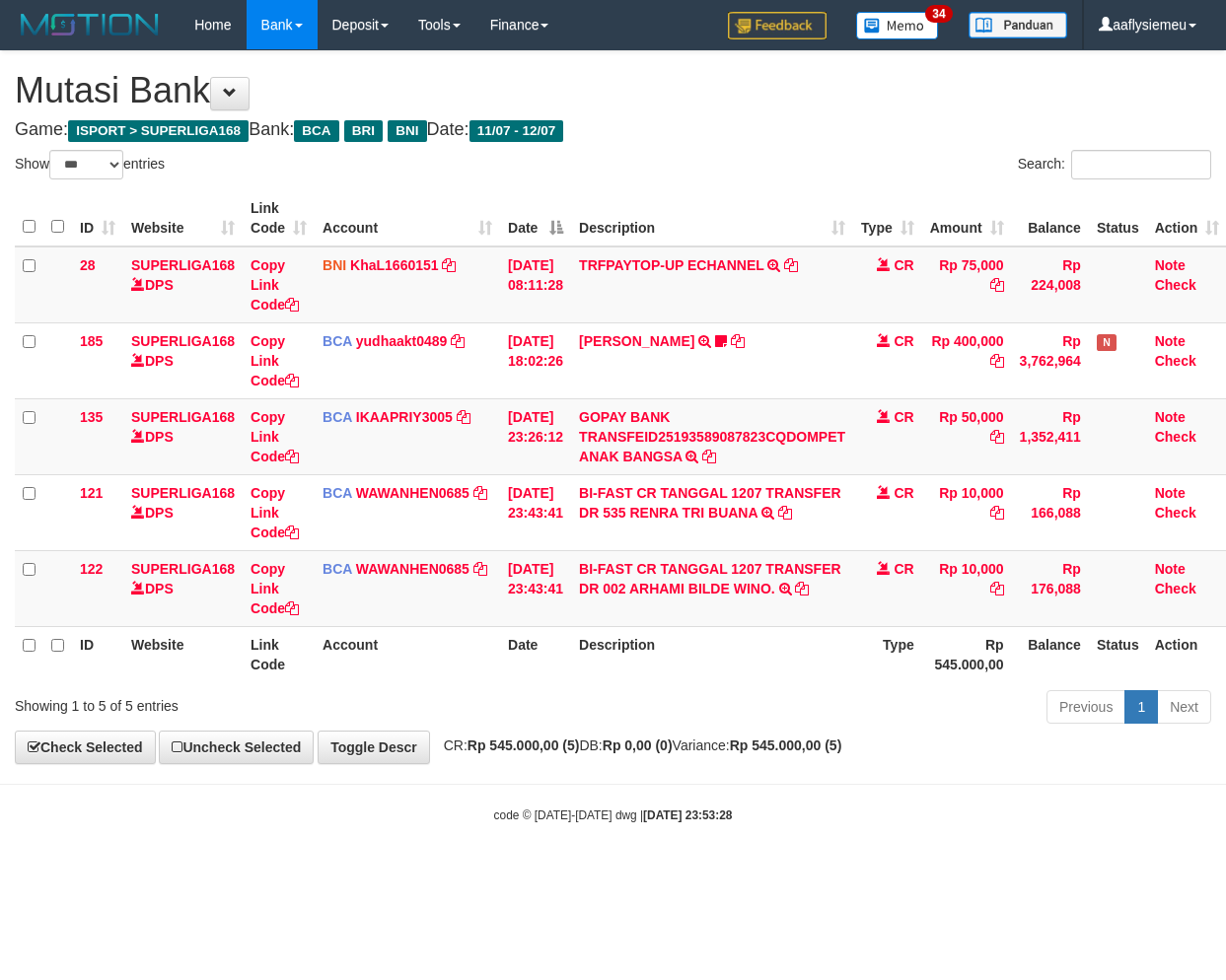 select on "***" 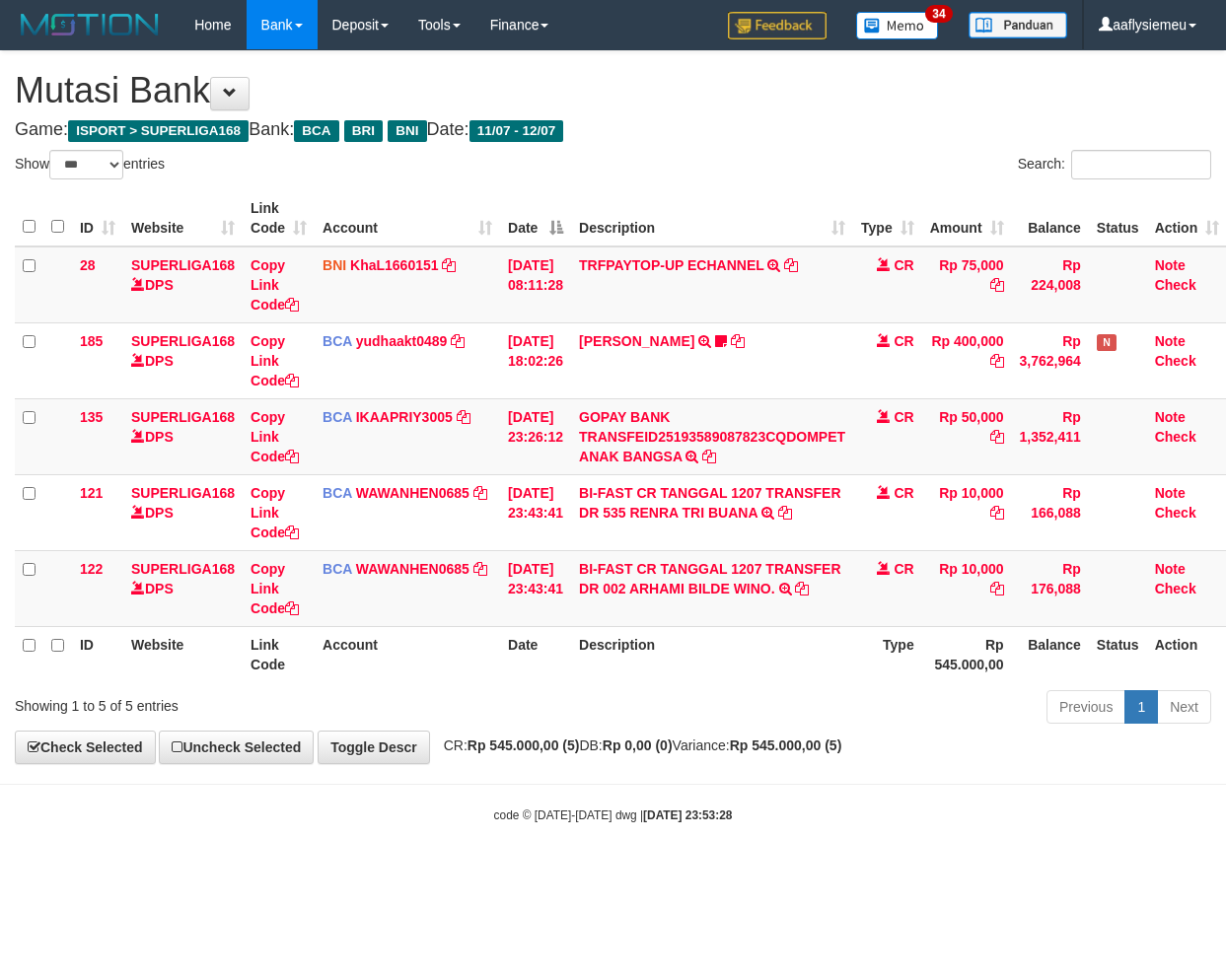 scroll, scrollTop: 0, scrollLeft: 0, axis: both 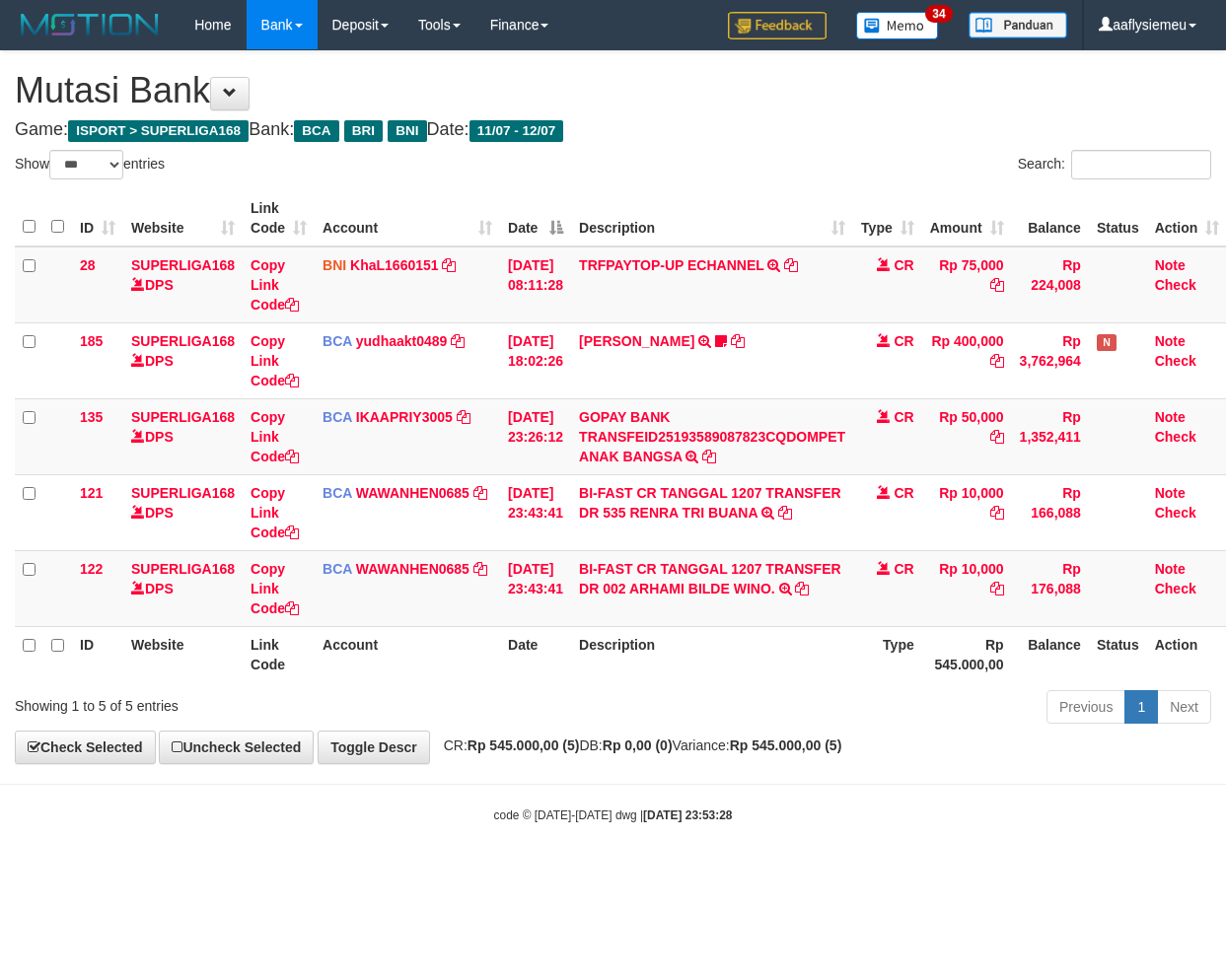 select on "***" 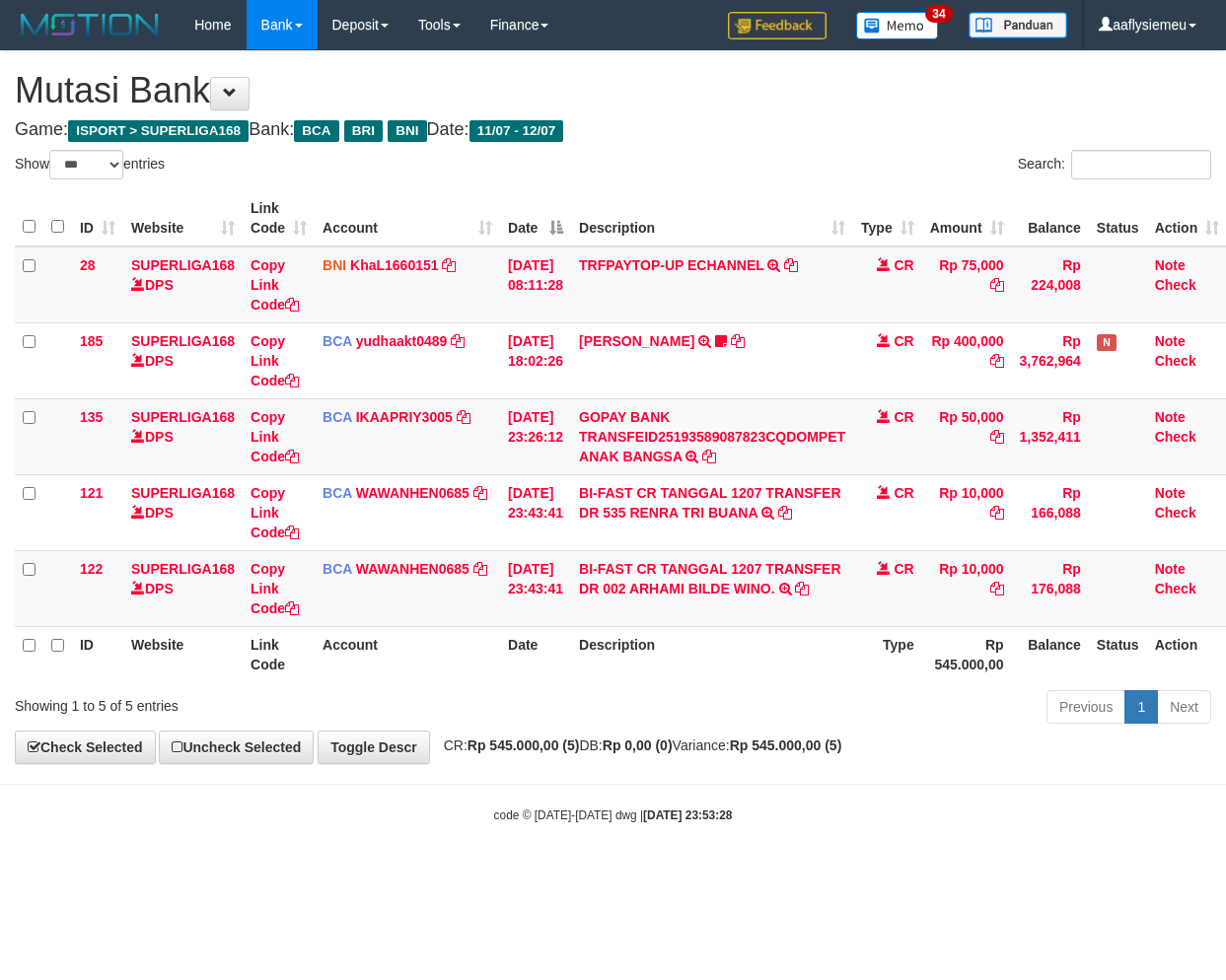 scroll, scrollTop: 0, scrollLeft: 0, axis: both 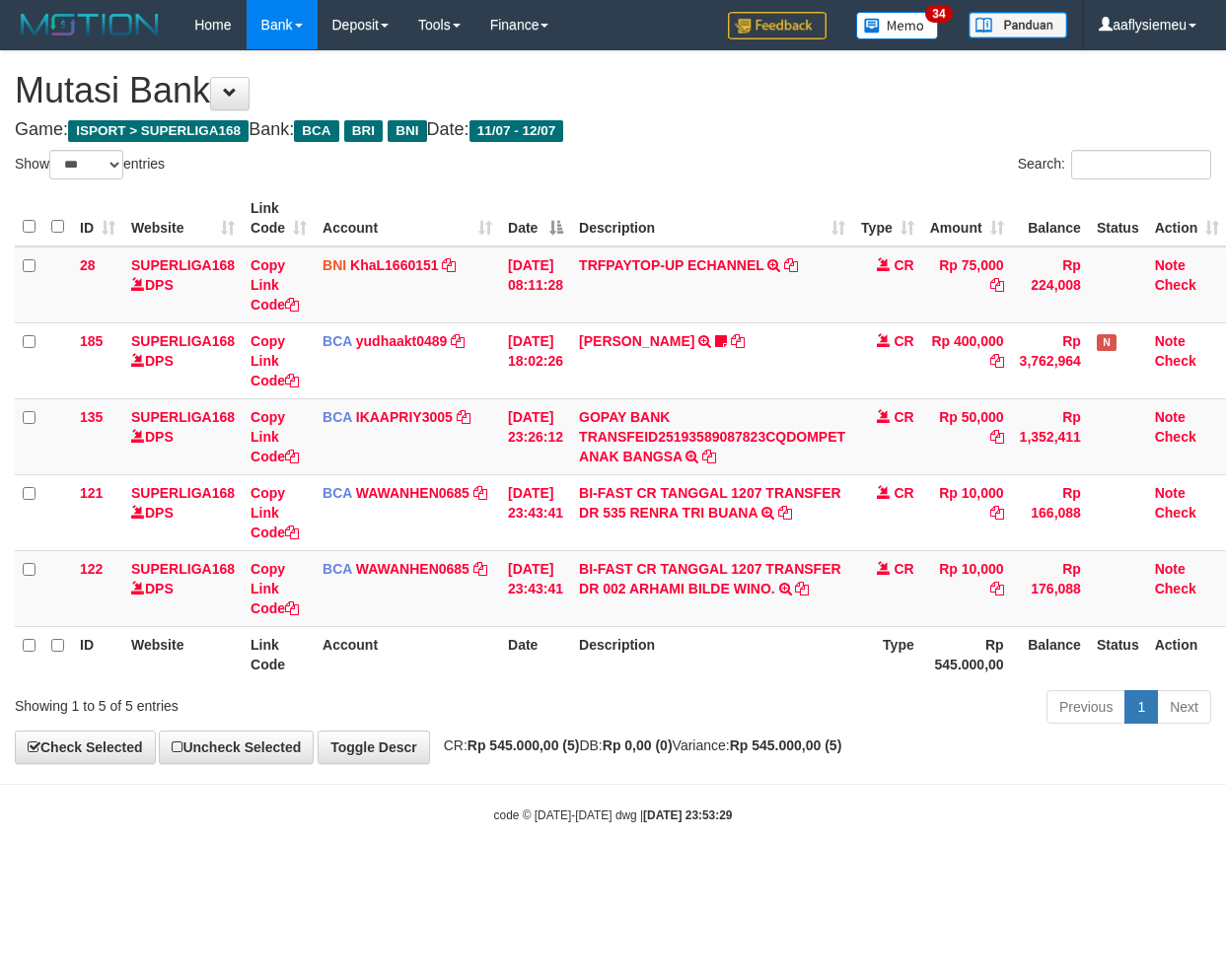 select on "***" 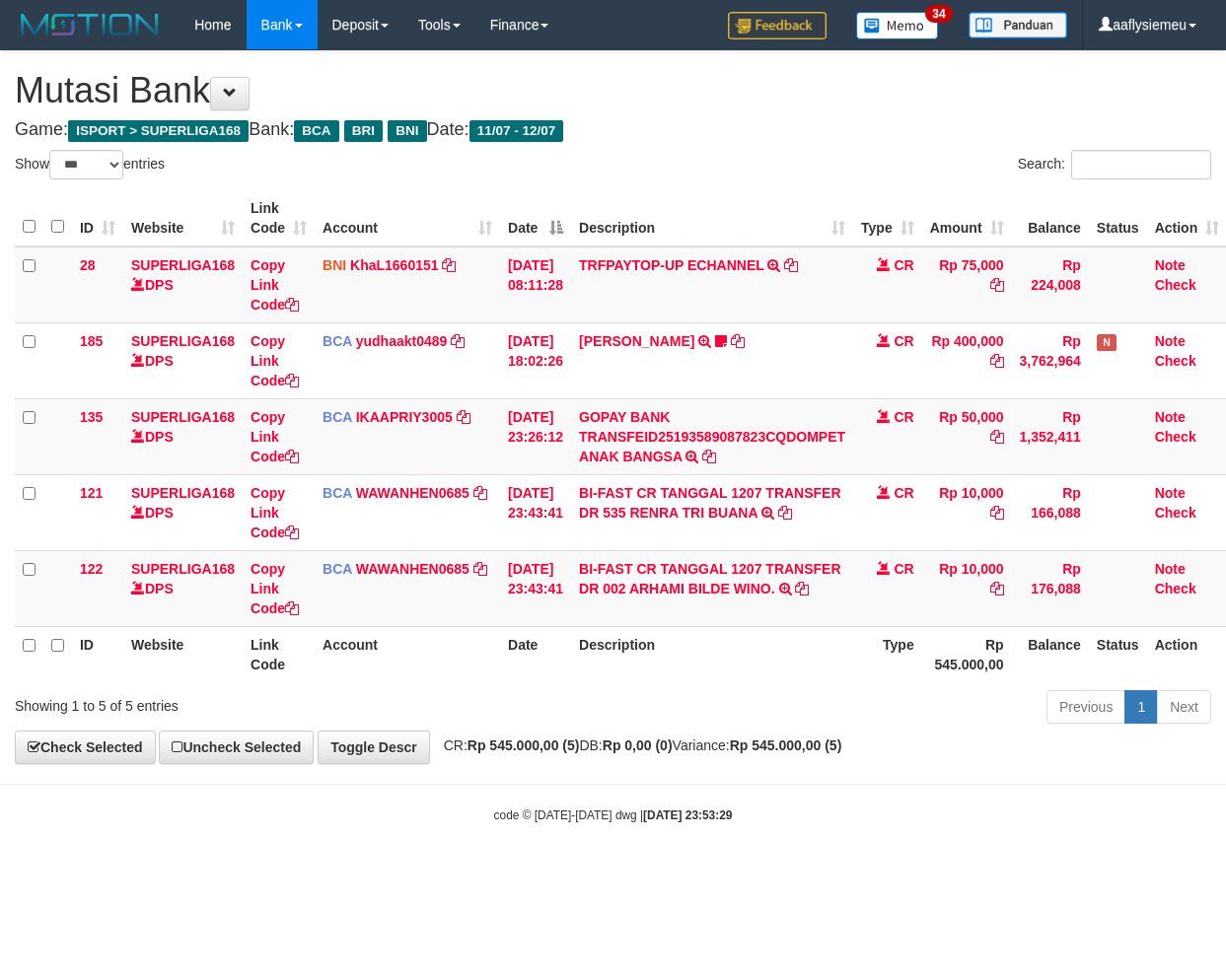 scroll, scrollTop: 0, scrollLeft: 0, axis: both 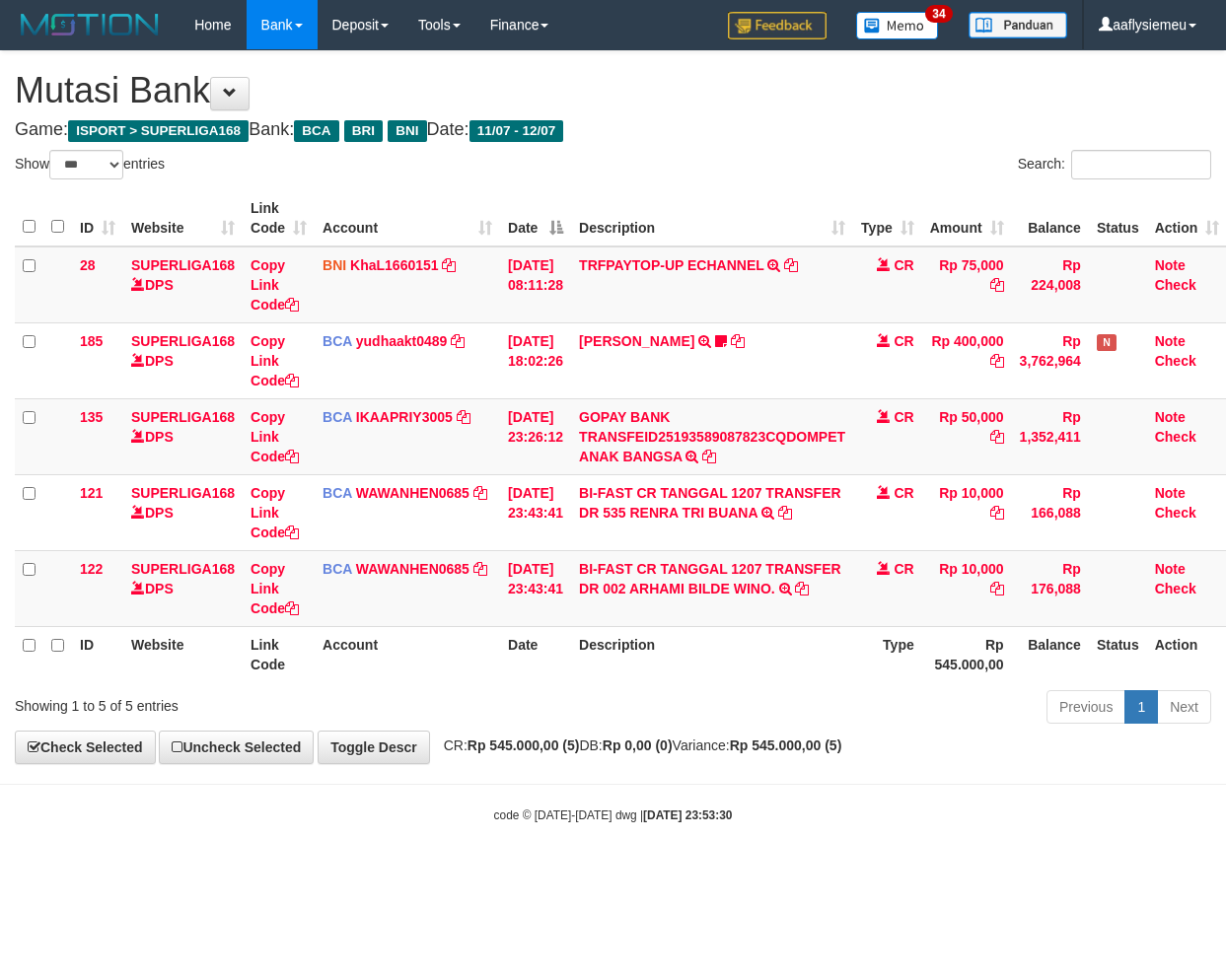 select on "***" 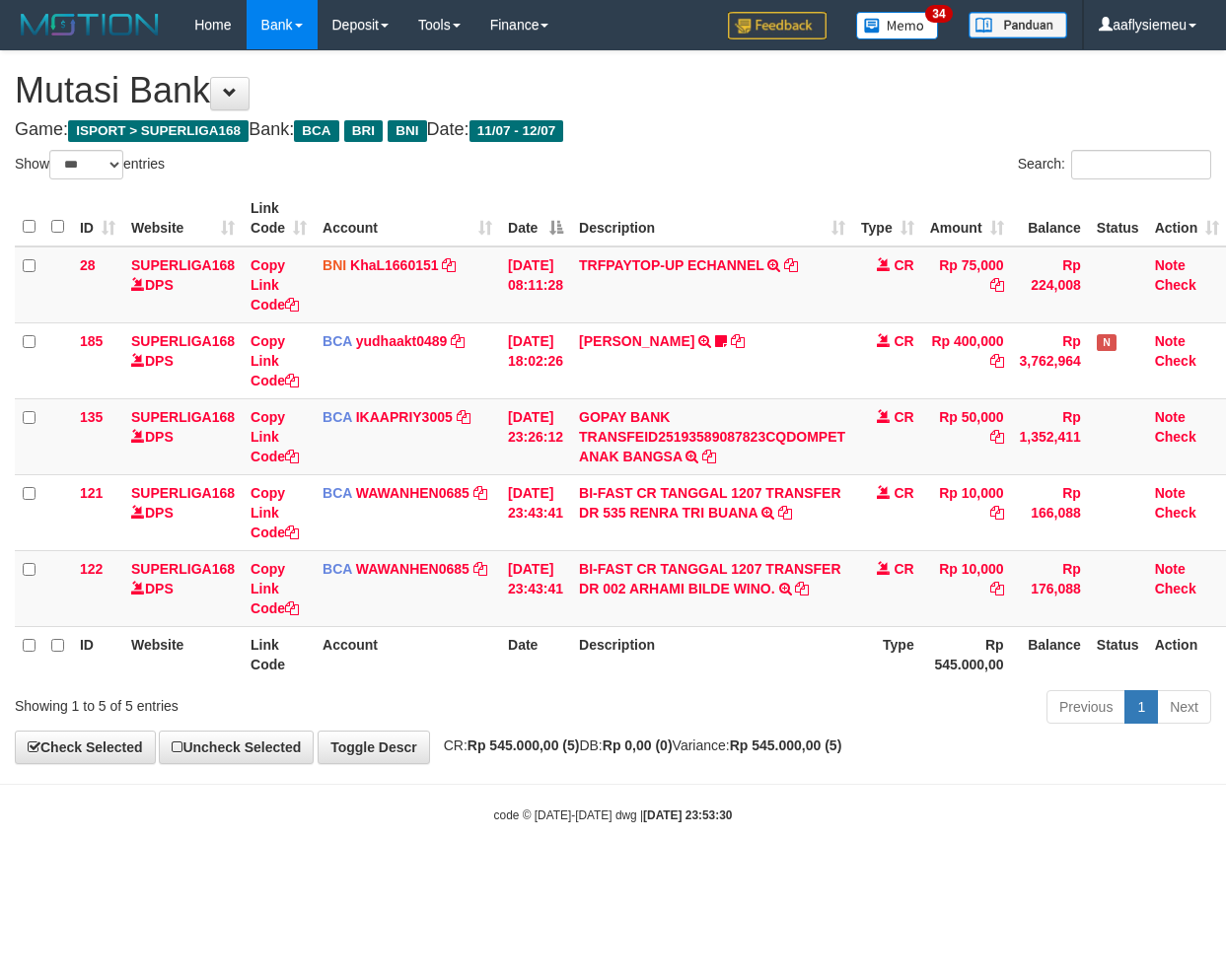 scroll, scrollTop: 0, scrollLeft: 0, axis: both 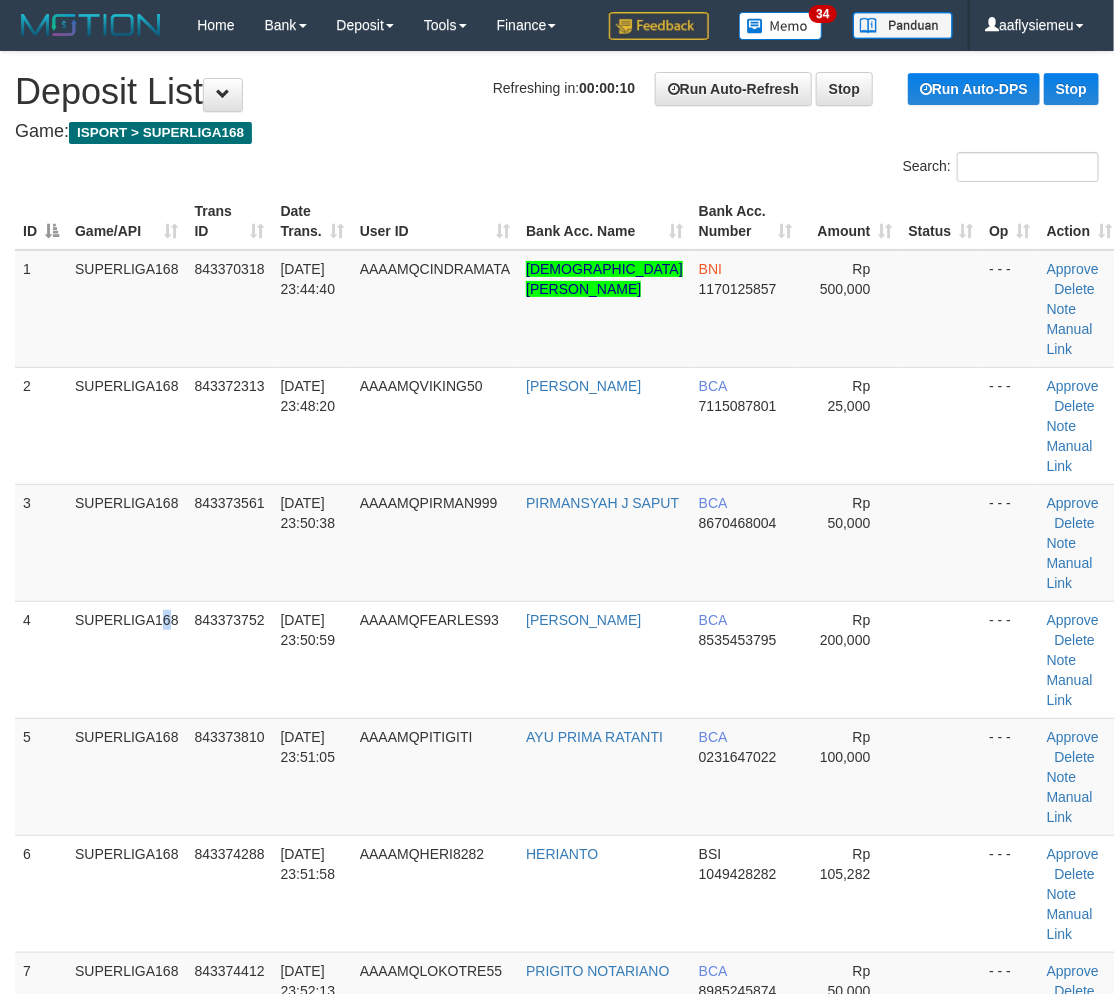 drag, startPoint x: 121, startPoint y: 683, endPoint x: 2, endPoint y: 714, distance: 122.97154 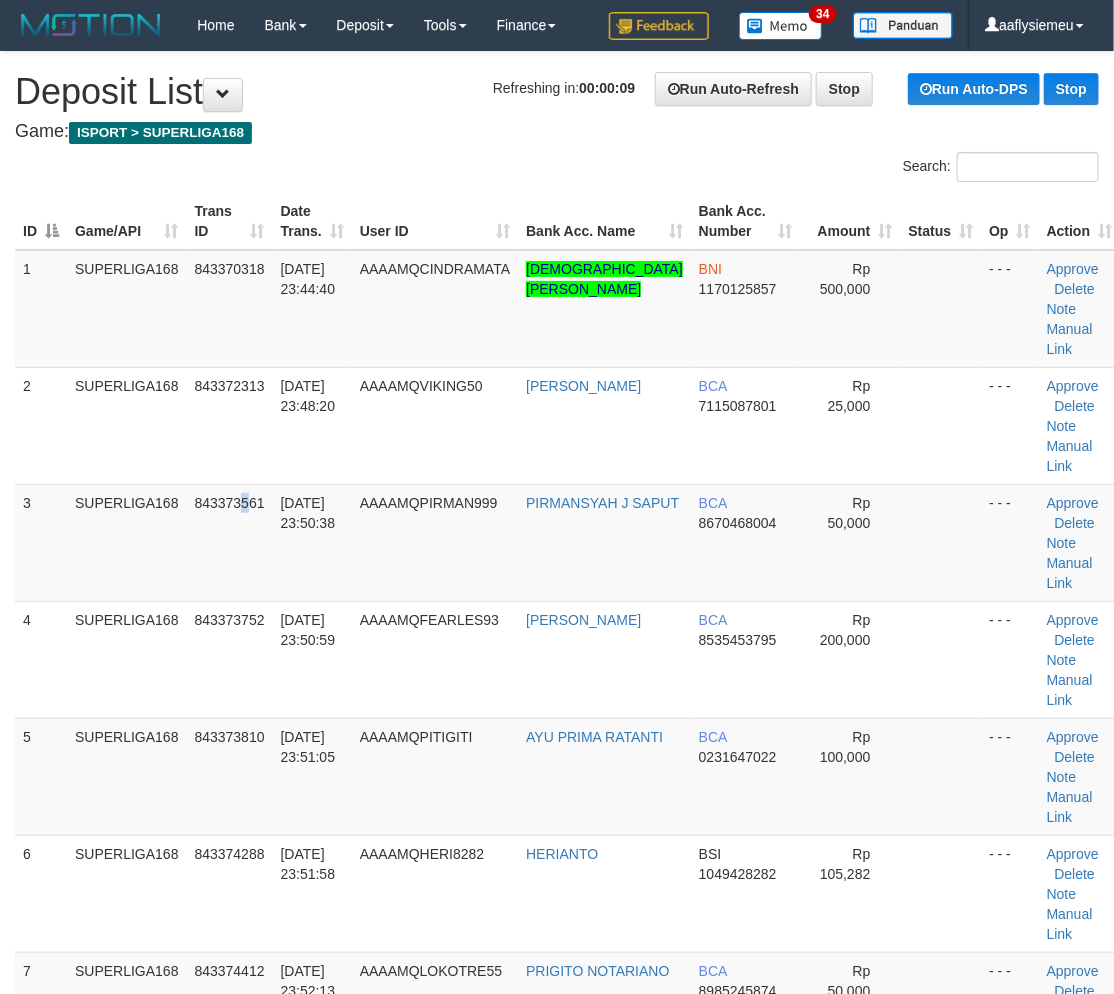 drag, startPoint x: 251, startPoint y: 580, endPoint x: 8, endPoint y: 685, distance: 264.71494 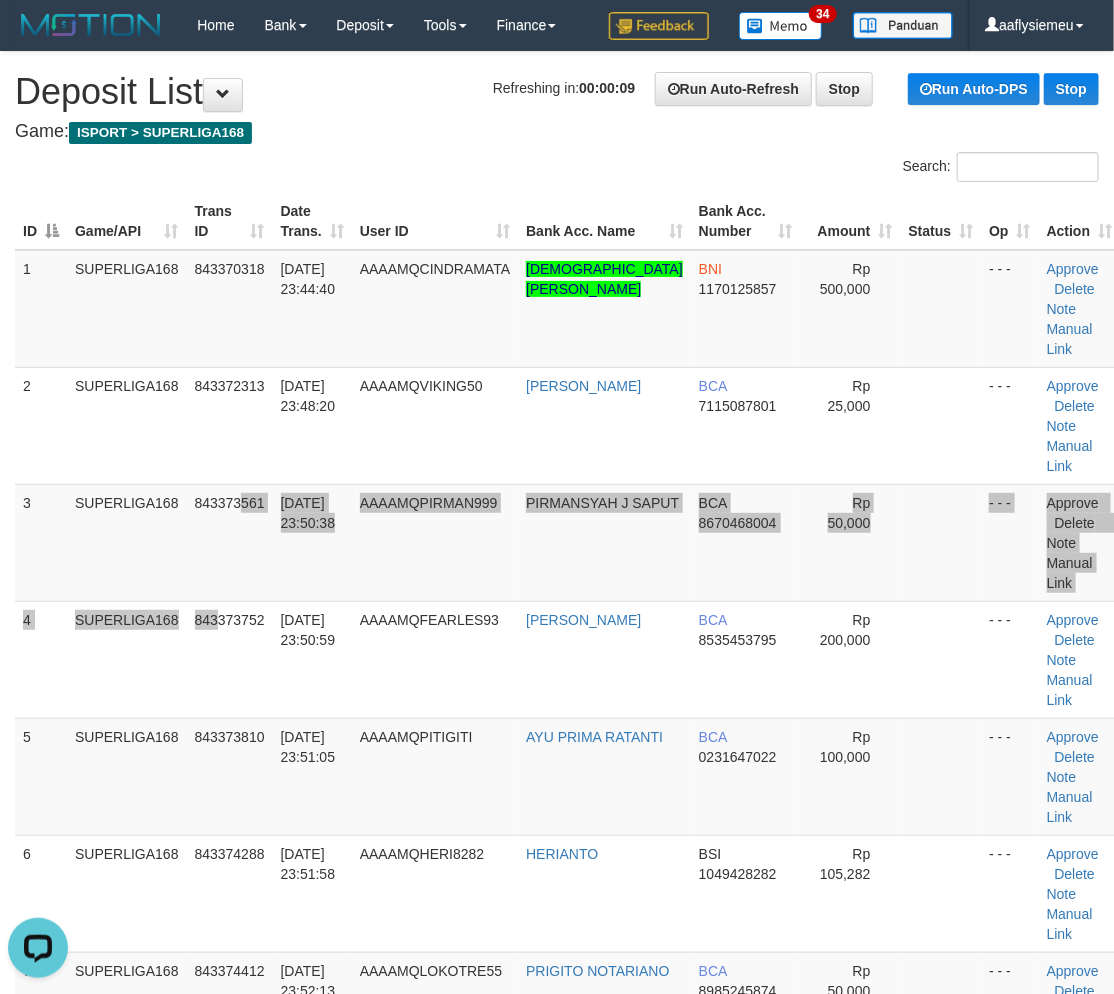 scroll, scrollTop: 0, scrollLeft: 0, axis: both 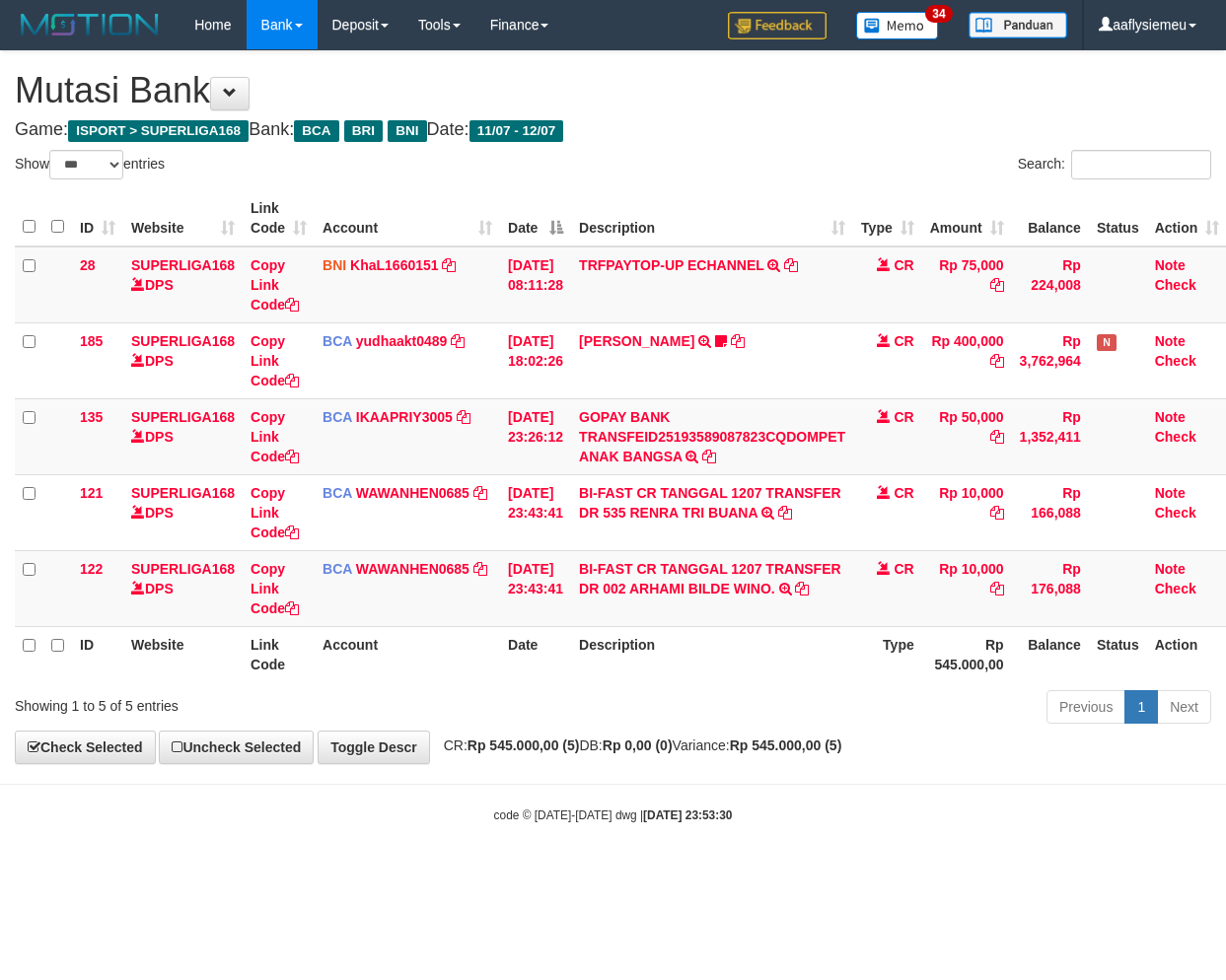 select on "***" 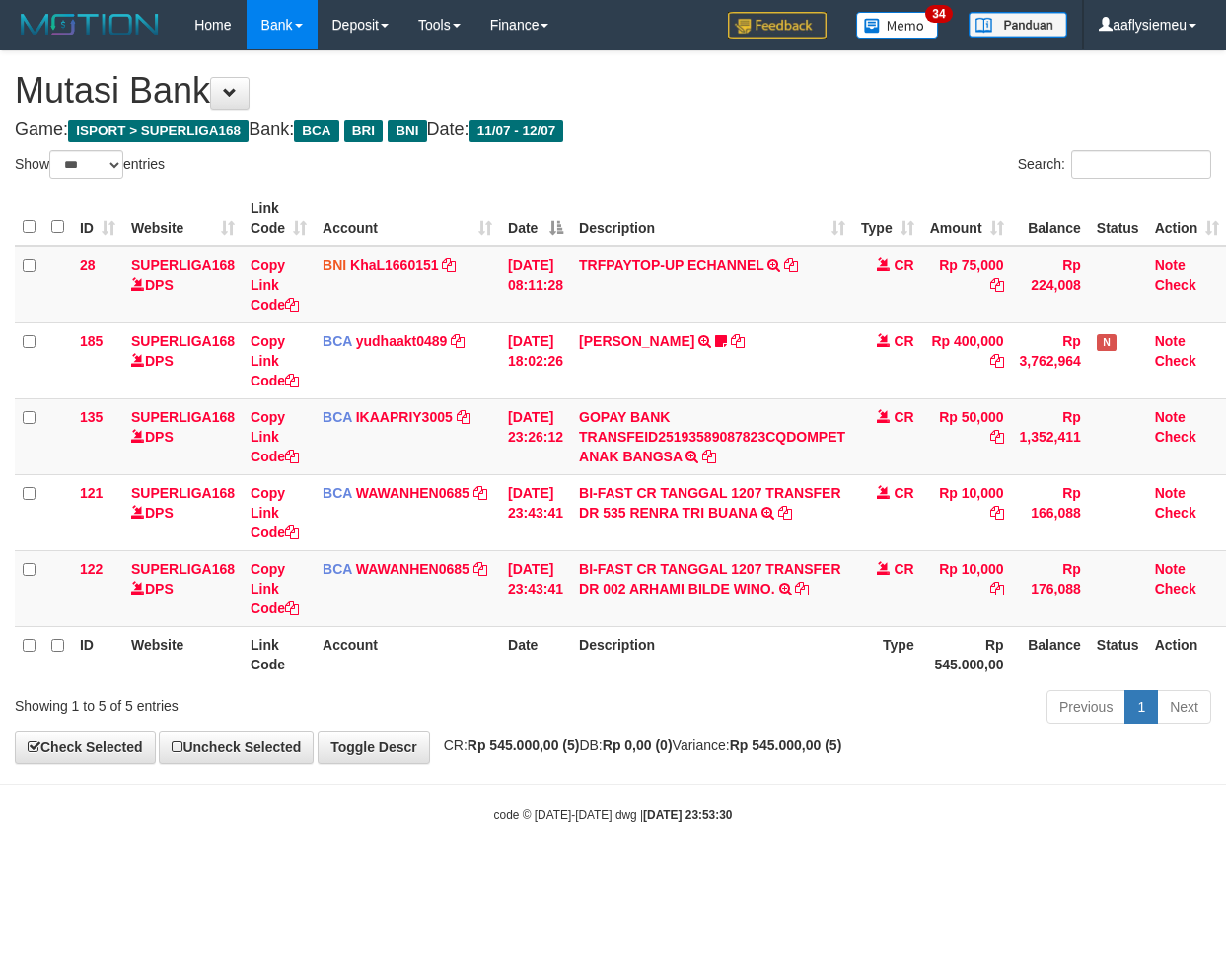 scroll, scrollTop: 0, scrollLeft: 0, axis: both 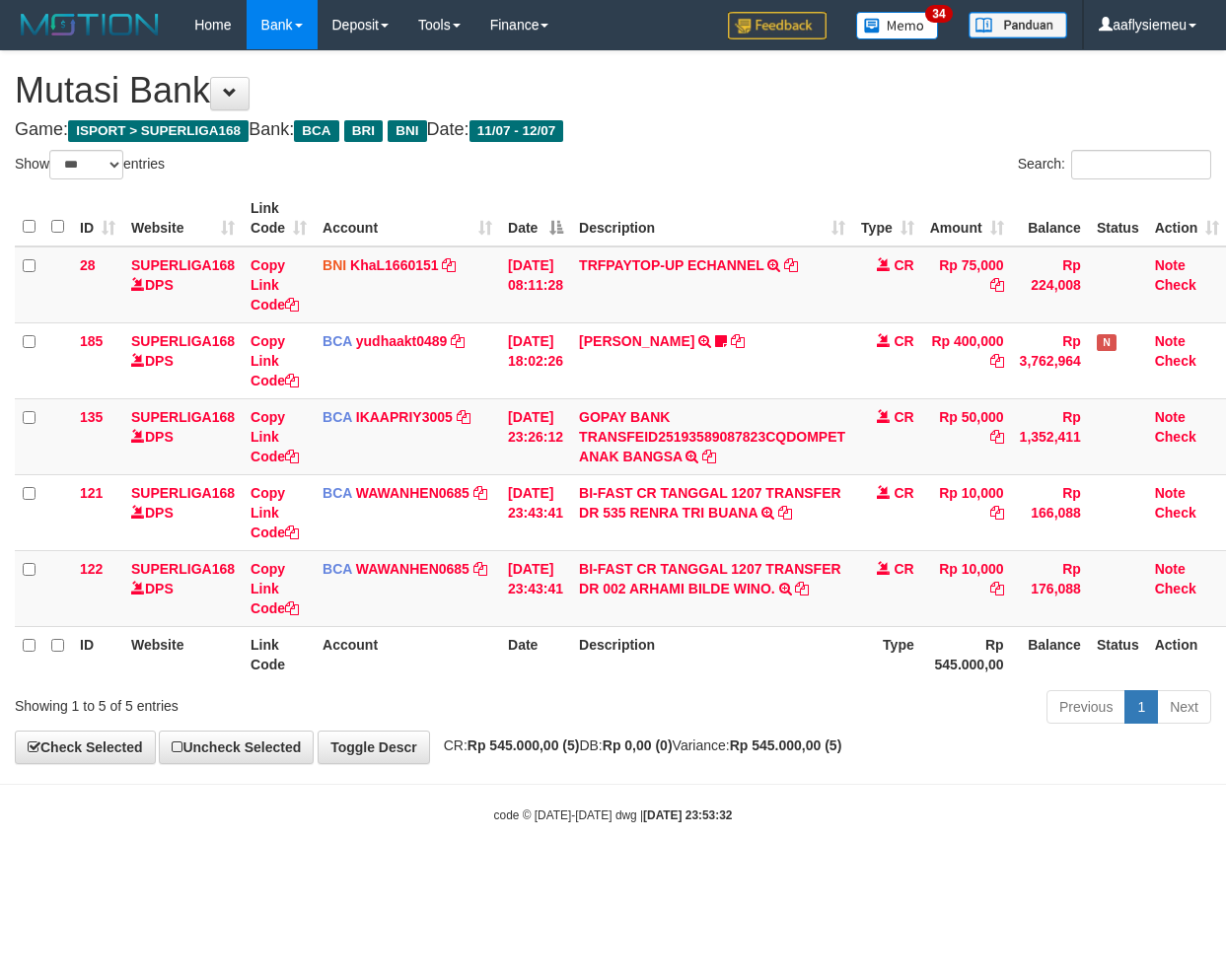 select on "***" 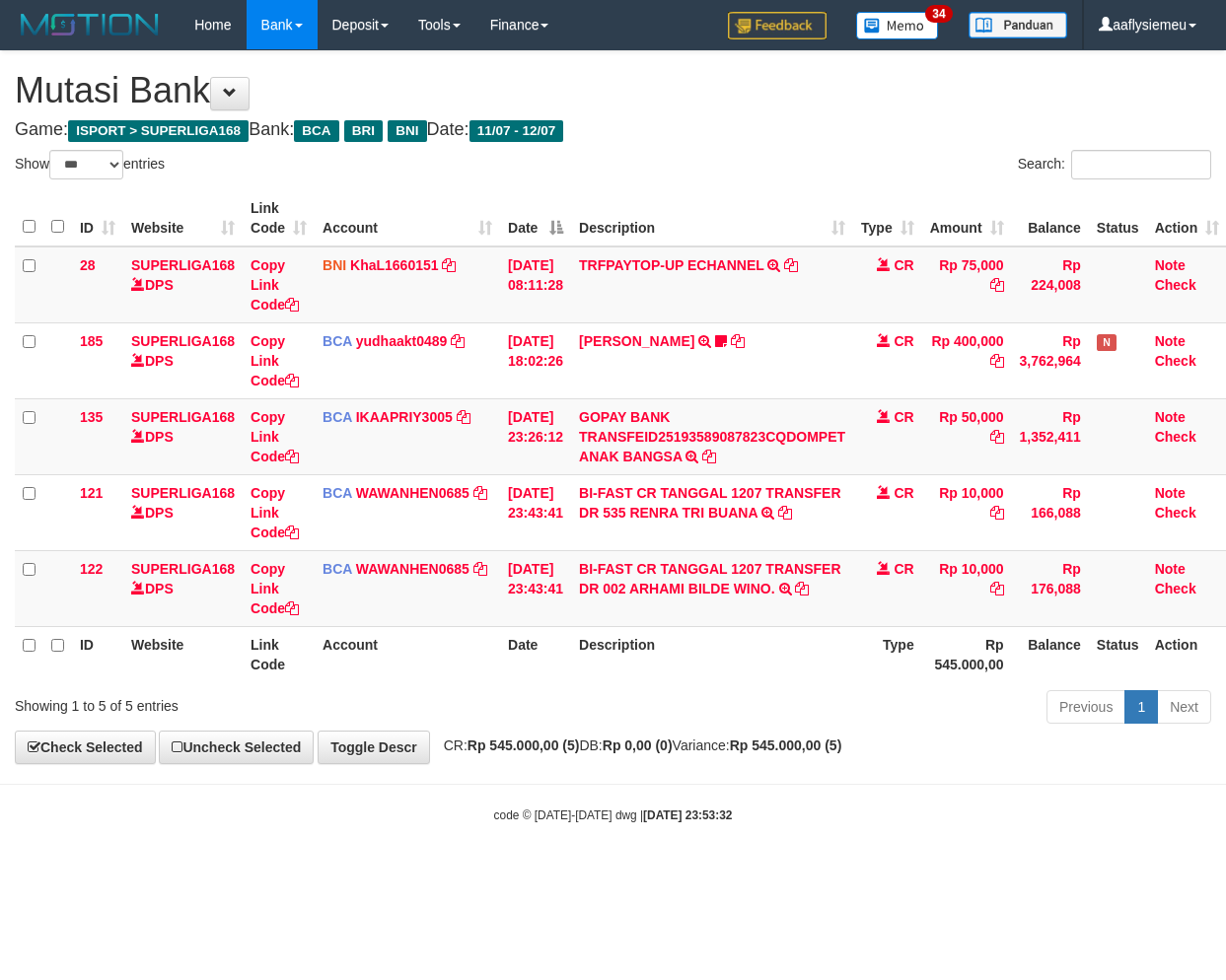 scroll, scrollTop: 0, scrollLeft: 0, axis: both 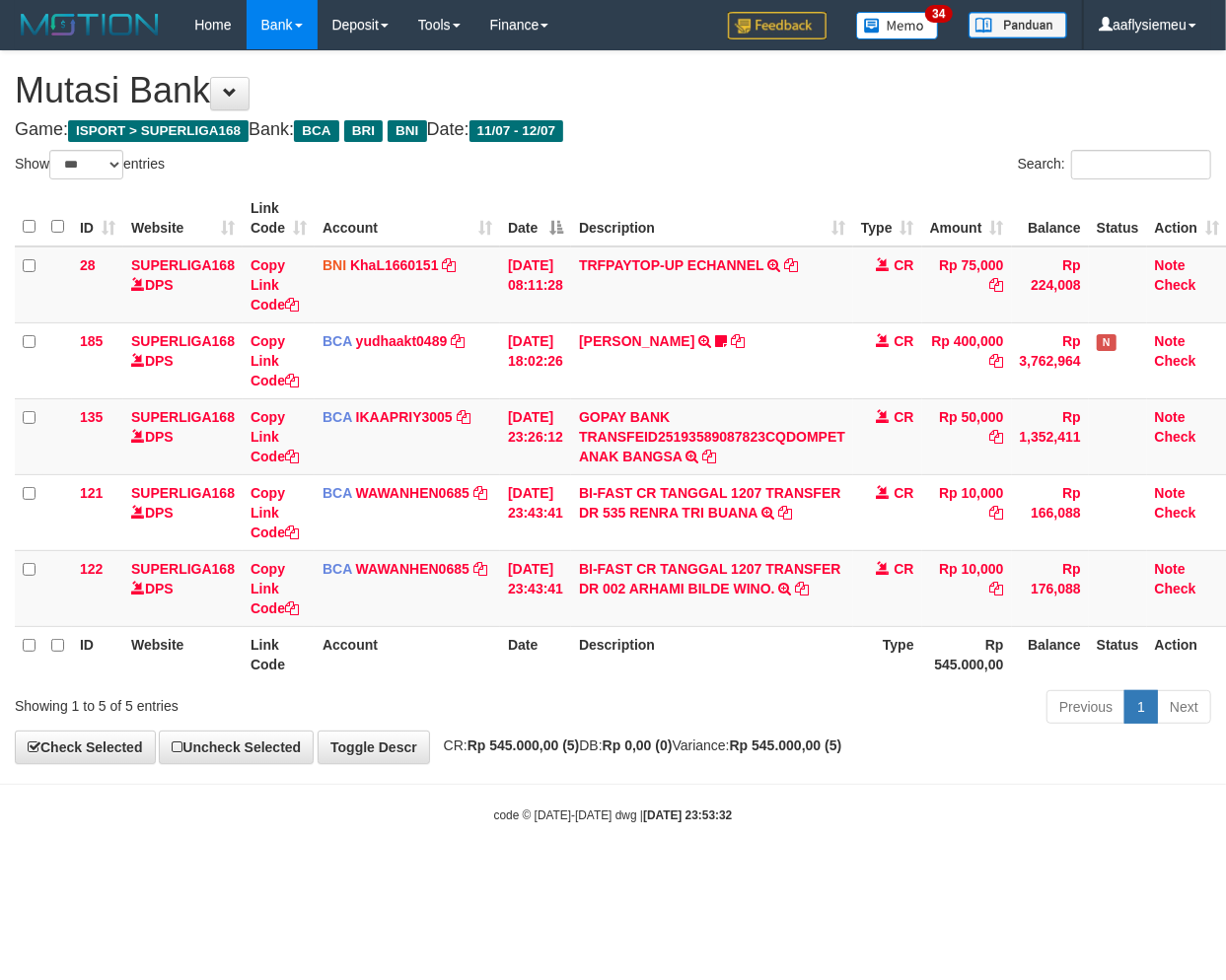 drag, startPoint x: 471, startPoint y: 924, endPoint x: 658, endPoint y: 874, distance: 193.56911 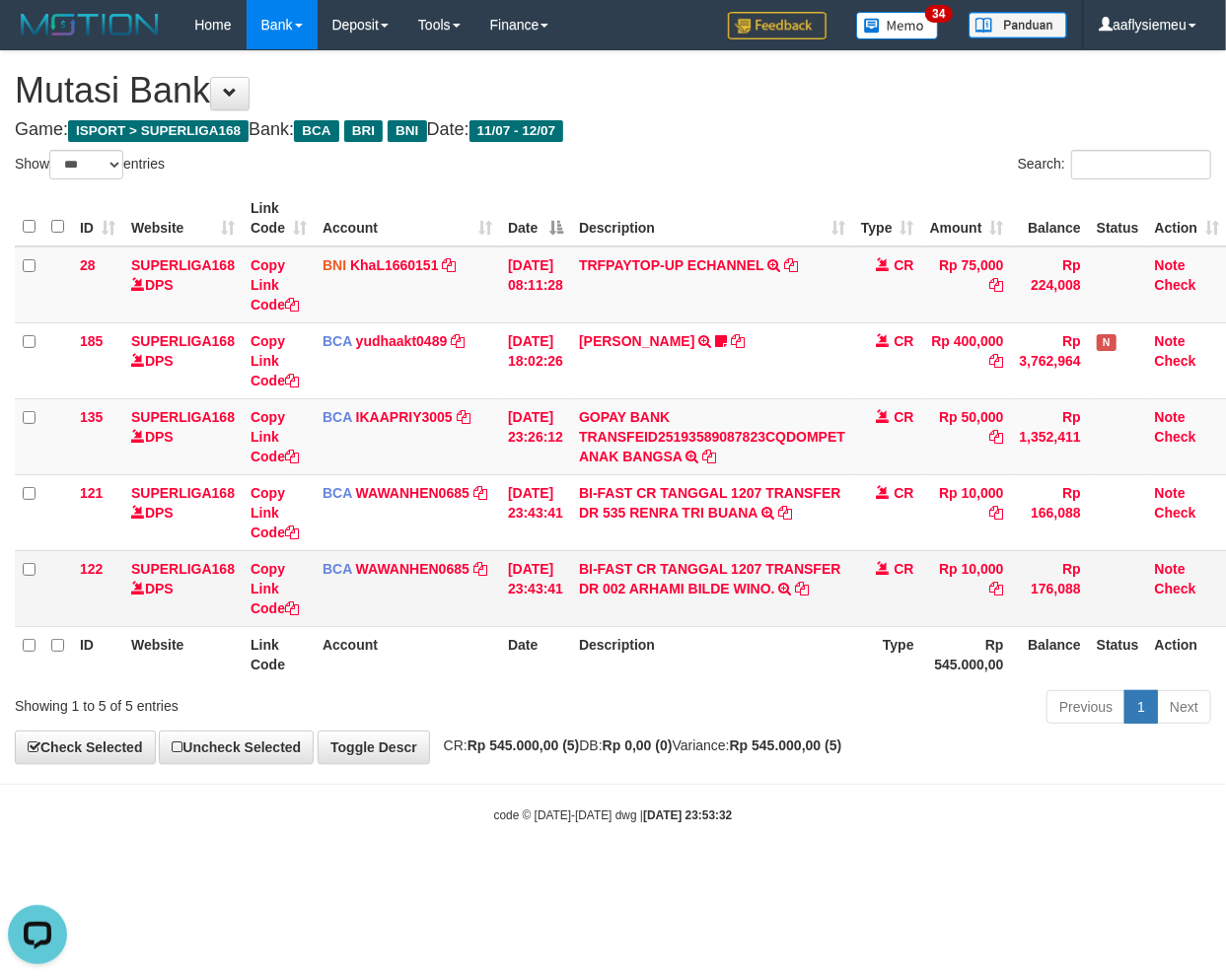 scroll, scrollTop: 0, scrollLeft: 0, axis: both 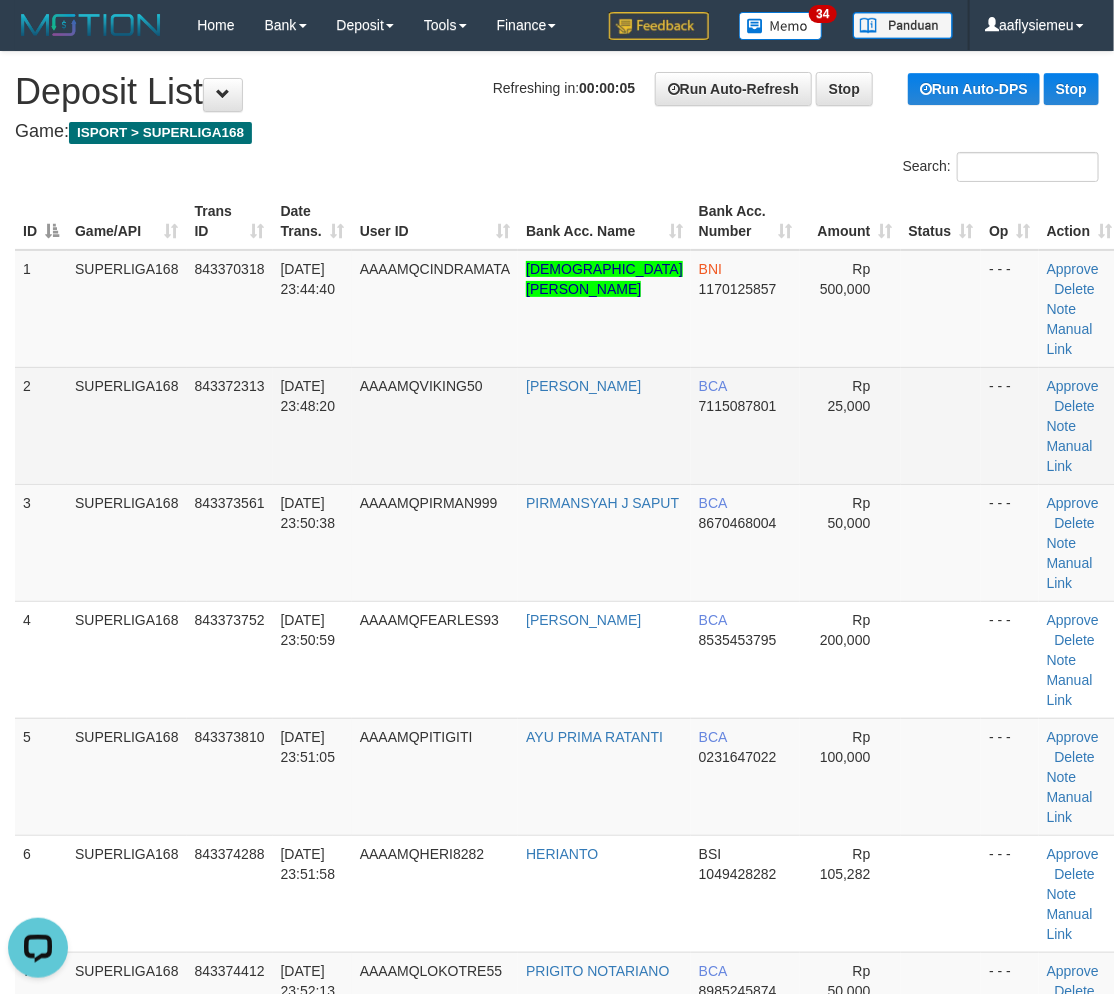 drag, startPoint x: 422, startPoint y: 458, endPoint x: 708, endPoint y: 558, distance: 302.97855 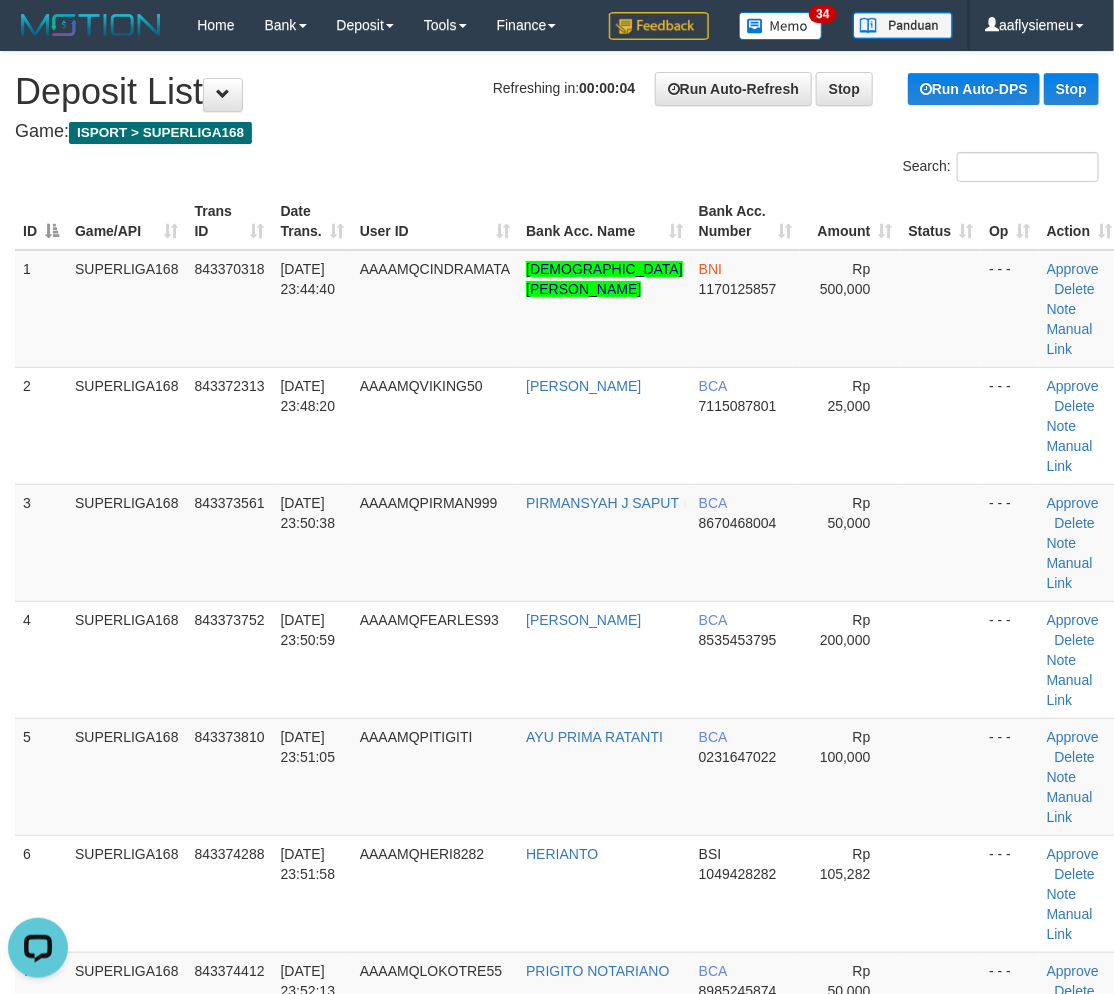 scroll, scrollTop: 588, scrollLeft: 0, axis: vertical 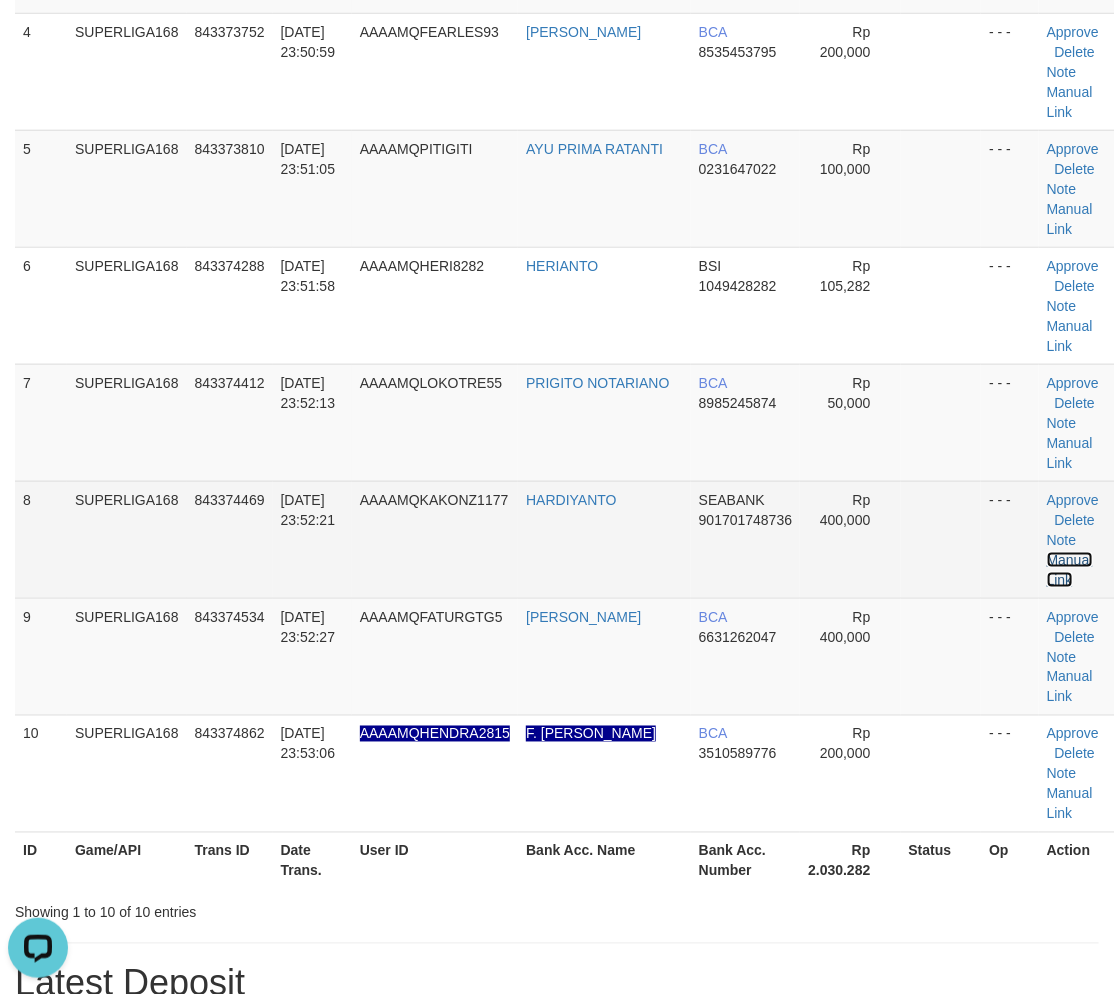 click on "Manual Link" at bounding box center (1070, 570) 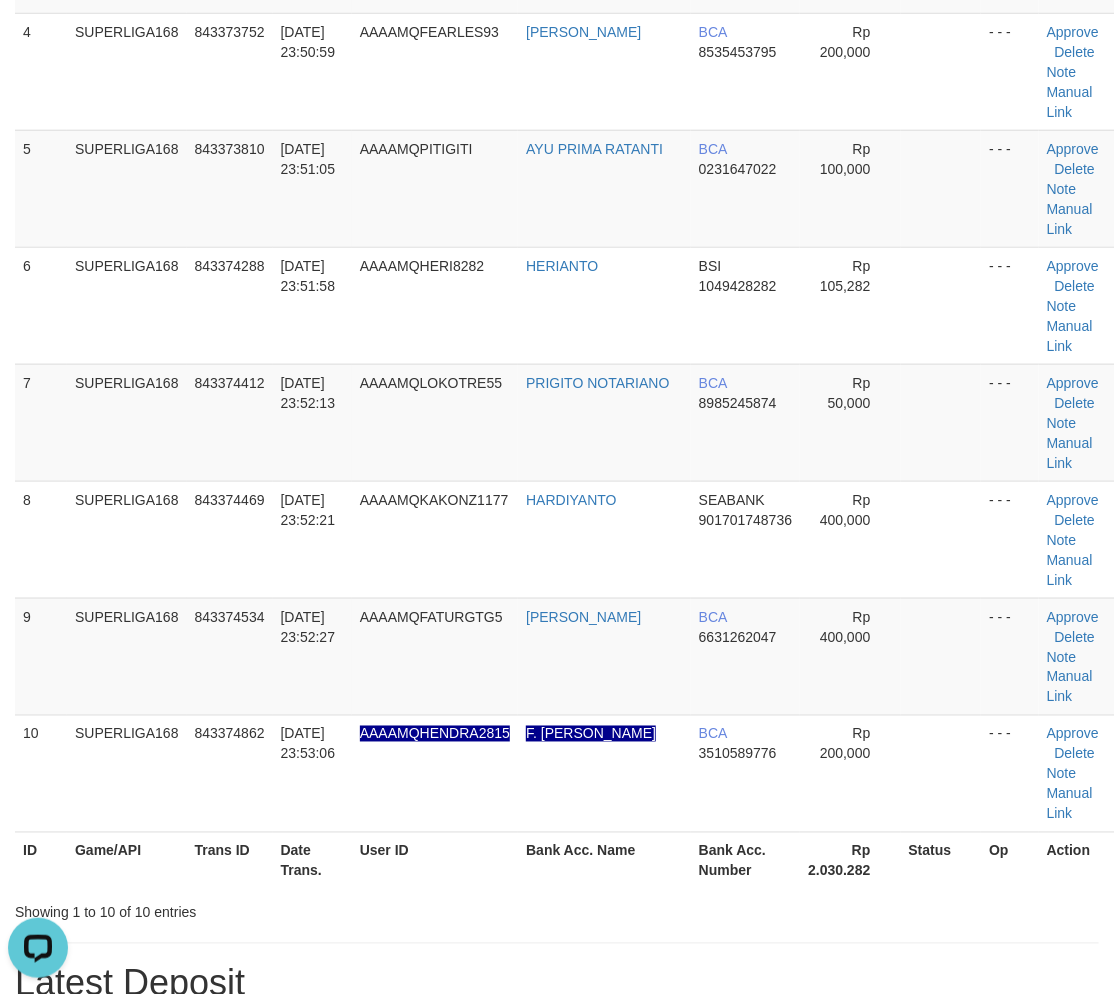 click on "Date Trans." at bounding box center (312, 860) 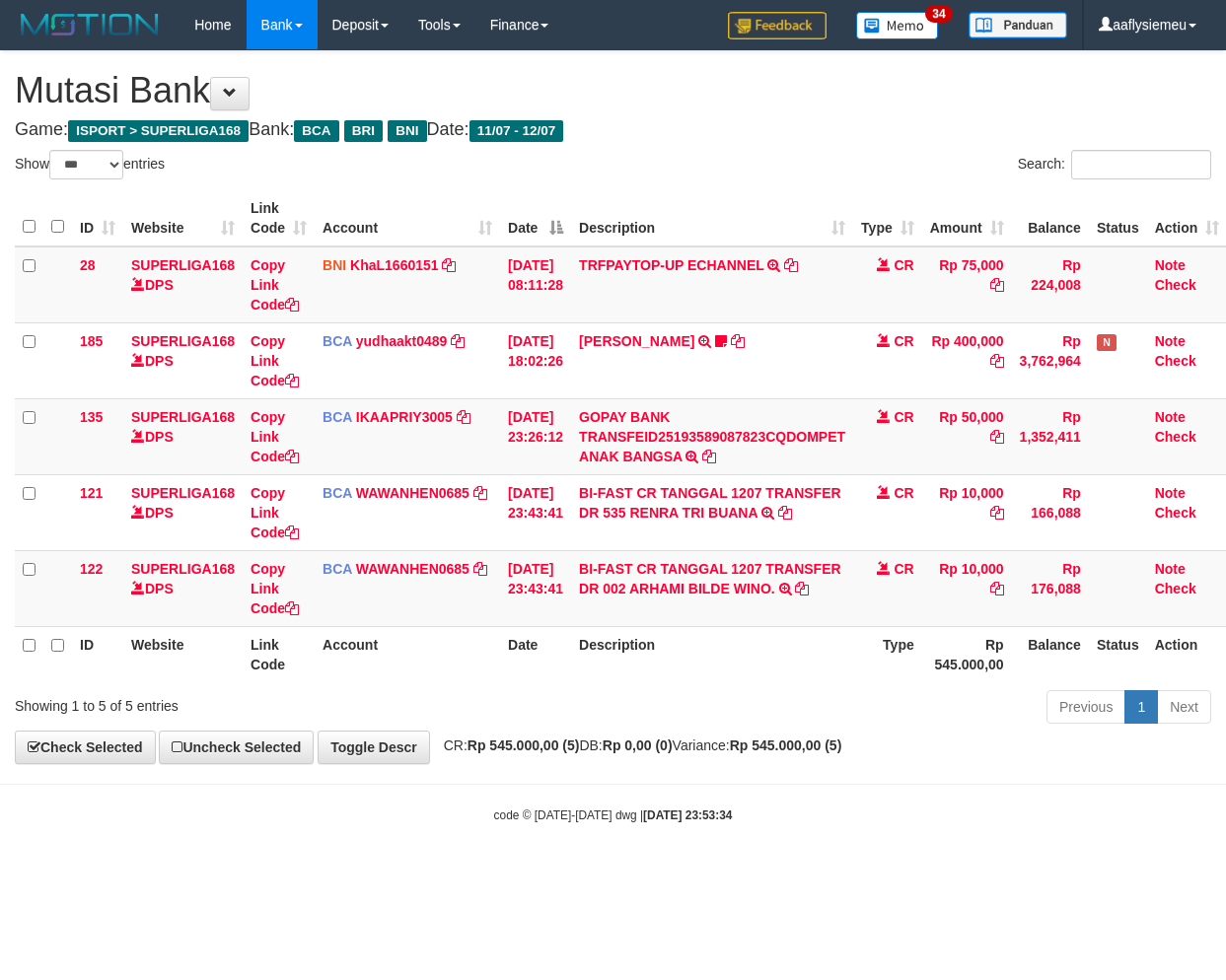 select on "***" 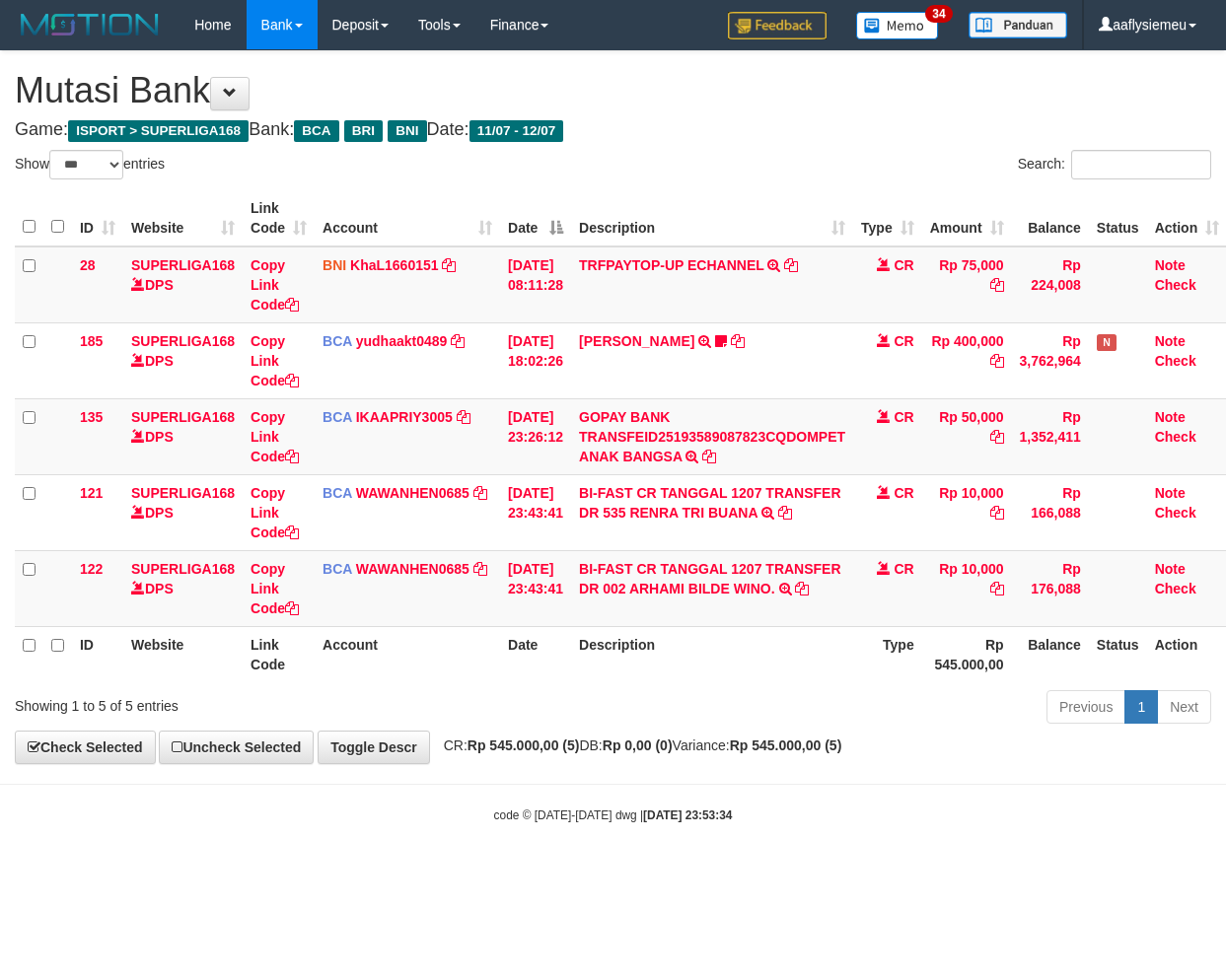 scroll, scrollTop: 0, scrollLeft: 0, axis: both 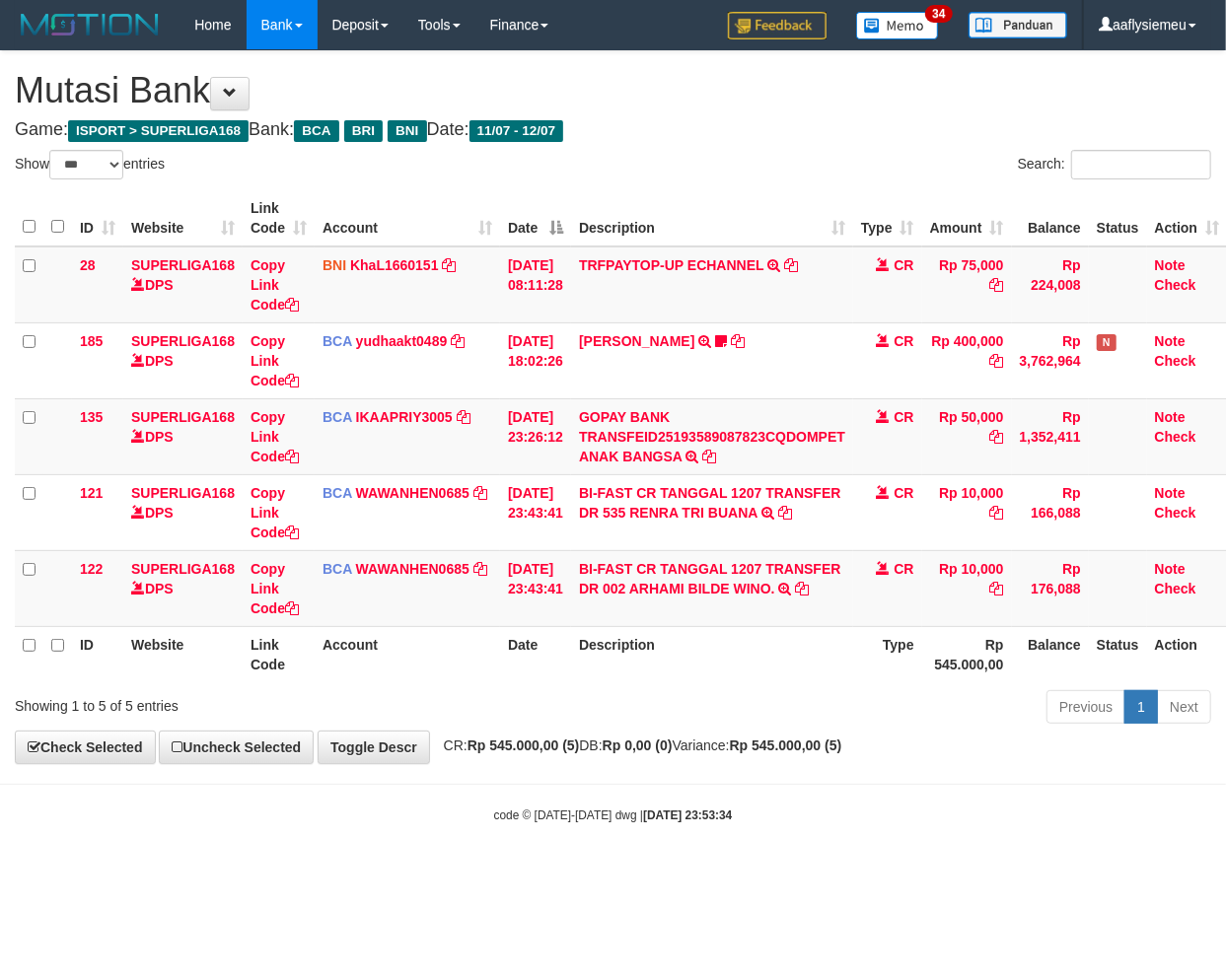 click on "Toggle navigation
Home
Bank
Account List
Load
By Website
Group
[ISPORT]													SUPERLIGA168
By Load Group (DPS)
34" at bounding box center (613, 437) 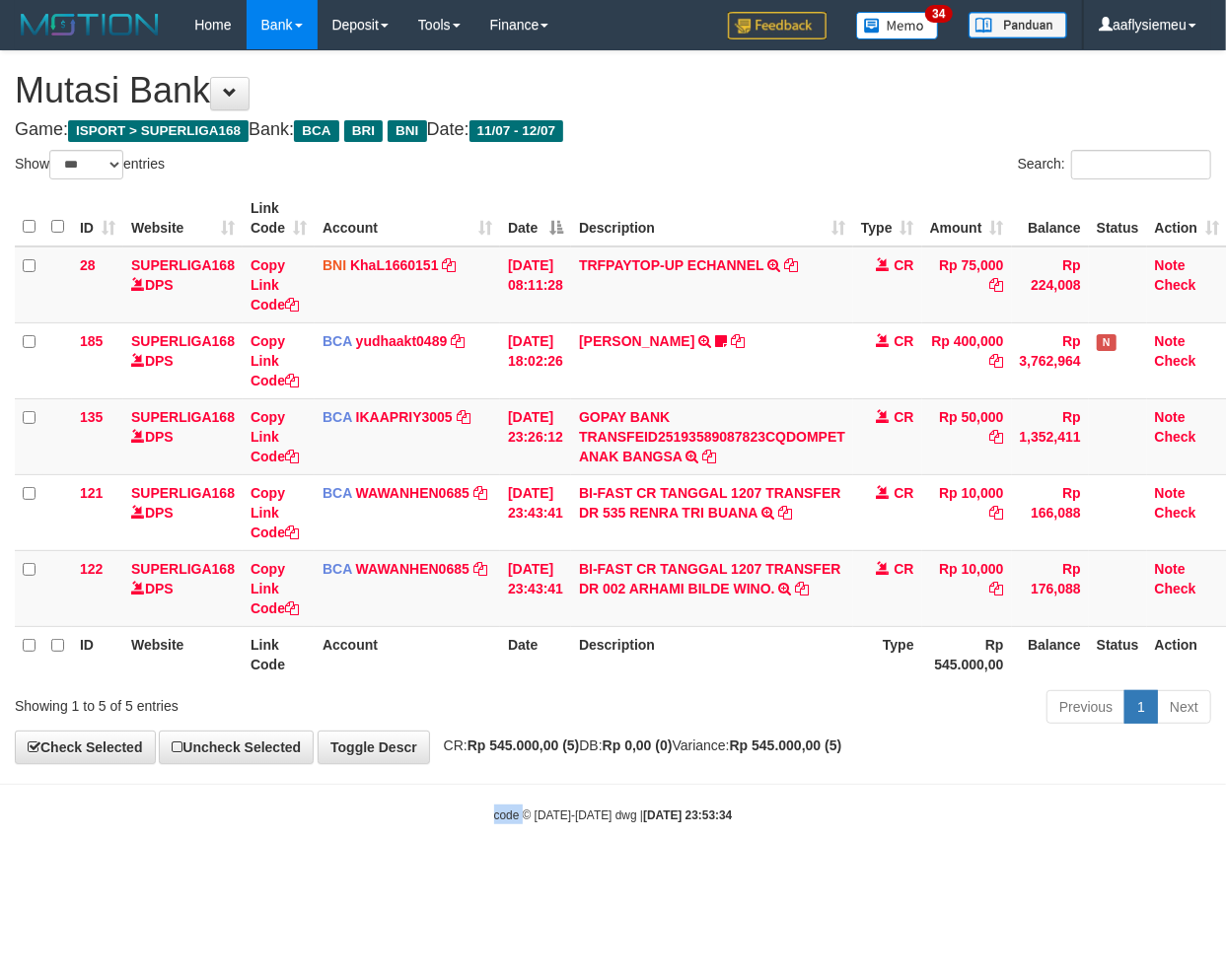 click on "Toggle navigation
Home
Bank
Account List
Load
By Website
Group
[ISPORT]													SUPERLIGA168
By Load Group (DPS)
34" at bounding box center (613, 437) 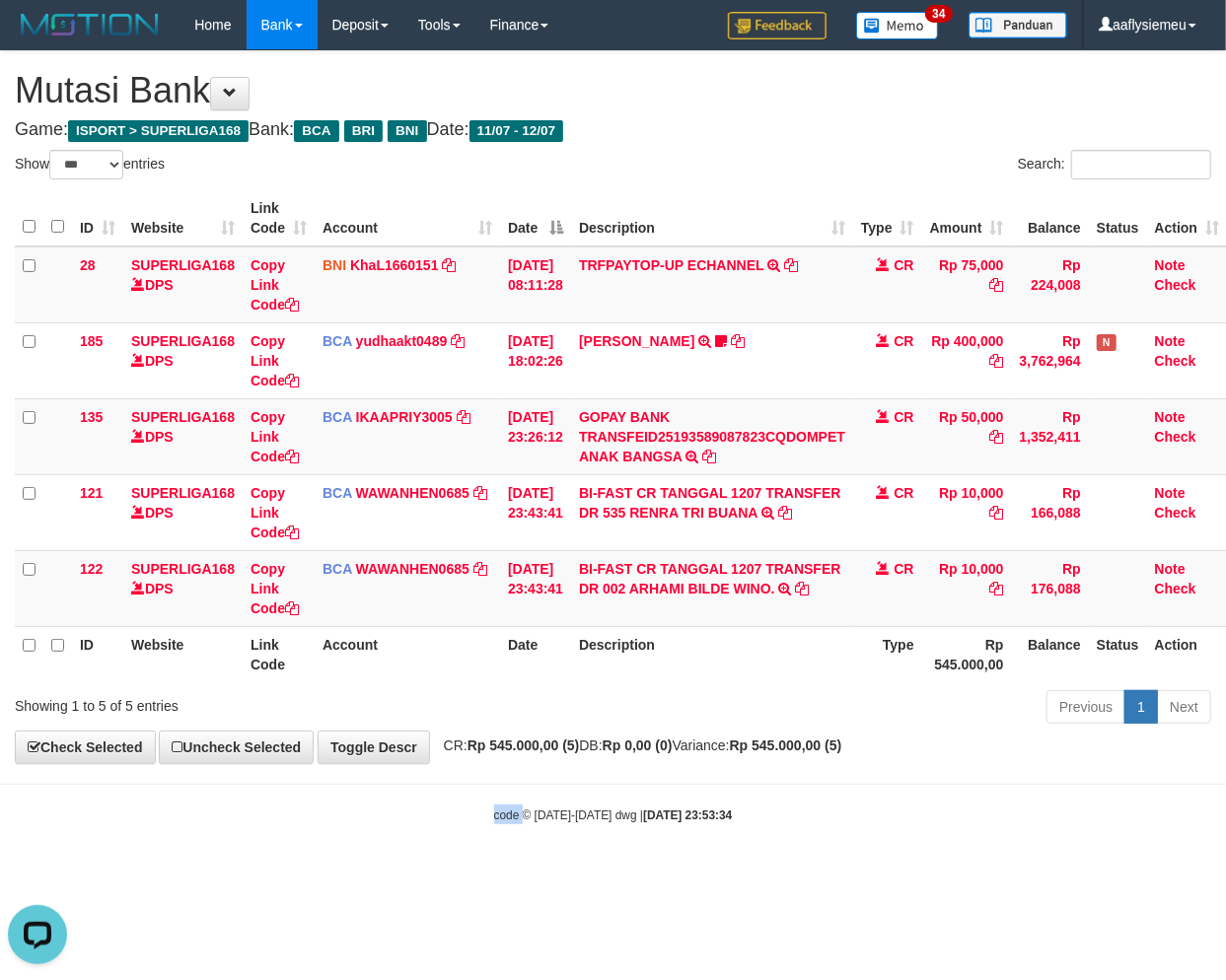 scroll, scrollTop: 0, scrollLeft: 0, axis: both 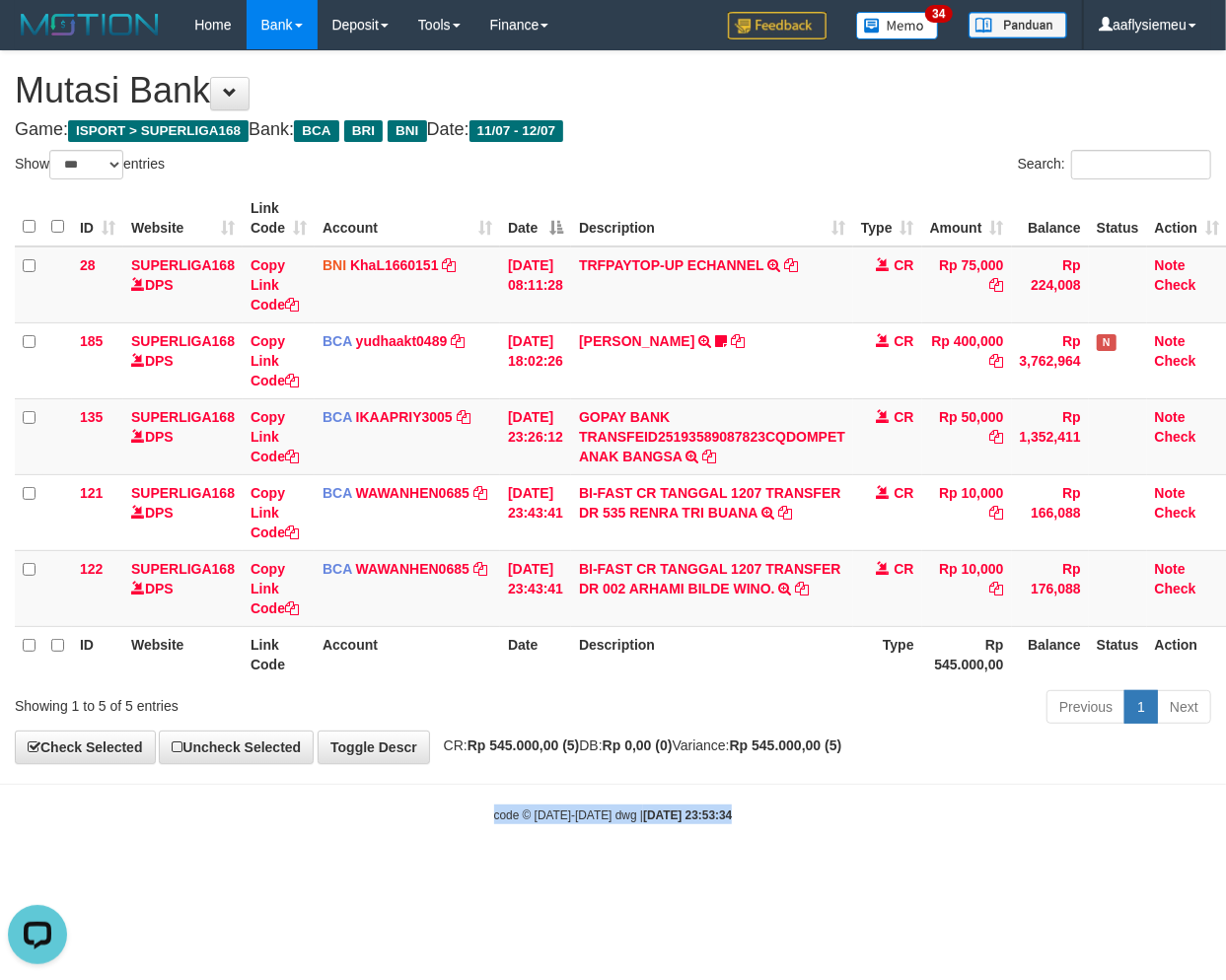 click on "Toggle navigation
Home
Bank
Account List
Load
By Website
Group
[ISPORT]													SUPERLIGA168
By Load Group (DPS)
34" at bounding box center [613, 437] 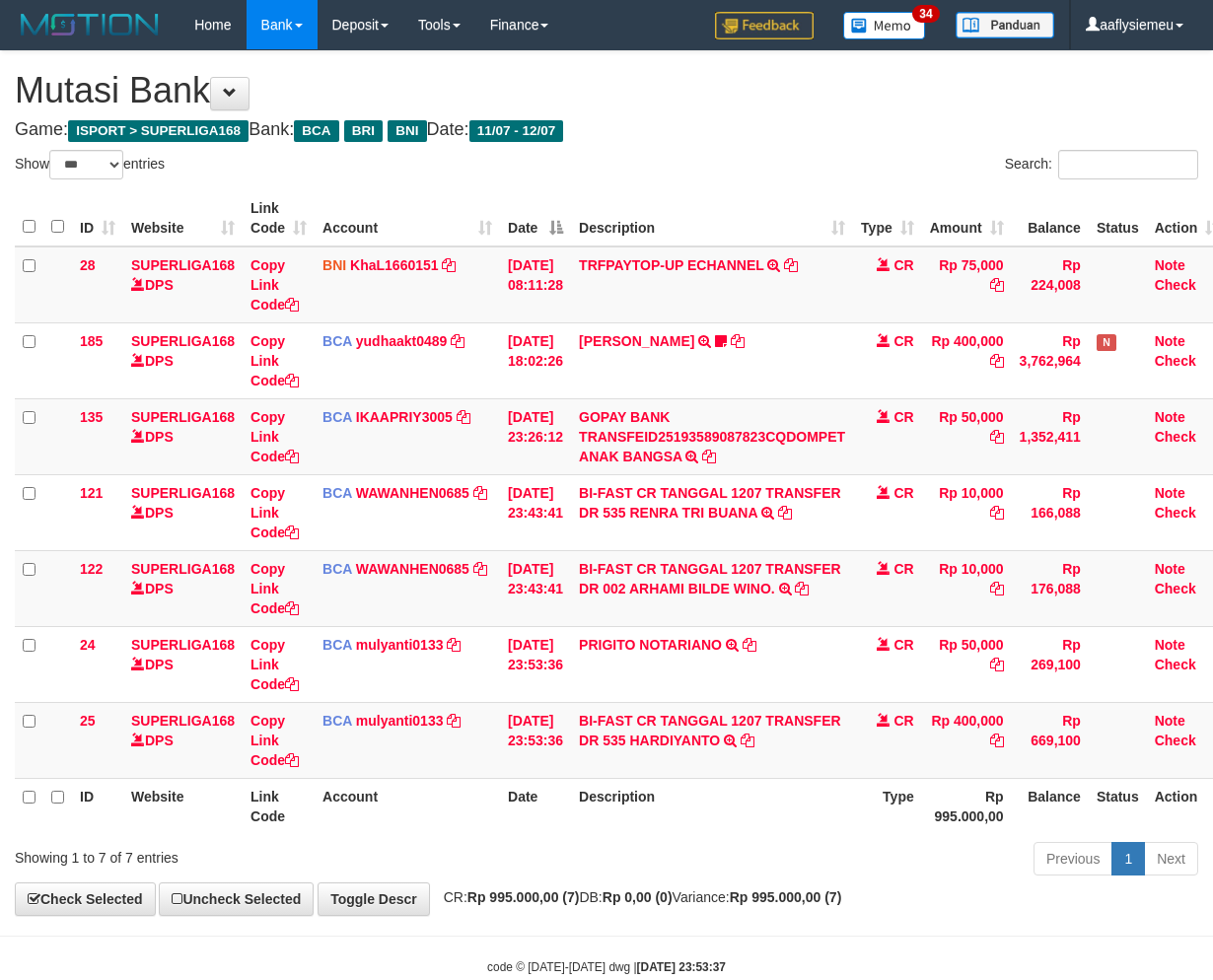 select on "***" 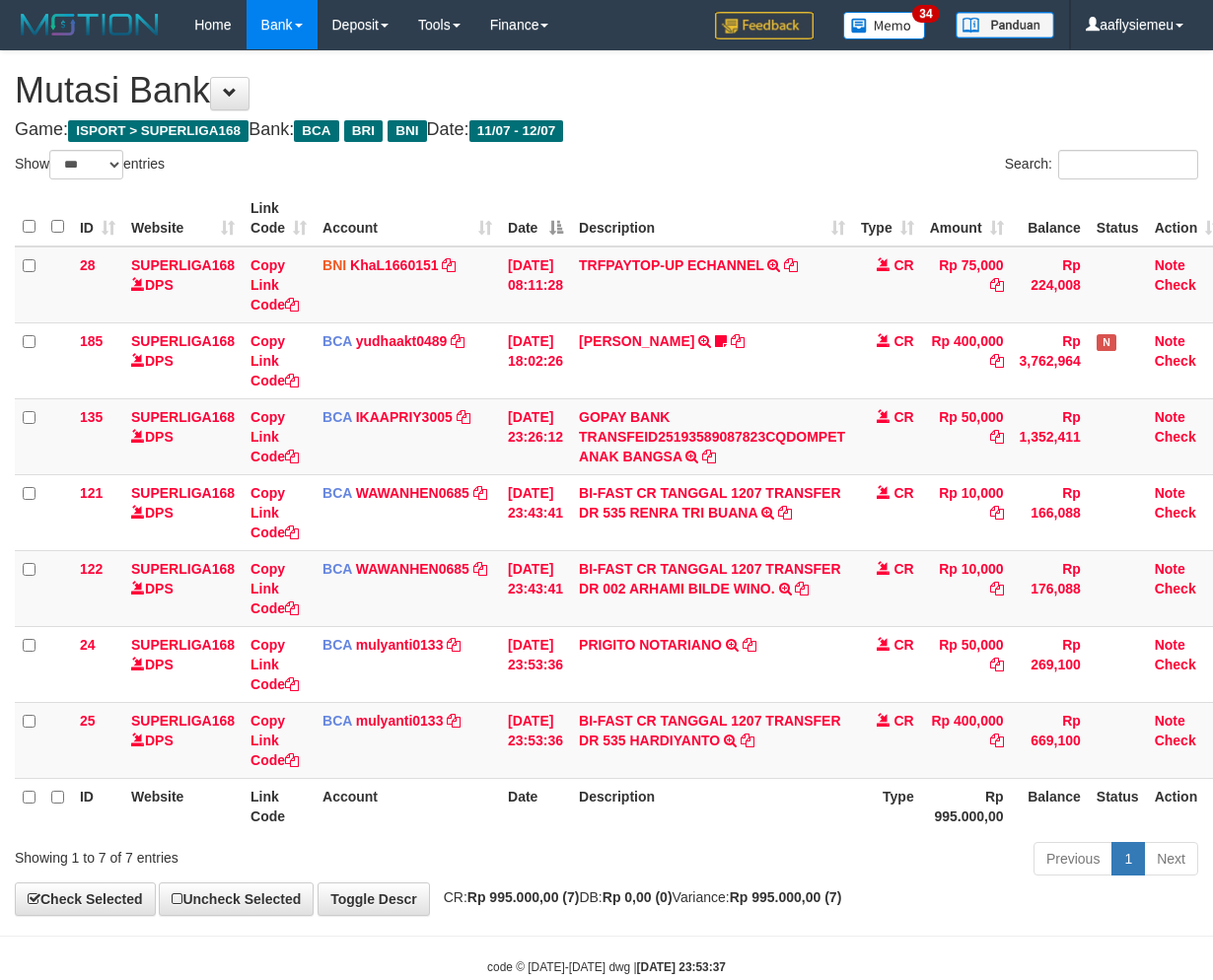 scroll, scrollTop: 0, scrollLeft: 0, axis: both 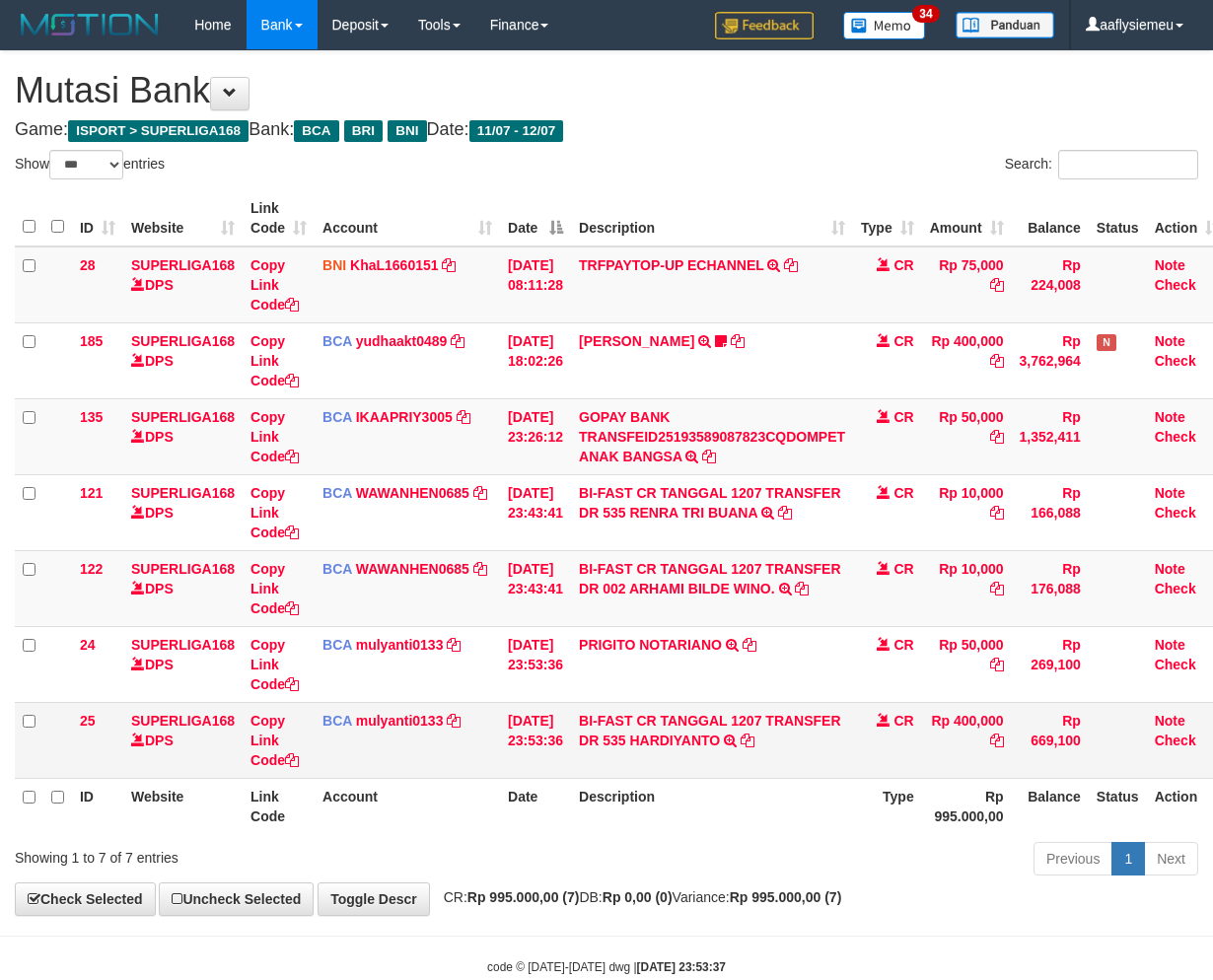 click on "BI-FAST CR TANGGAL 1207 TRANSFER DR 535 HARDIYANTO         BI-FAST CR TANGGAL :12/07 TRANSFER DR 535 HARDIYANTO" at bounding box center (712, 739) 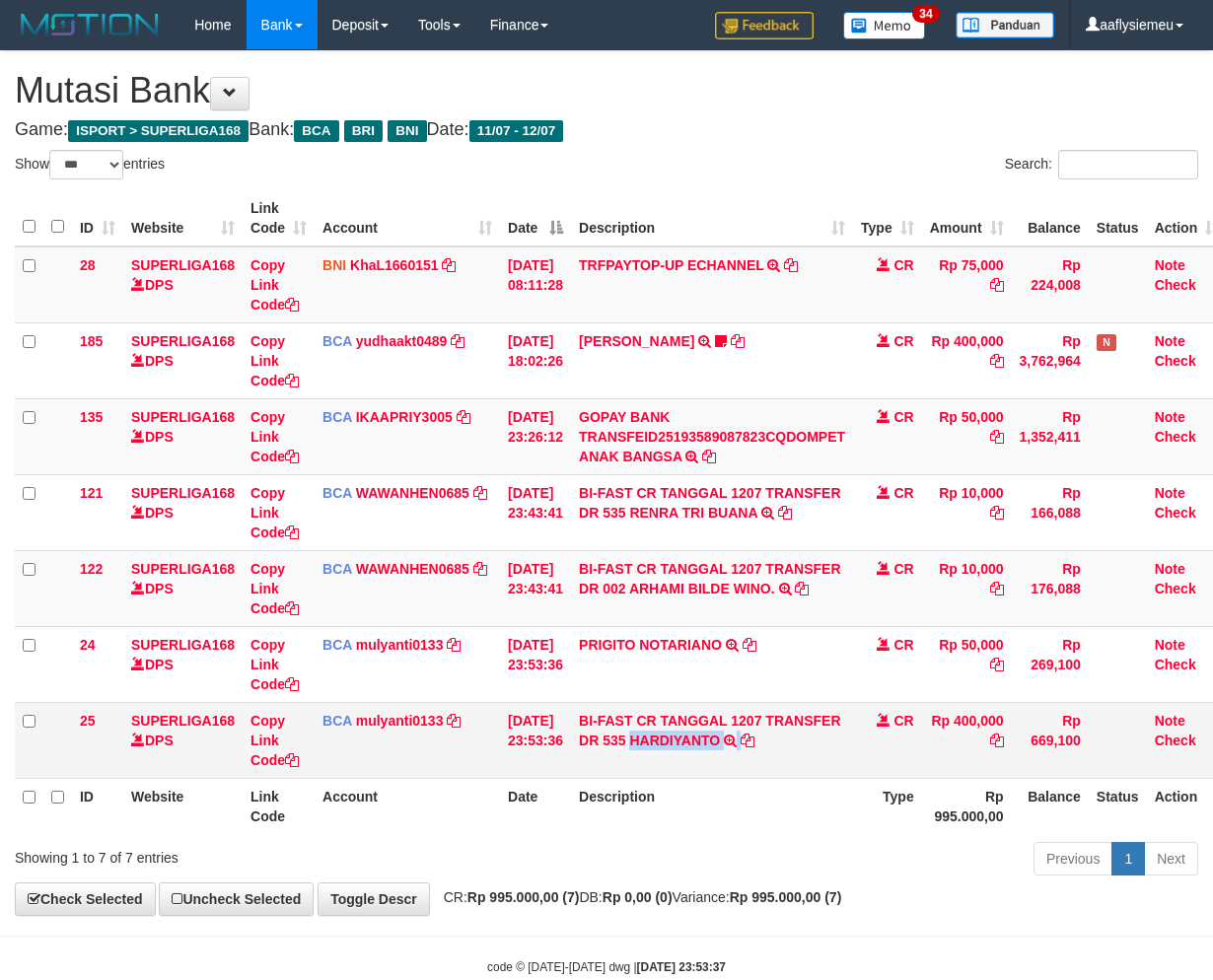 copy on "HARDIYANTO" 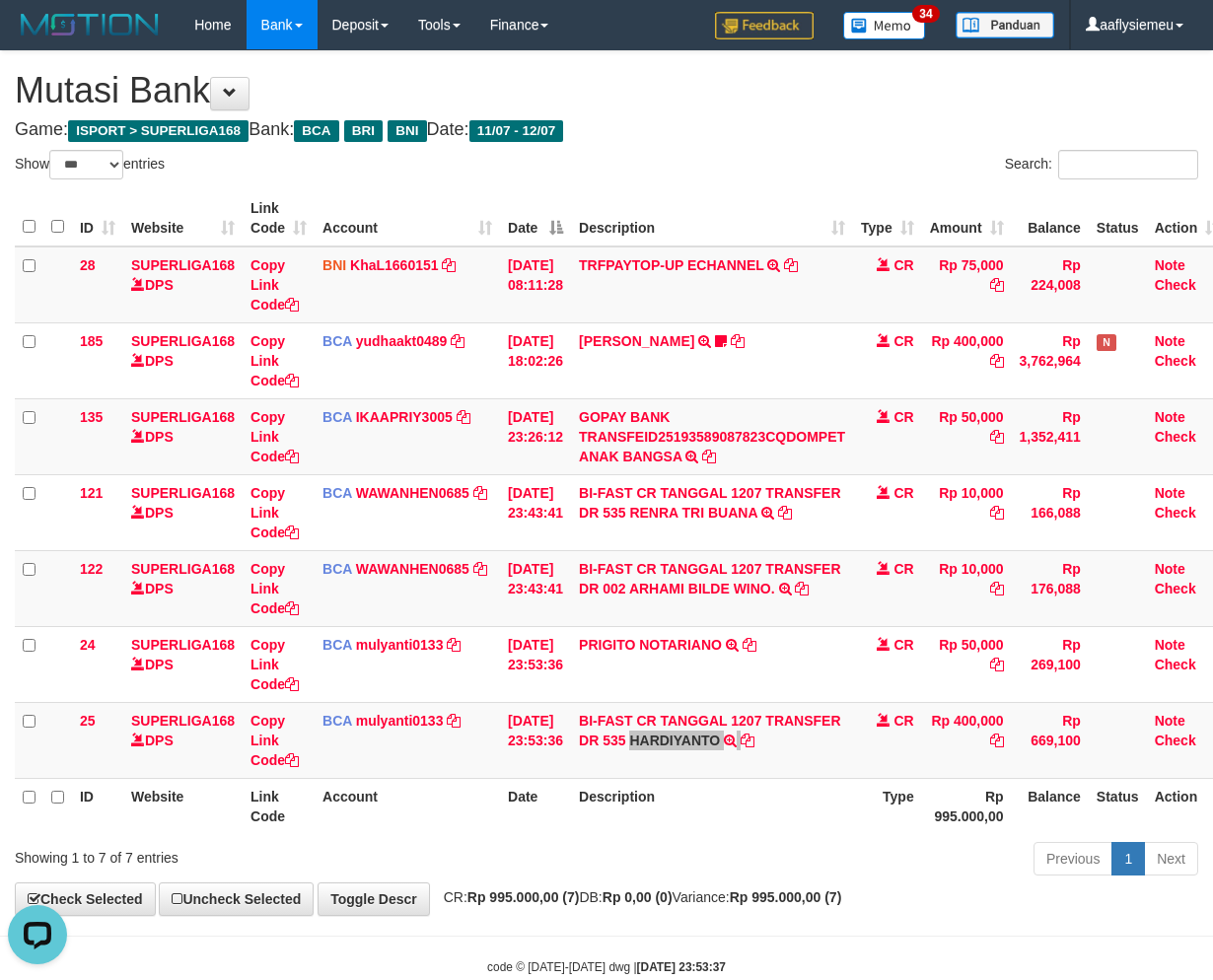scroll, scrollTop: 0, scrollLeft: 0, axis: both 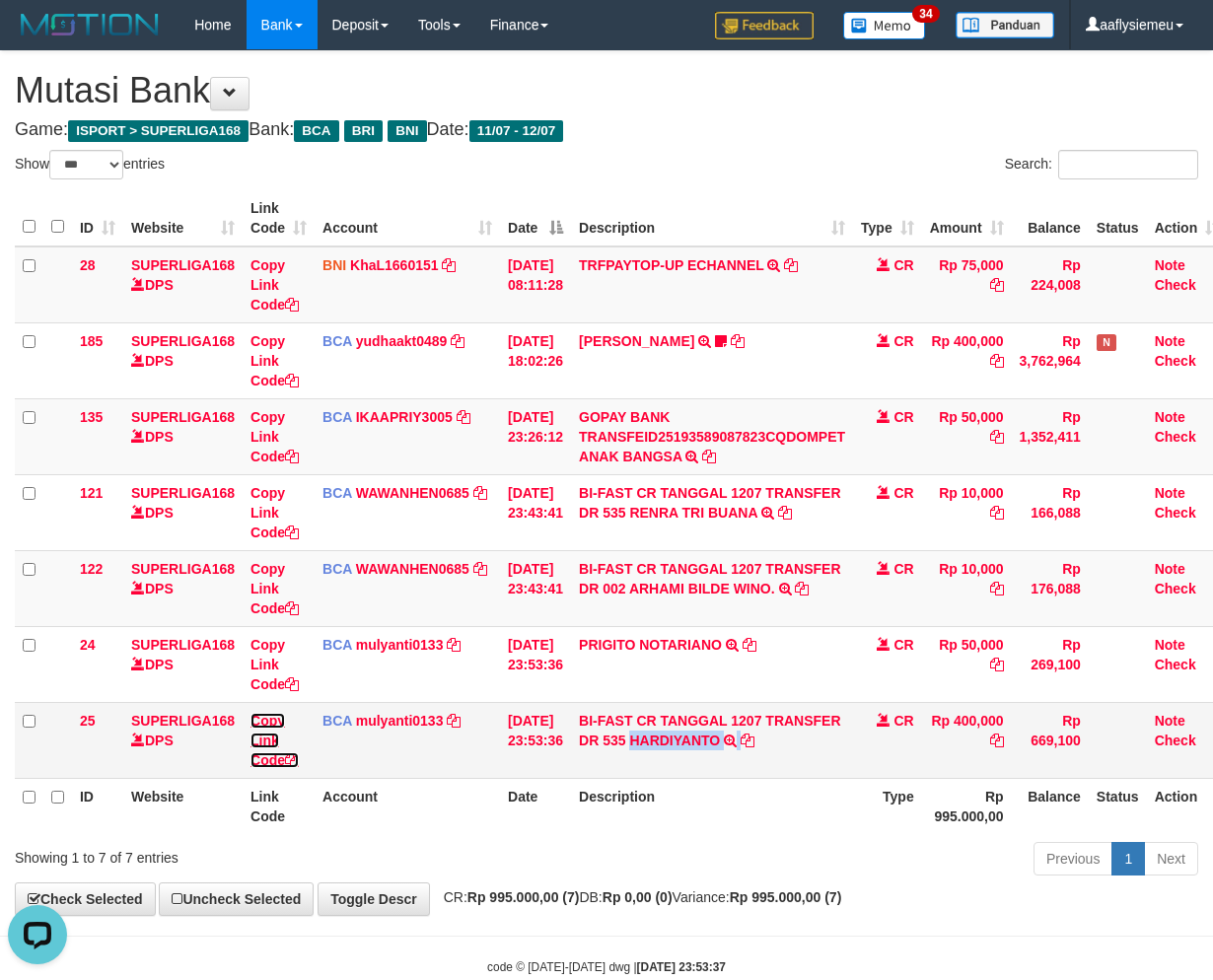 drag, startPoint x: 259, startPoint y: 759, endPoint x: 1223, endPoint y: 515, distance: 994.4003 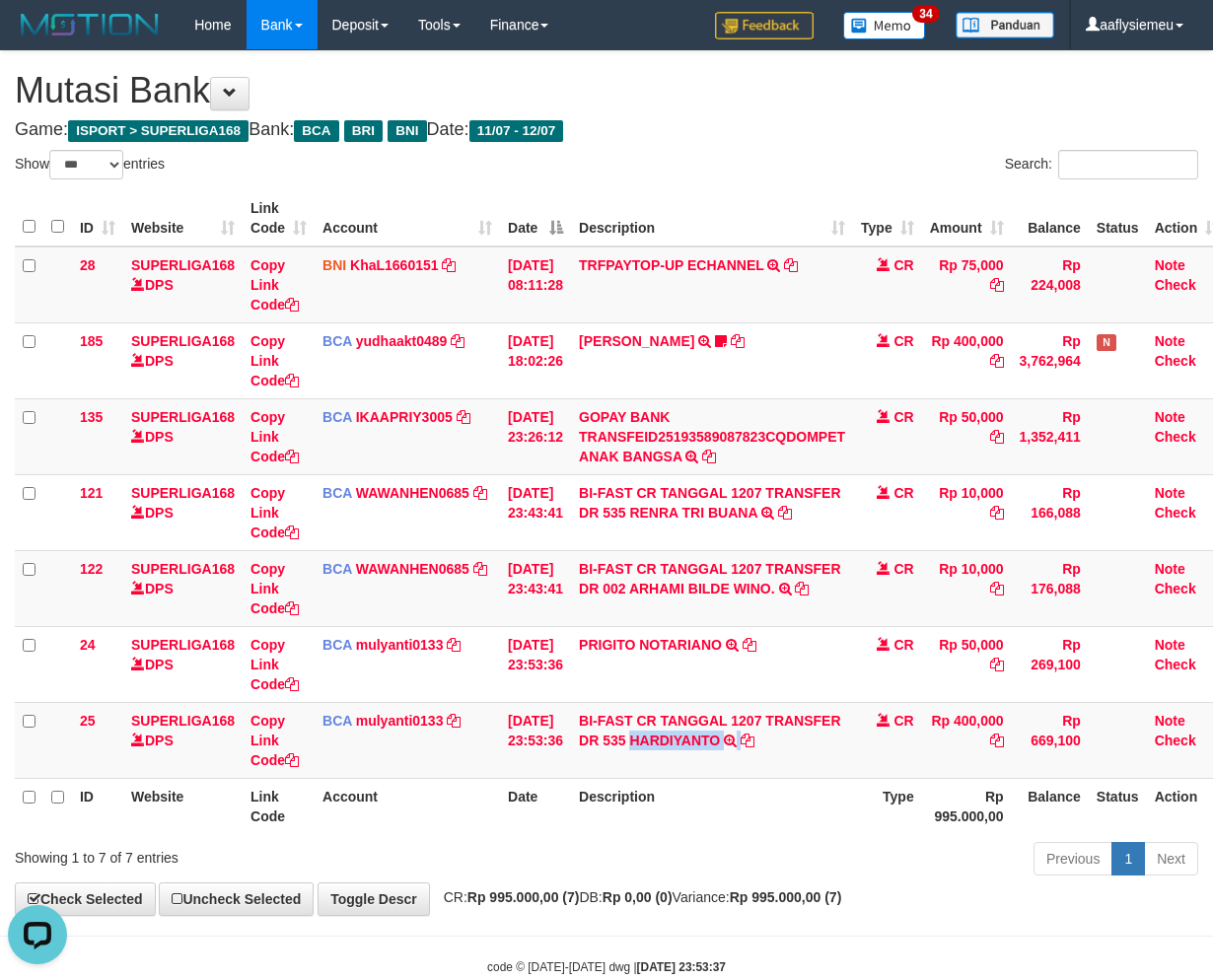copy on "HARDIYANTO" 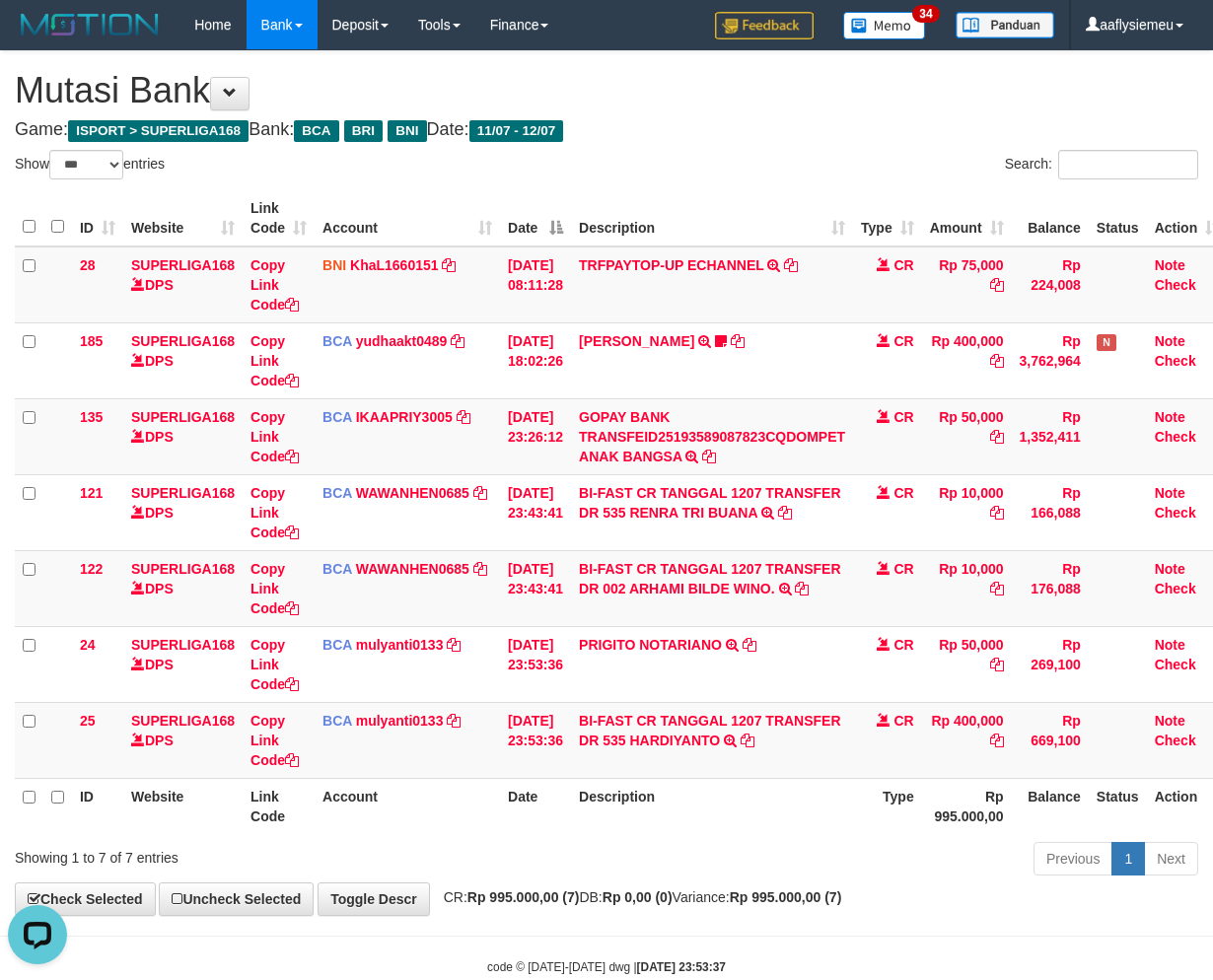 scroll, scrollTop: 270, scrollLeft: 0, axis: vertical 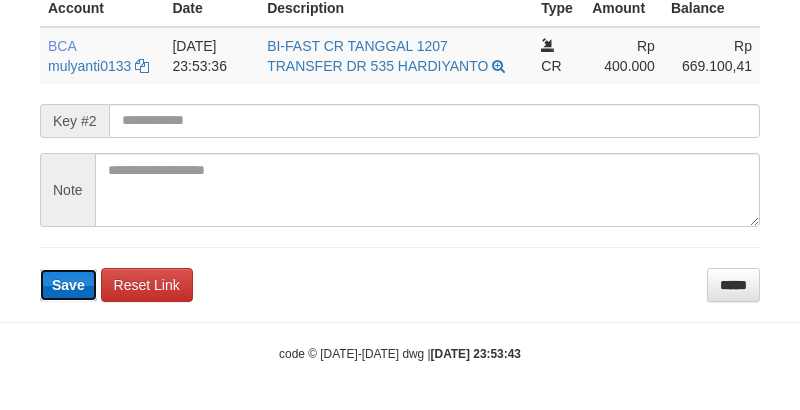 click on "Save" at bounding box center (68, 285) 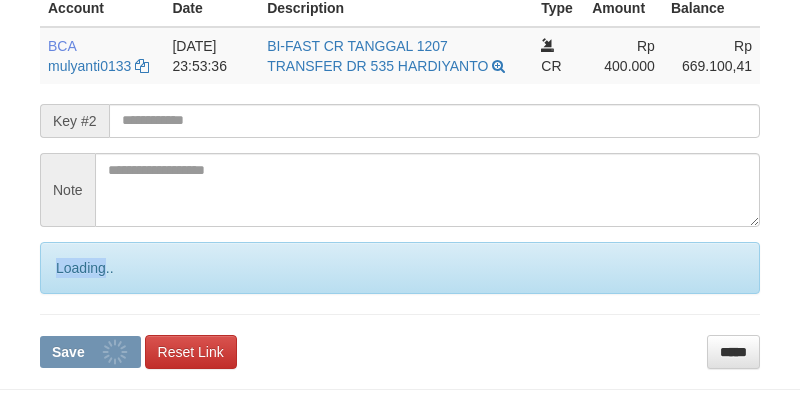 click on "Loading.." at bounding box center [400, 268] 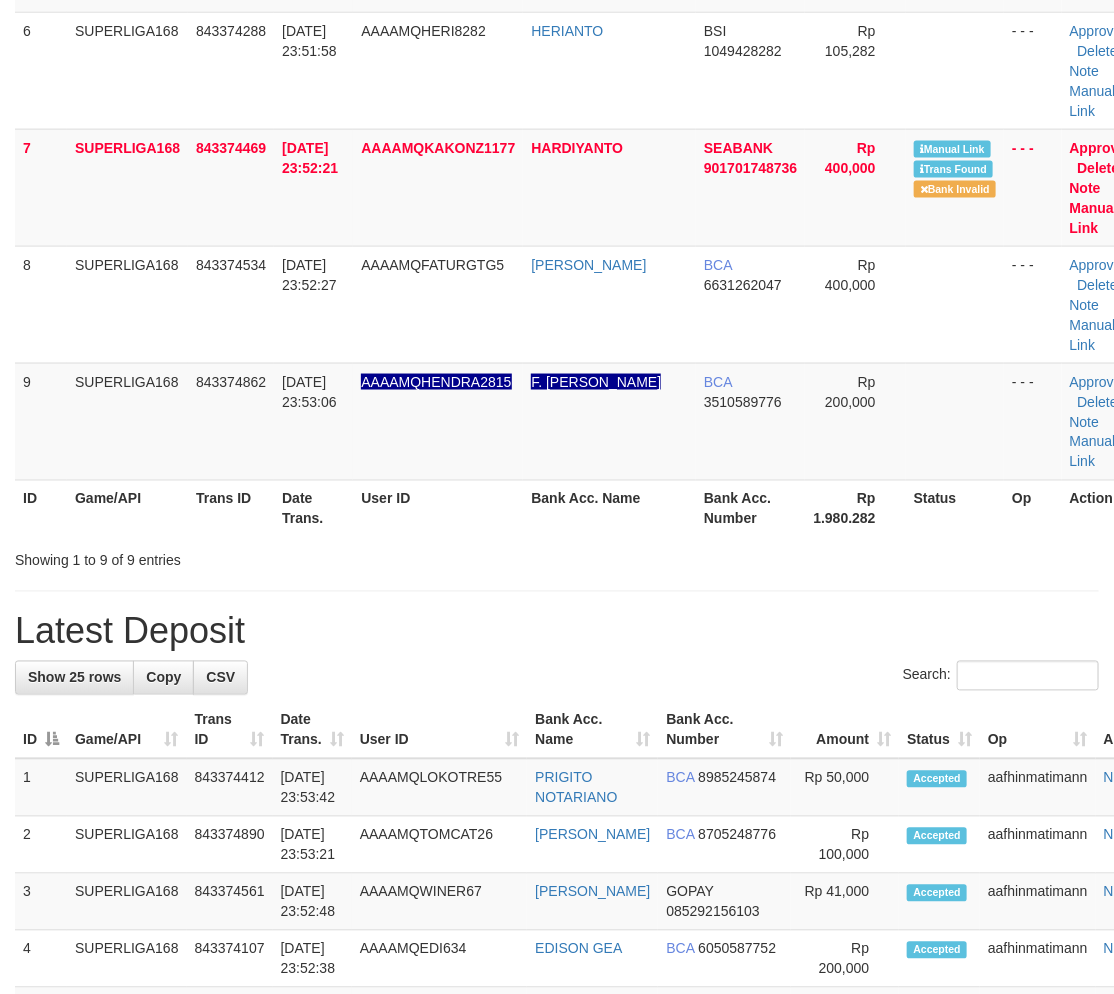scroll, scrollTop: 588, scrollLeft: 0, axis: vertical 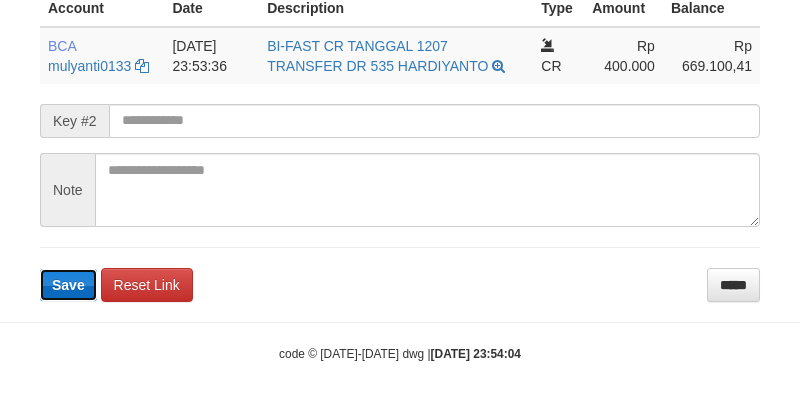 click on "Save" at bounding box center (68, 285) 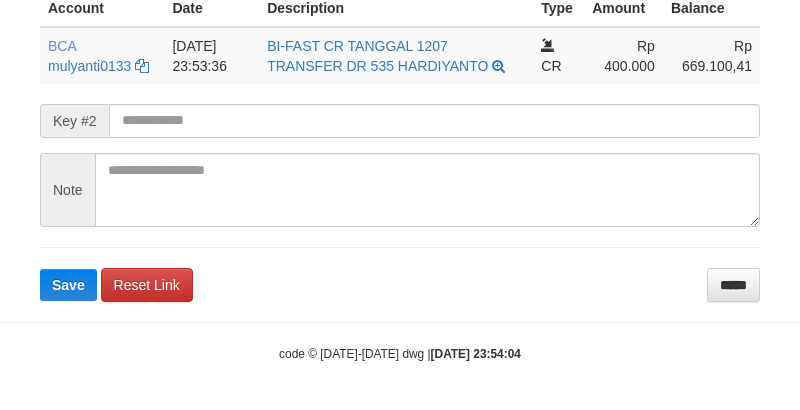 click on "**********" at bounding box center (400, 96) 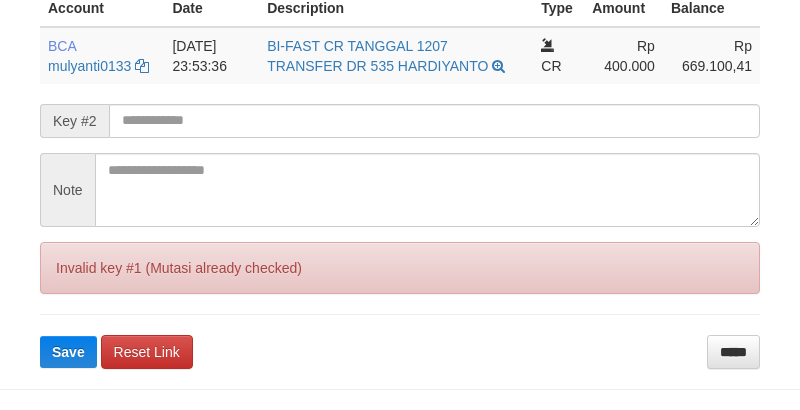 click on "**********" at bounding box center (400, 129) 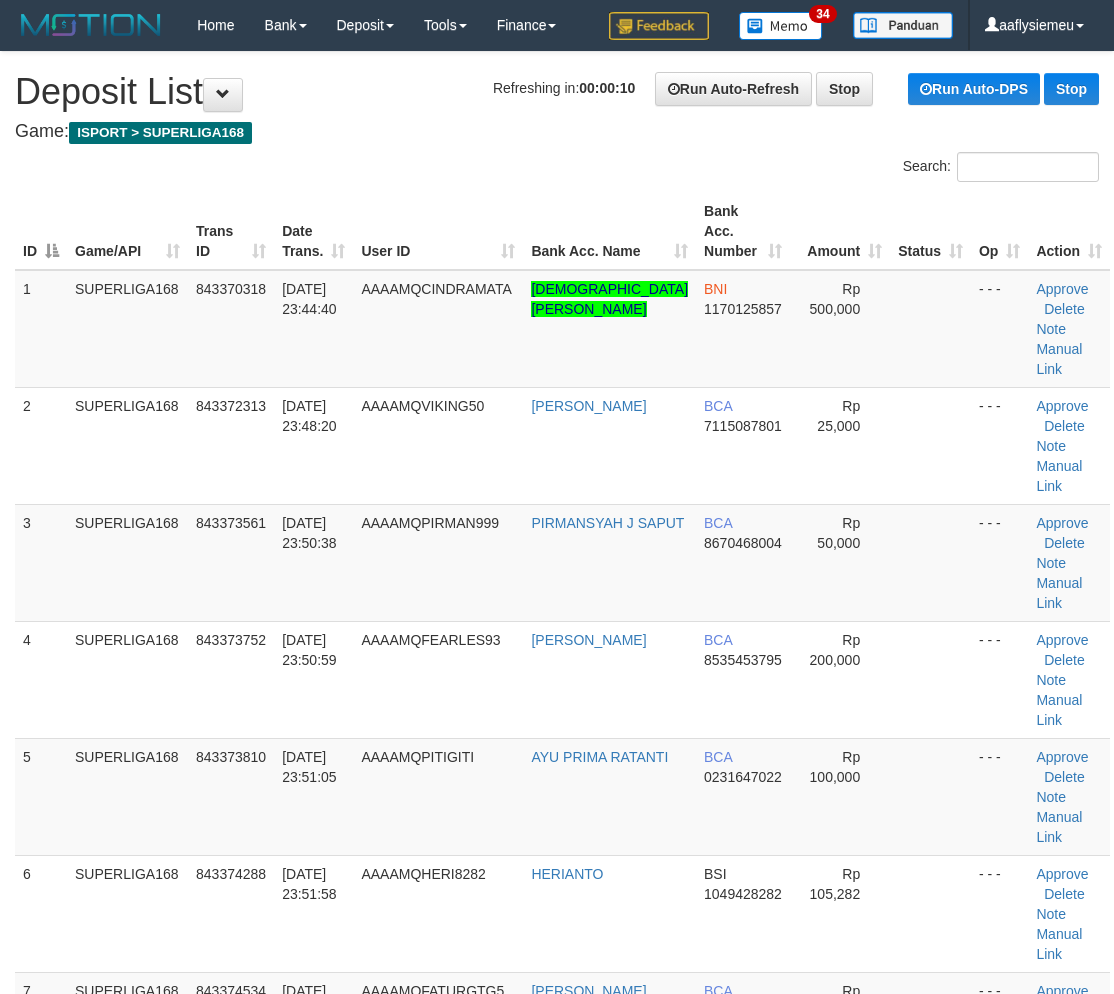 scroll, scrollTop: 0, scrollLeft: 0, axis: both 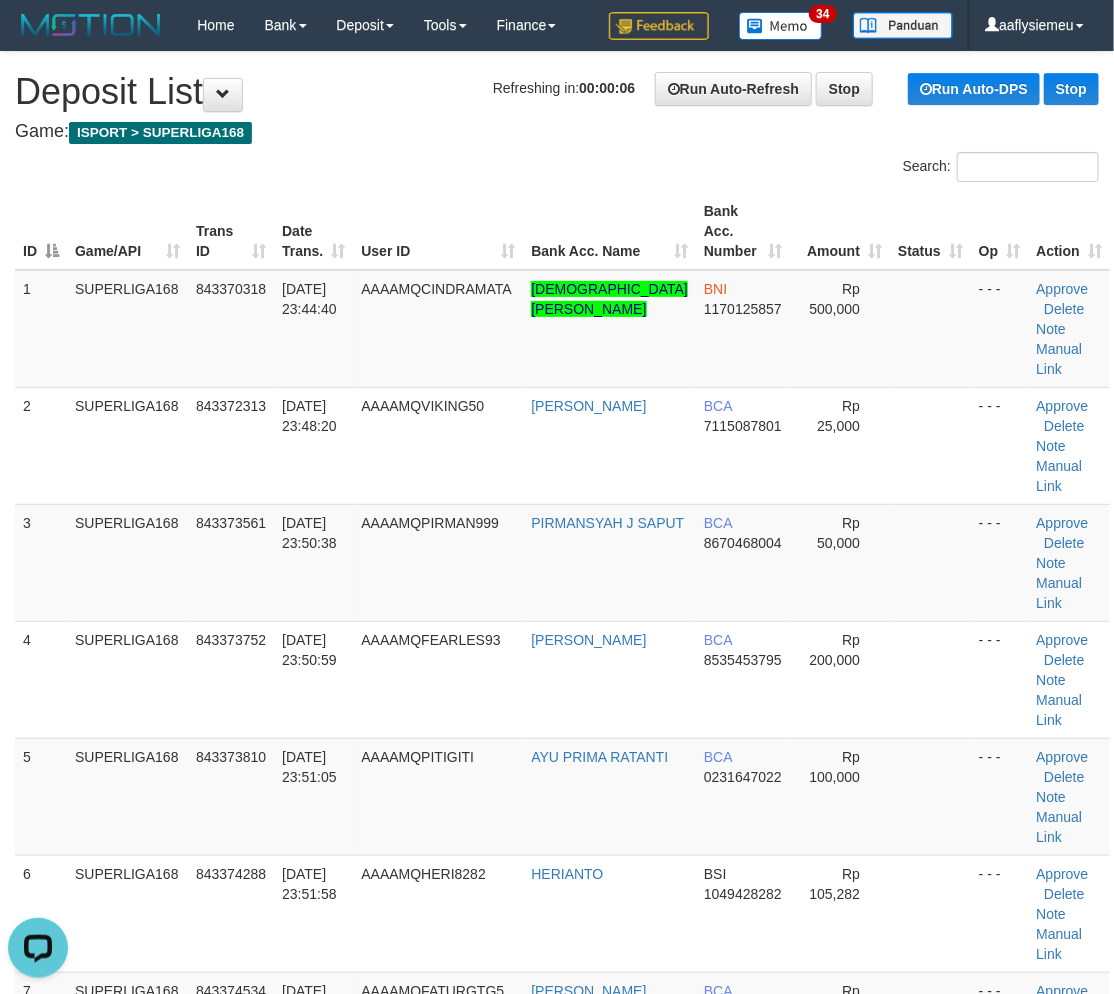 click on "ID Game/API Trans ID Date Trans. User ID Bank Acc. Name Bank Acc. Number Amount Status Op Action
1
SUPERLIGA168
843370318
12/07/2025 23:44:40
AAAAMQCINDRAMATA
MUHAMMAD ARI JAELANI
BNI
1170125857
Rp 500,000
- - -
Approve
Delete
Note
Manual Link
2
SUPERLIGA168
843372313
12/07/2025 23:48:20
AAAAMQVIKING50
RAIVIKHY NASRUN
BCA
7115087801" at bounding box center [557, 805] 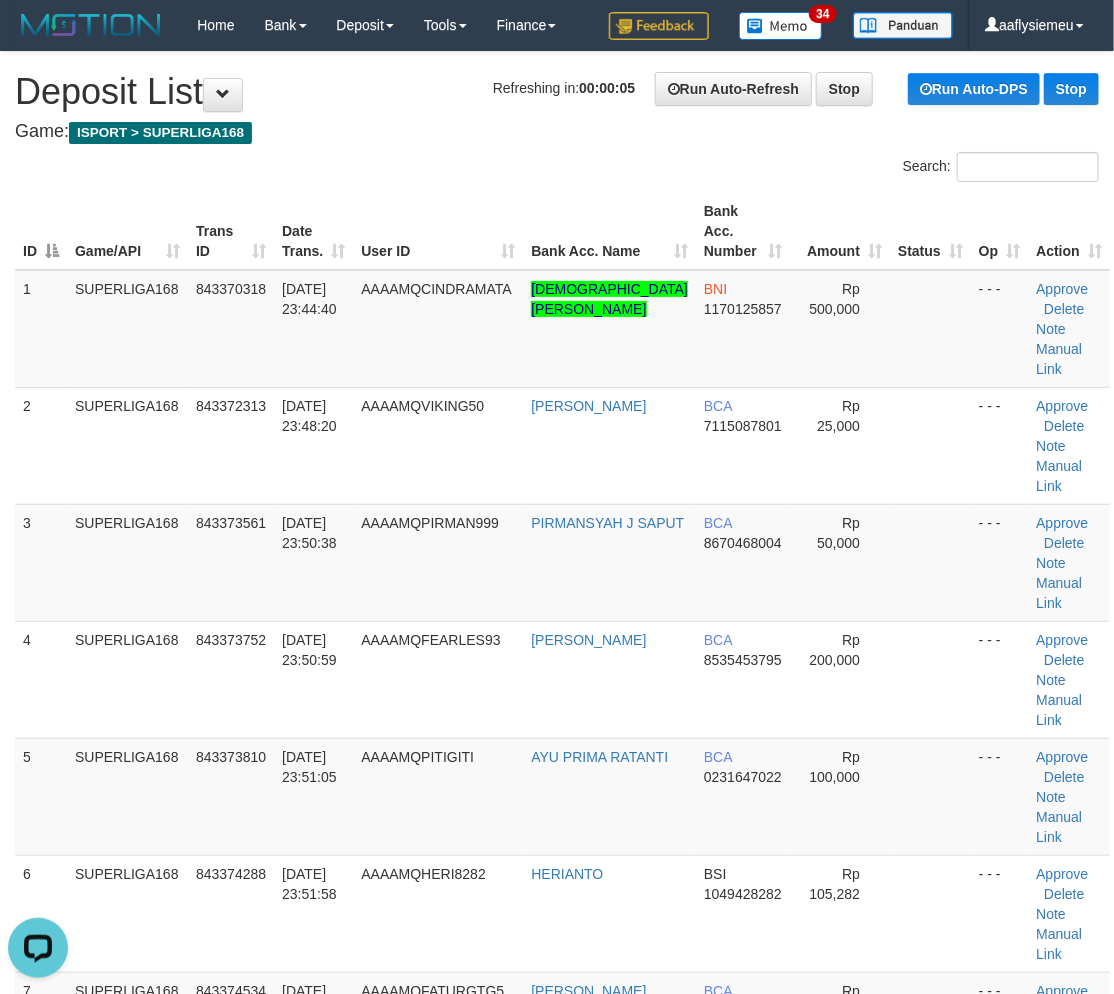 drag, startPoint x: 125, startPoint y: 597, endPoint x: 7, endPoint y: 635, distance: 123.967735 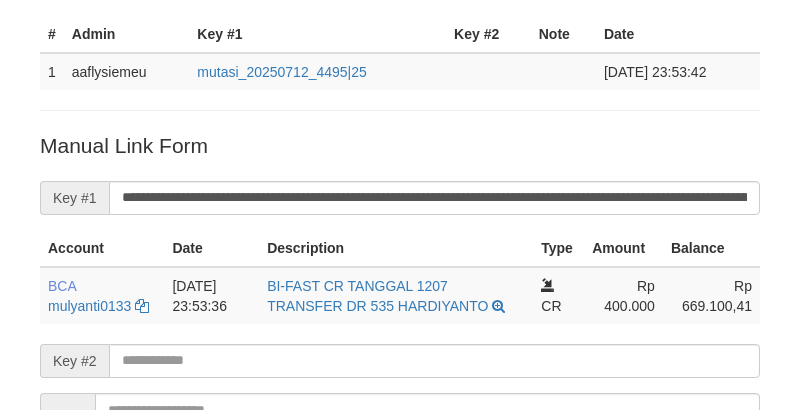 scroll, scrollTop: 37, scrollLeft: 0, axis: vertical 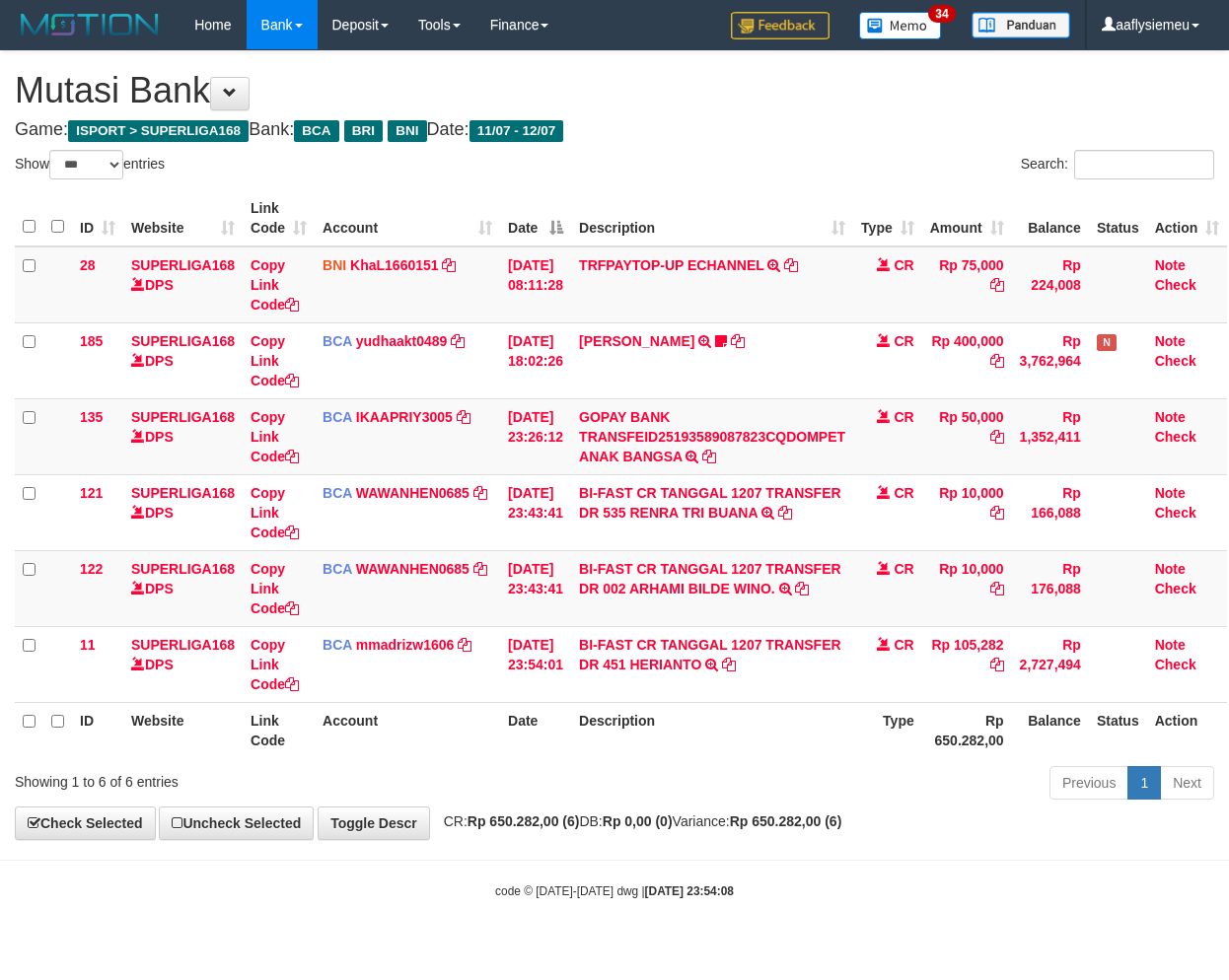 select on "***" 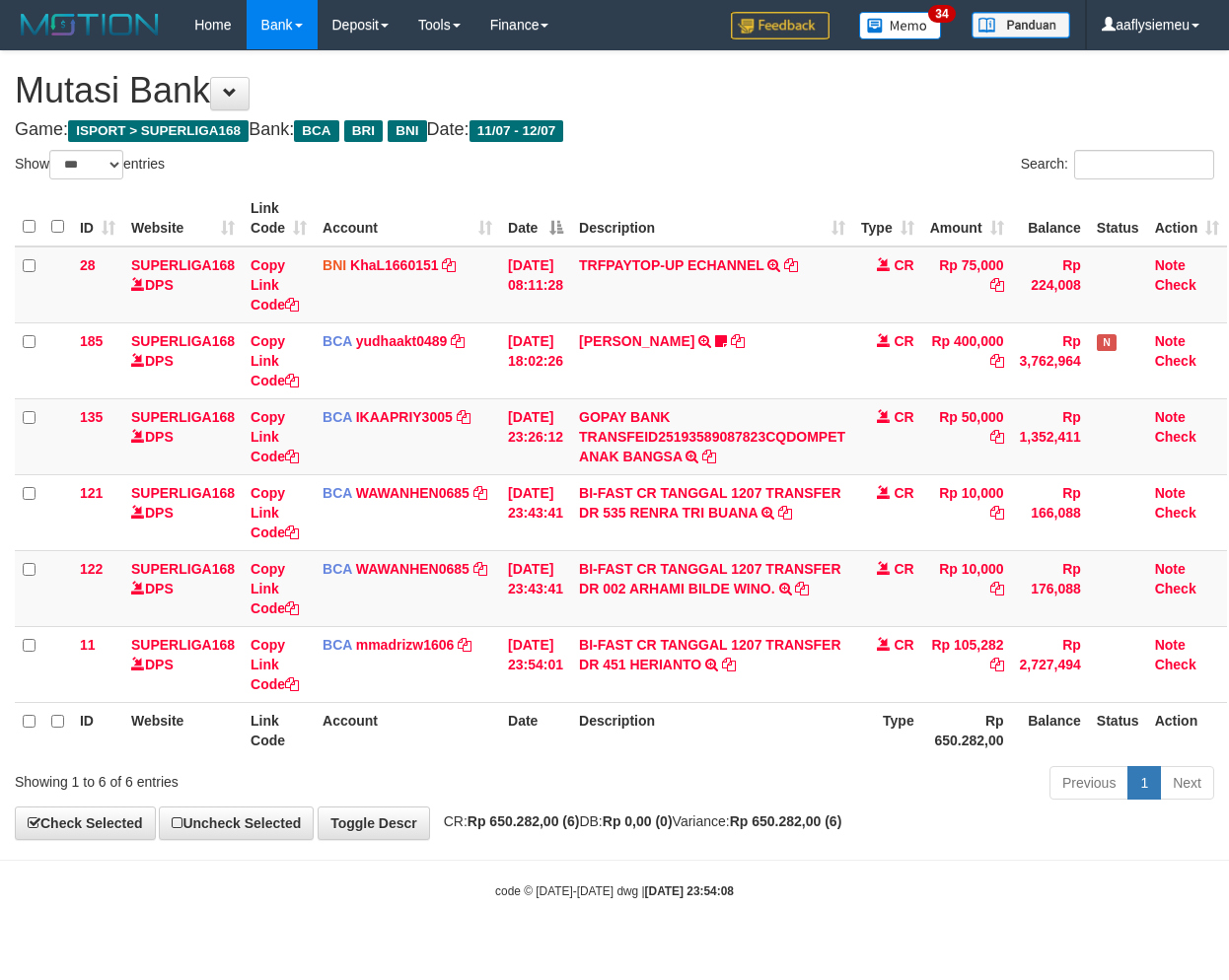 scroll, scrollTop: 0, scrollLeft: 0, axis: both 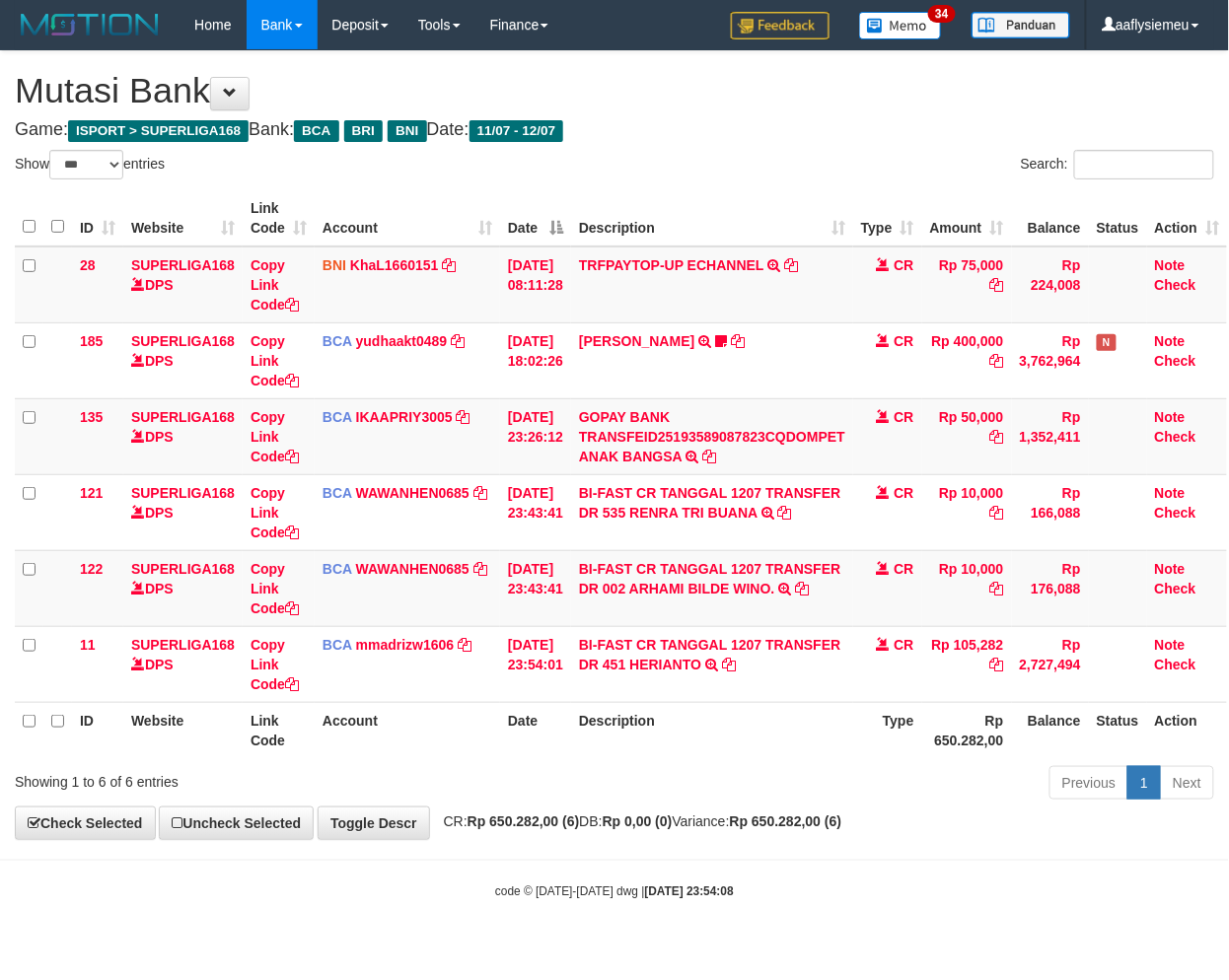 click on "Description" at bounding box center [712, 730] 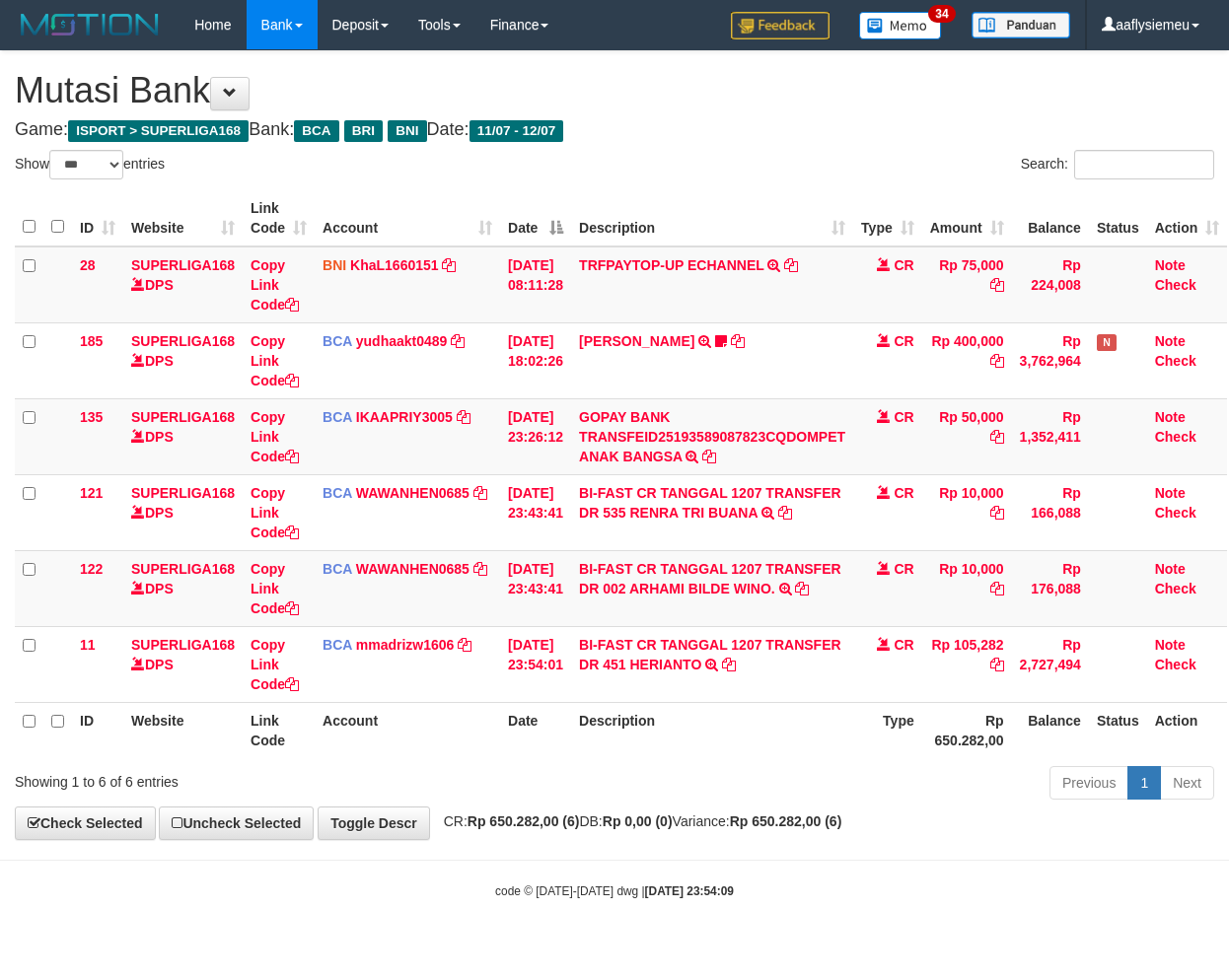 select on "***" 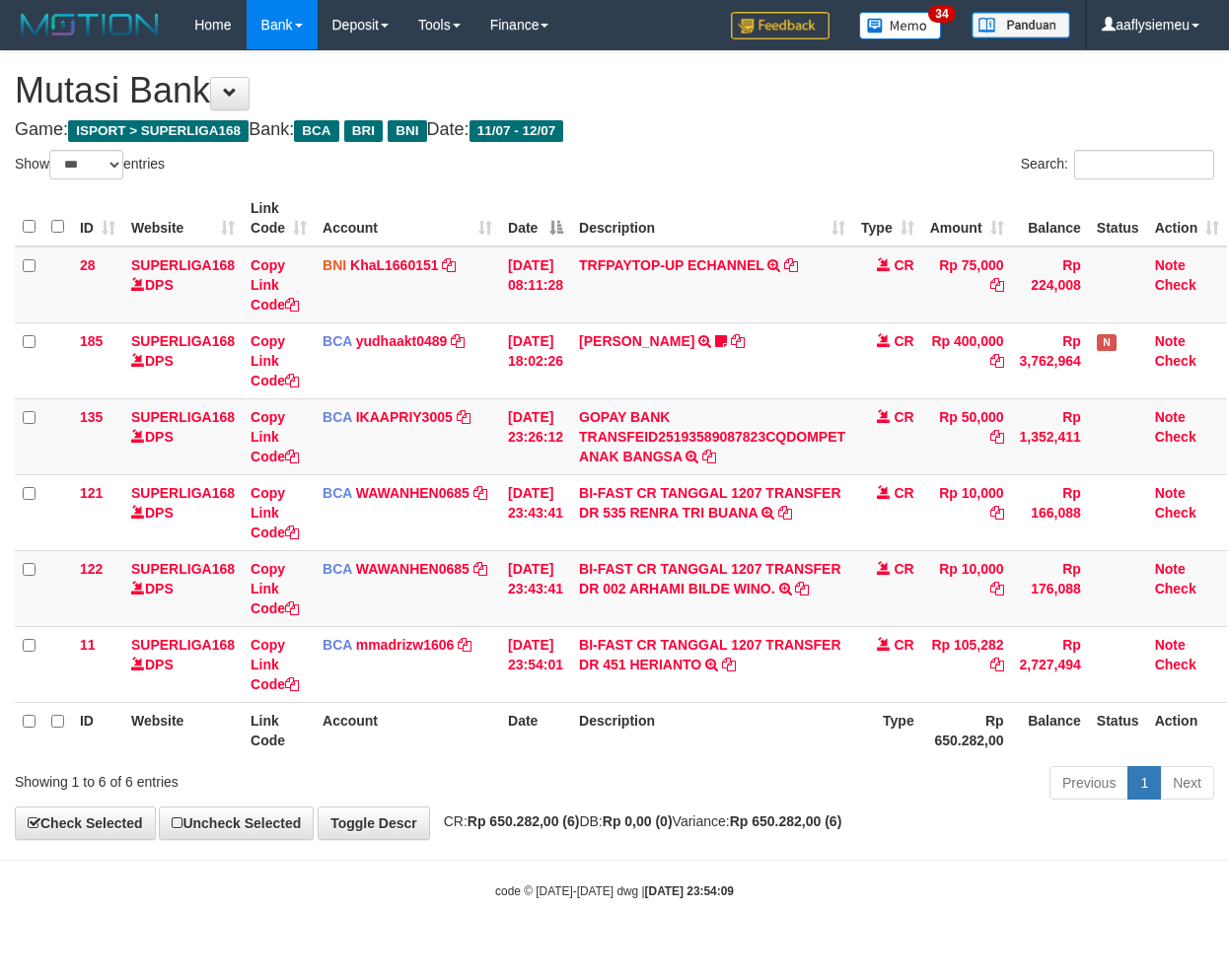 scroll, scrollTop: 0, scrollLeft: 0, axis: both 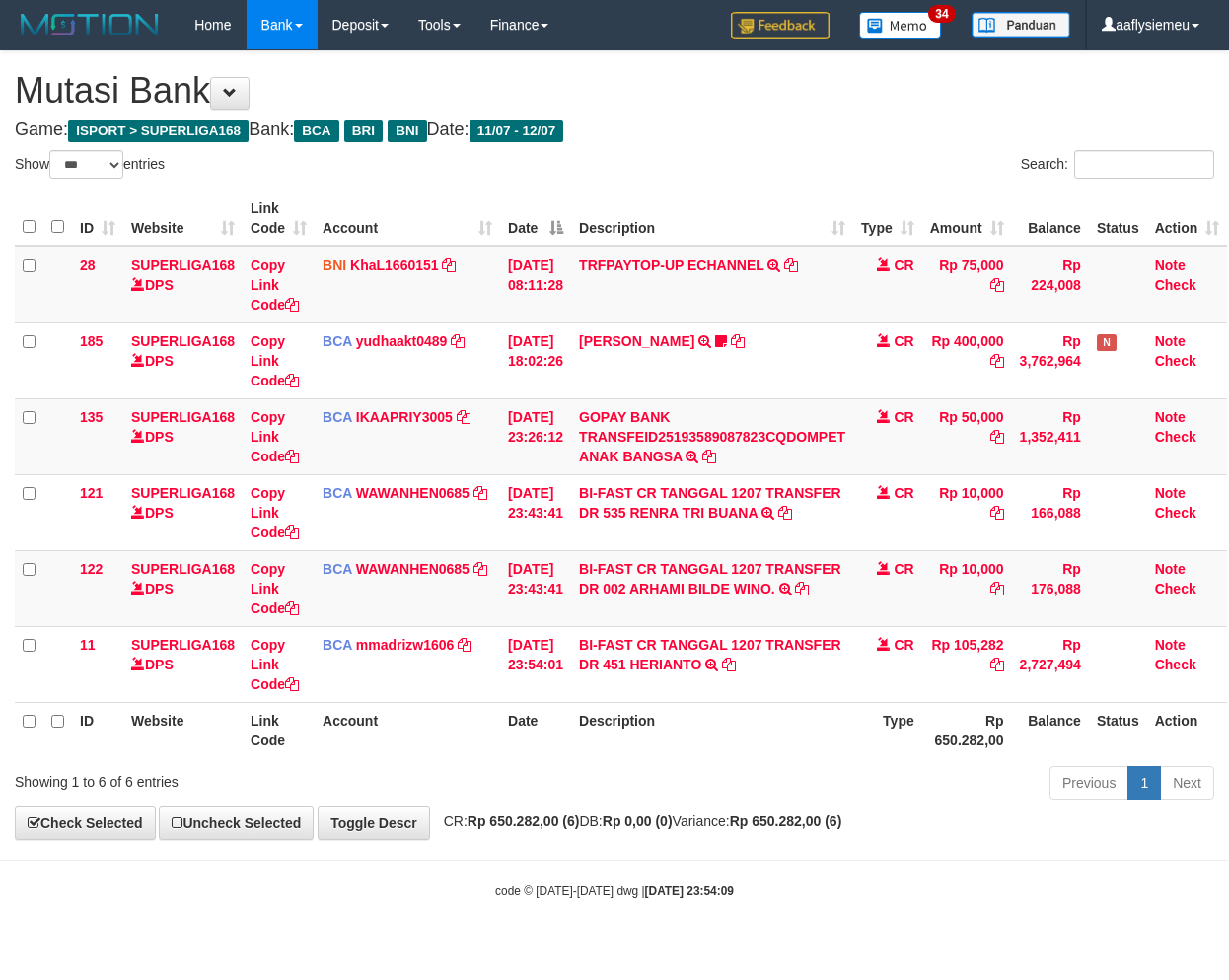 select on "***" 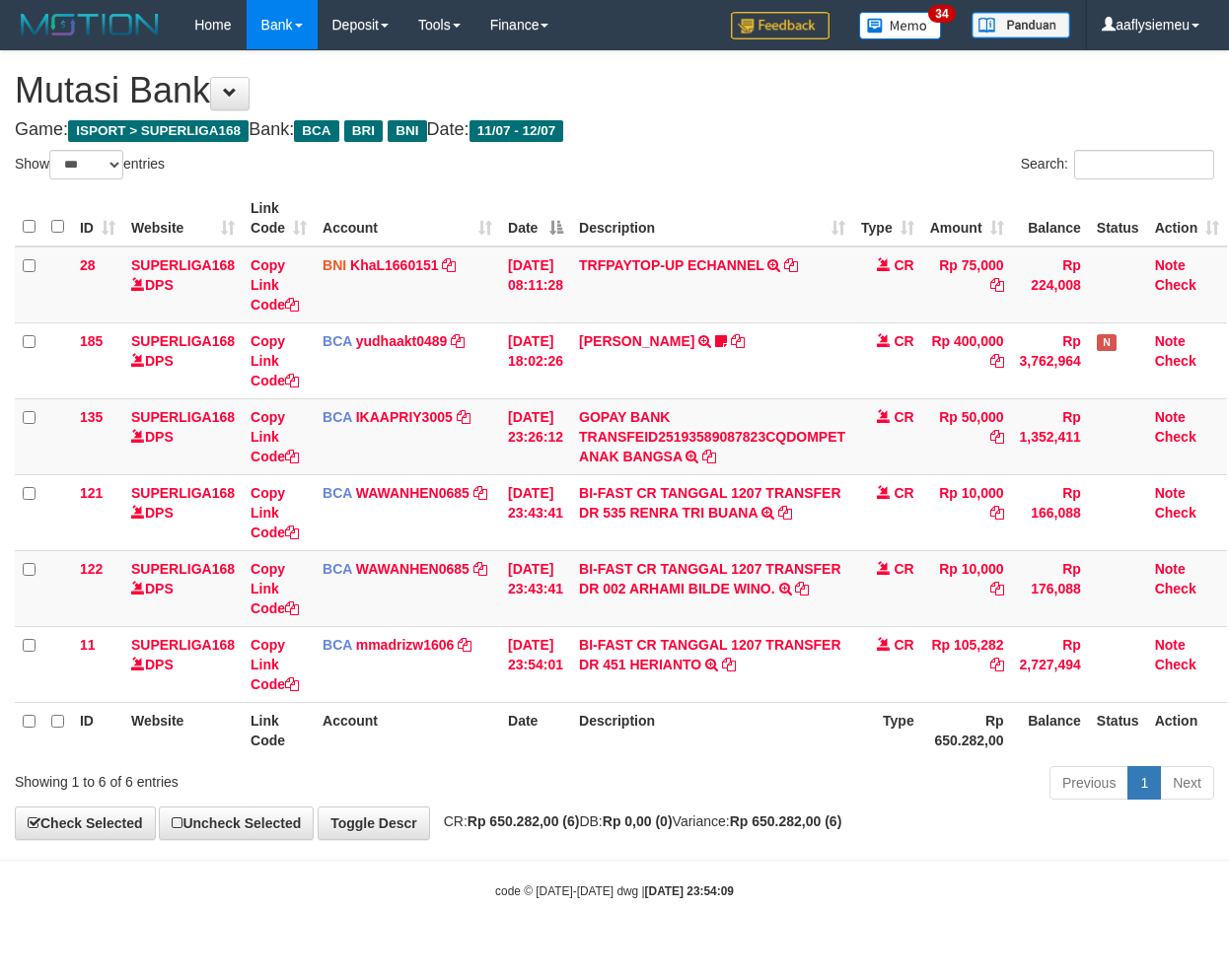 scroll, scrollTop: 0, scrollLeft: 0, axis: both 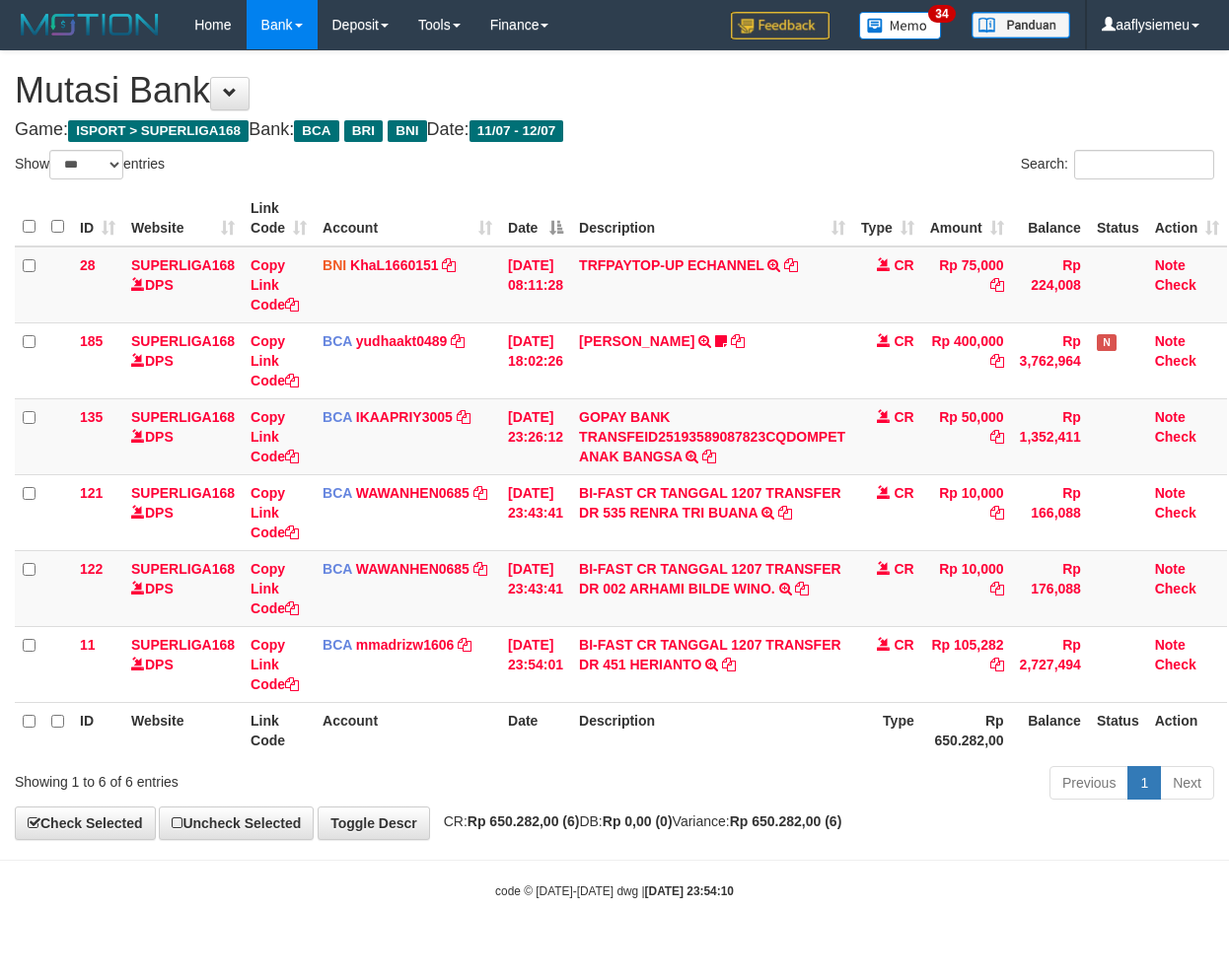 select on "***" 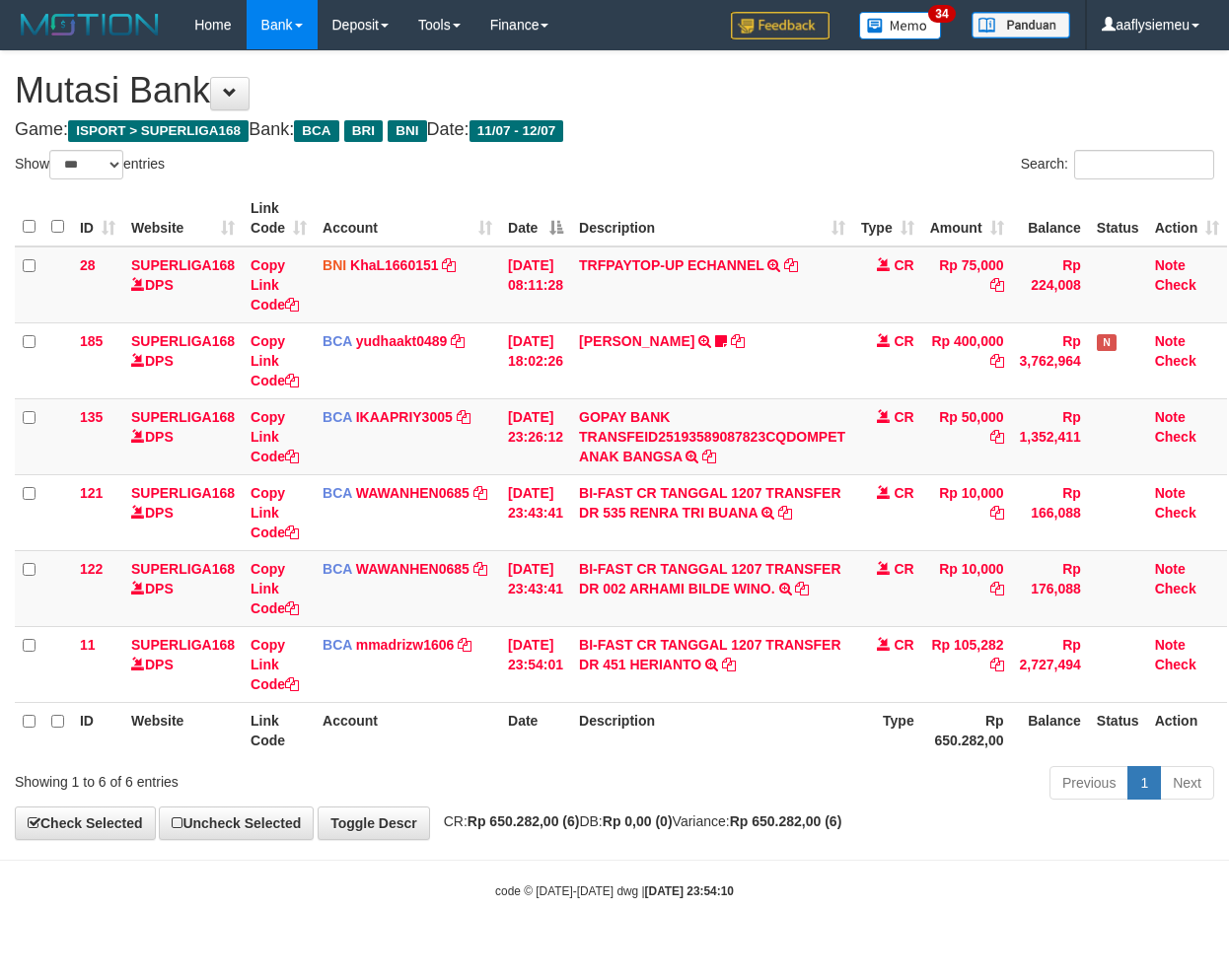 scroll, scrollTop: 0, scrollLeft: 0, axis: both 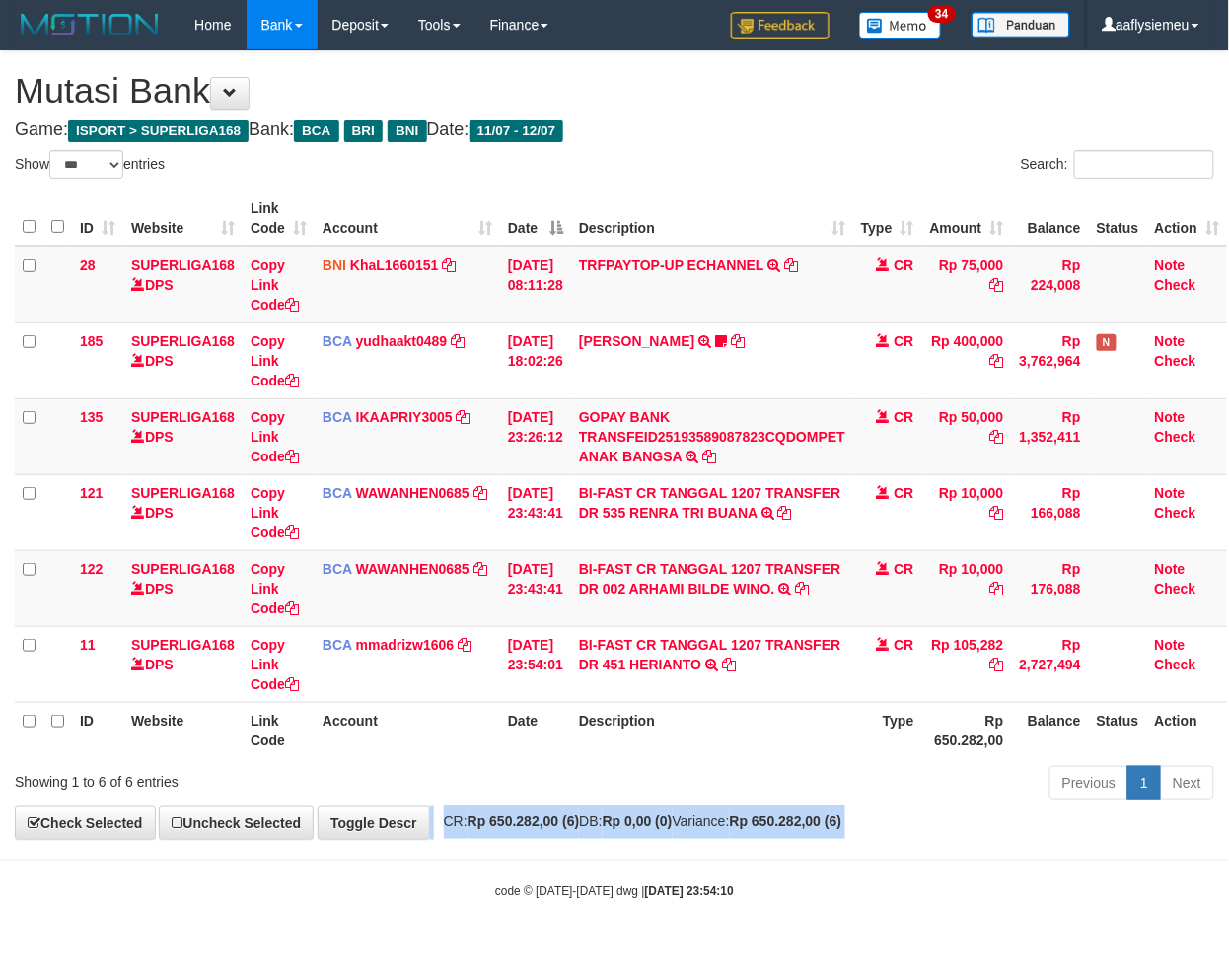 click on "Rp 0,00 (0)" at bounding box center (637, 821) 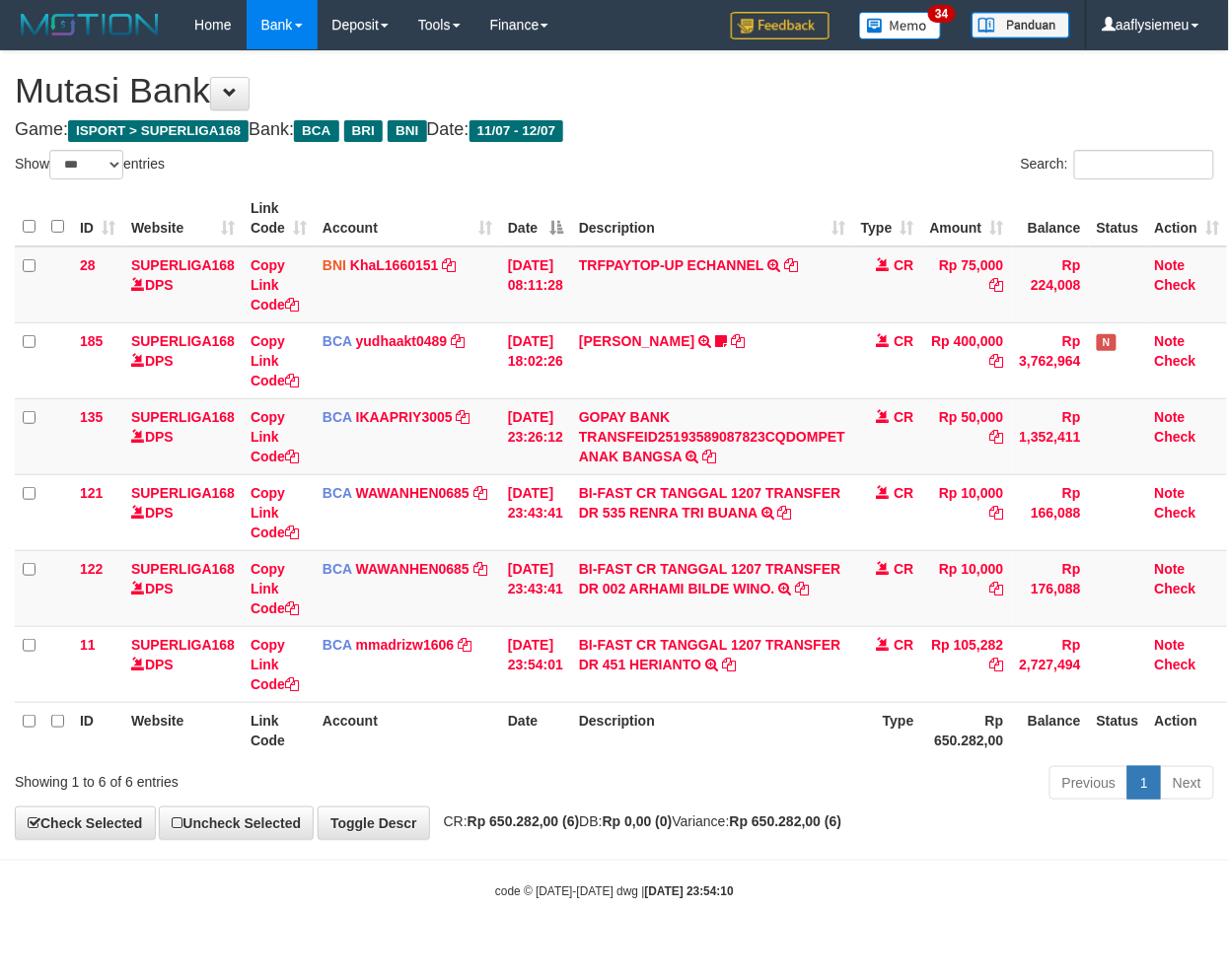 click on "Toggle navigation
Home
Bank
Account List
Load
By Website
Group
[ISPORT]													SUPERLIGA168
By Load Group (DPS)
34" at bounding box center (614, 474) 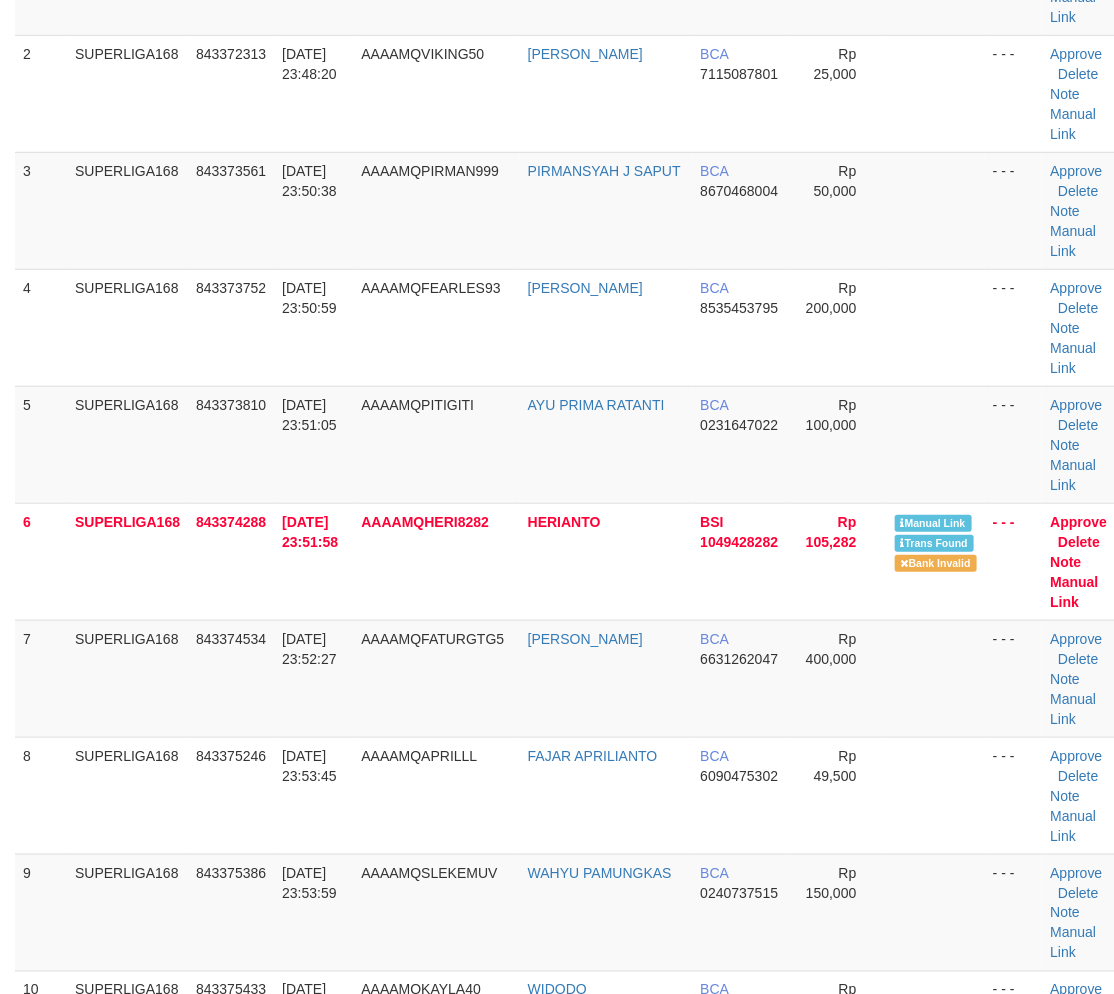scroll, scrollTop: 444, scrollLeft: 0, axis: vertical 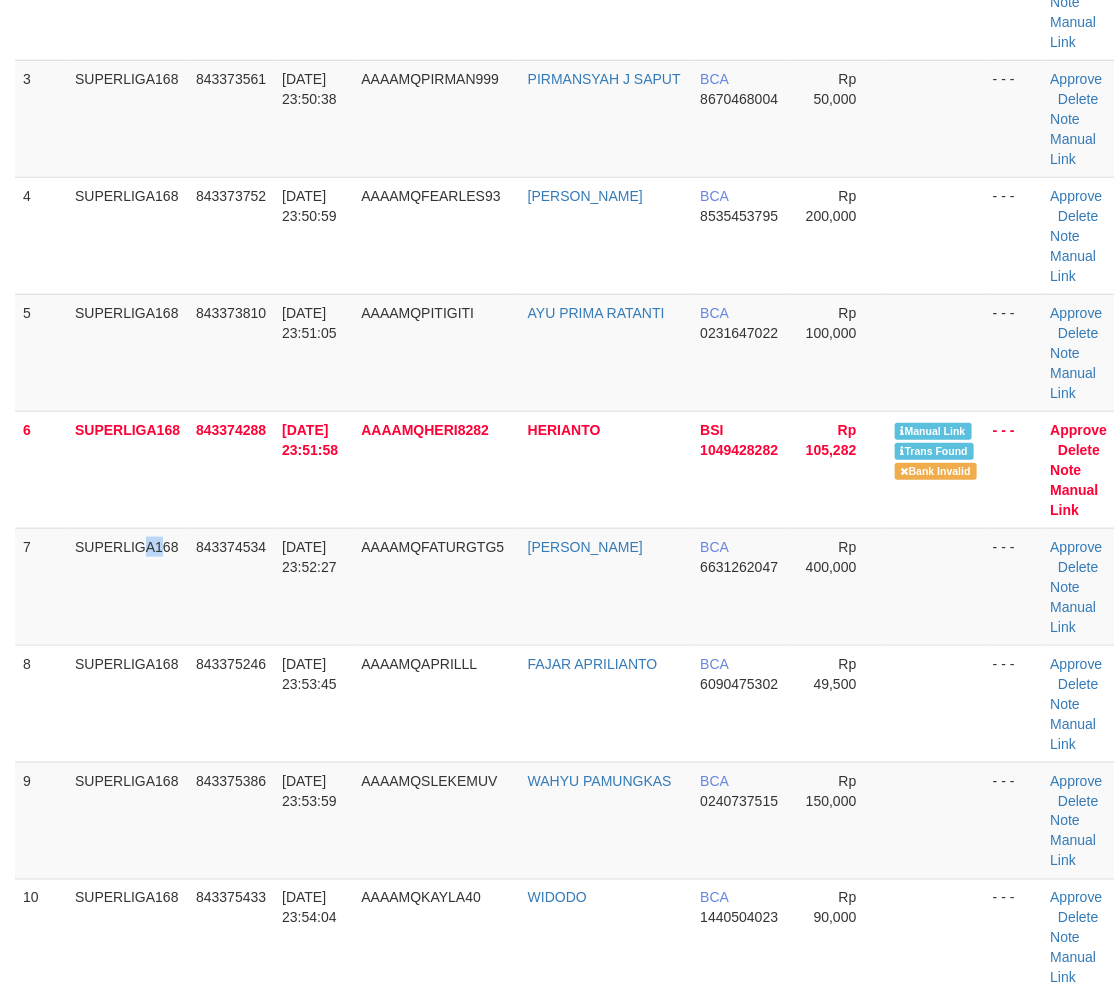 drag, startPoint x: 114, startPoint y: 626, endPoint x: 2, endPoint y: 667, distance: 119.26861 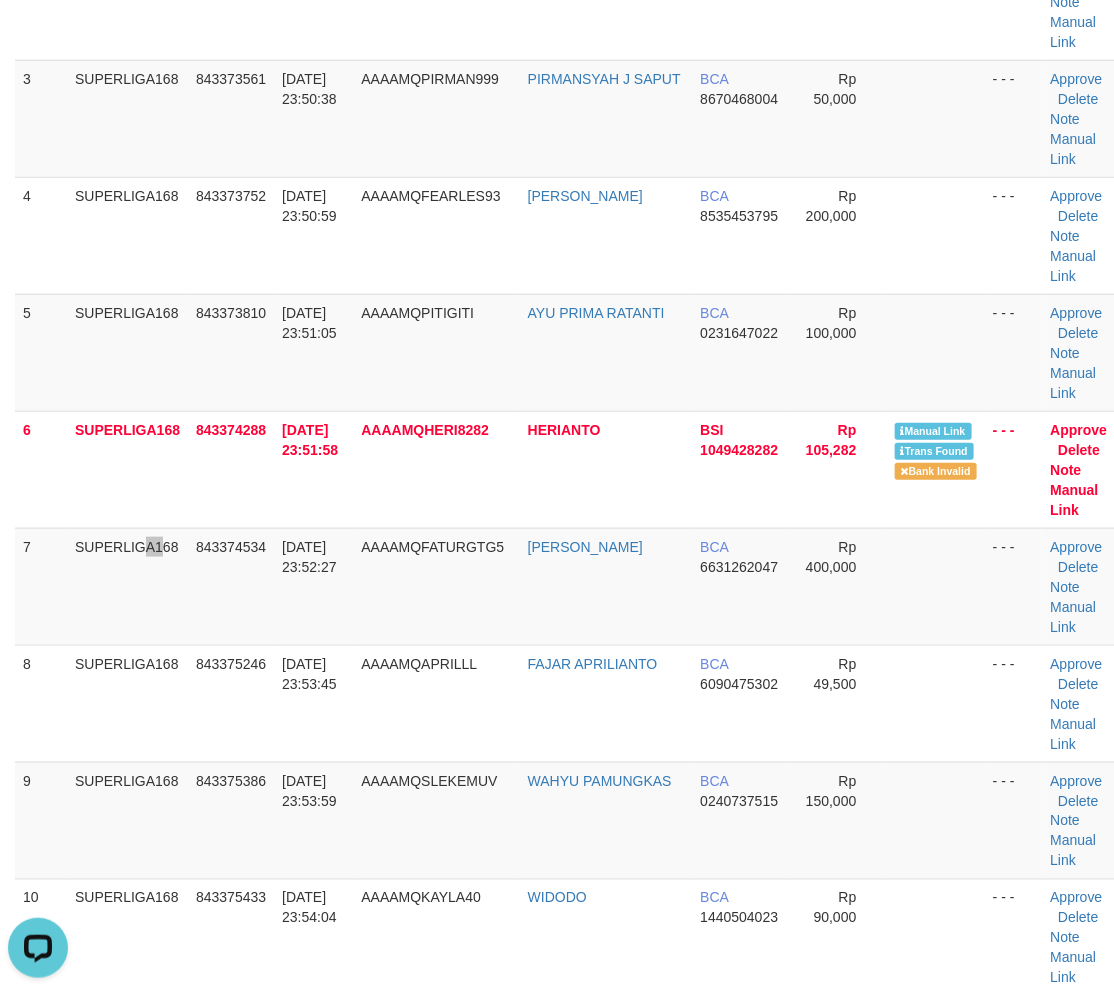scroll, scrollTop: 0, scrollLeft: 0, axis: both 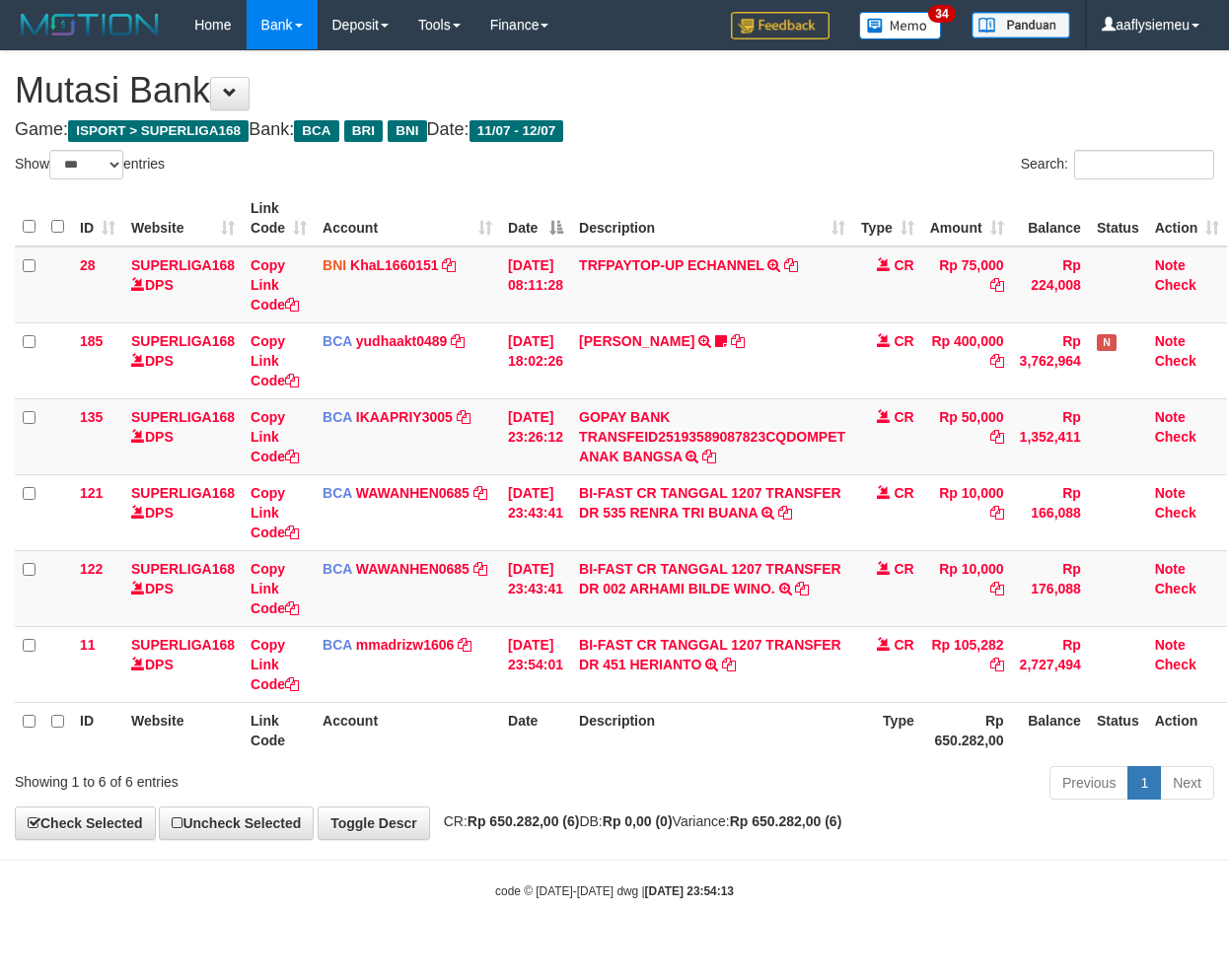 select on "***" 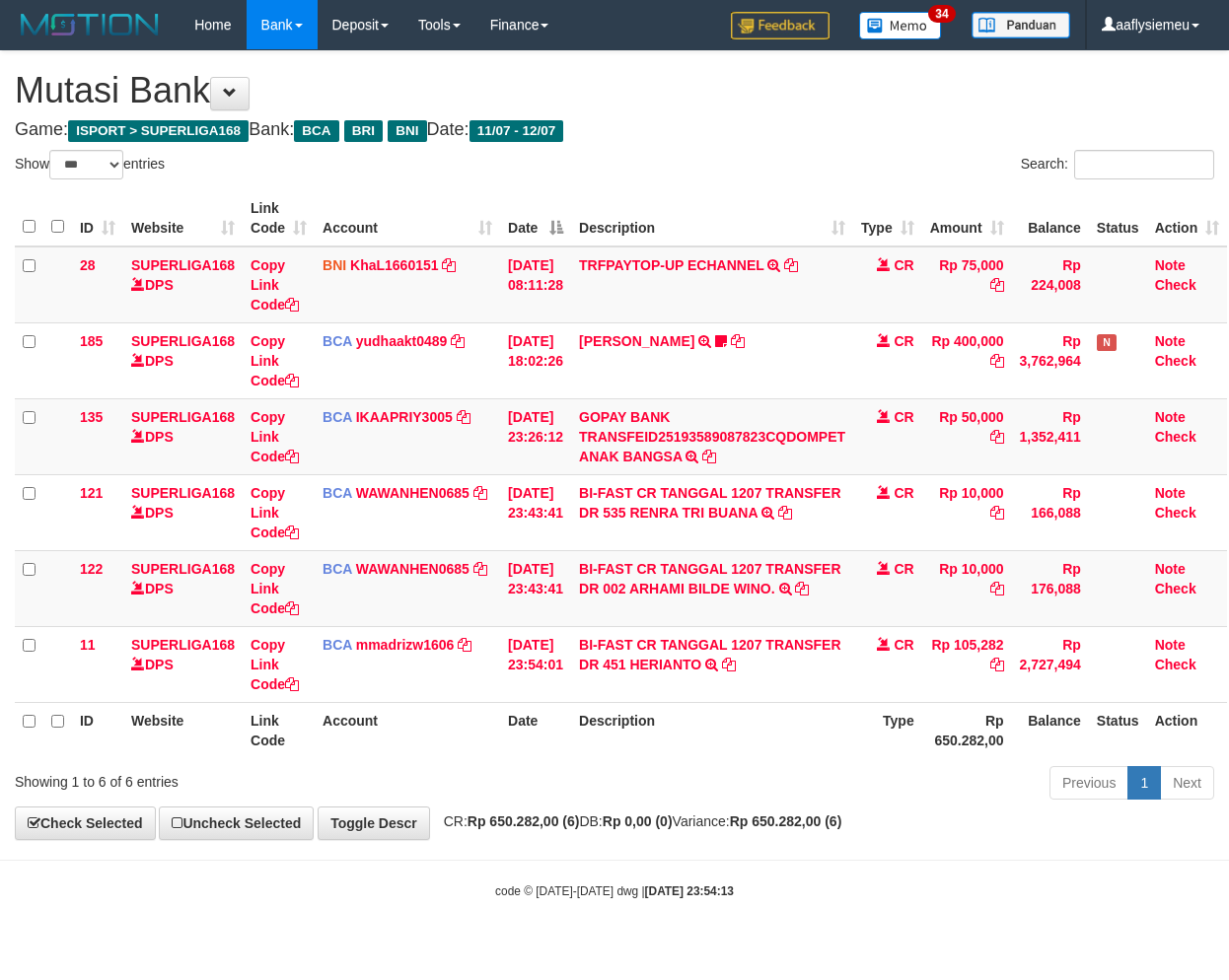 scroll, scrollTop: 0, scrollLeft: 0, axis: both 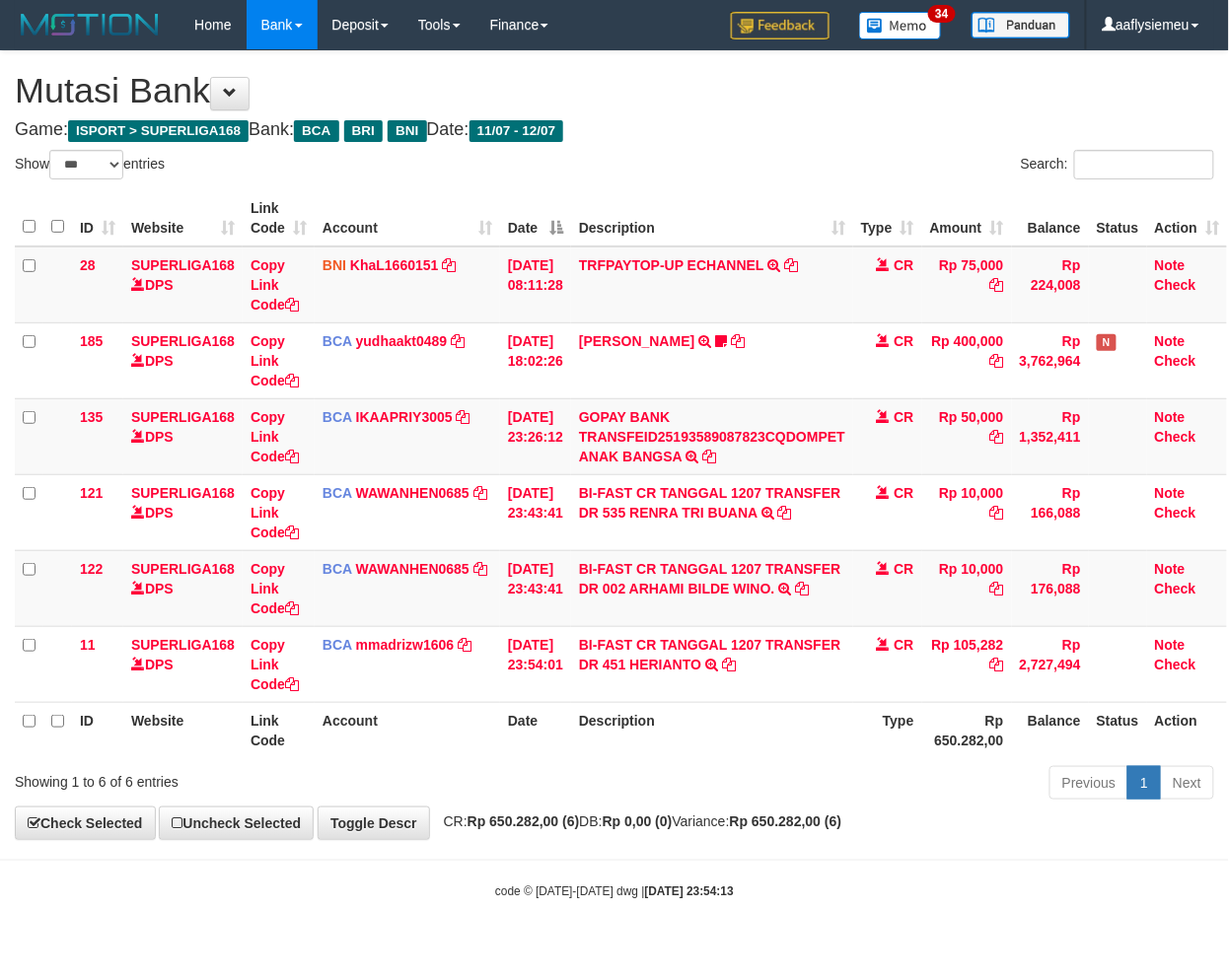click on "ID Website Link Code Account Date Description Type Amount Balance Status Action
28
SUPERLIGA168    DPS
Copy Link Code
BNI
KhaL1660151
DPS
KHEIR TSAR MUHAMMAD ALI
mutasi_20250712_4651 | 28
mutasi_20250712_4651 | 28
12/07/2025 08:11:28
TRFPAYTOP-UP ECHANNEL         TRF/PAY/TOP-UP ECHANNEL
CR
Rp 75,000
Rp 224,008
Note
Check
185
SUPERLIGA168    DPS
Copy Link Code
BCA
yudhaakt0489
DPS" at bounding box center (614, 474) 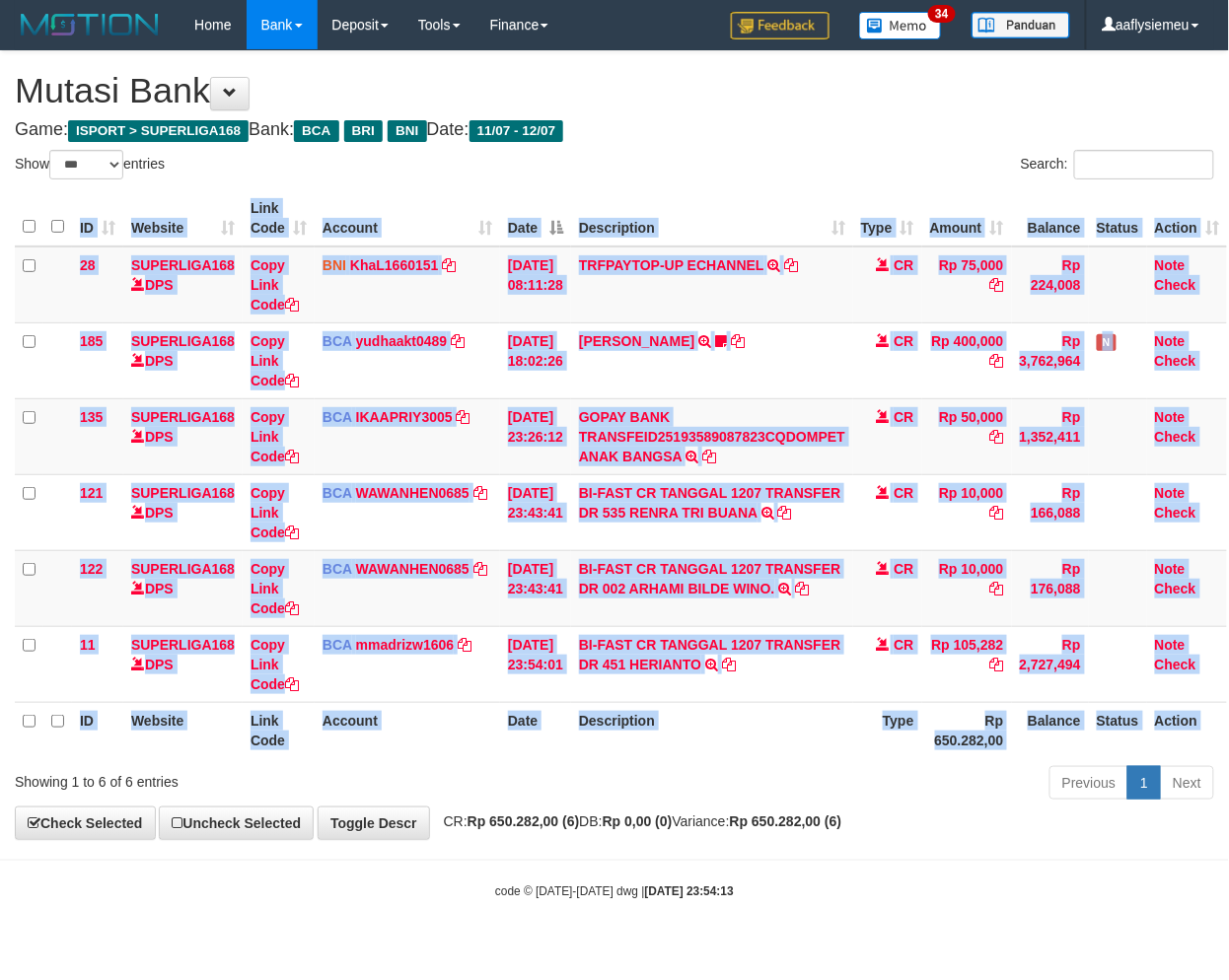 click on "ID Website Link Code Account Date Description Type Amount Balance Status Action
28
SUPERLIGA168    DPS
Copy Link Code
BNI
KhaL1660151
DPS
KHEIR TSAR MUHAMMAD ALI
mutasi_20250712_4651 | 28
mutasi_20250712_4651 | 28
12/07/2025 08:11:28
TRFPAYTOP-UP ECHANNEL         TRF/PAY/TOP-UP ECHANNEL
CR
Rp 75,000
Rp 224,008
Note
Check
185
SUPERLIGA168    DPS
Copy Link Code
BCA
yudhaakt0489
DPS" at bounding box center [614, 474] 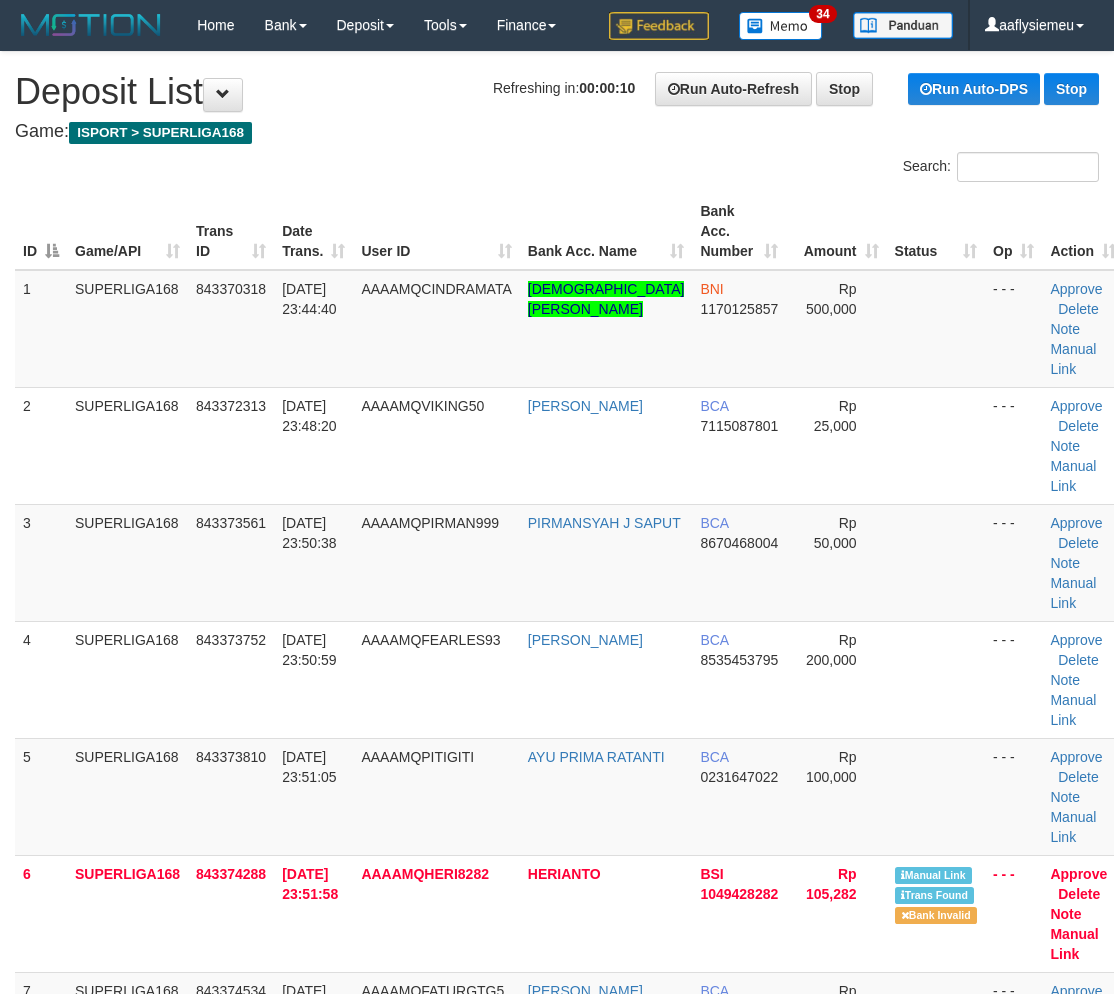 scroll, scrollTop: 1406, scrollLeft: 0, axis: vertical 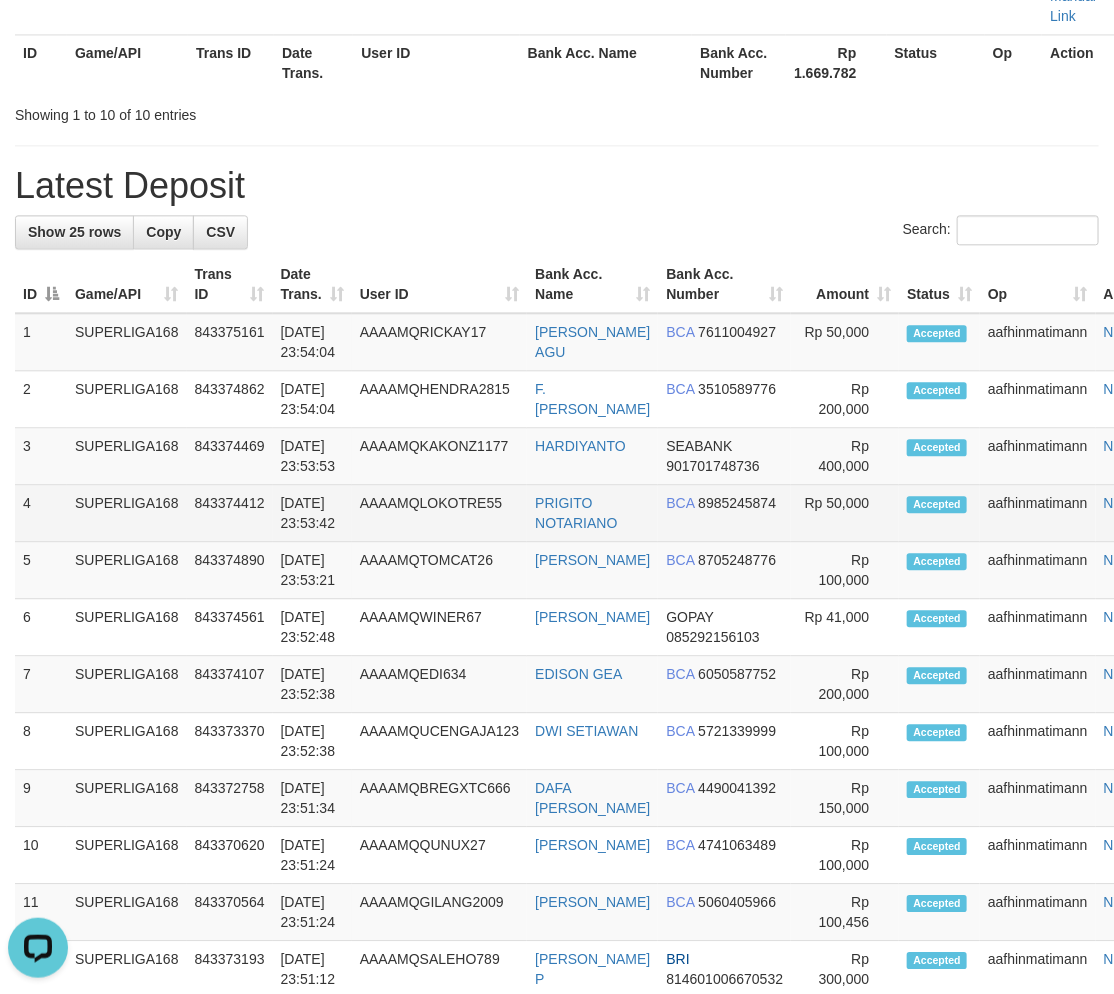 drag, startPoint x: 800, startPoint y: 476, endPoint x: 762, endPoint y: 500, distance: 44.94441 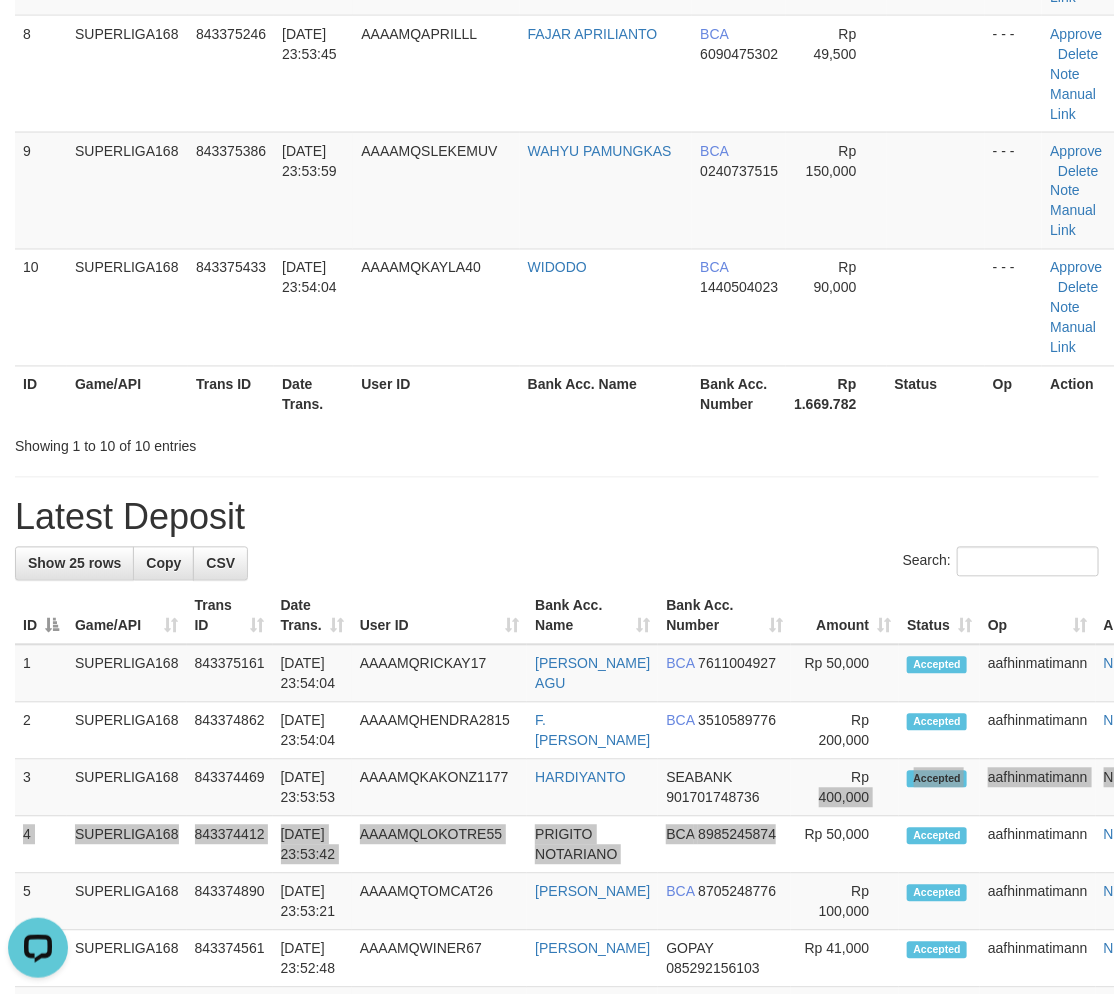 scroll, scrollTop: 1073, scrollLeft: 0, axis: vertical 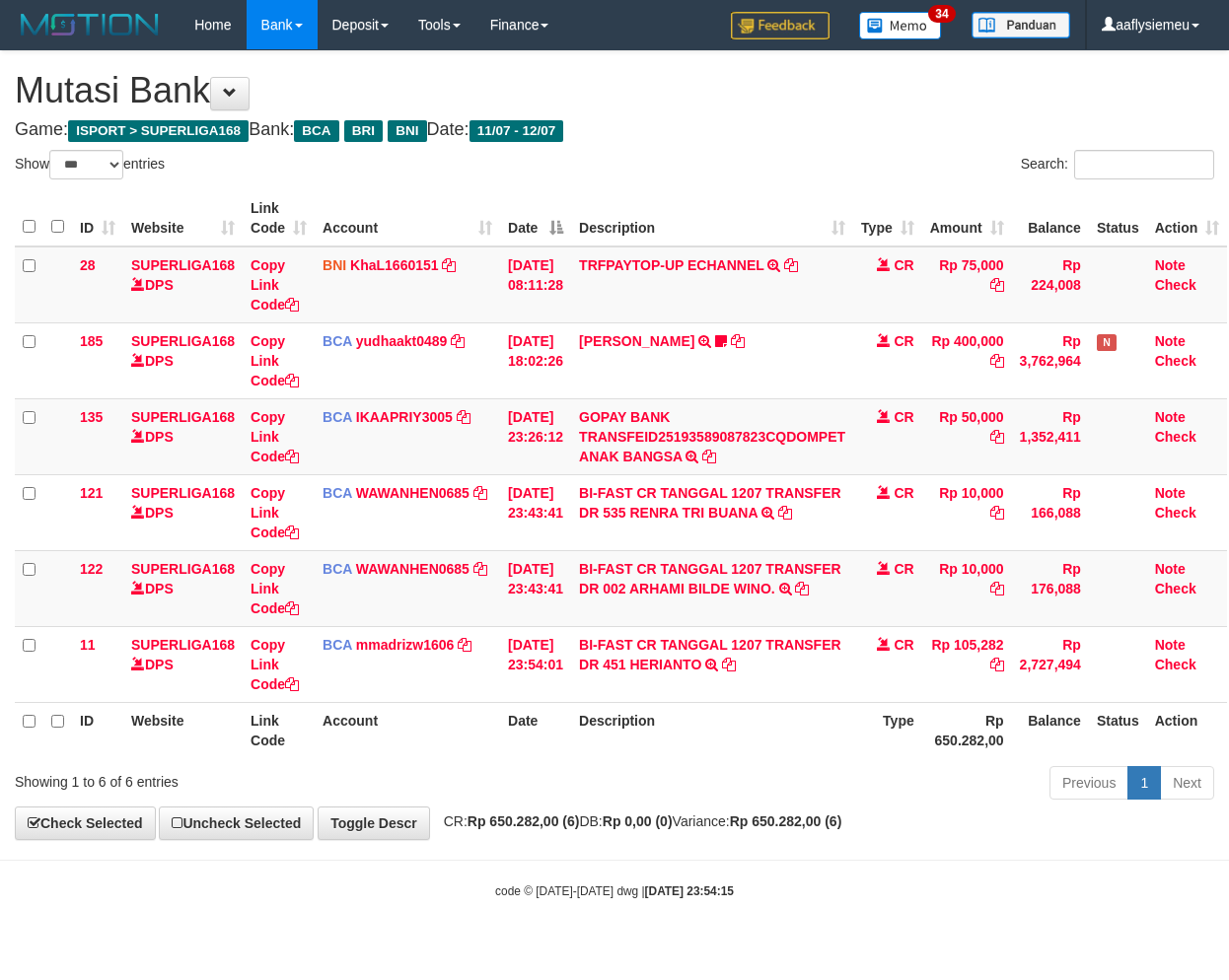 select on "***" 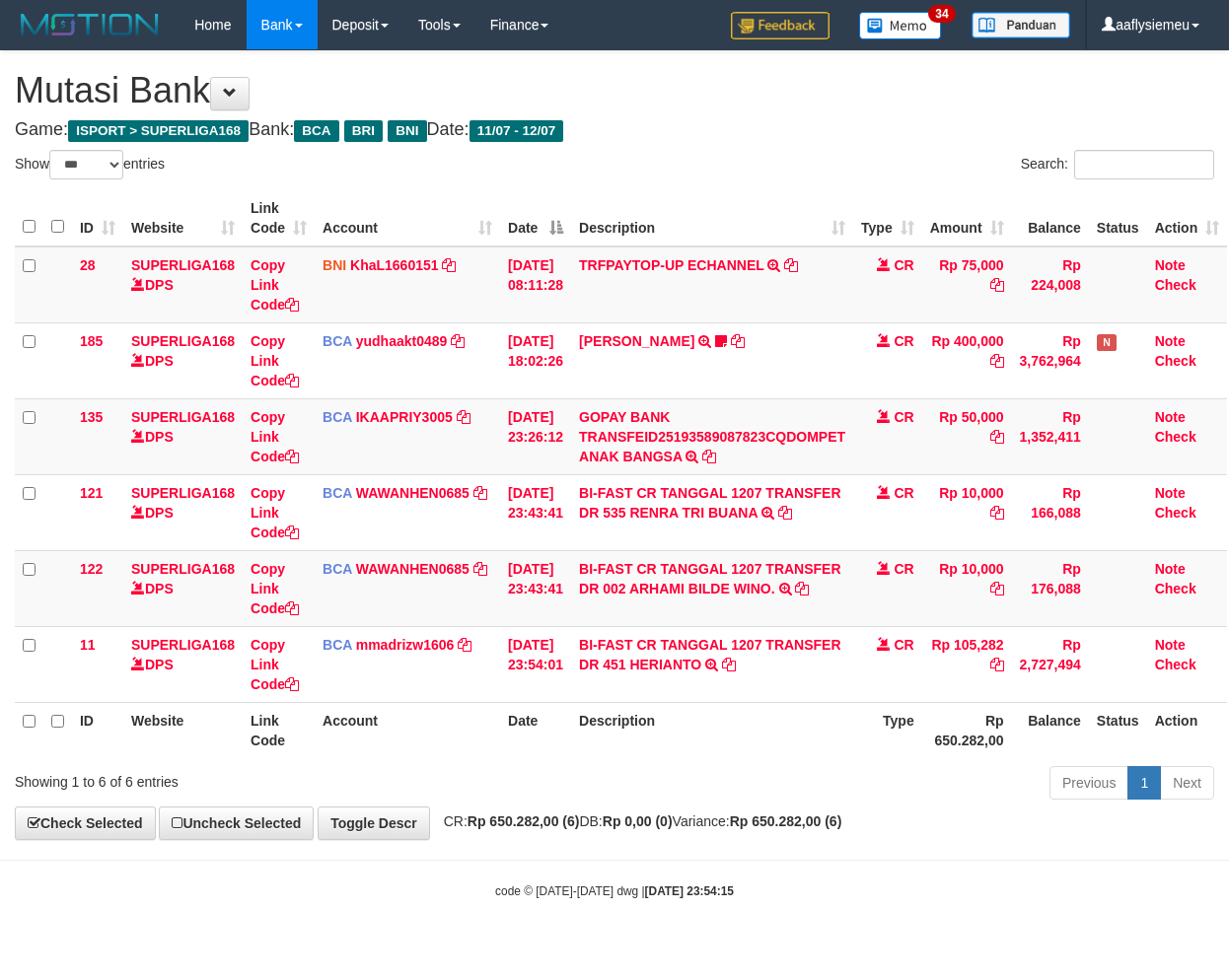 scroll, scrollTop: 0, scrollLeft: 0, axis: both 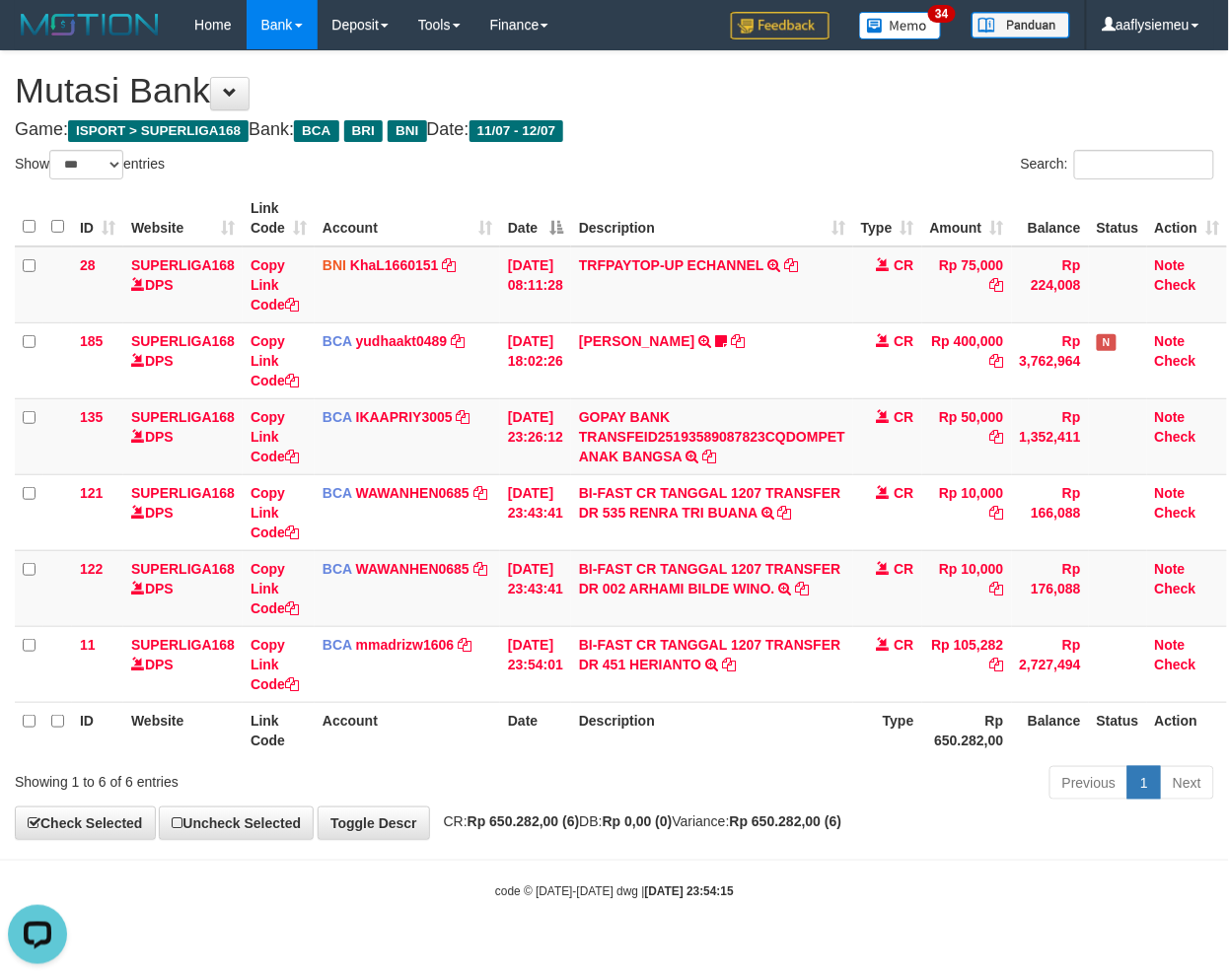 drag, startPoint x: 793, startPoint y: 742, endPoint x: 820, endPoint y: 740, distance: 27.073973 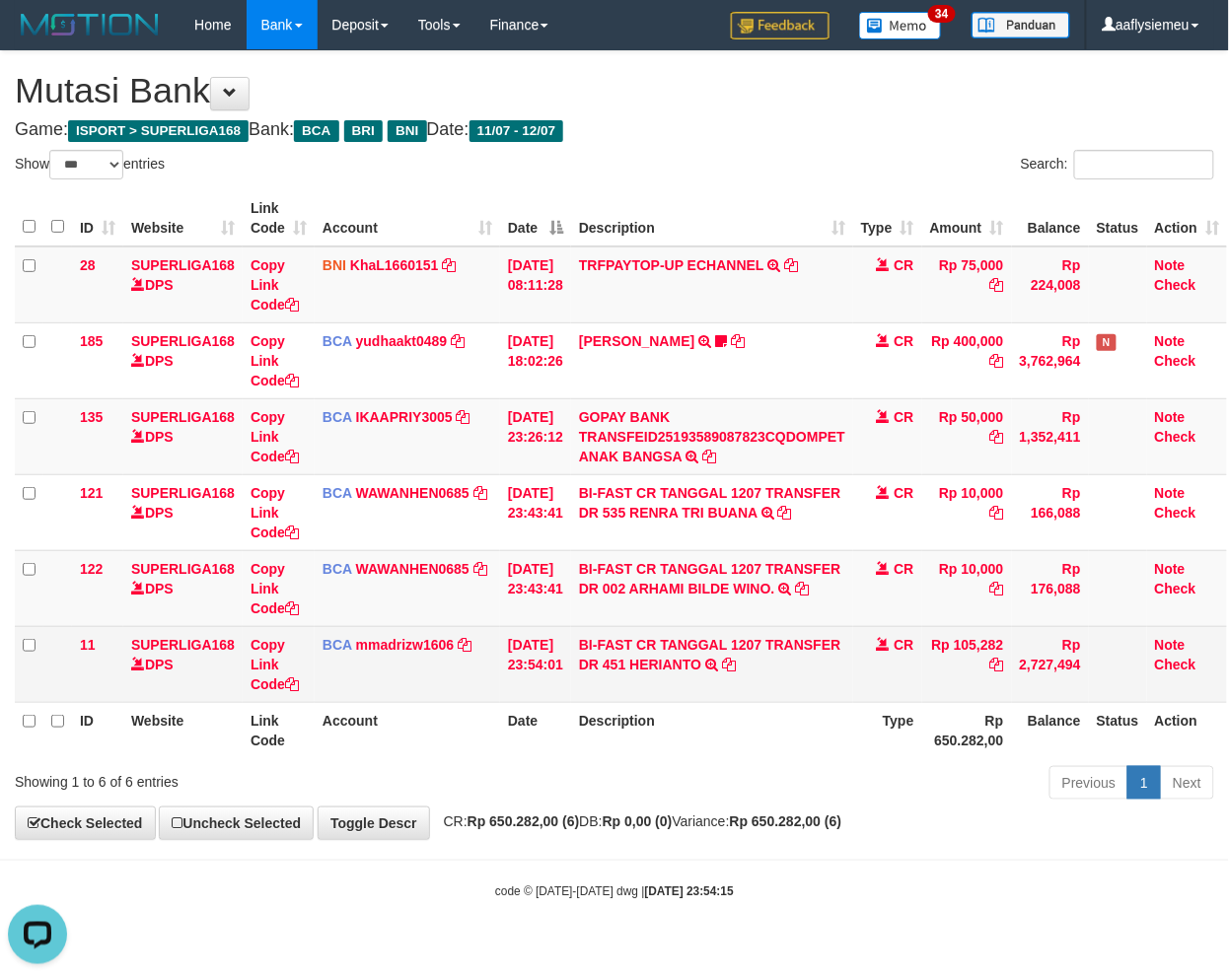 click on "Rp 105,282" at bounding box center [967, 664] 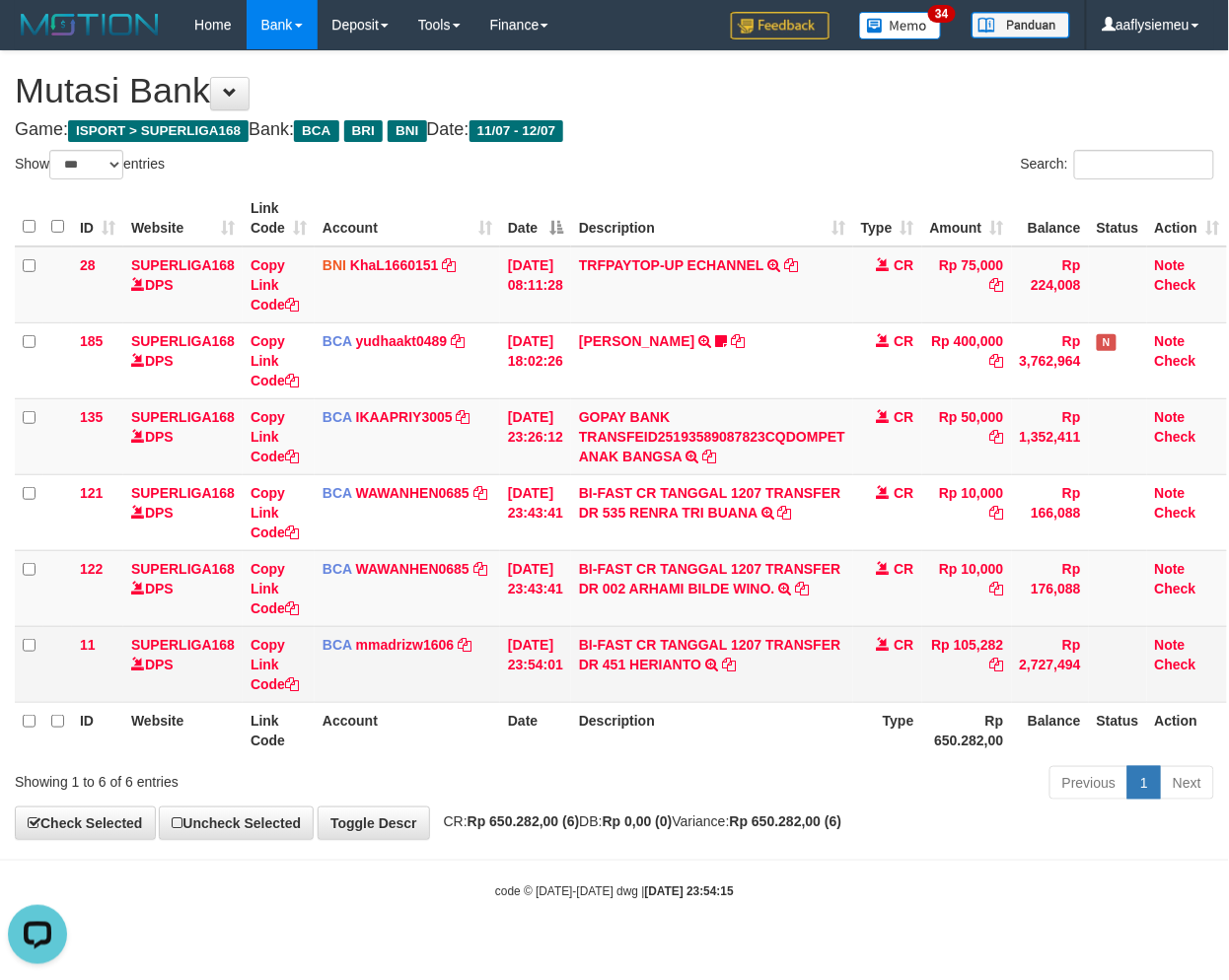 drag, startPoint x: 832, startPoint y: 726, endPoint x: 1062, endPoint y: 636, distance: 246.98178 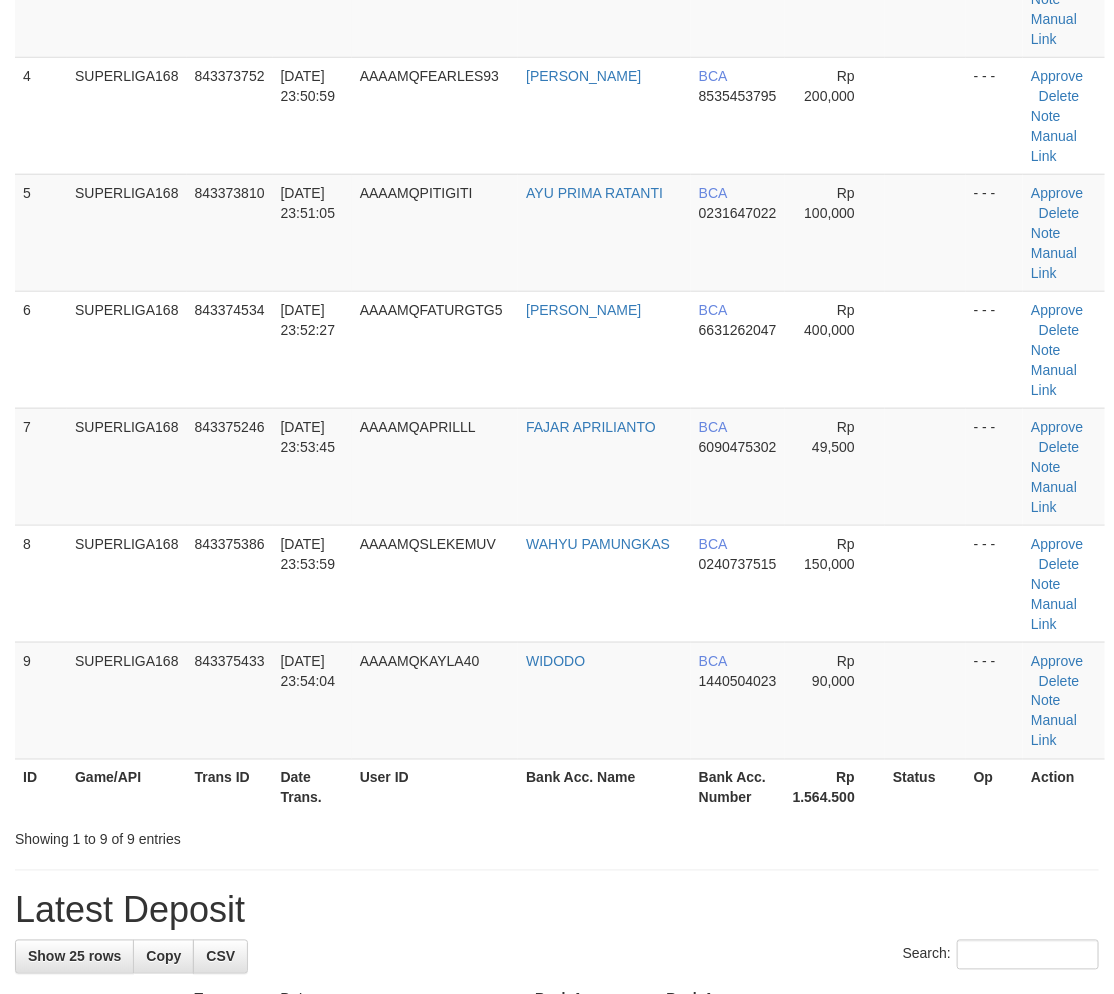 scroll, scrollTop: 550, scrollLeft: 0, axis: vertical 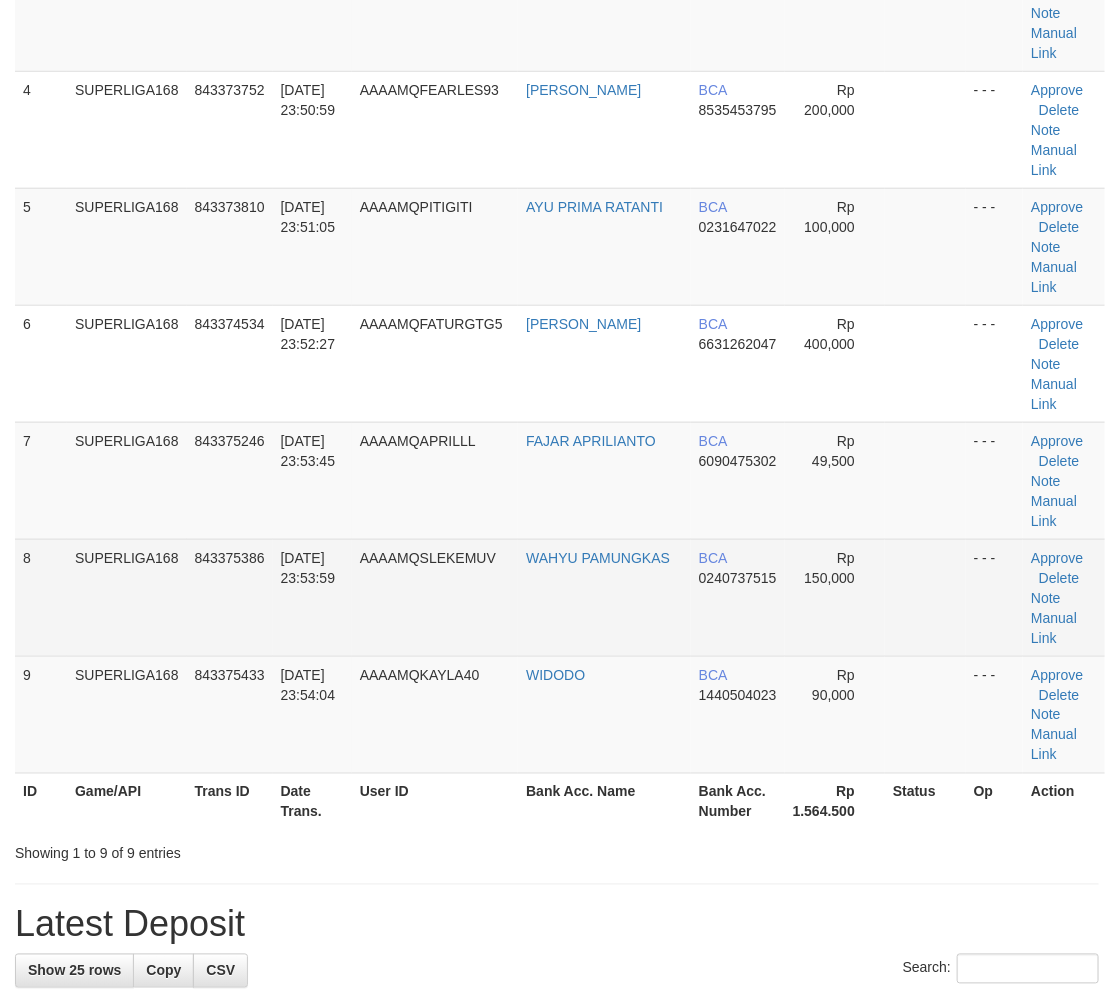 click on "843375386" at bounding box center [230, 558] 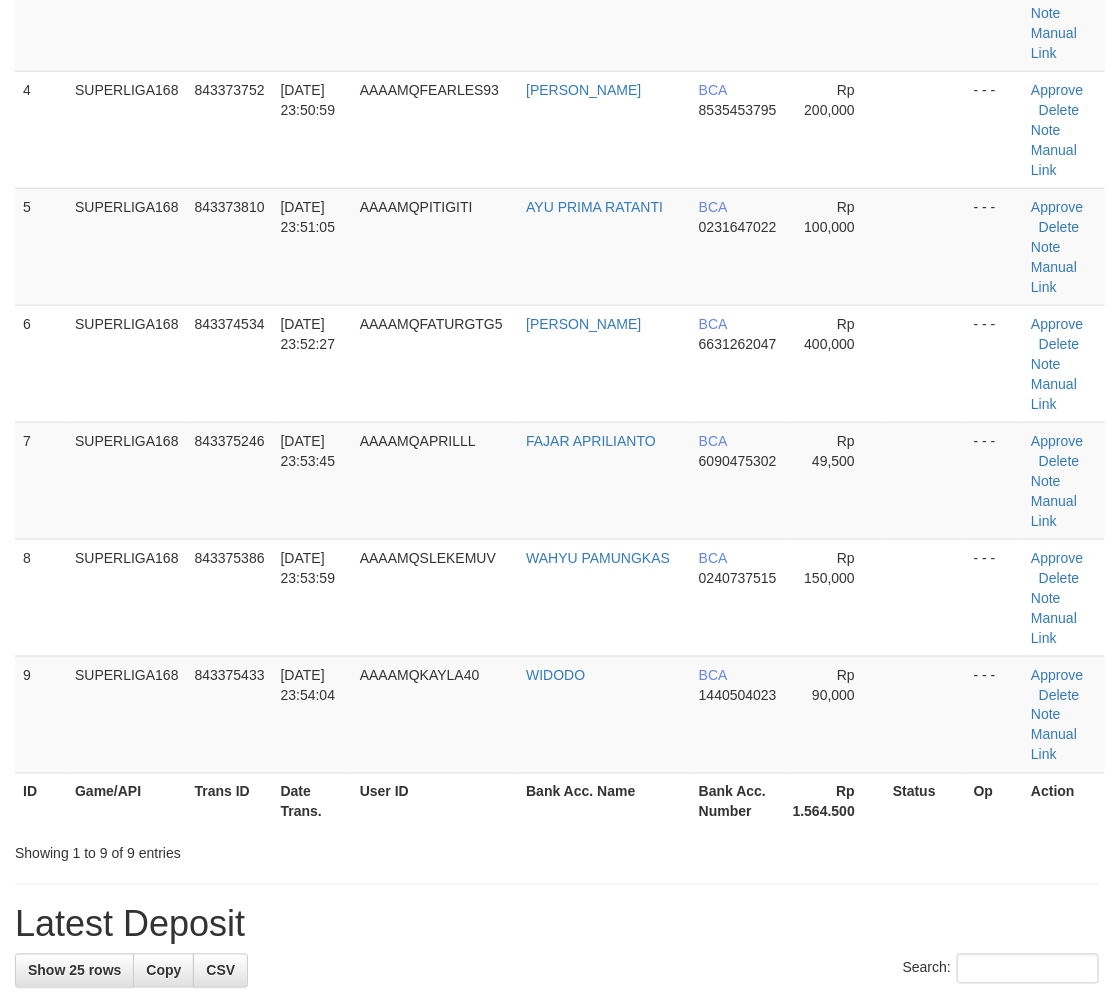 drag, startPoint x: 176, startPoint y: 462, endPoint x: 1, endPoint y: 531, distance: 188.11166 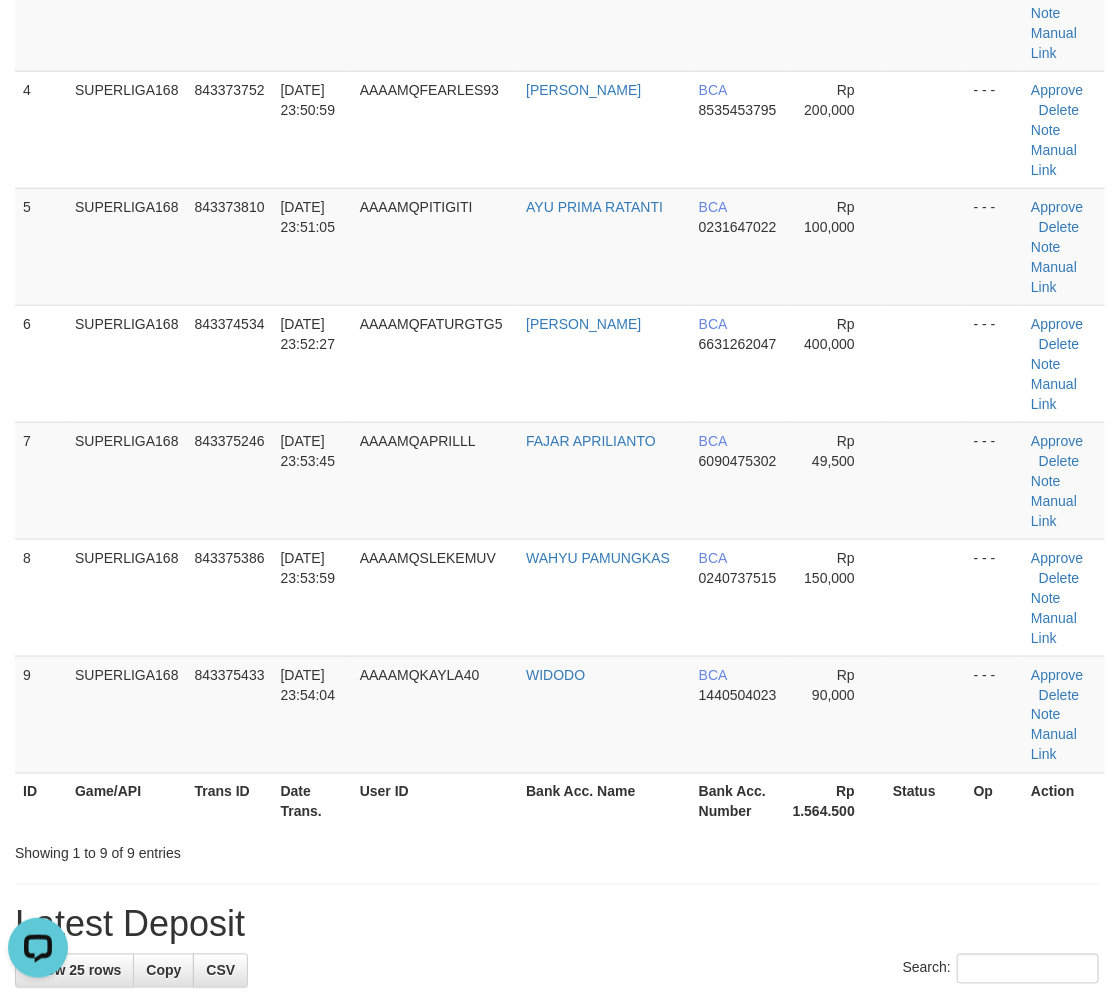 scroll, scrollTop: 0, scrollLeft: 0, axis: both 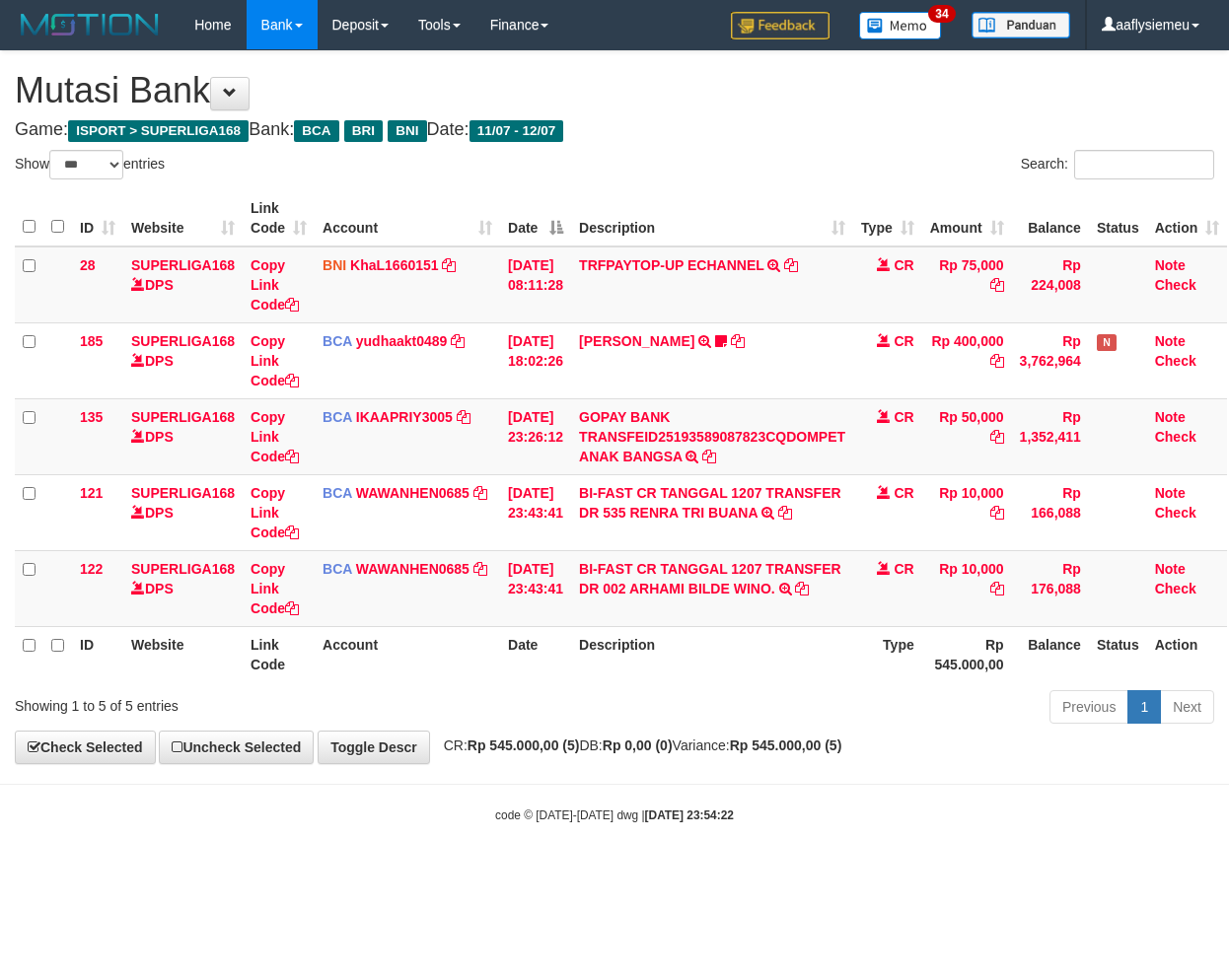 select on "***" 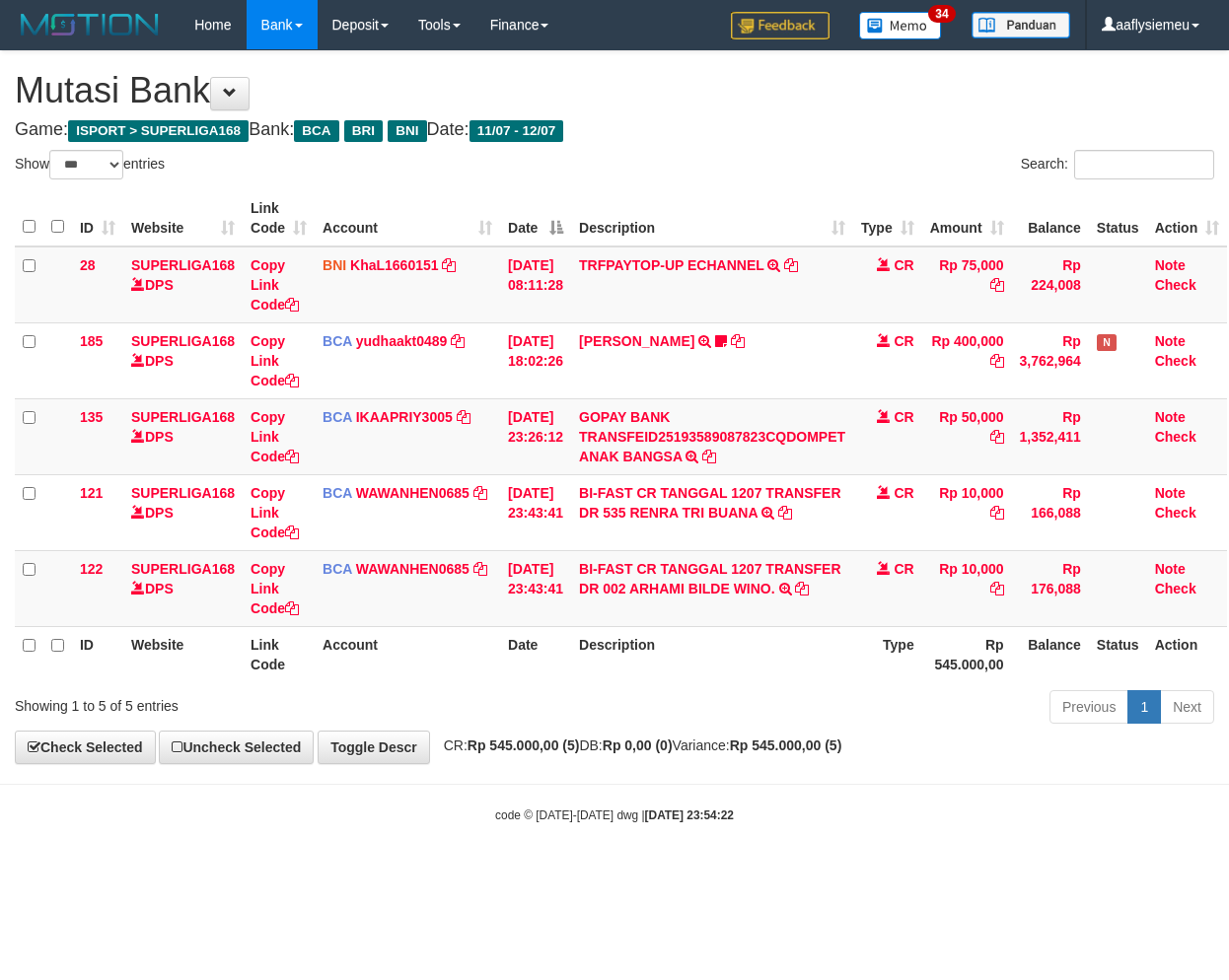 scroll, scrollTop: 0, scrollLeft: 0, axis: both 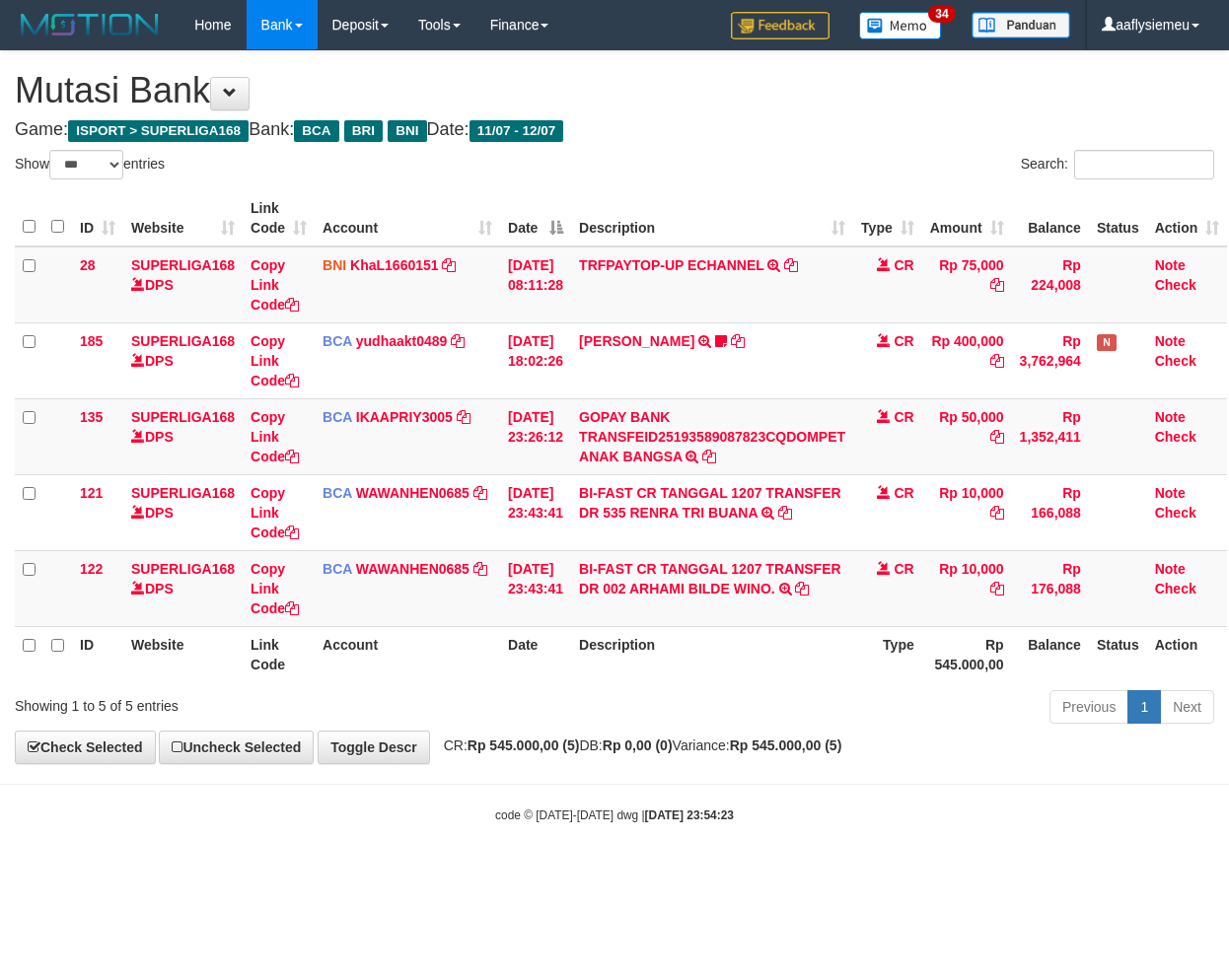 select on "***" 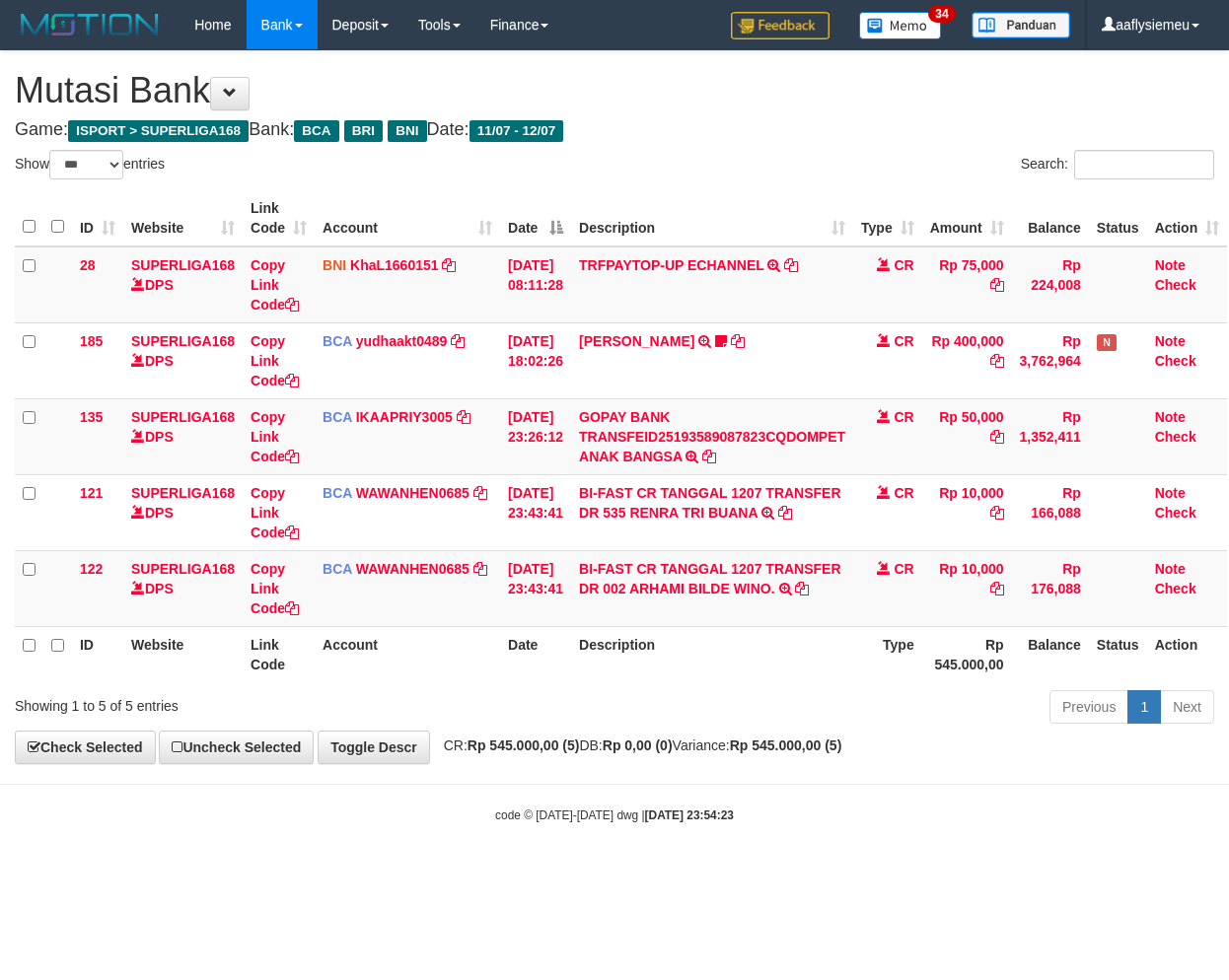 scroll, scrollTop: 0, scrollLeft: 0, axis: both 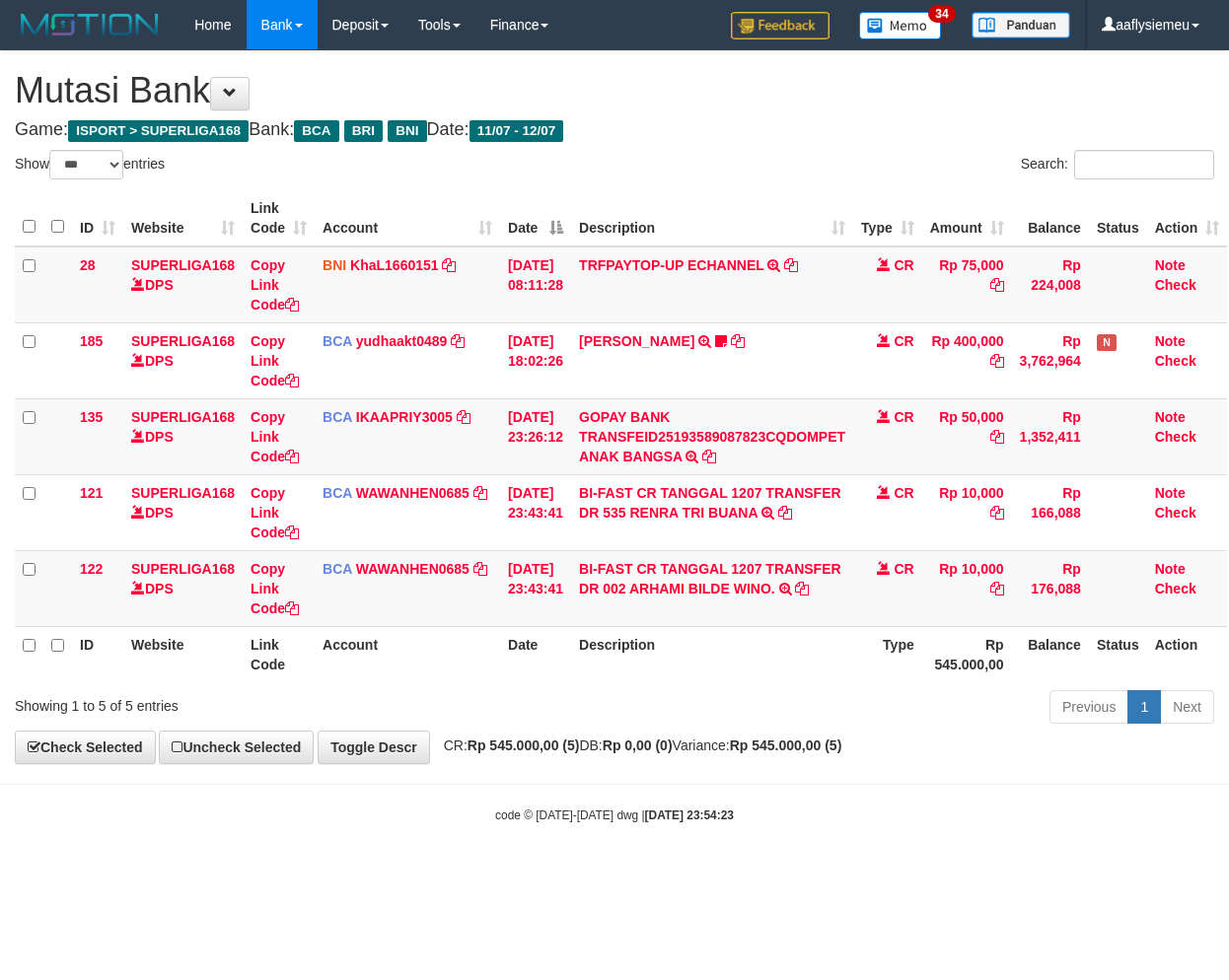 select on "***" 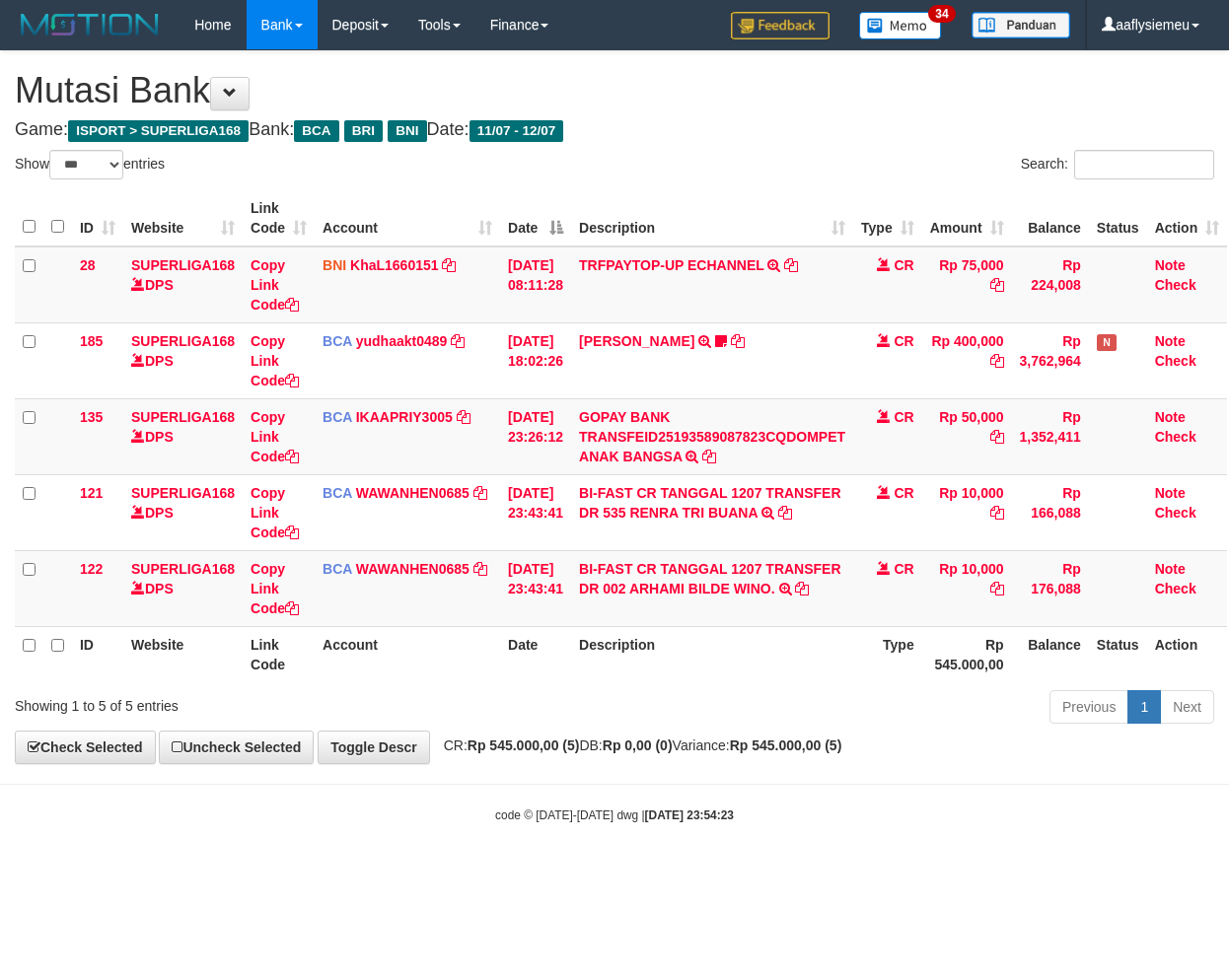 scroll, scrollTop: 0, scrollLeft: 0, axis: both 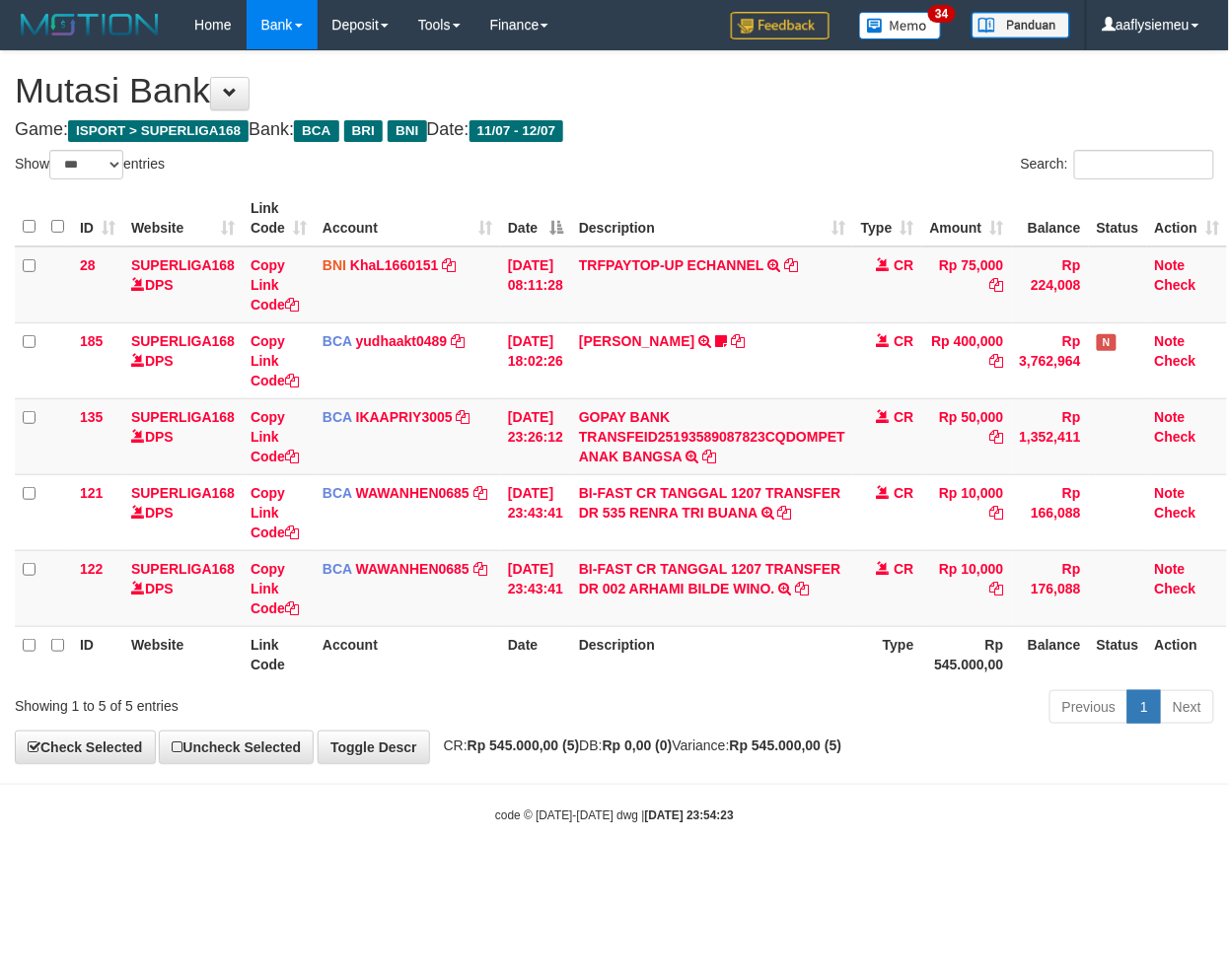 click on "Toggle navigation
Home
Bank
Account List
Load
By Website
Group
[ISPORT]													SUPERLIGA168
By Load Group (DPS)" at bounding box center [614, 437] 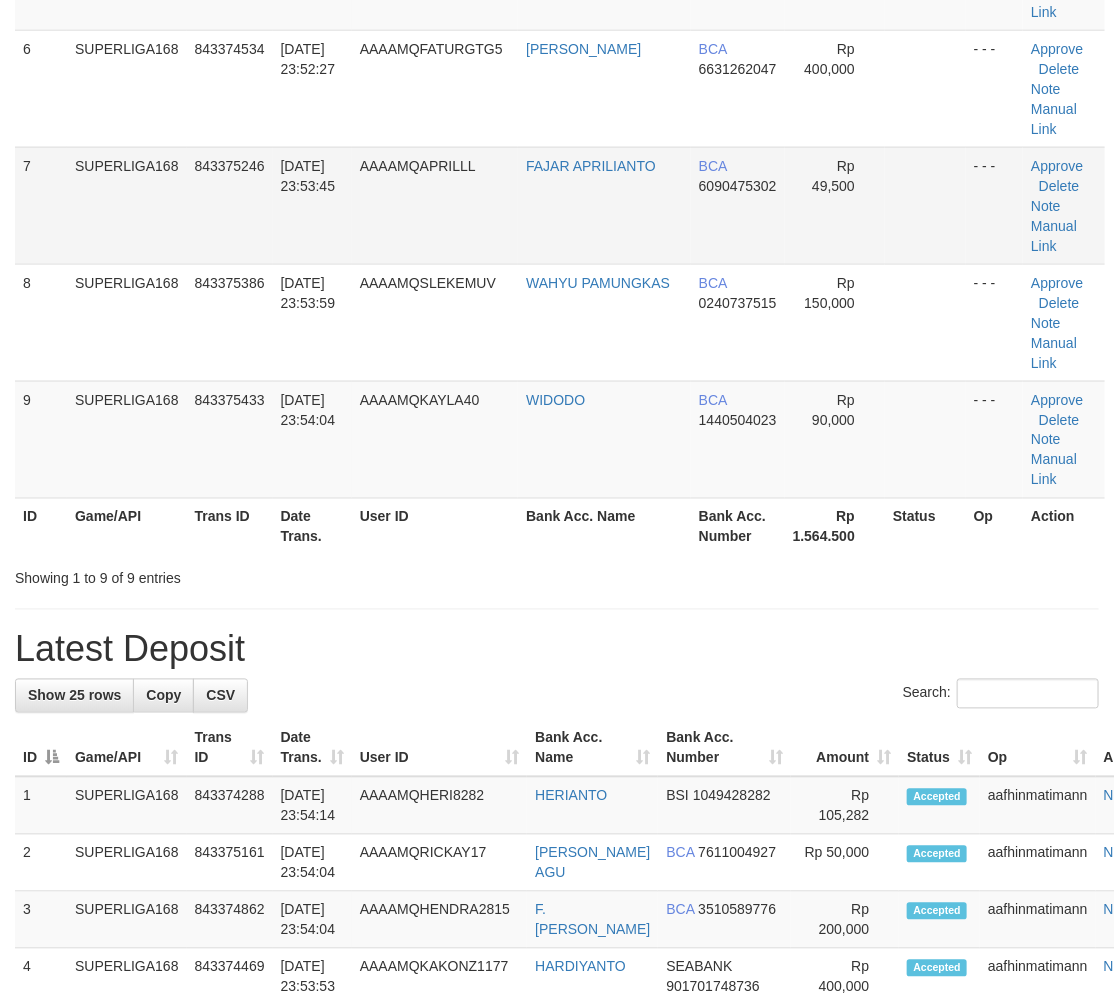 scroll, scrollTop: 550, scrollLeft: 0, axis: vertical 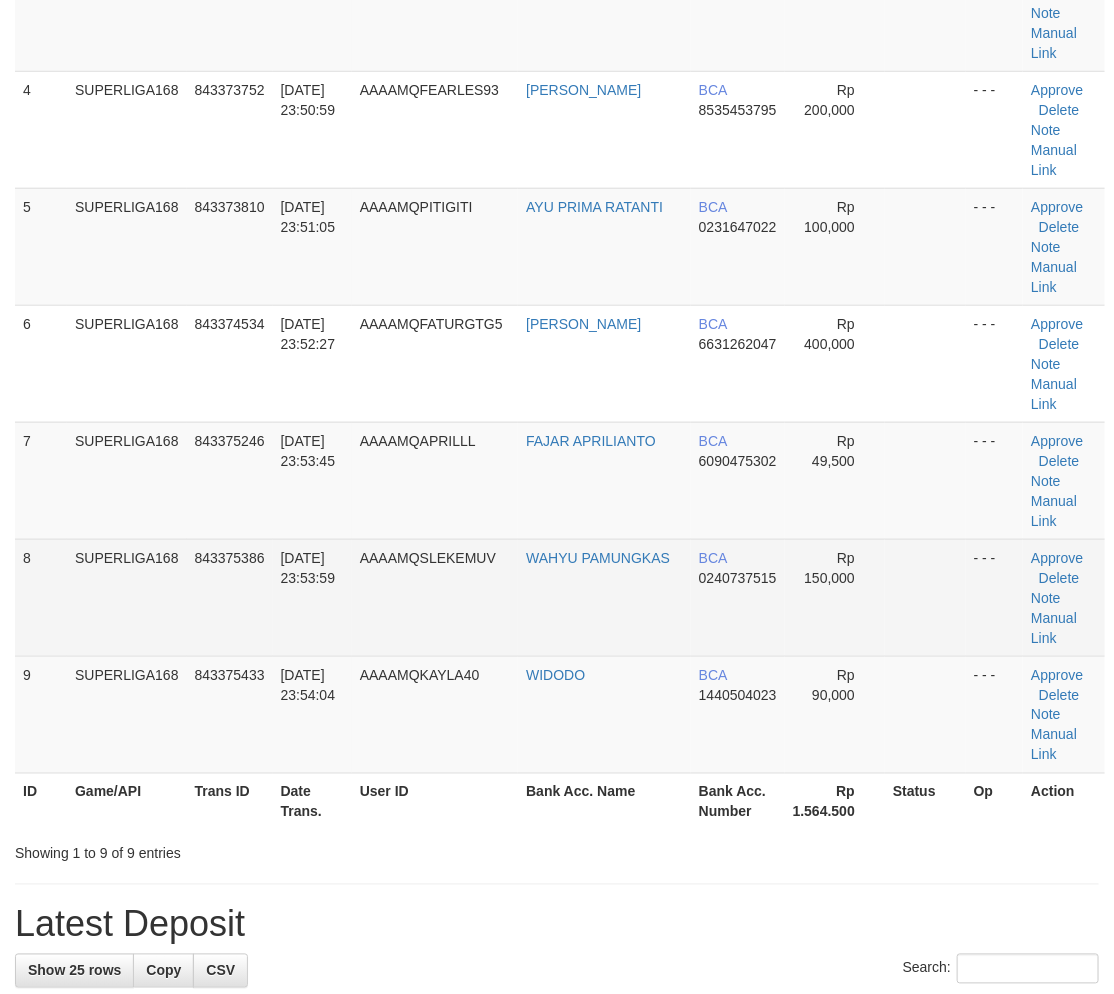 drag, startPoint x: 280, startPoint y: 377, endPoint x: 191, endPoint y: 437, distance: 107.33592 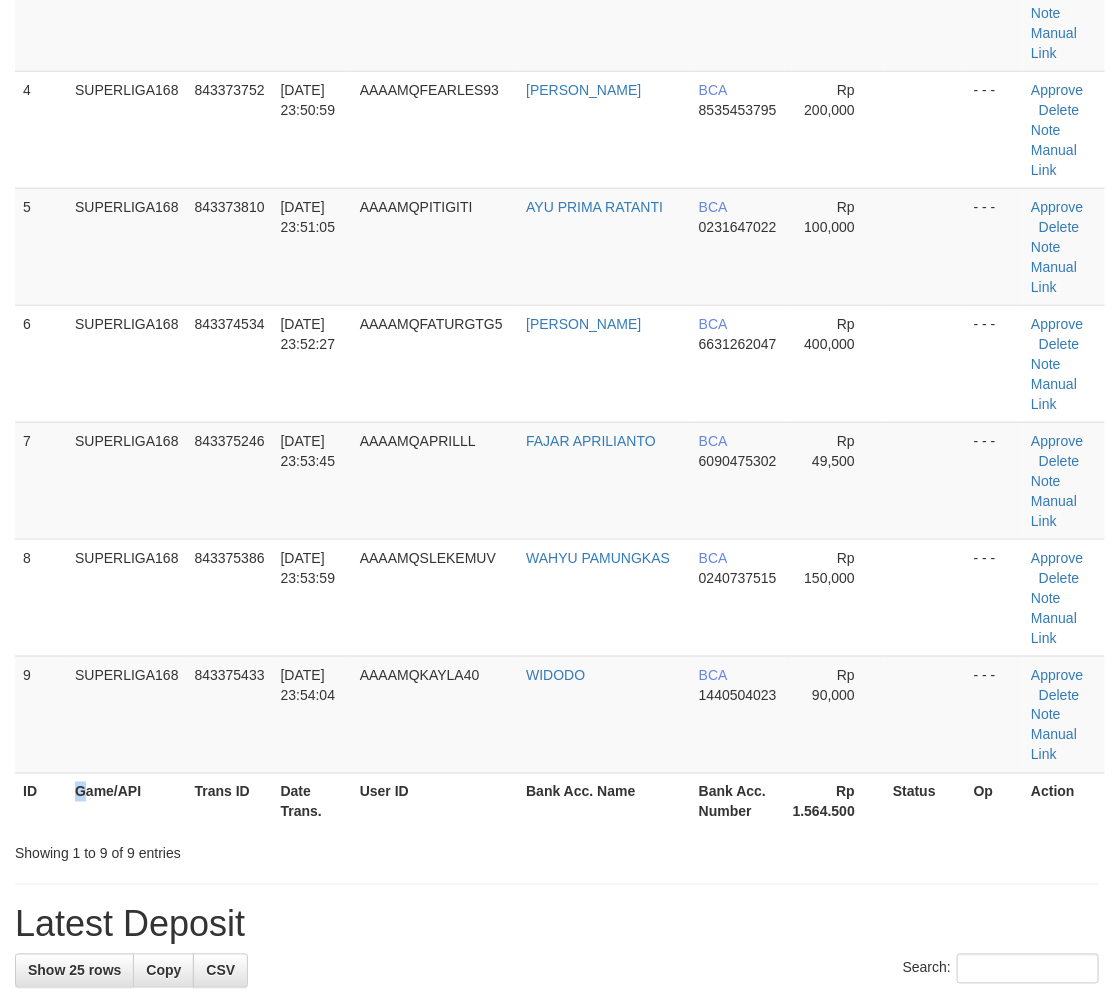 drag, startPoint x: 84, startPoint y: 613, endPoint x: 3, endPoint y: 657, distance: 92.17918 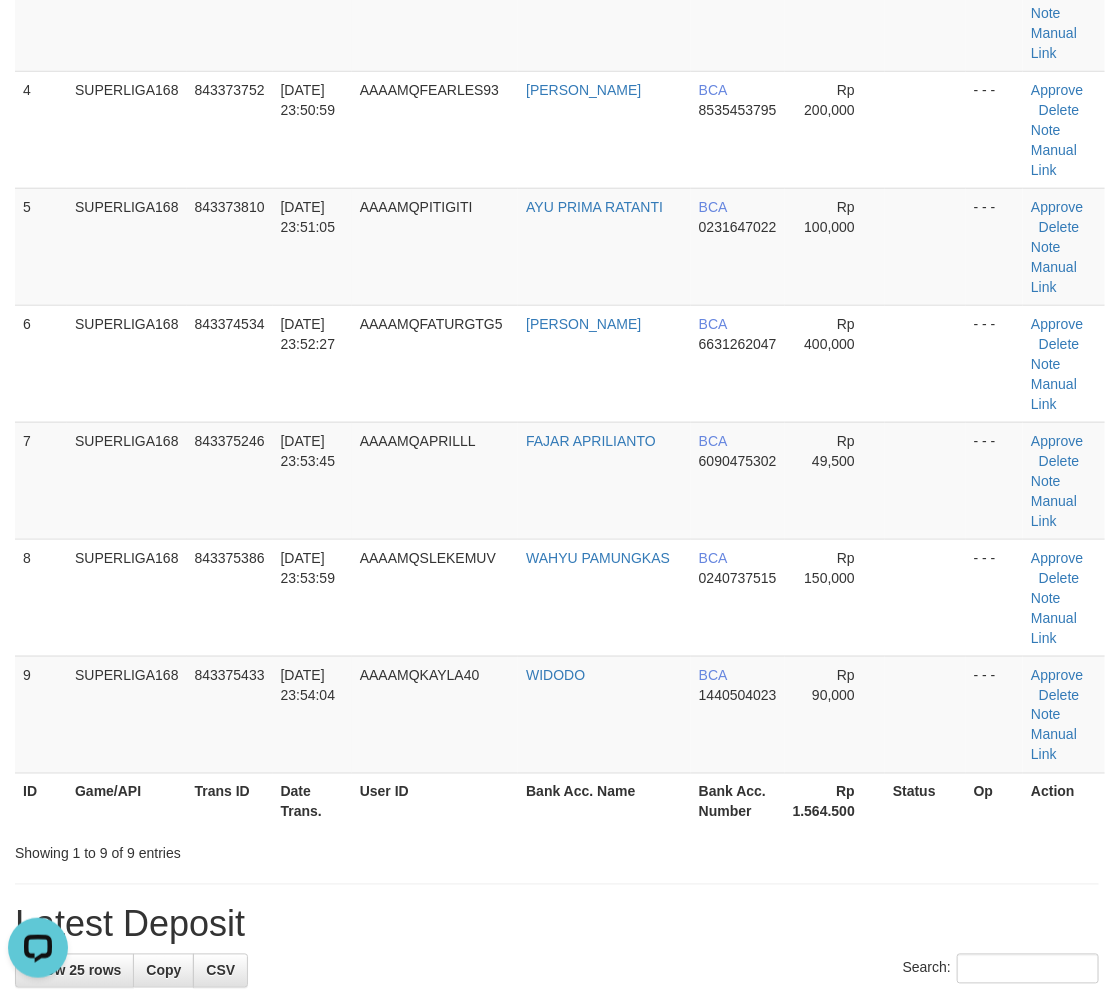 scroll, scrollTop: 0, scrollLeft: 0, axis: both 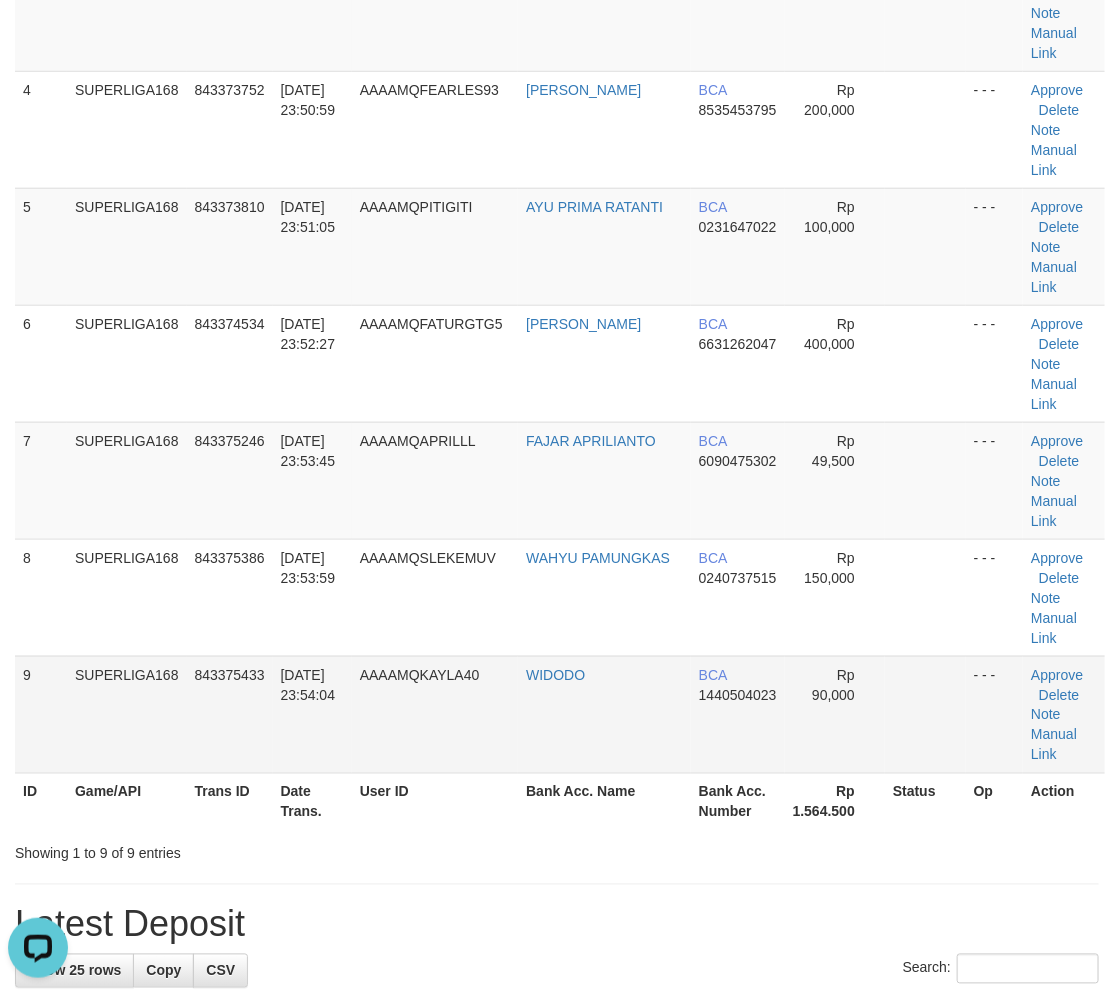 drag, startPoint x: 236, startPoint y: 501, endPoint x: 174, endPoint y: 536, distance: 71.19691 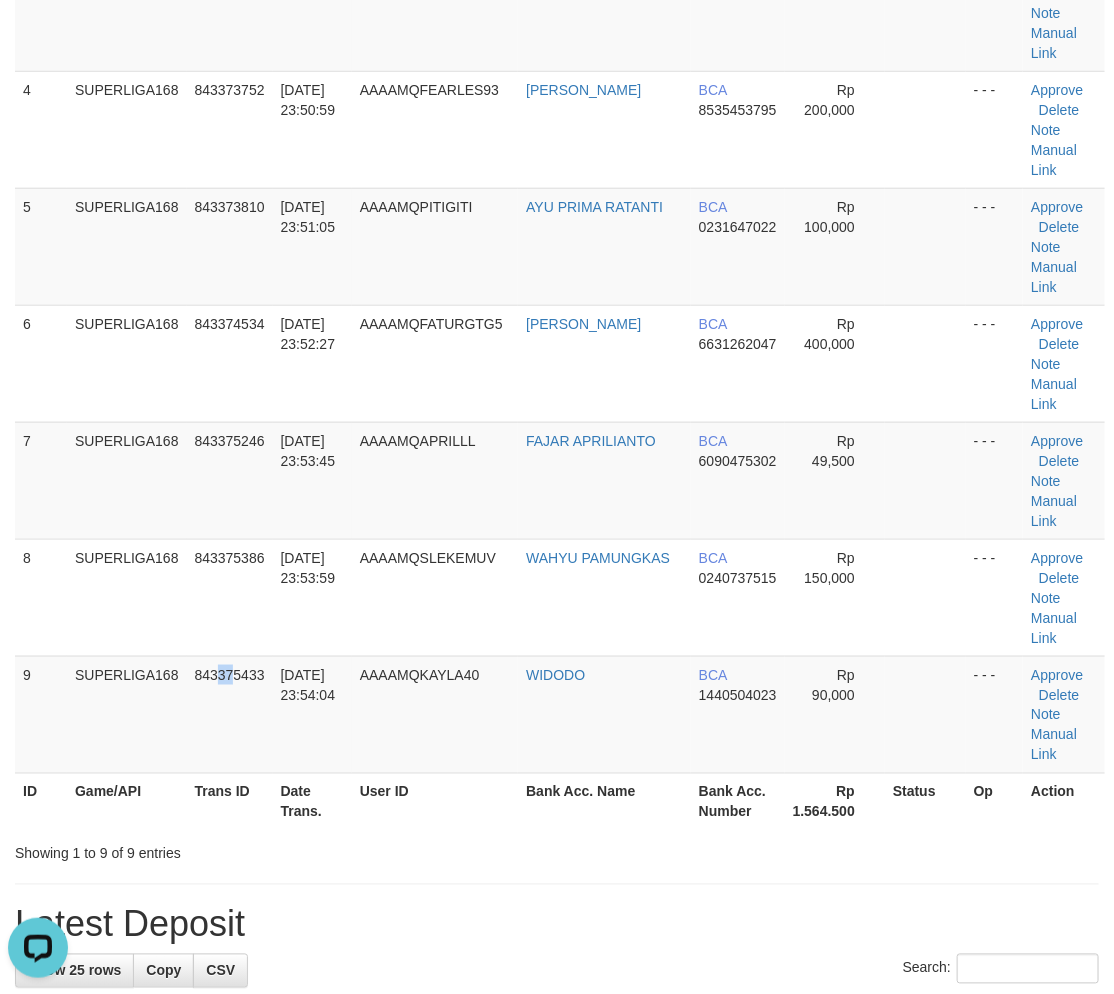 drag, startPoint x: 136, startPoint y: 531, endPoint x: 3, endPoint y: 612, distance: 155.72412 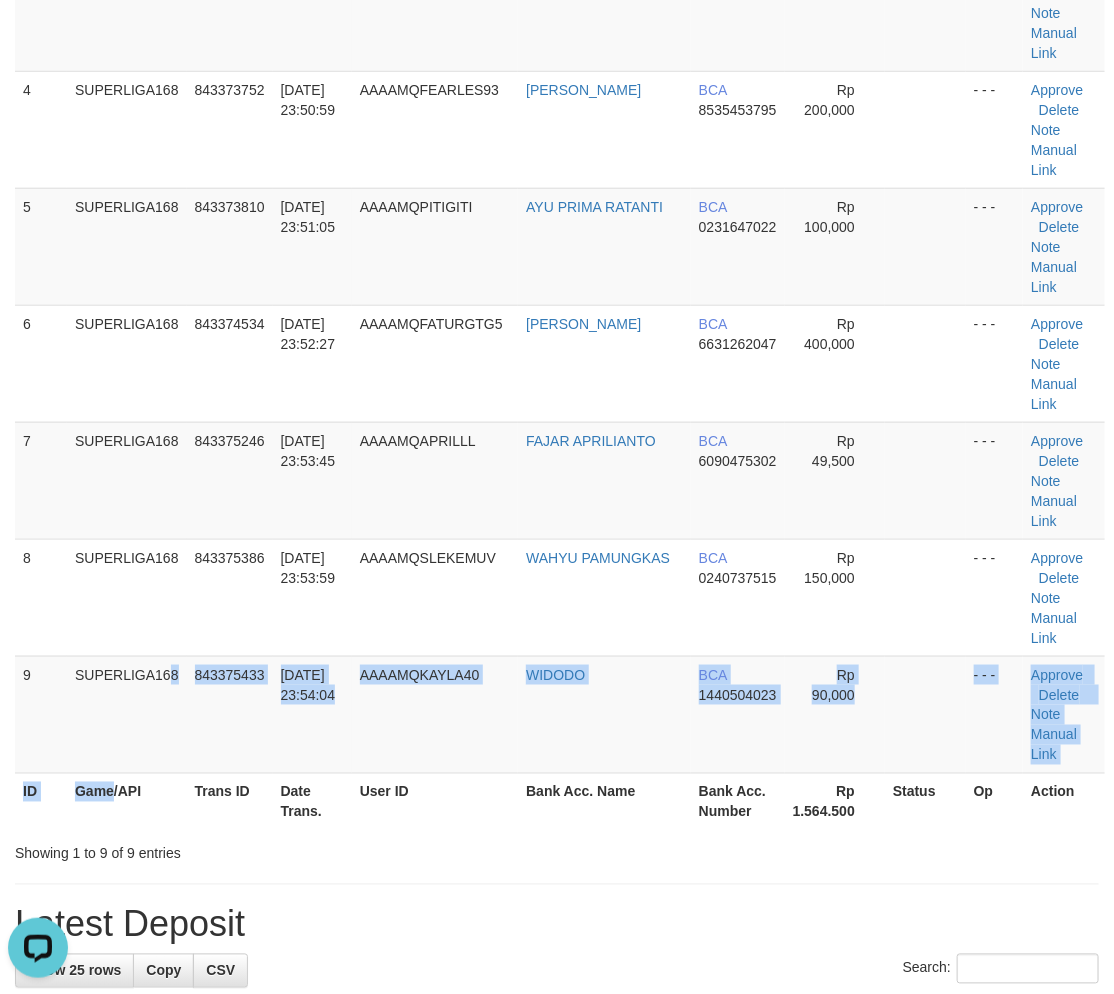 drag, startPoint x: 123, startPoint y: 587, endPoint x: 0, endPoint y: 644, distance: 135.56548 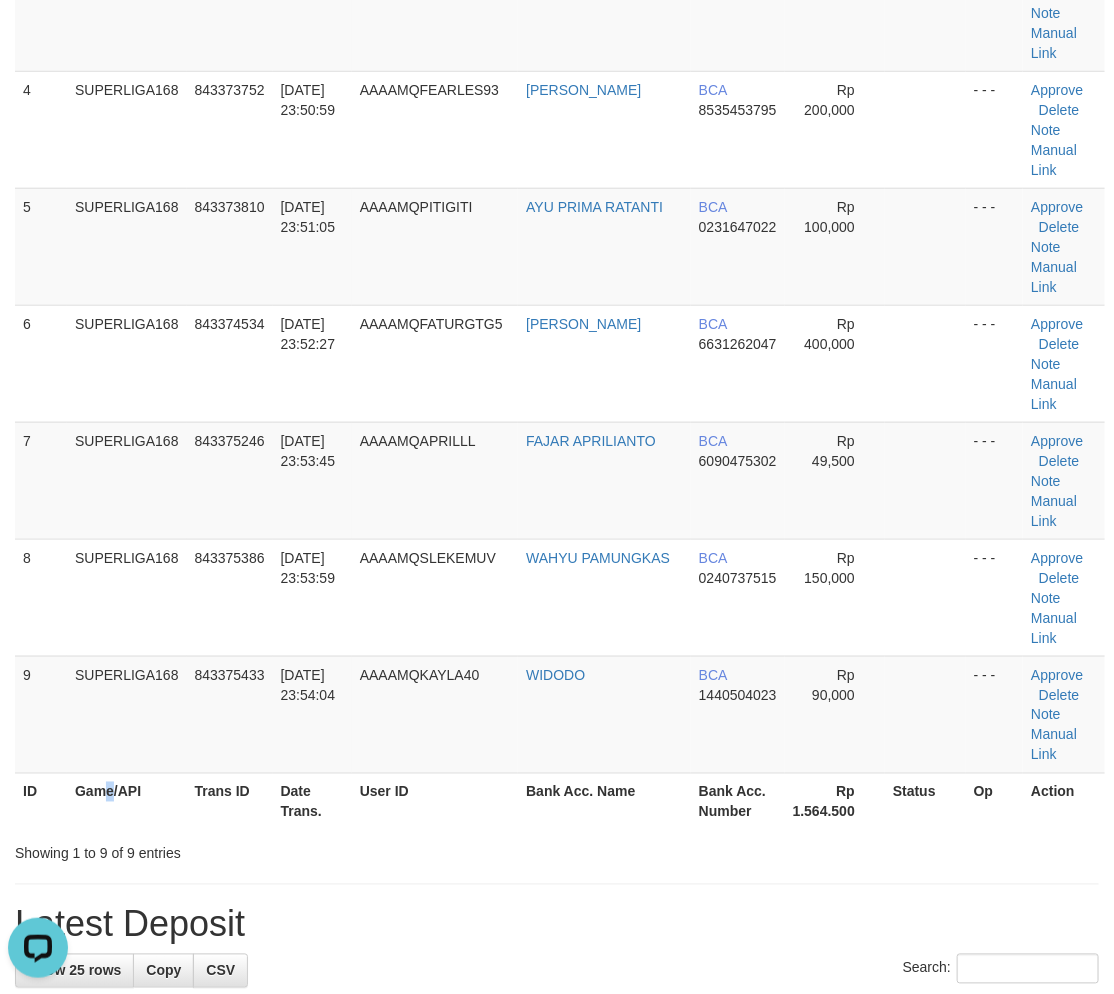 drag, startPoint x: 168, startPoint y: 582, endPoint x: 4, endPoint y: 661, distance: 182.0357 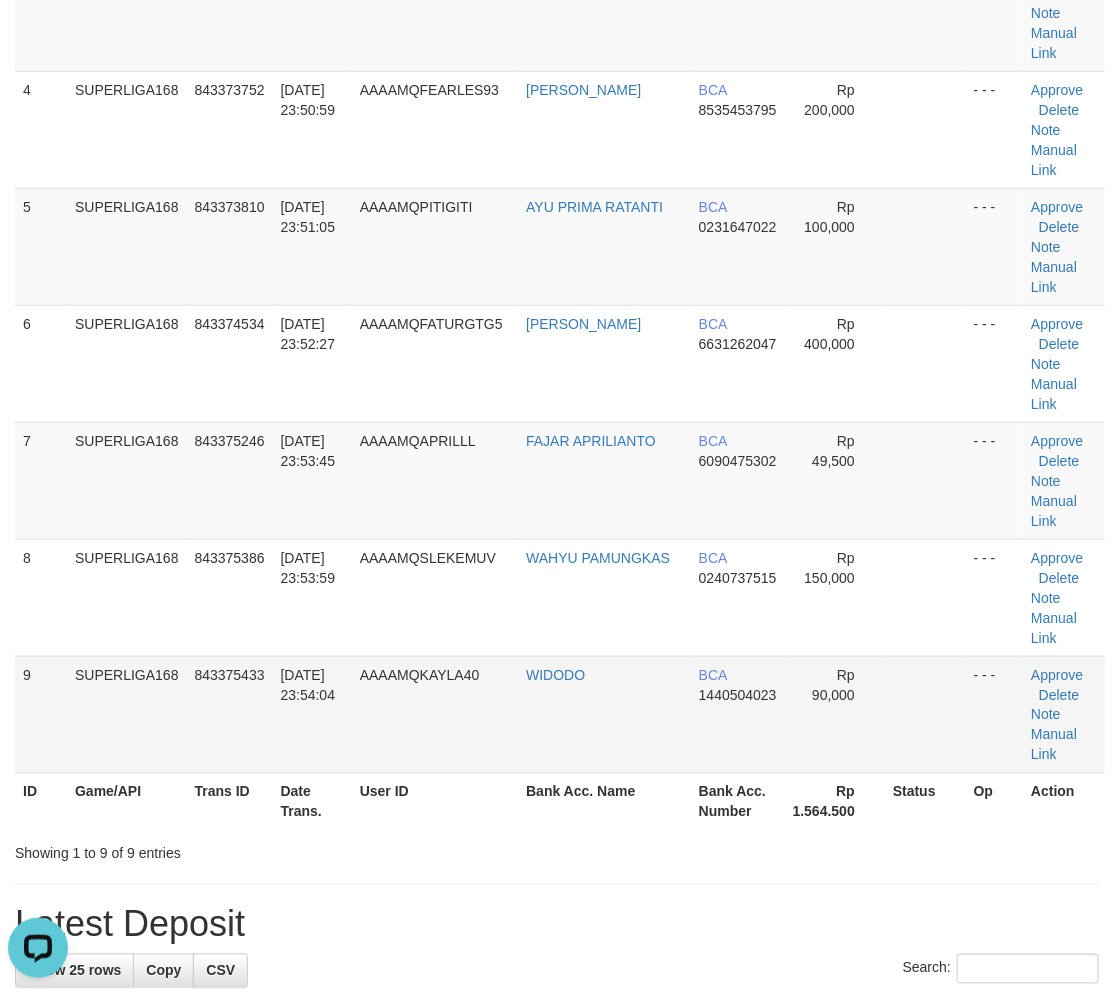drag, startPoint x: 34, startPoint y: 584, endPoint x: 0, endPoint y: 601, distance: 38.013157 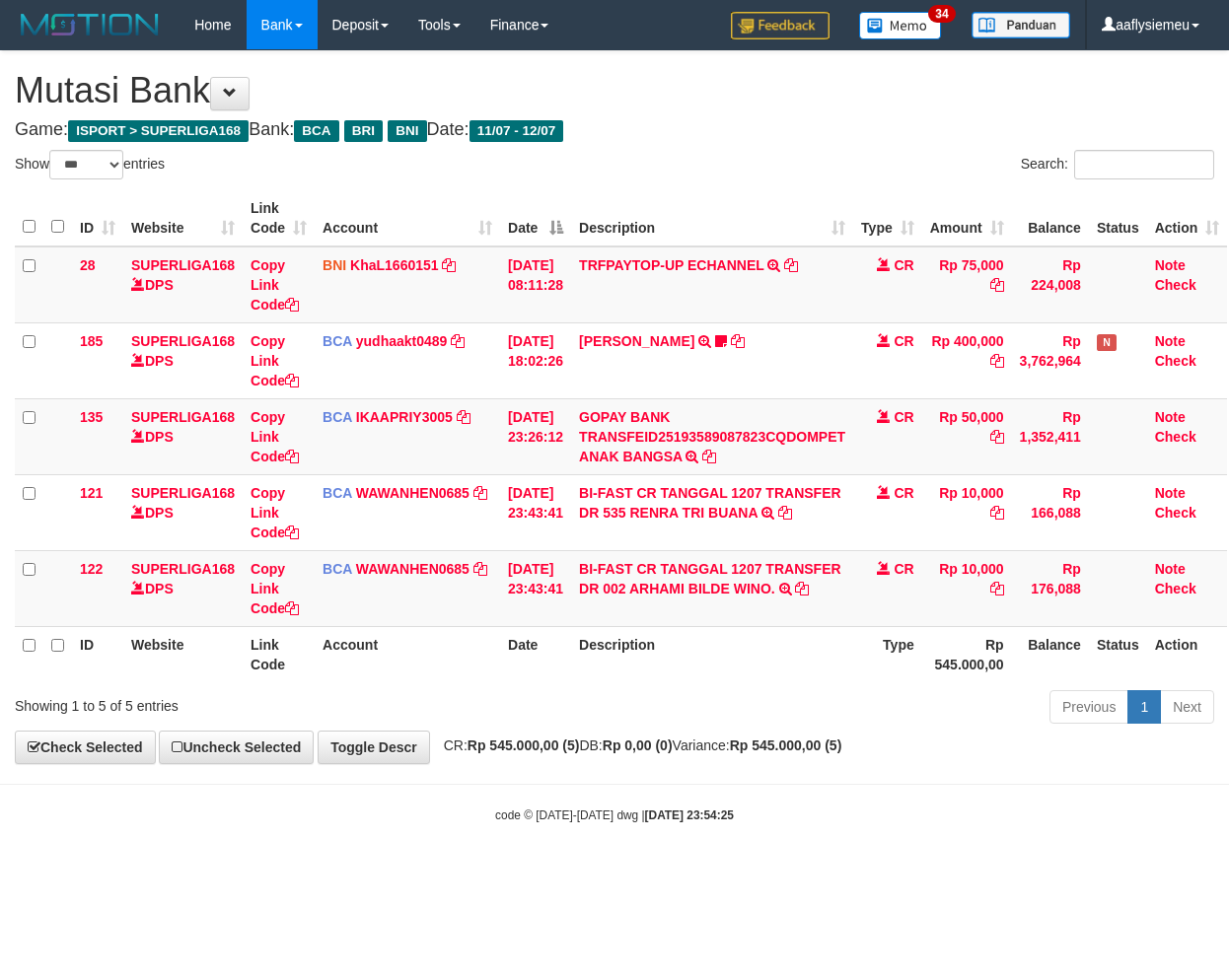 select on "***" 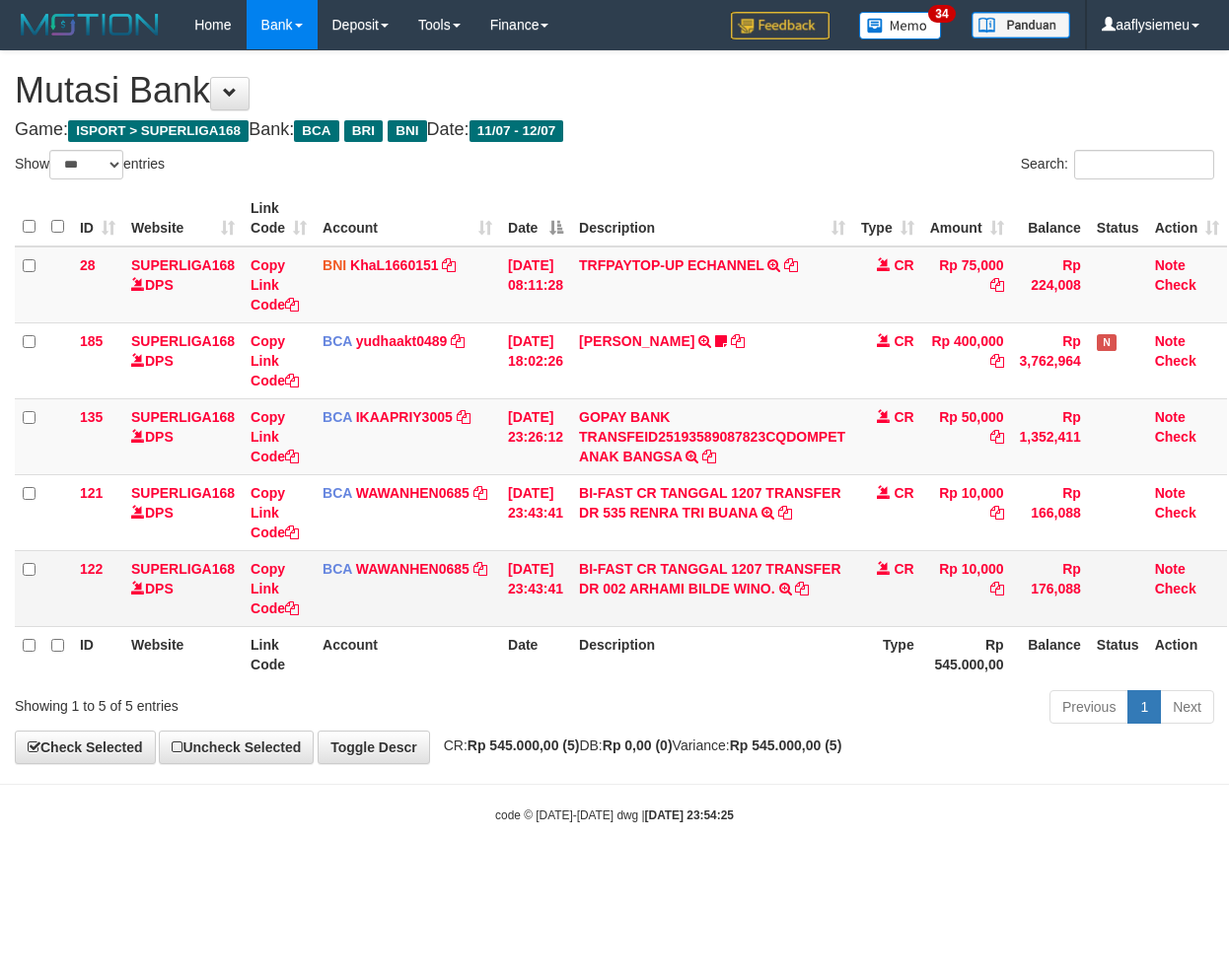 scroll, scrollTop: 0, scrollLeft: 0, axis: both 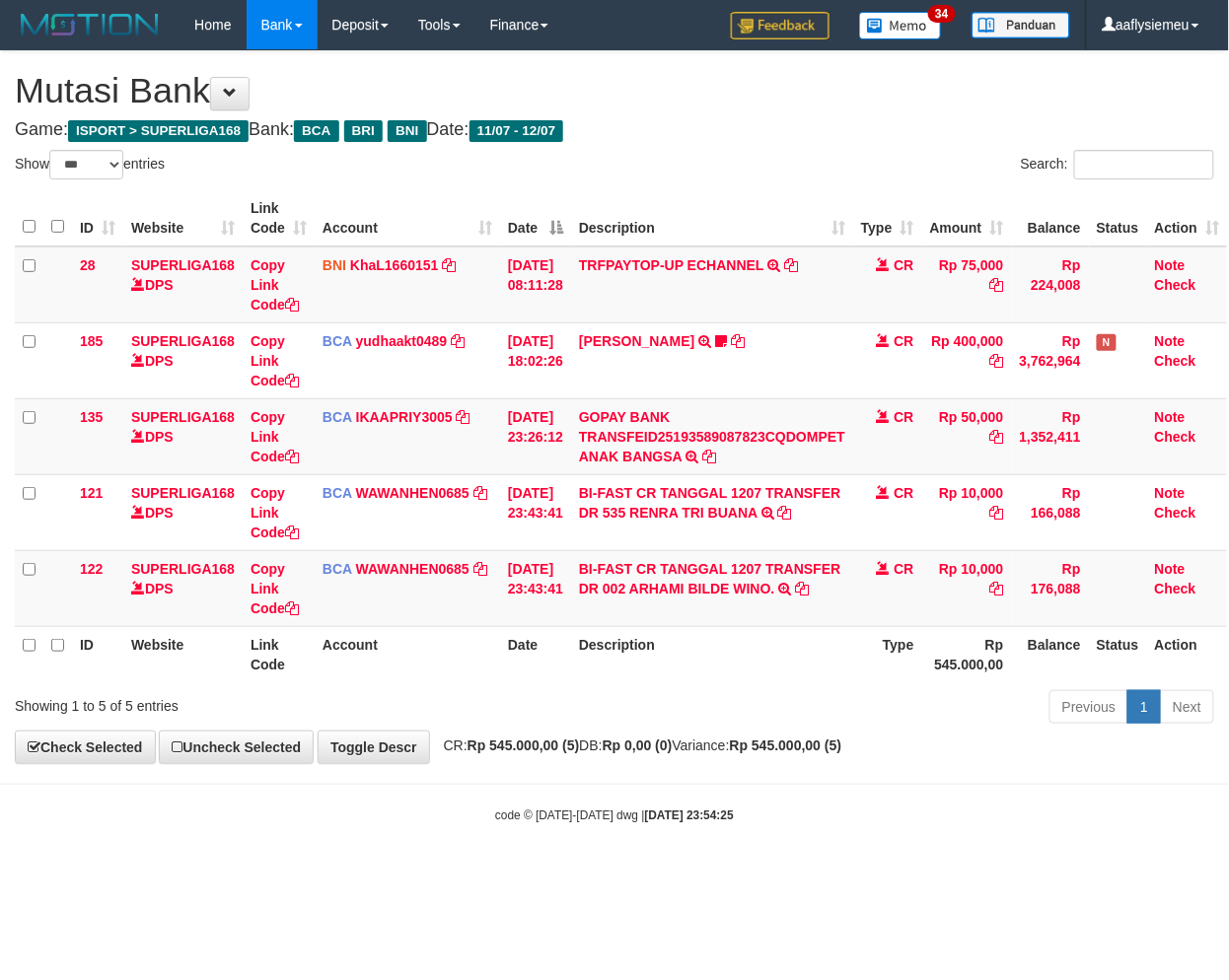 click on "code © [DATE]-[DATE] dwg |  [DATE] 23:54:25" at bounding box center (614, 814) 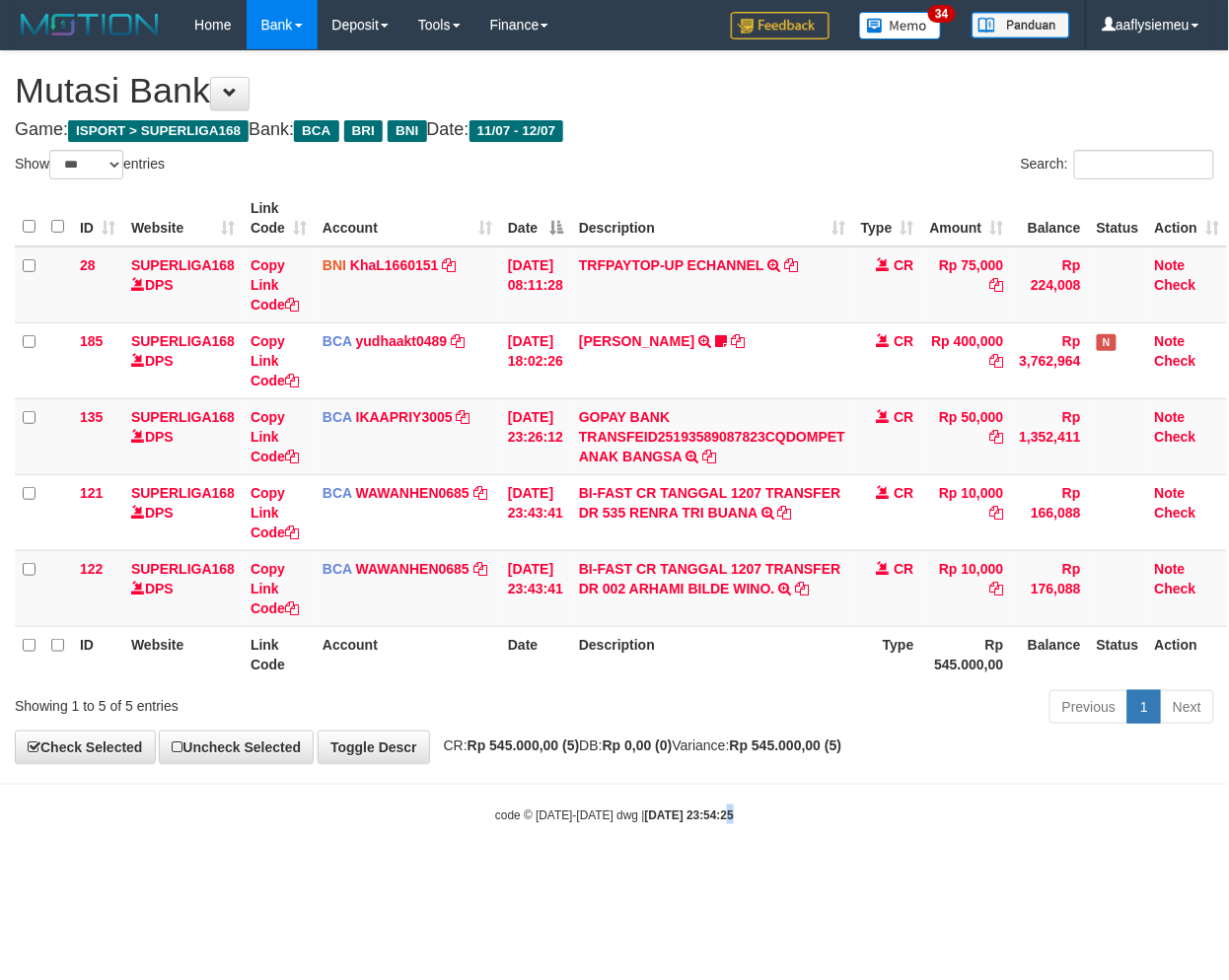 click on "Toggle navigation
Home
Bank
Account List
Load
By Website
Group
[ISPORT]													SUPERLIGA168
By Load Group (DPS)
34" at bounding box center (614, 437) 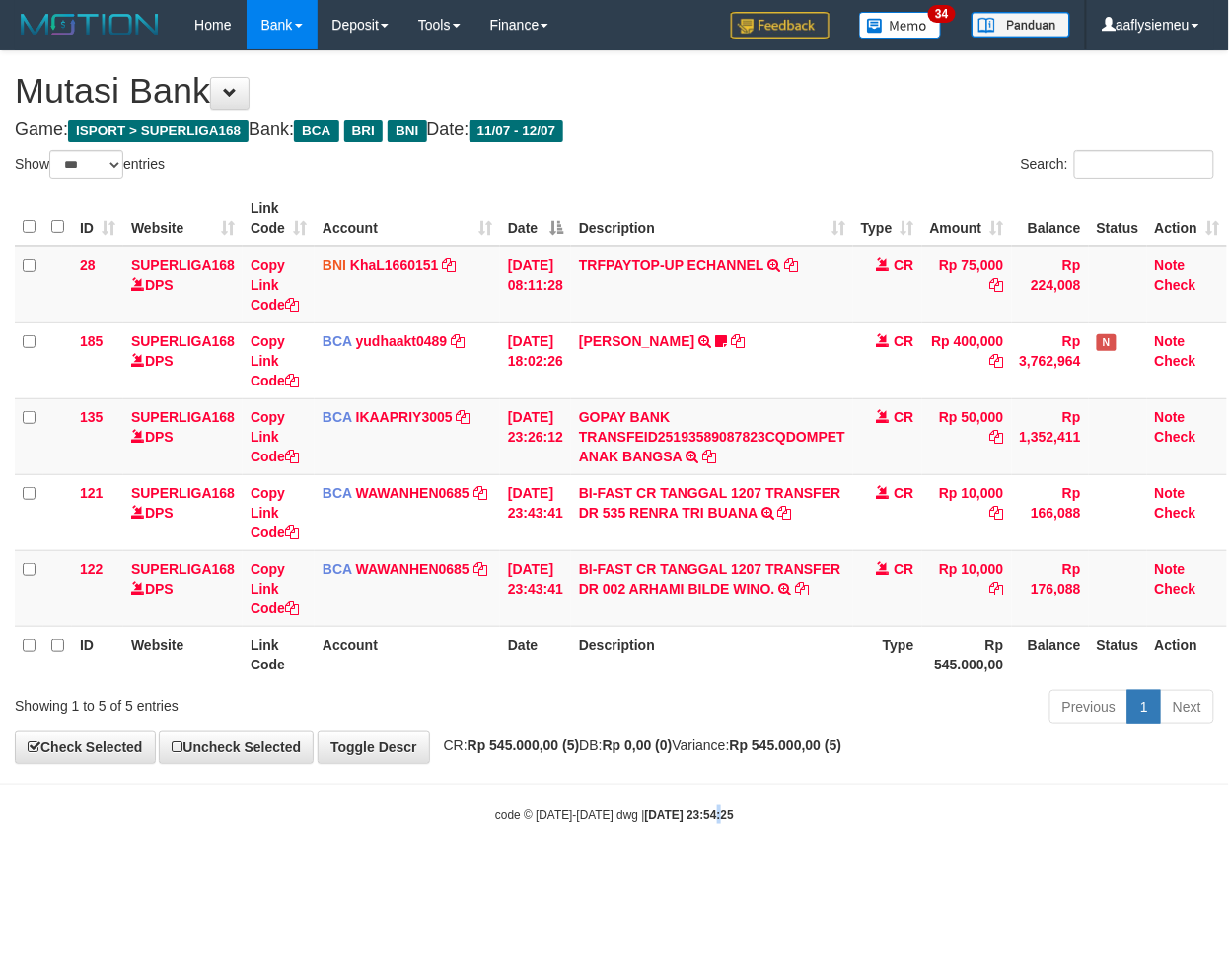 click on "2025/07/12 23:54:25" at bounding box center (689, 815) 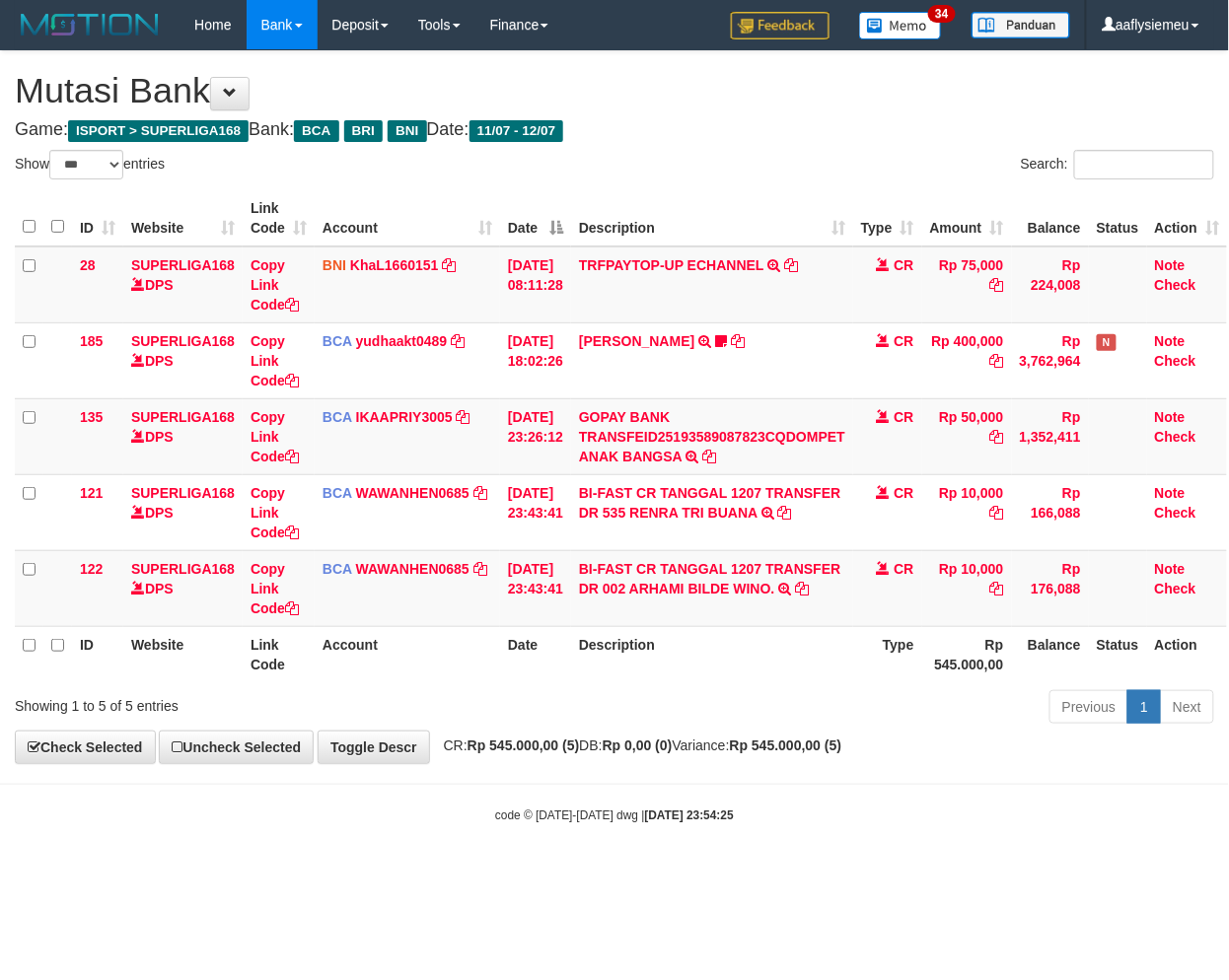 click on "2025/07/12 23:54:25" at bounding box center (689, 815) 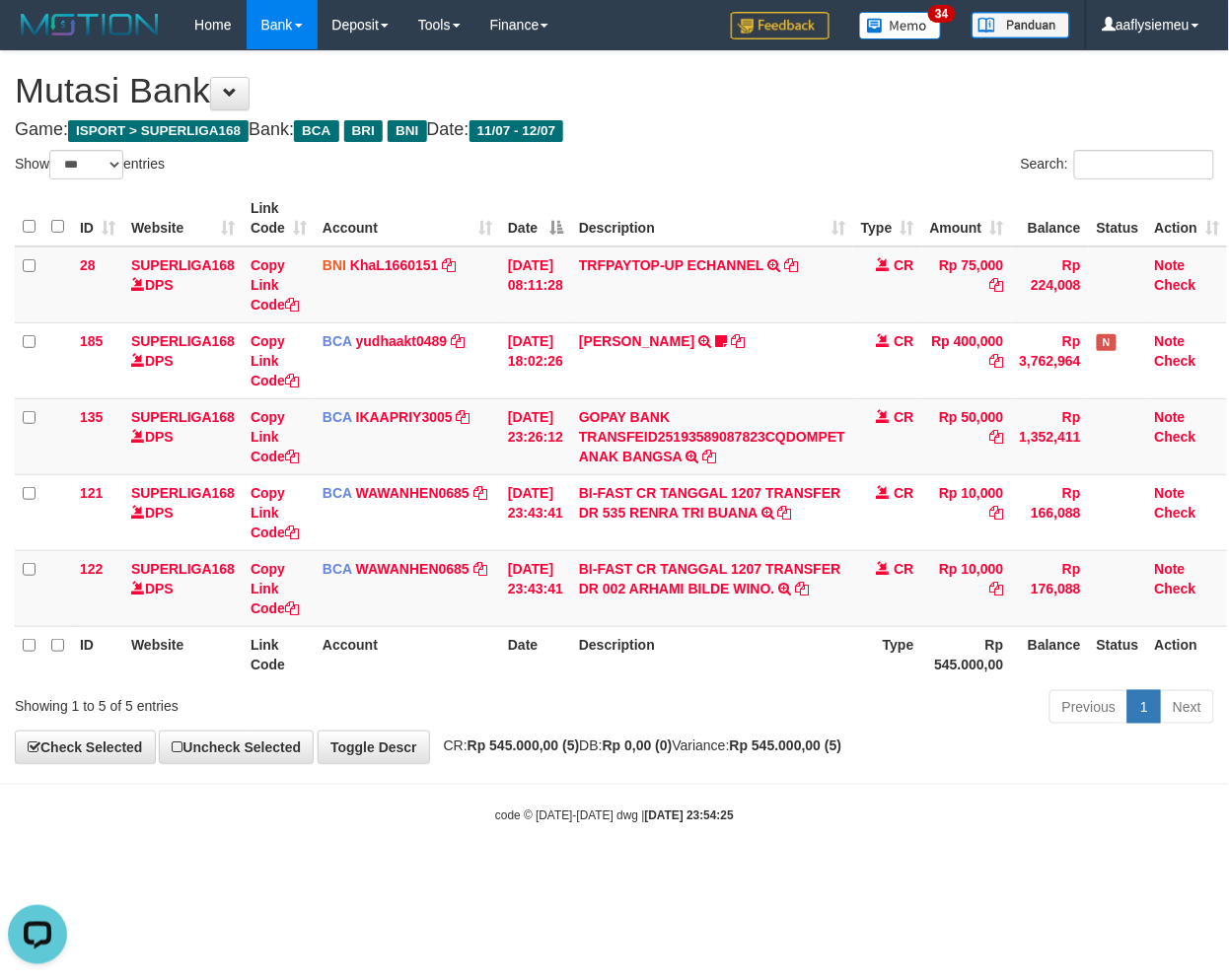 scroll, scrollTop: 0, scrollLeft: 0, axis: both 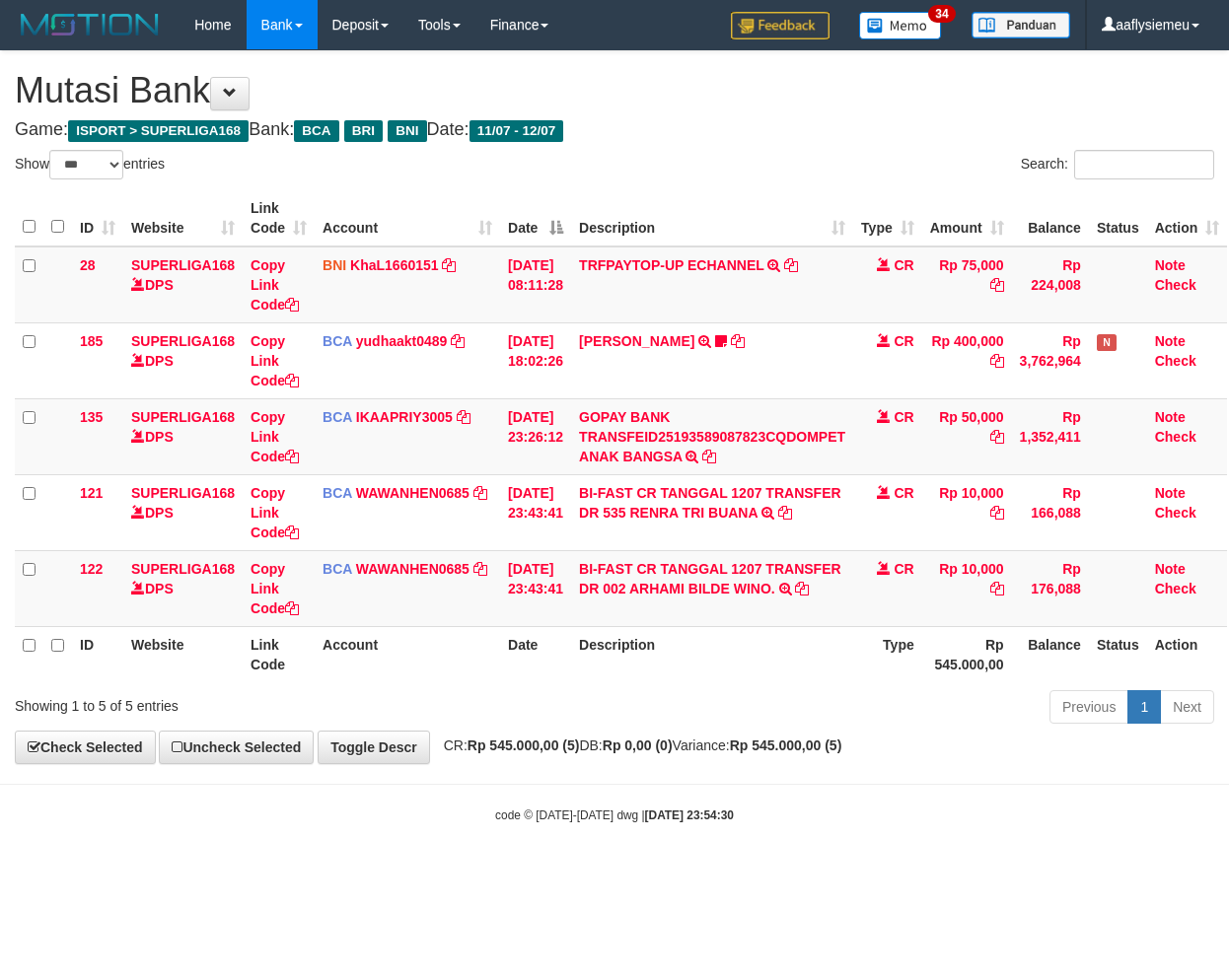 select on "***" 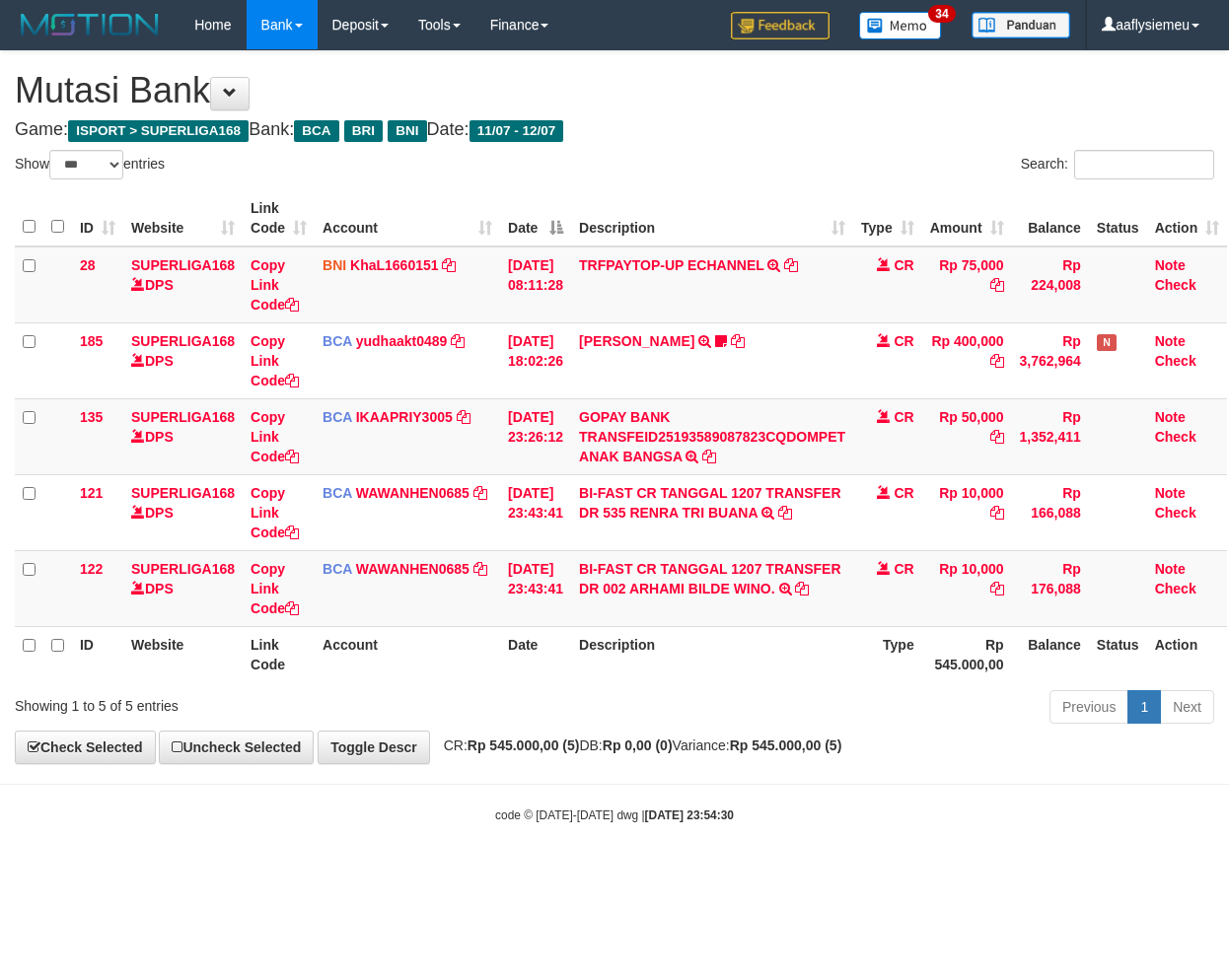 scroll, scrollTop: 0, scrollLeft: 0, axis: both 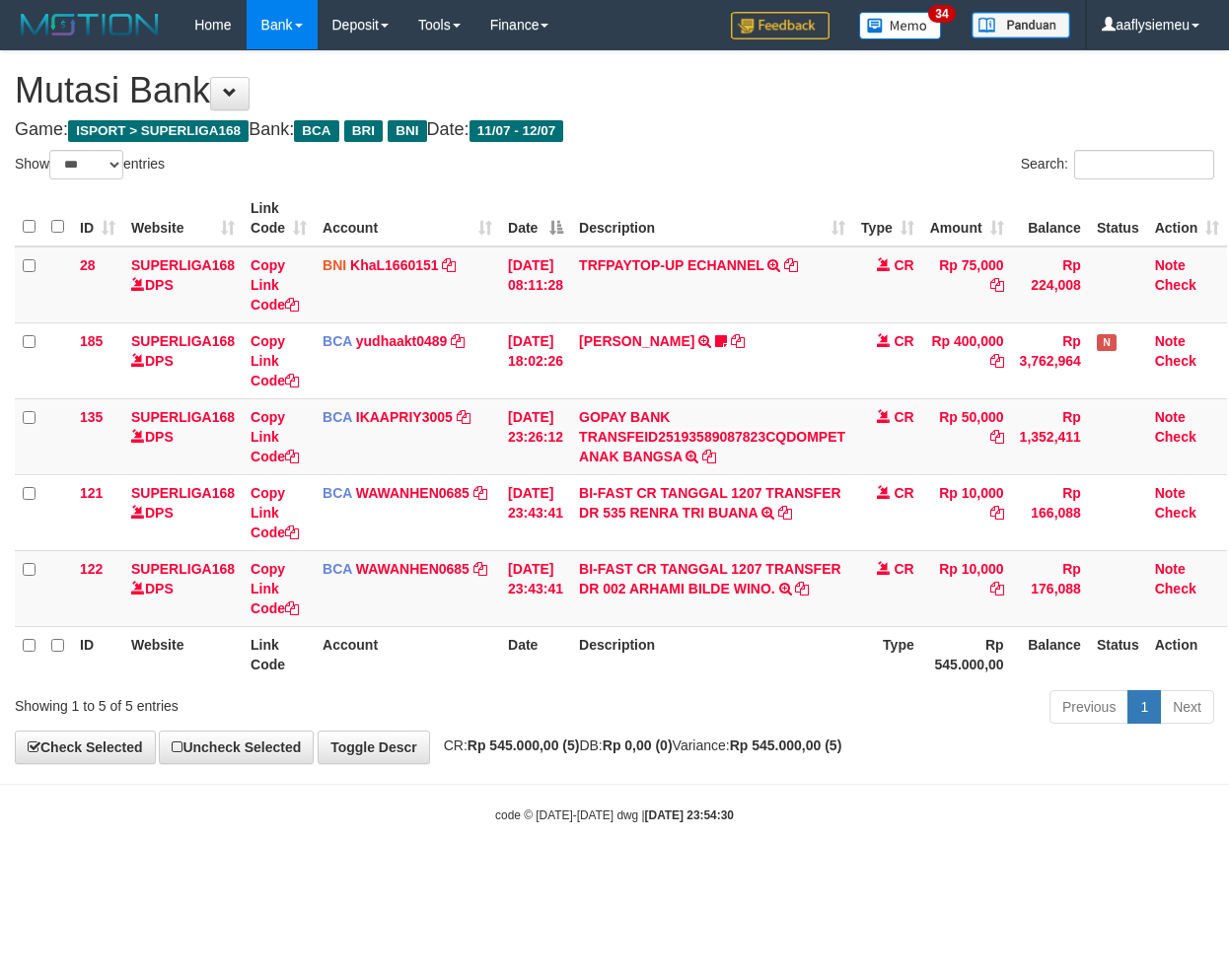 select on "***" 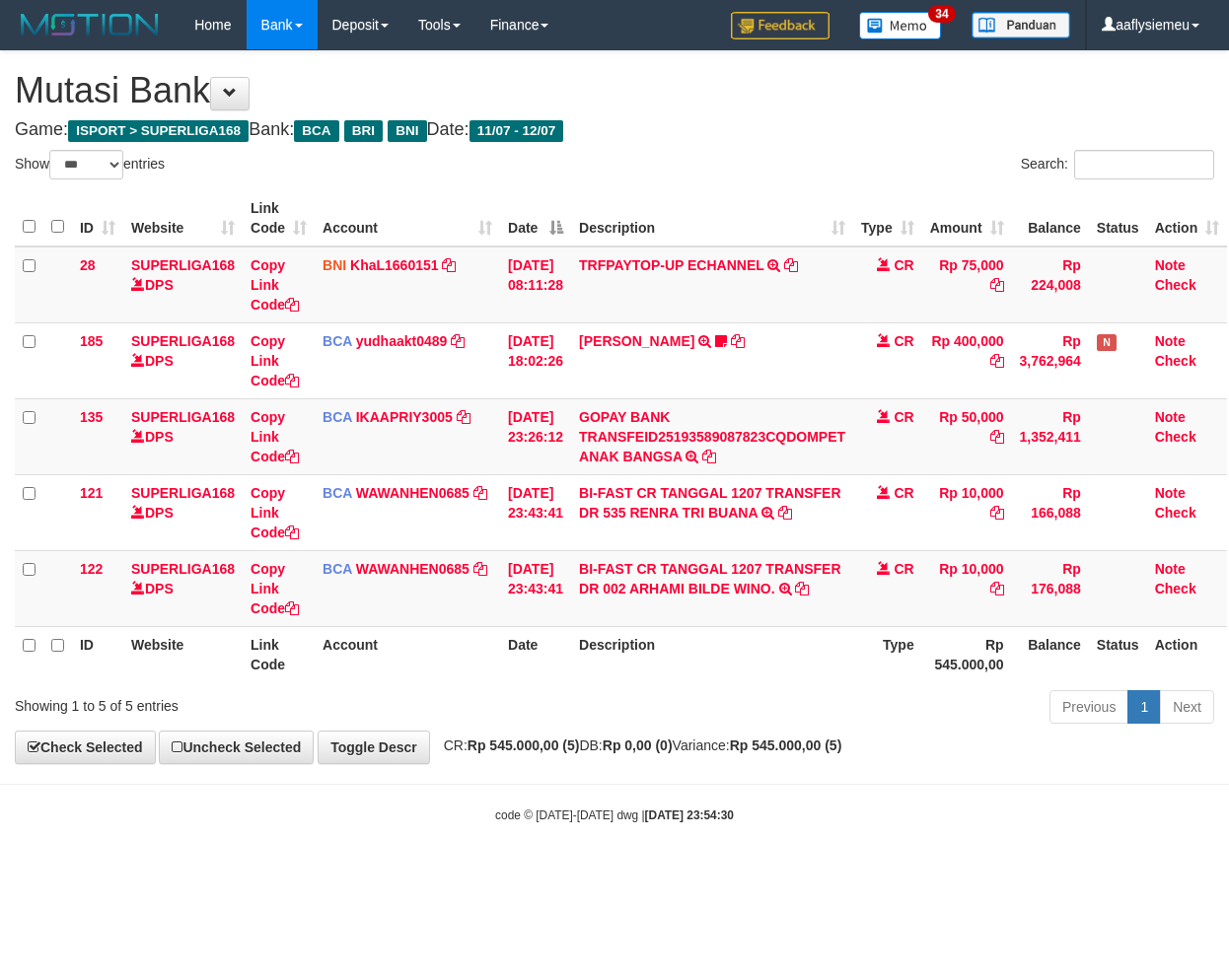 scroll, scrollTop: 0, scrollLeft: 0, axis: both 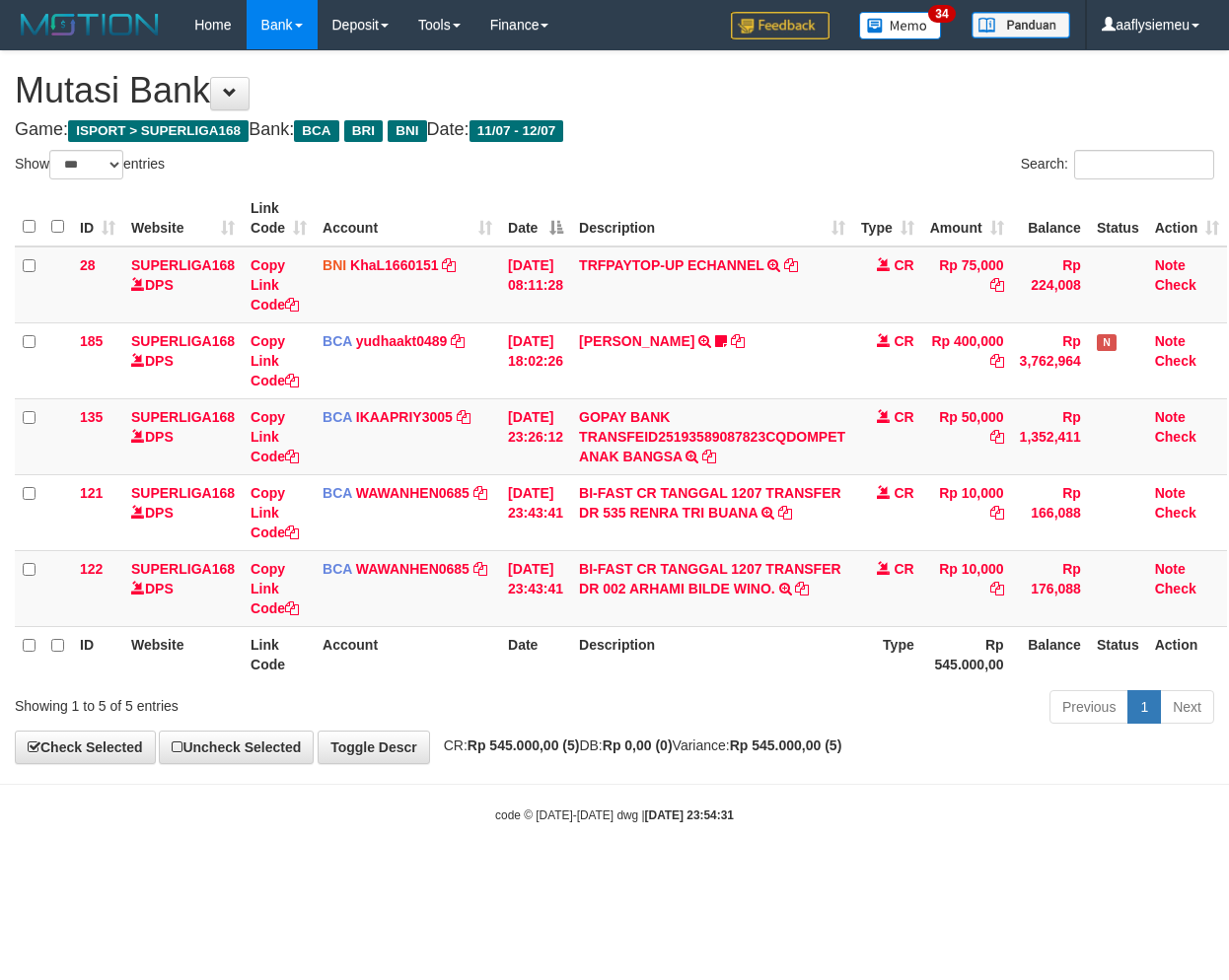 select on "***" 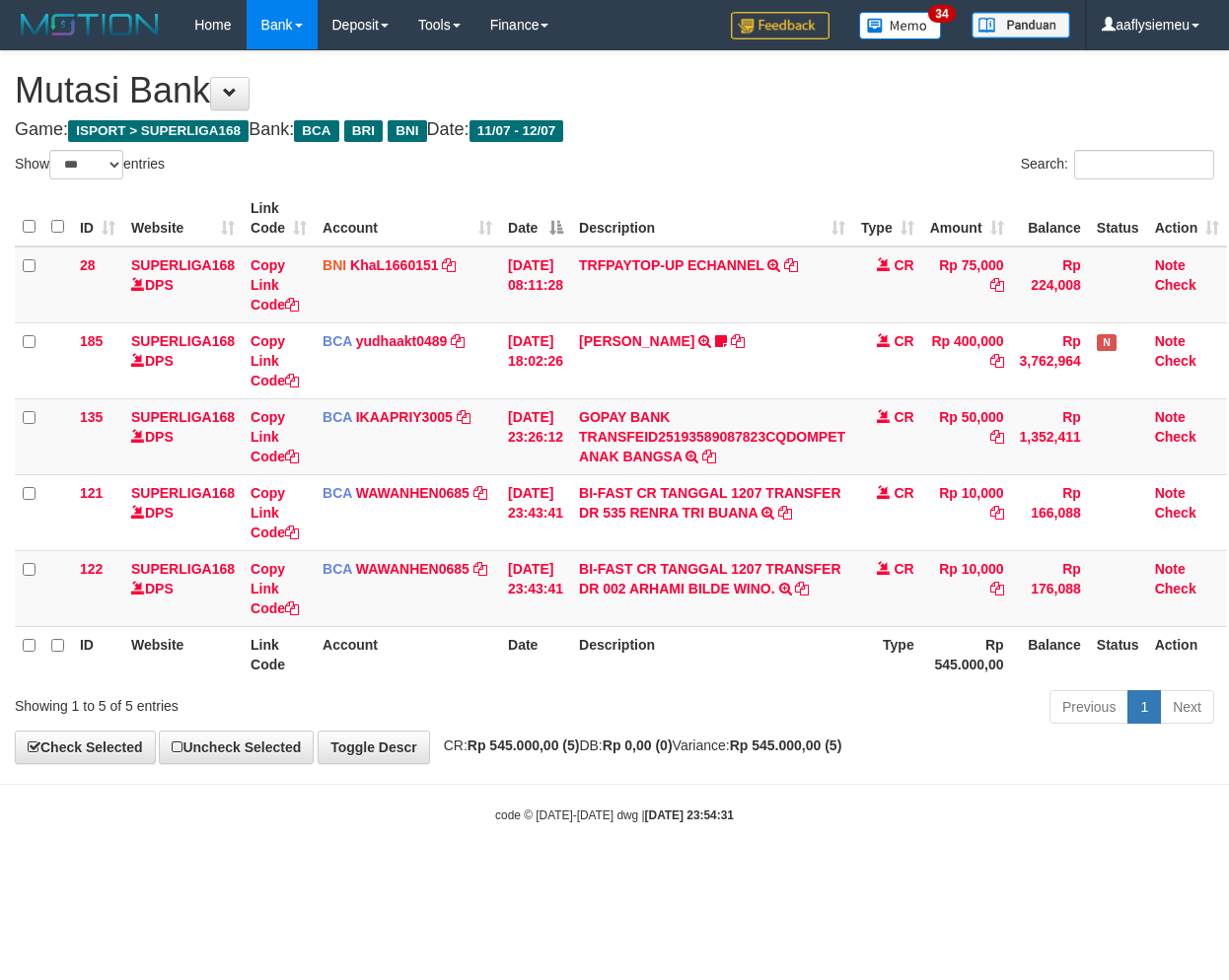 scroll, scrollTop: 0, scrollLeft: 0, axis: both 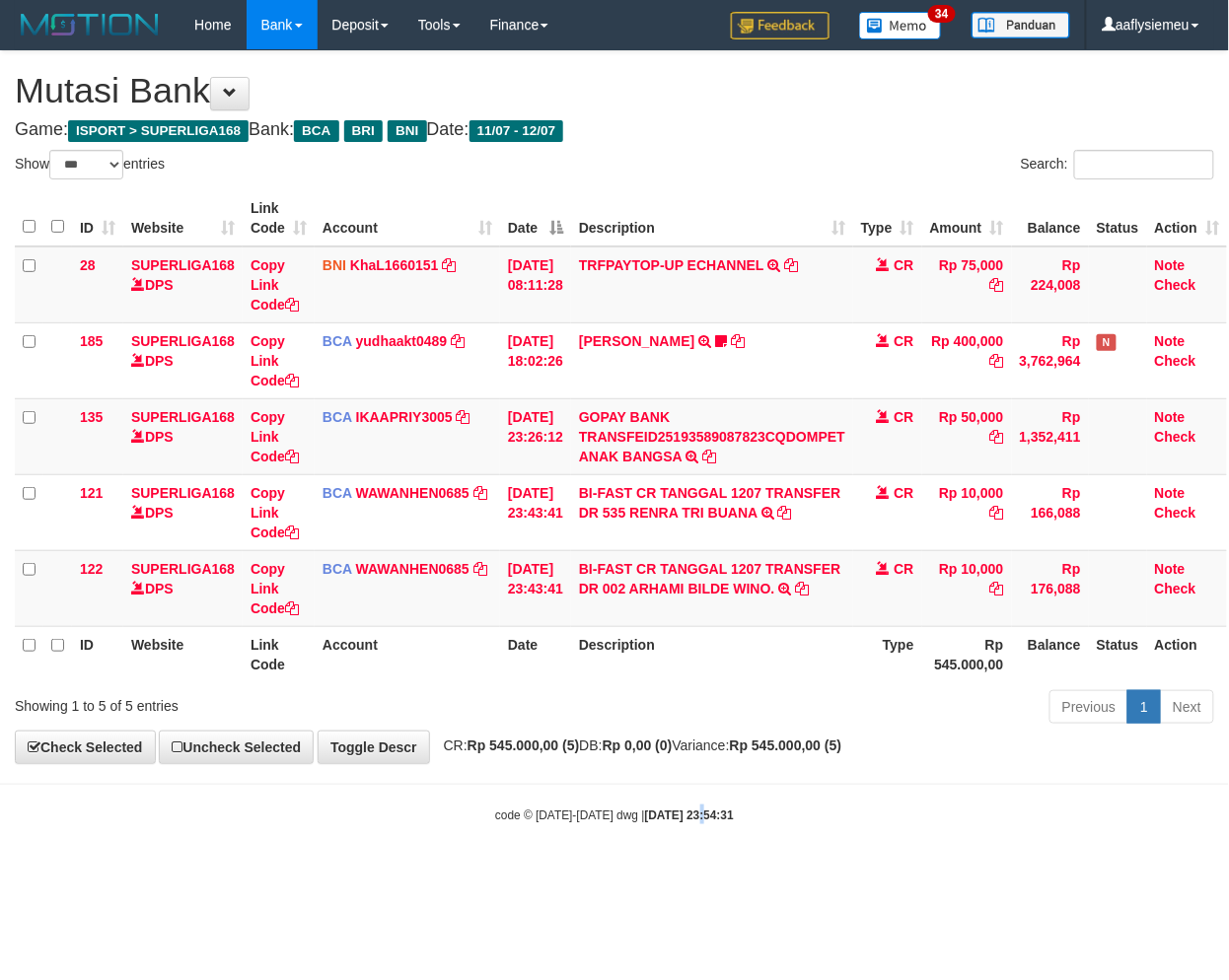 click on "Toggle navigation
Home
Bank
Account List
Load
By Website
Group
[ISPORT]													SUPERLIGA168
By Load Group (DPS)" at bounding box center (614, 437) 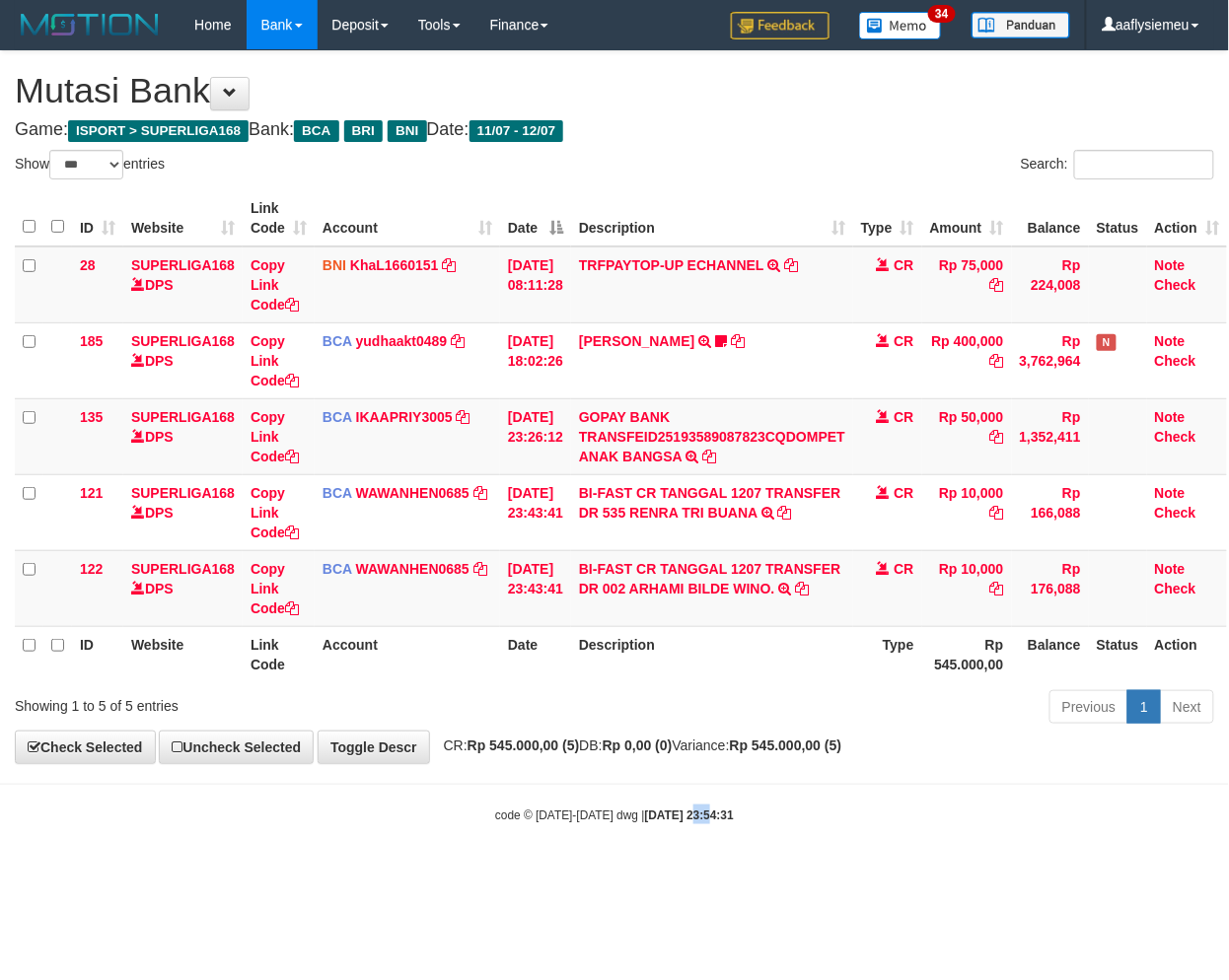 click on "Toggle navigation
Home
Bank
Account List
Load
By Website
Group
[ISPORT]													SUPERLIGA168
By Load Group (DPS)" at bounding box center [614, 437] 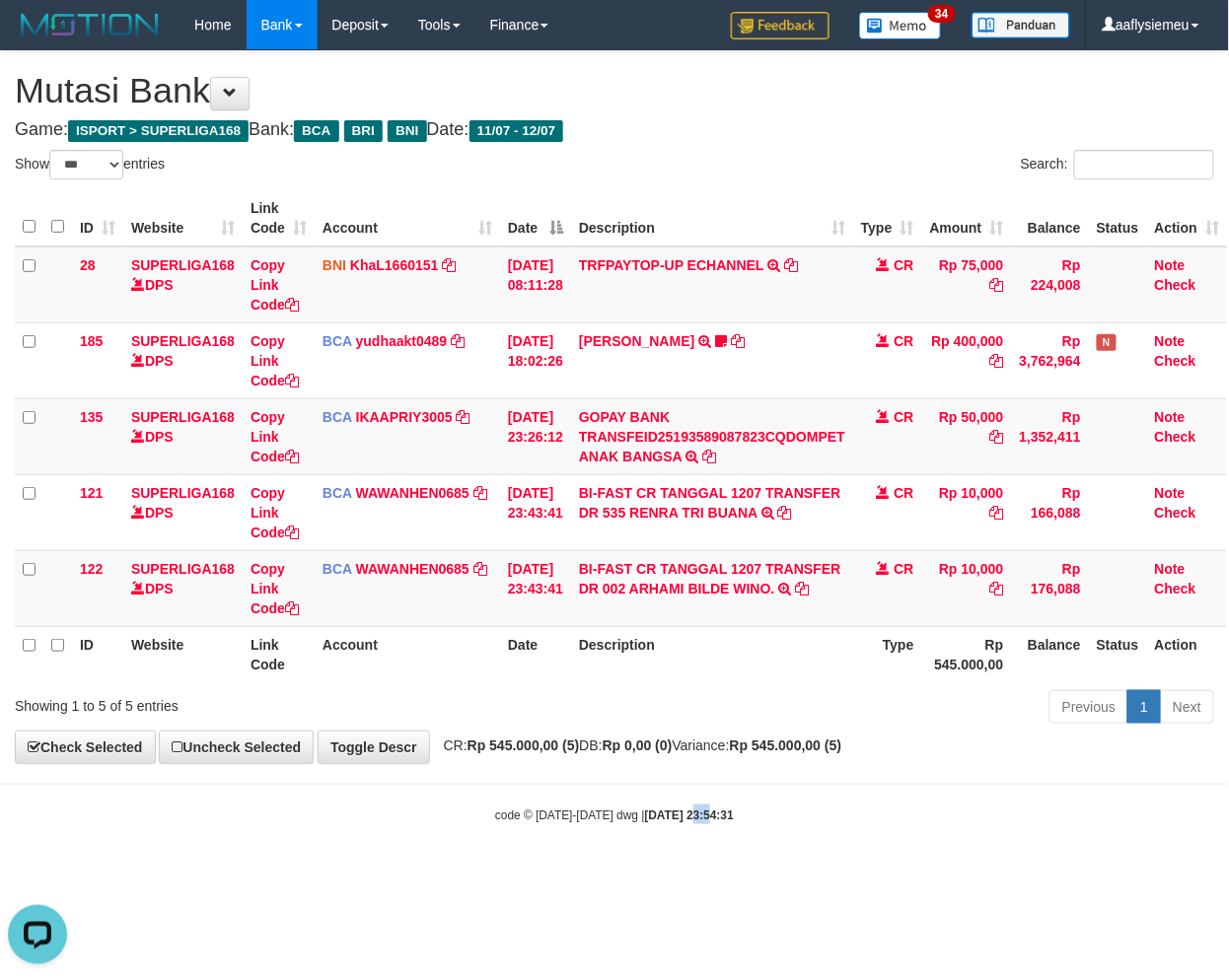 scroll, scrollTop: 0, scrollLeft: 0, axis: both 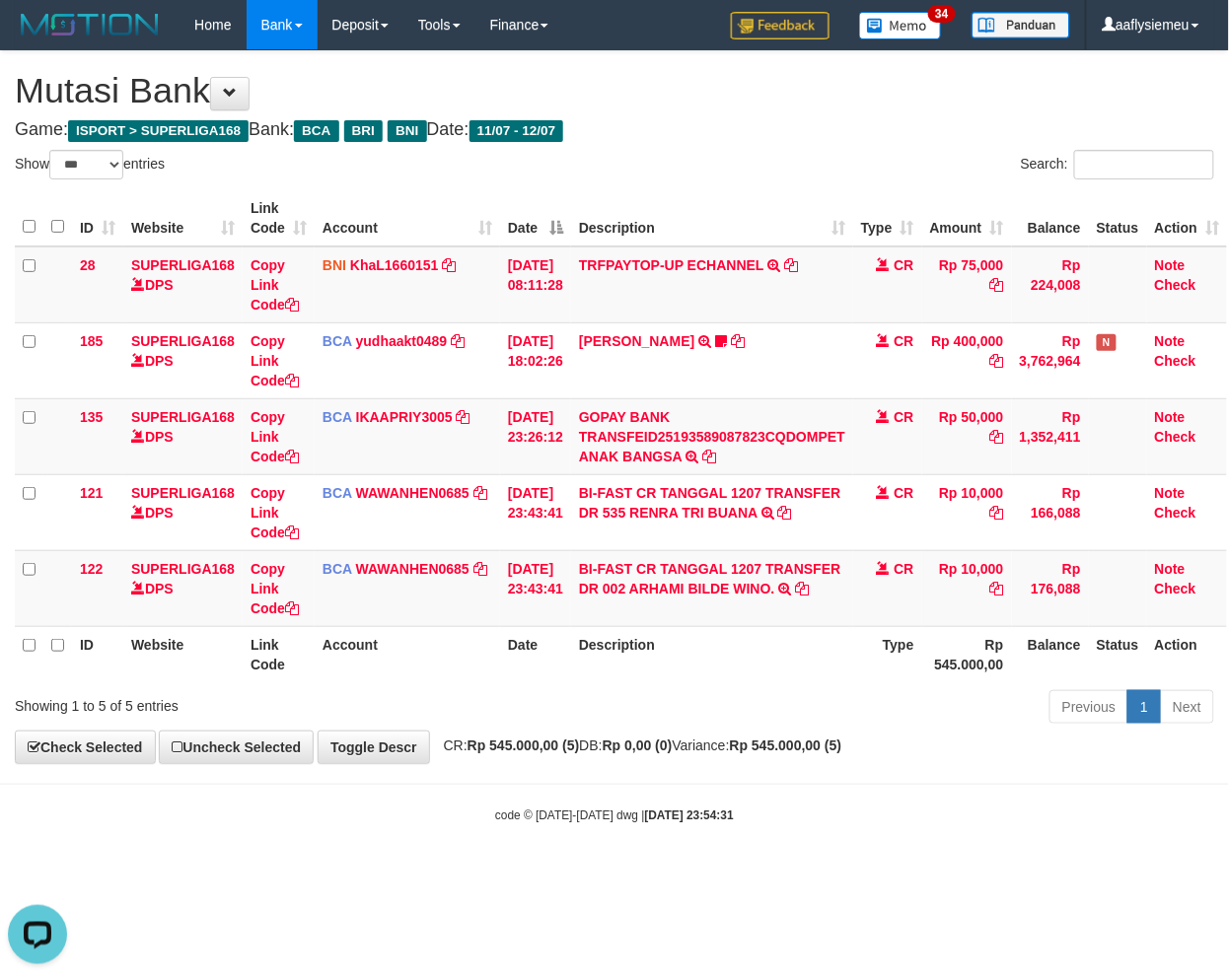 drag, startPoint x: 626, startPoint y: 883, endPoint x: 678, endPoint y: 872, distance: 53.150729 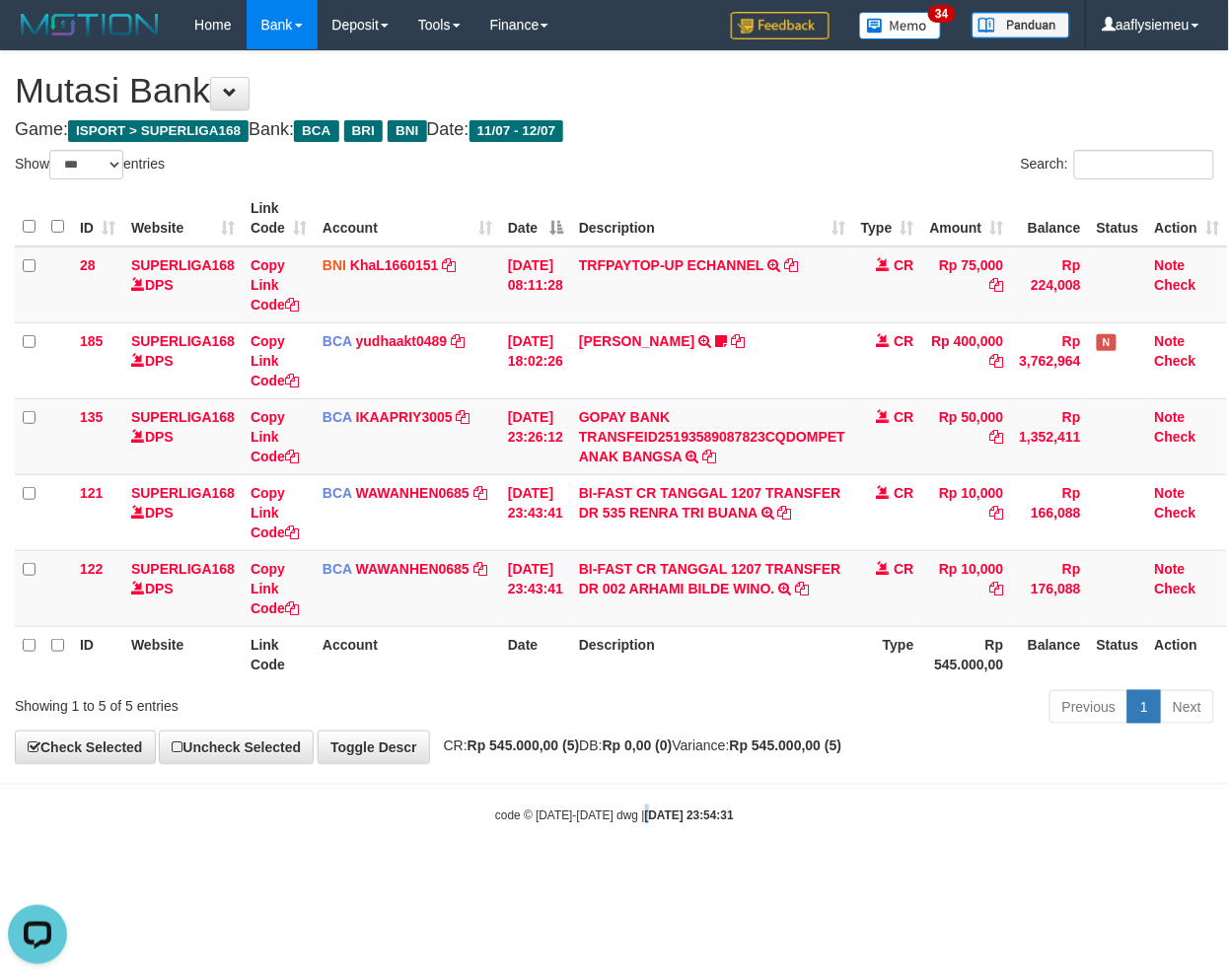 click on "Toggle navigation
Home
Bank
Account List
Load
By Website
Group
[ISPORT]													SUPERLIGA168
By Load Group (DPS)" at bounding box center (614, 437) 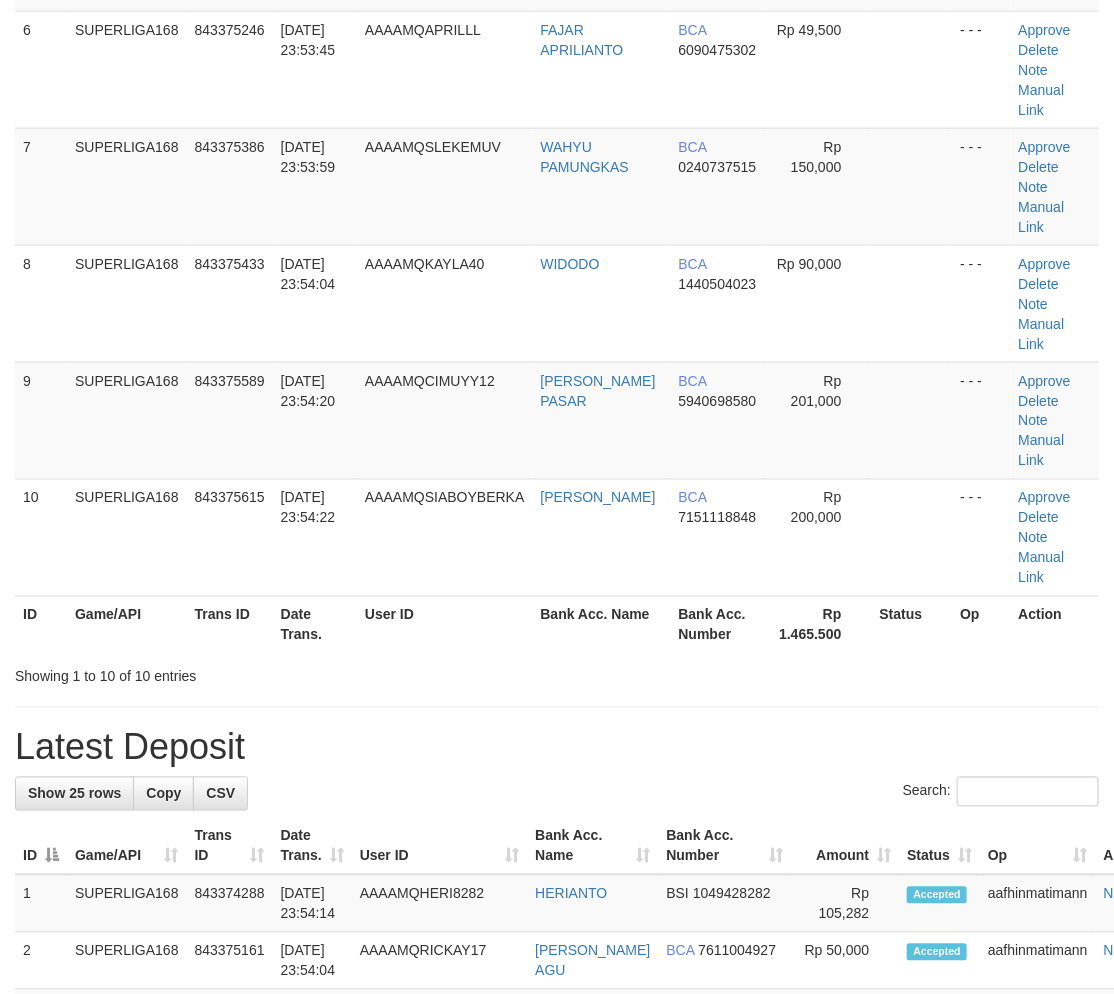 scroll, scrollTop: 550, scrollLeft: 0, axis: vertical 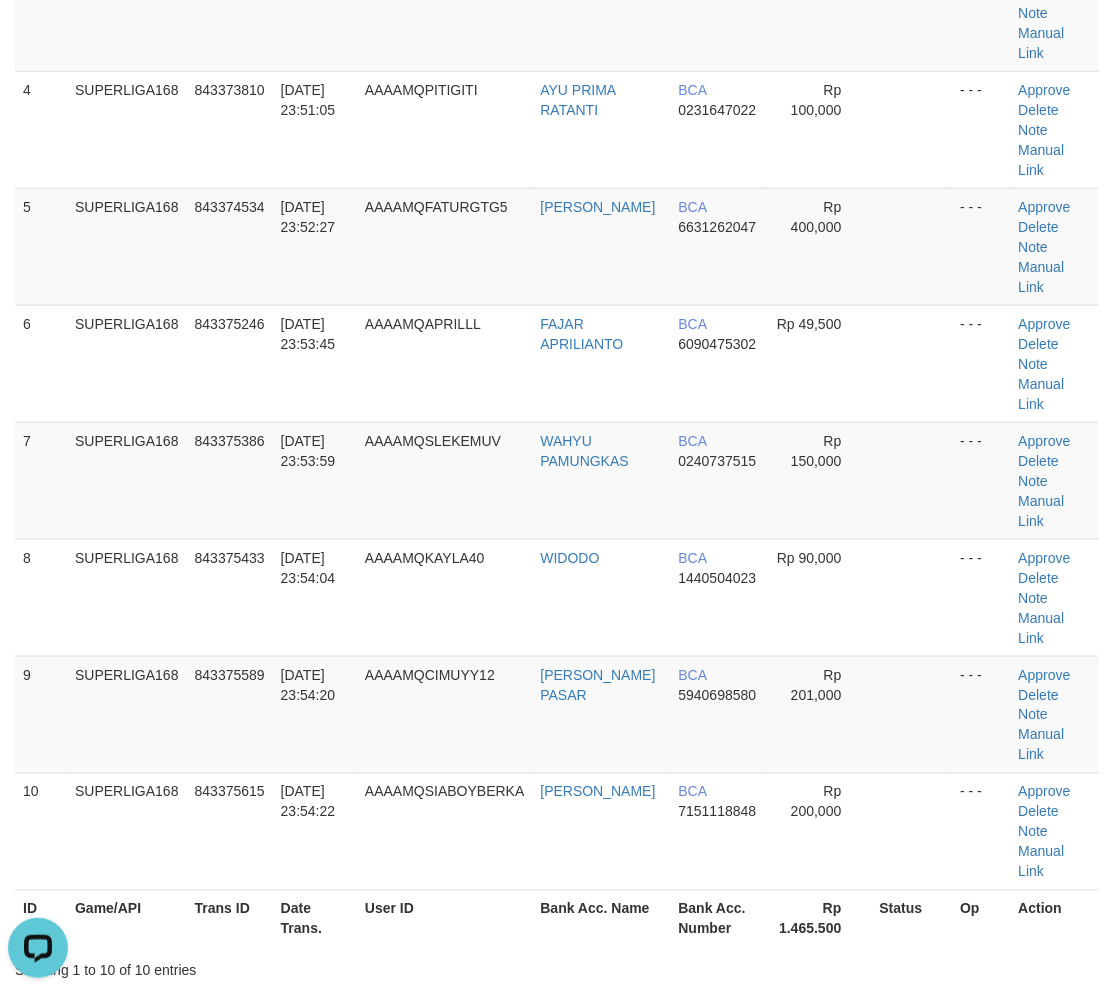 drag, startPoint x: 45, startPoint y: 590, endPoint x: 4, endPoint y: 617, distance: 49.09175 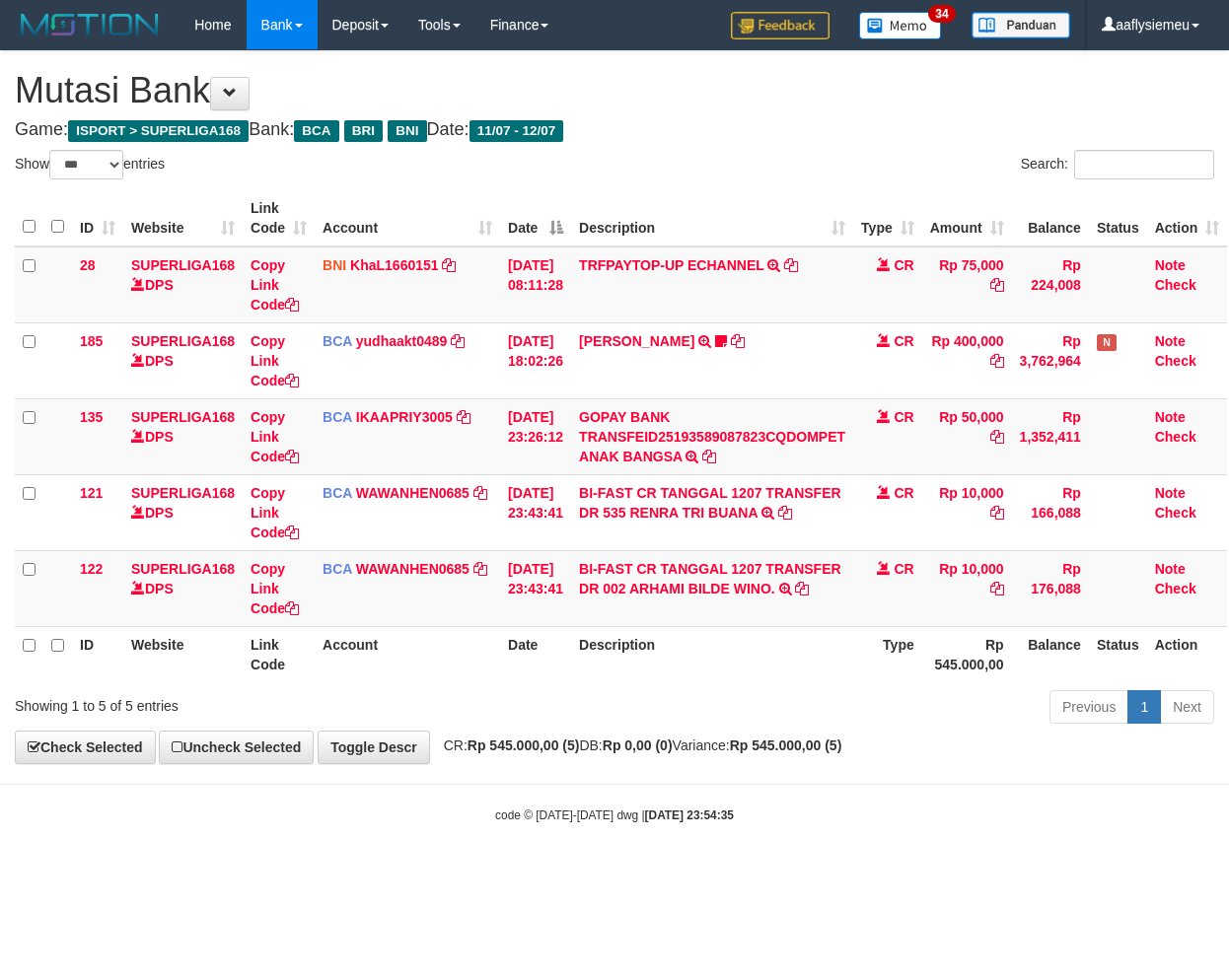 select on "***" 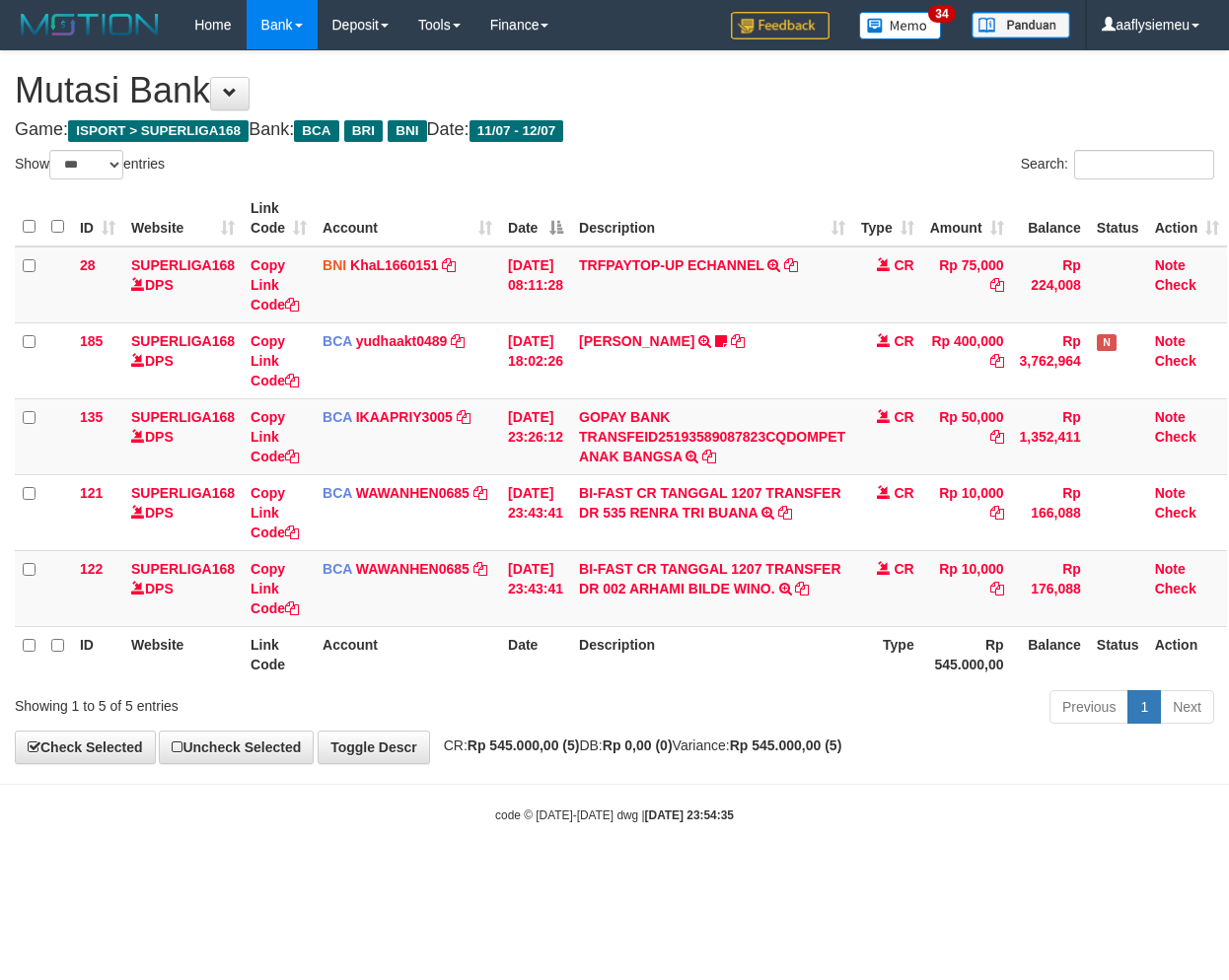 scroll, scrollTop: 0, scrollLeft: 0, axis: both 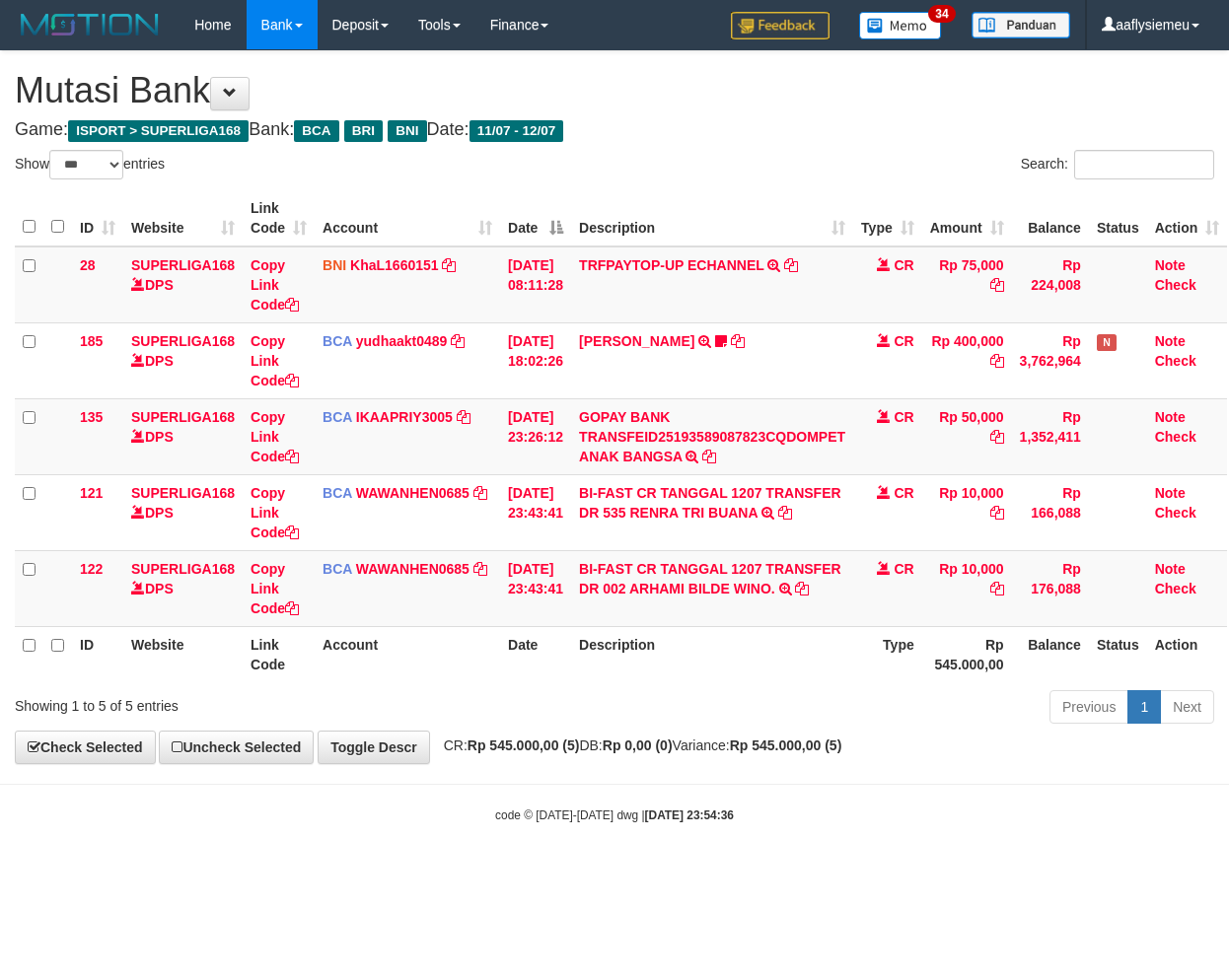 select on "***" 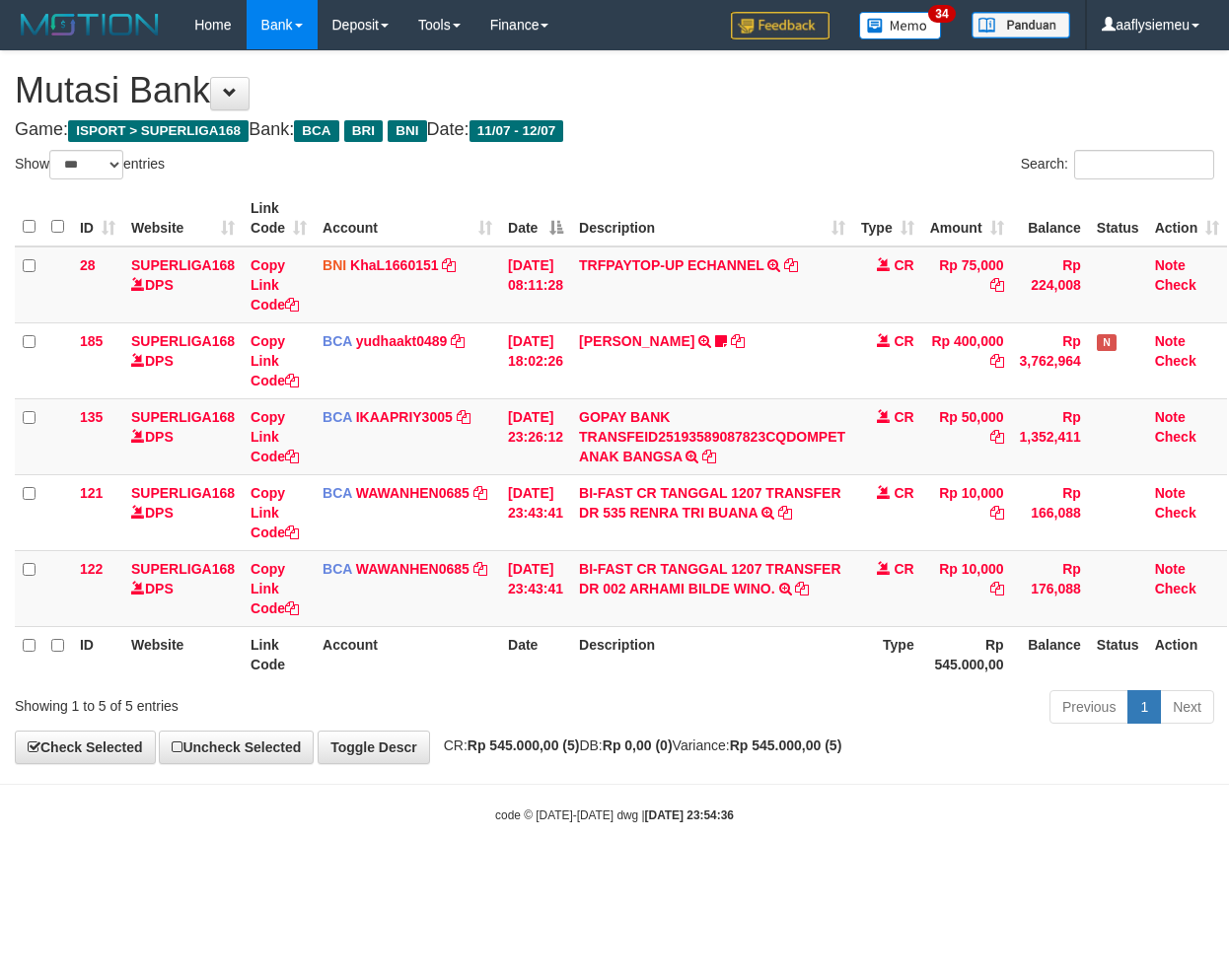 scroll, scrollTop: 0, scrollLeft: 0, axis: both 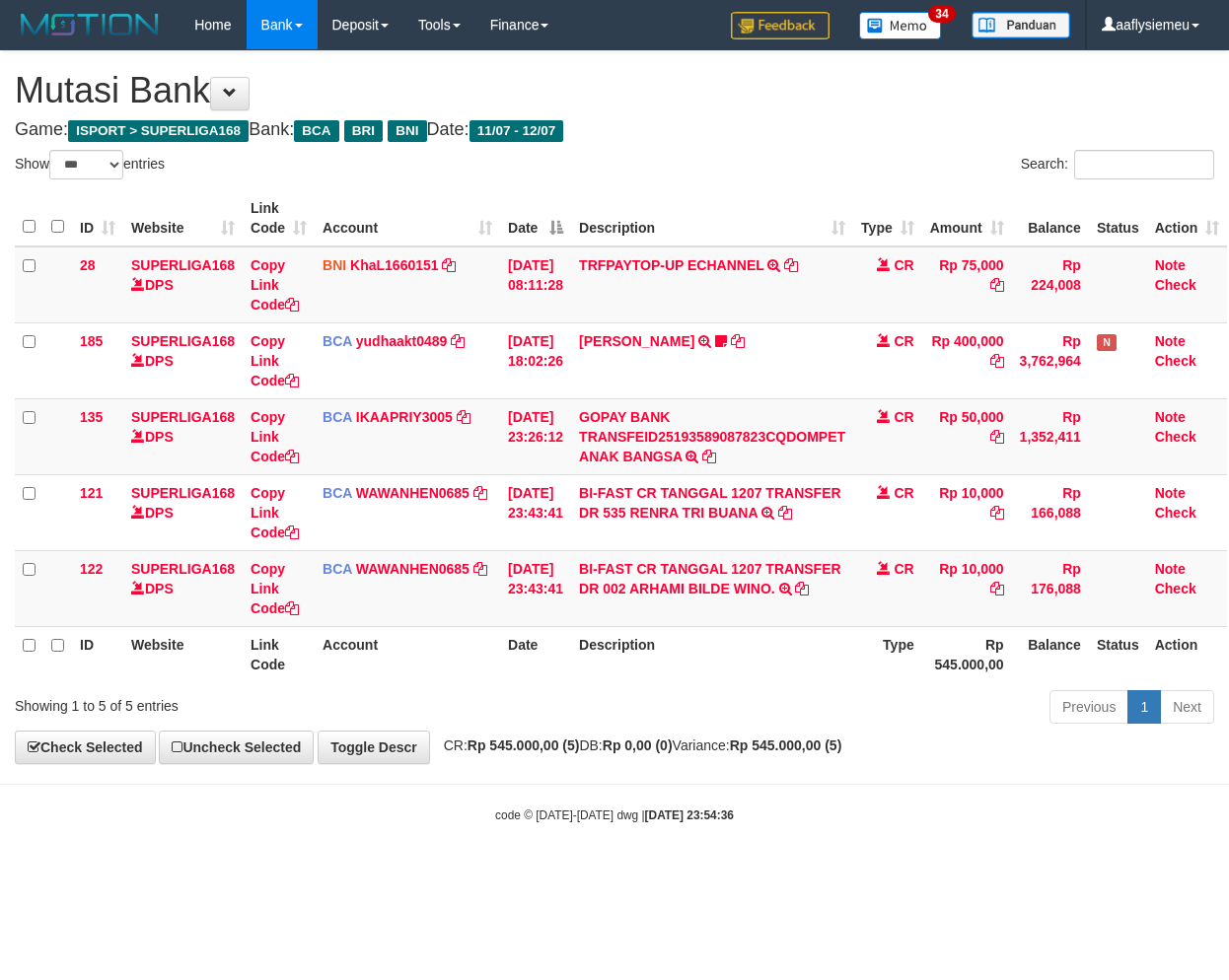 select on "***" 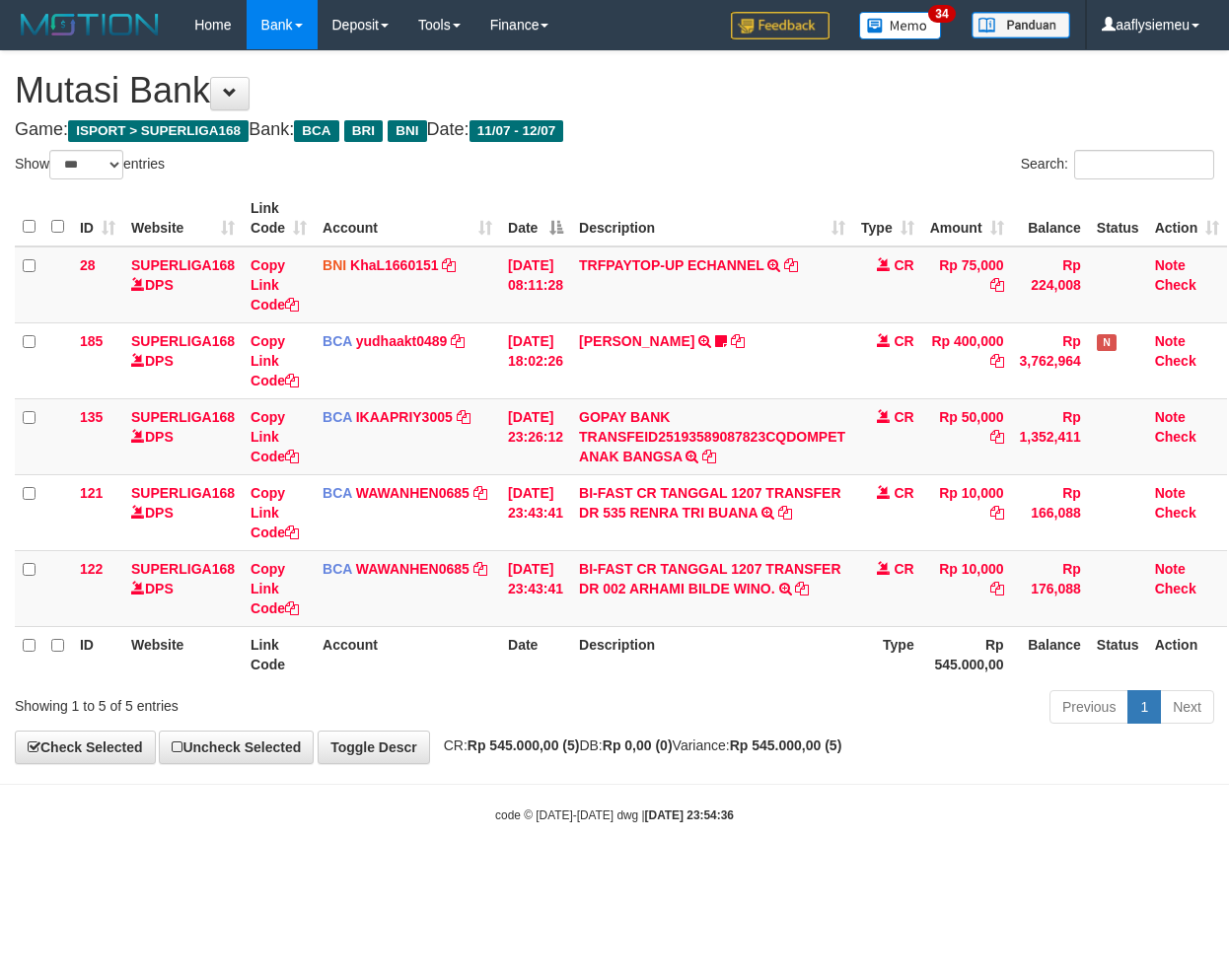 scroll, scrollTop: 0, scrollLeft: 0, axis: both 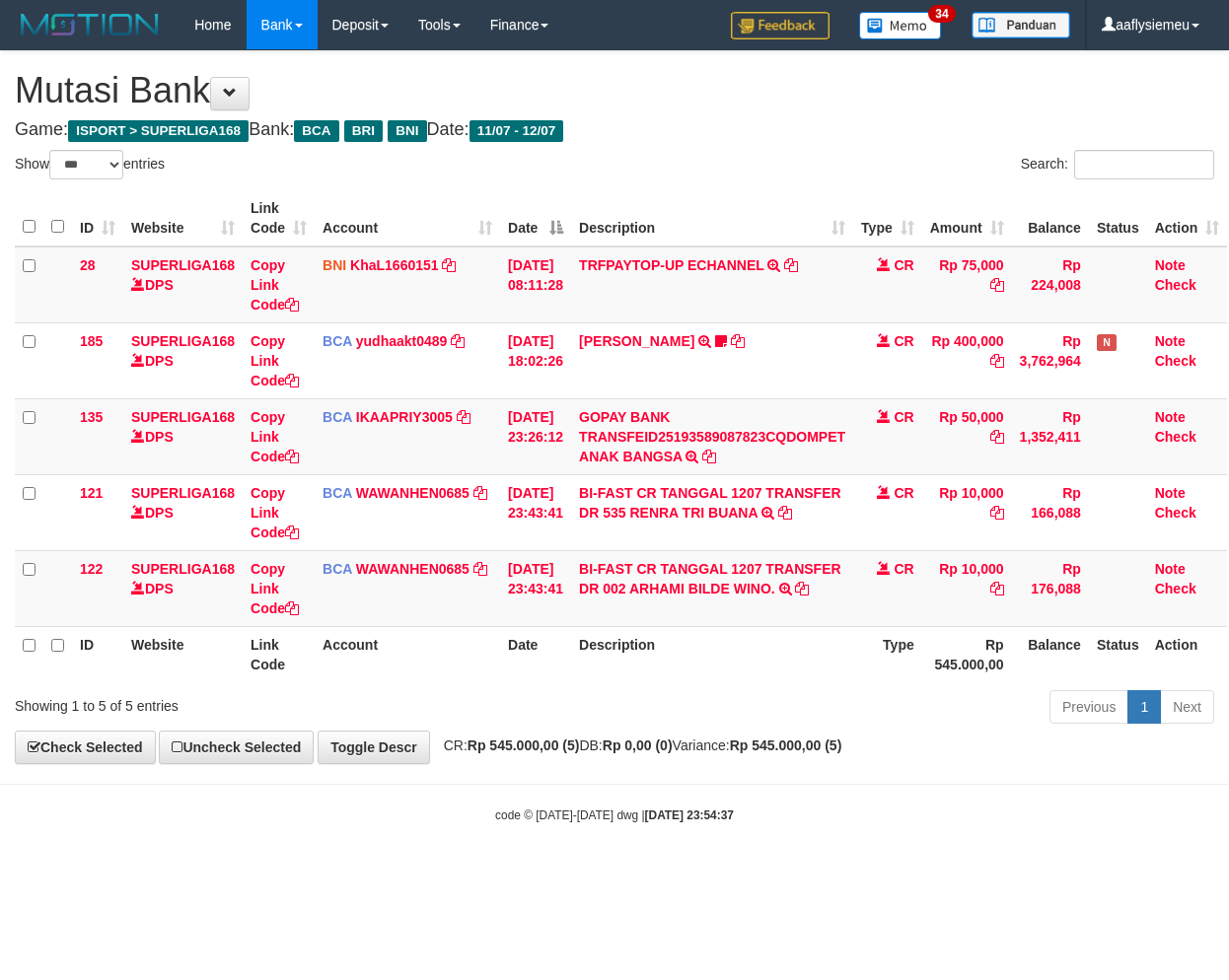 select on "***" 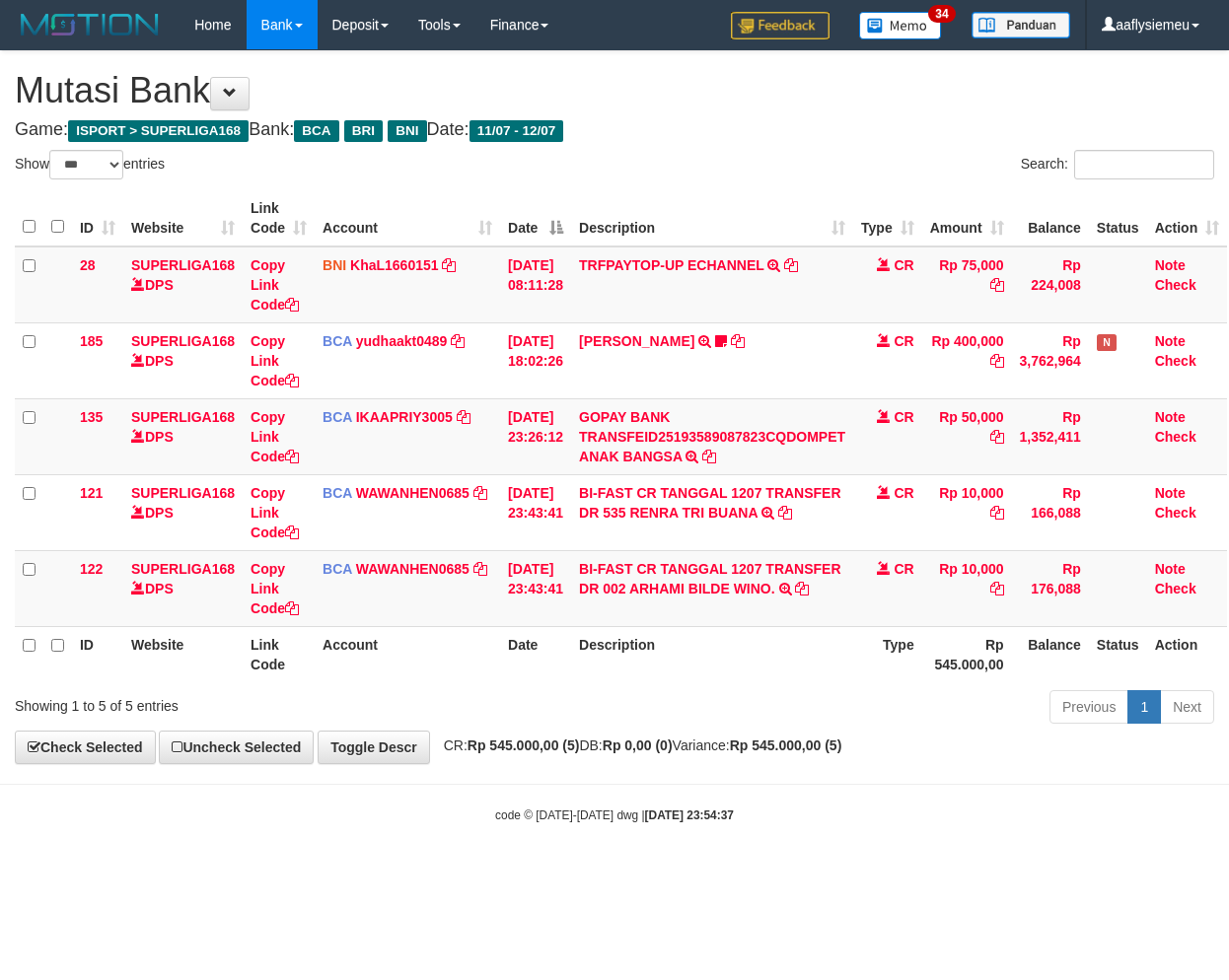 scroll, scrollTop: 0, scrollLeft: 0, axis: both 